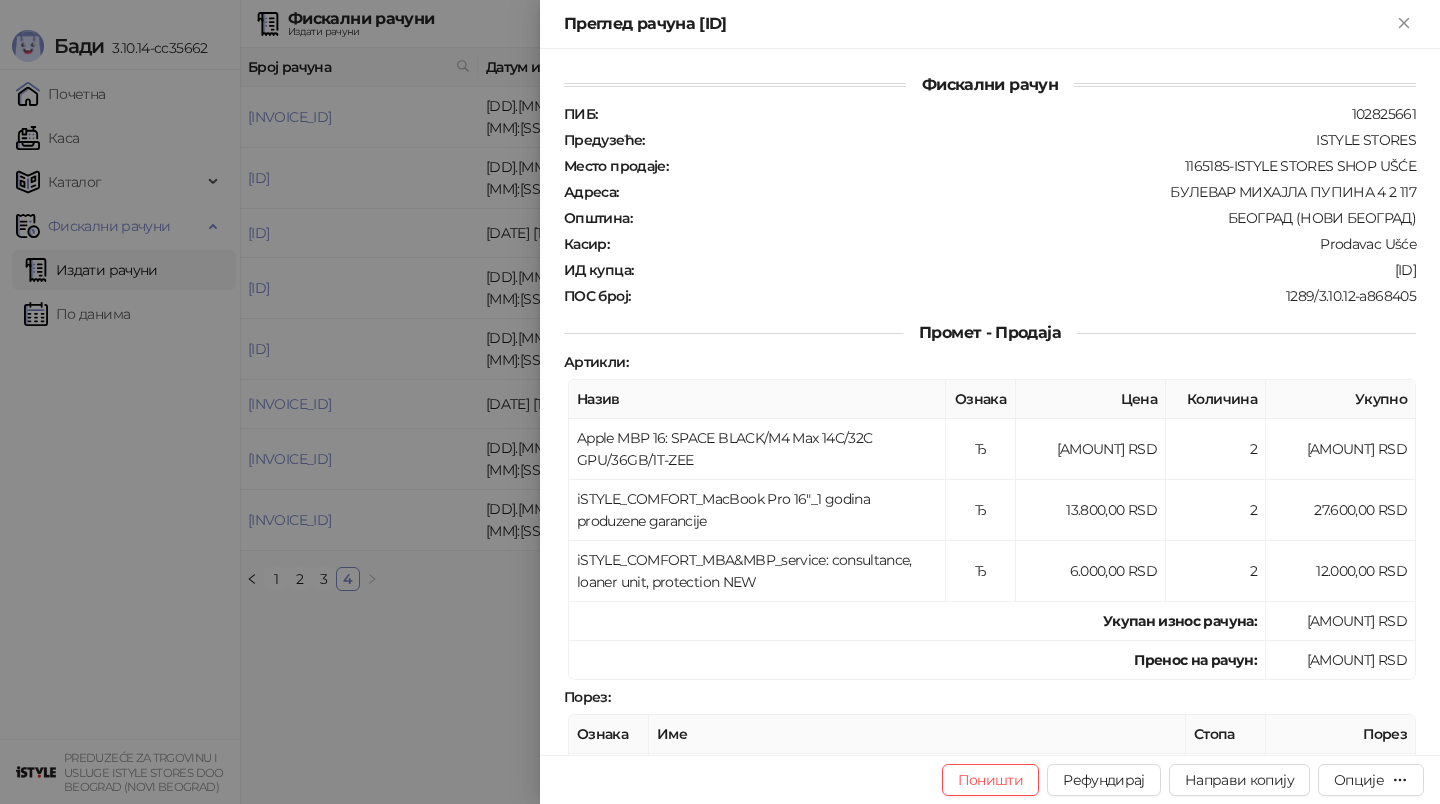 scroll, scrollTop: 0, scrollLeft: 0, axis: both 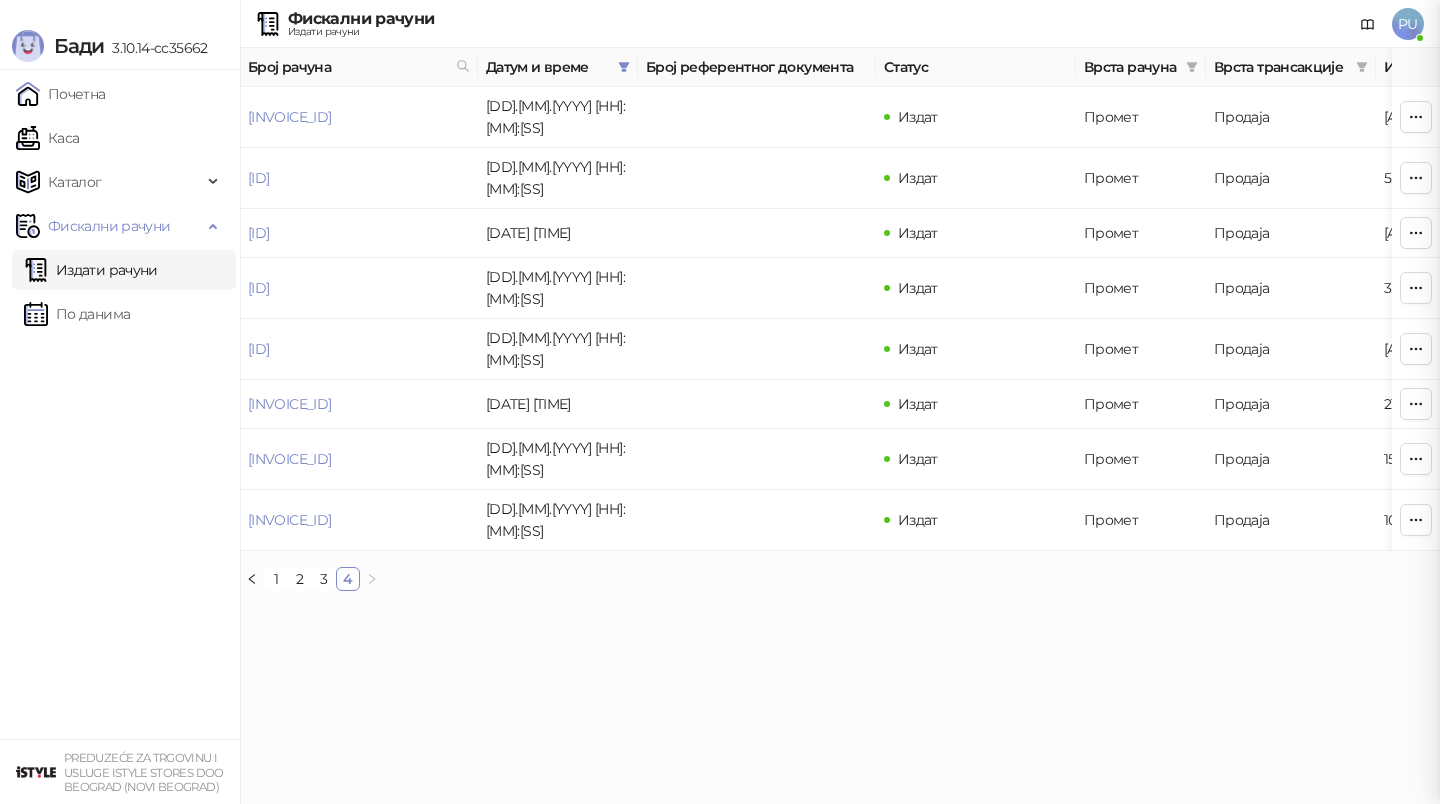 click at bounding box center (720, 402) 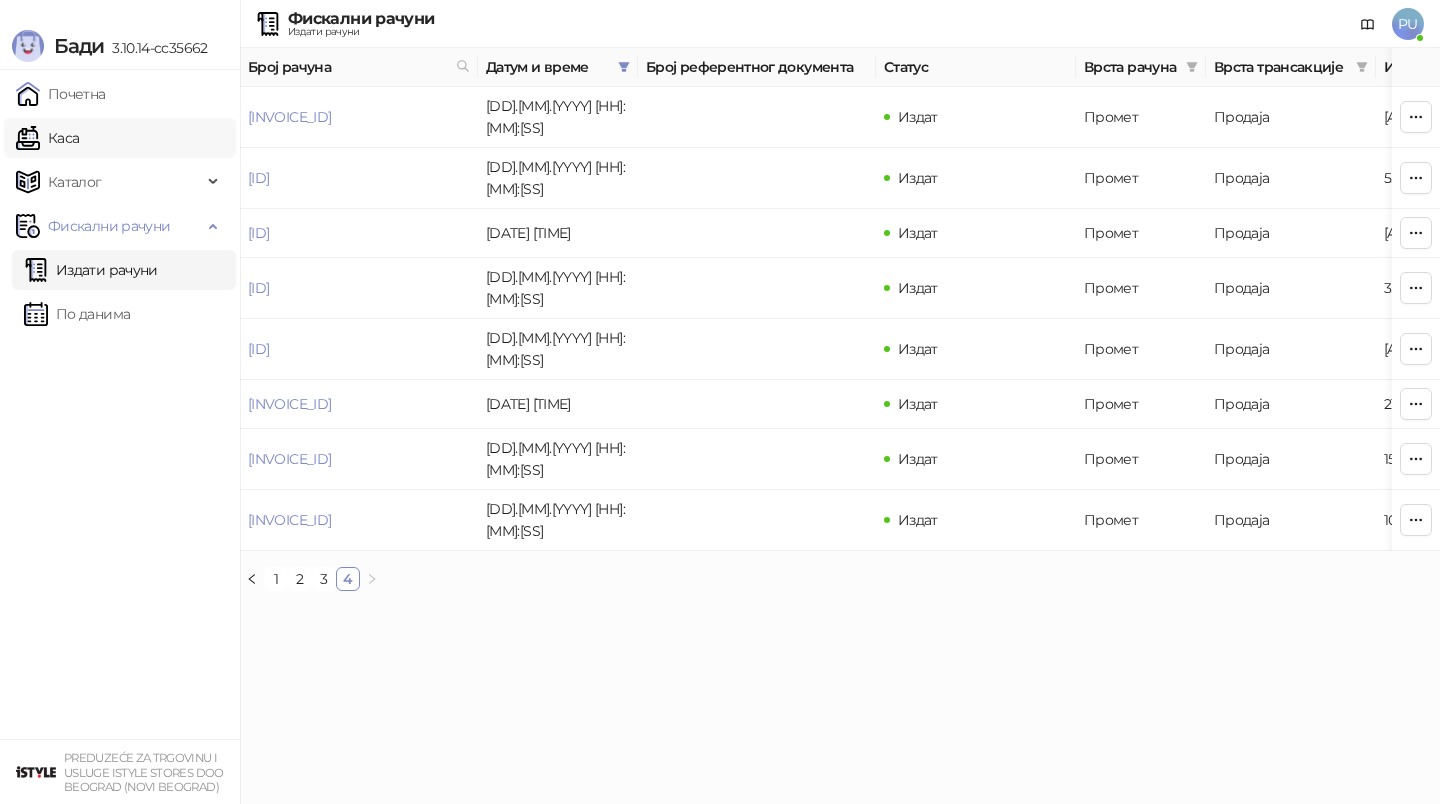 click on "Каса" at bounding box center [47, 138] 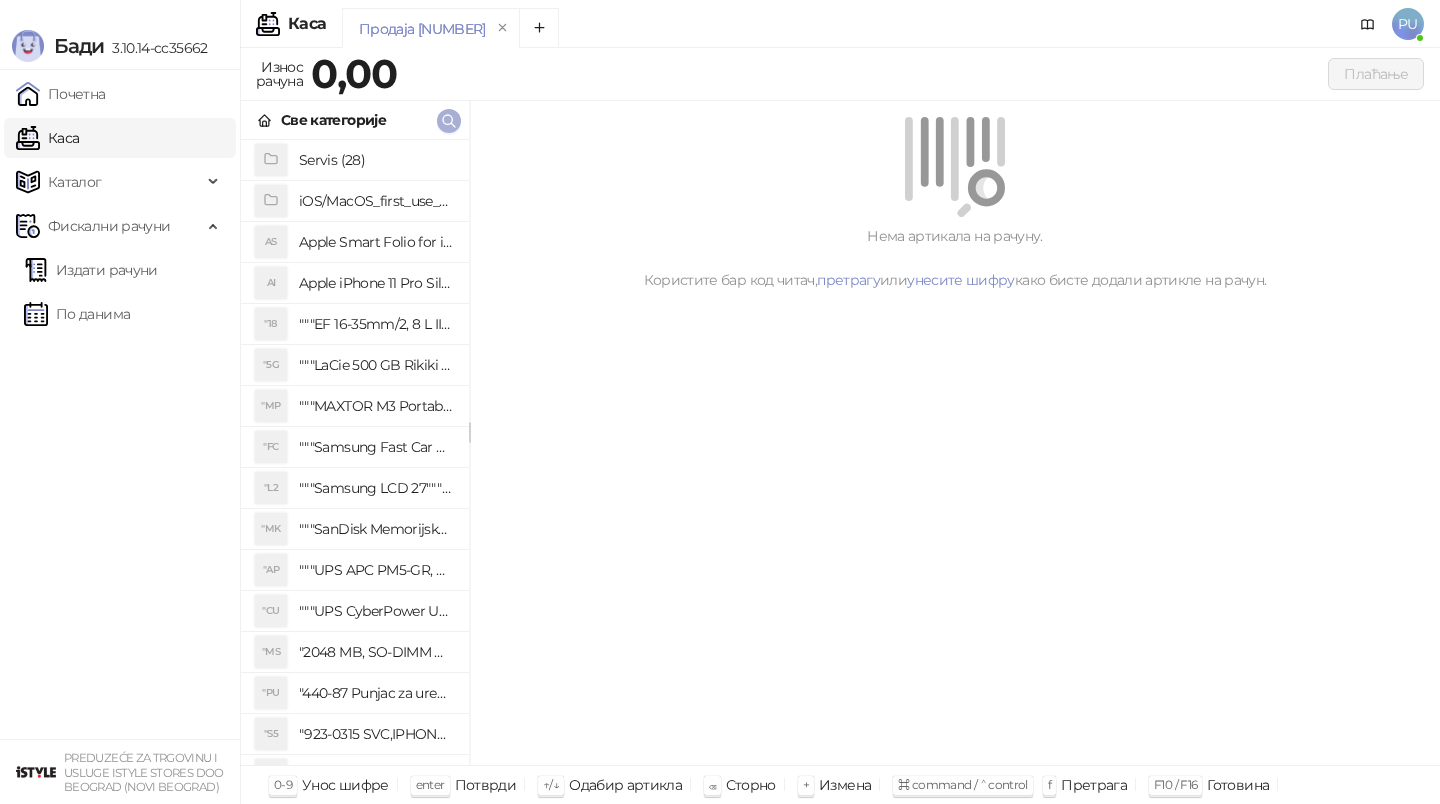 click at bounding box center [449, 121] 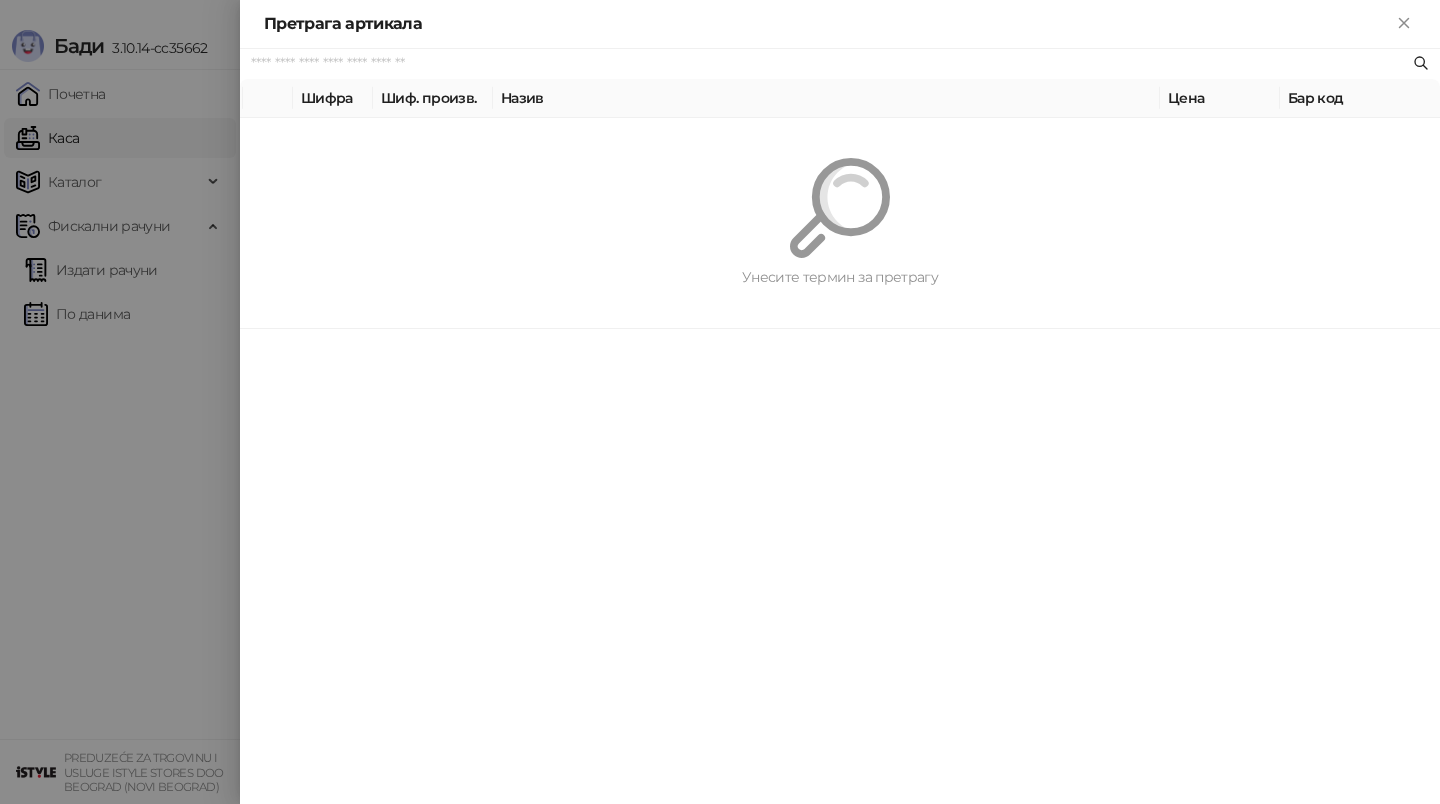 paste on "**********" 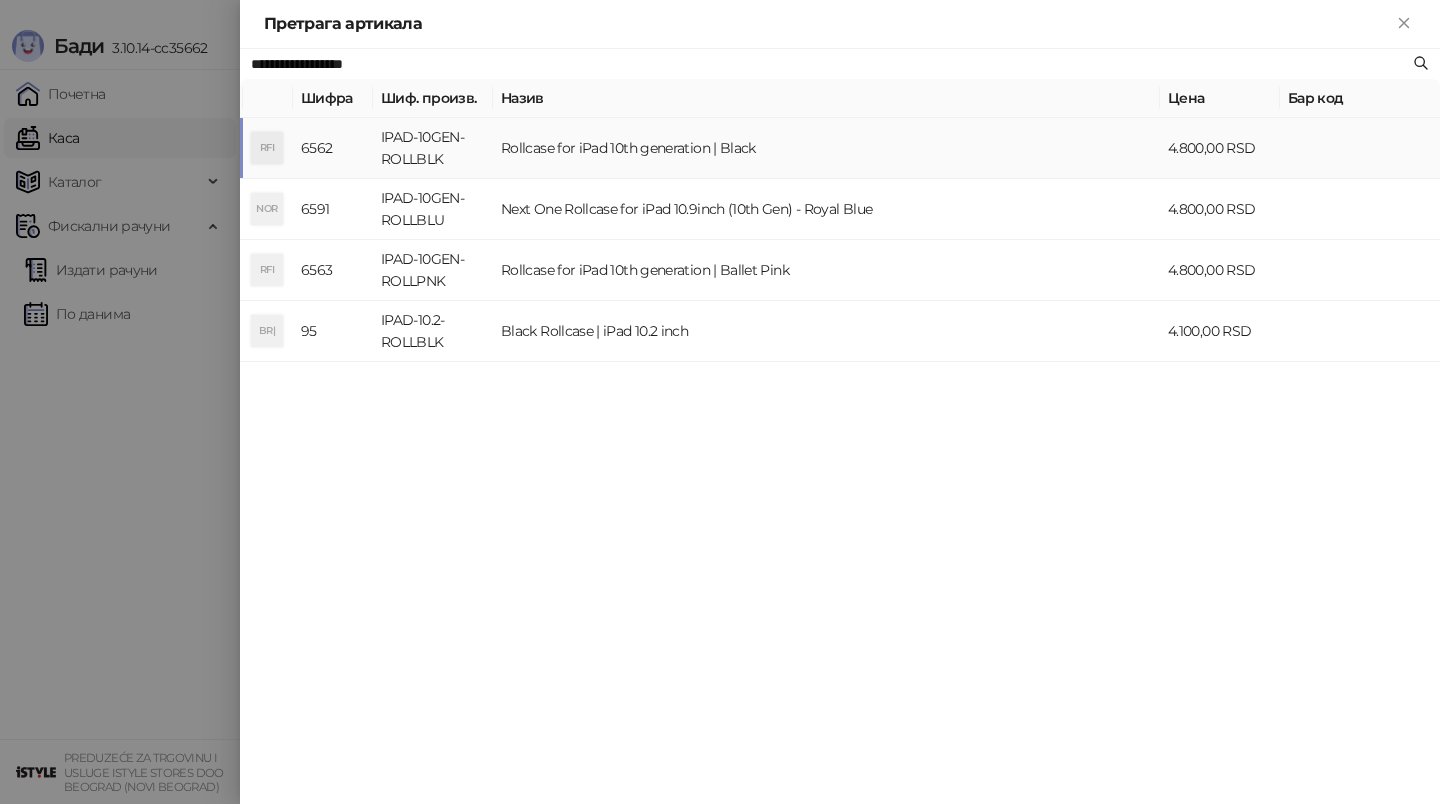 click on "Rollcase for iPad 10th generation | Black" at bounding box center [826, 148] 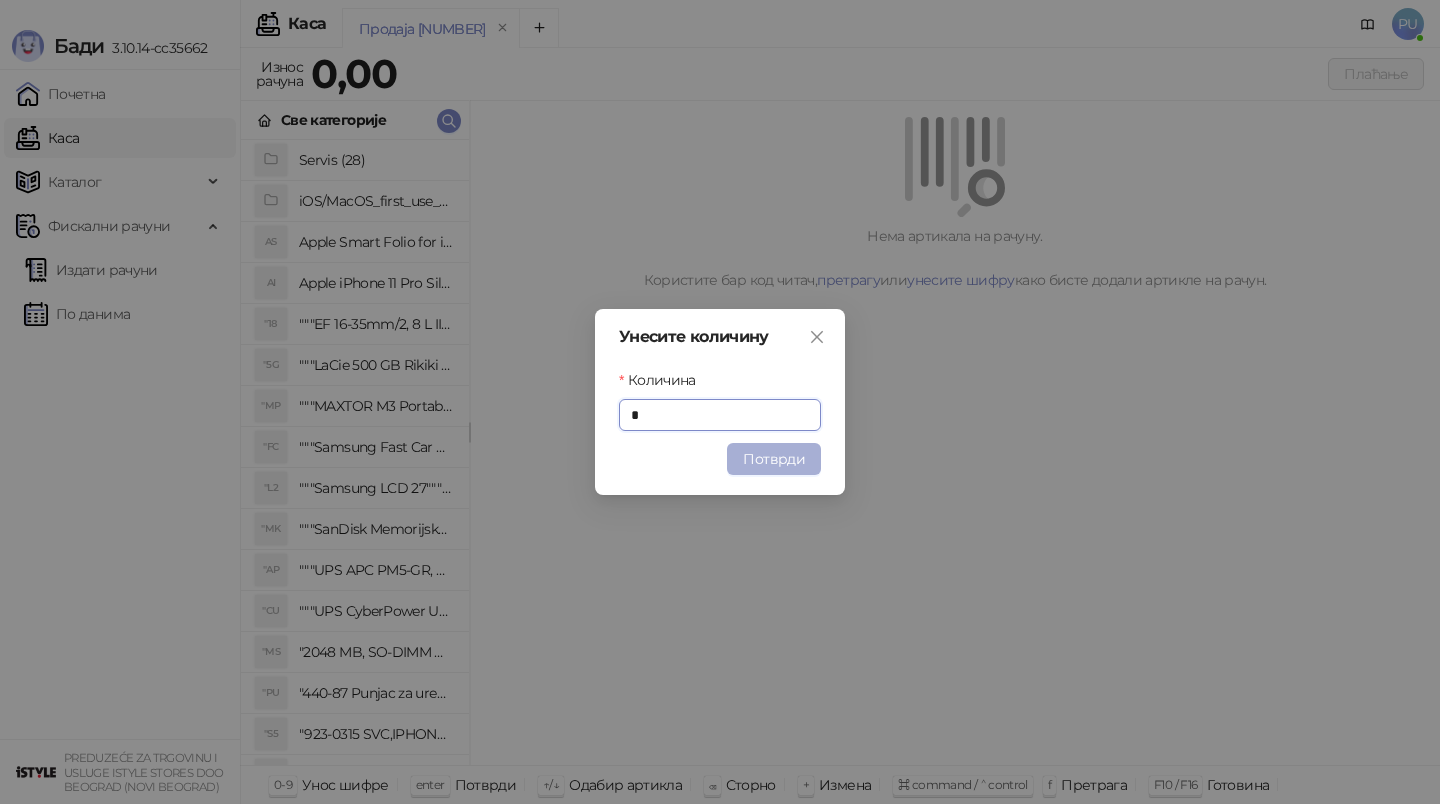 click on "Потврди" at bounding box center [774, 459] 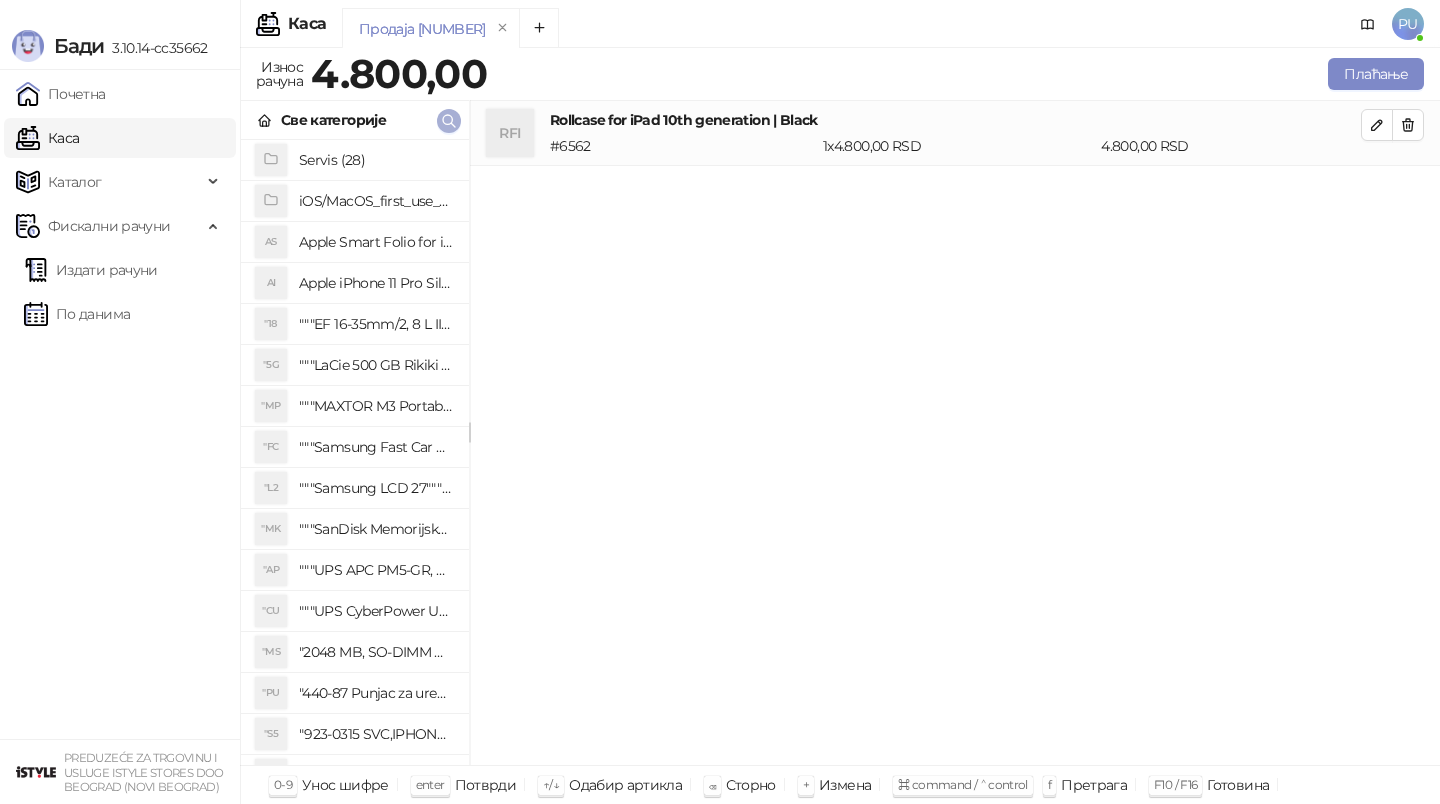 click 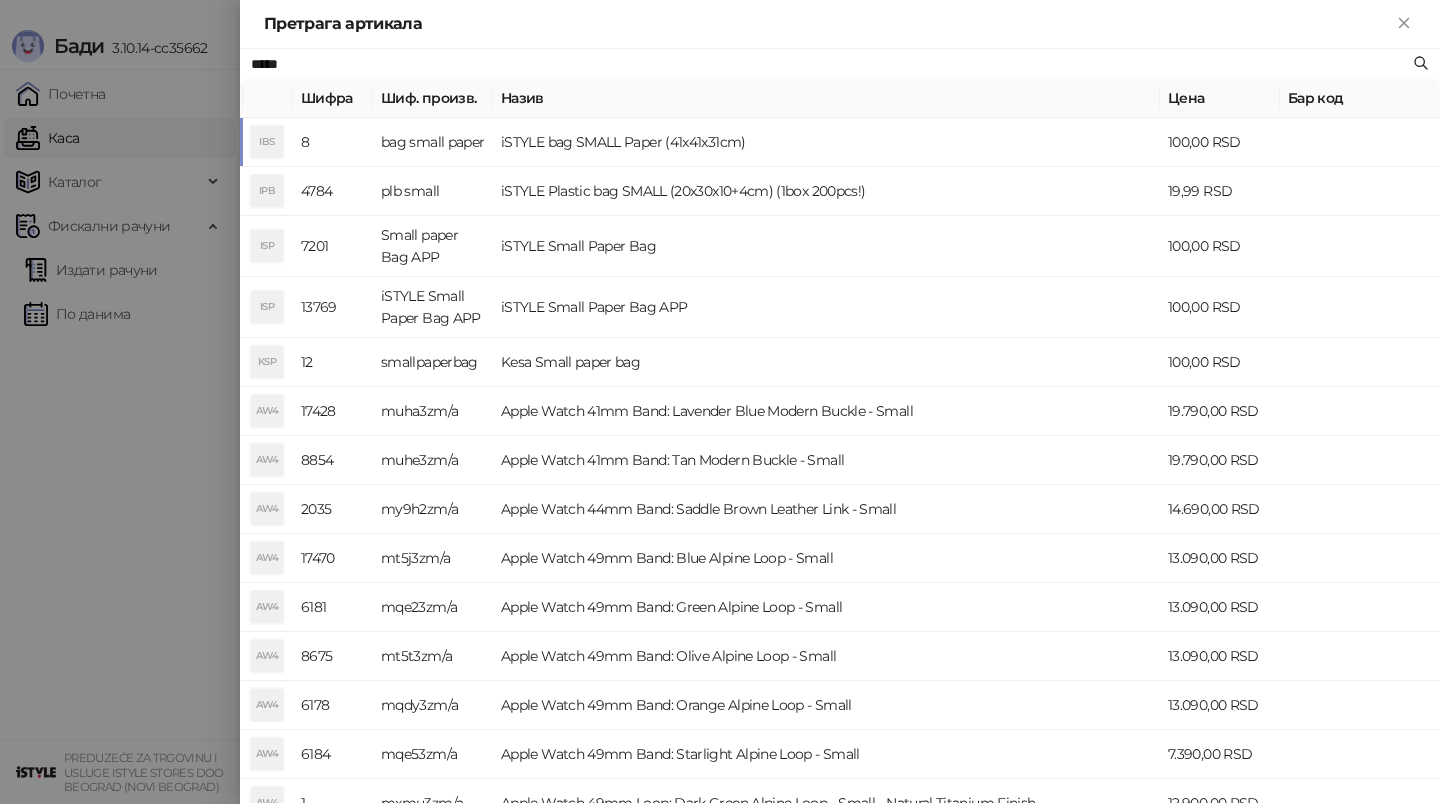 drag, startPoint x: 301, startPoint y: 60, endPoint x: 97, endPoint y: 68, distance: 204.1568 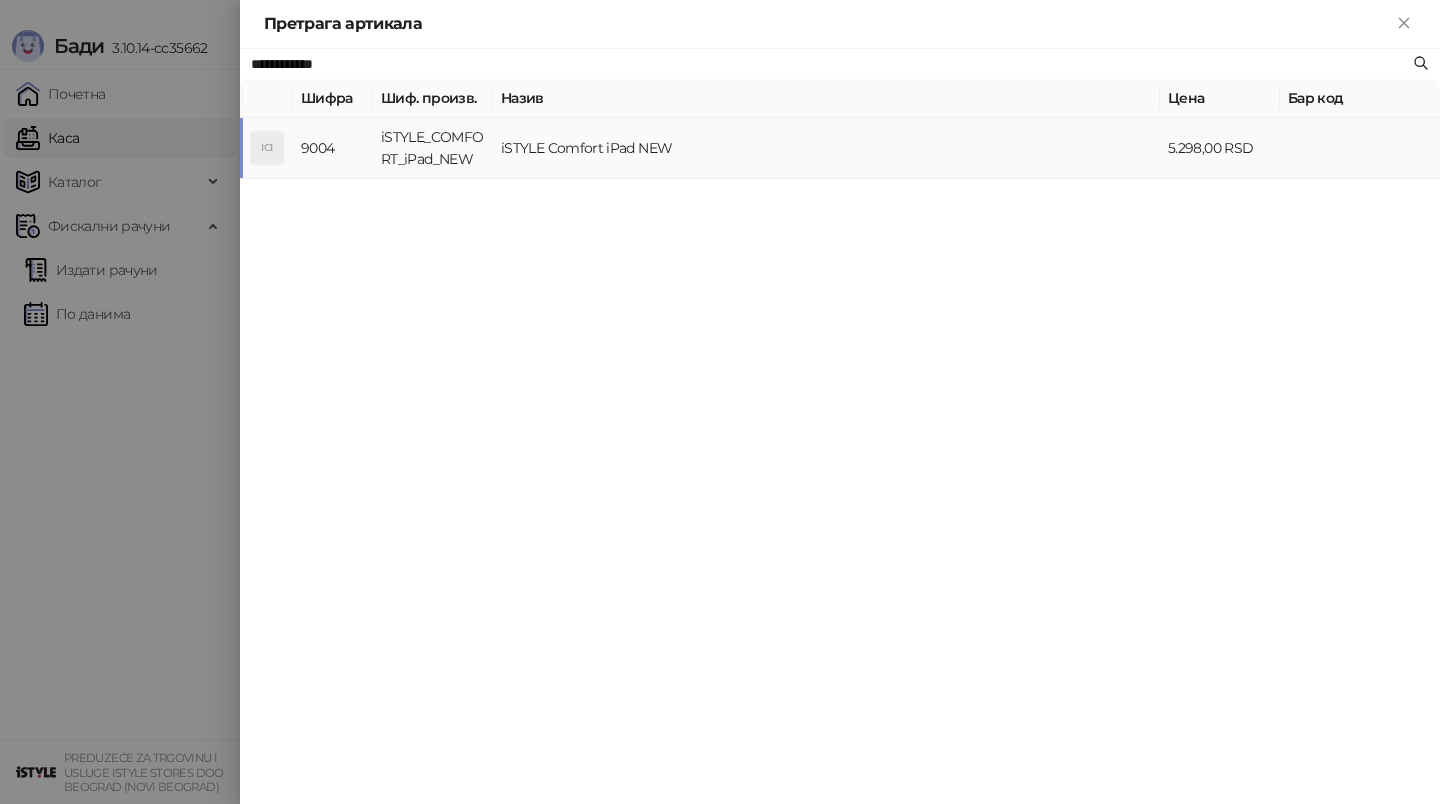 click on "iSTYLE Comfort iPad NEW" at bounding box center [826, 148] 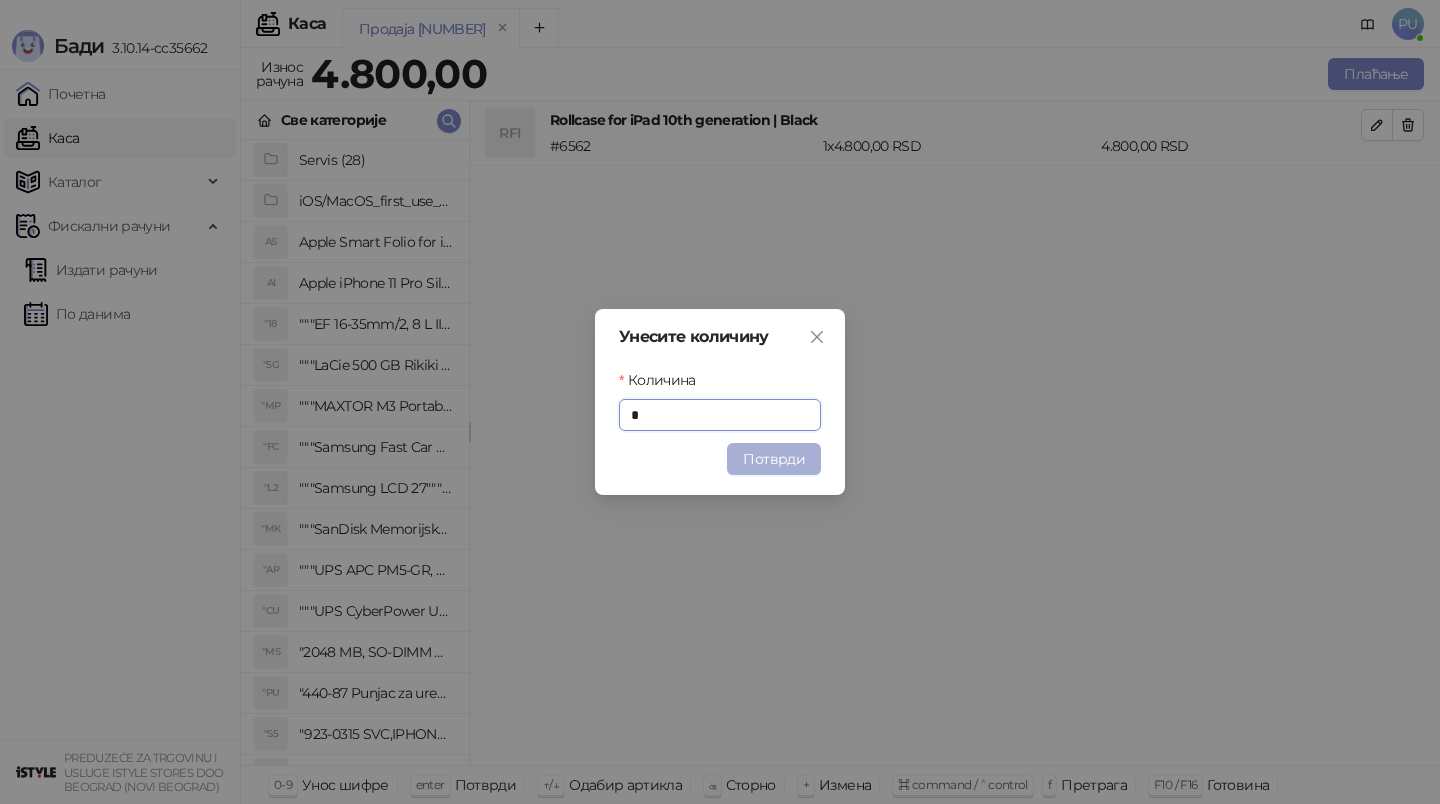 click on "Потврди" at bounding box center (774, 459) 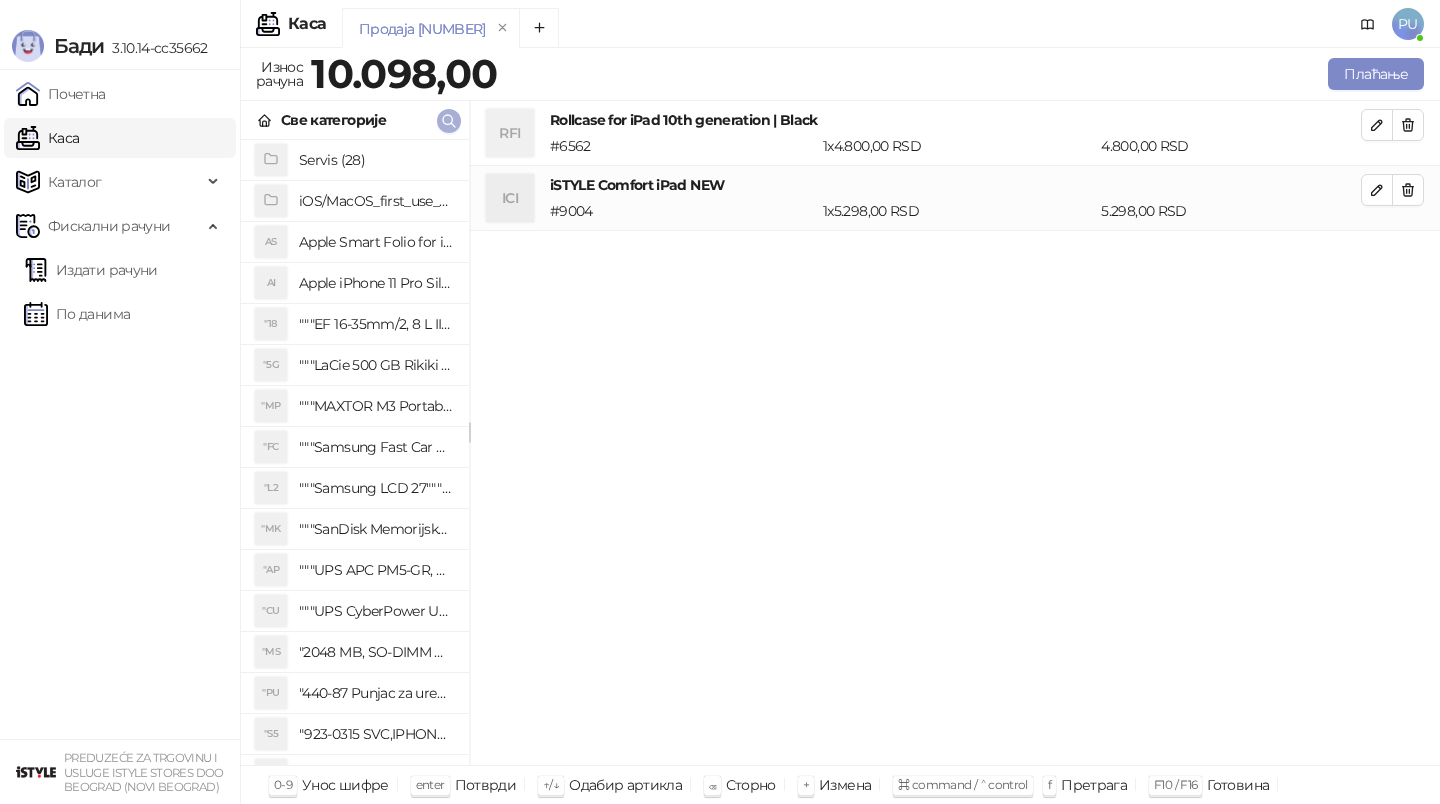 click 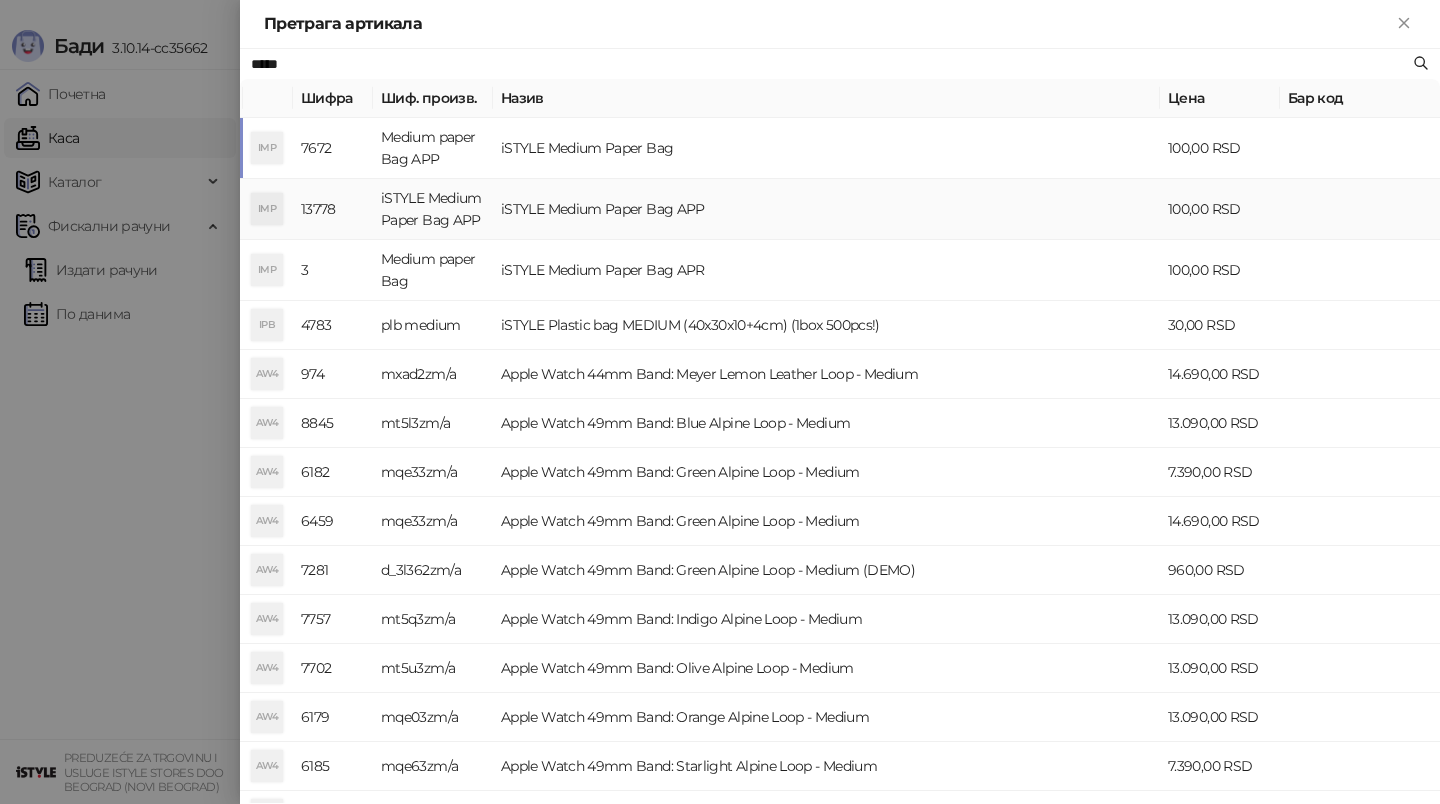 type on "*****" 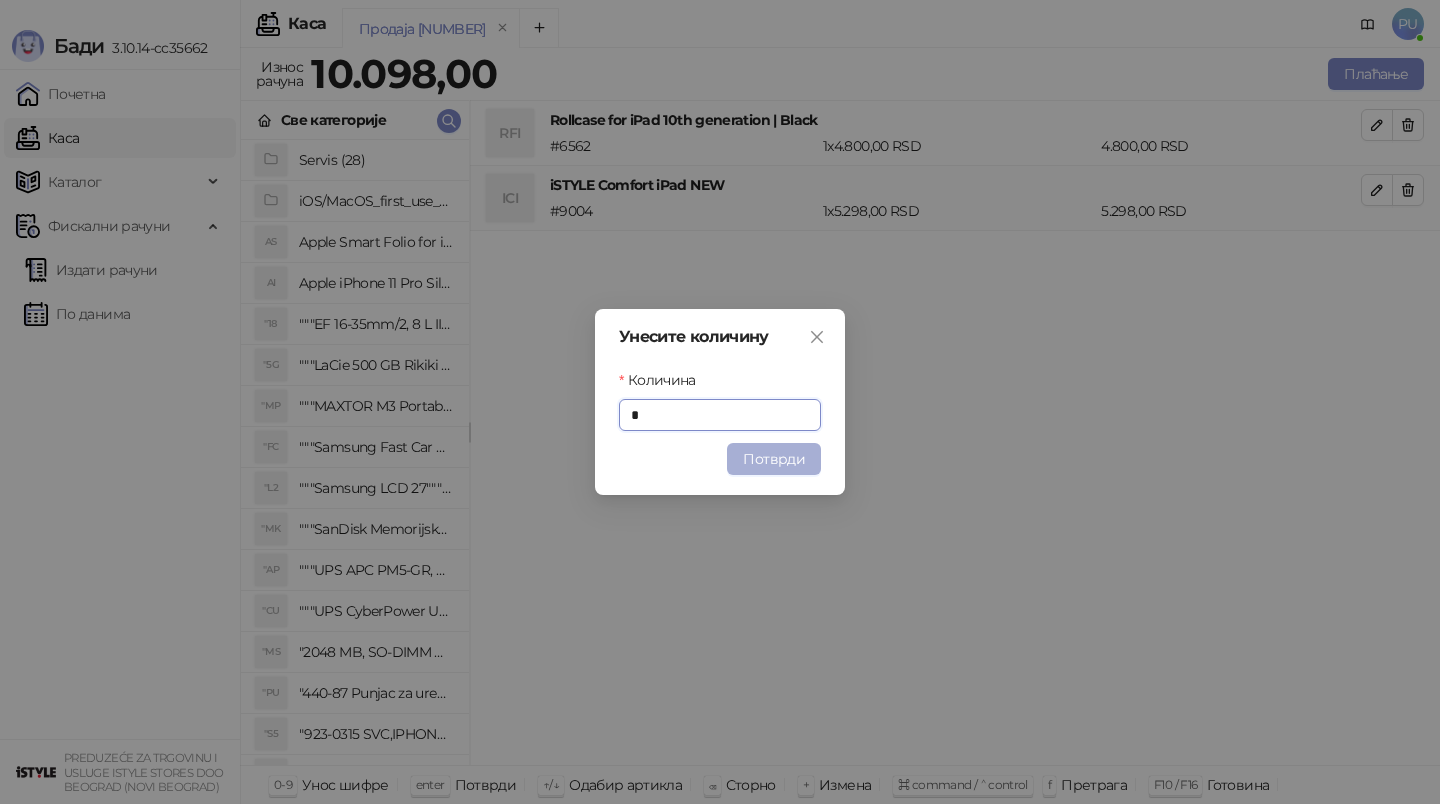 click on "Потврди" at bounding box center (774, 459) 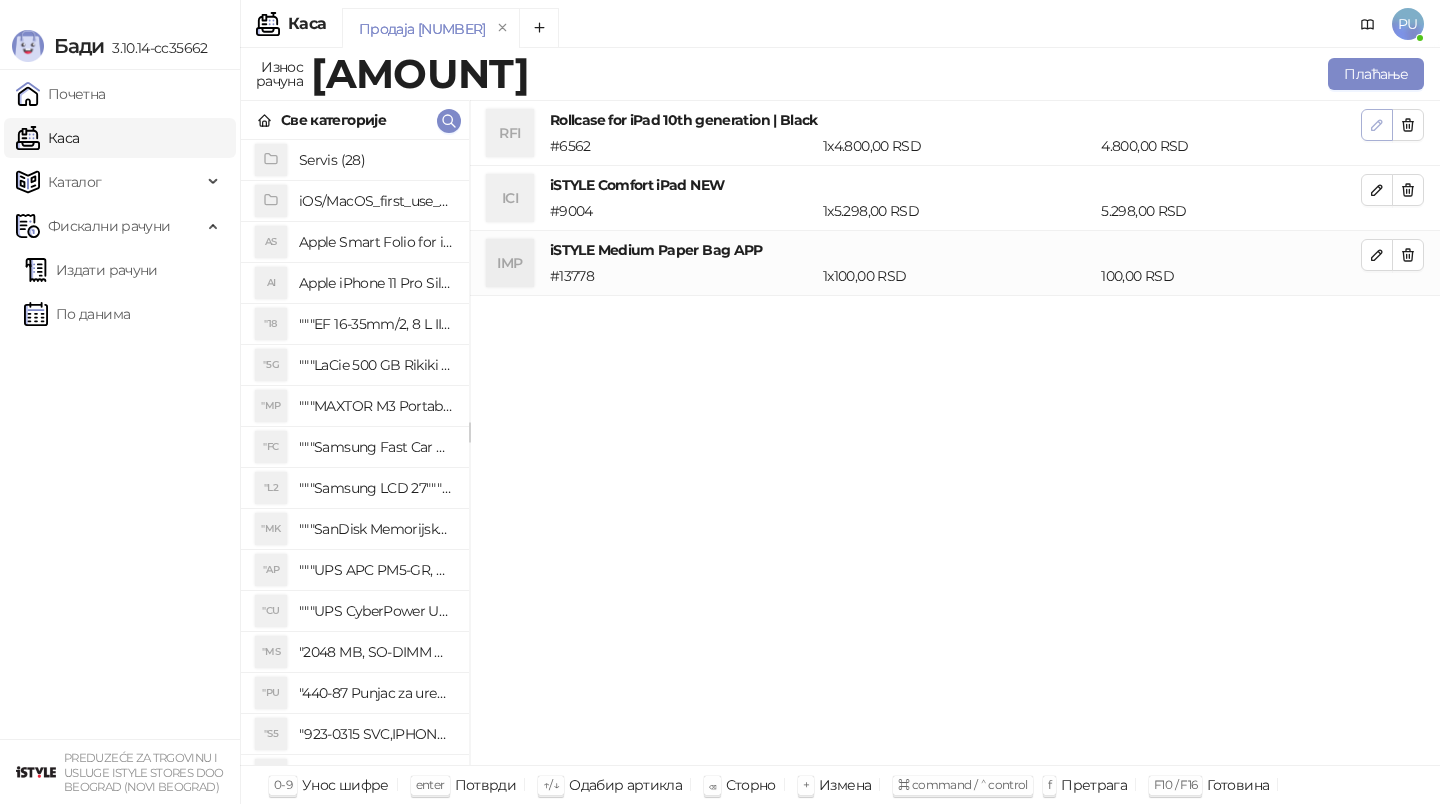 click at bounding box center [1377, 125] 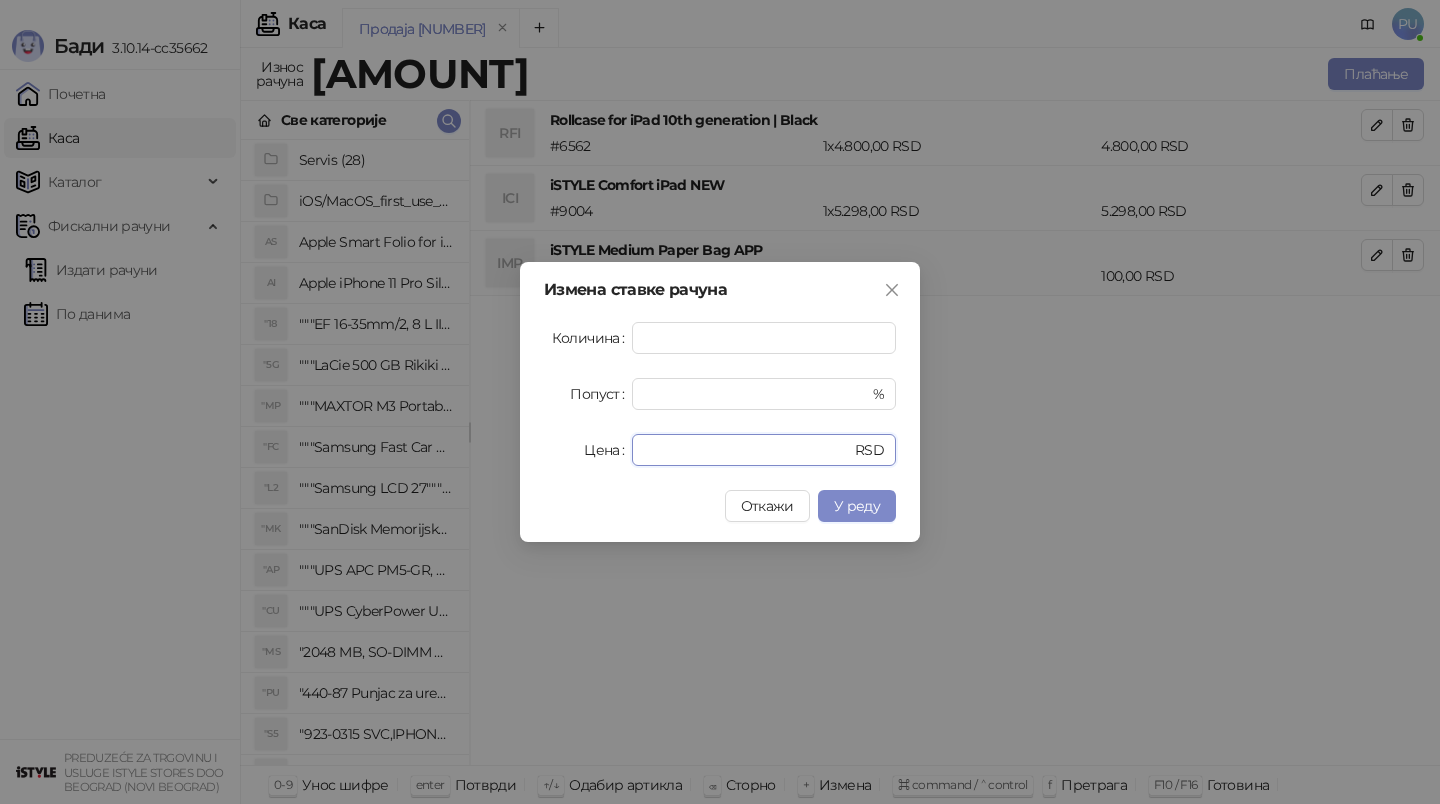 drag, startPoint x: 697, startPoint y: 449, endPoint x: 524, endPoint y: 451, distance: 173.01157 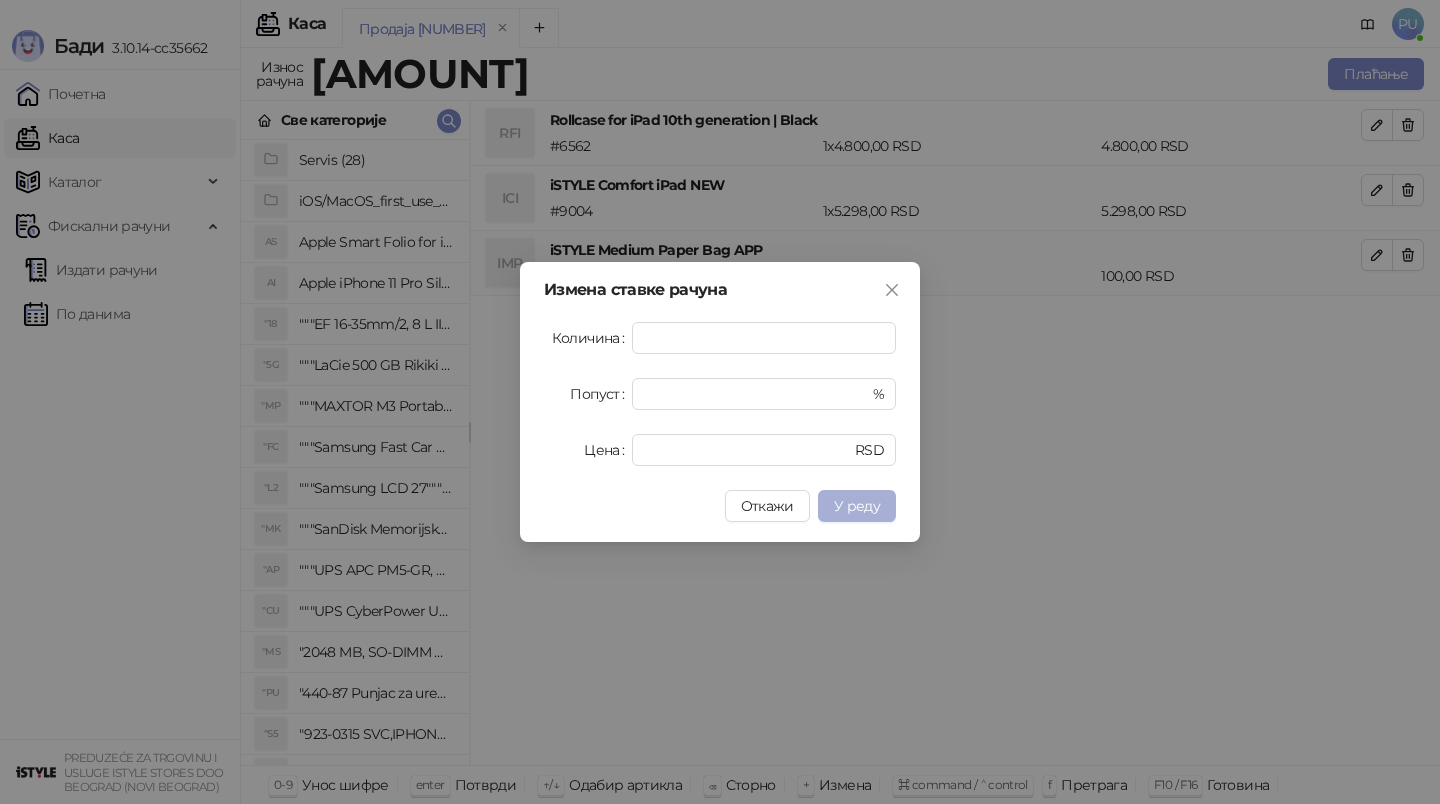 click on "У реду" at bounding box center [857, 506] 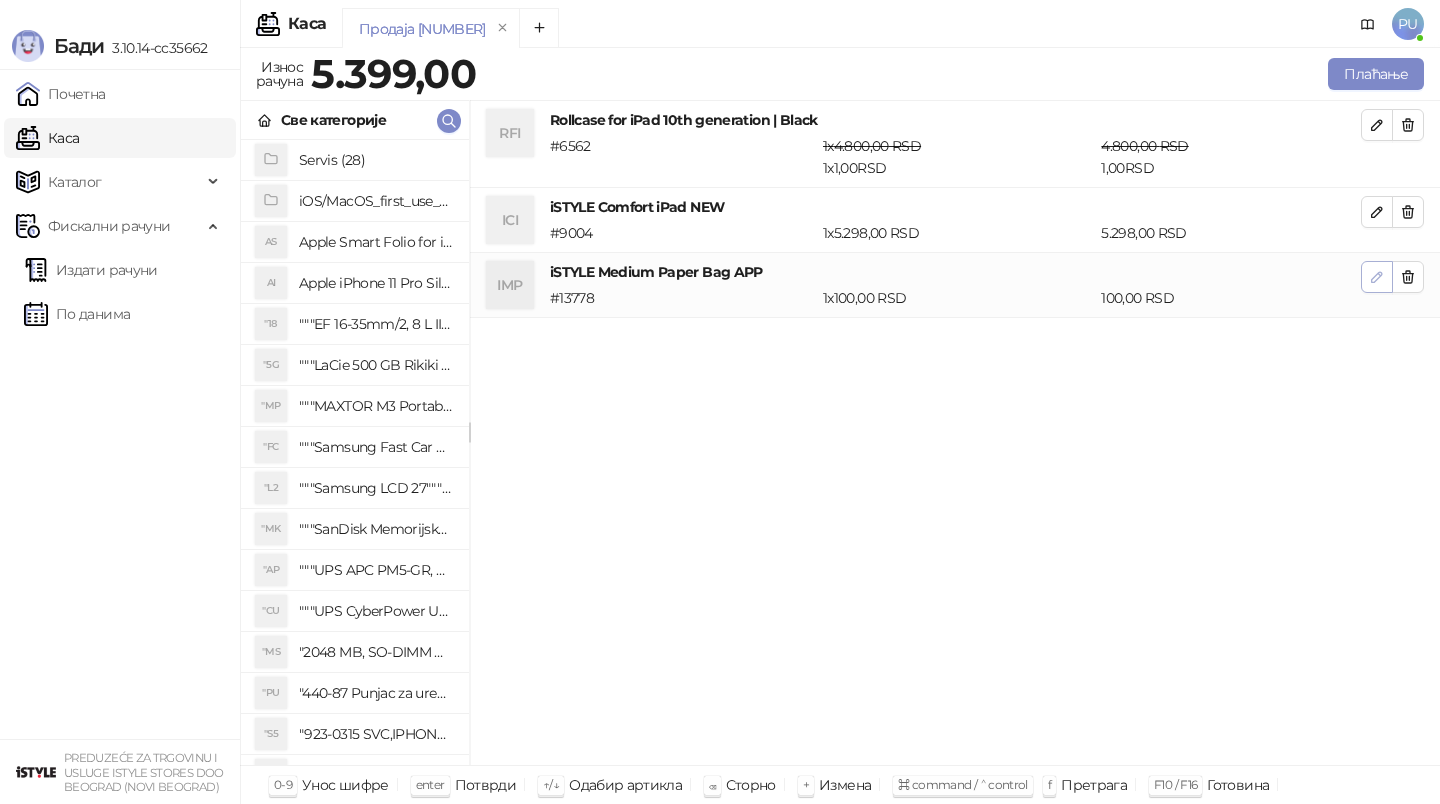 click 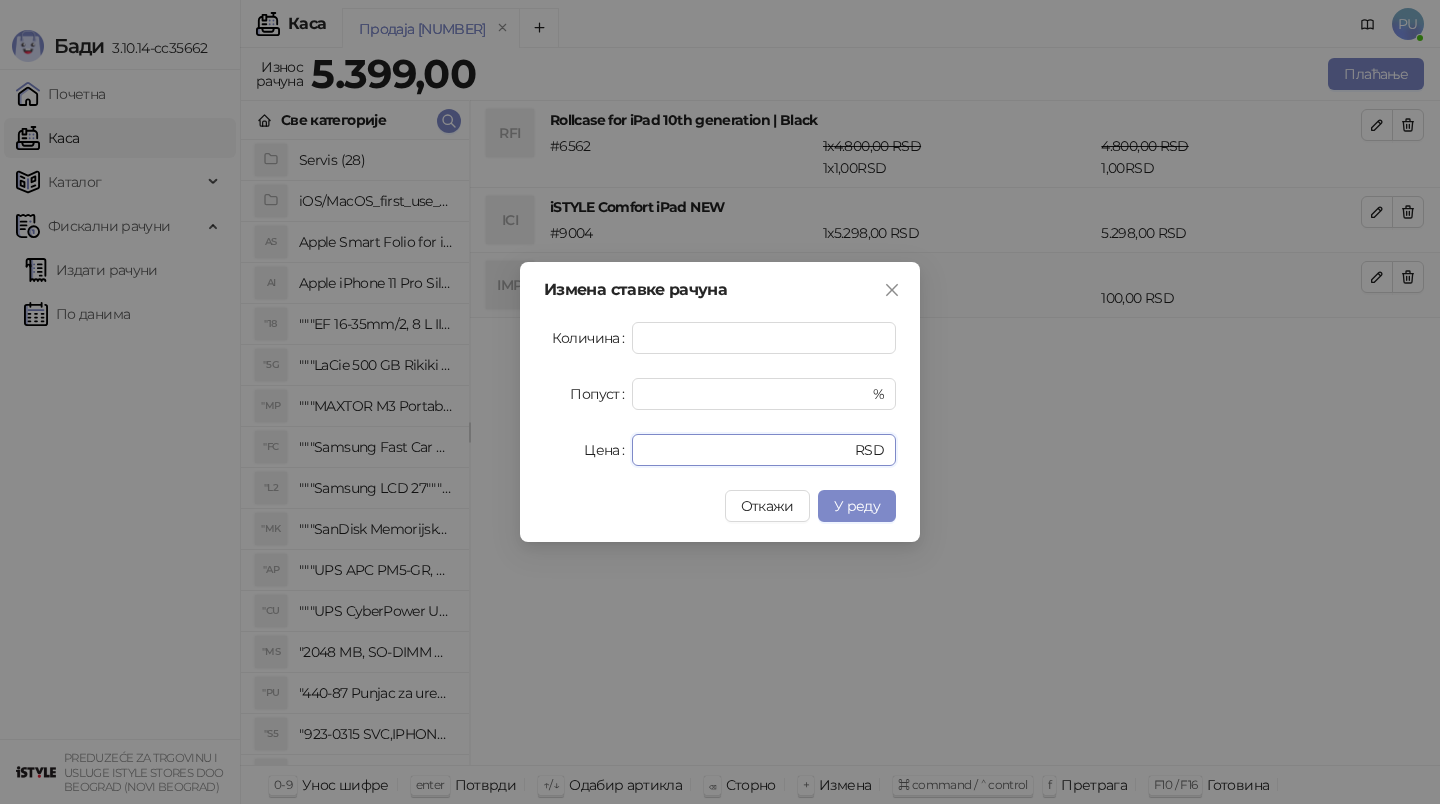 drag, startPoint x: 786, startPoint y: 443, endPoint x: 559, endPoint y: 442, distance: 227.0022 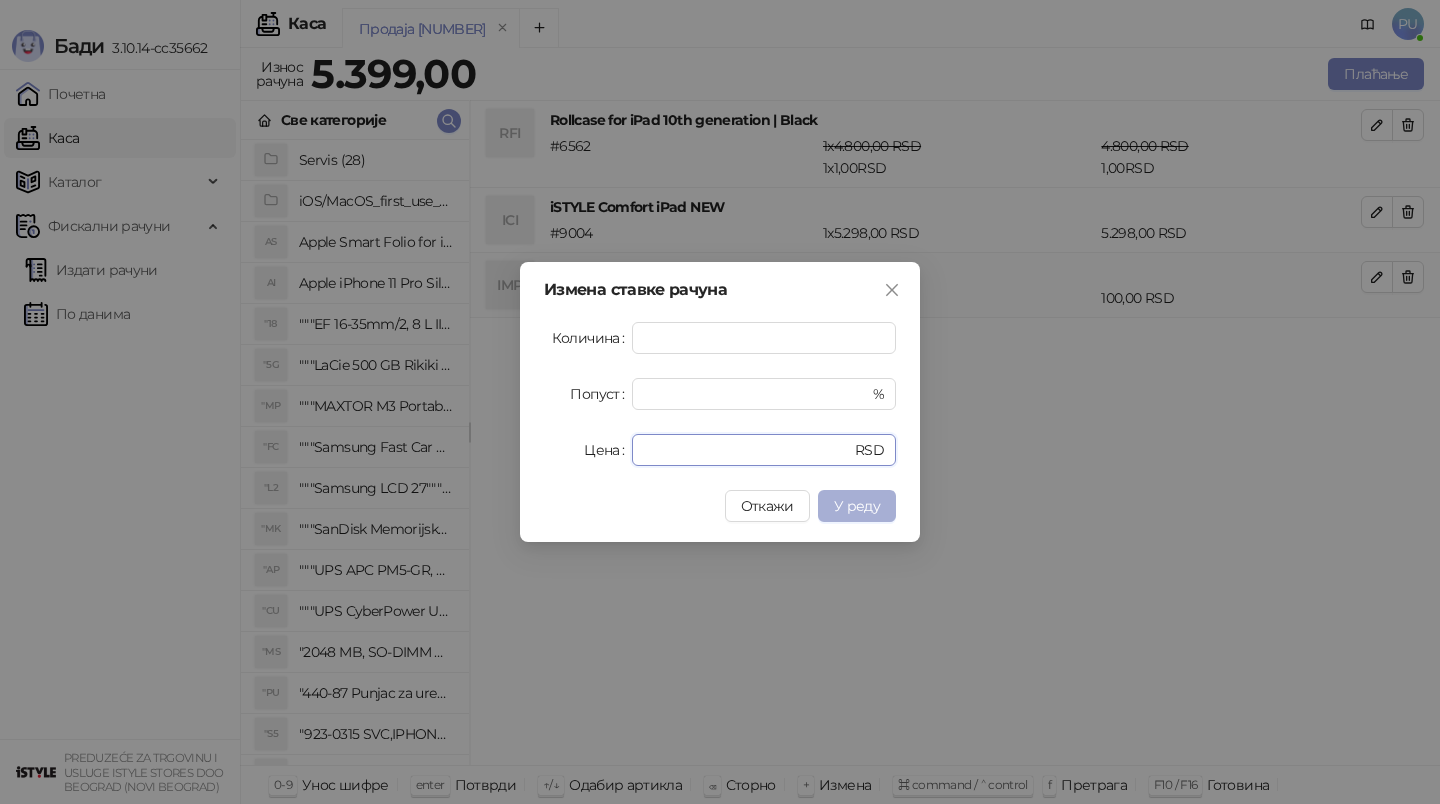 type on "*" 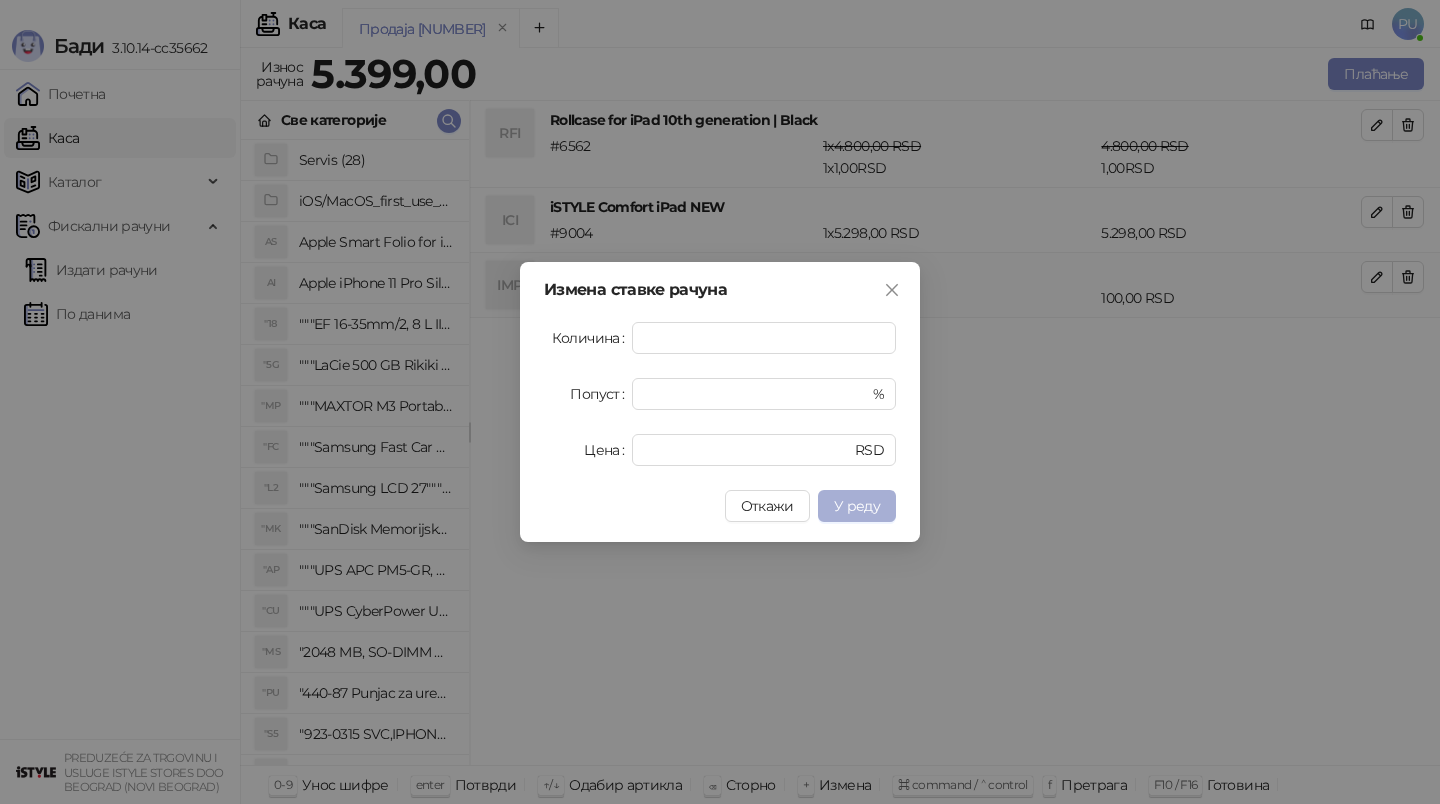 click on "У реду" at bounding box center [857, 506] 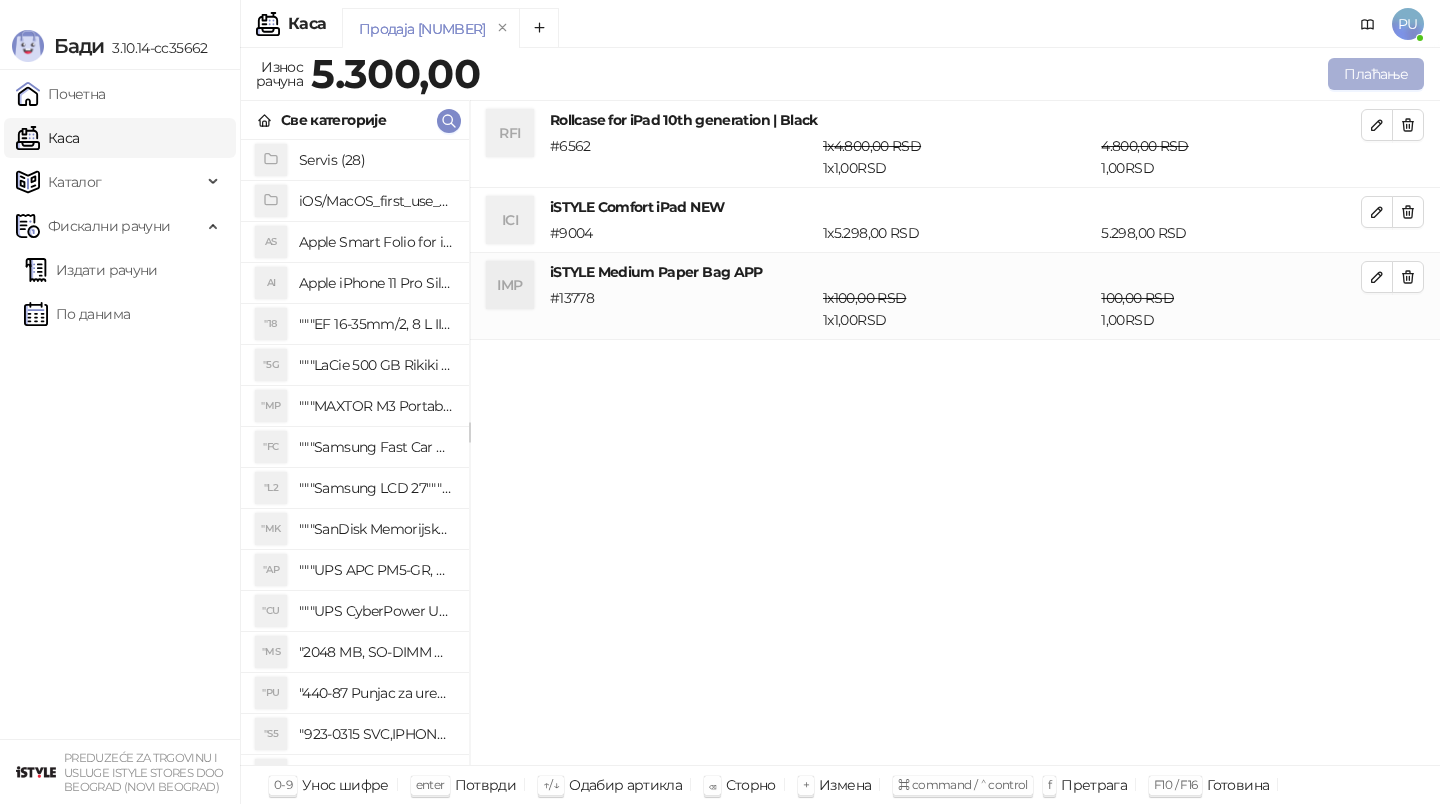click on "Плаћање" at bounding box center (1376, 74) 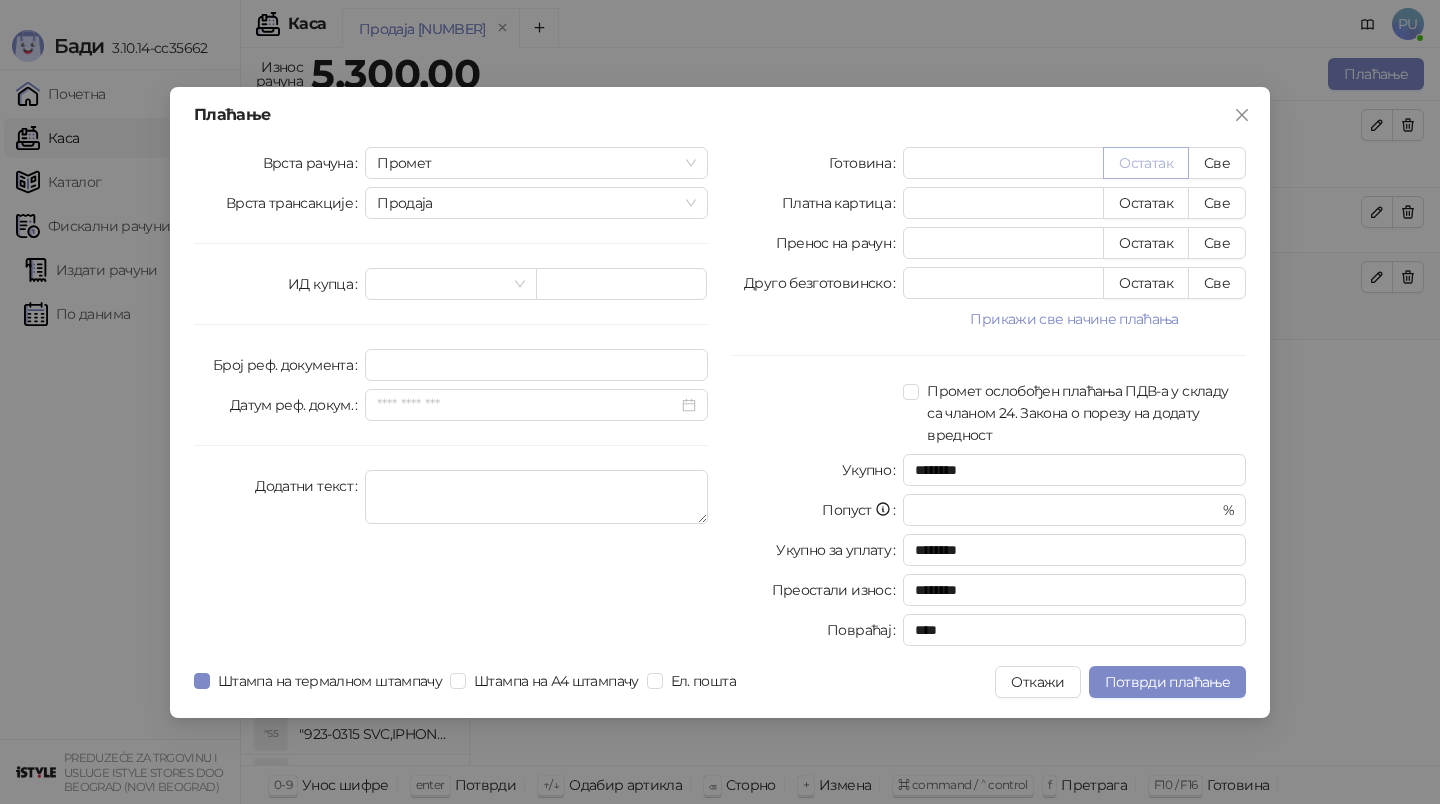 click on "Остатак" at bounding box center (1146, 163) 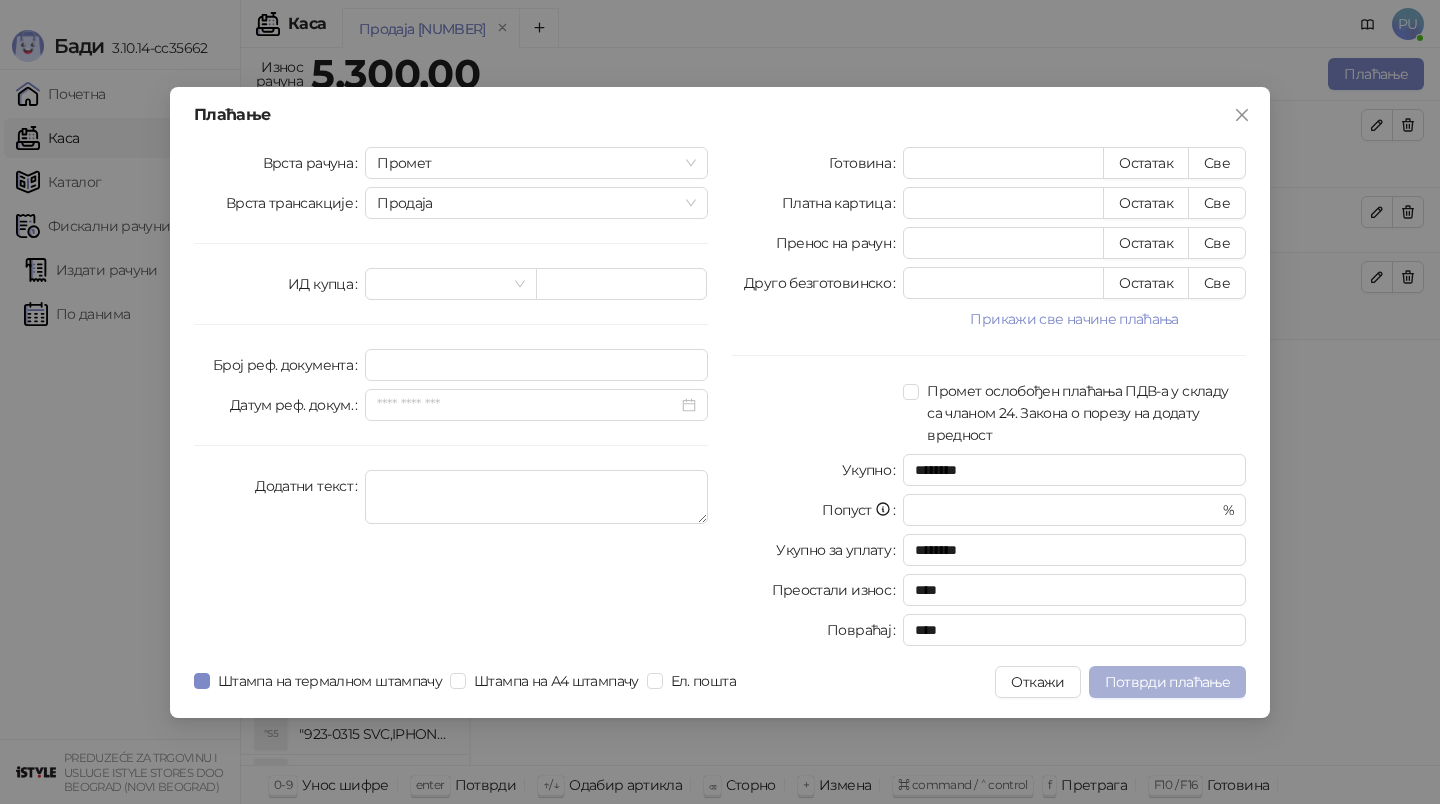 click on "Потврди плаћање" at bounding box center [1167, 682] 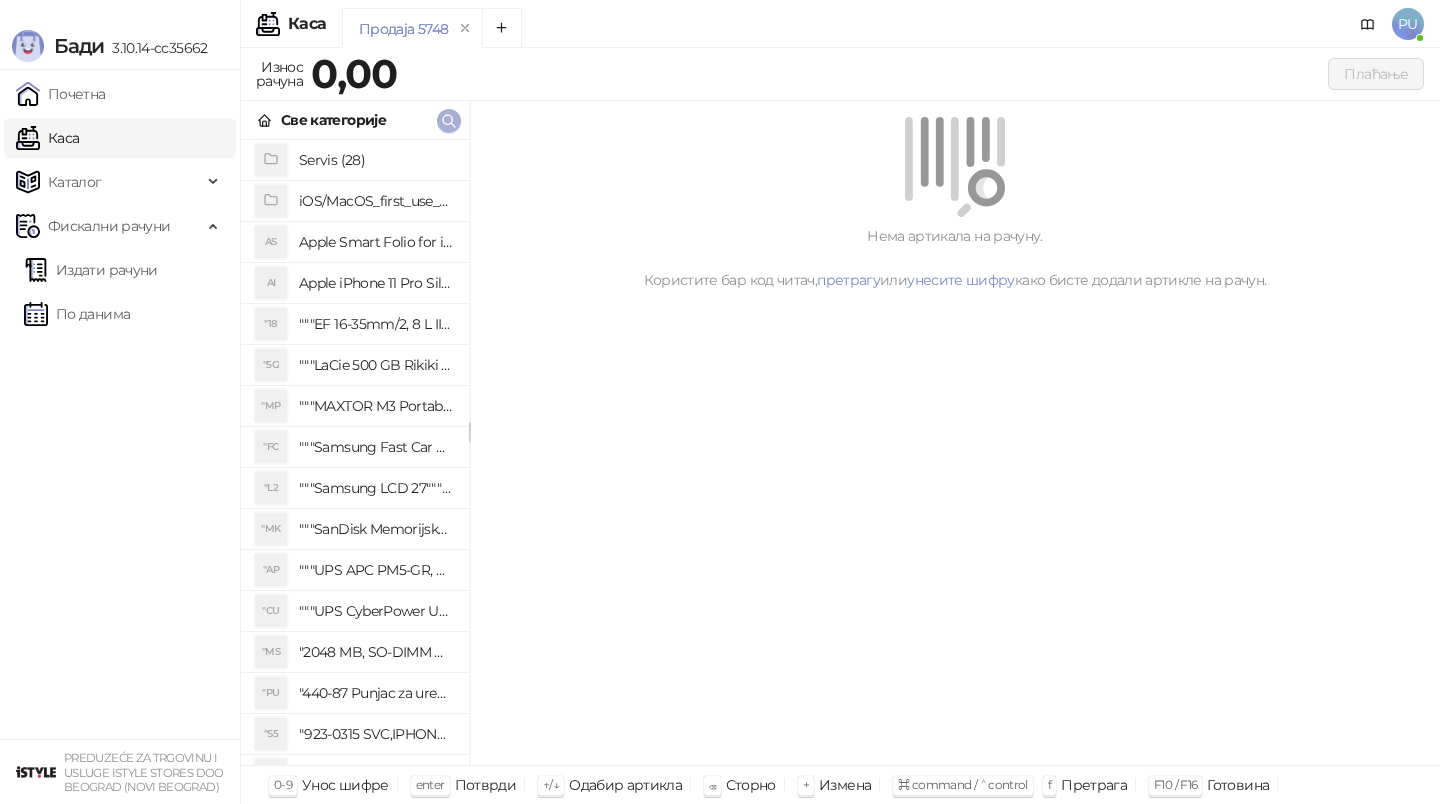 click 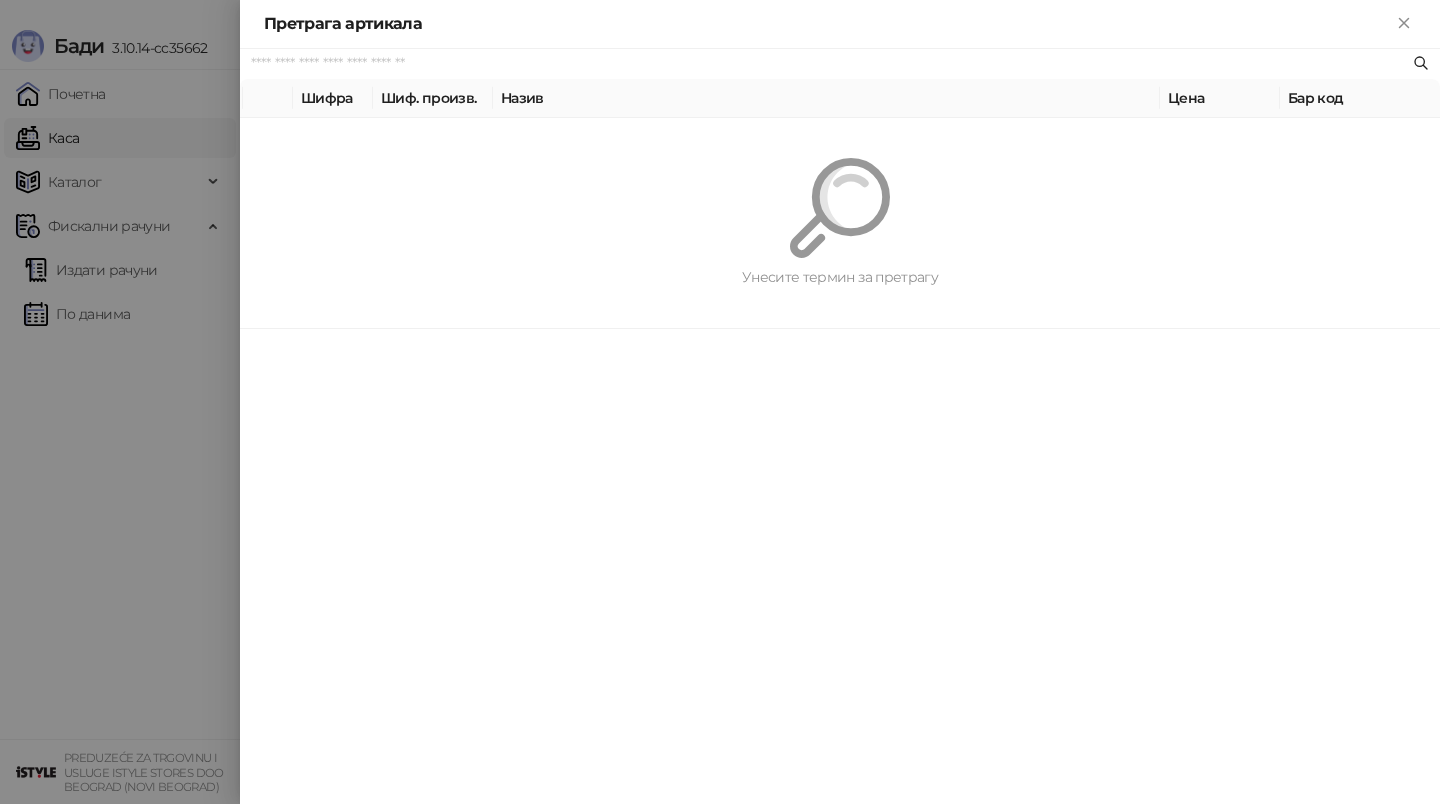 paste on "*********" 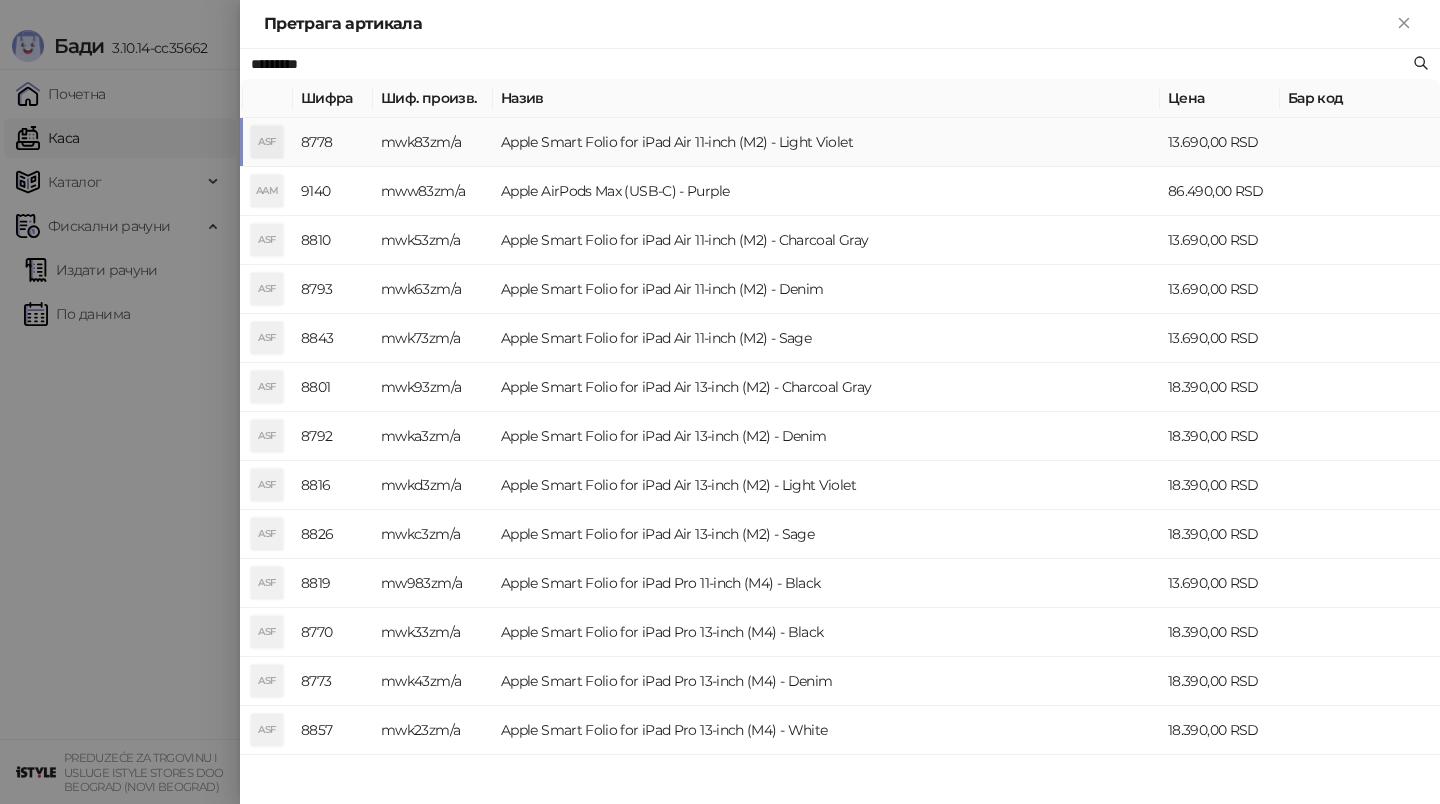 click on "Apple Smart Folio for iPad Air 11-inch (M2) - Light Violet" at bounding box center [826, 142] 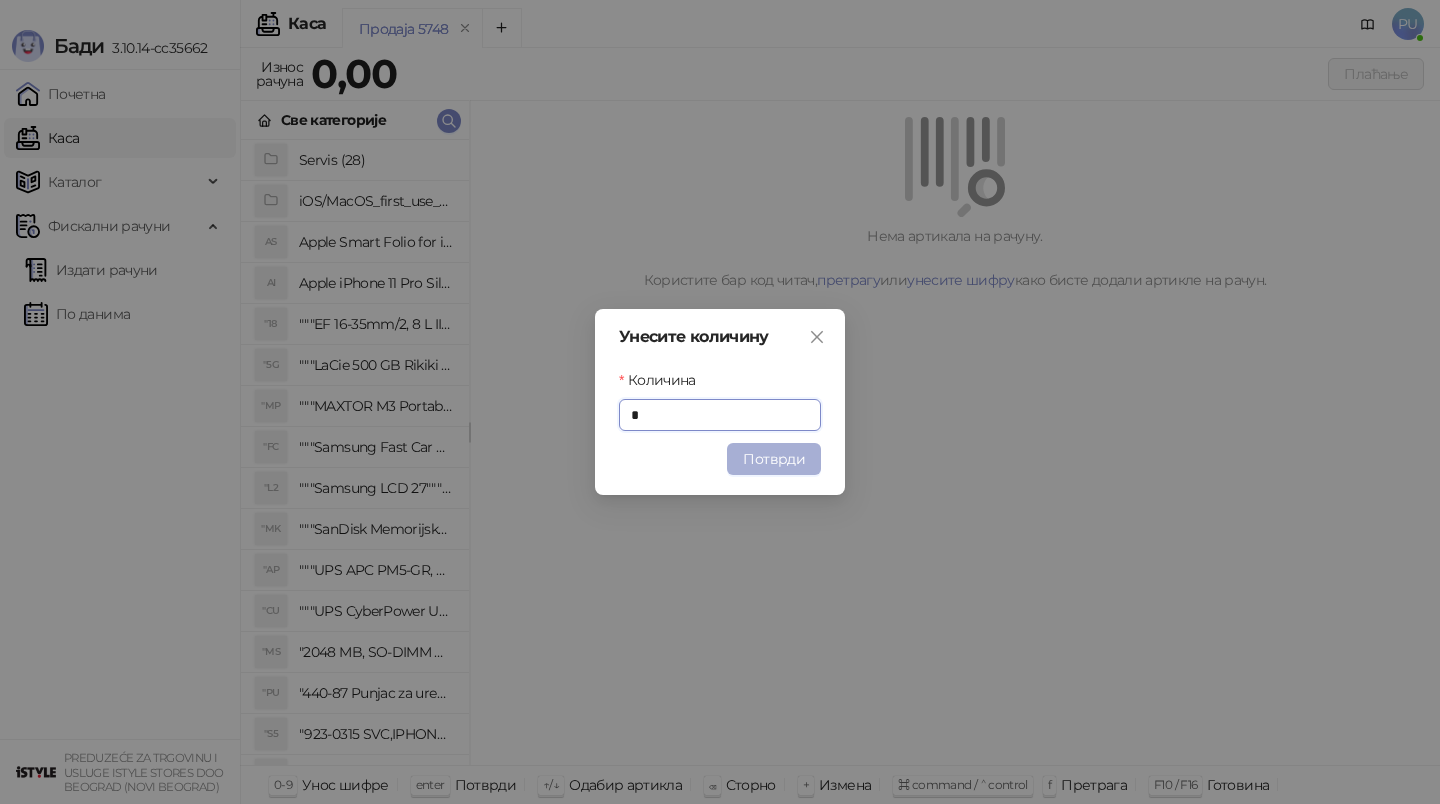 click on "Потврди" at bounding box center [774, 459] 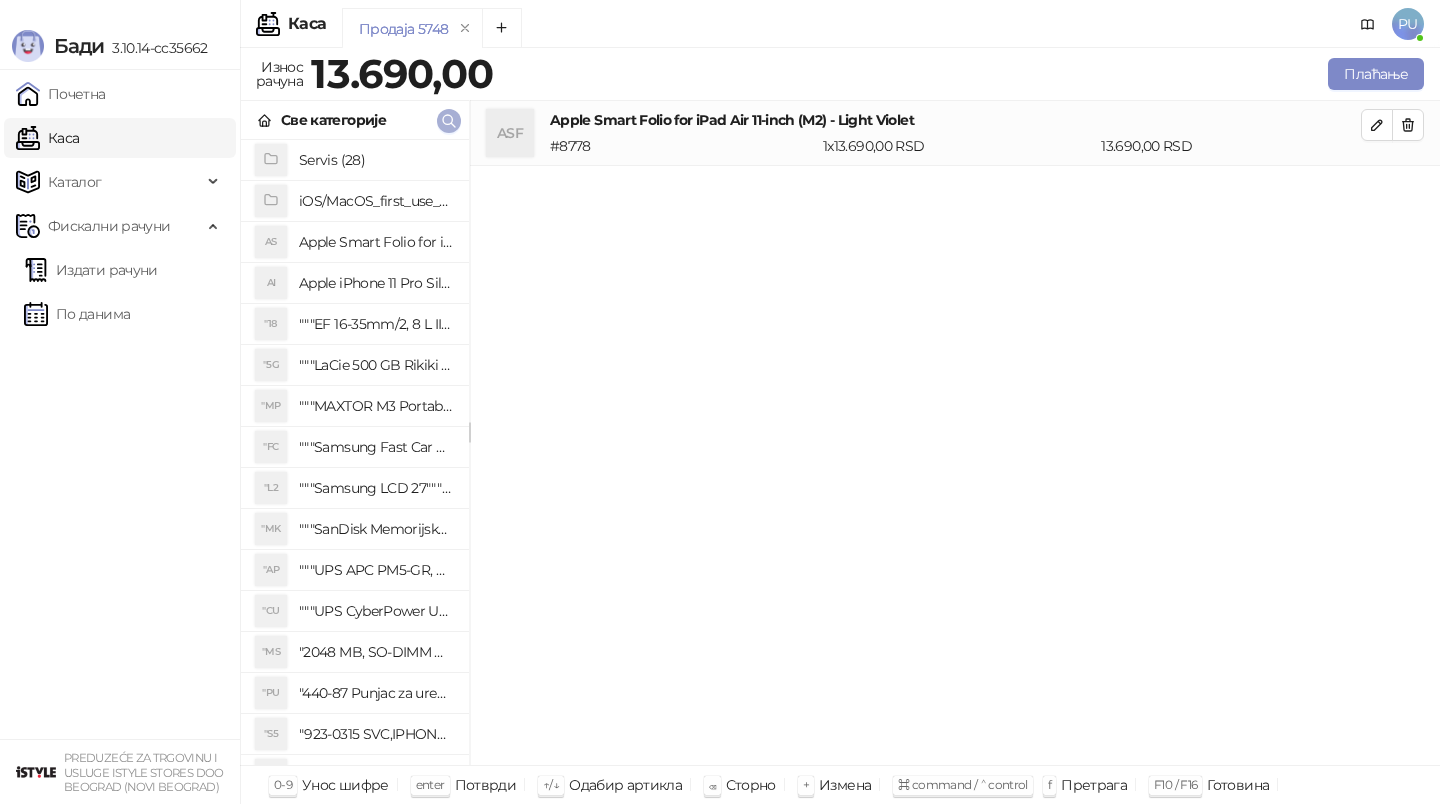 click 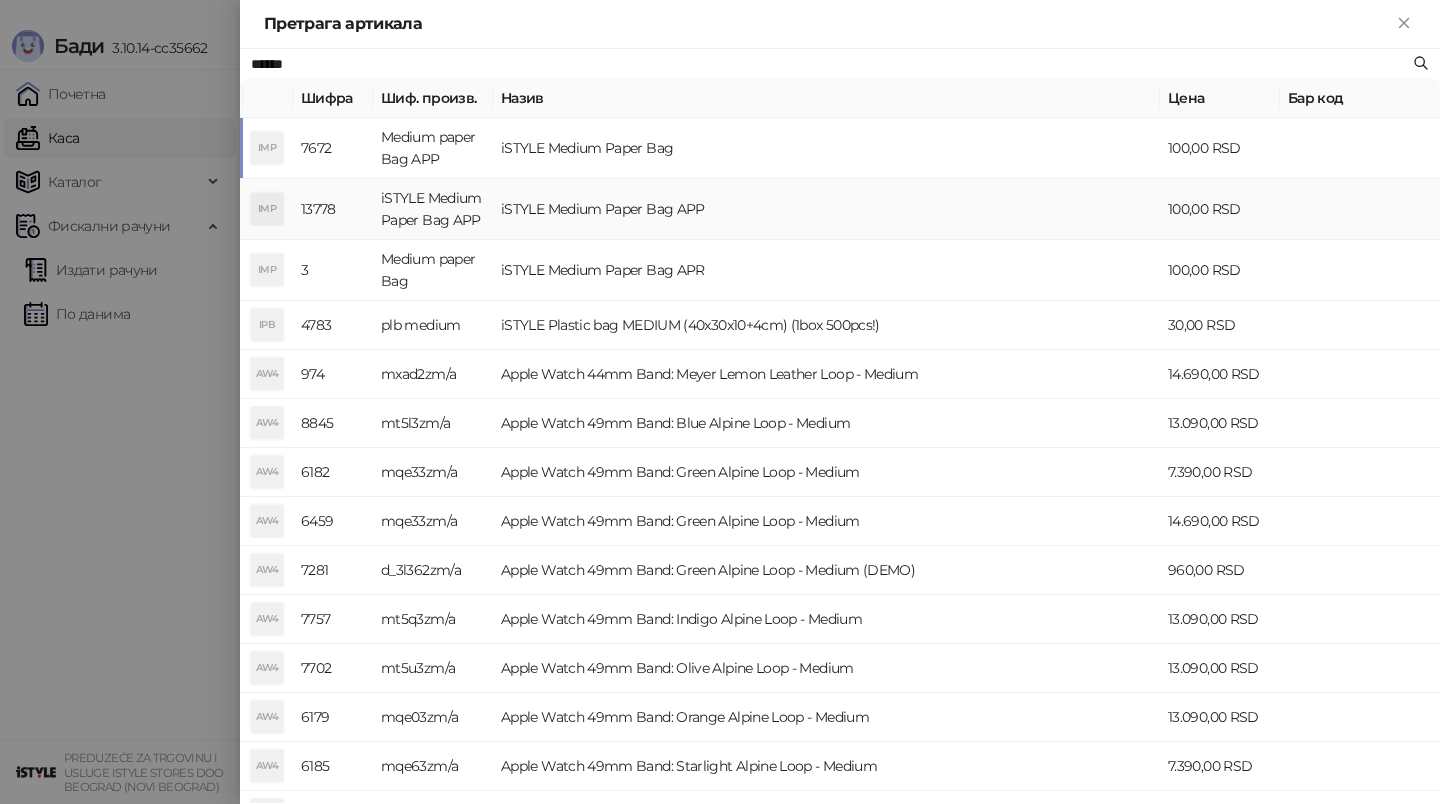 type on "******" 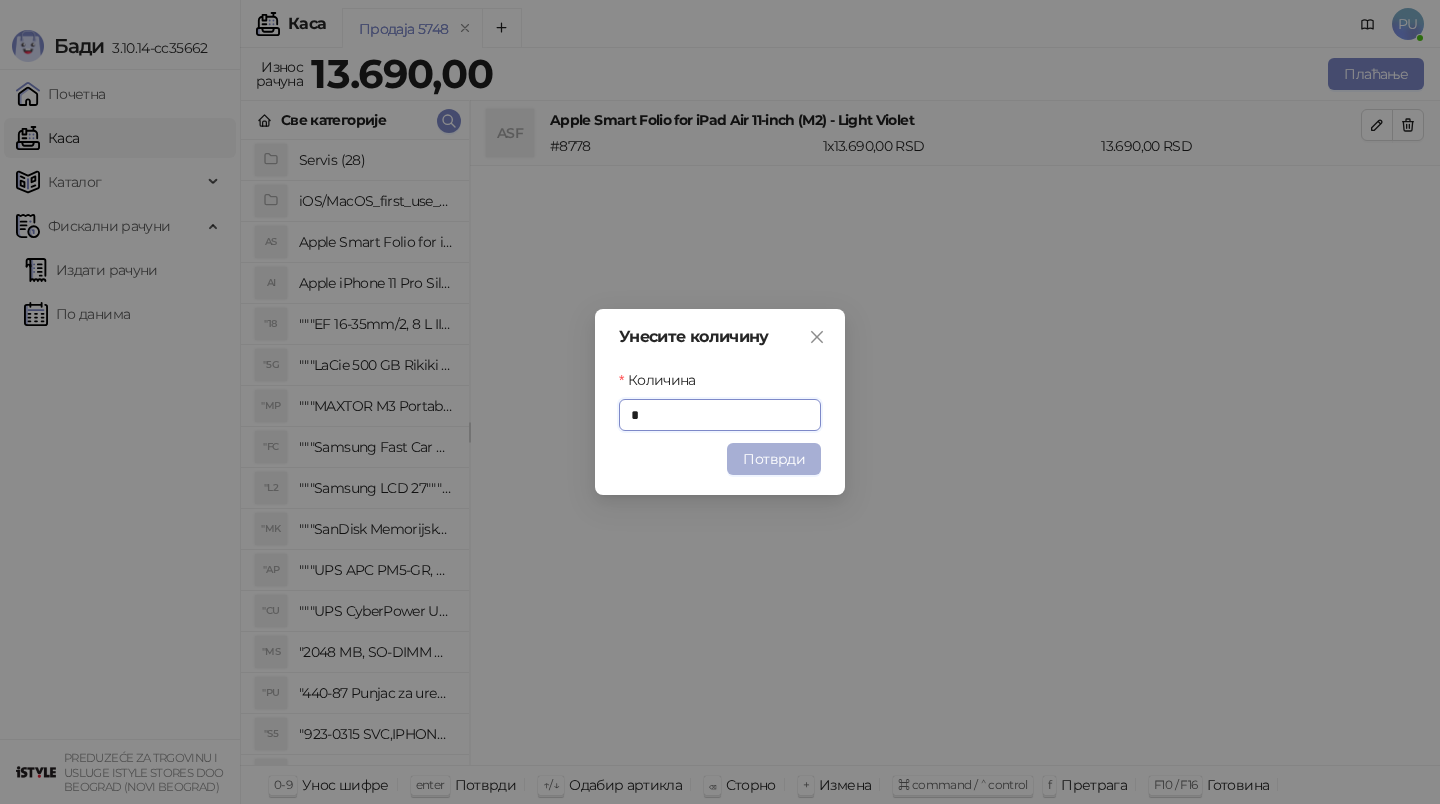 click on "Потврди" at bounding box center (774, 459) 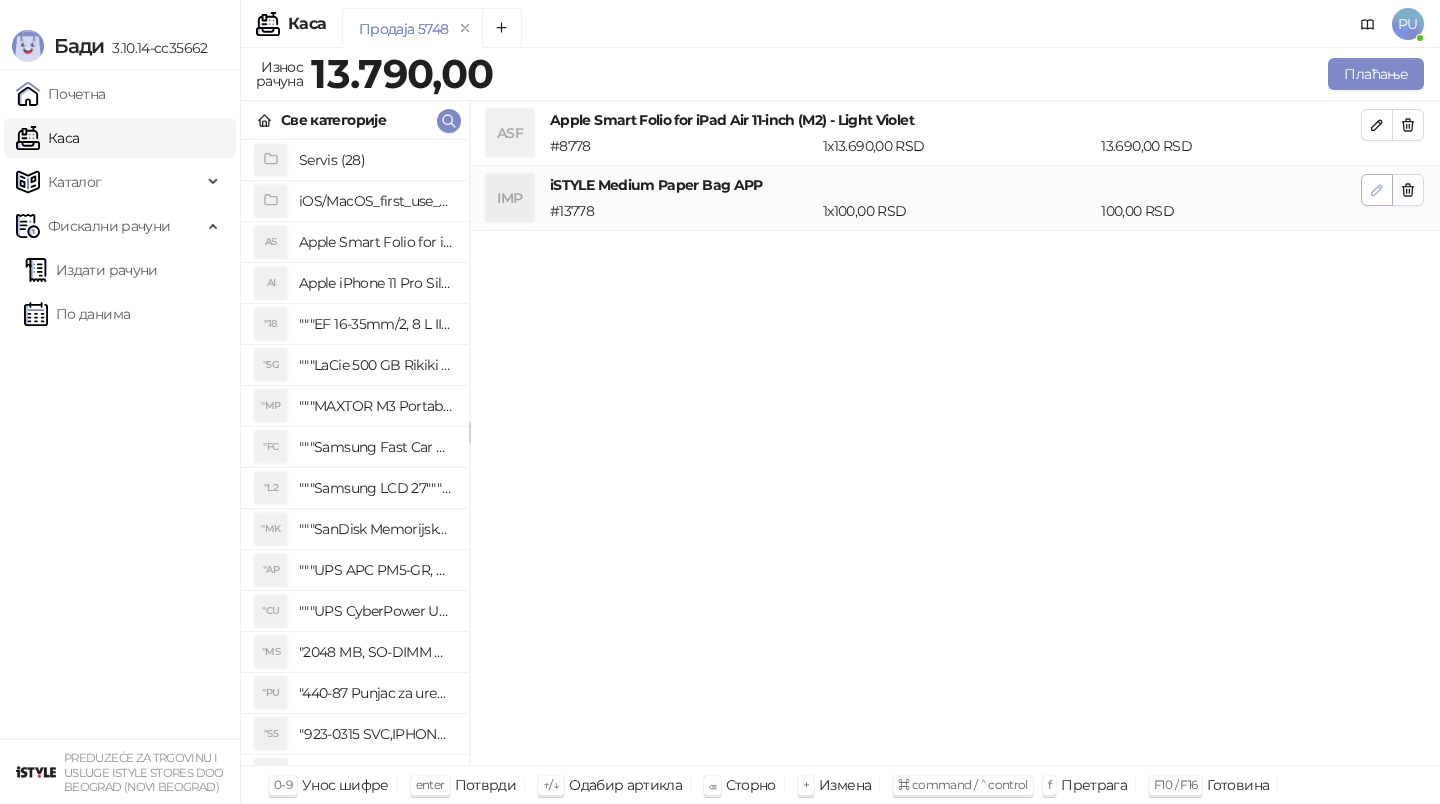 click 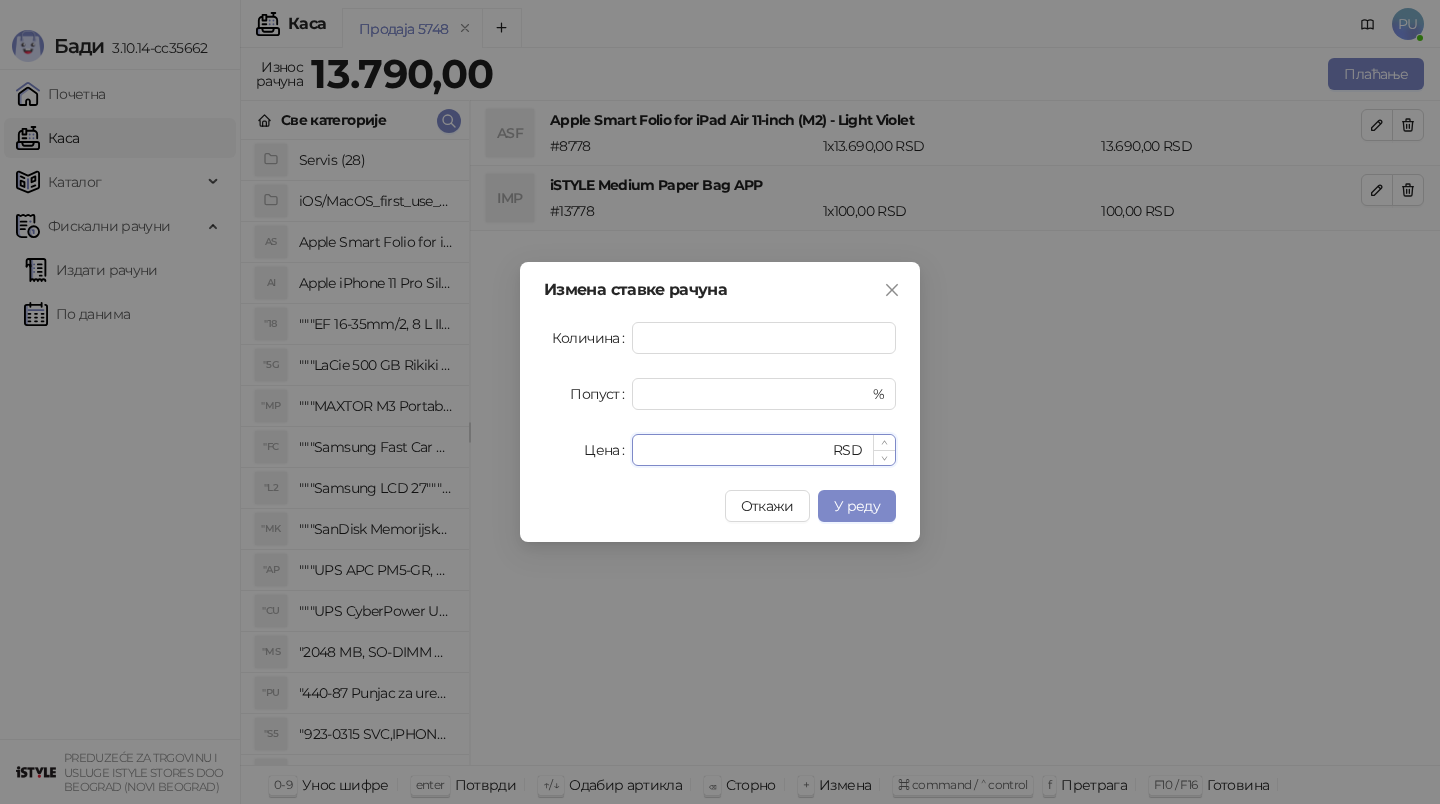 click on "***" at bounding box center (736, 450) 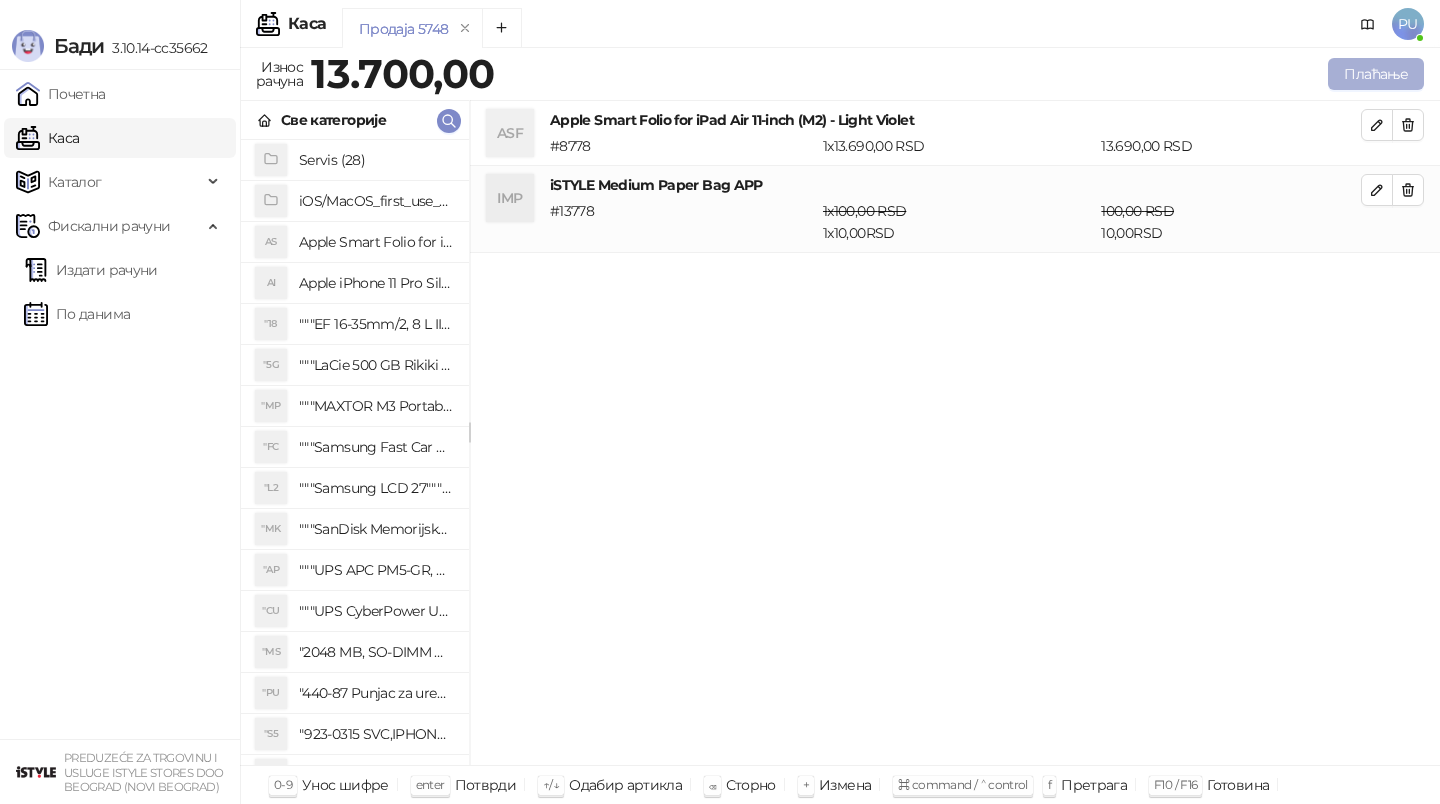 click on "Плаћање" at bounding box center [1376, 74] 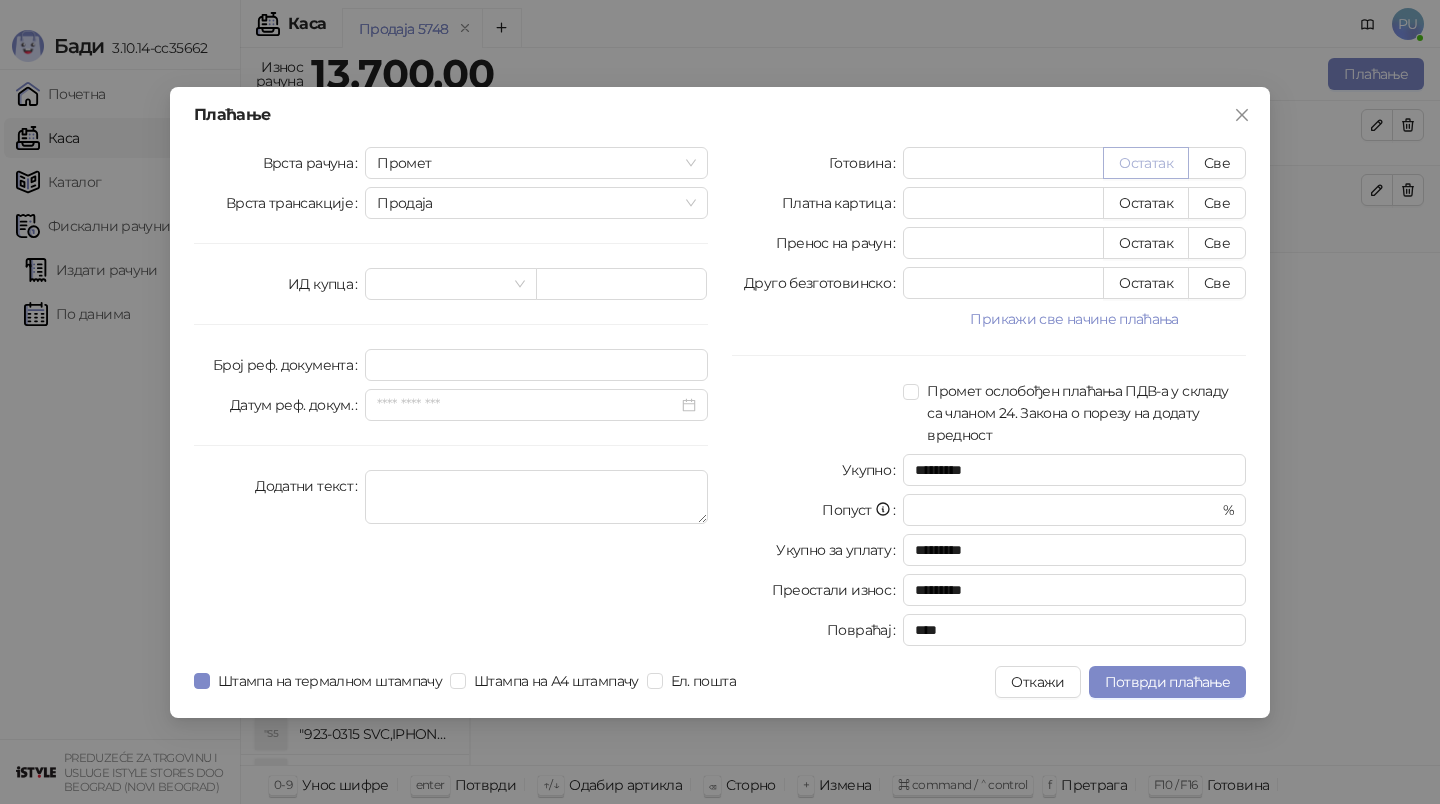 click on "Остатак" at bounding box center [1146, 163] 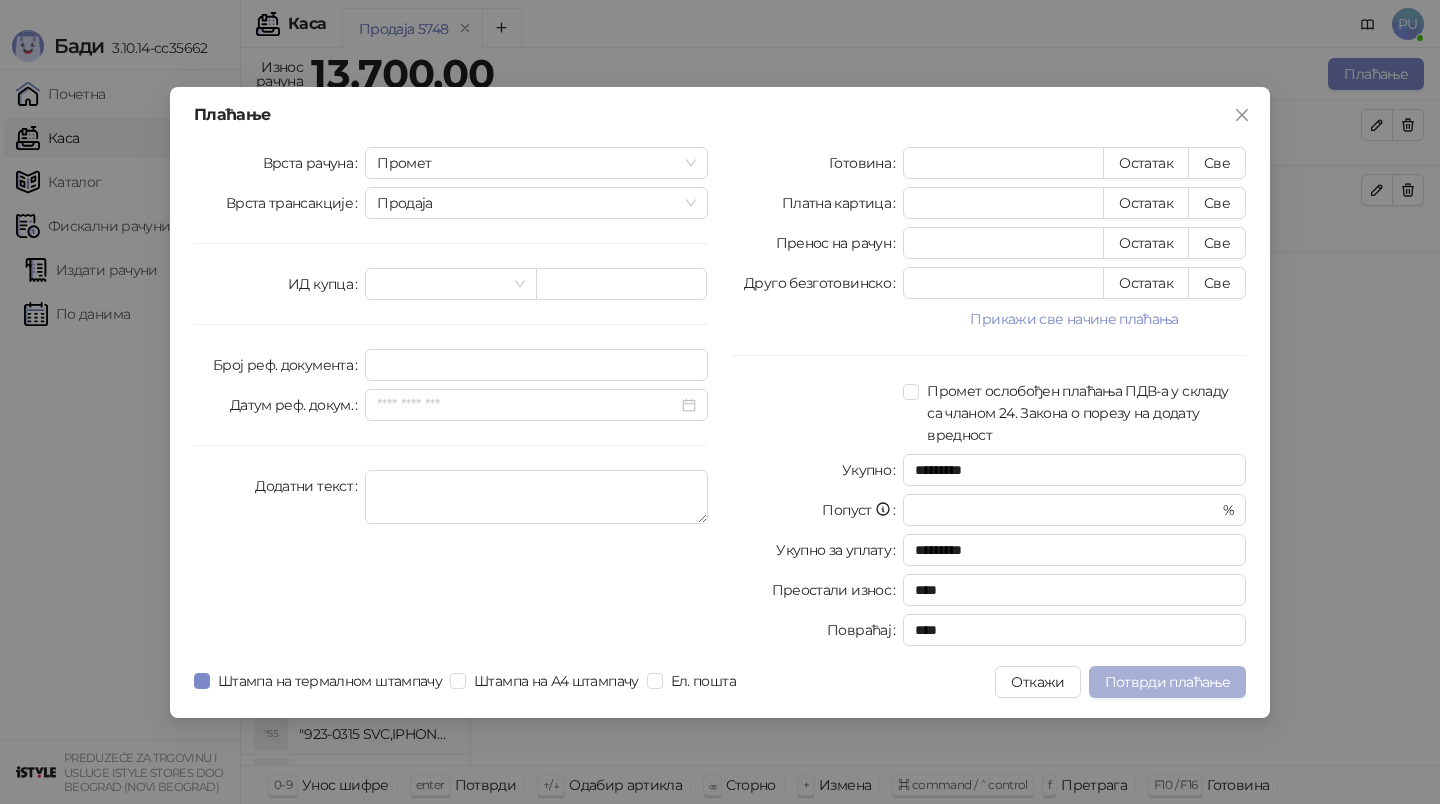 click on "Потврди плаћање" at bounding box center [1167, 682] 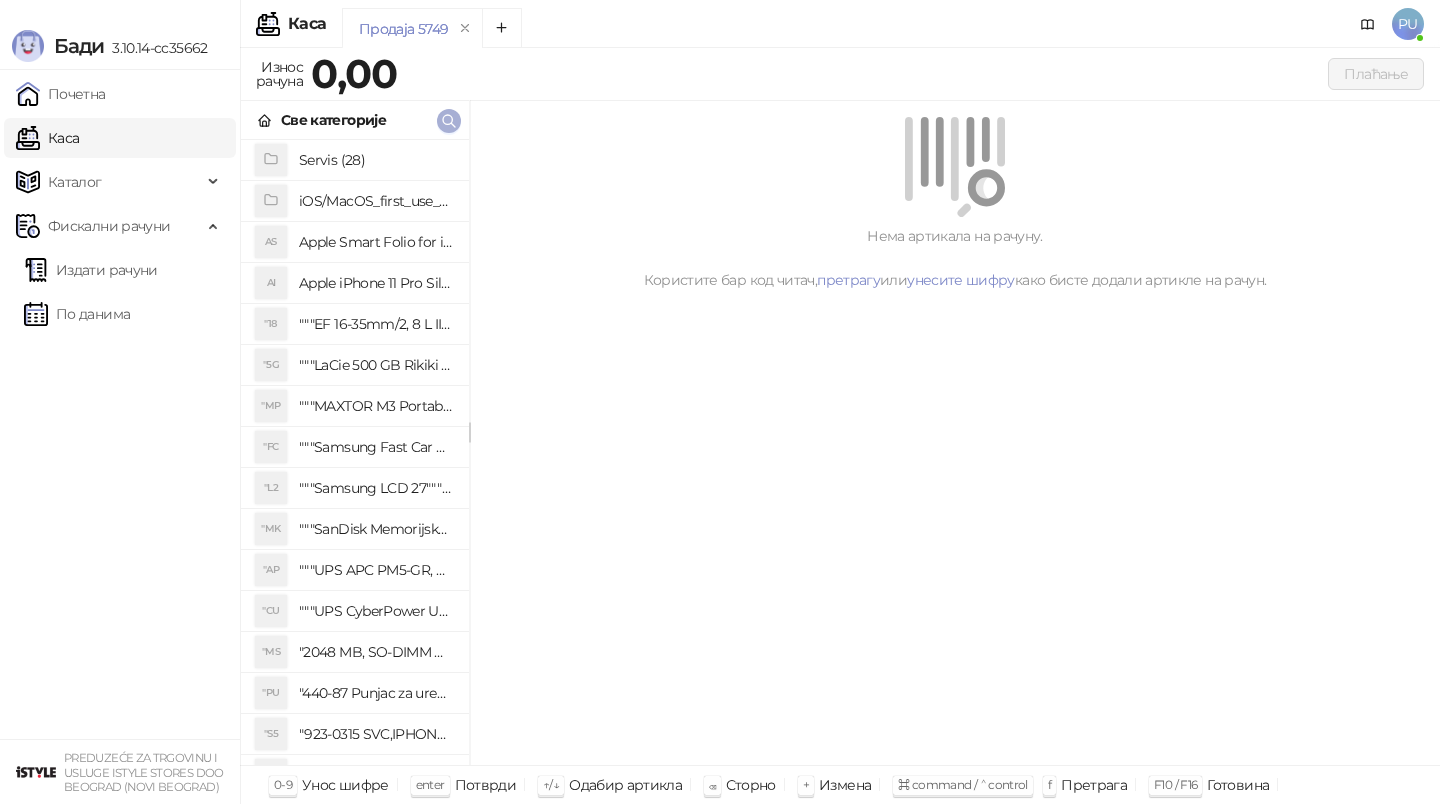click at bounding box center (449, 121) 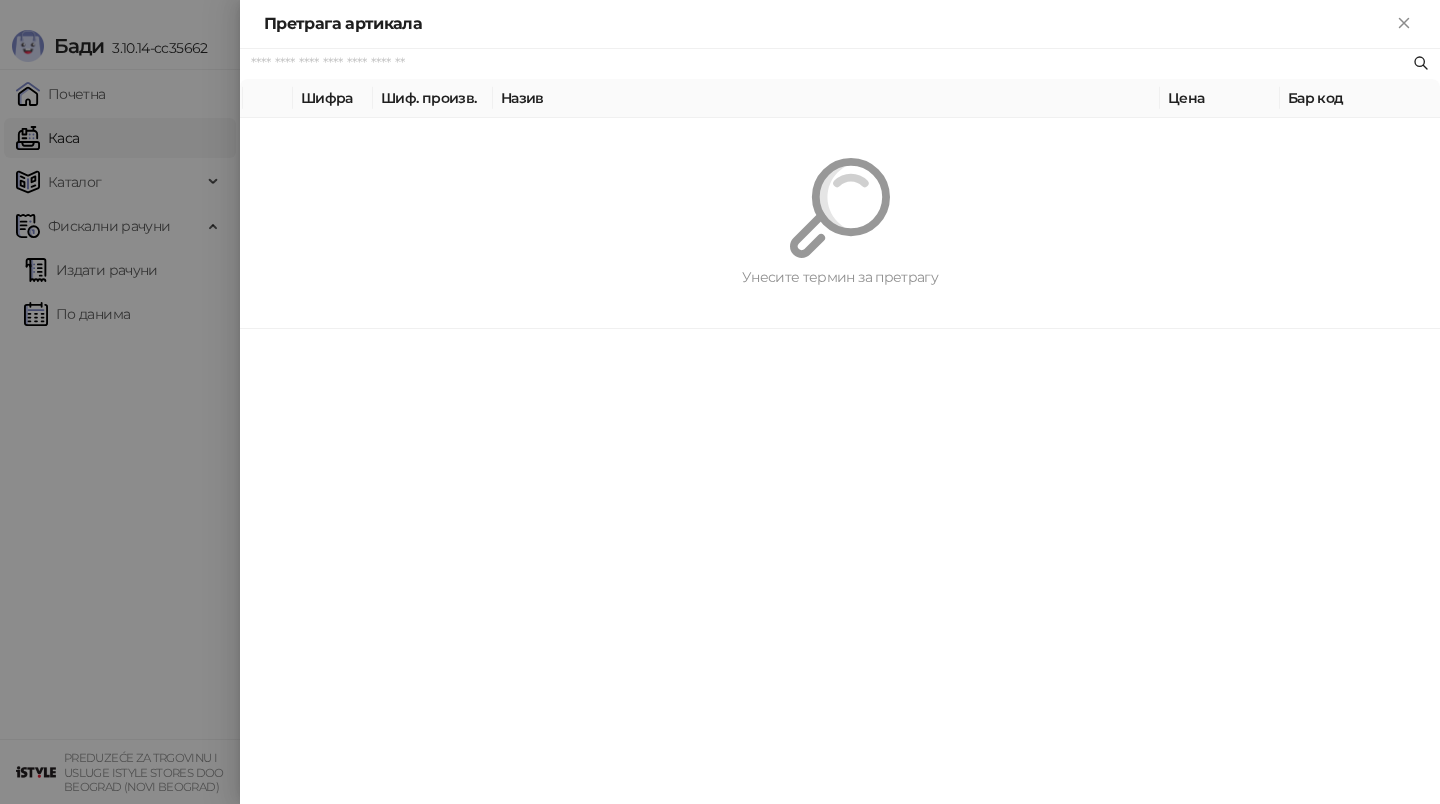 paste on "*********" 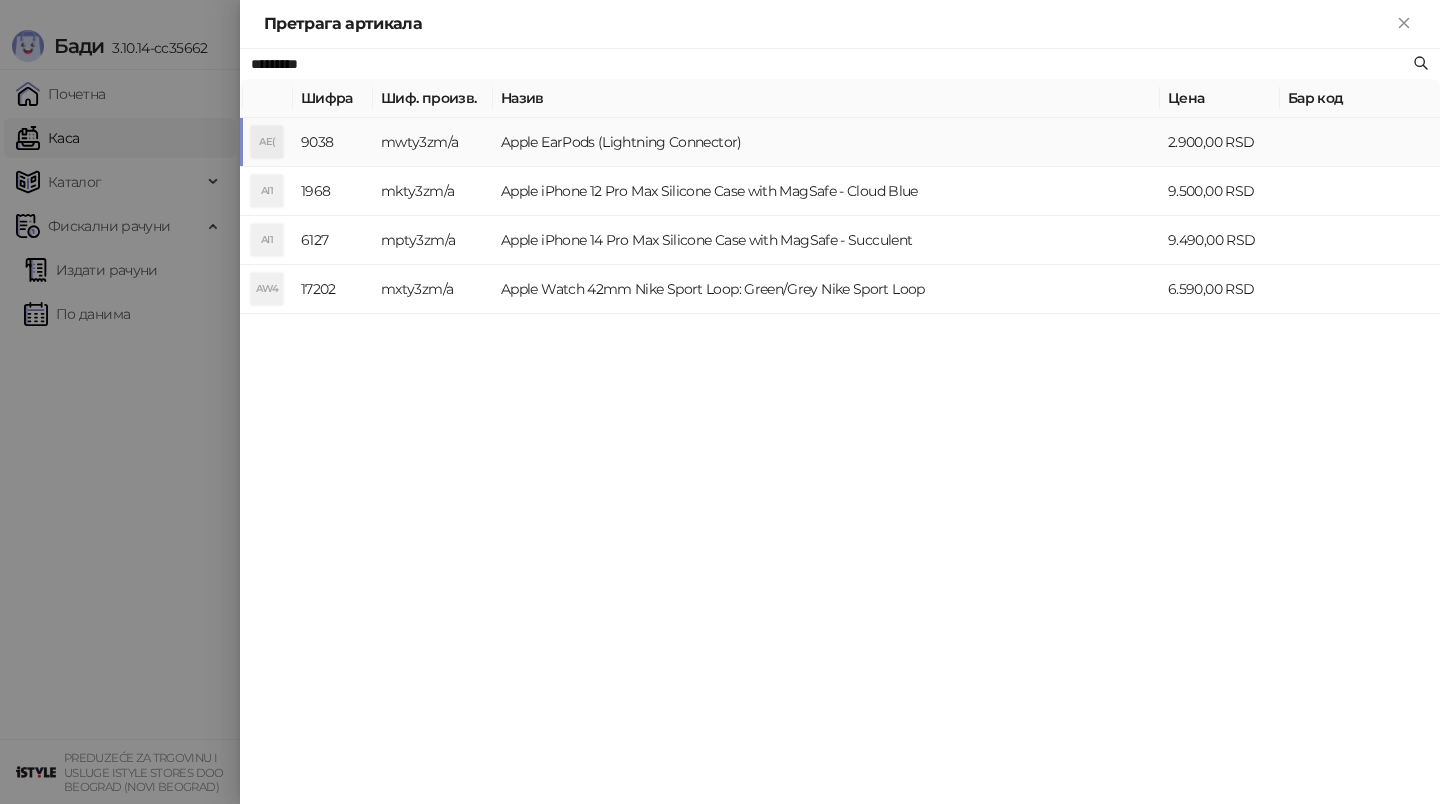 type on "*********" 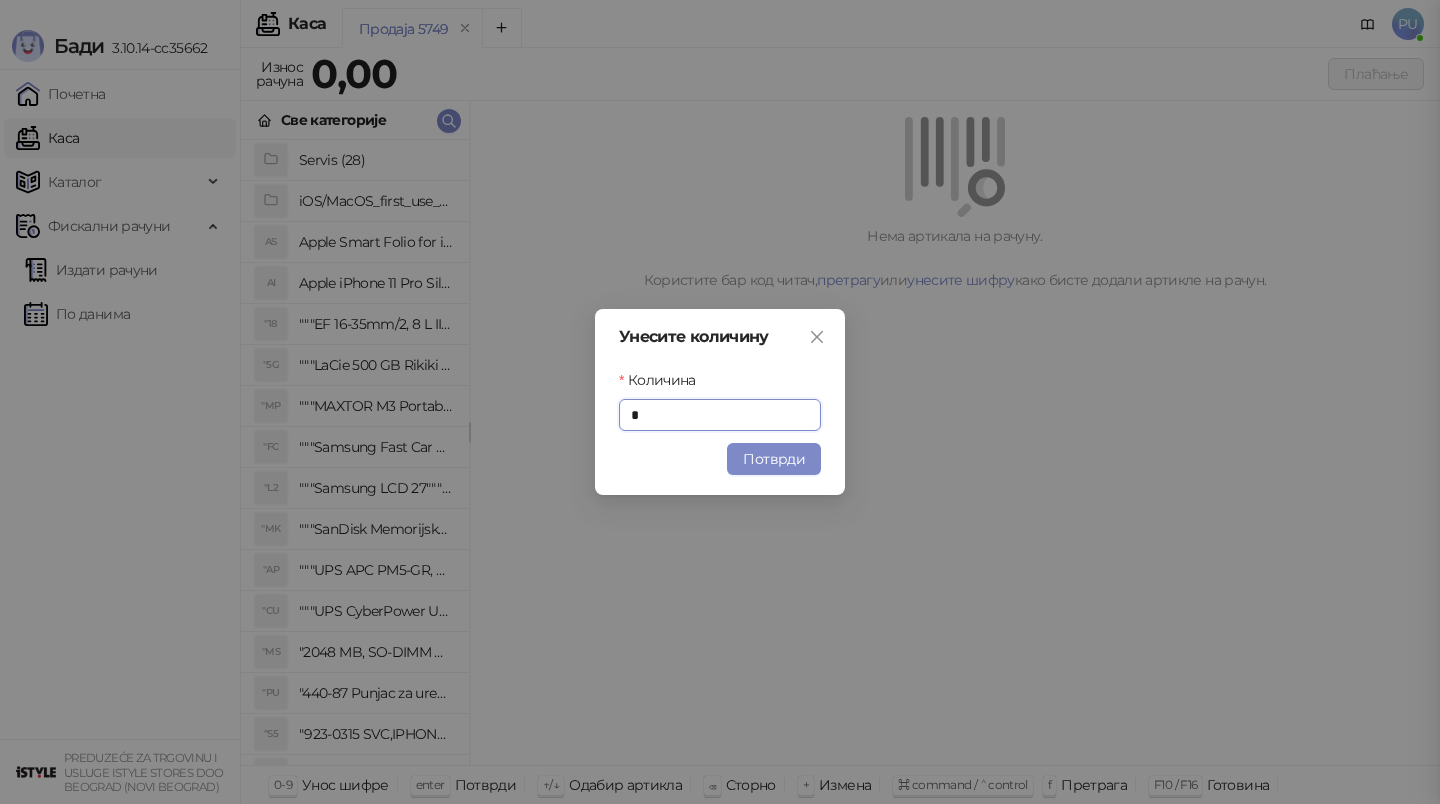 type on "*" 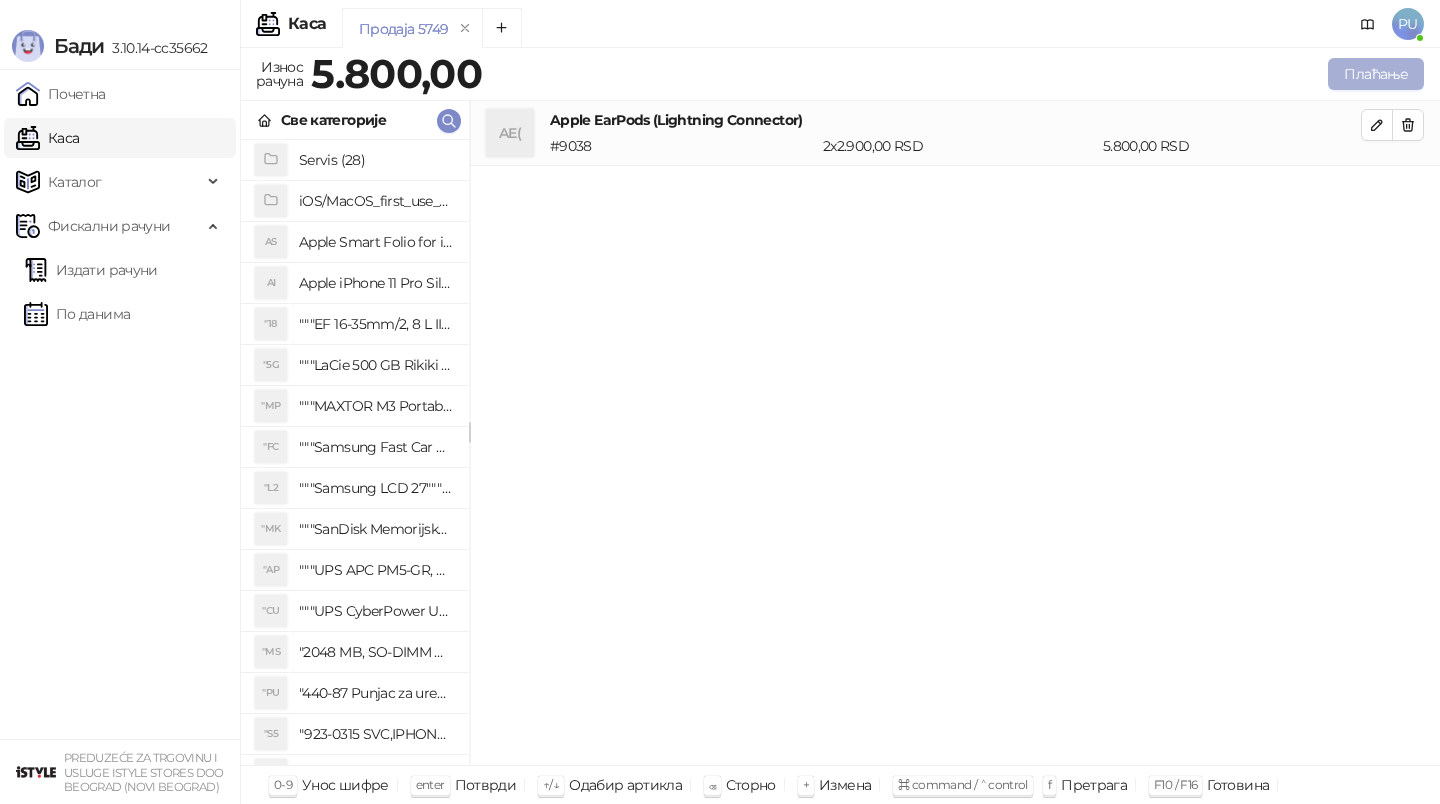 click on "Плаћање" at bounding box center (1376, 74) 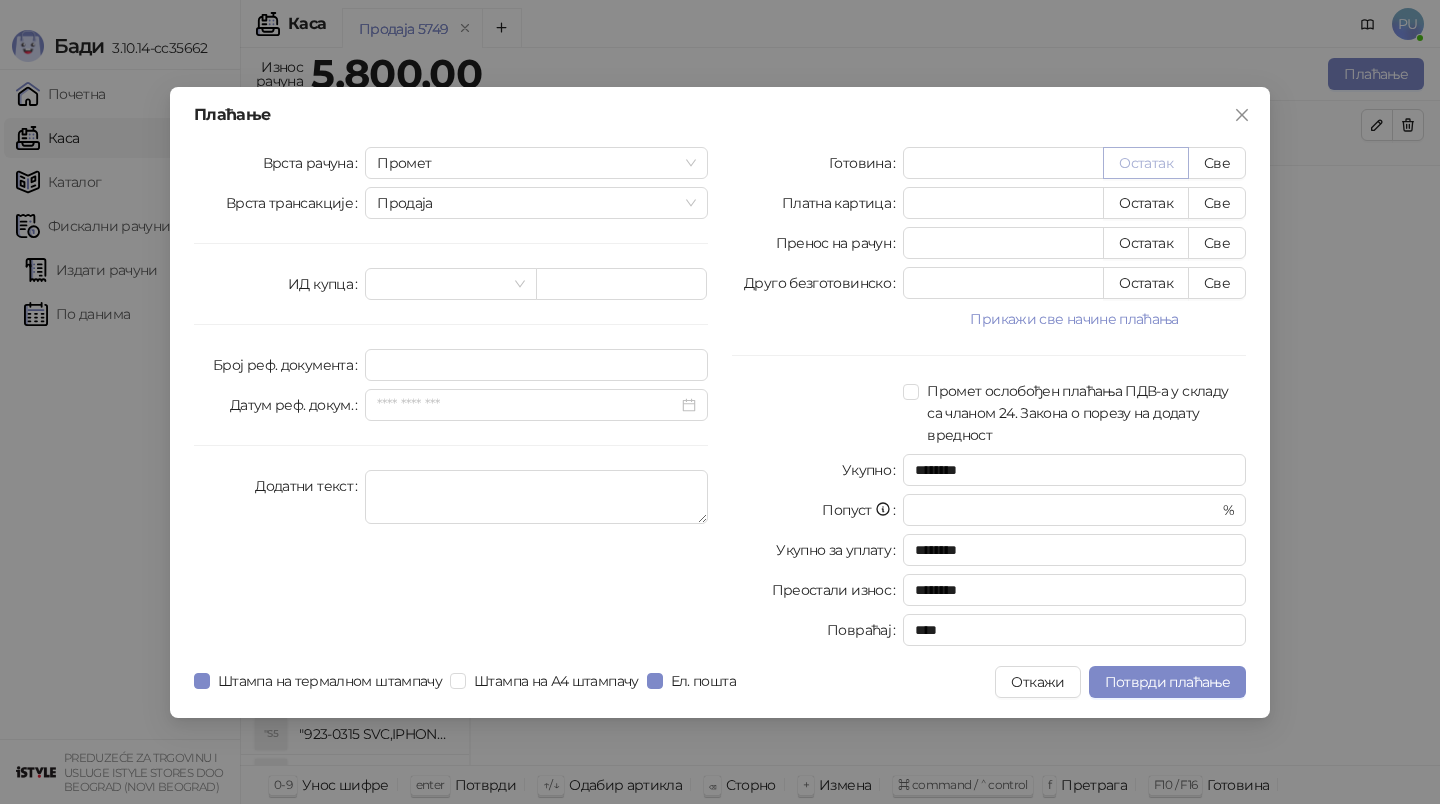 click on "Остатак" at bounding box center (1146, 163) 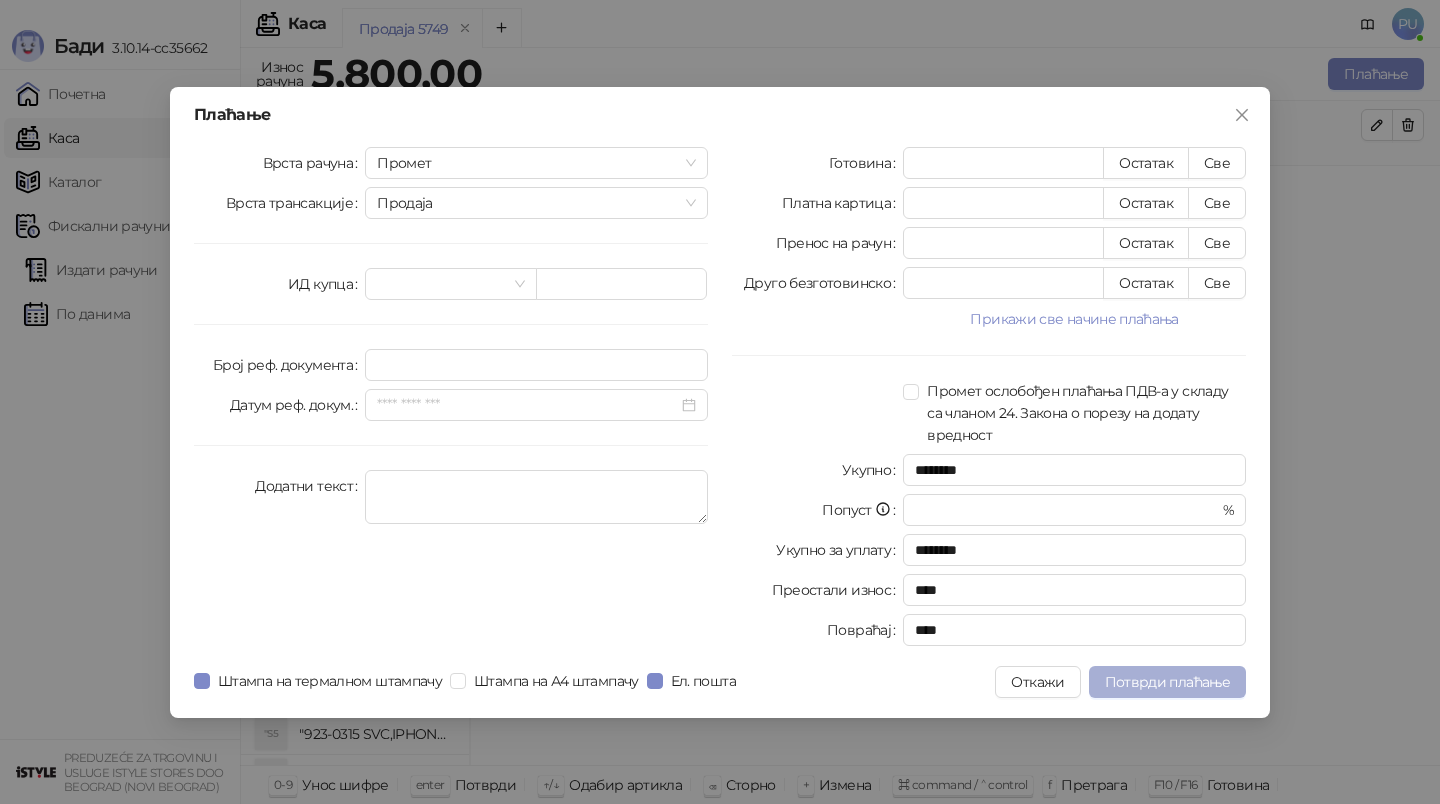 click on "Потврди плаћање" at bounding box center [1167, 682] 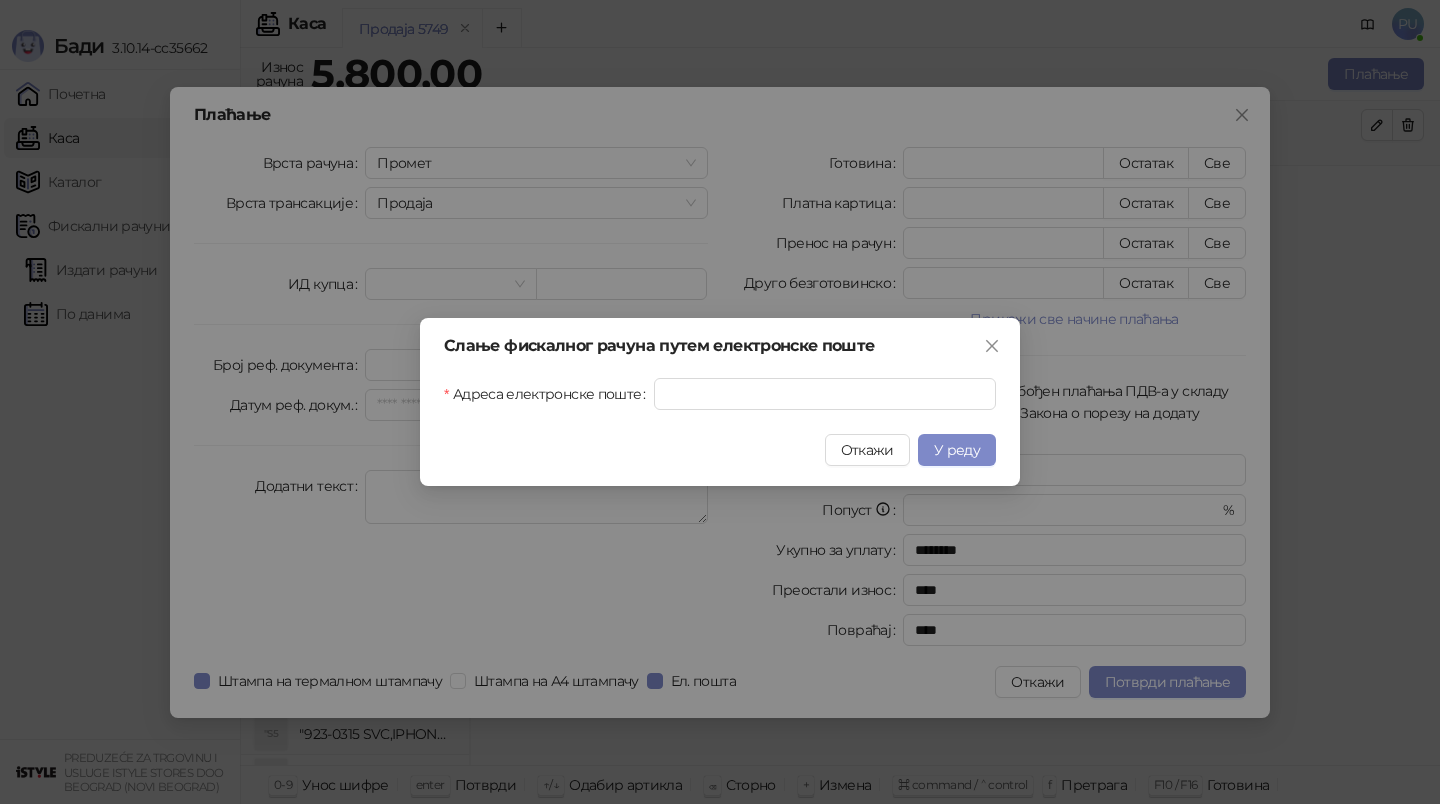 click on "Слање фискалног рачуна путем електронске поште Адреса електронске поште Откажи У реду" at bounding box center (720, 402) 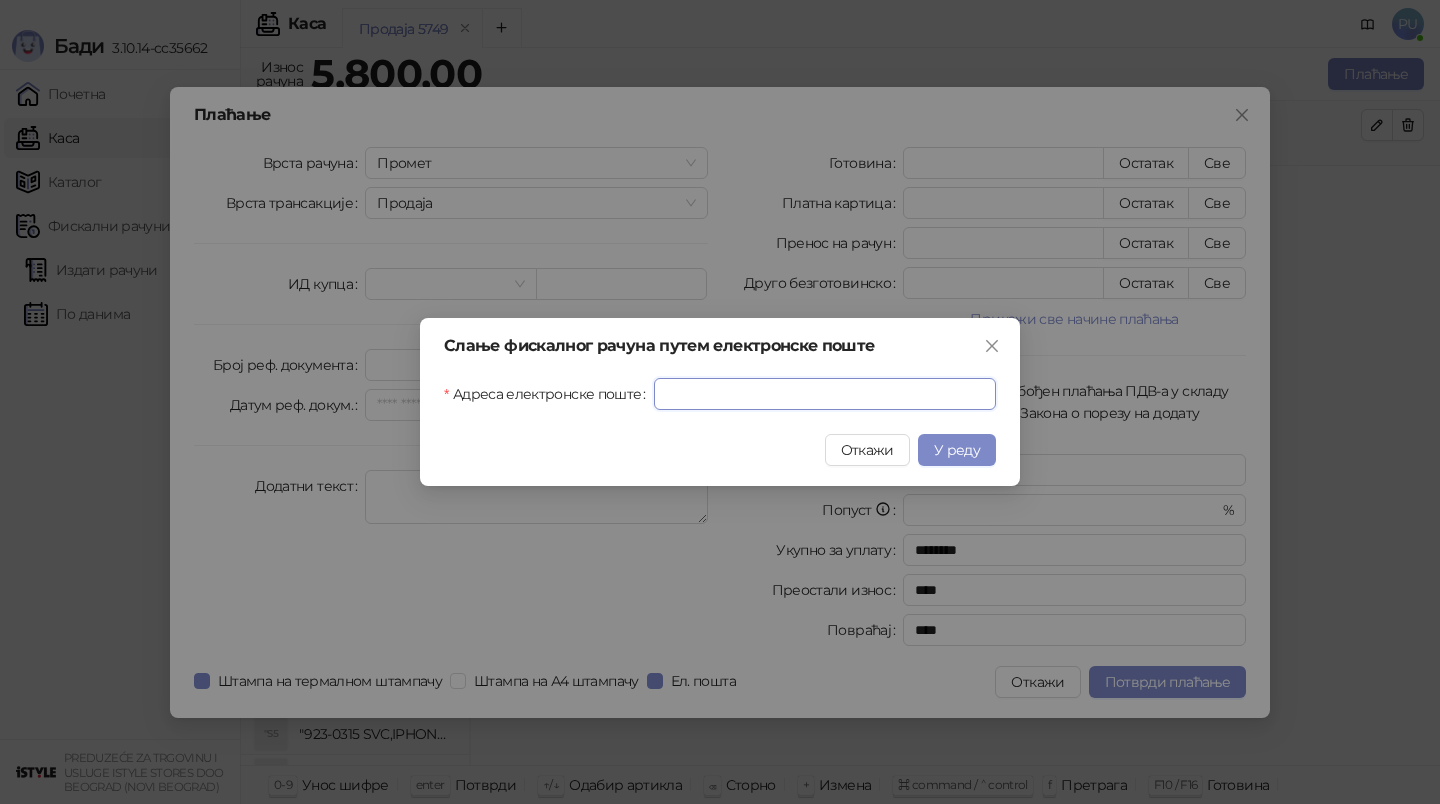 click on "Адреса електронске поште" at bounding box center [825, 394] 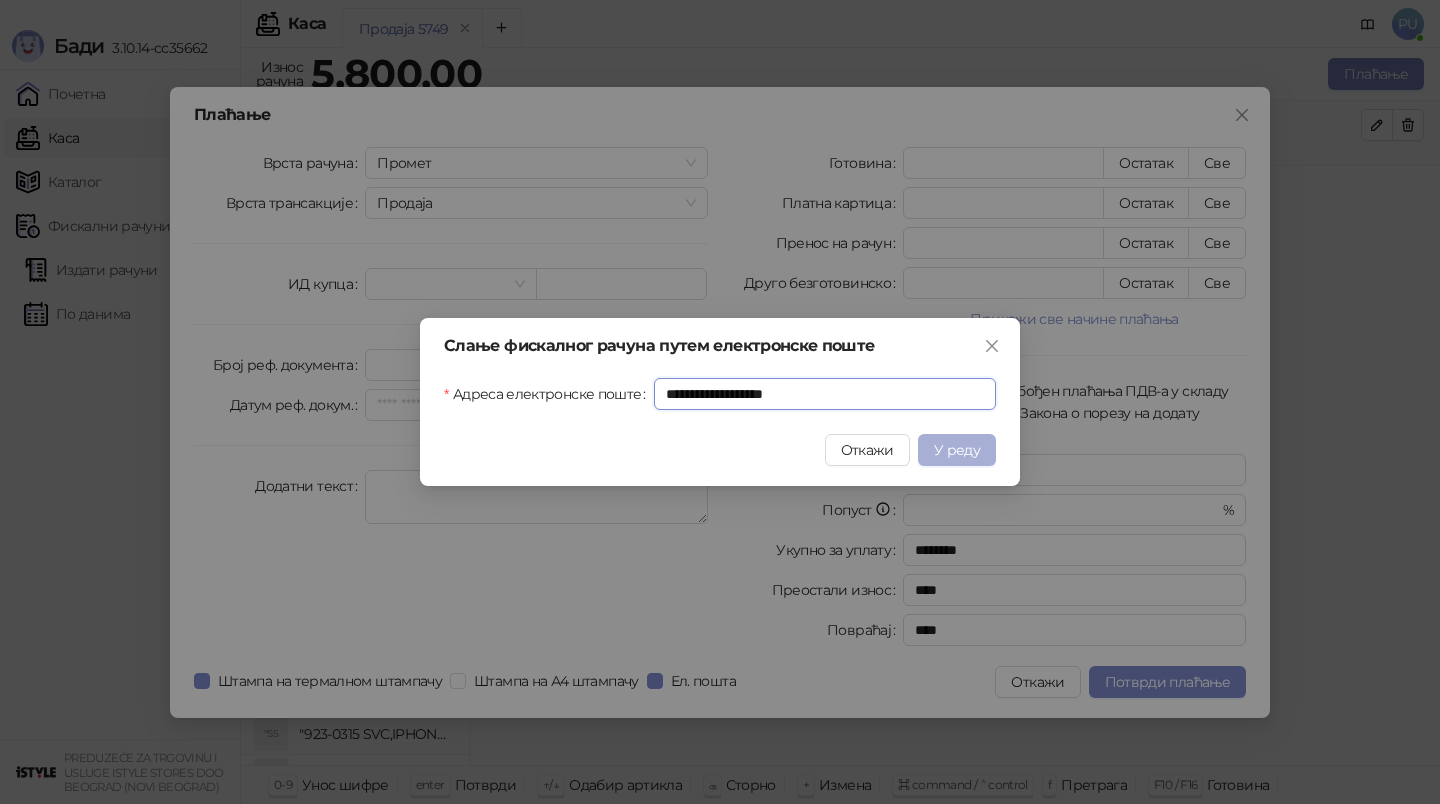type on "**********" 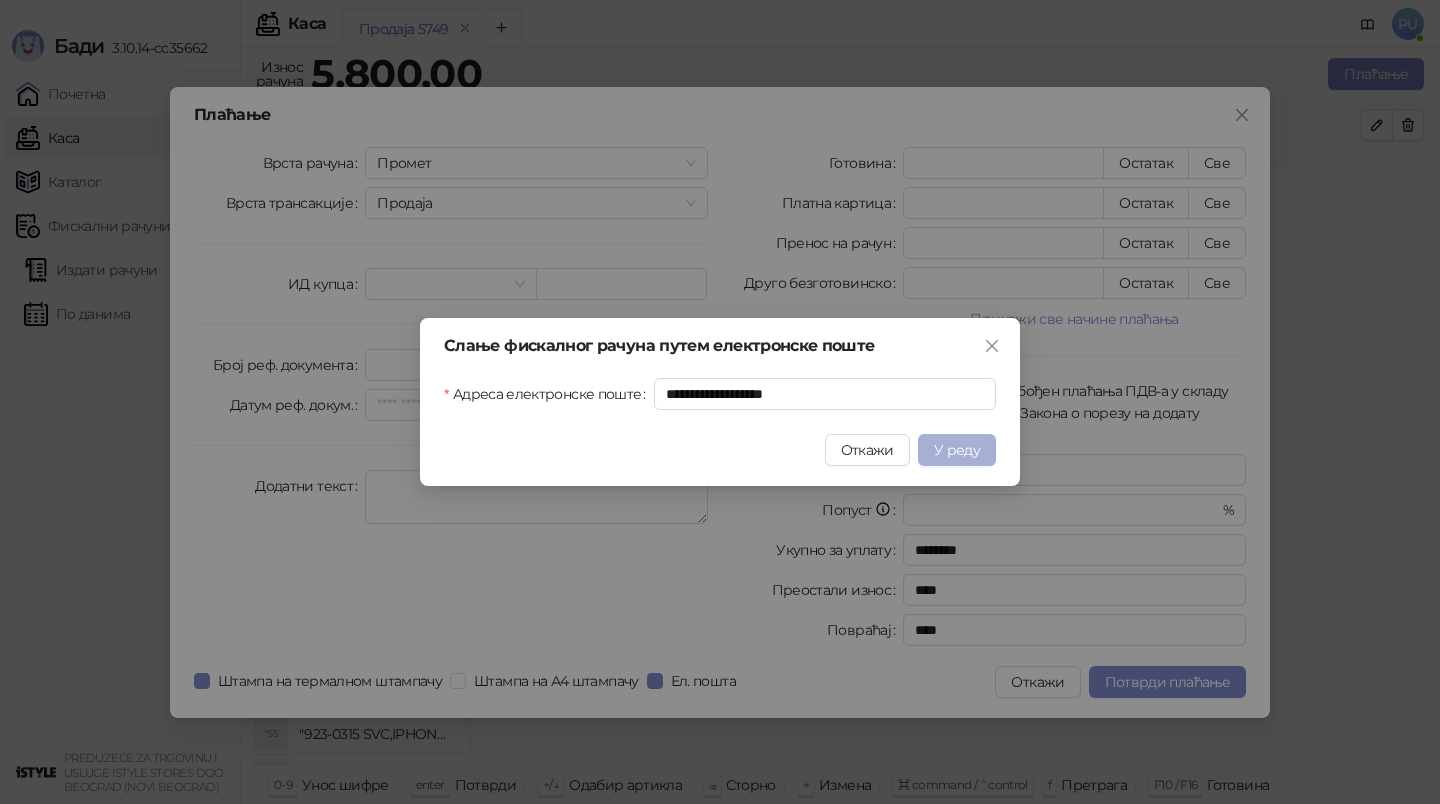 click on "У реду" at bounding box center (957, 450) 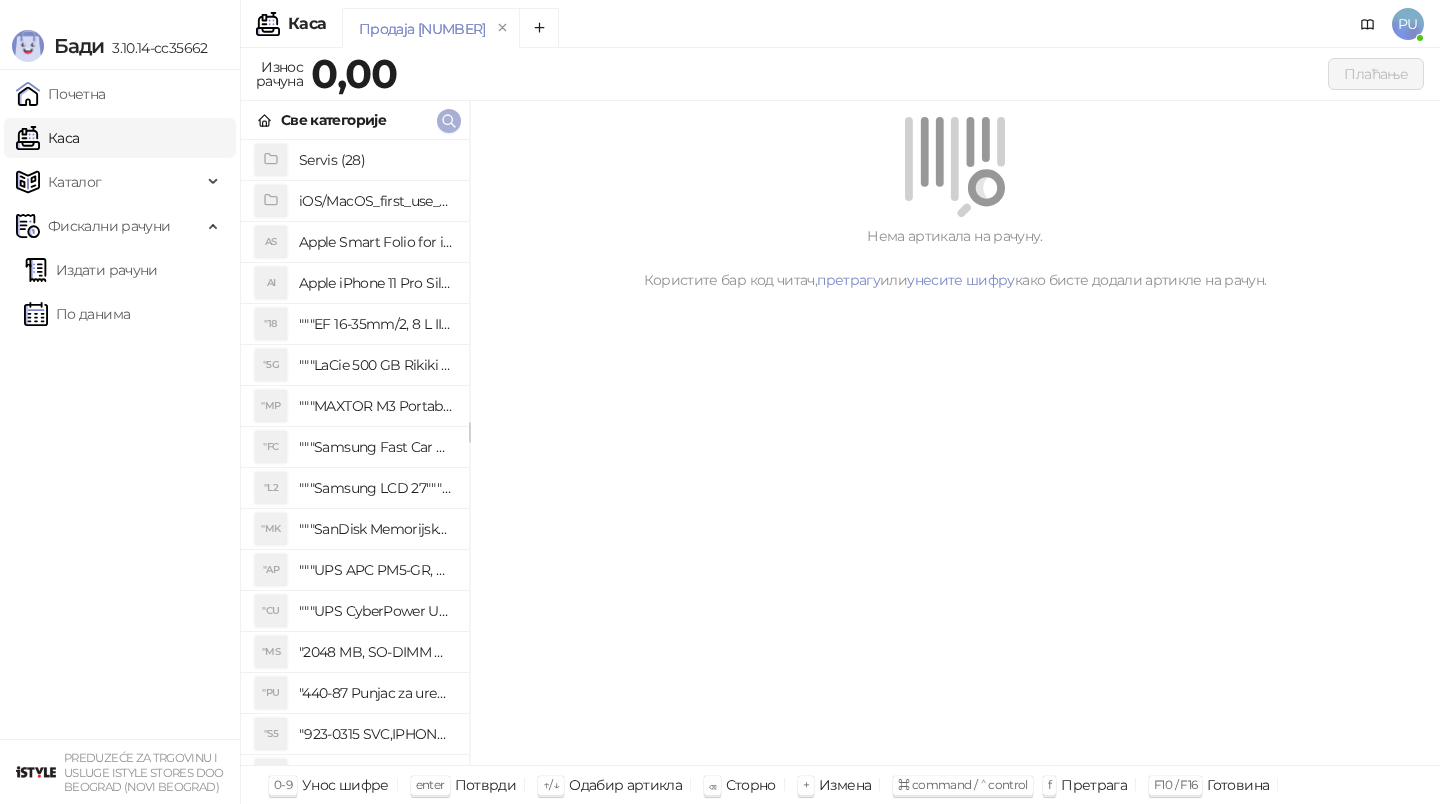 click 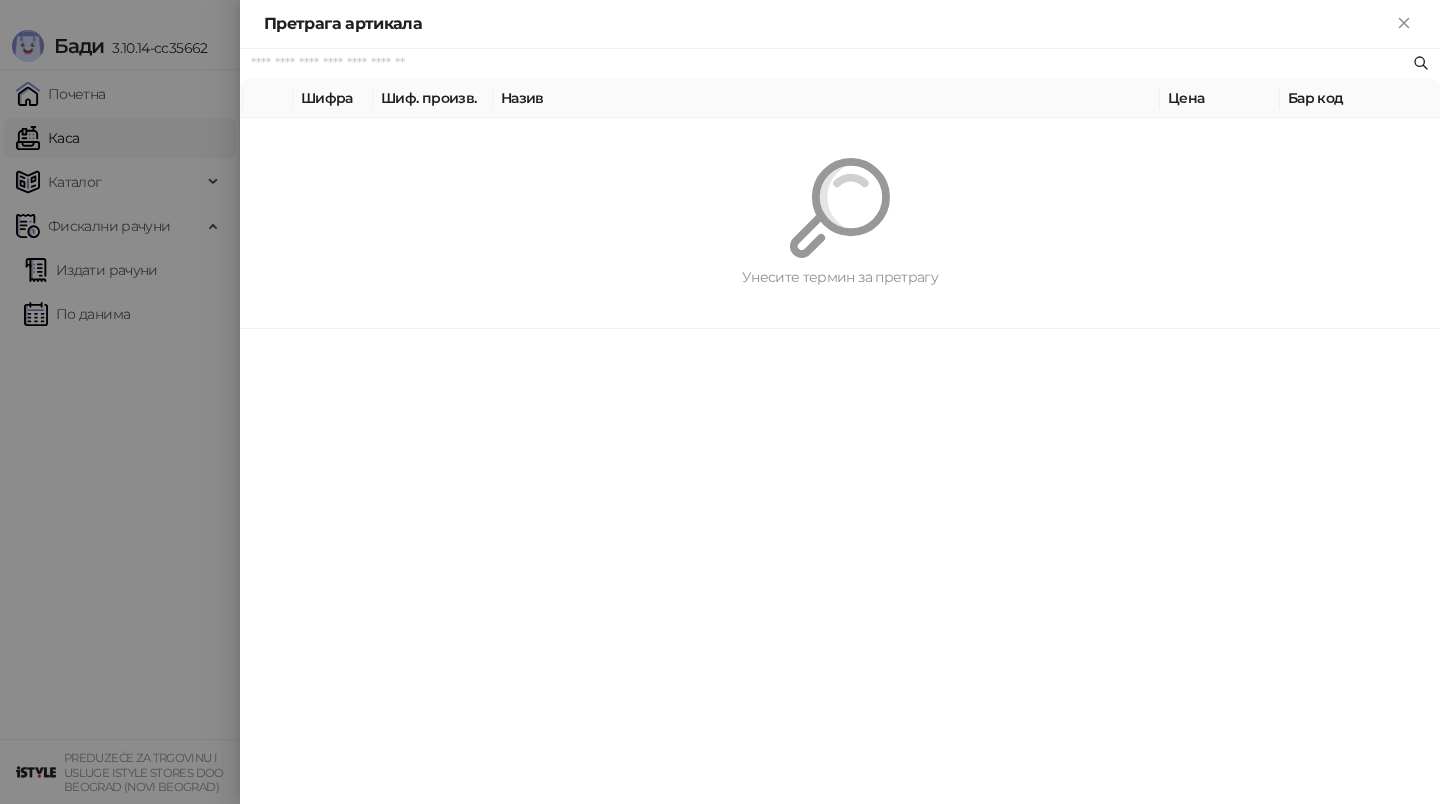 paste on "*********" 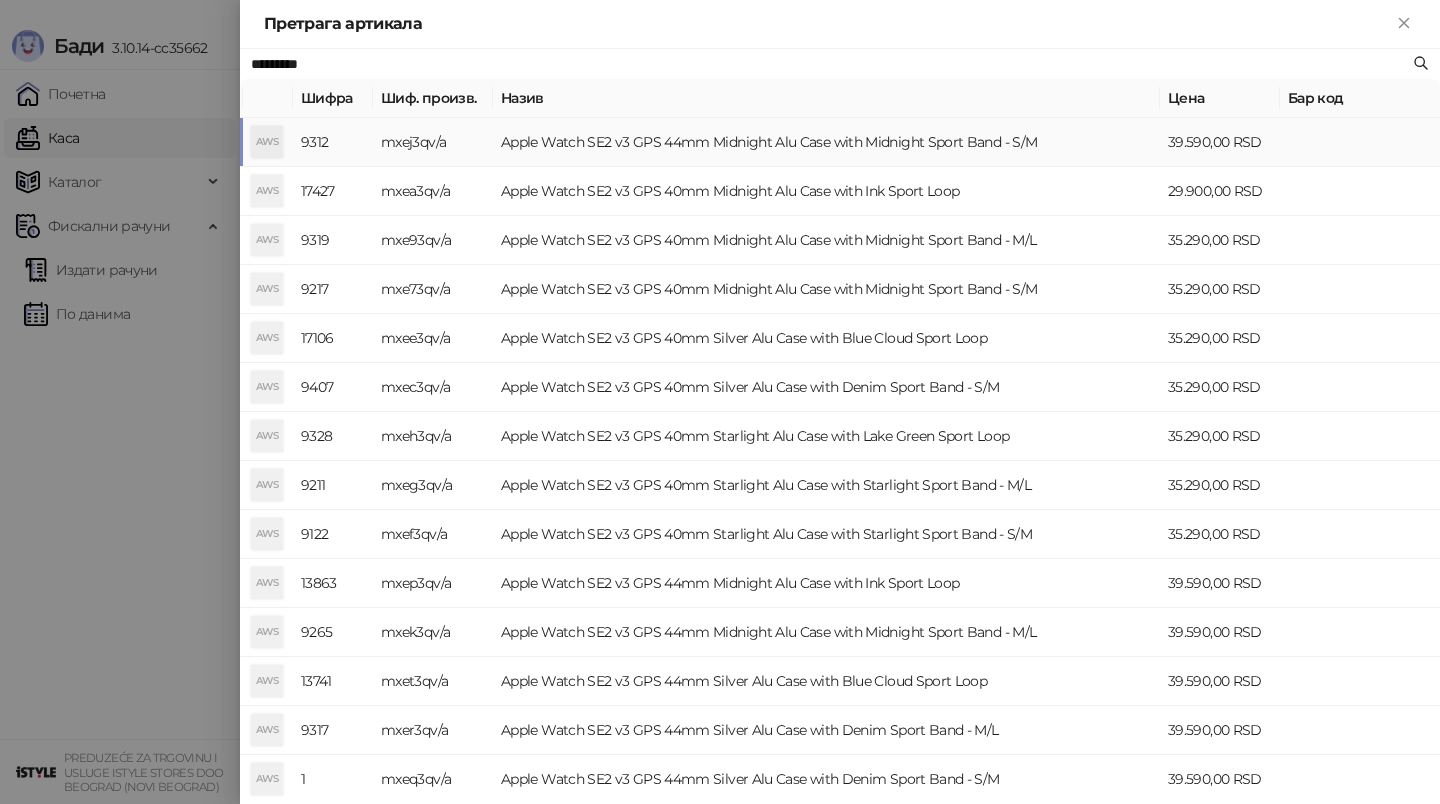 click on "Apple Watch SE2 v3 GPS 44mm Midnight Alu Case with Midnight Sport Band - S/M" at bounding box center [826, 142] 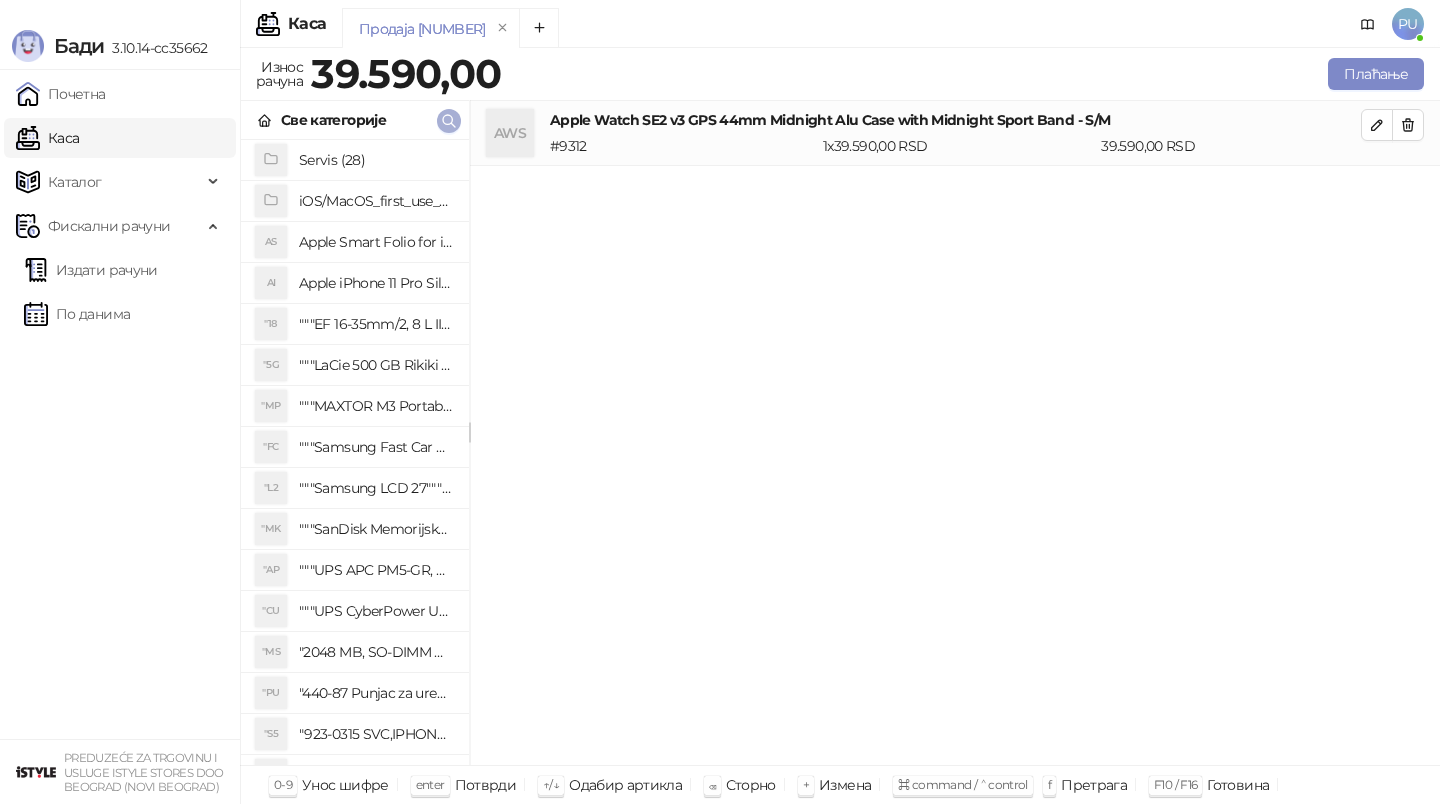 click 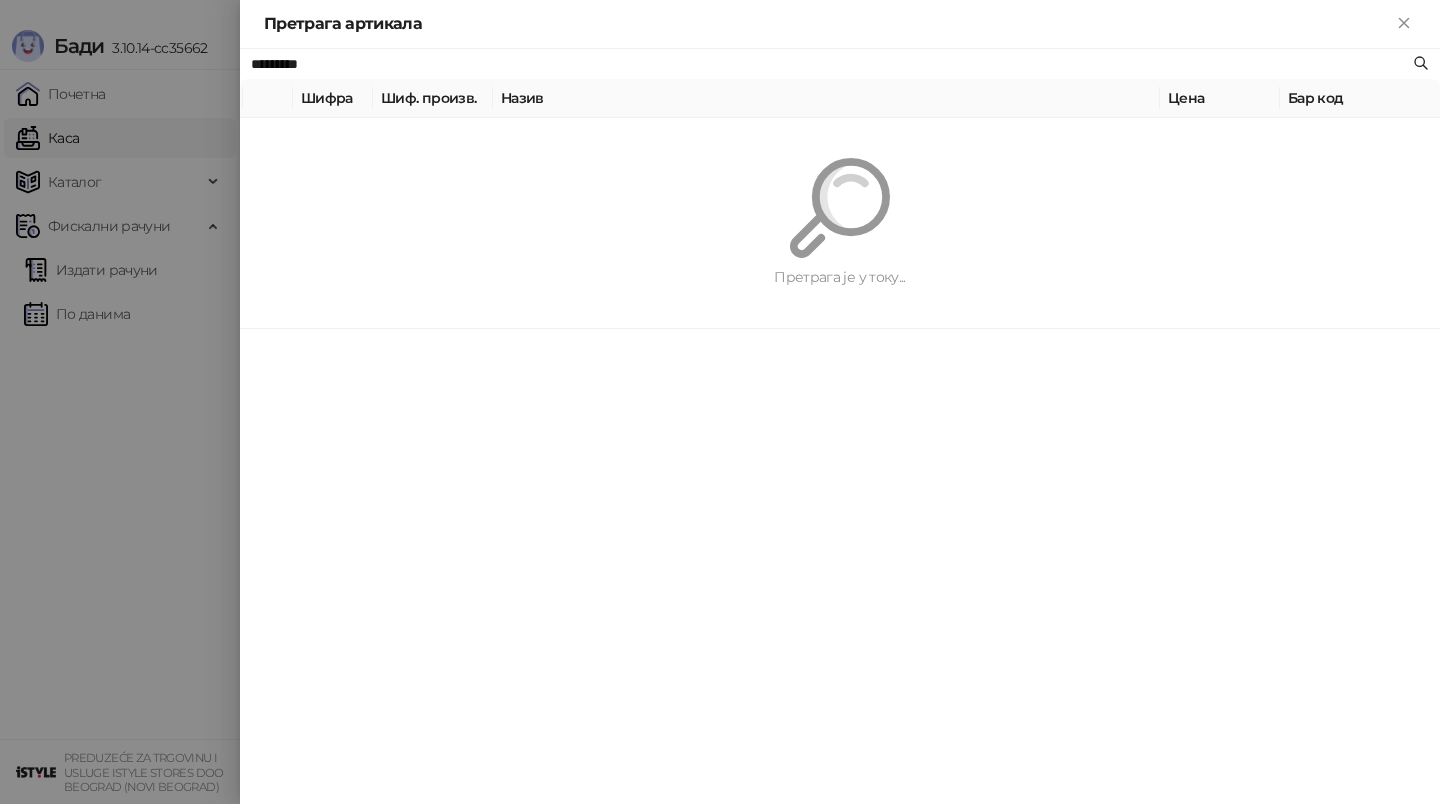paste on "**********" 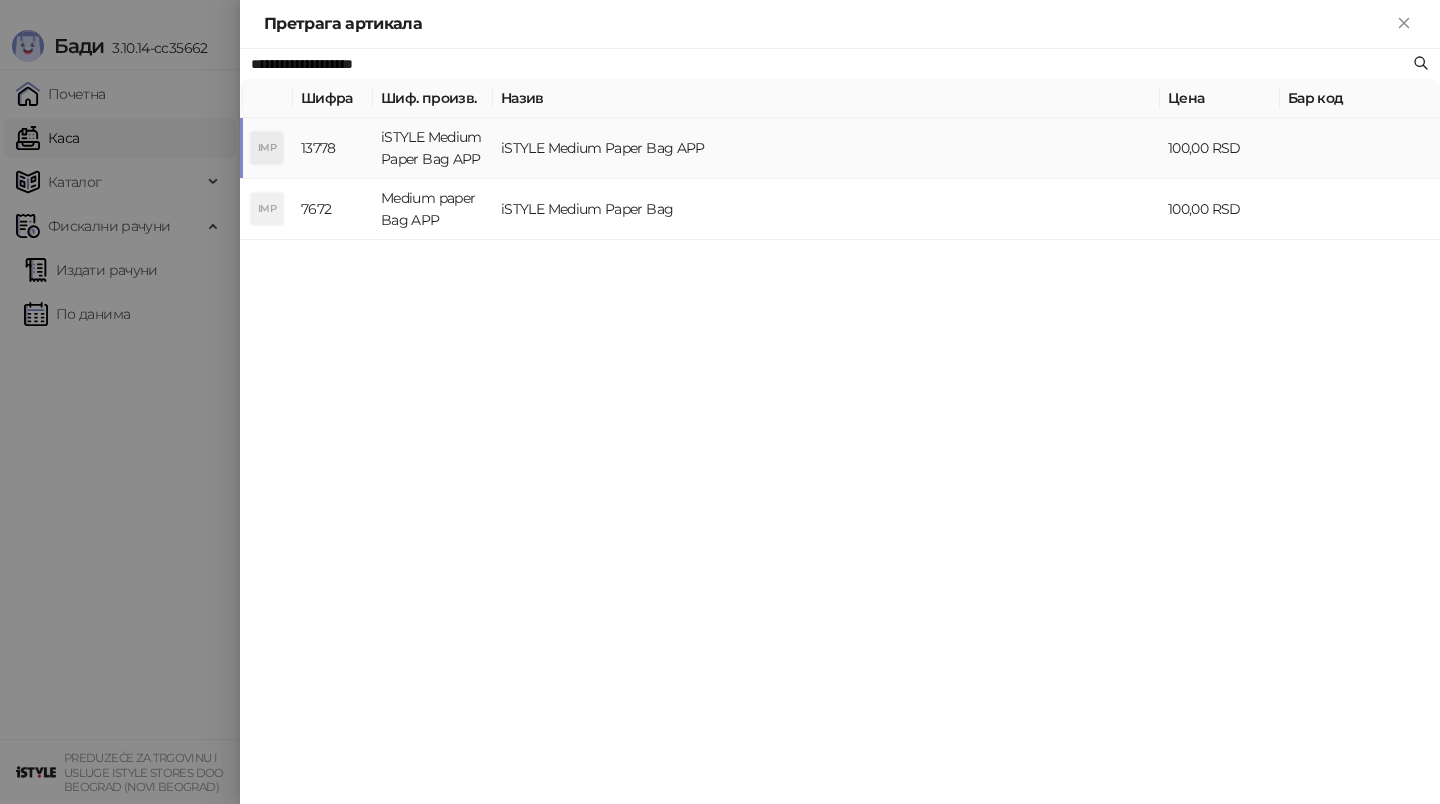 type on "**********" 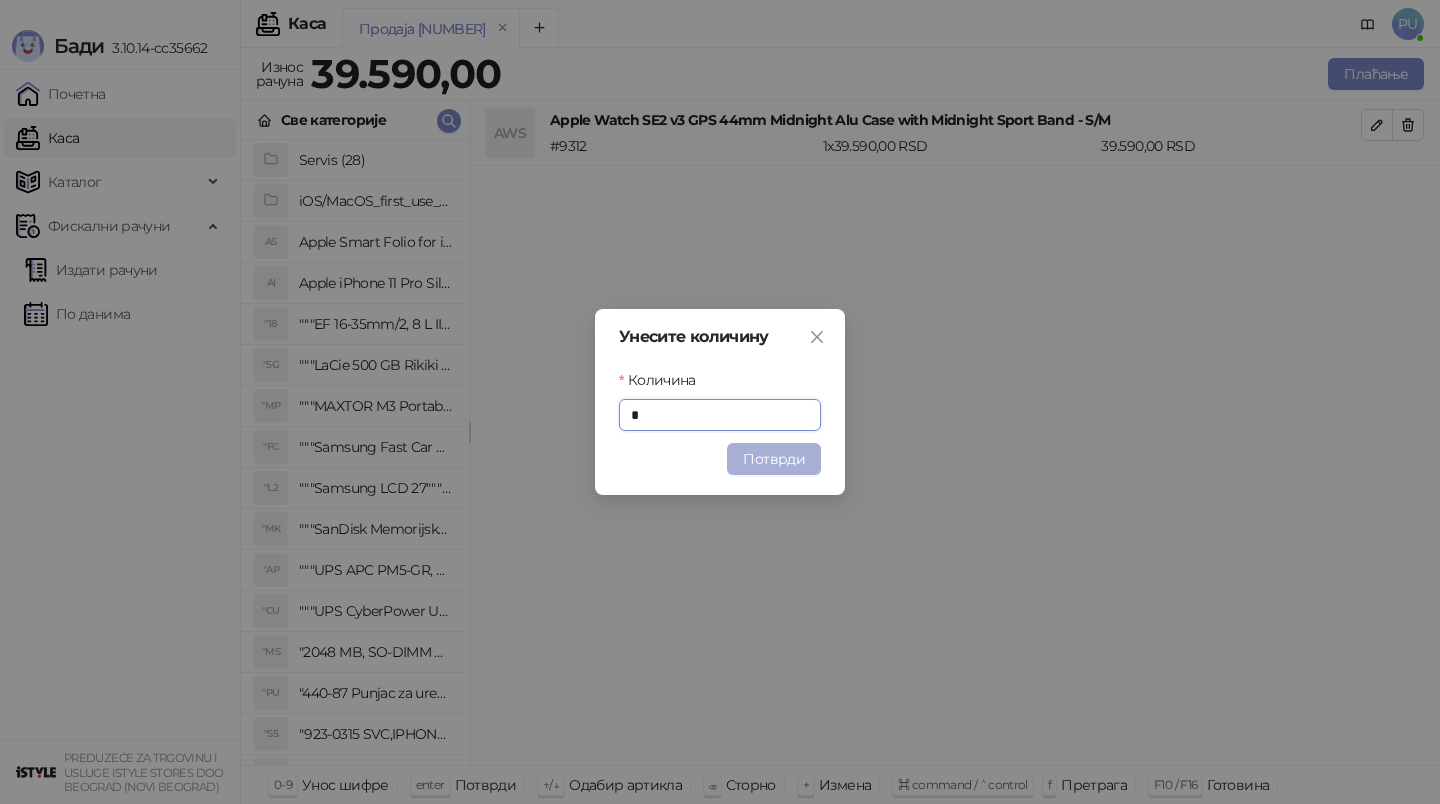 click on "Потврди" at bounding box center (774, 459) 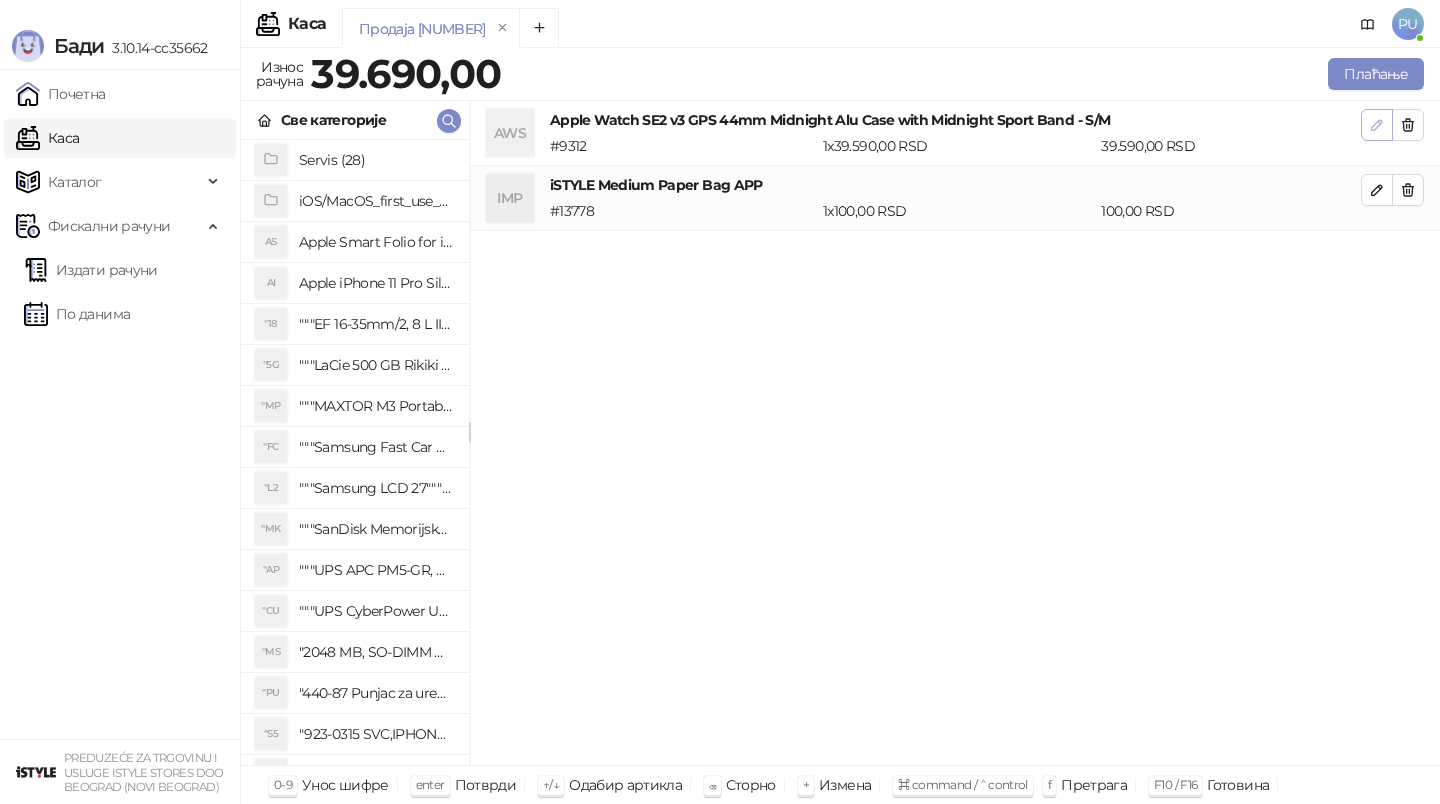 click at bounding box center [1377, 125] 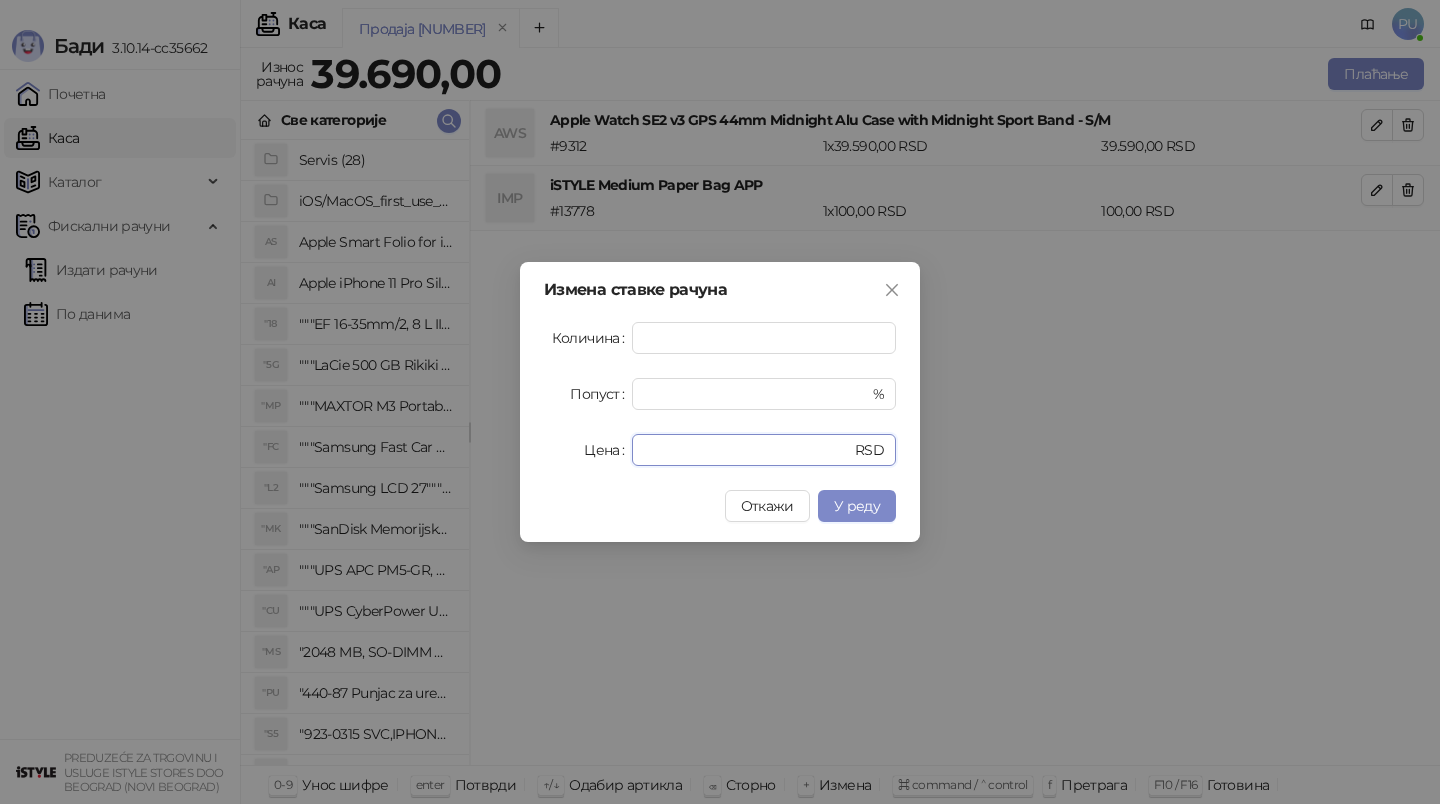 drag, startPoint x: 709, startPoint y: 456, endPoint x: 370, endPoint y: 455, distance: 339.00146 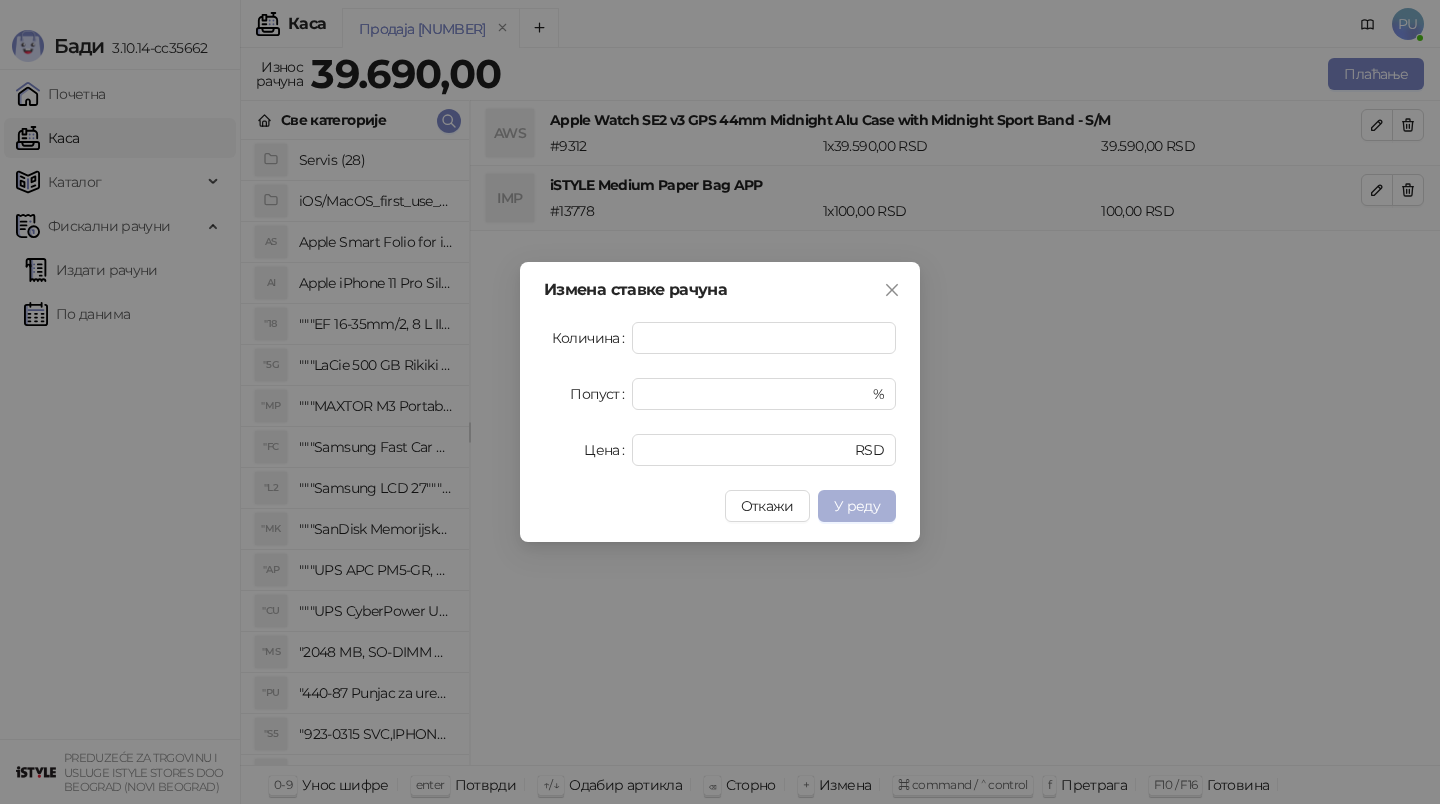 type on "*****" 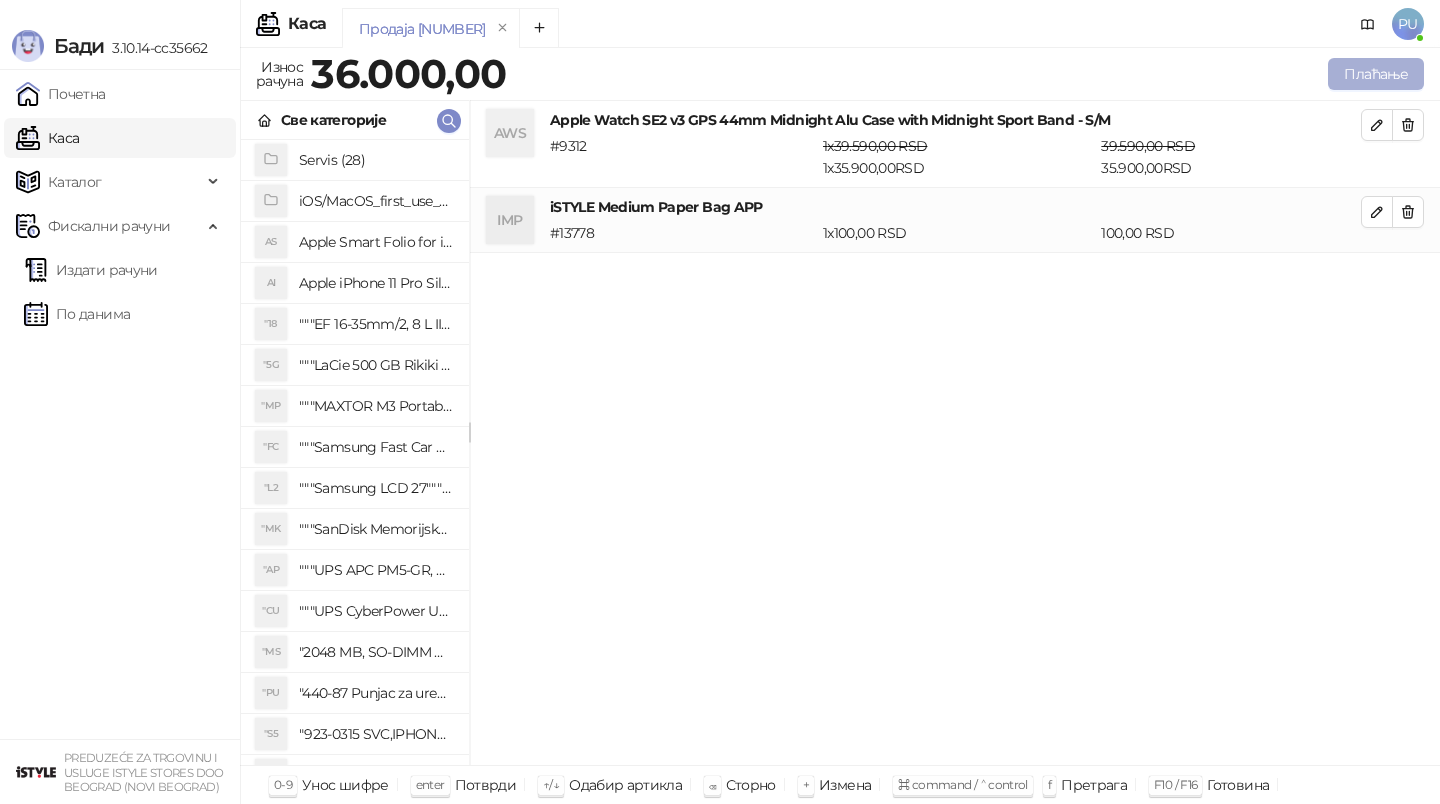 click on "Плаћање" at bounding box center (1376, 74) 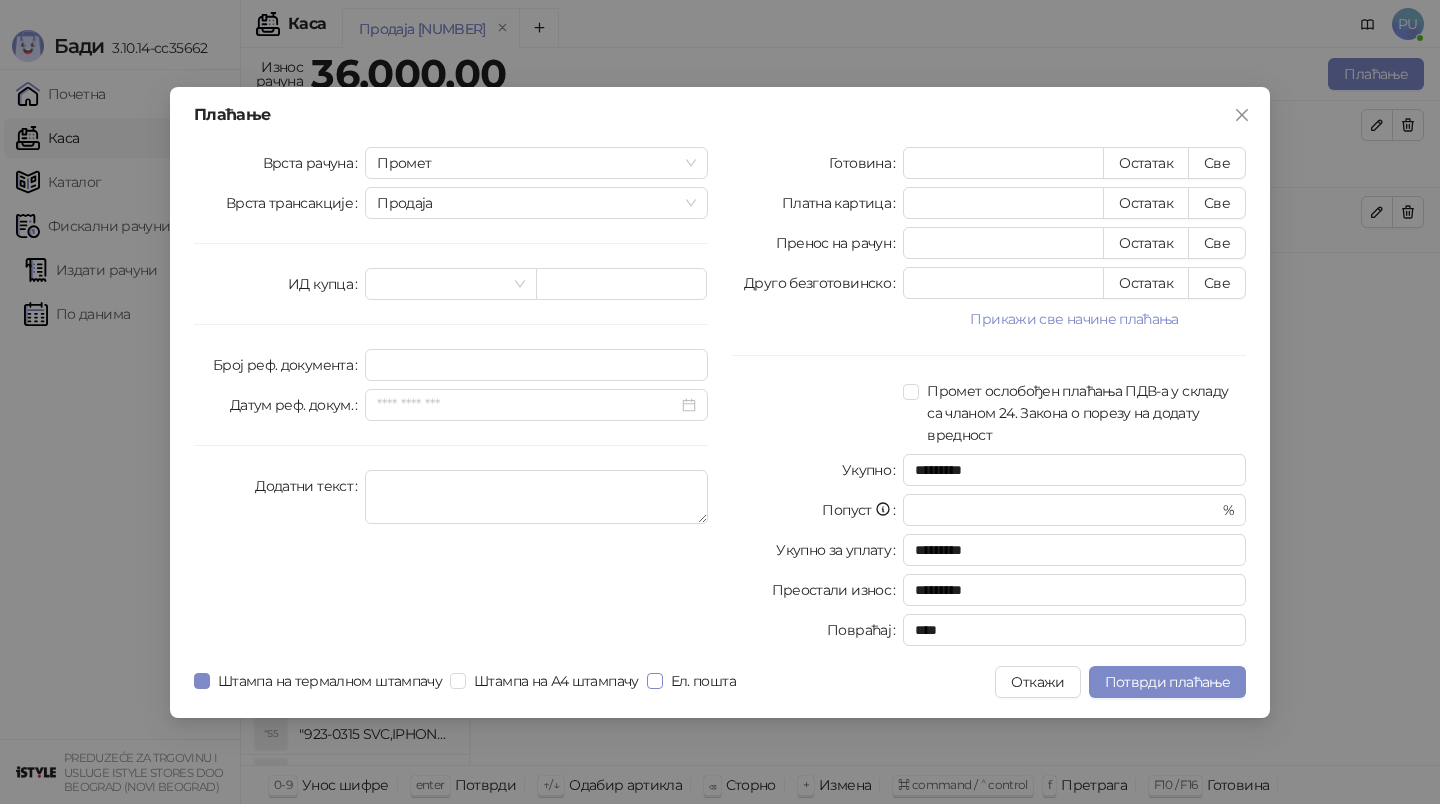 click on "Ел. пошта" at bounding box center (703, 681) 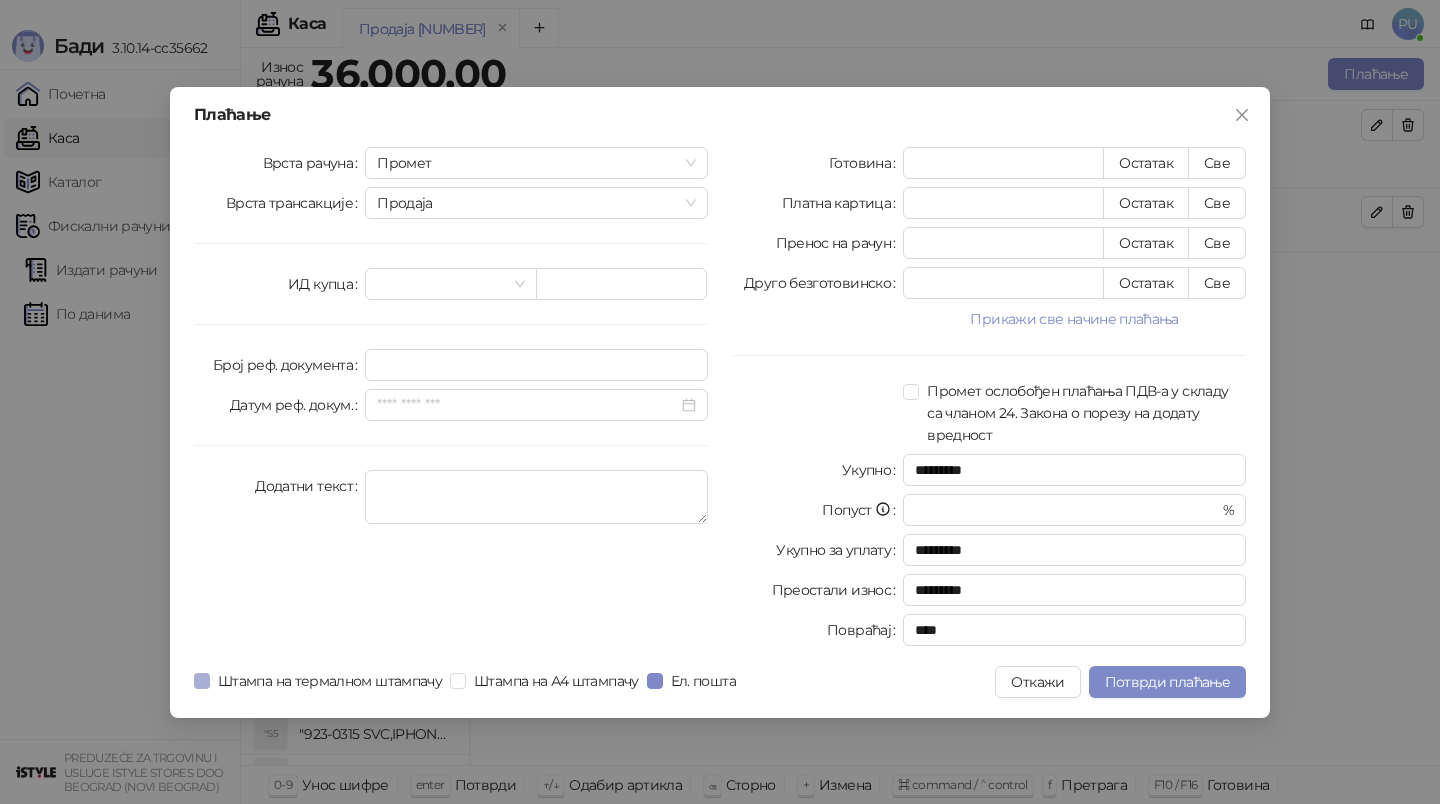 click on "Штампа на термалном штампачу" at bounding box center (330, 681) 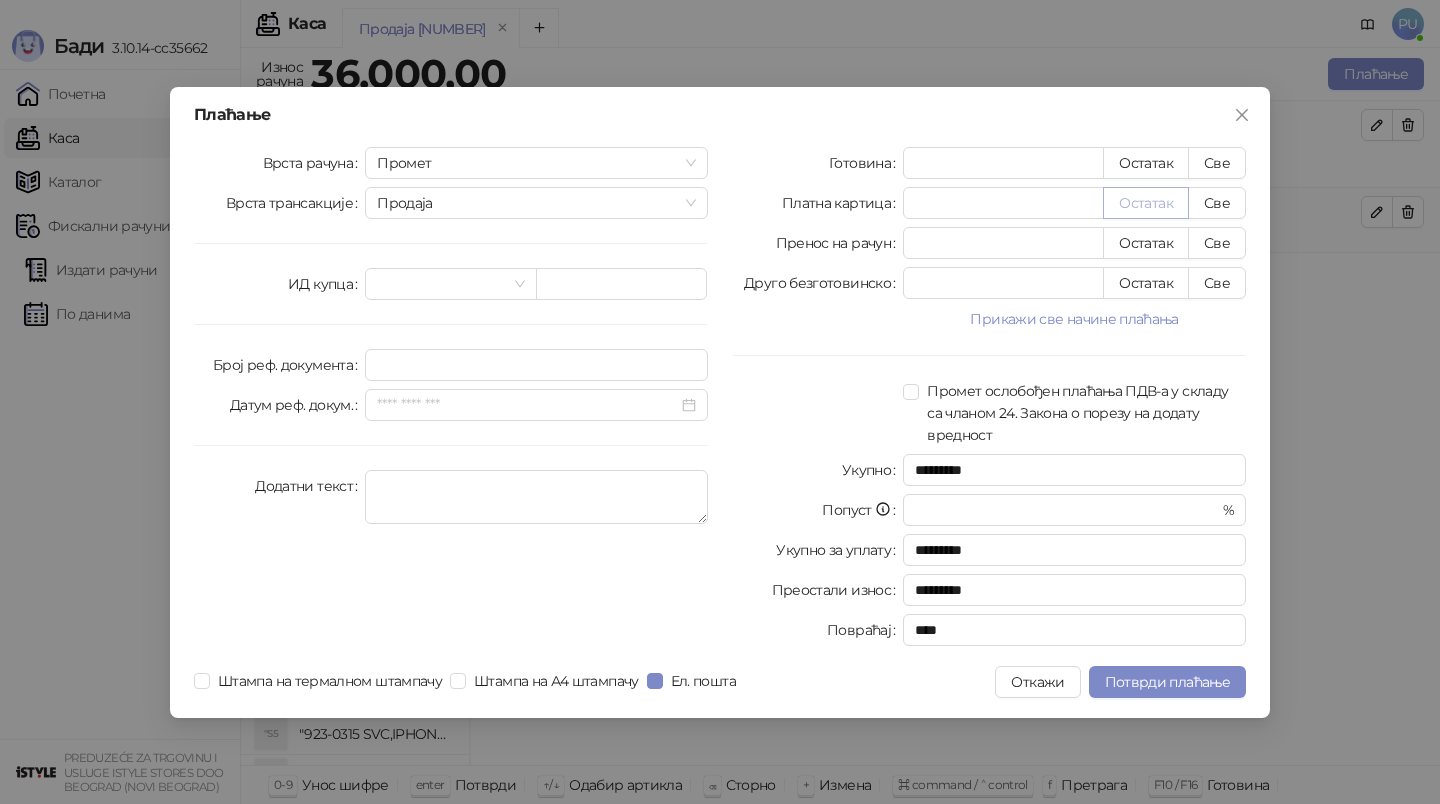 click on "Остатак" at bounding box center [1146, 203] 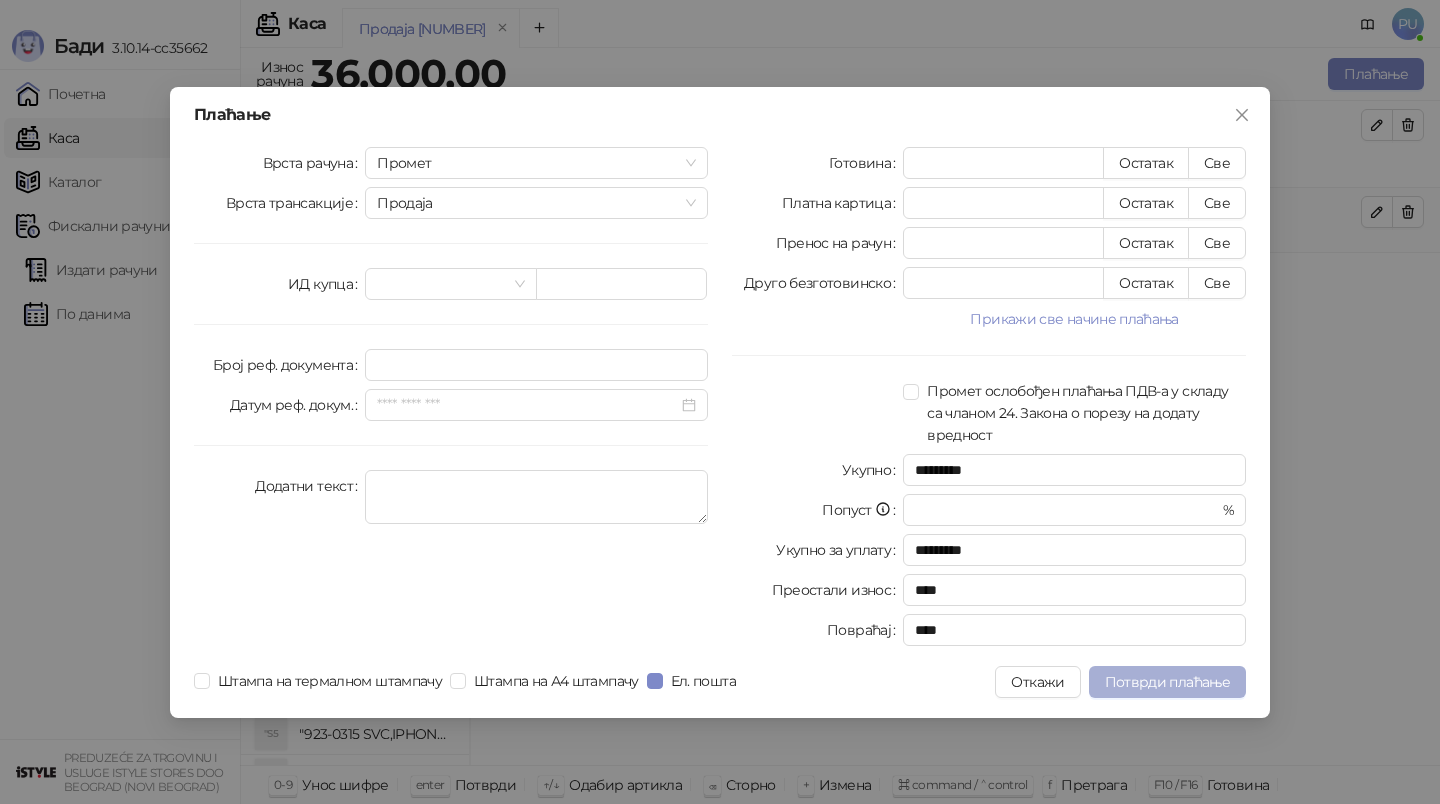 click on "Потврди плаћање" at bounding box center [1167, 682] 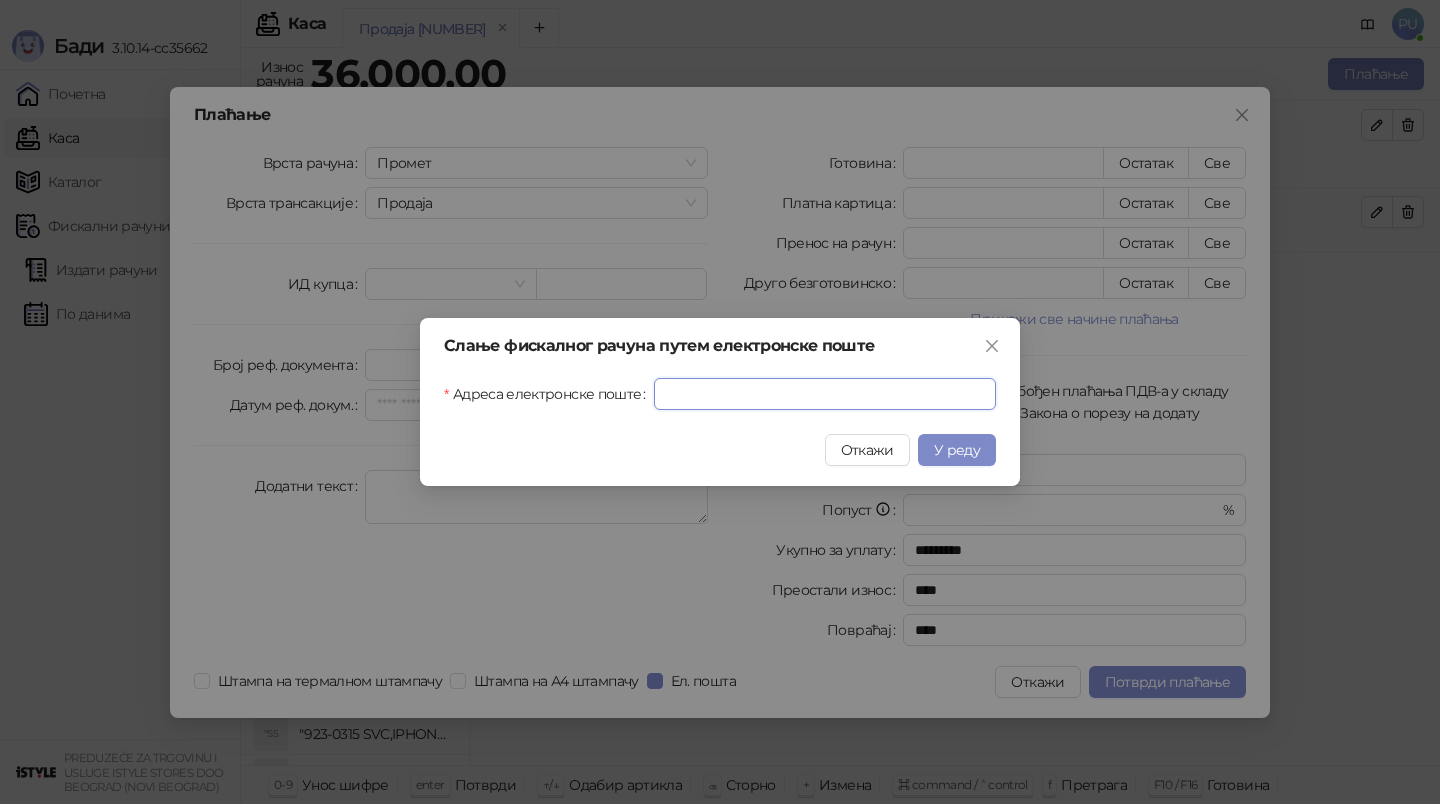 click on "Адреса електронске поште" at bounding box center (825, 394) 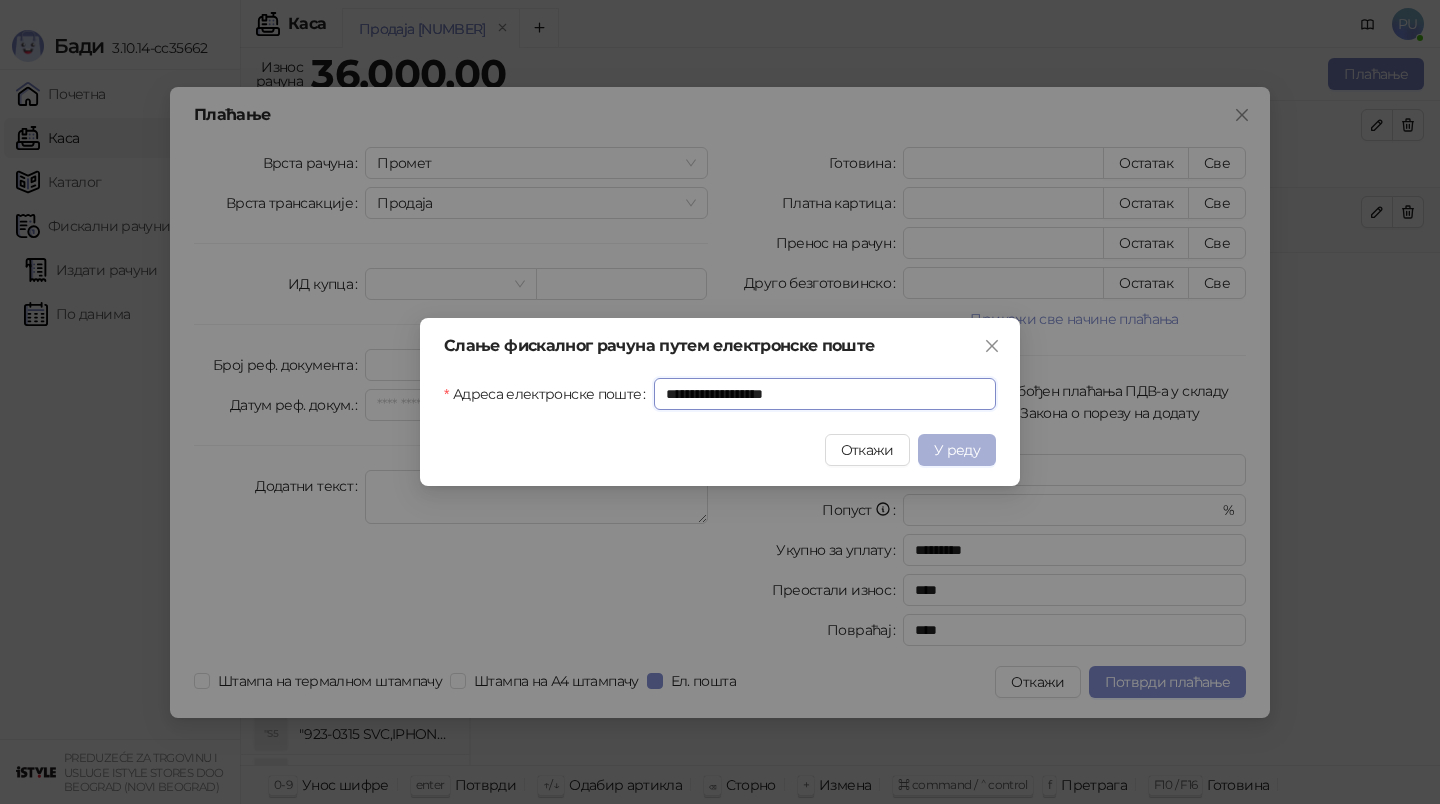 type on "**********" 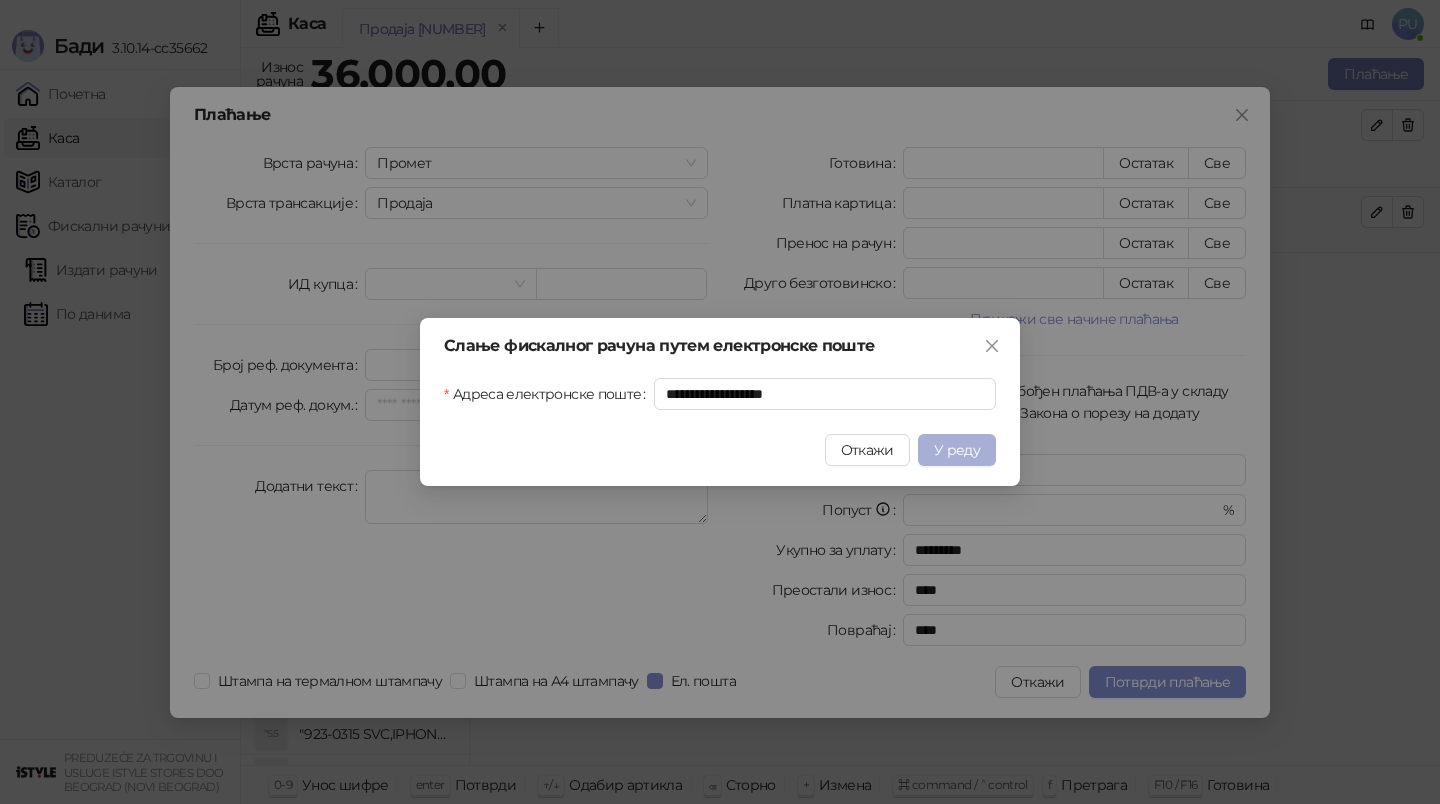 click on "У реду" at bounding box center (957, 450) 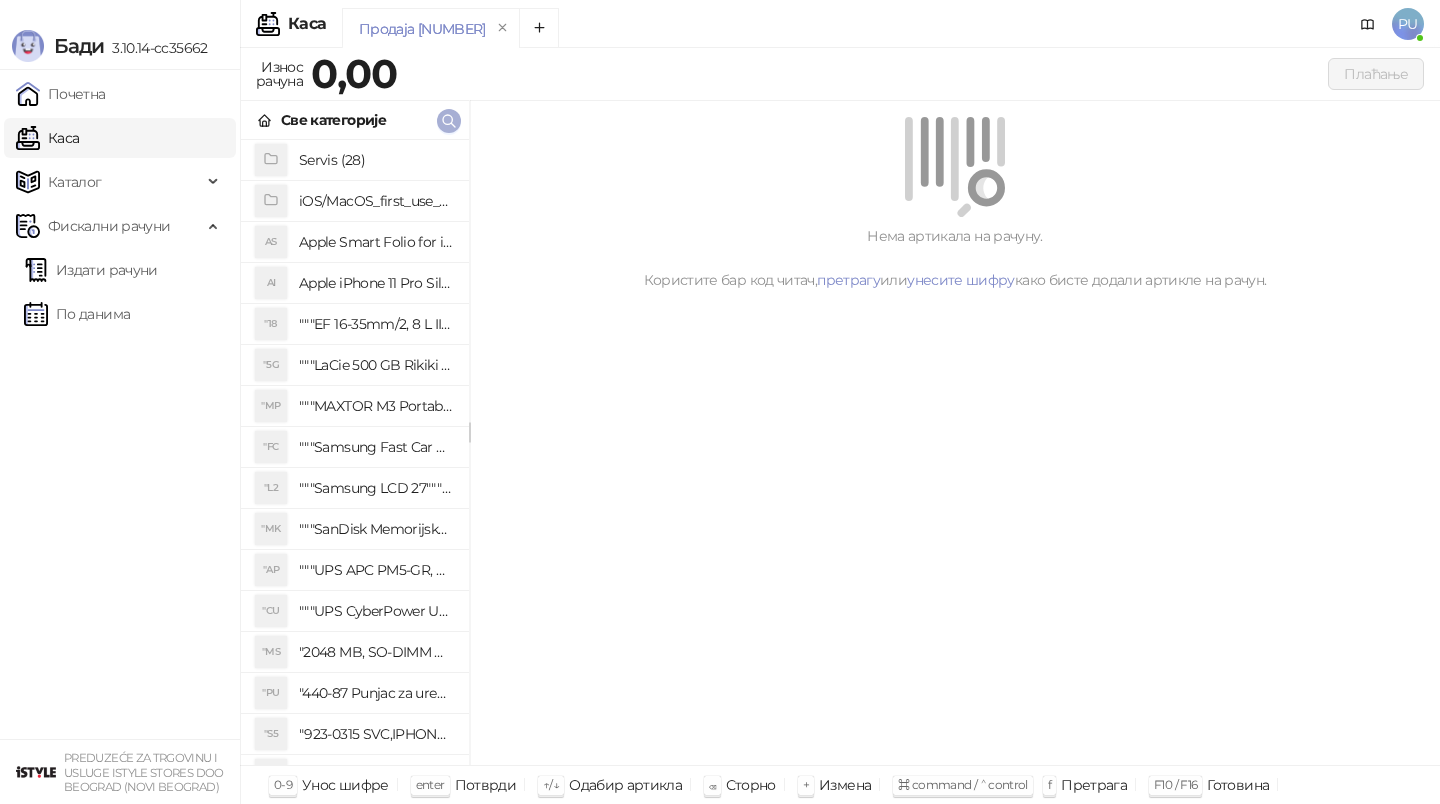 click 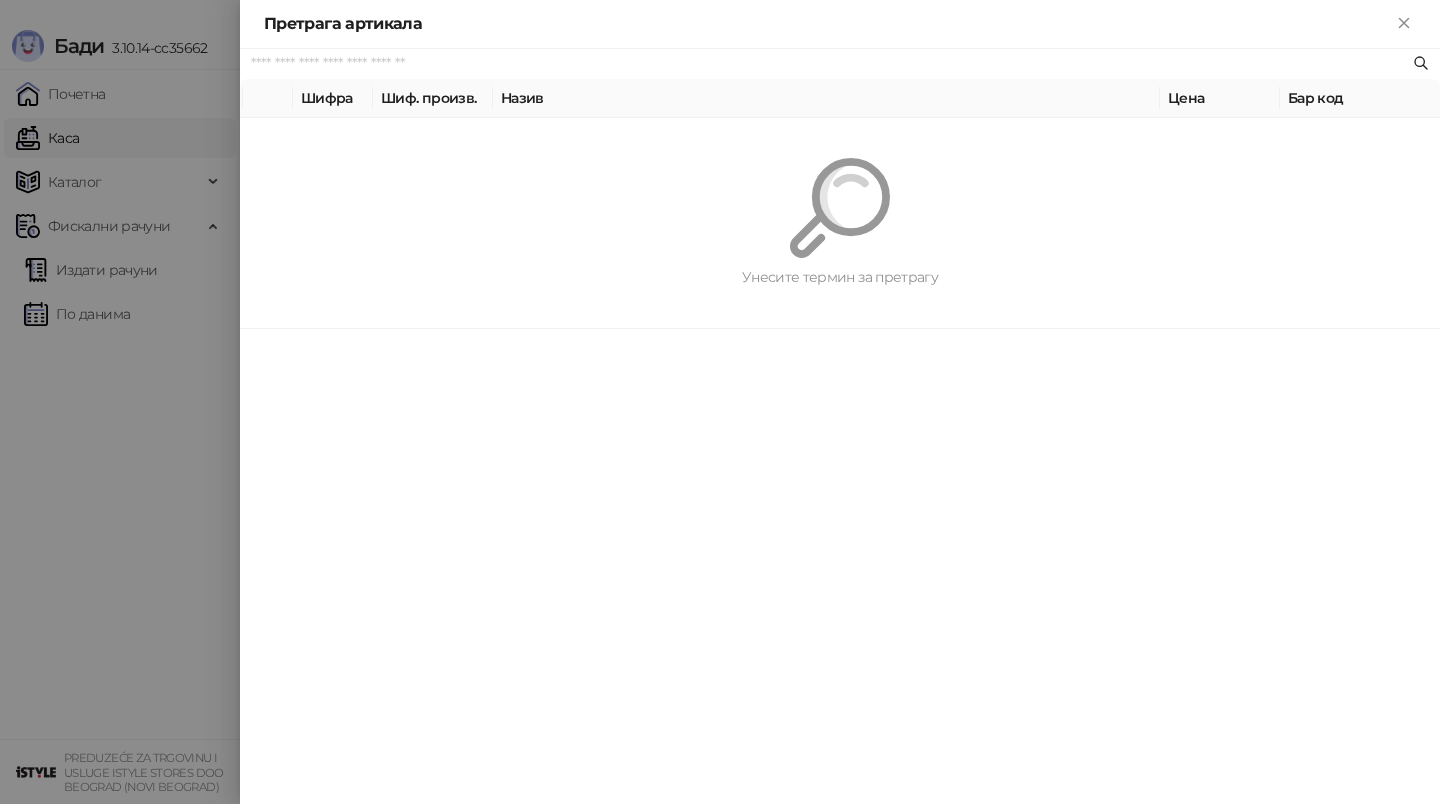 paste on "*********" 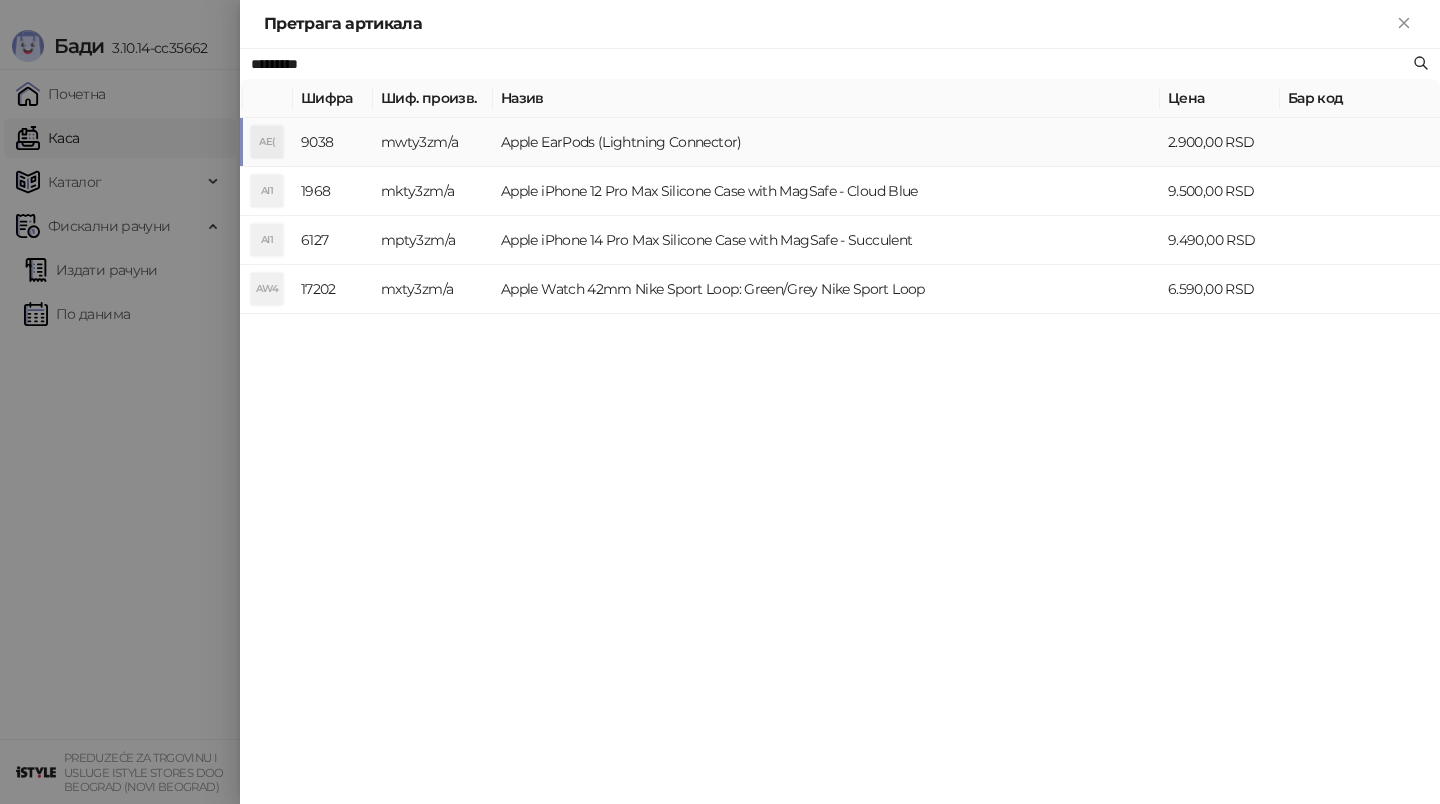 type on "*********" 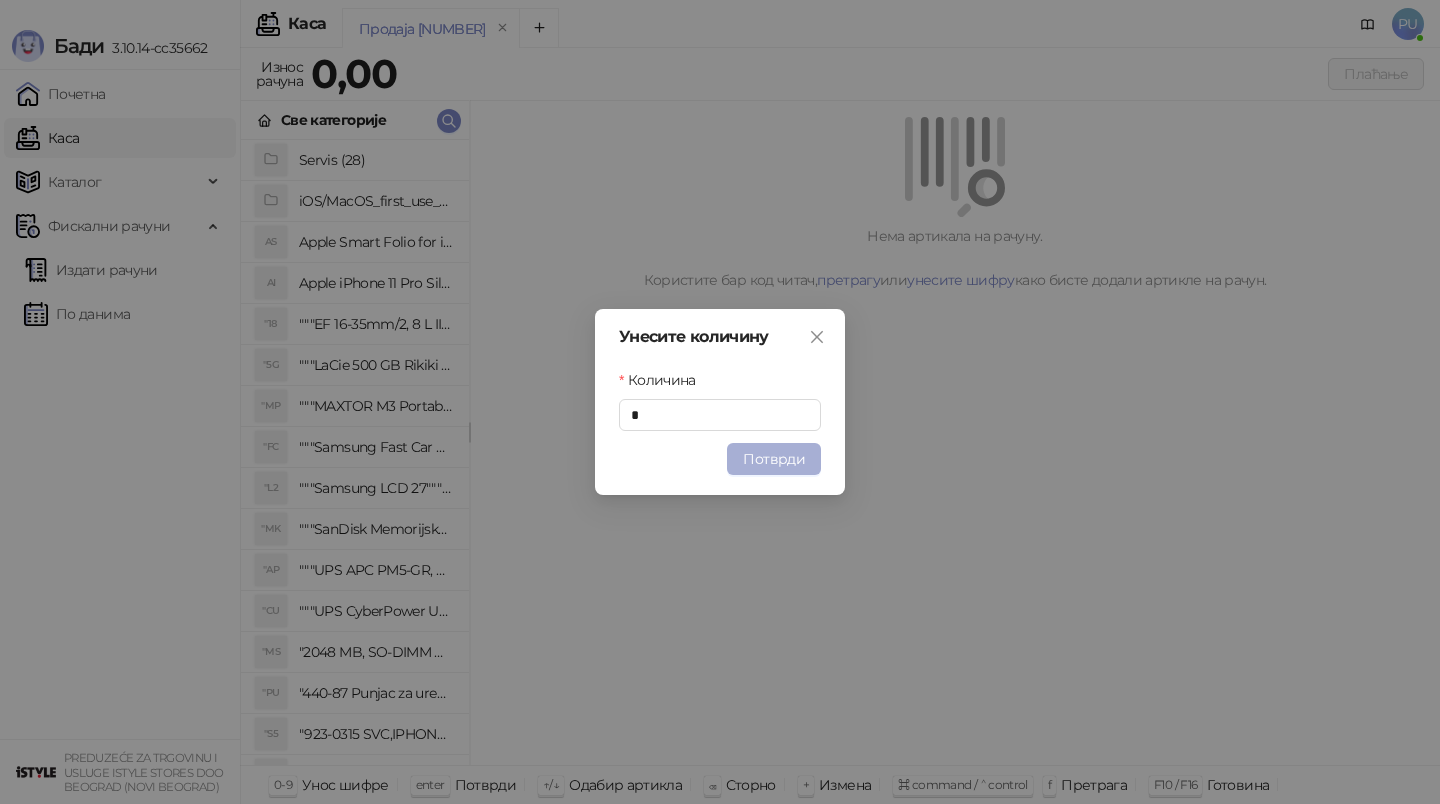 click on "Потврди" at bounding box center (774, 459) 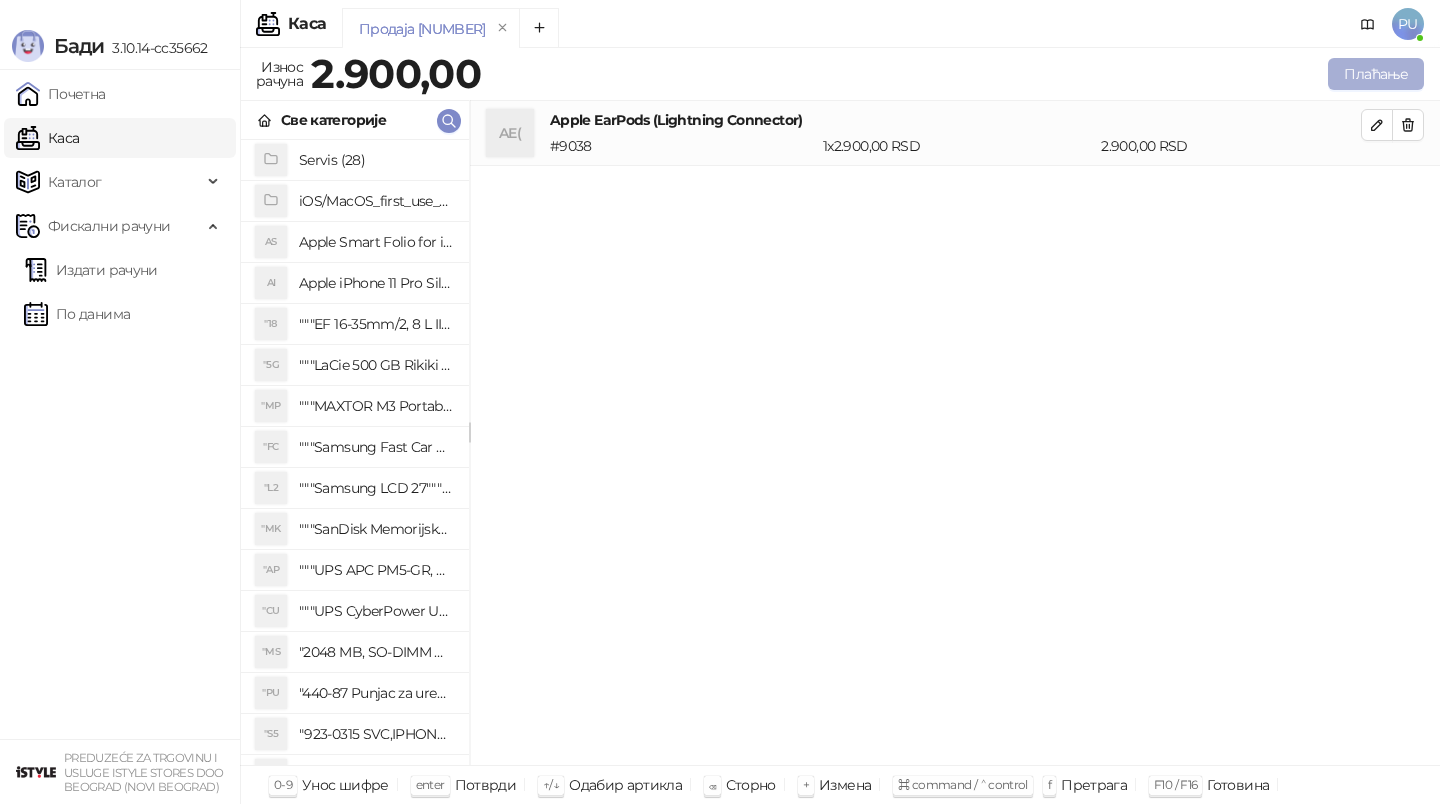 click on "Плаћање" at bounding box center (1376, 74) 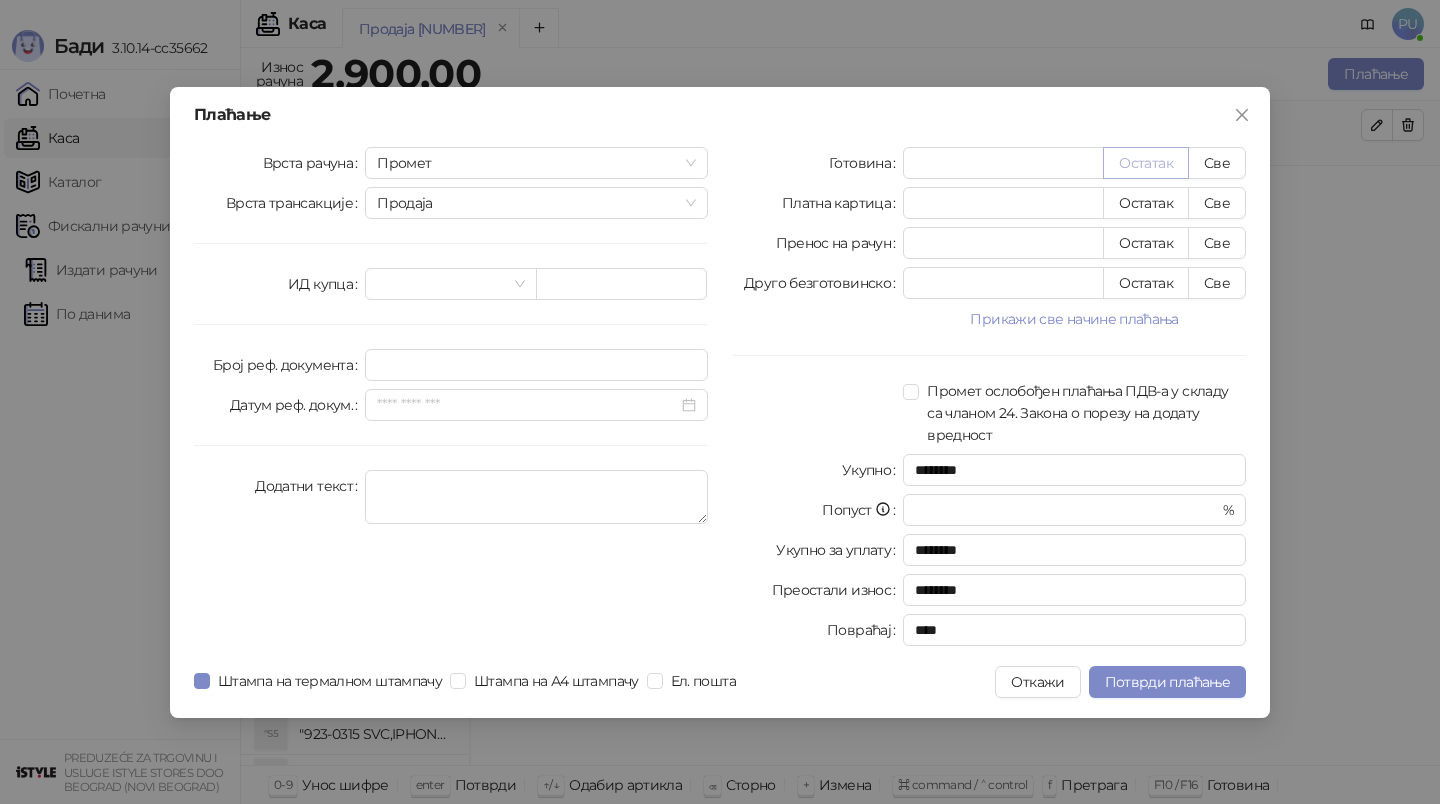 click on "Остатак" at bounding box center (1146, 163) 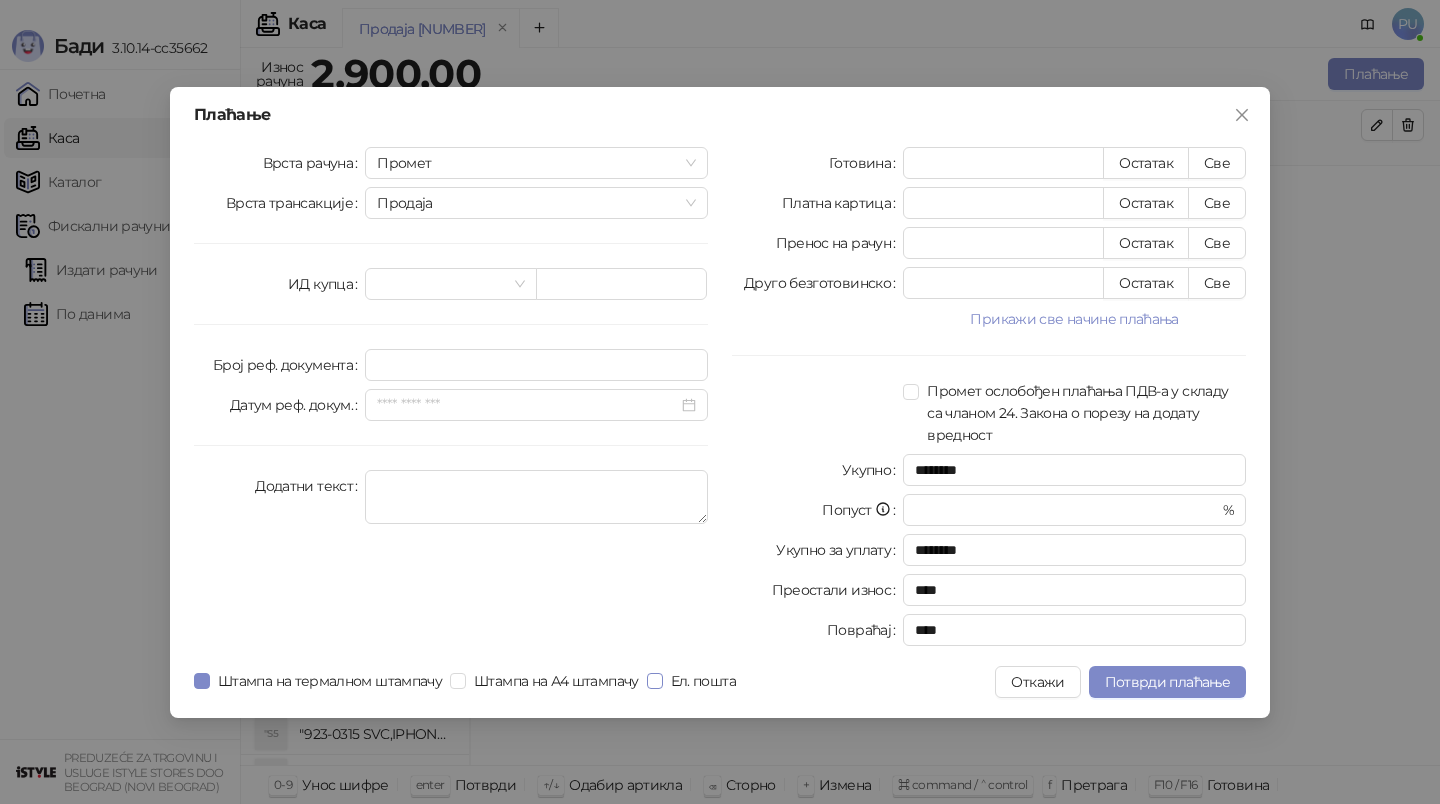 click on "Ел. пошта" at bounding box center (703, 681) 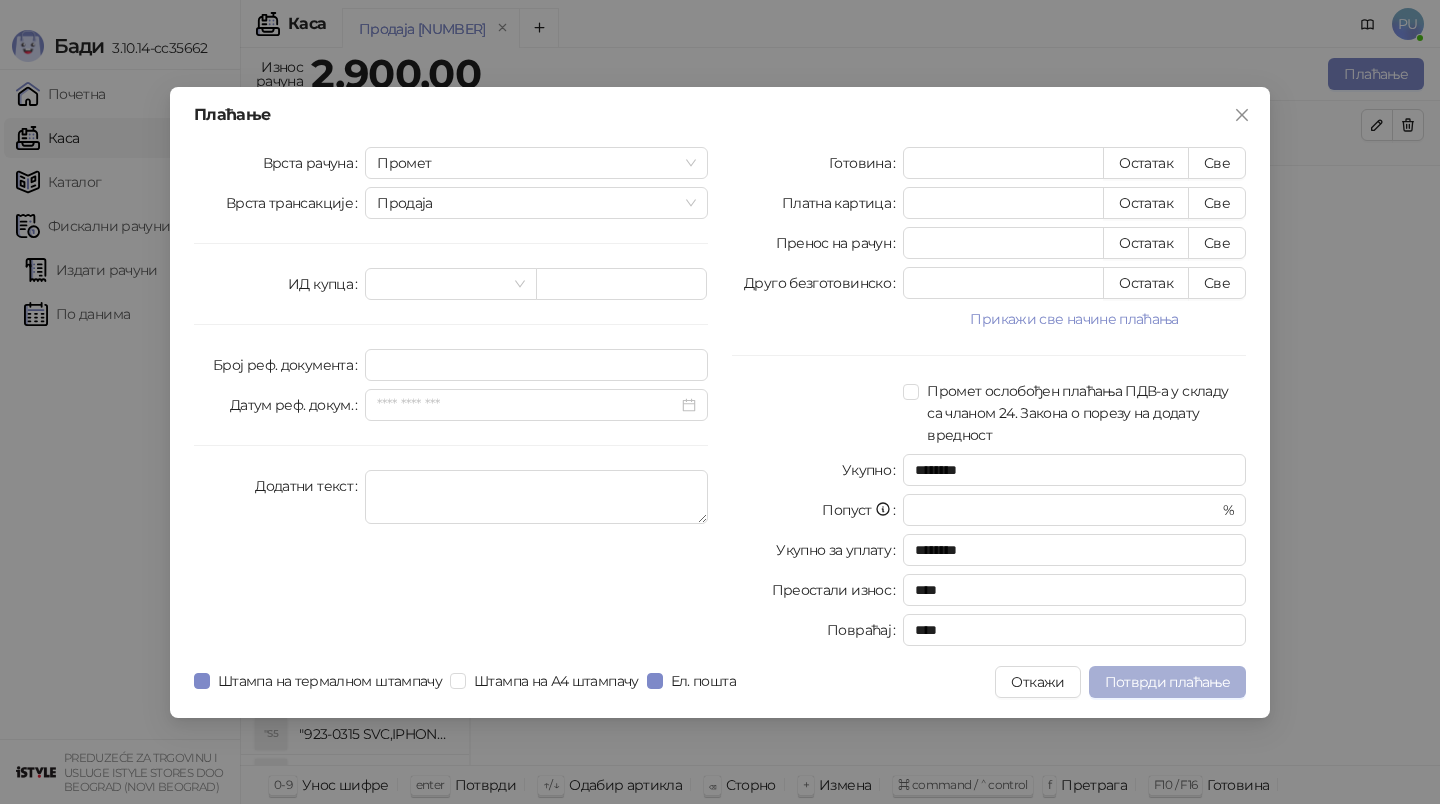 click on "Потврди плаћање" at bounding box center (1167, 682) 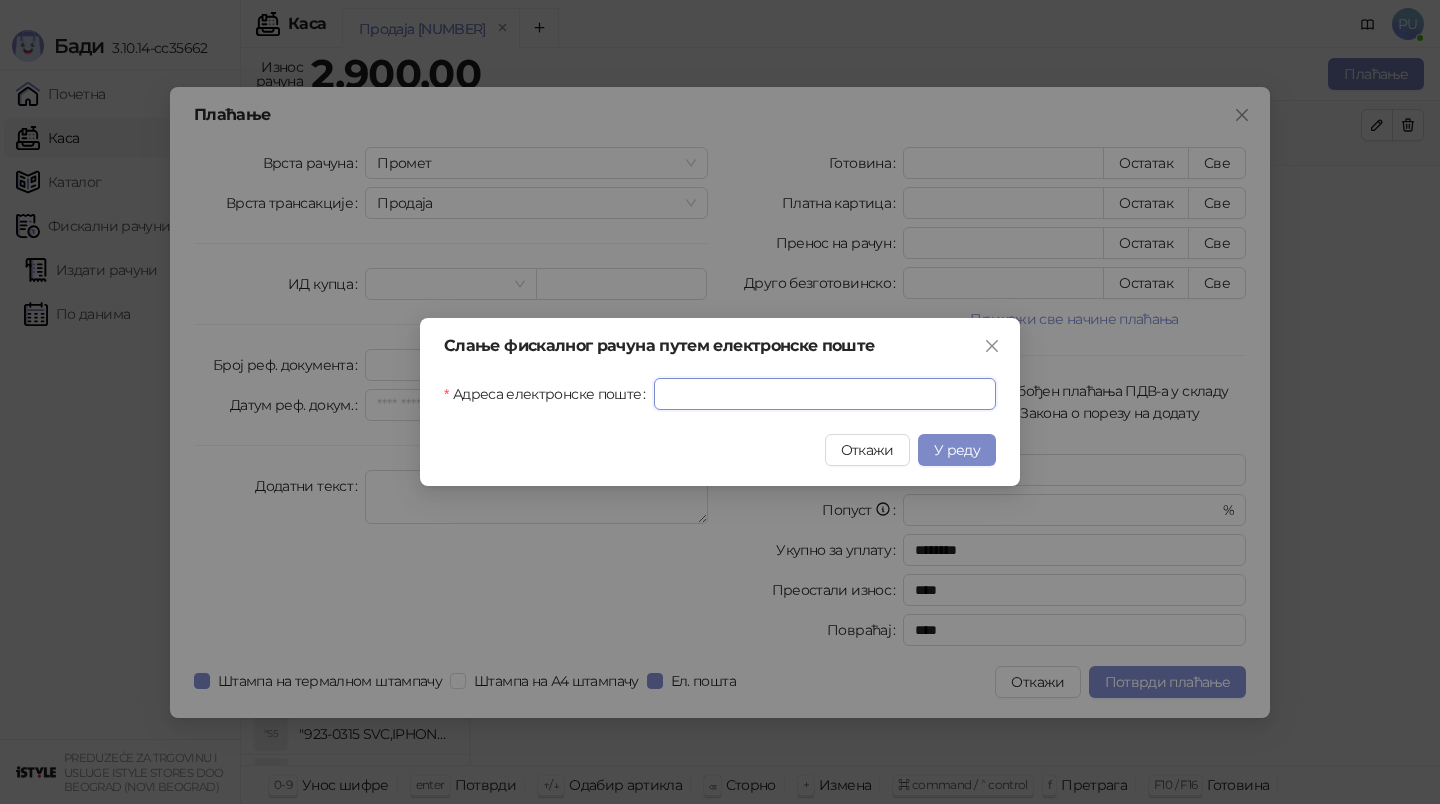 click on "Адреса електронске поште" at bounding box center (825, 394) 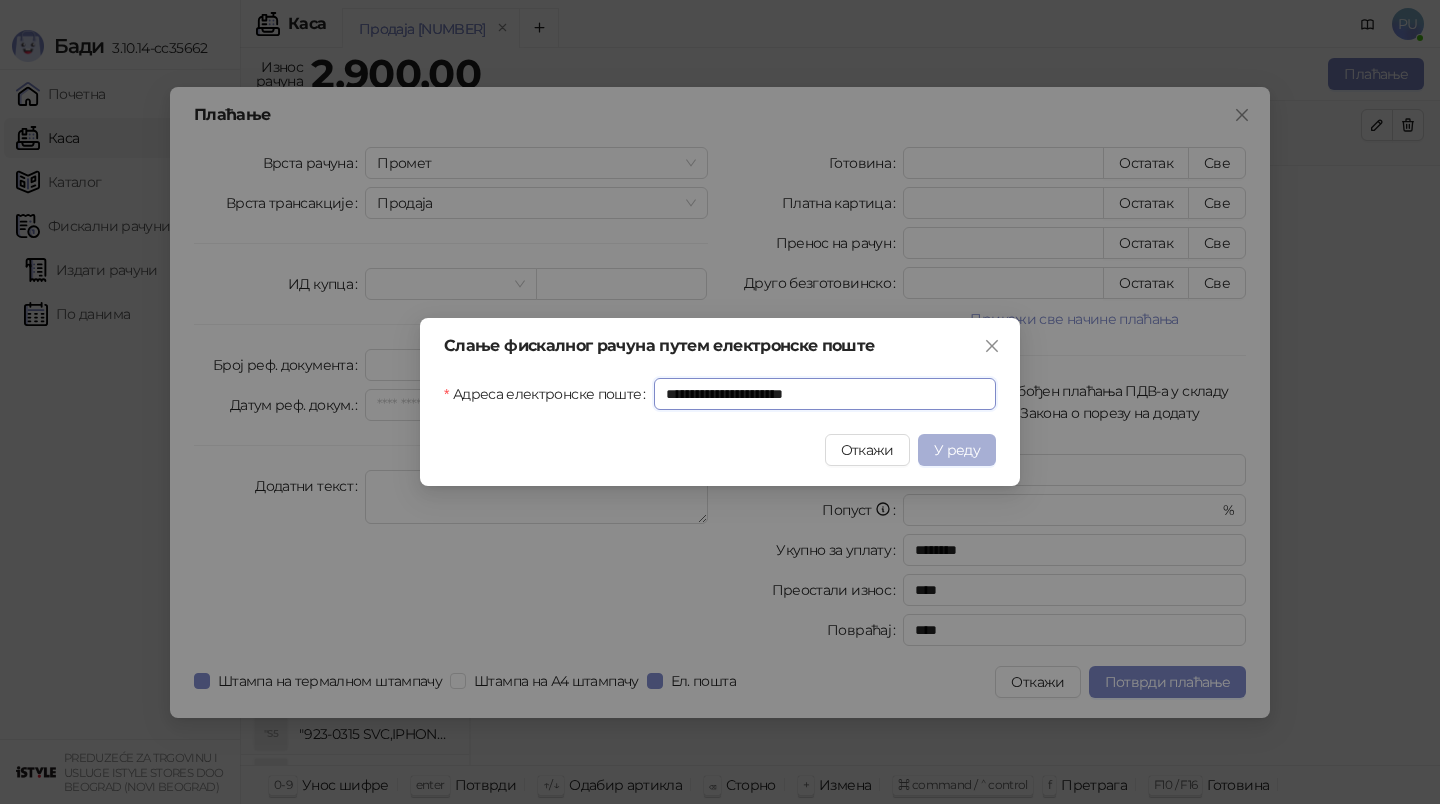 type on "**********" 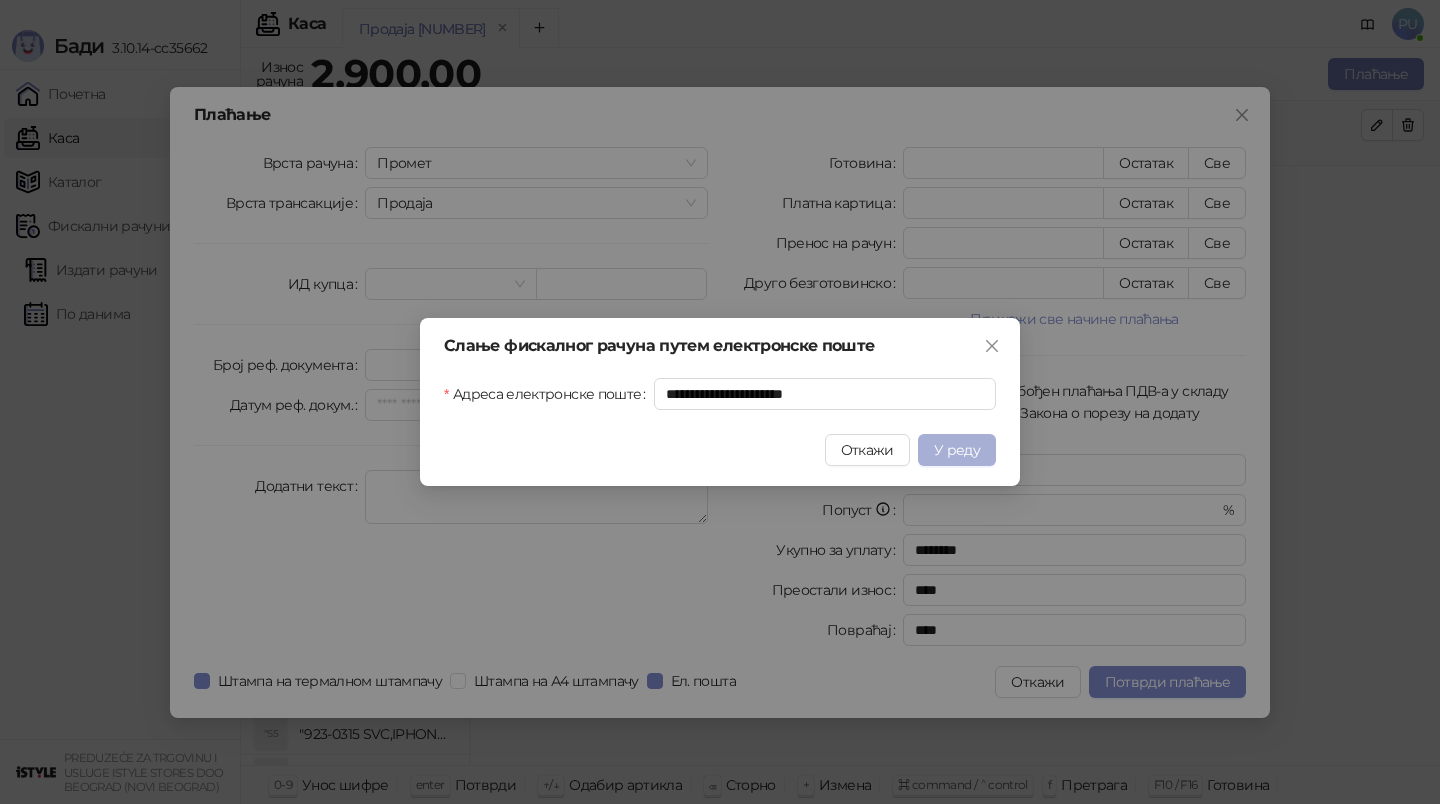 click on "У реду" at bounding box center [957, 450] 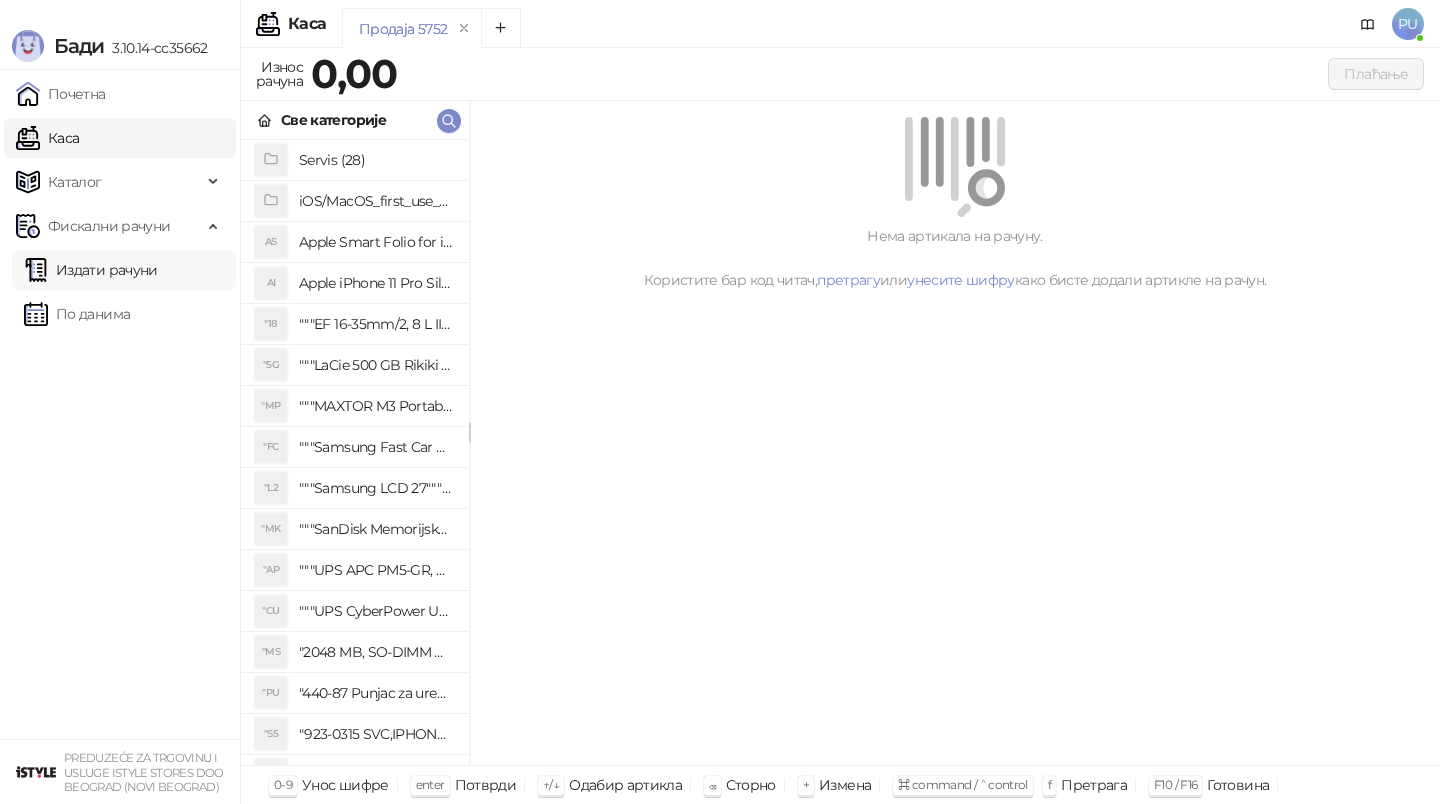 click on "Издати рачуни" at bounding box center [91, 270] 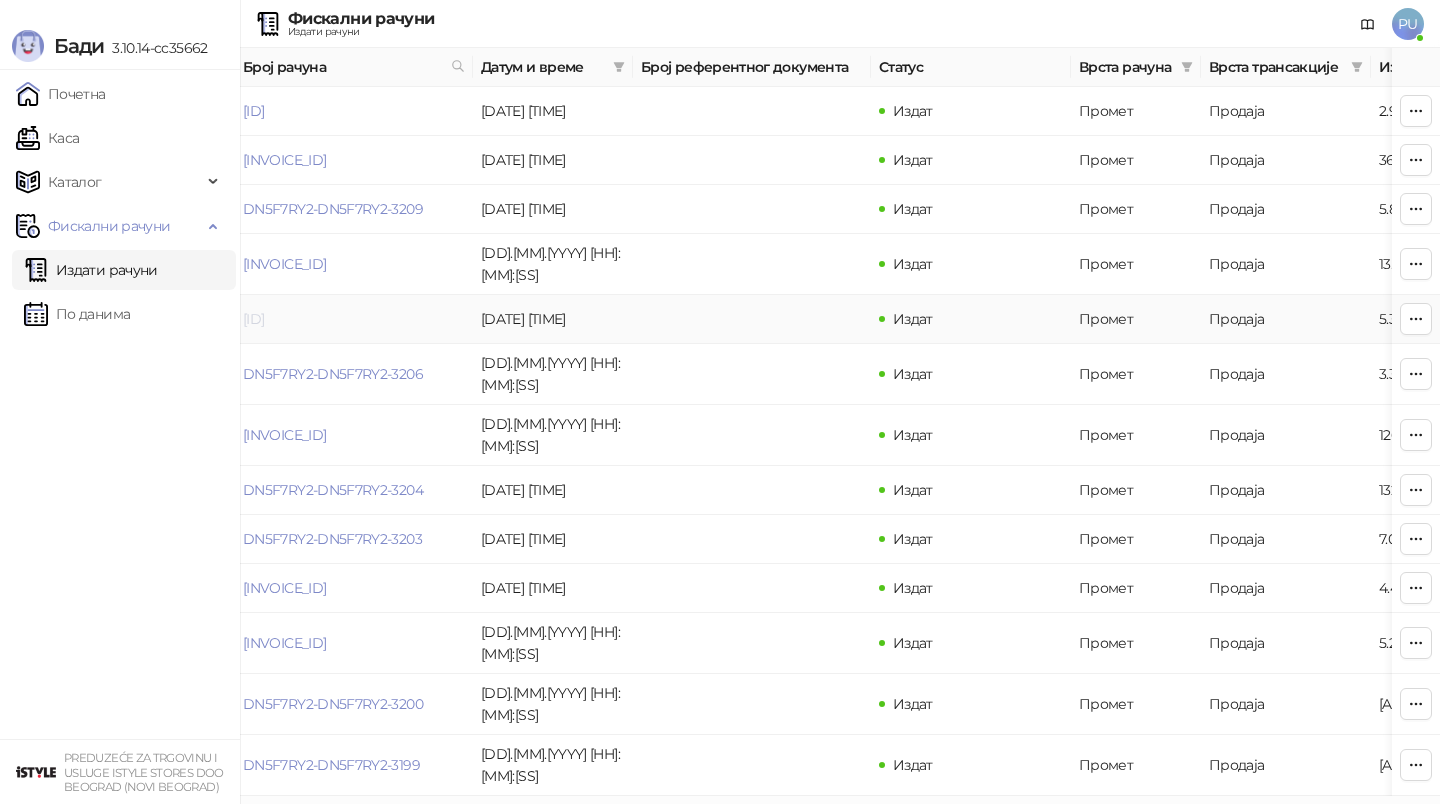 scroll, scrollTop: 0, scrollLeft: 0, axis: both 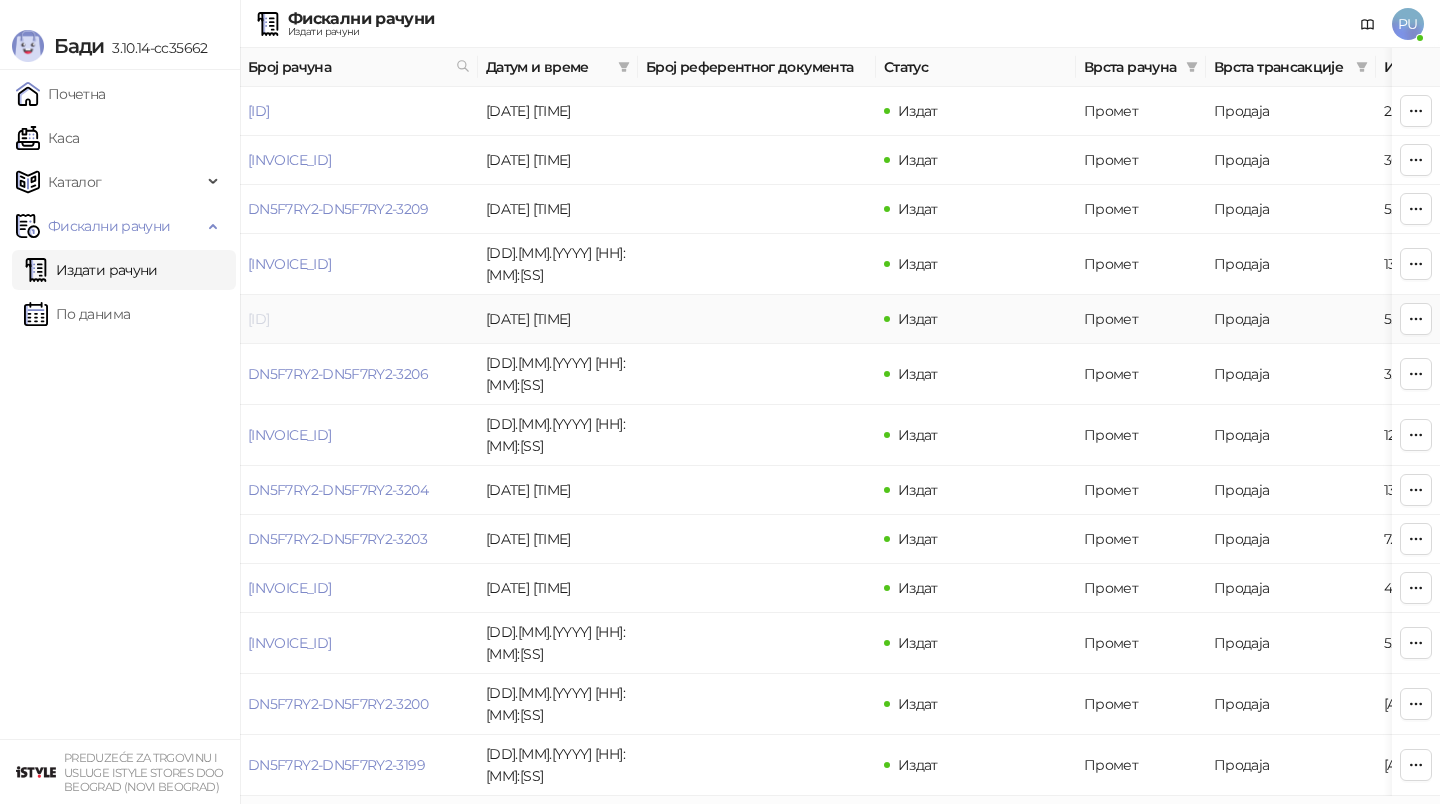 click on "[ID]" at bounding box center (258, 319) 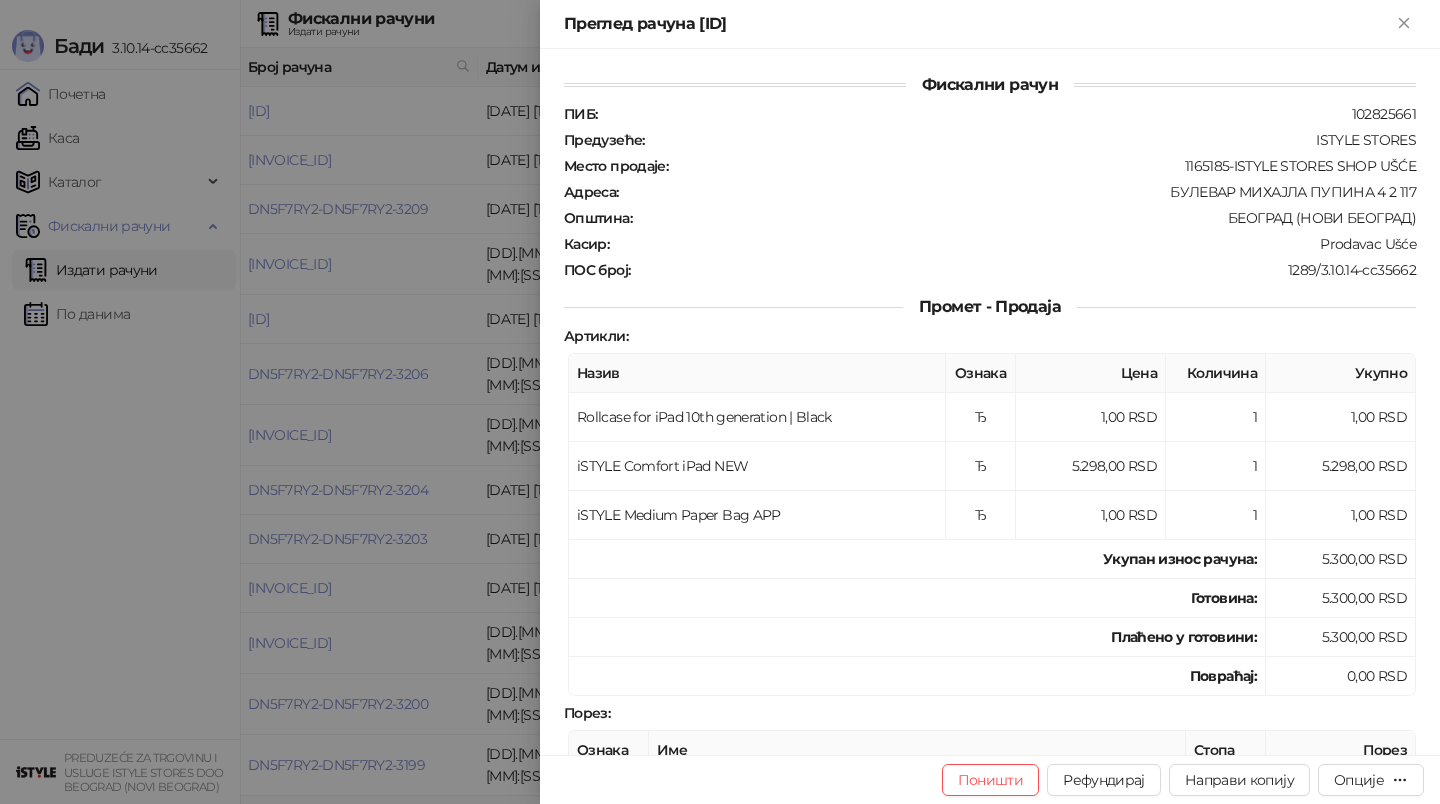 click at bounding box center [720, 402] 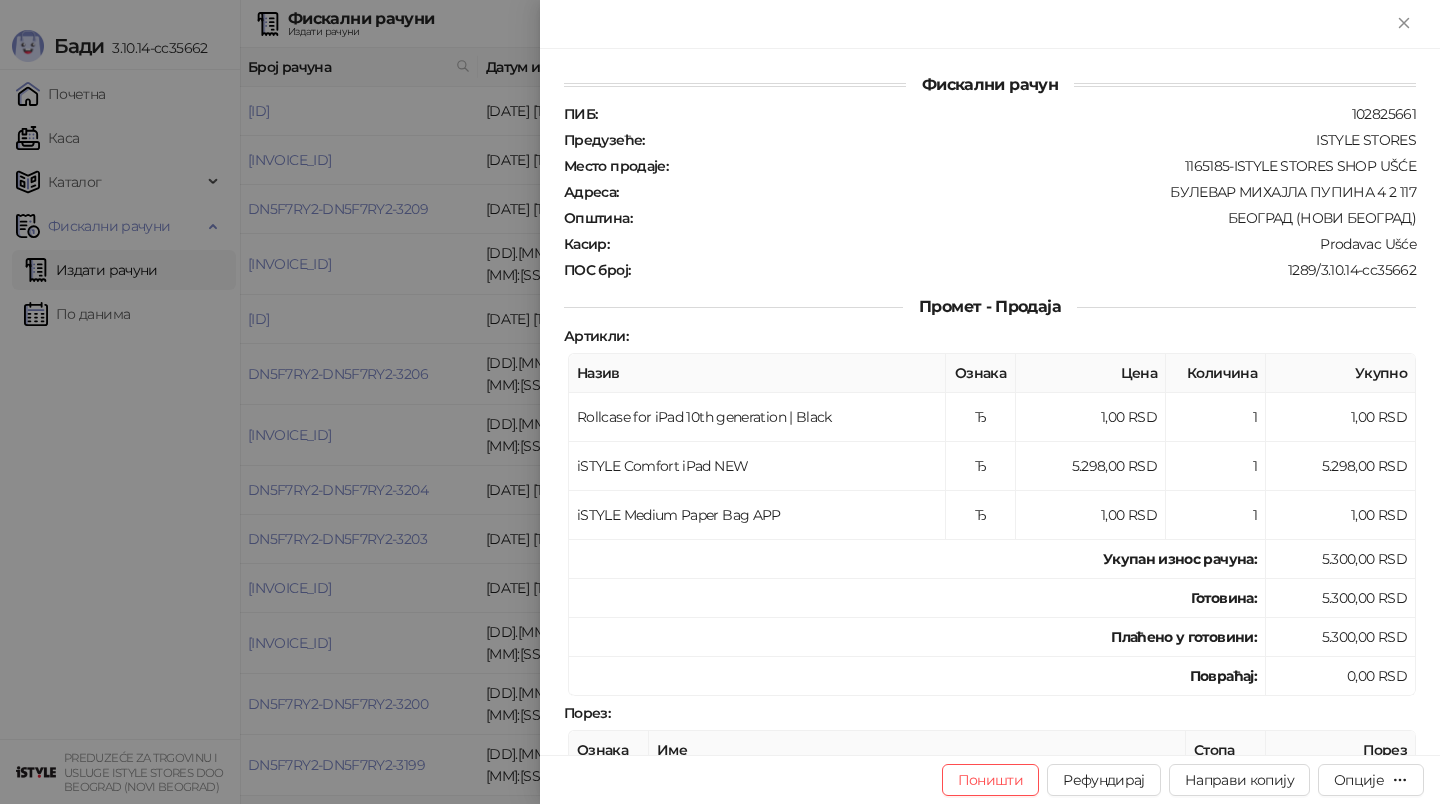 click at bounding box center [720, 402] 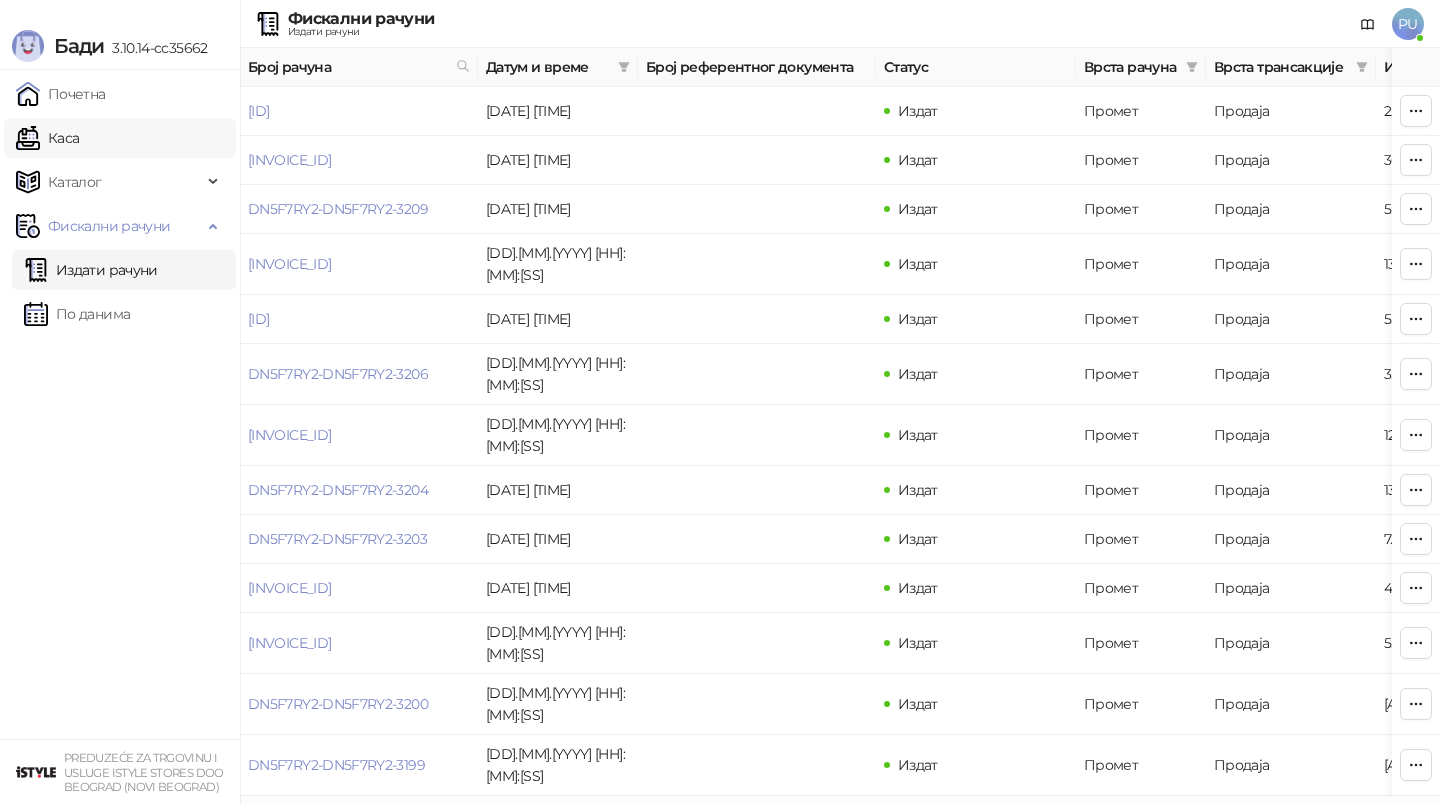 click on "Каса" at bounding box center (47, 138) 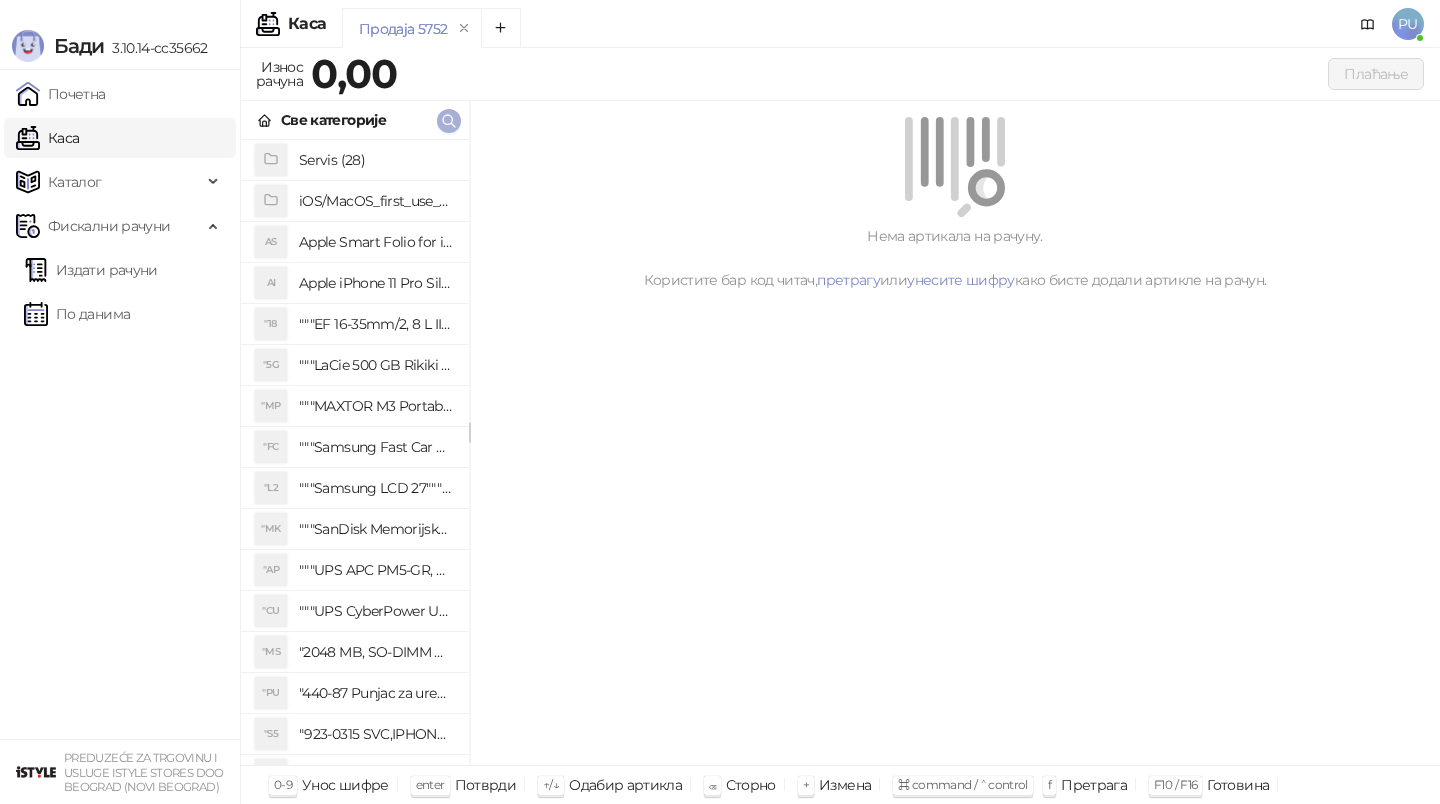 click 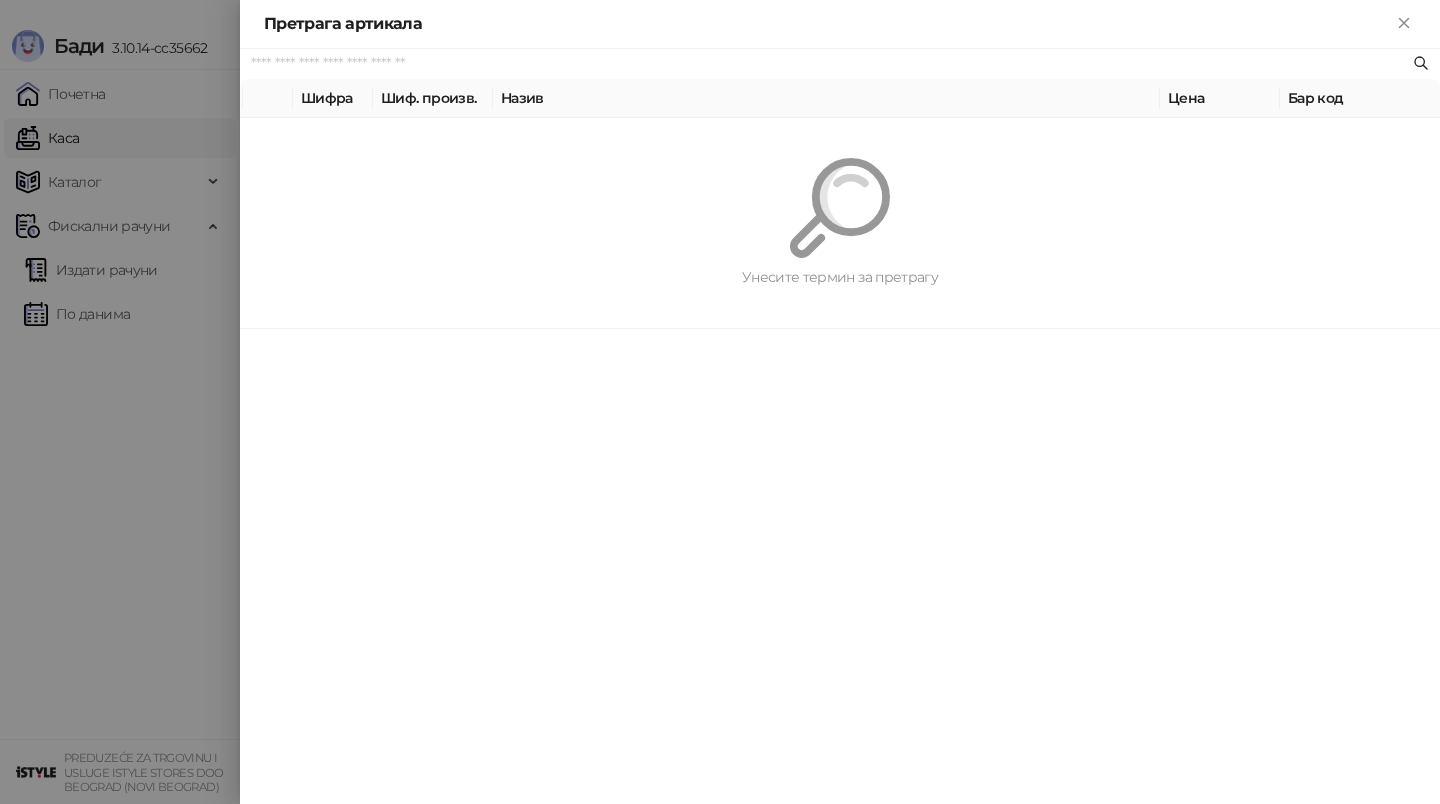 paste on "********" 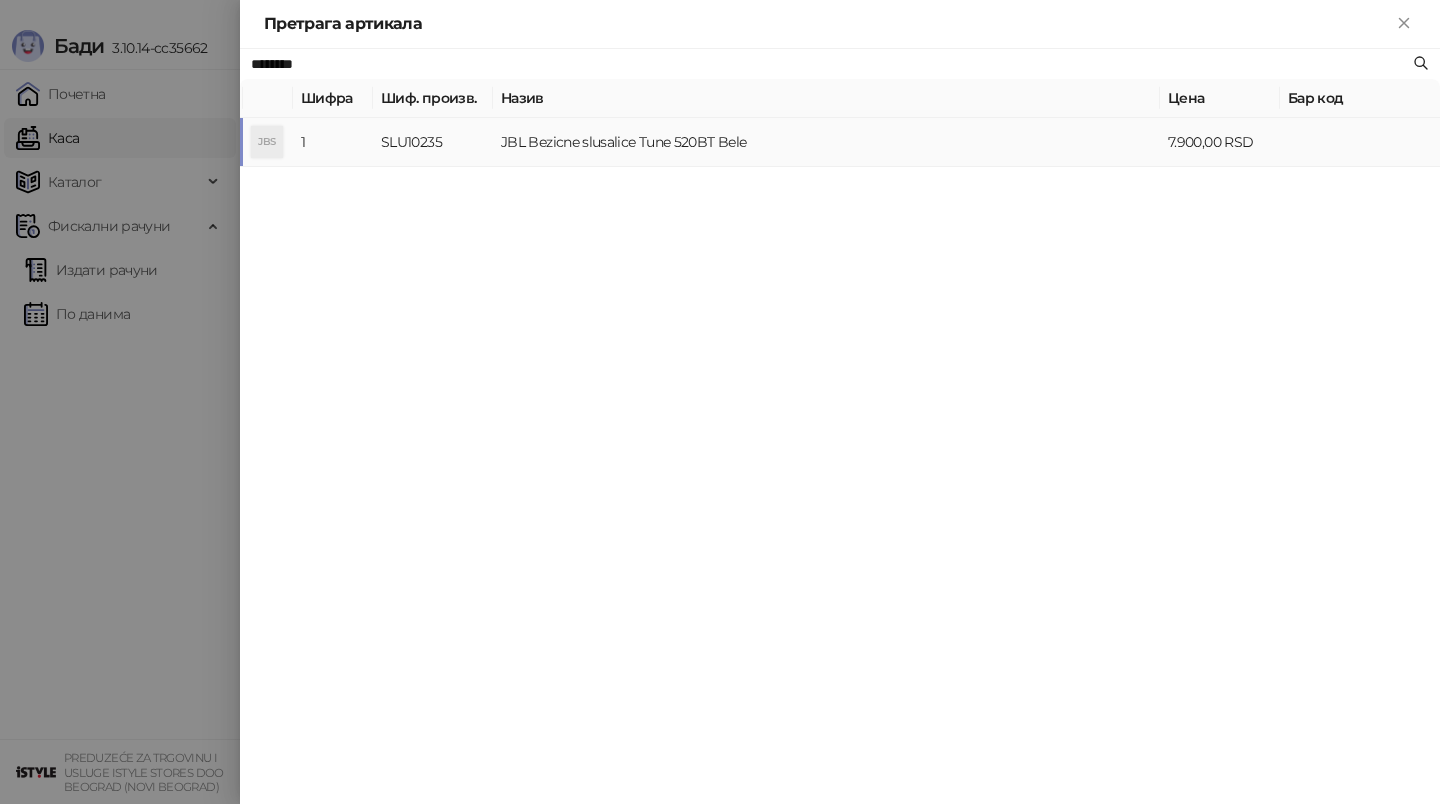 click on "JBL Bezicne slusalice Tune 520BT Bele" at bounding box center [826, 142] 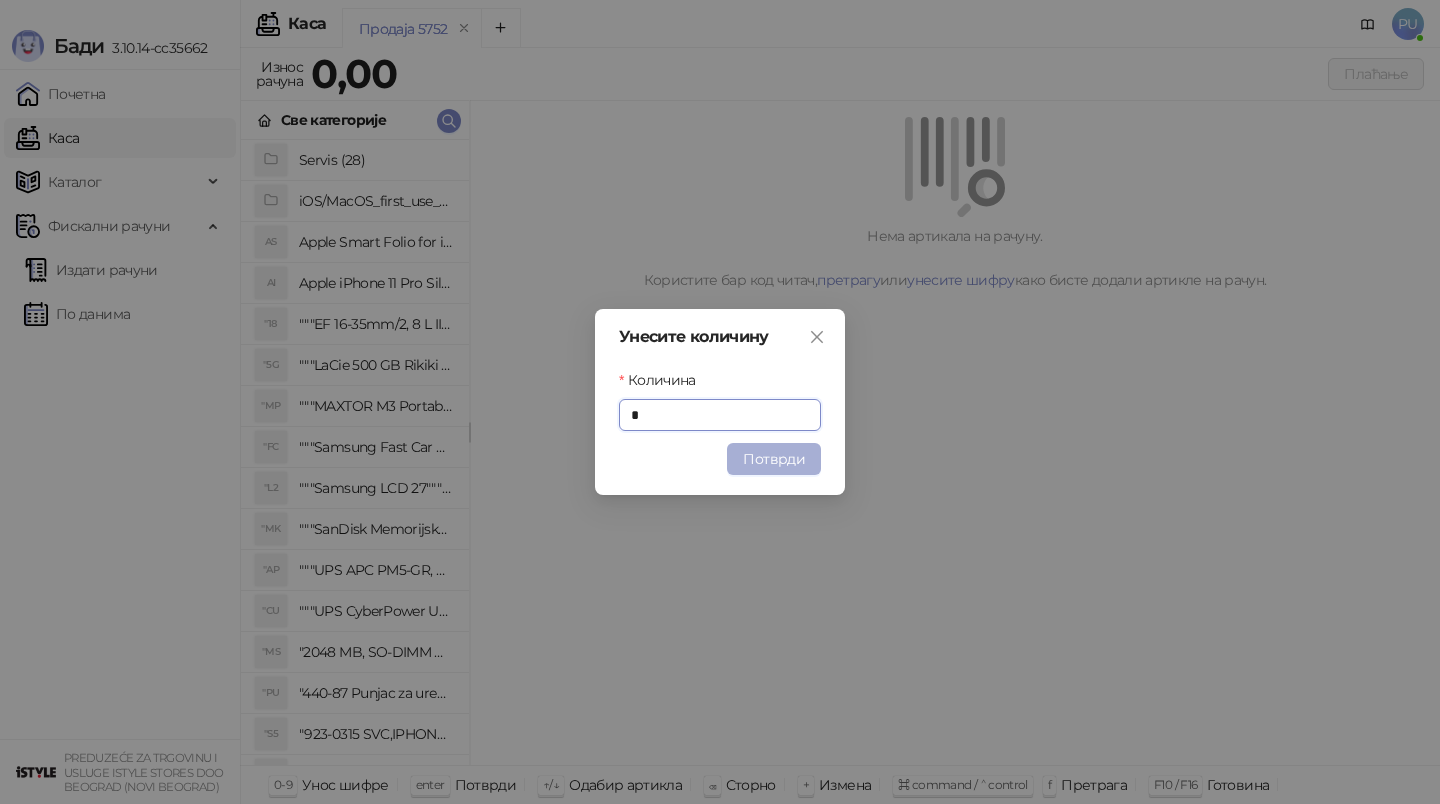 click on "Потврди" at bounding box center [774, 459] 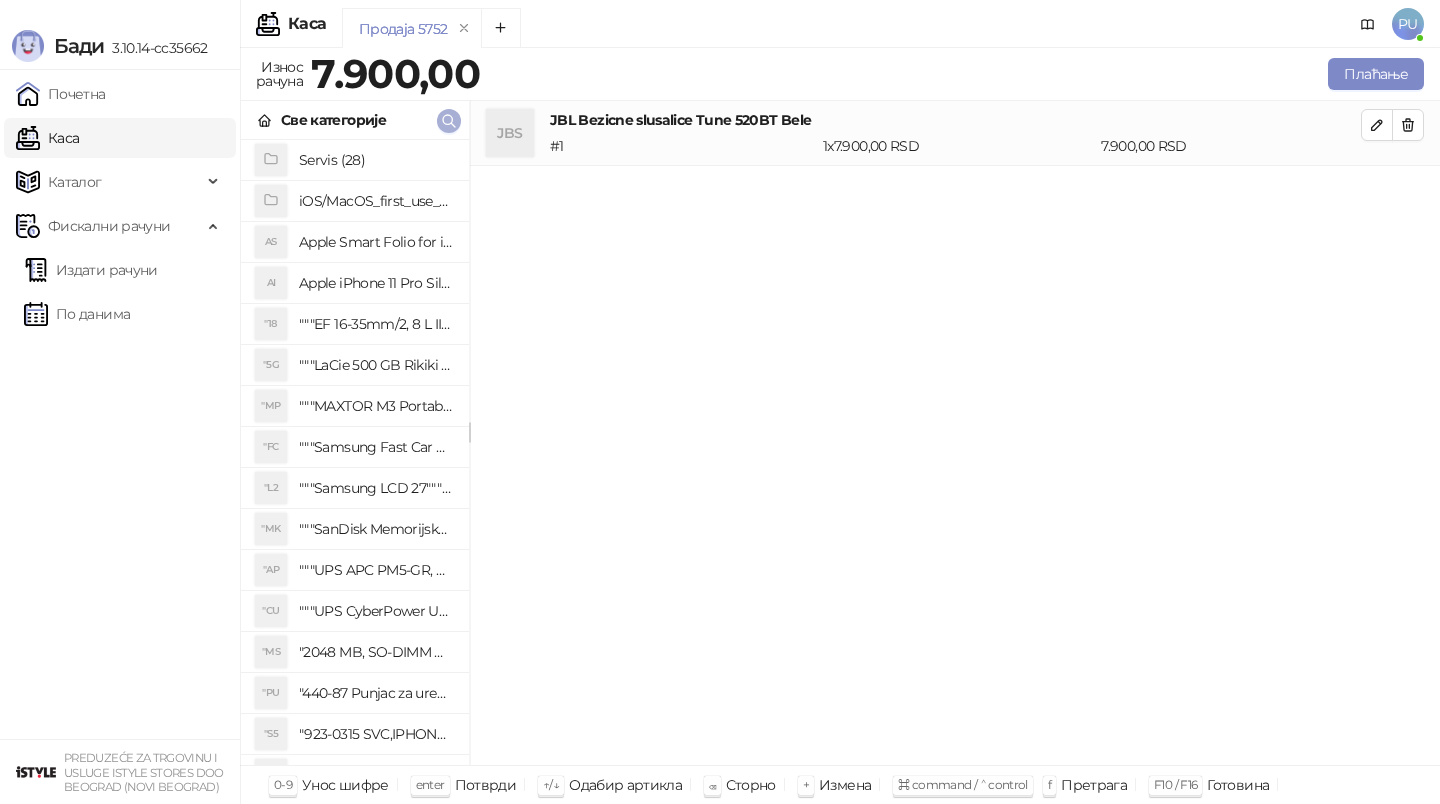 click 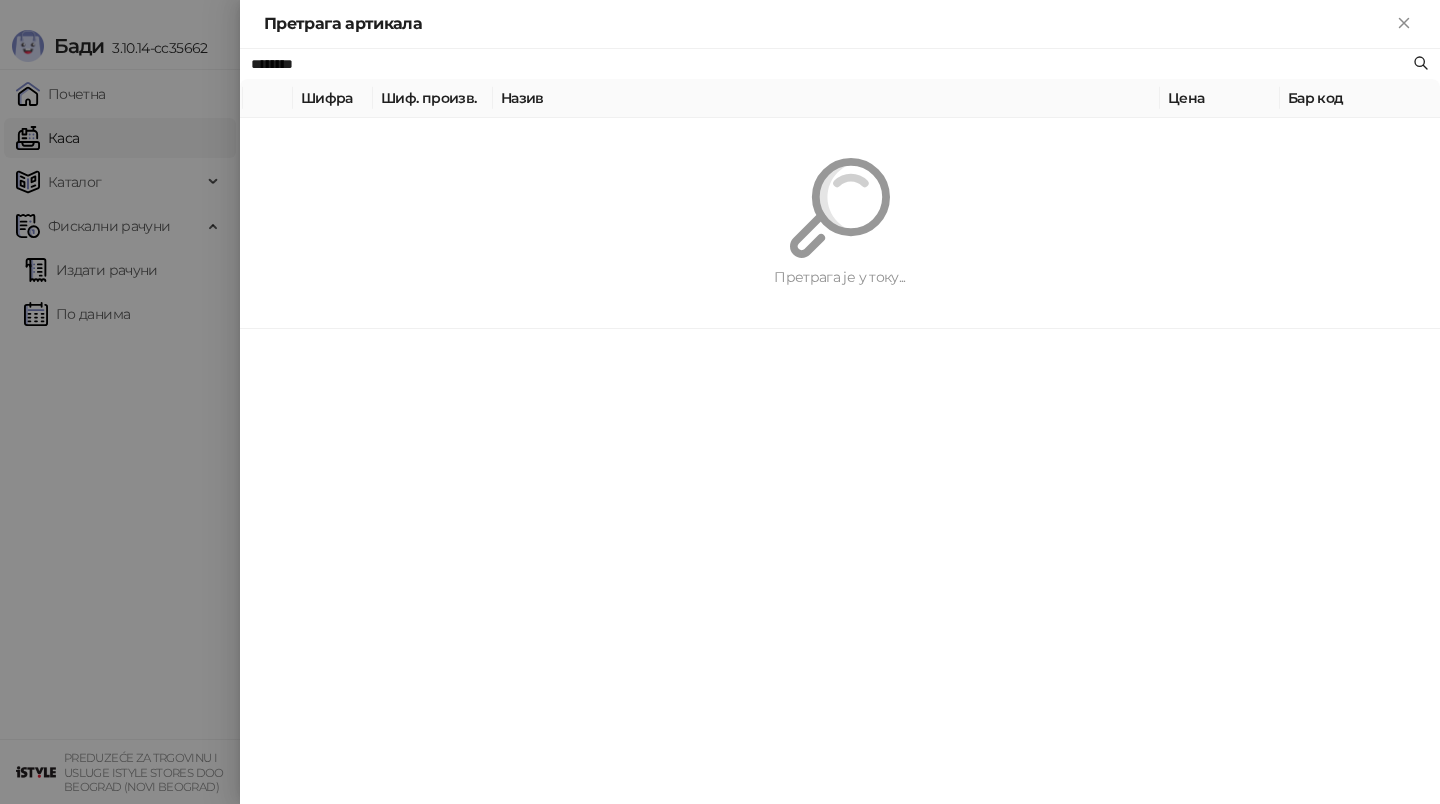 paste on "**********" 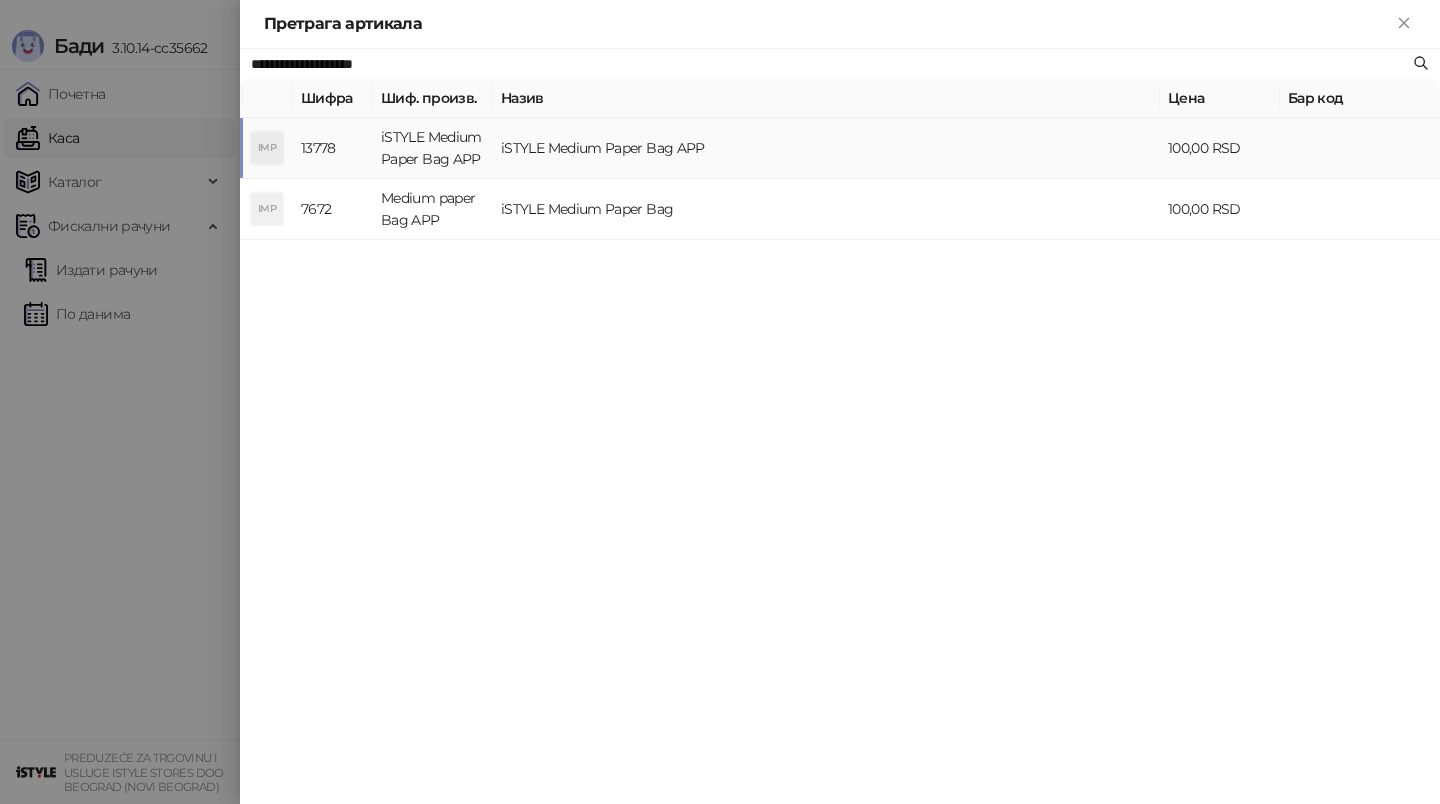 type on "**********" 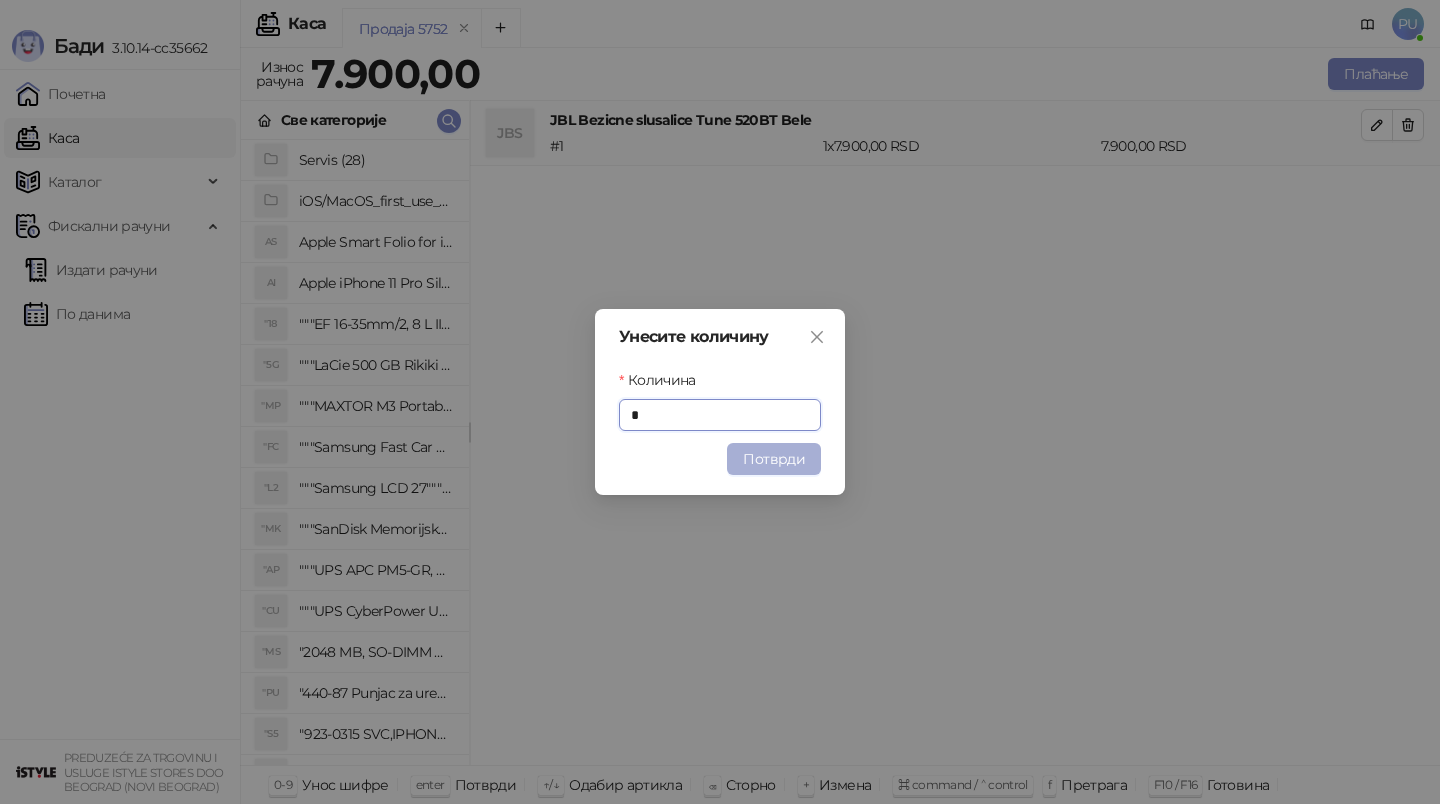 click on "Потврди" at bounding box center (774, 459) 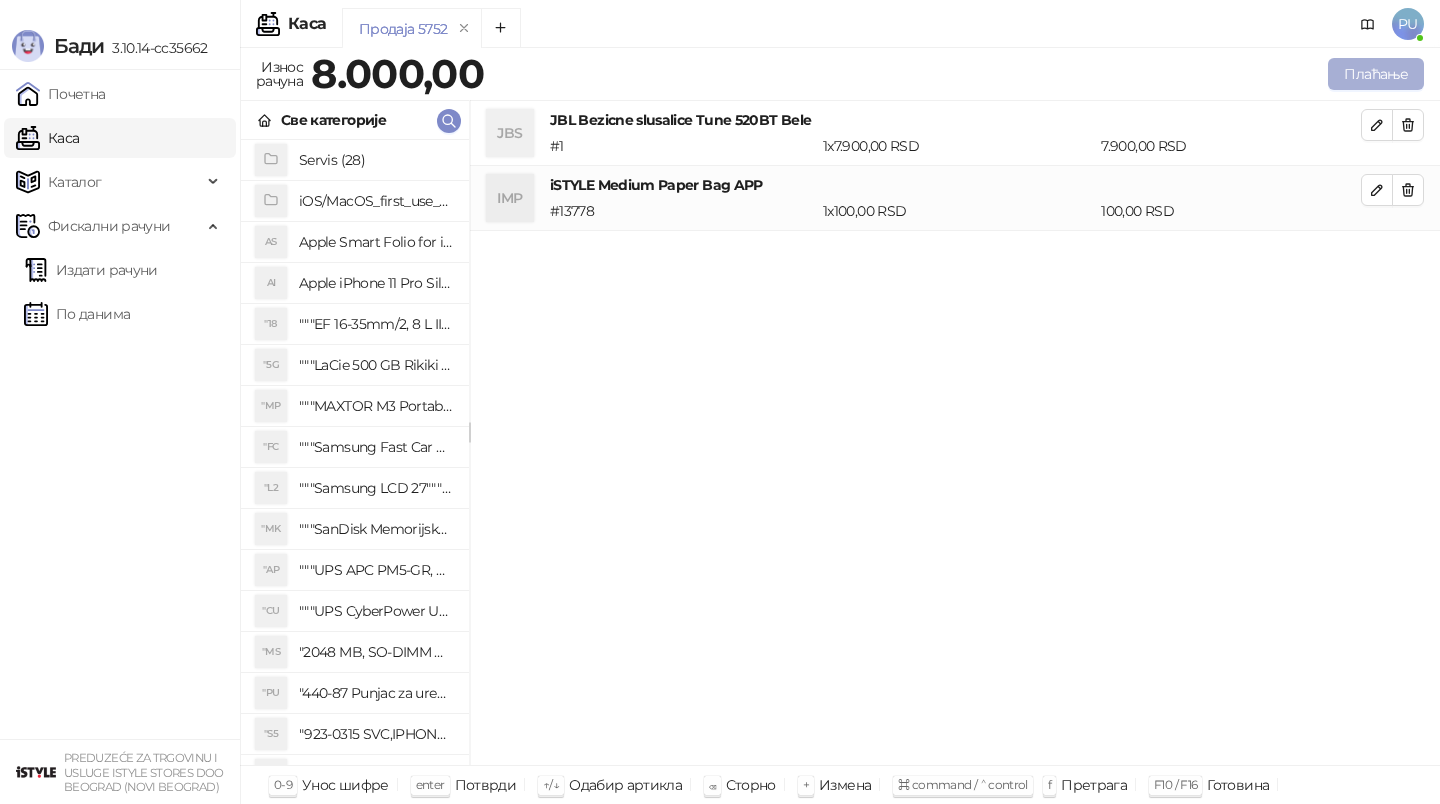click on "Плаћање" at bounding box center [1376, 74] 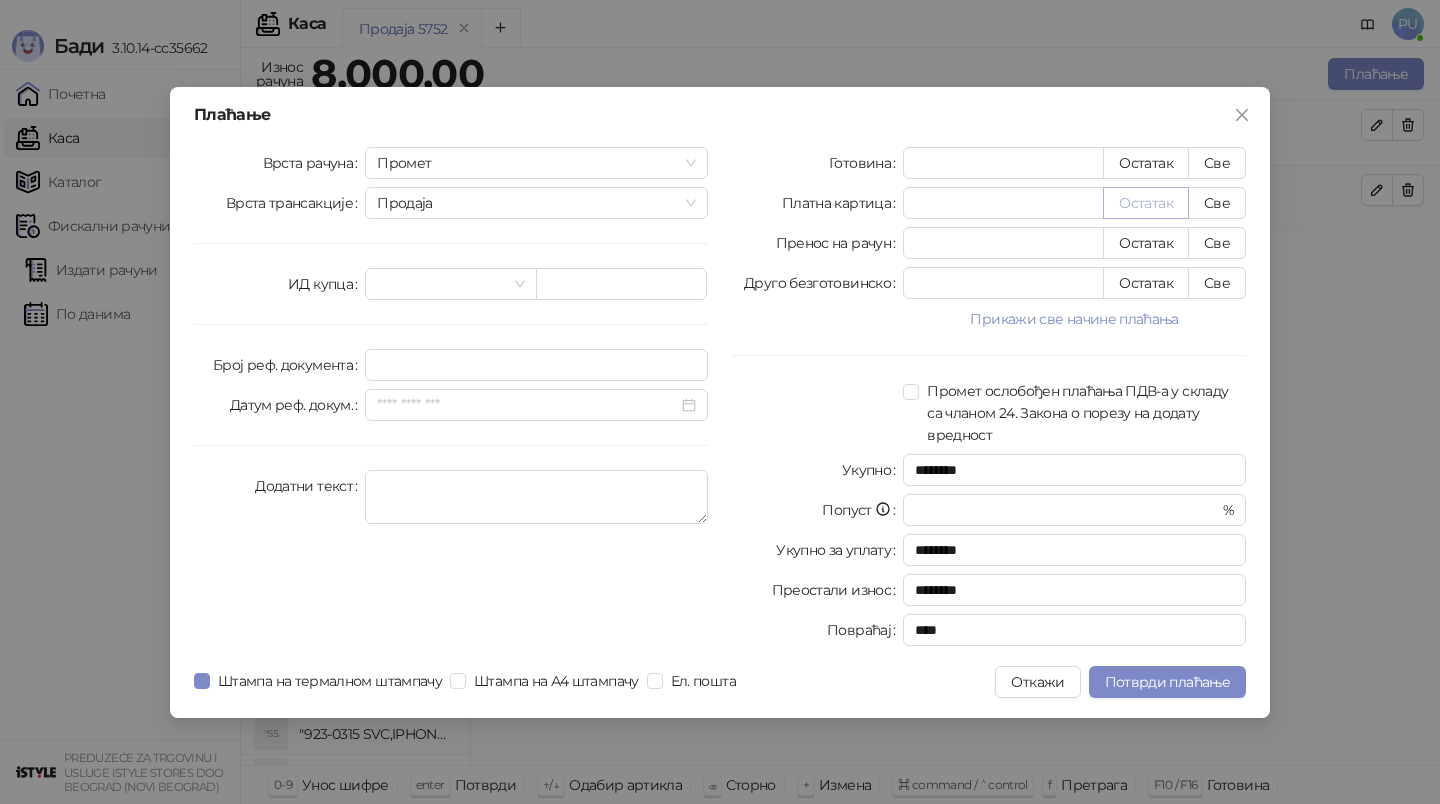 click on "Остатак" at bounding box center (1146, 203) 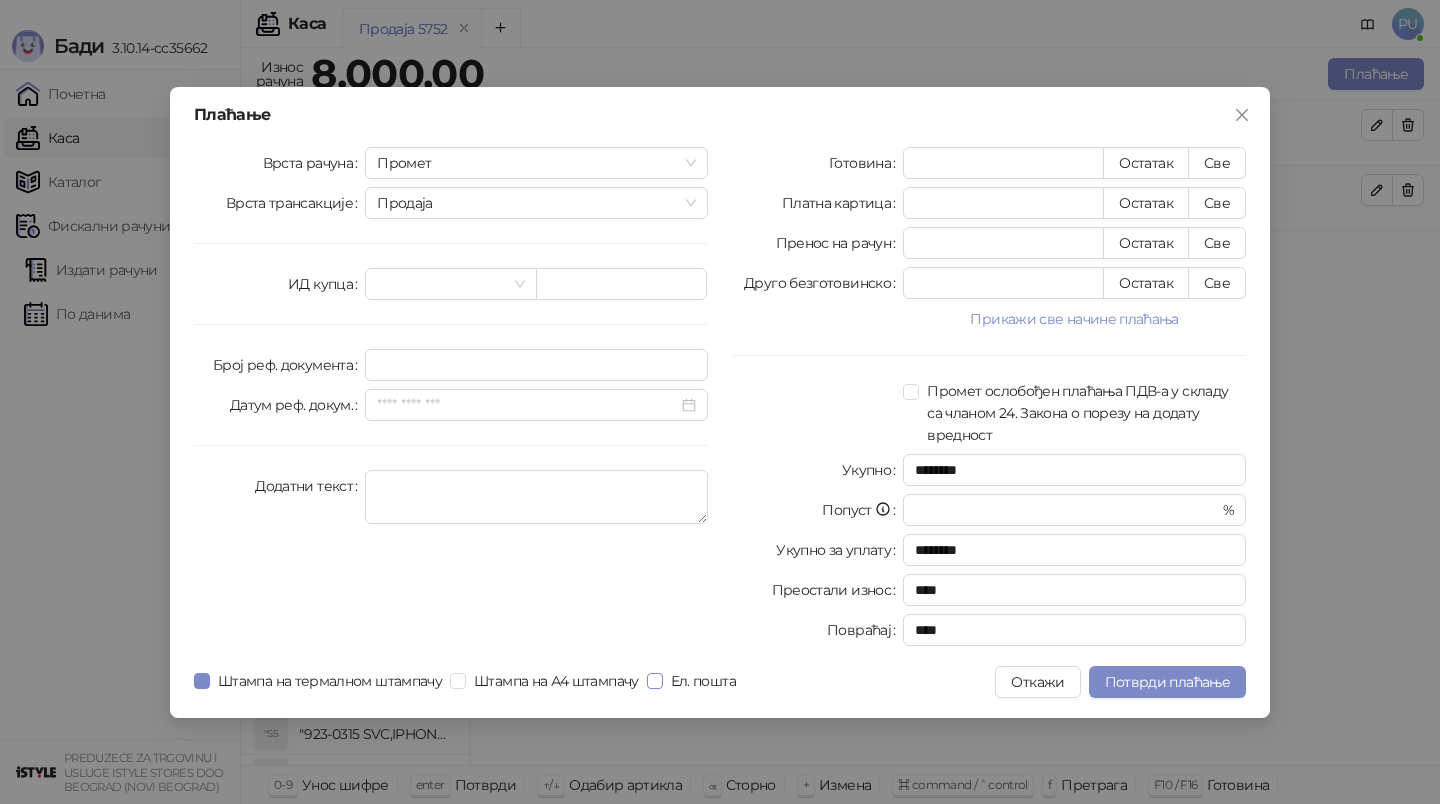 click on "Ел. пошта" at bounding box center (703, 681) 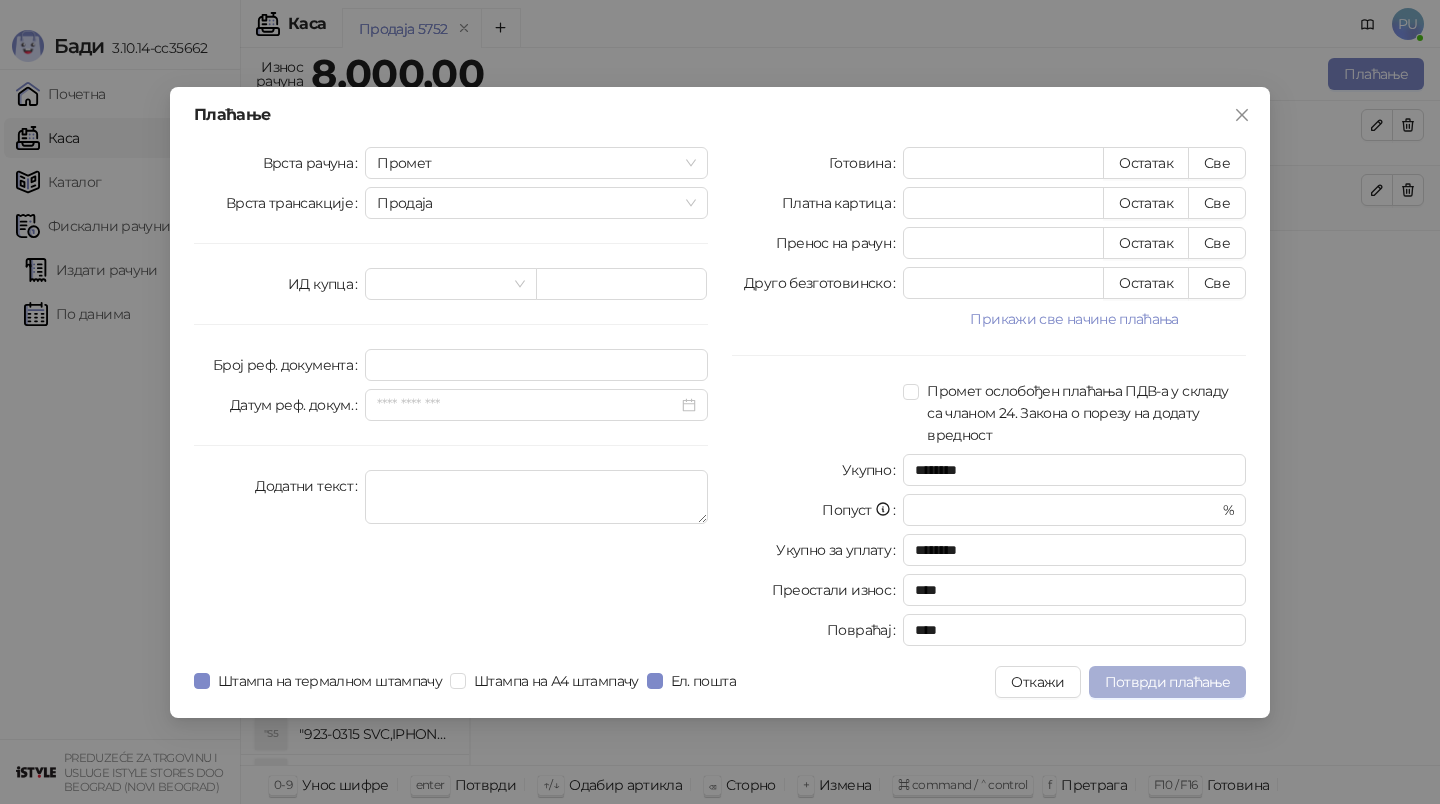 click on "Потврди плаћање" at bounding box center (1167, 682) 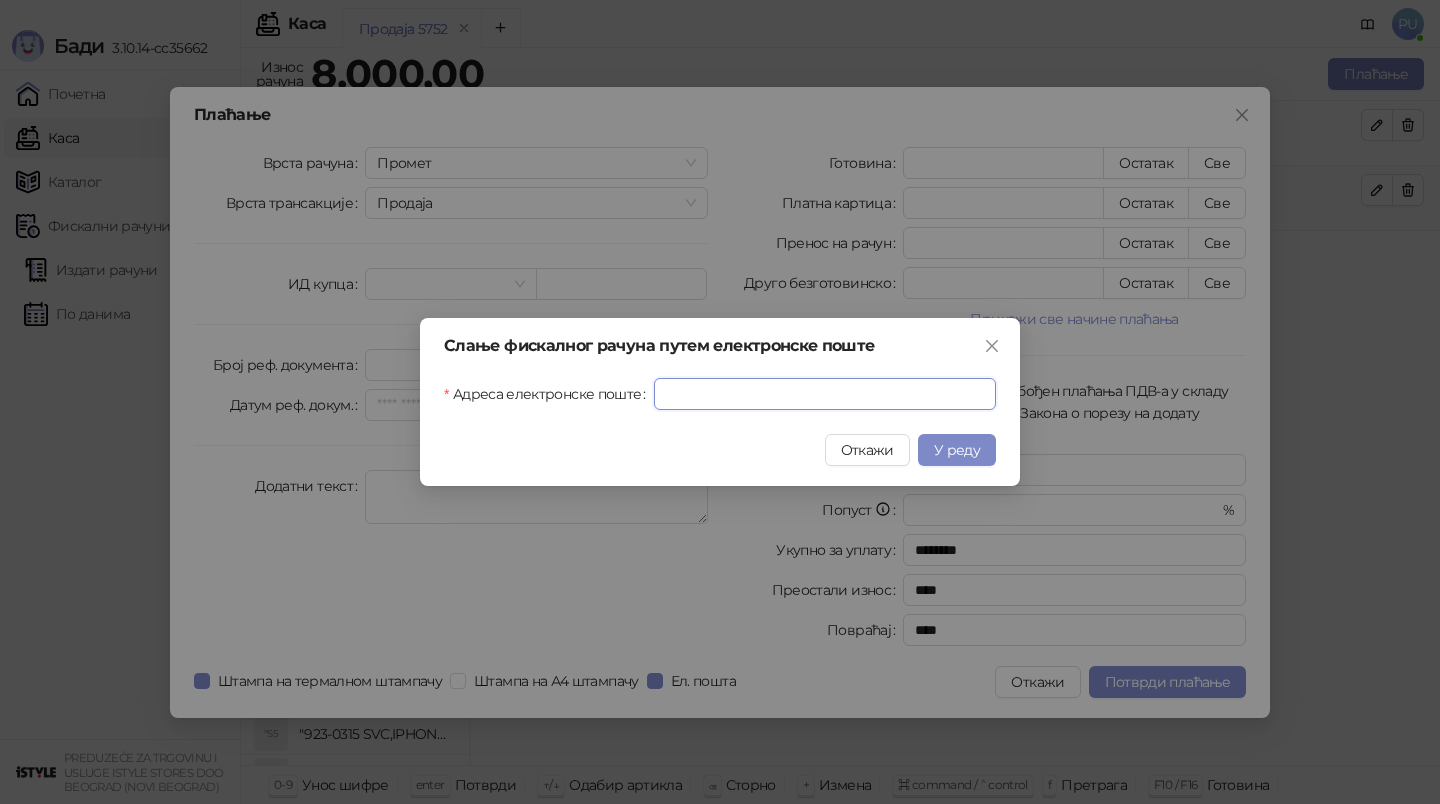 click on "Адреса електронске поште" at bounding box center (825, 394) 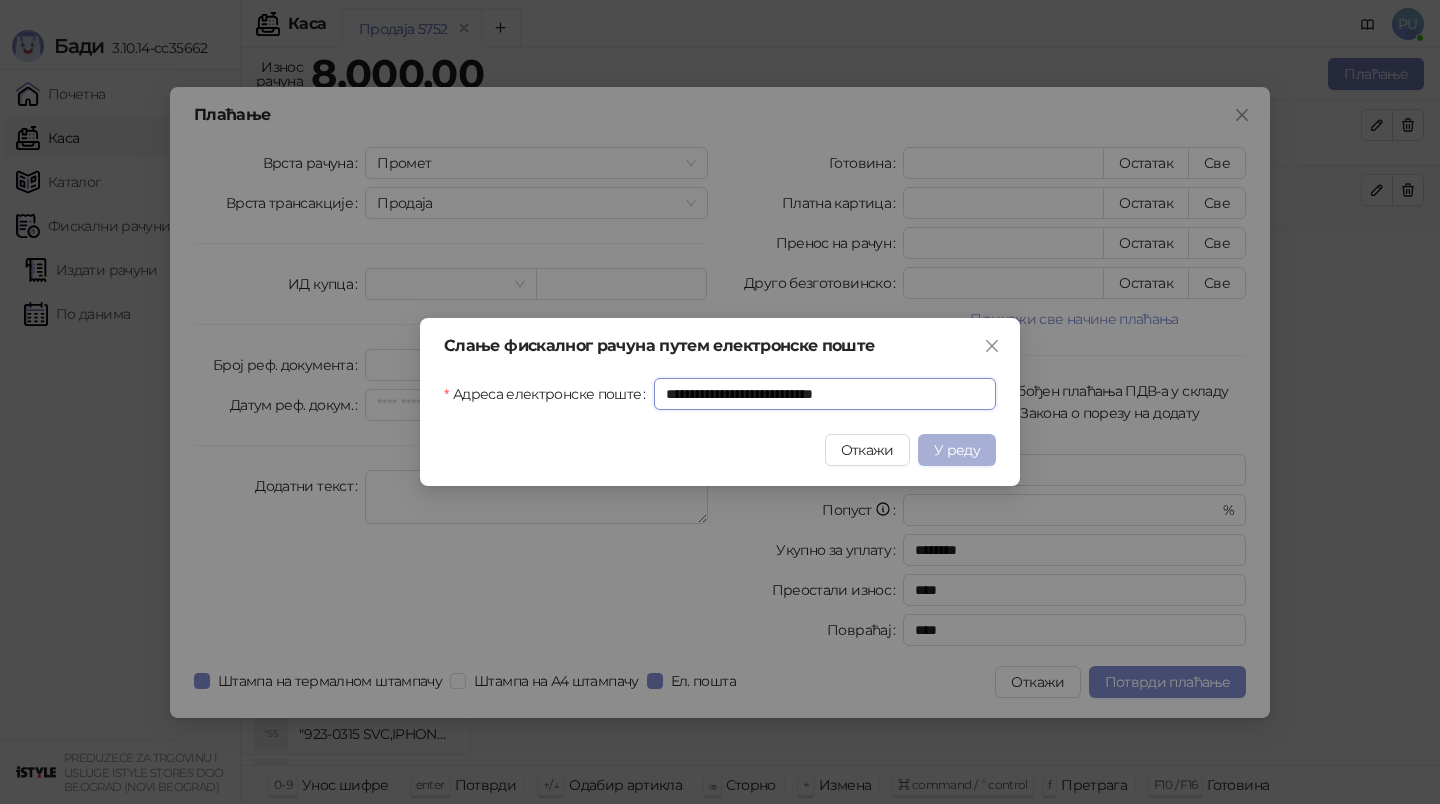 type on "**********" 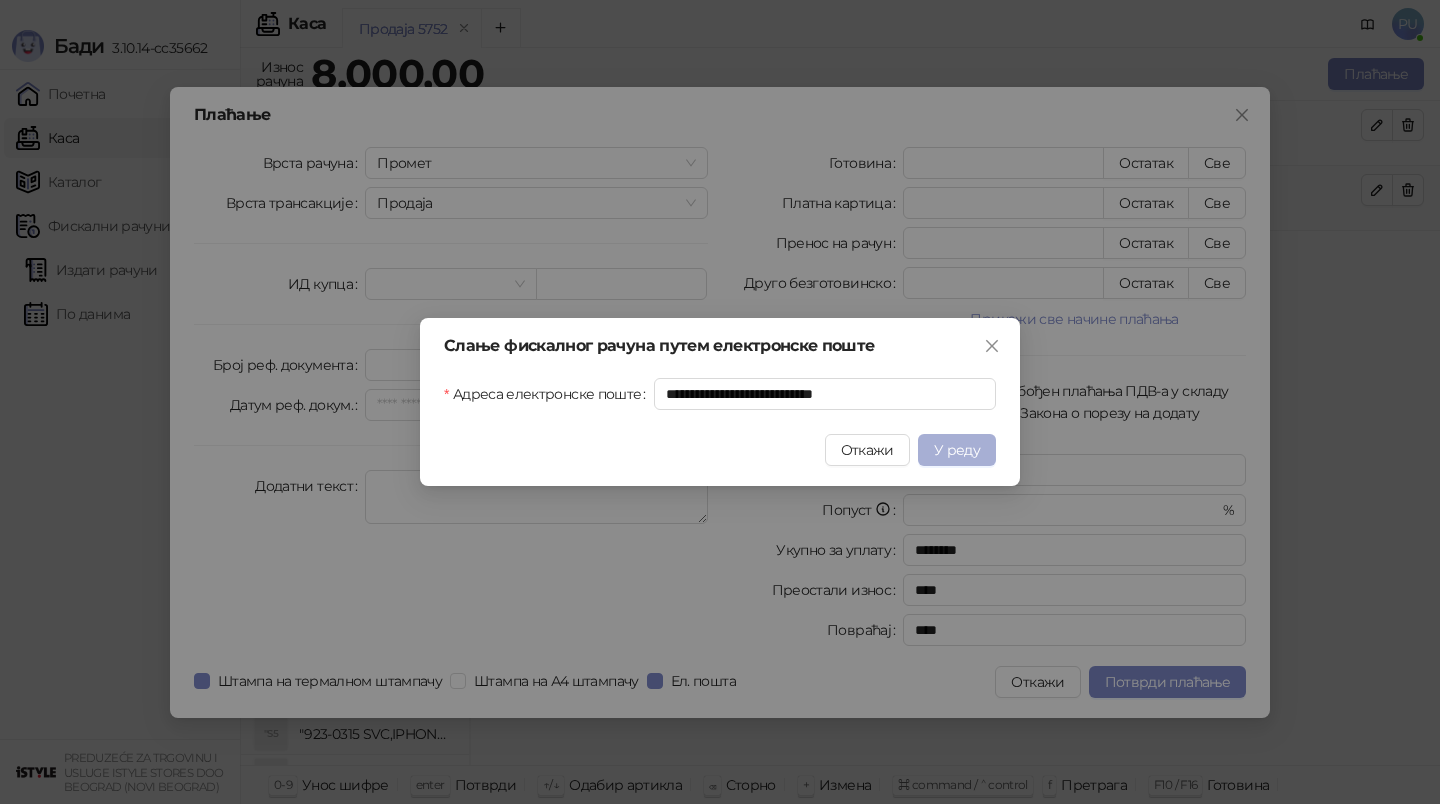 click on "У реду" at bounding box center [957, 450] 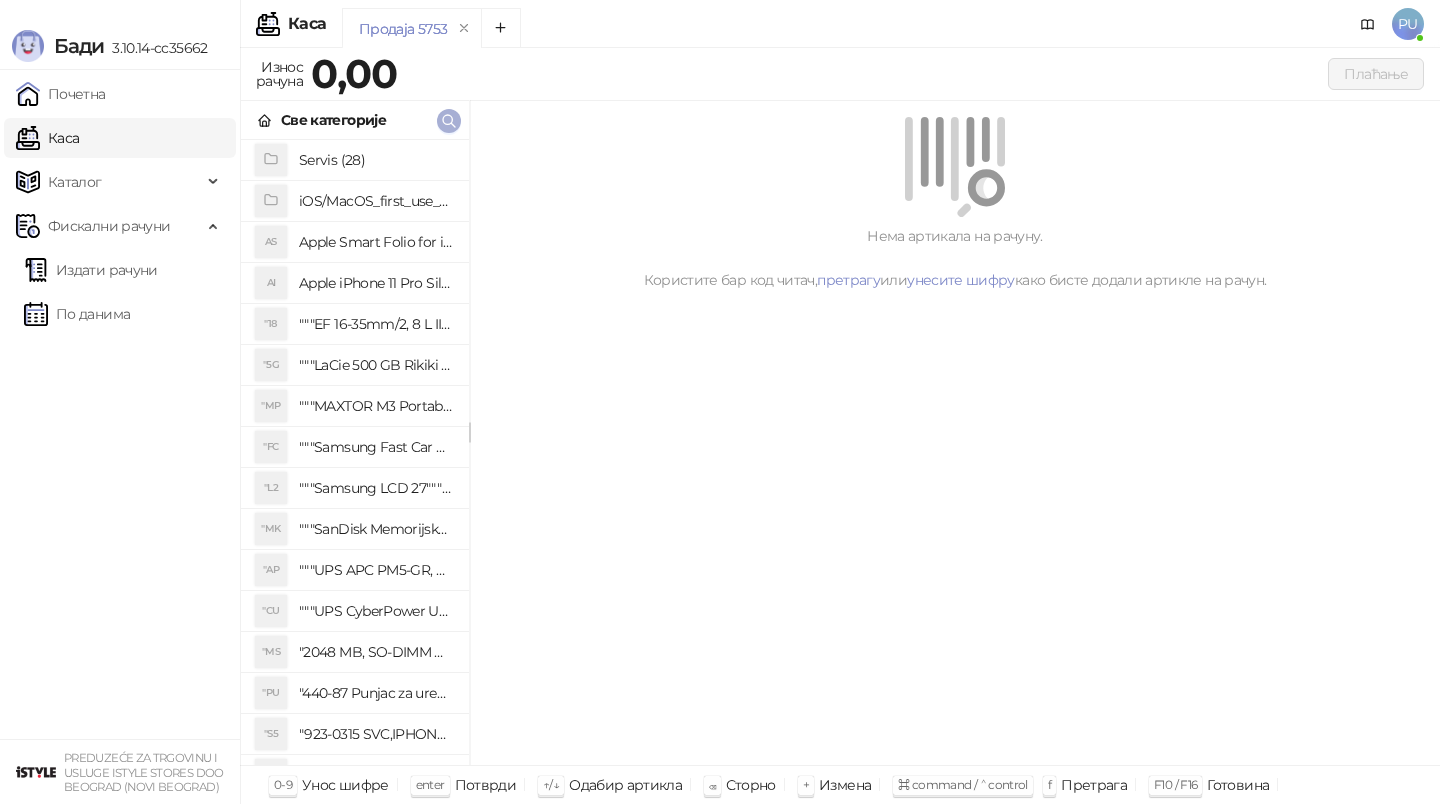 click 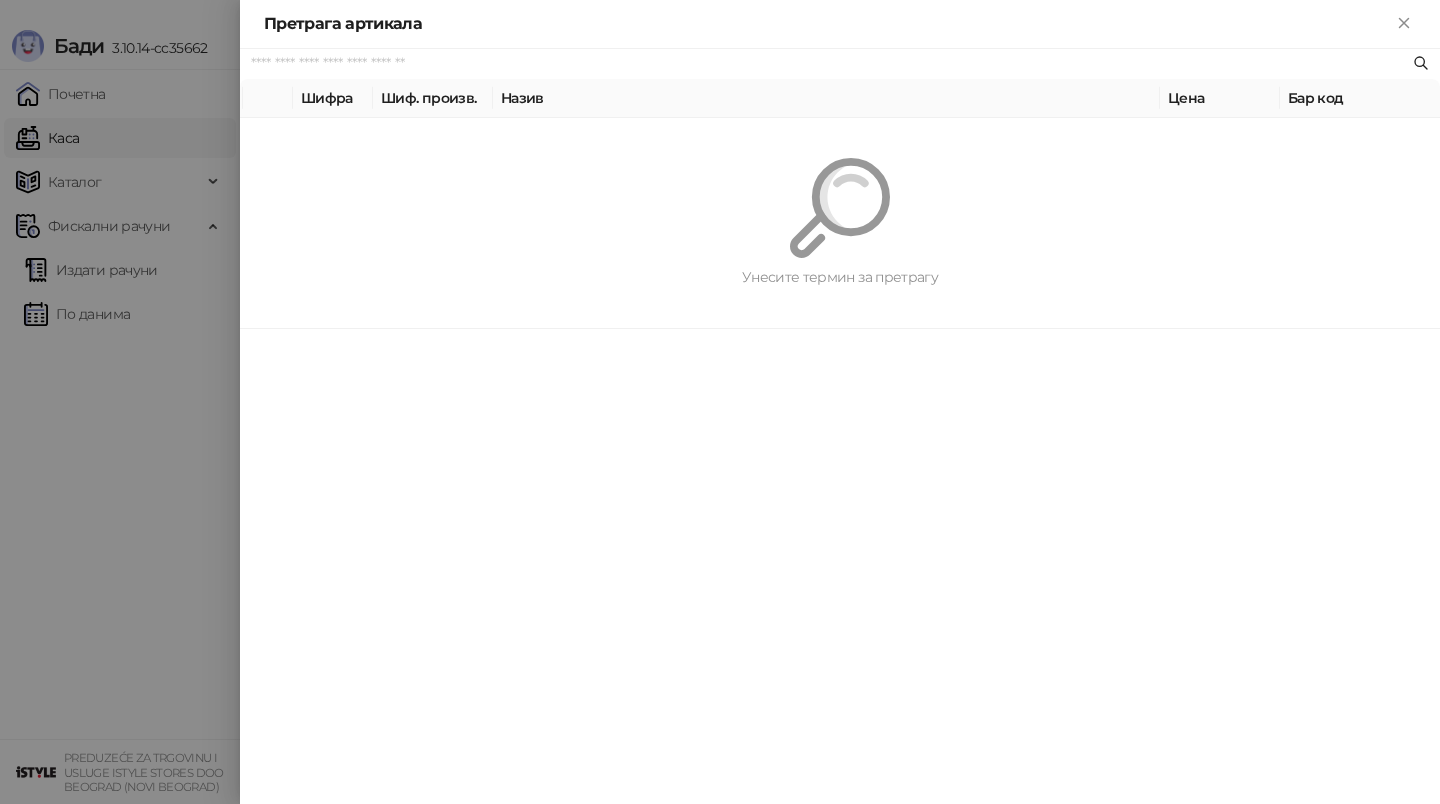 paste on "*********" 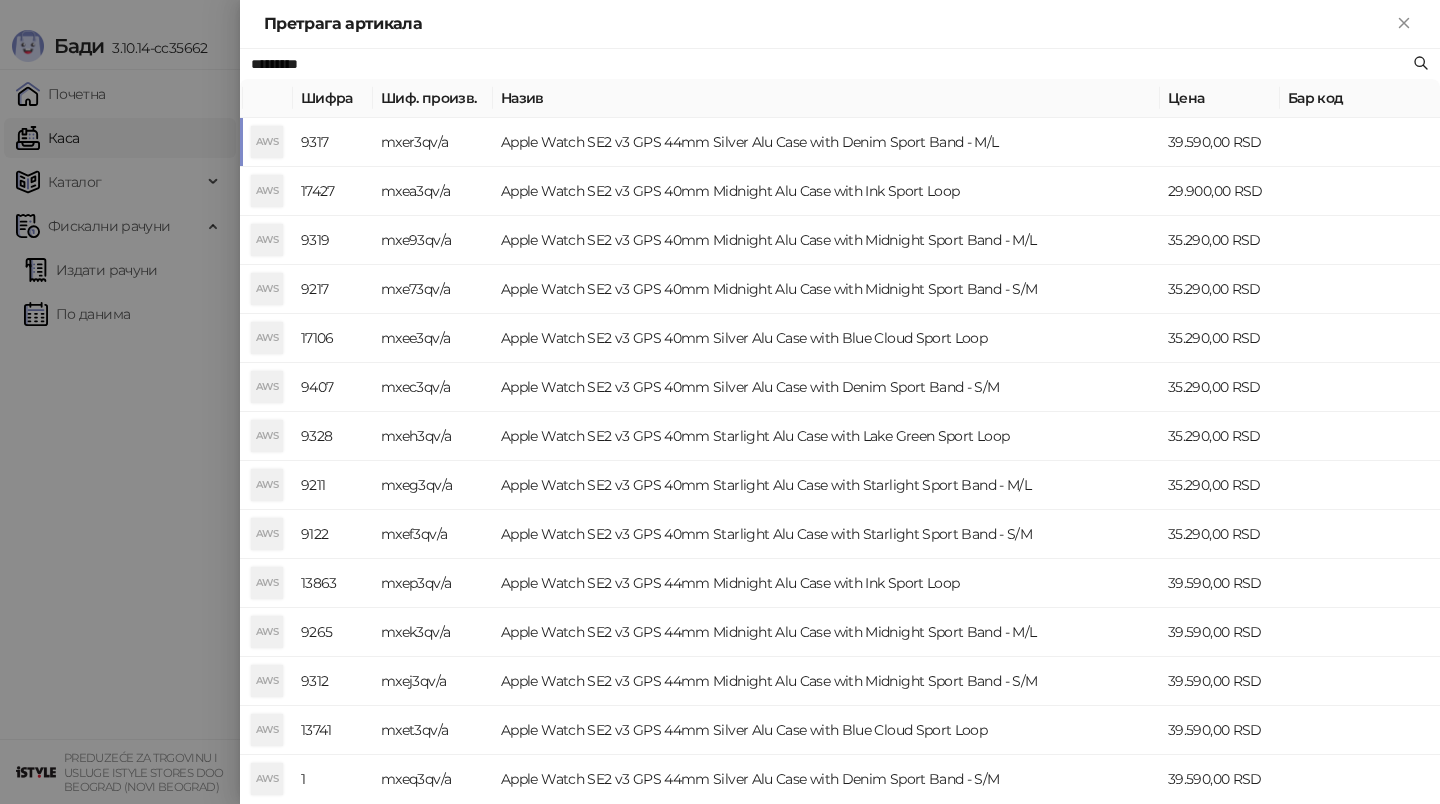 click on "Apple Watch SE2 v3 GPS 44mm Silver Alu Case with Denim Sport Band - M/L" at bounding box center [826, 142] 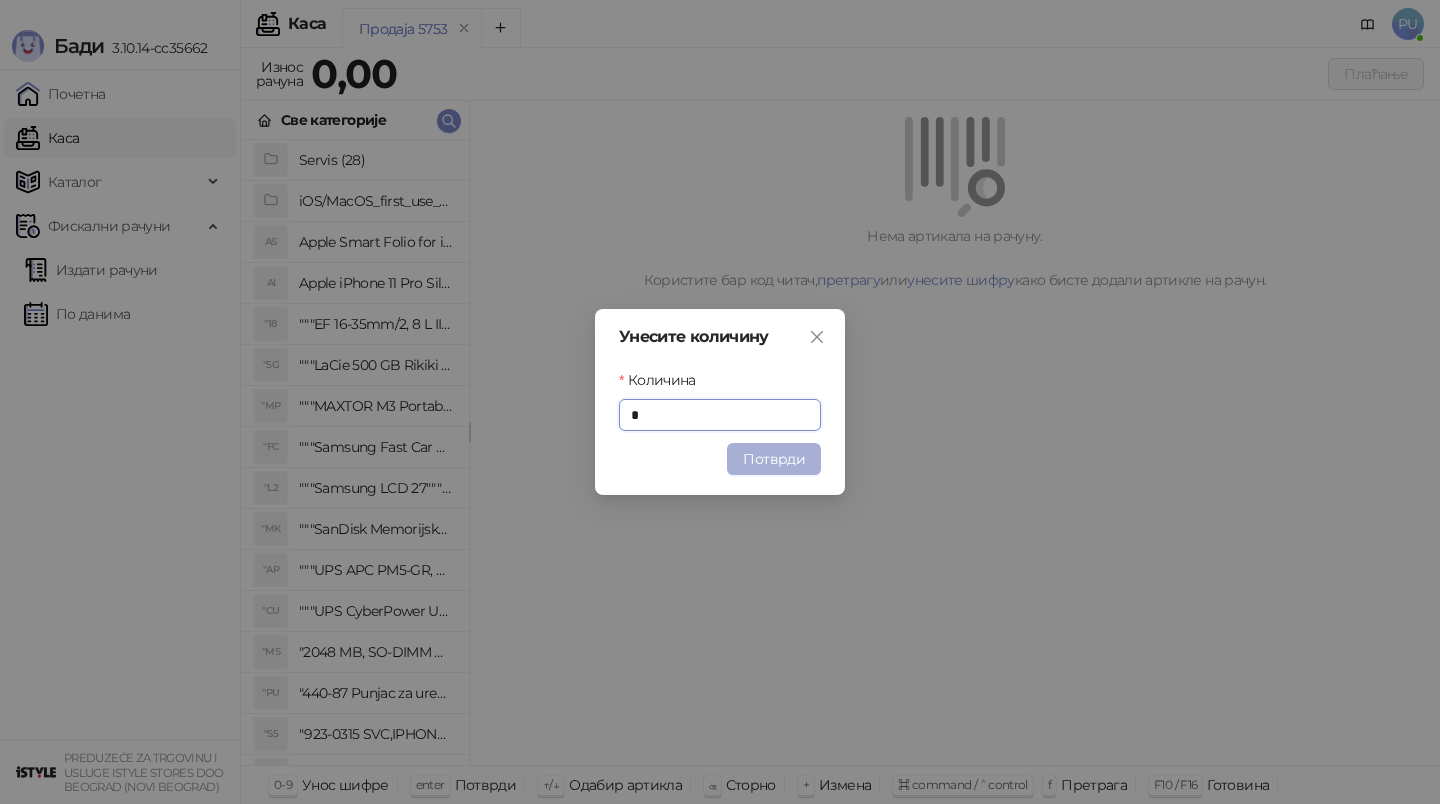 click on "Потврди" at bounding box center [774, 459] 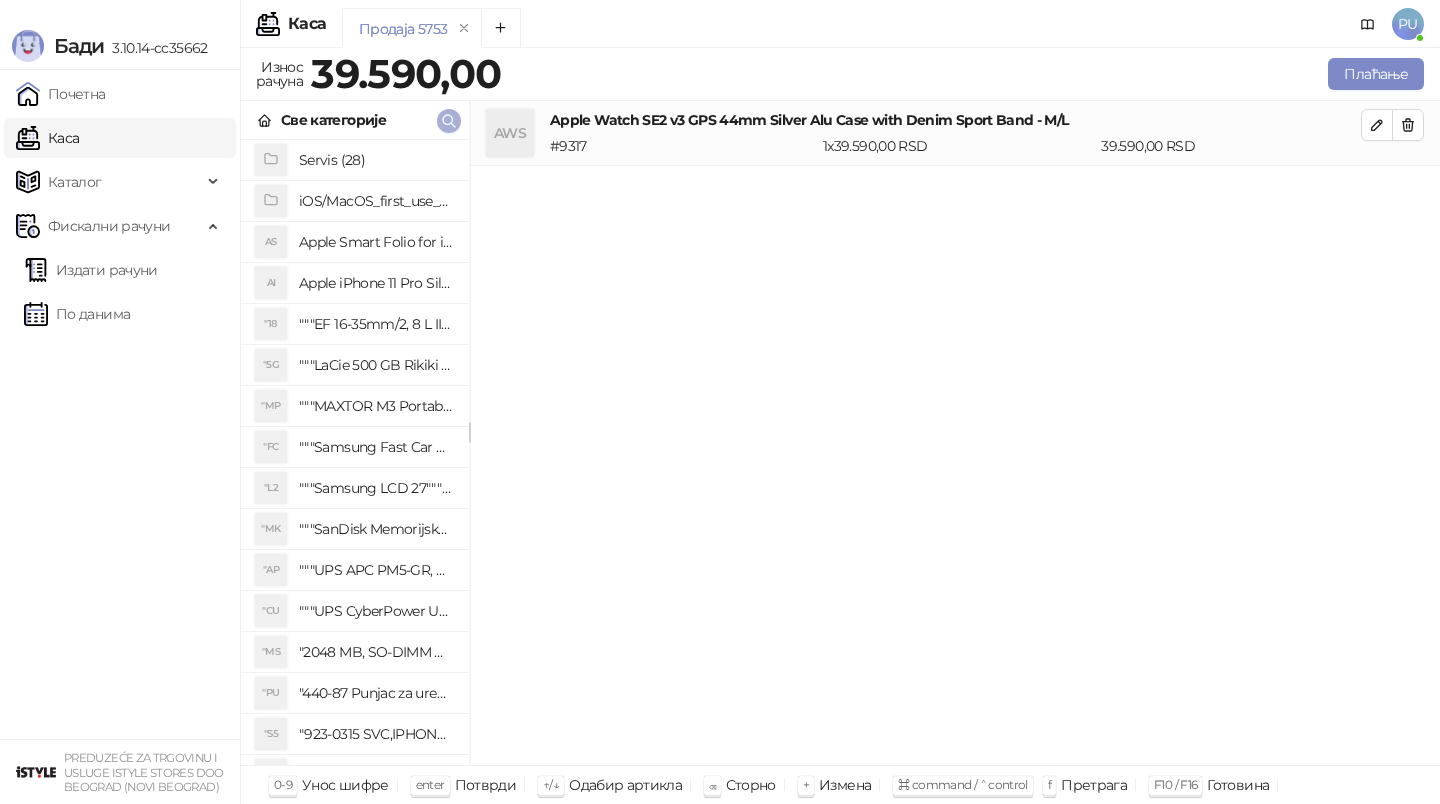 click 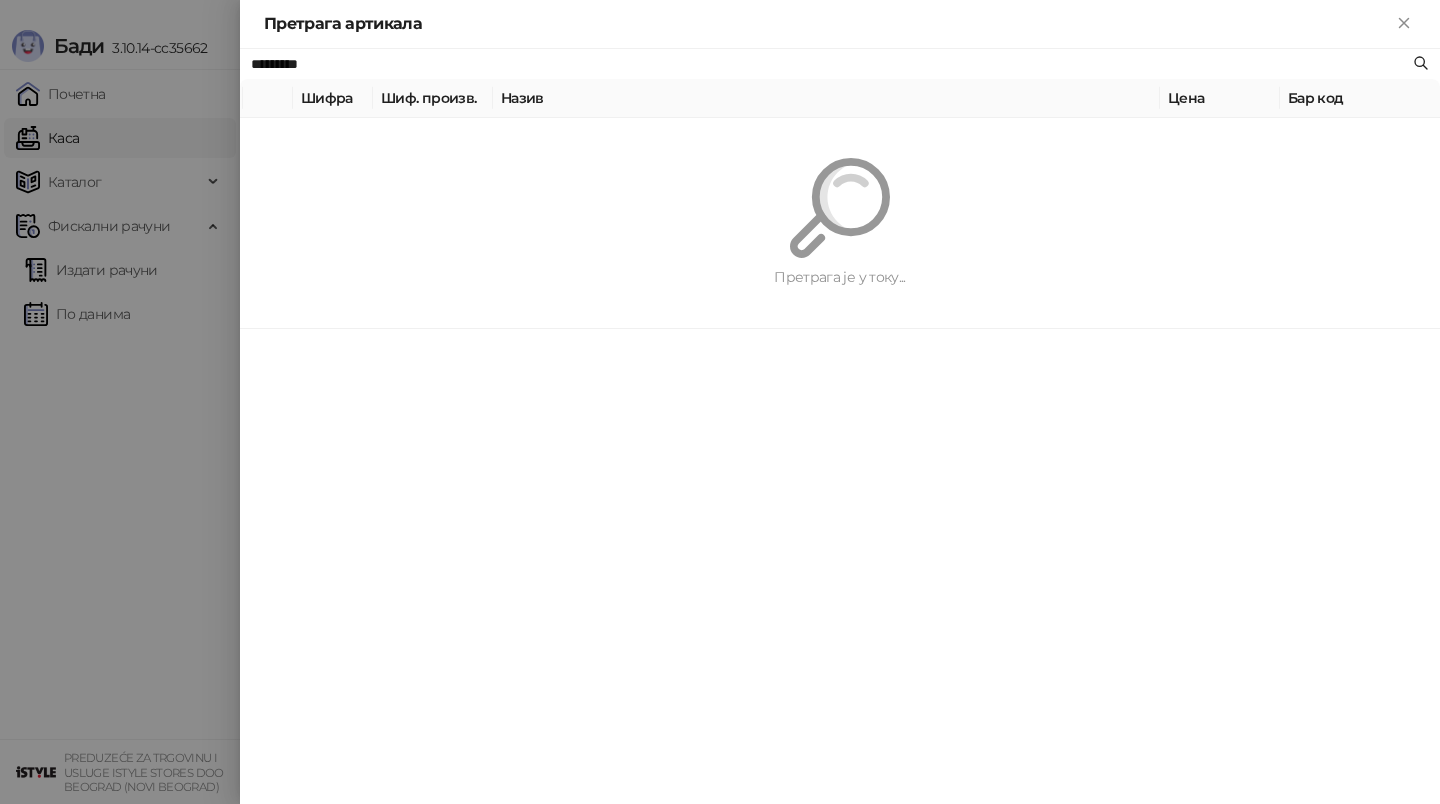 paste 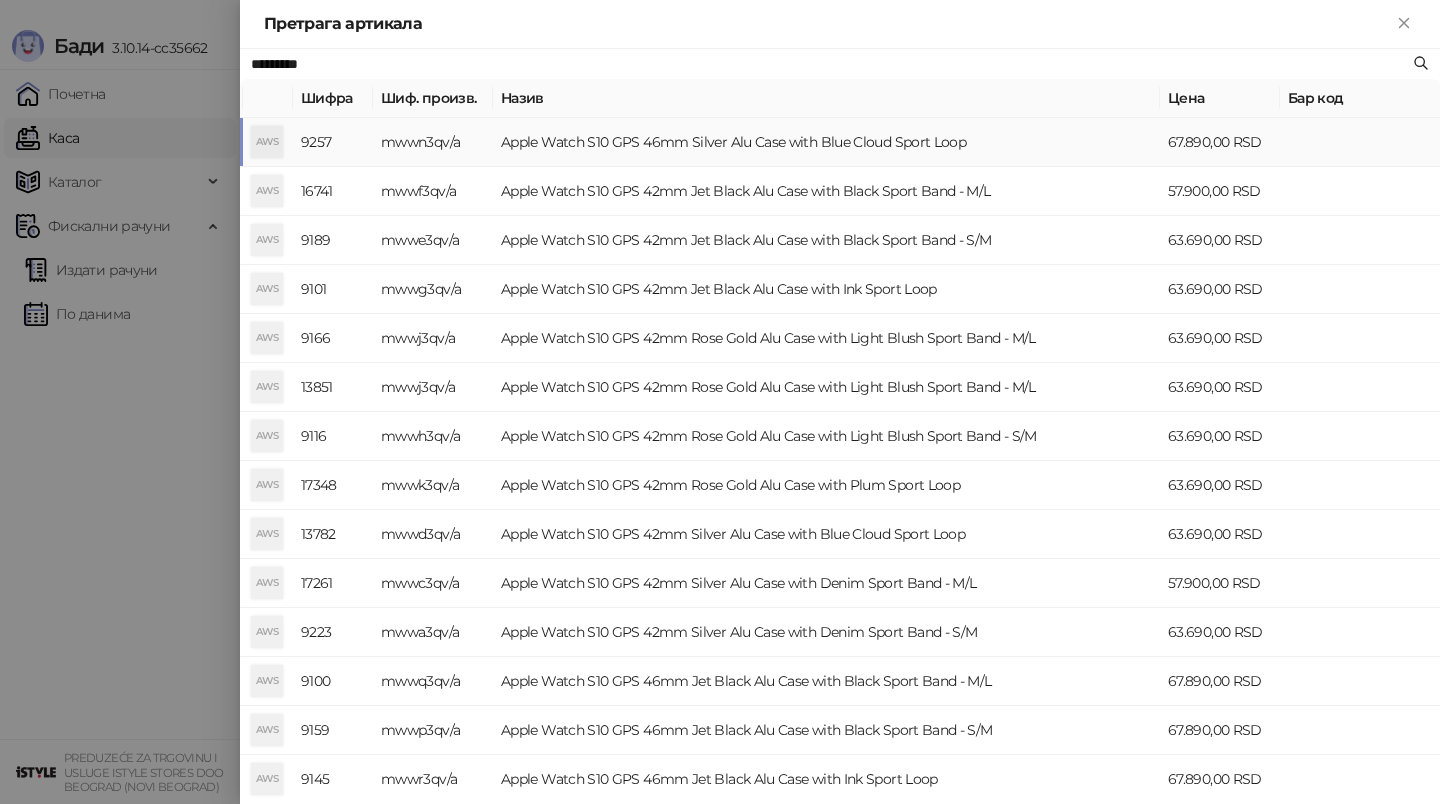 click on "Apple Watch S10 GPS 46mm Silver Alu Case with Blue Cloud Sport Loop" at bounding box center [826, 142] 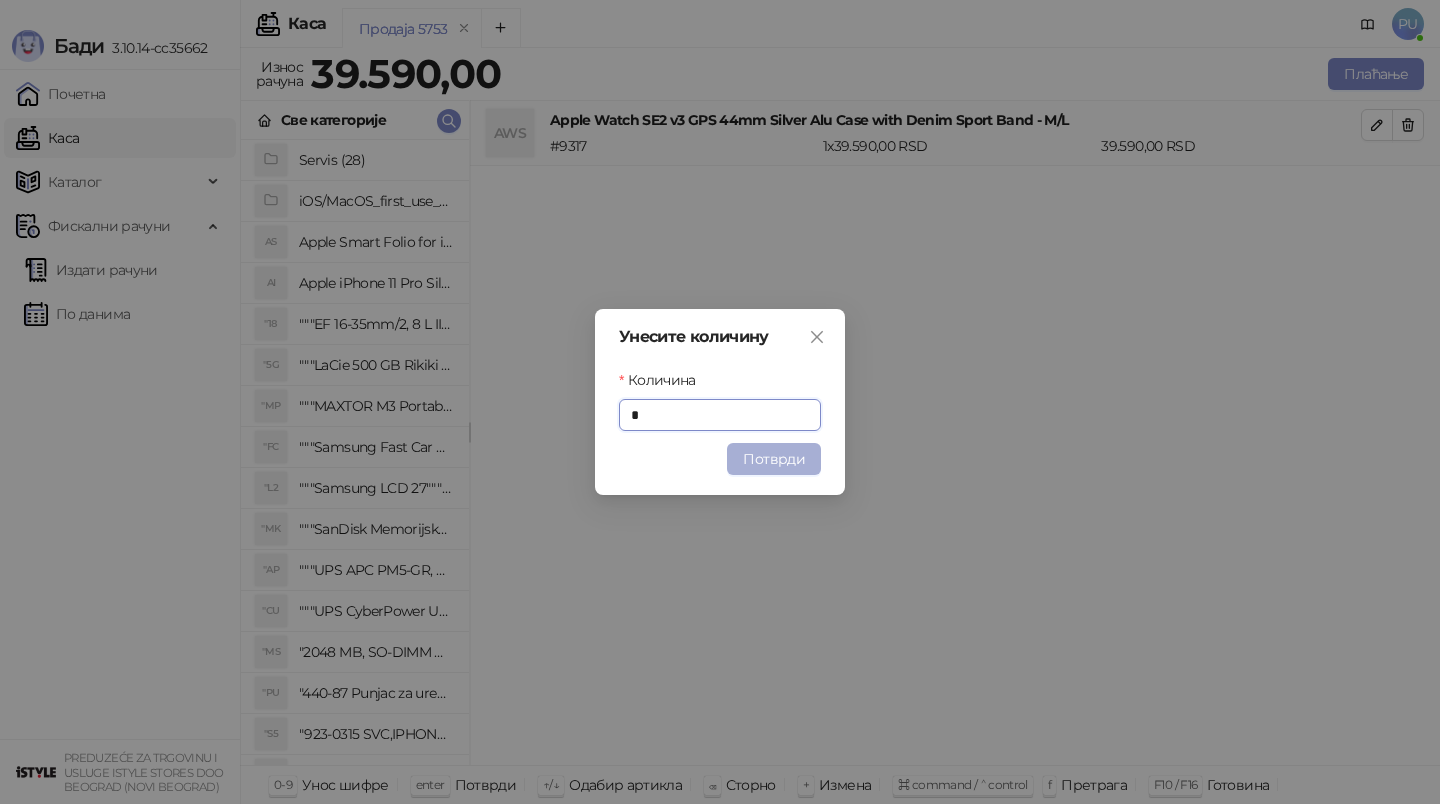 click on "Потврди" at bounding box center [774, 459] 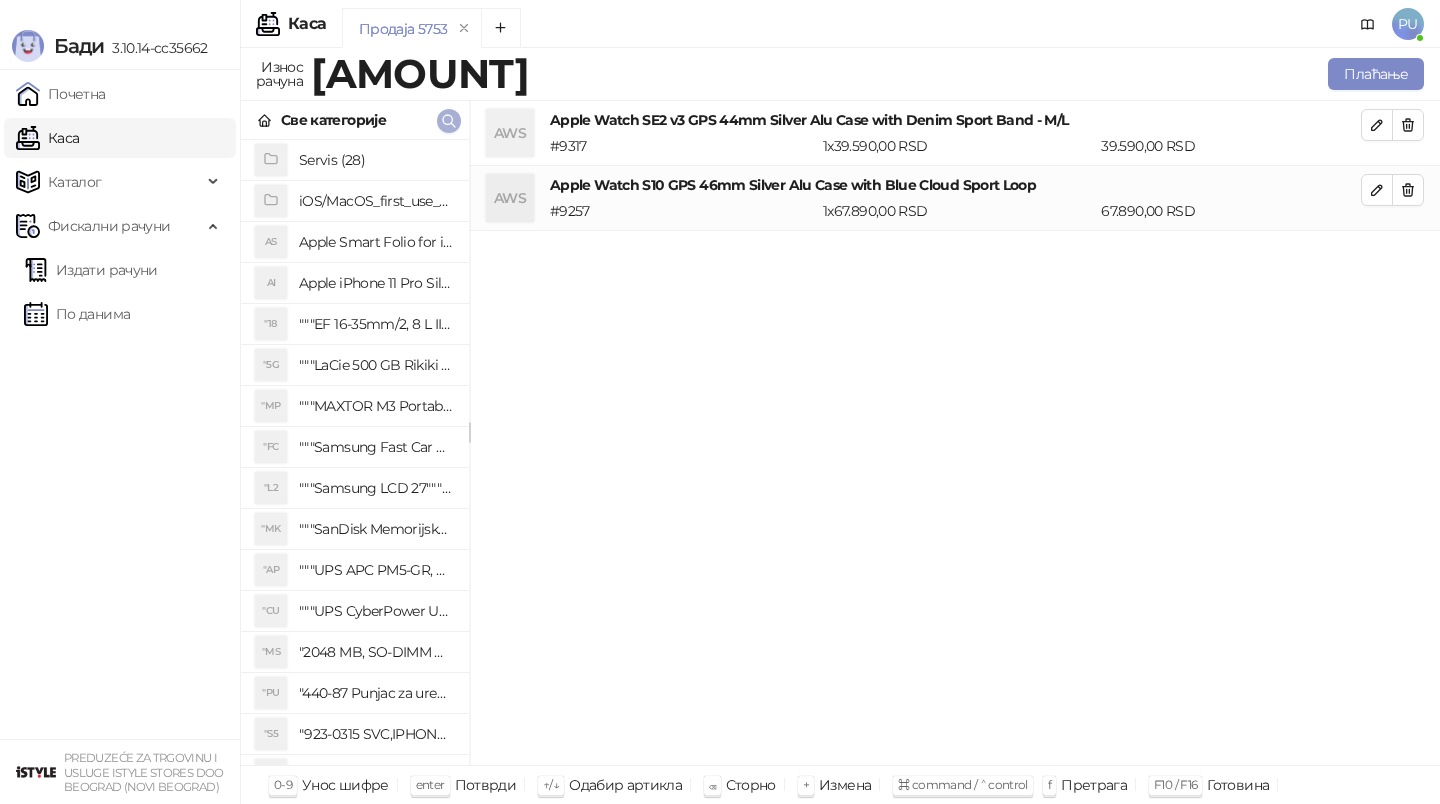 click 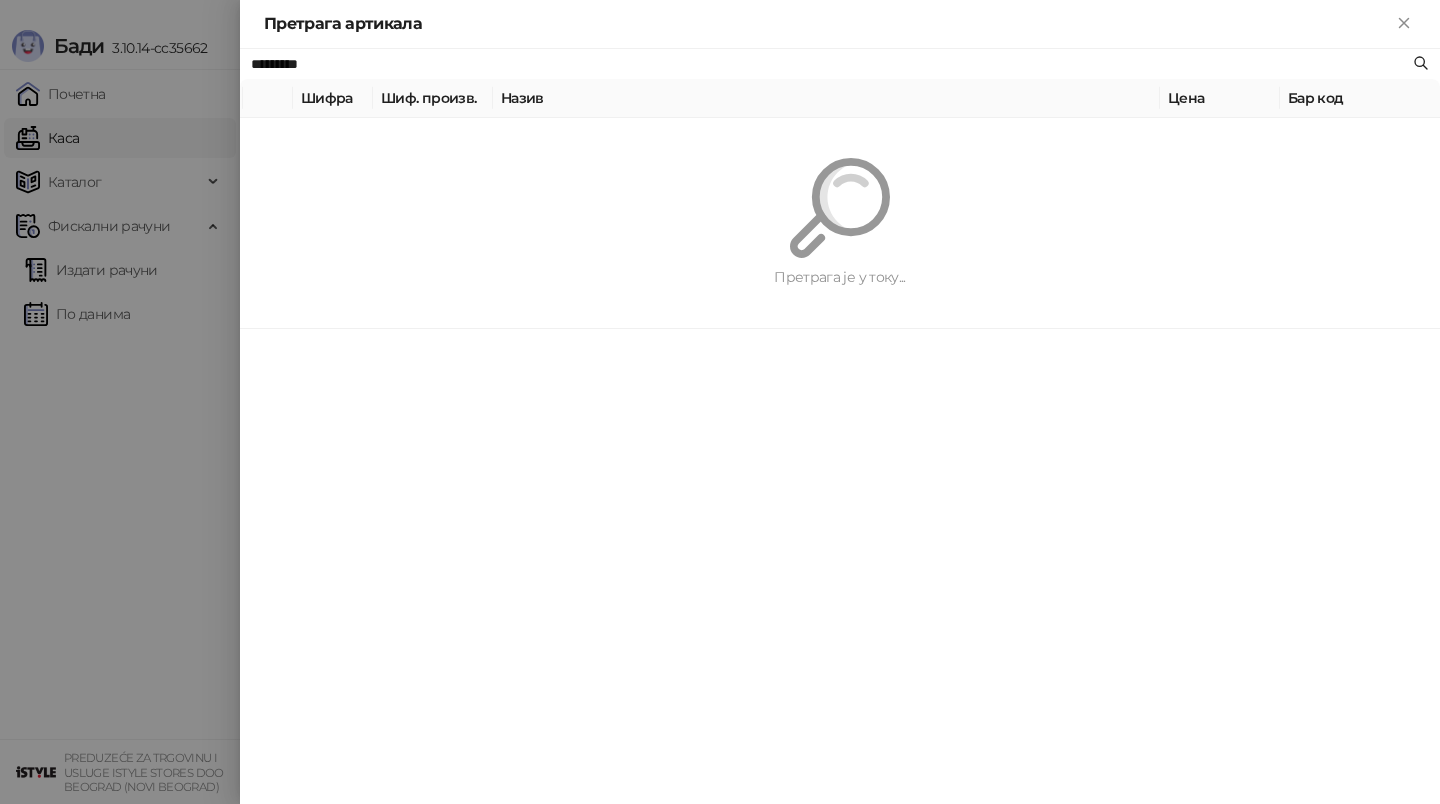 paste on "*******" 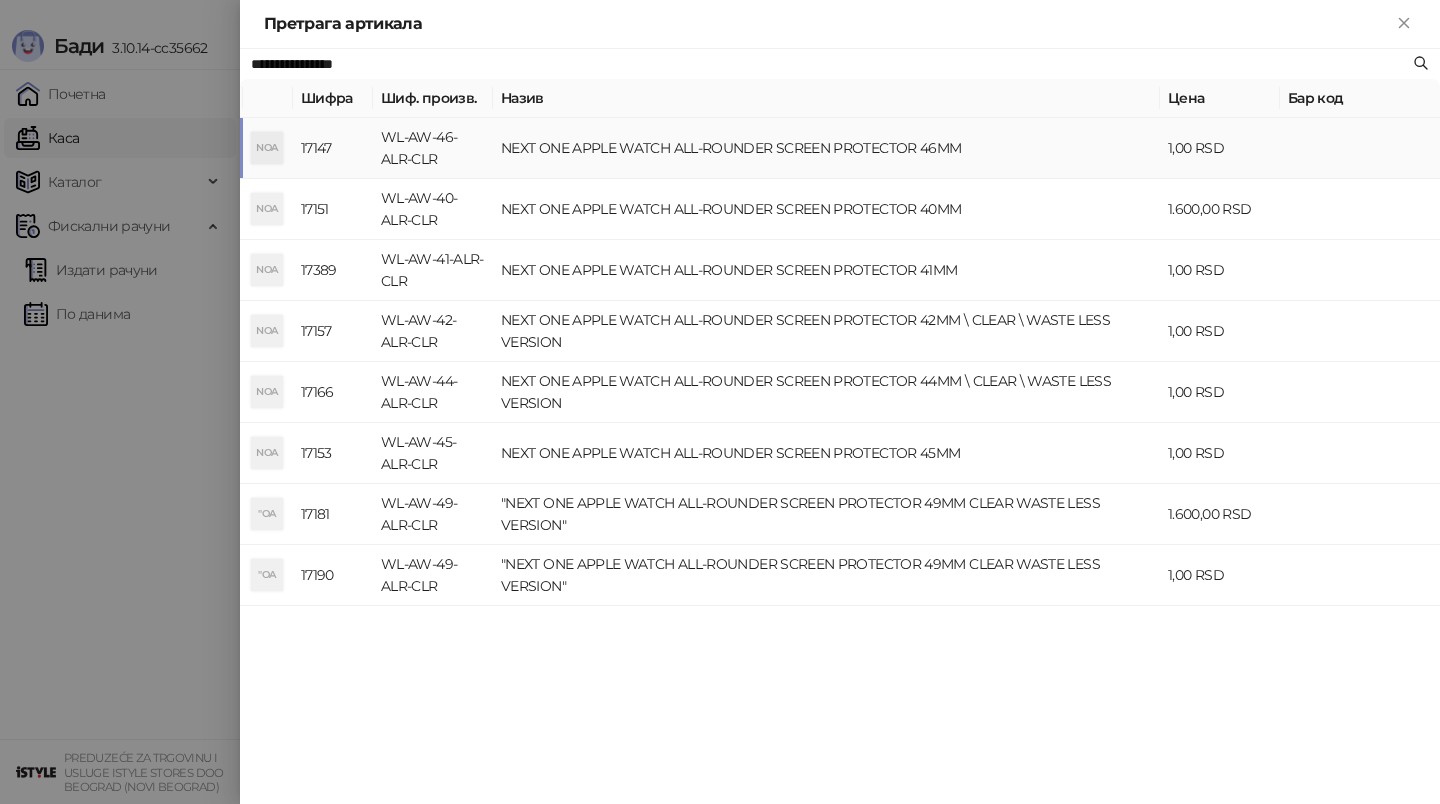 click on "NEXT ONE APPLE WATCH ALL-ROUNDER SCREEN PROTECTOR 46MM" at bounding box center [826, 148] 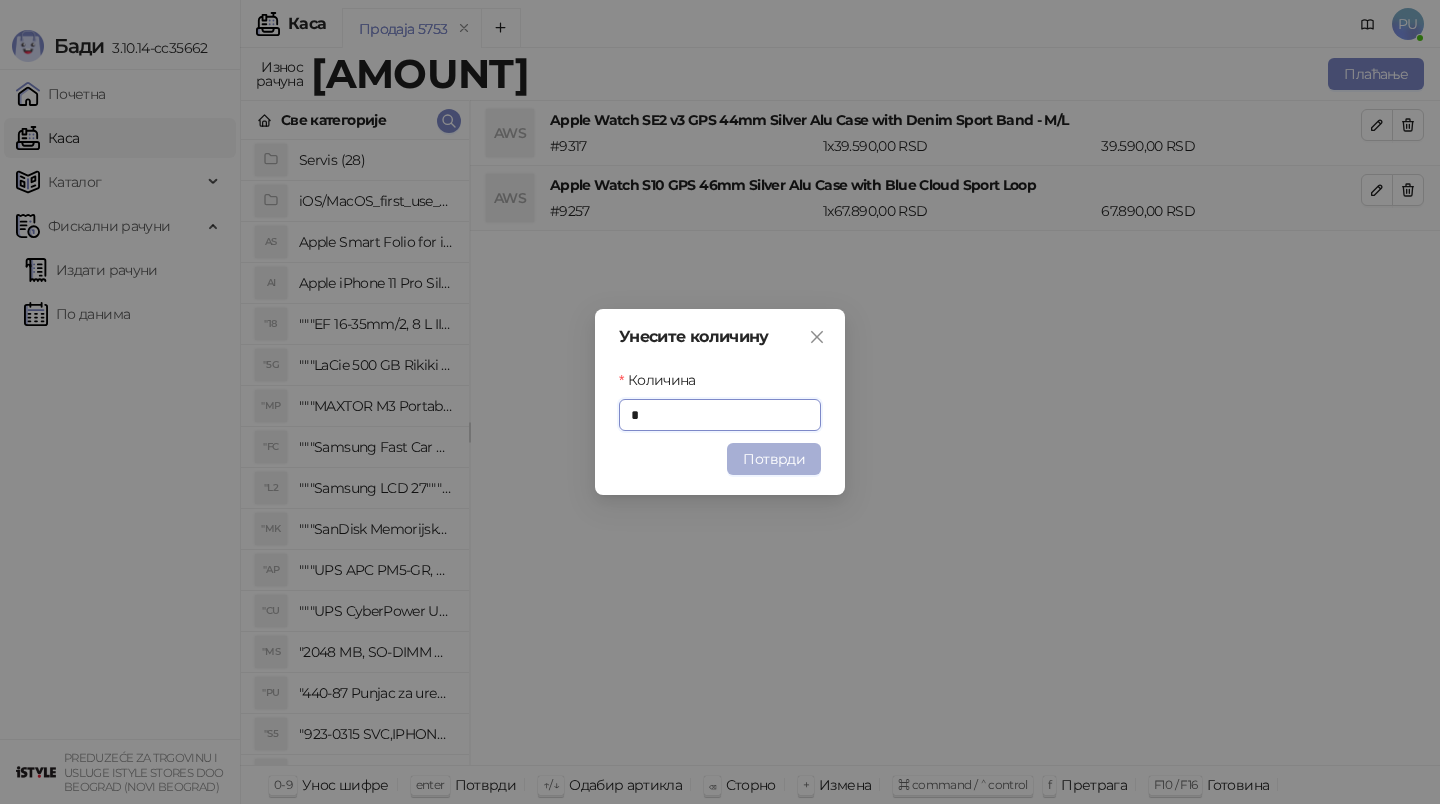 click on "Потврди" at bounding box center [774, 459] 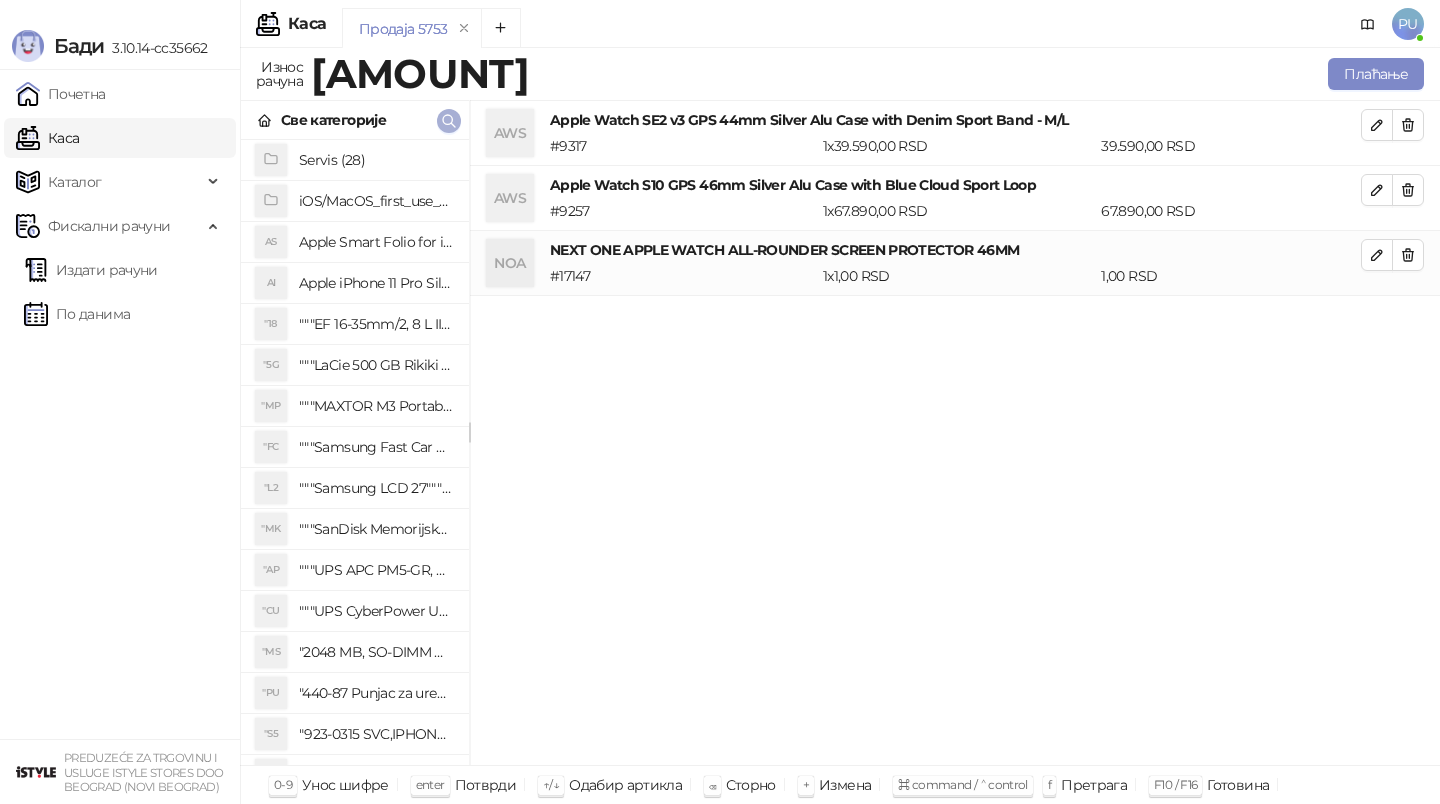 click at bounding box center [449, 120] 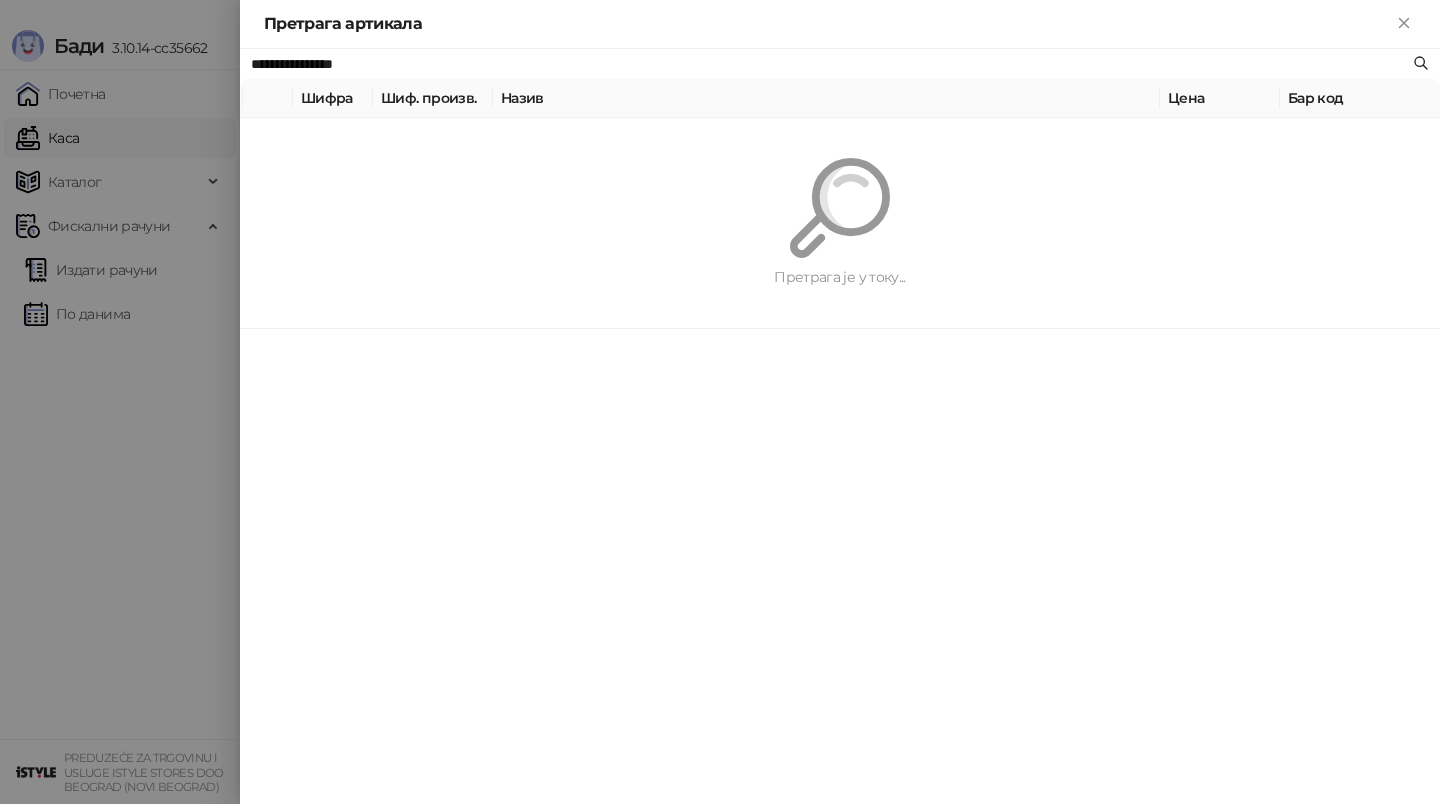 paste 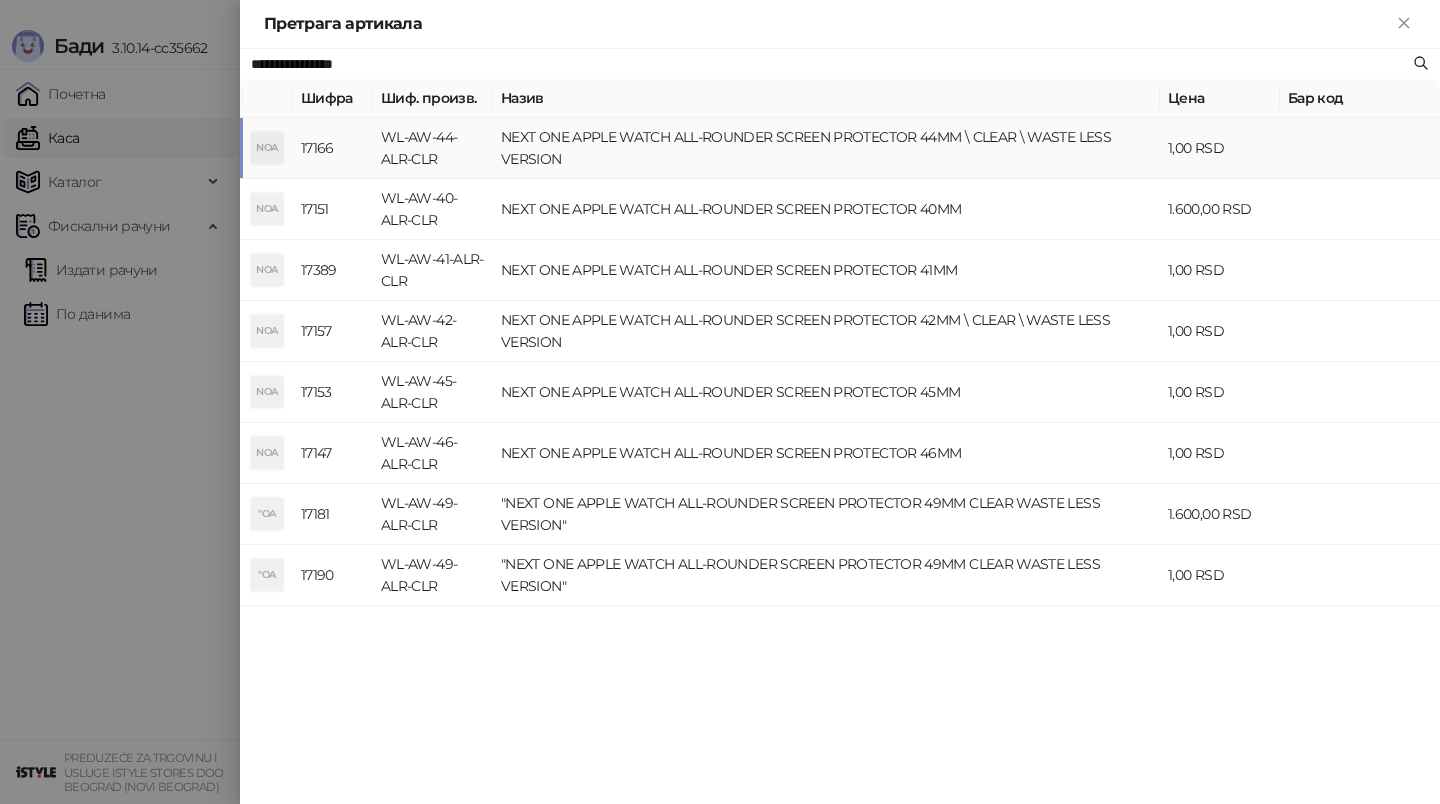 click on "NEXT ONE APPLE WATCH ALL-ROUNDER SCREEN PROTECTOR 44MM \ CLEAR \ WASTE LESS VERSION" at bounding box center (826, 148) 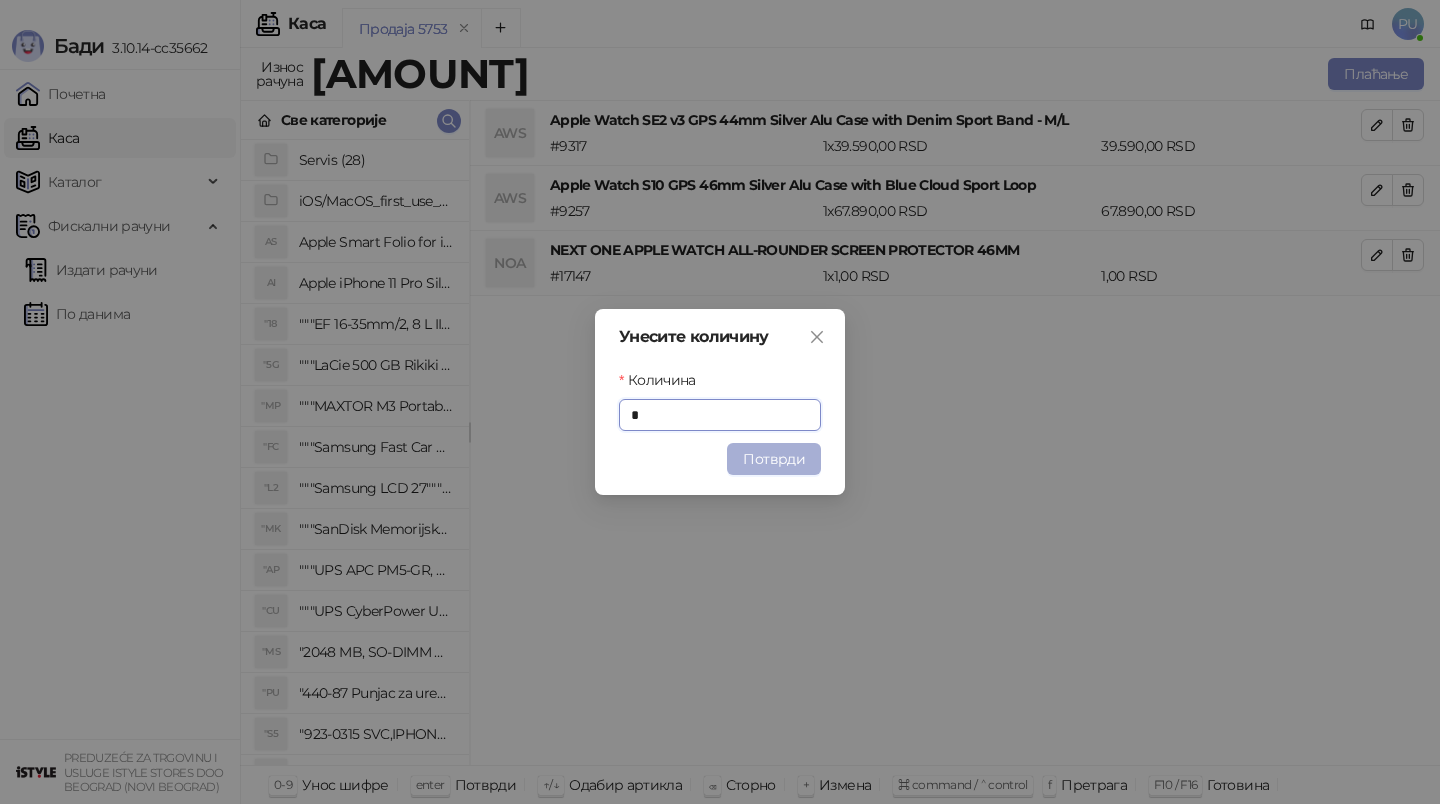 click on "Потврди" at bounding box center [774, 459] 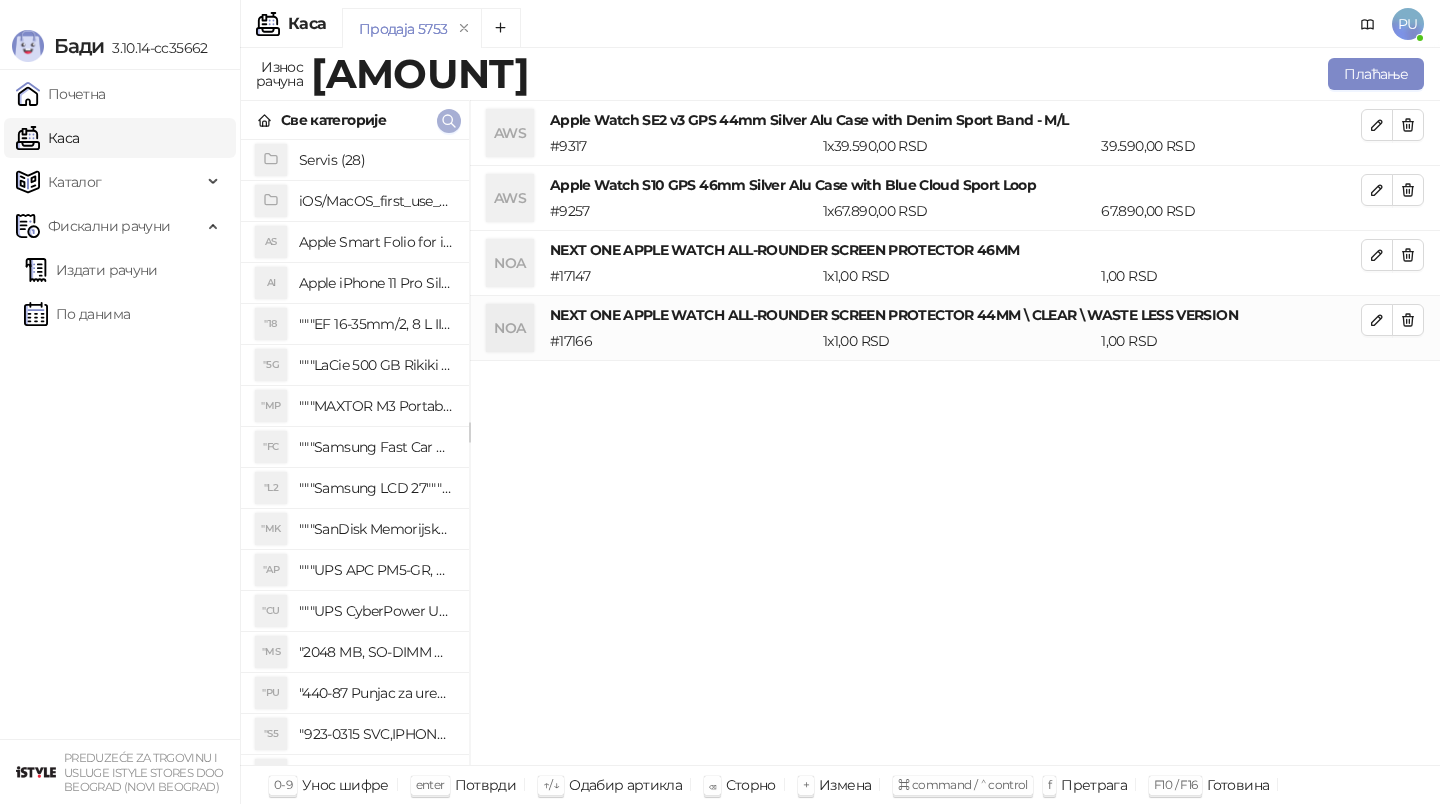 click 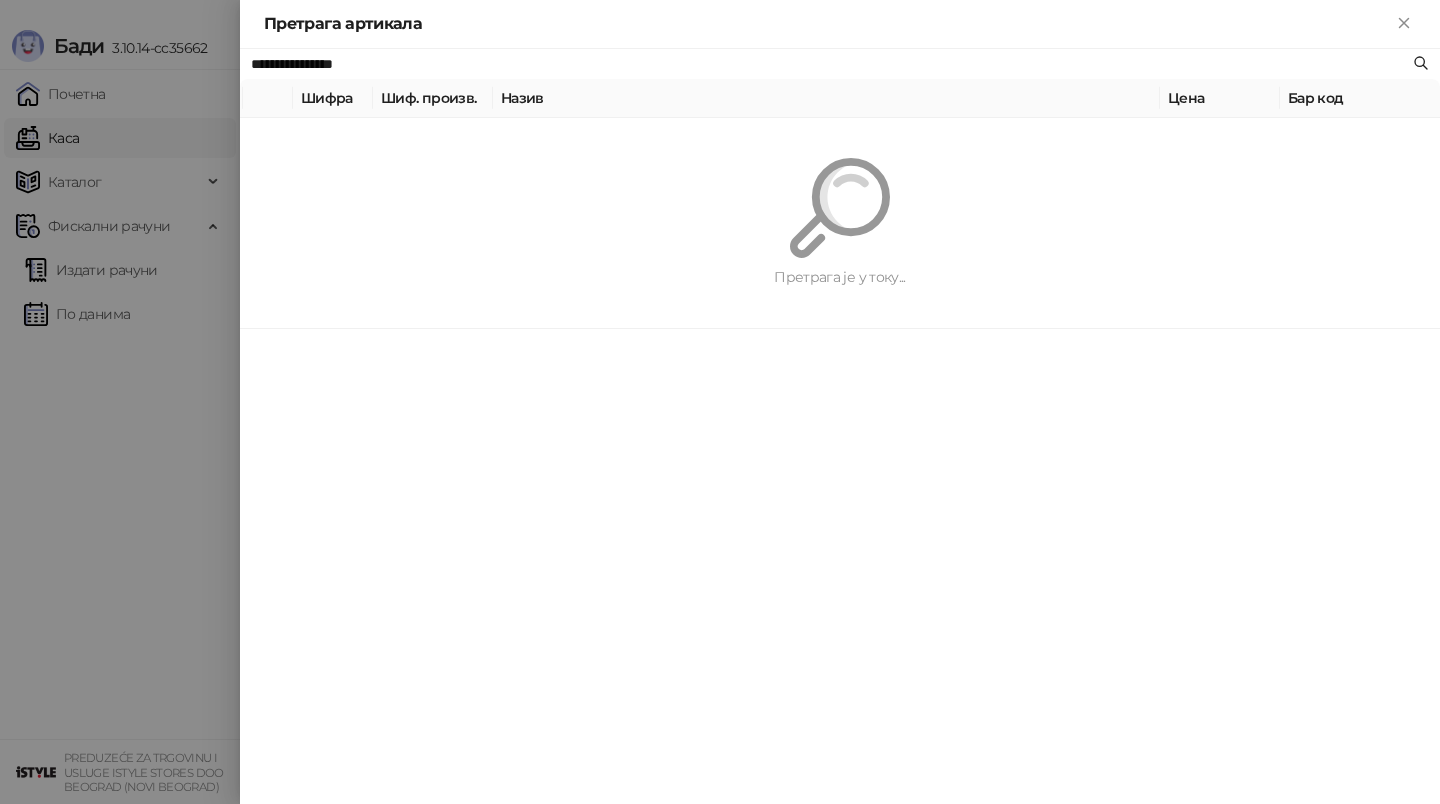 paste on "**********" 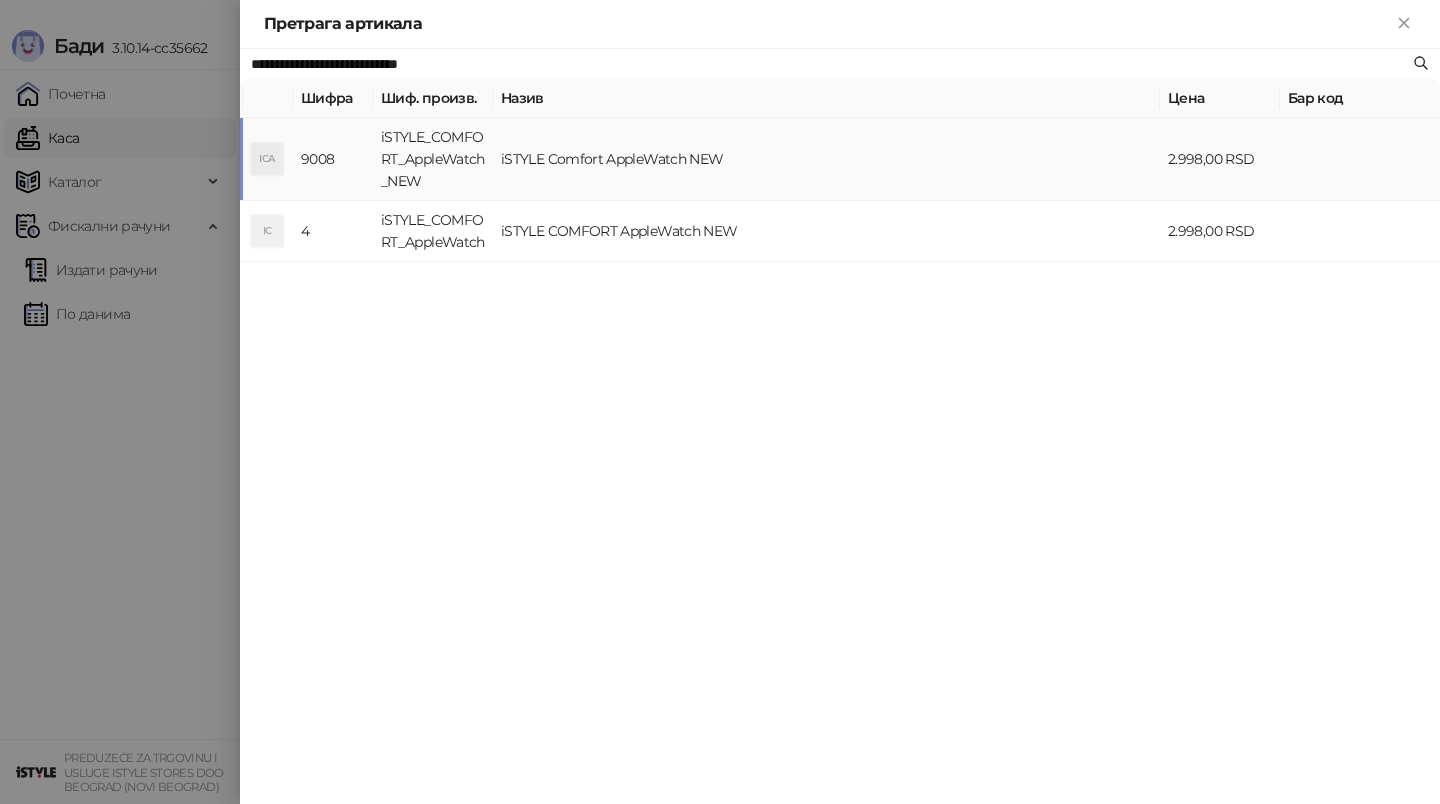 type on "**********" 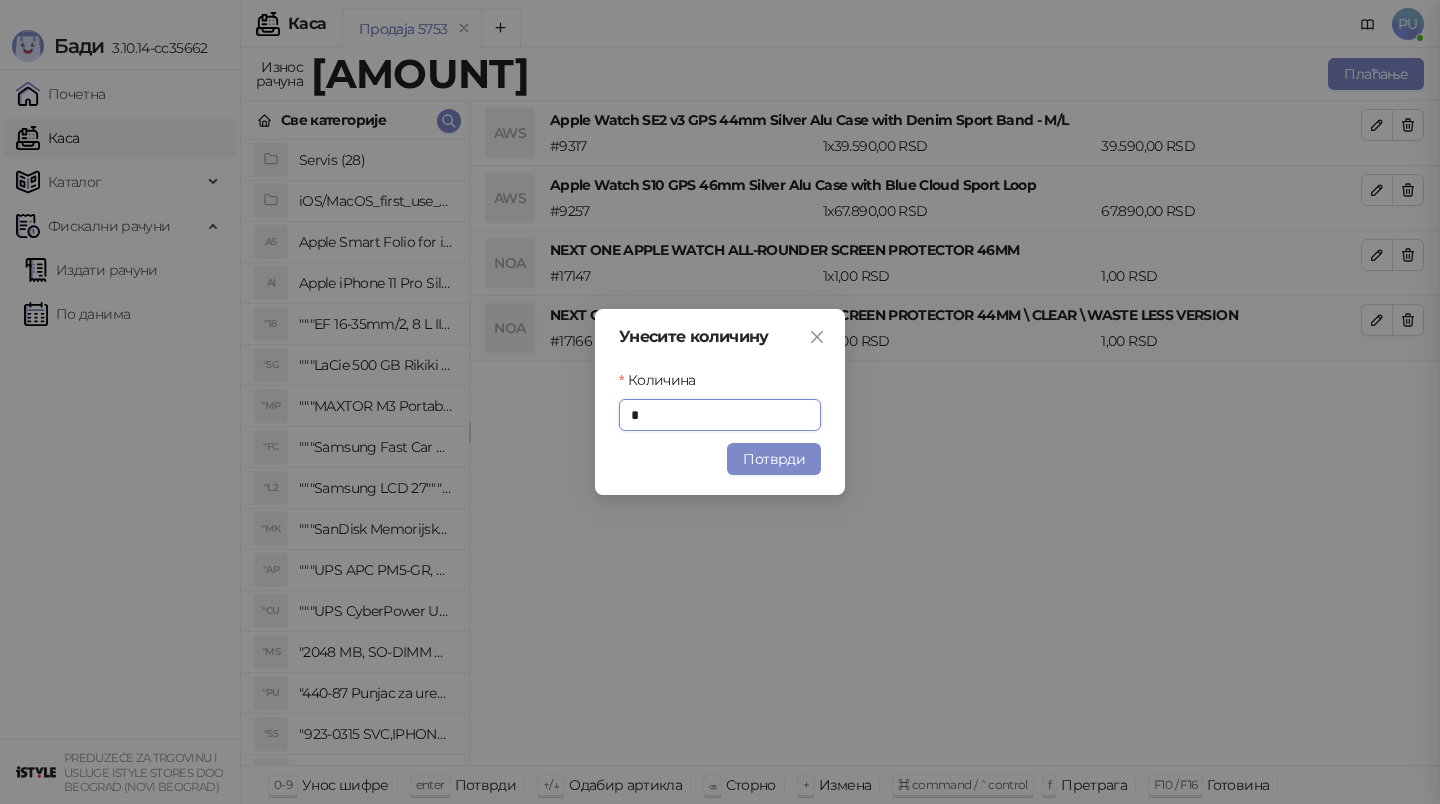 type on "*" 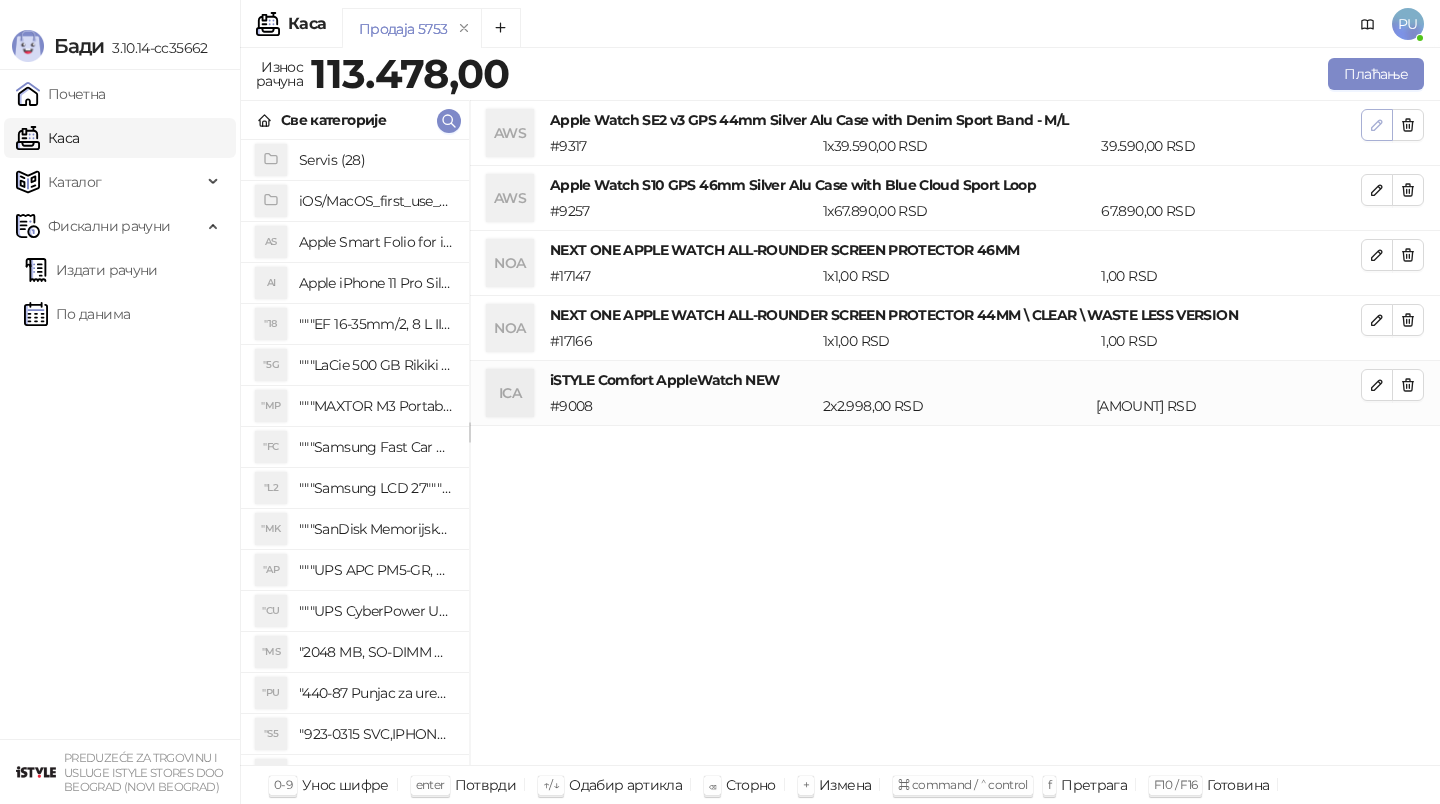 click 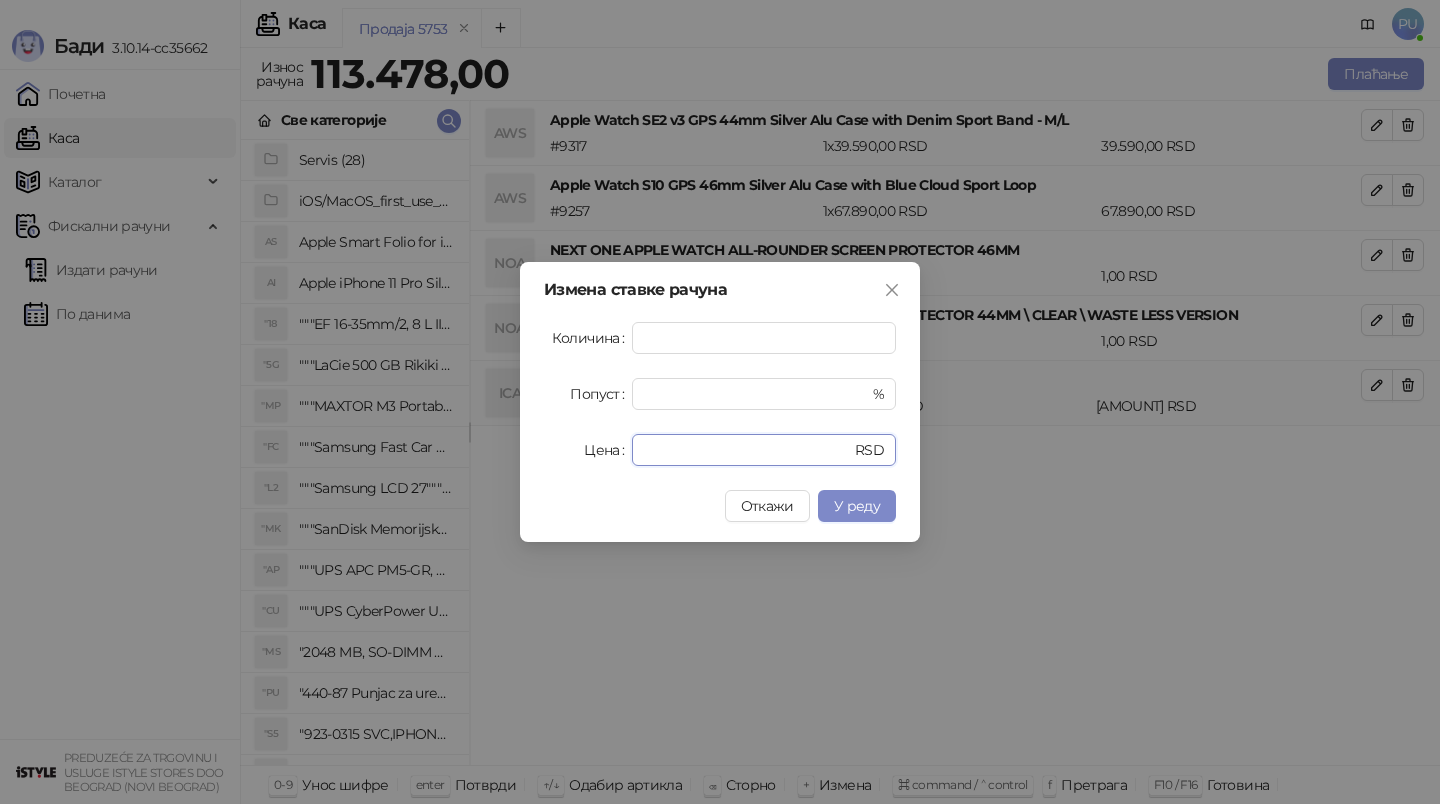 drag, startPoint x: 727, startPoint y: 448, endPoint x: 456, endPoint y: 448, distance: 271 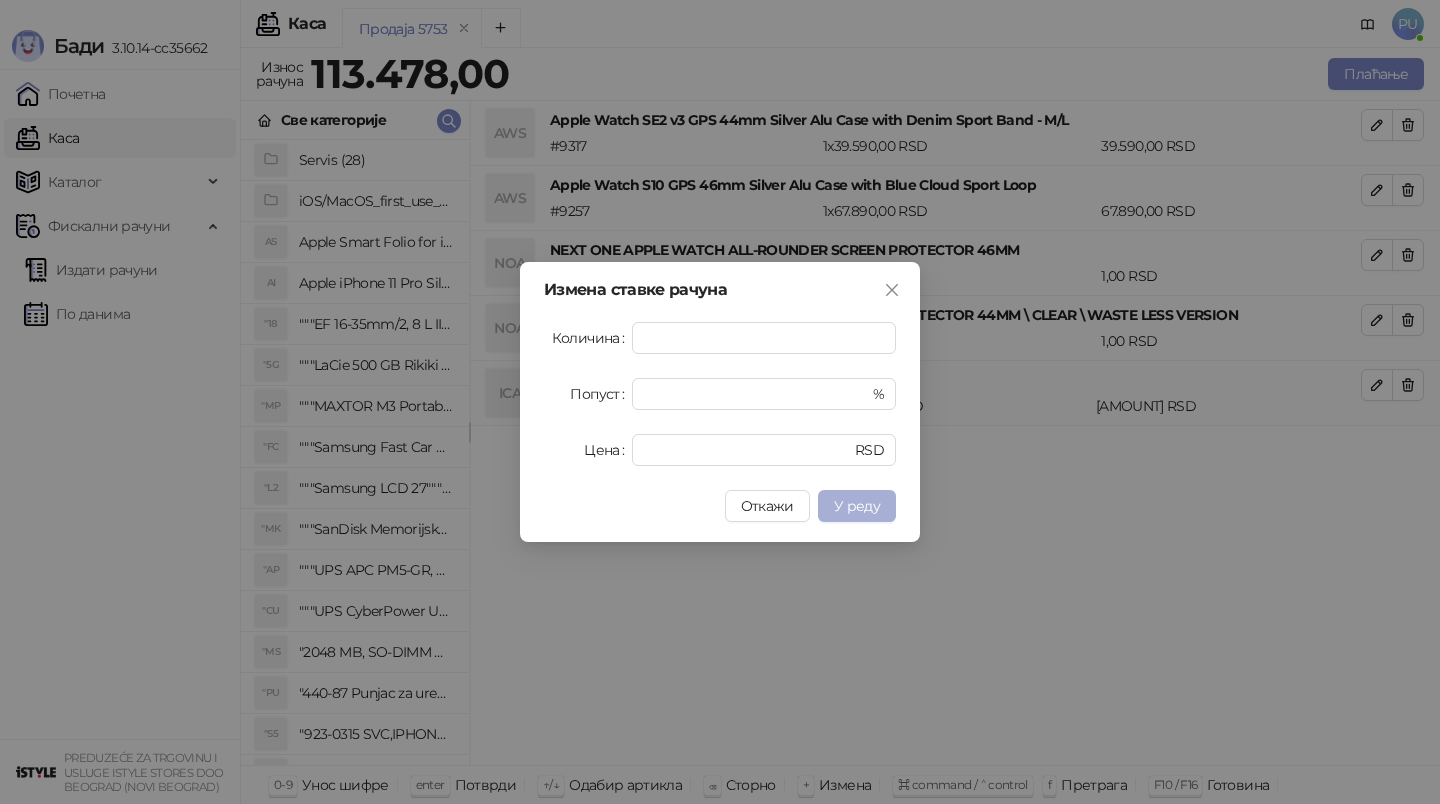 click on "У реду" at bounding box center (857, 506) 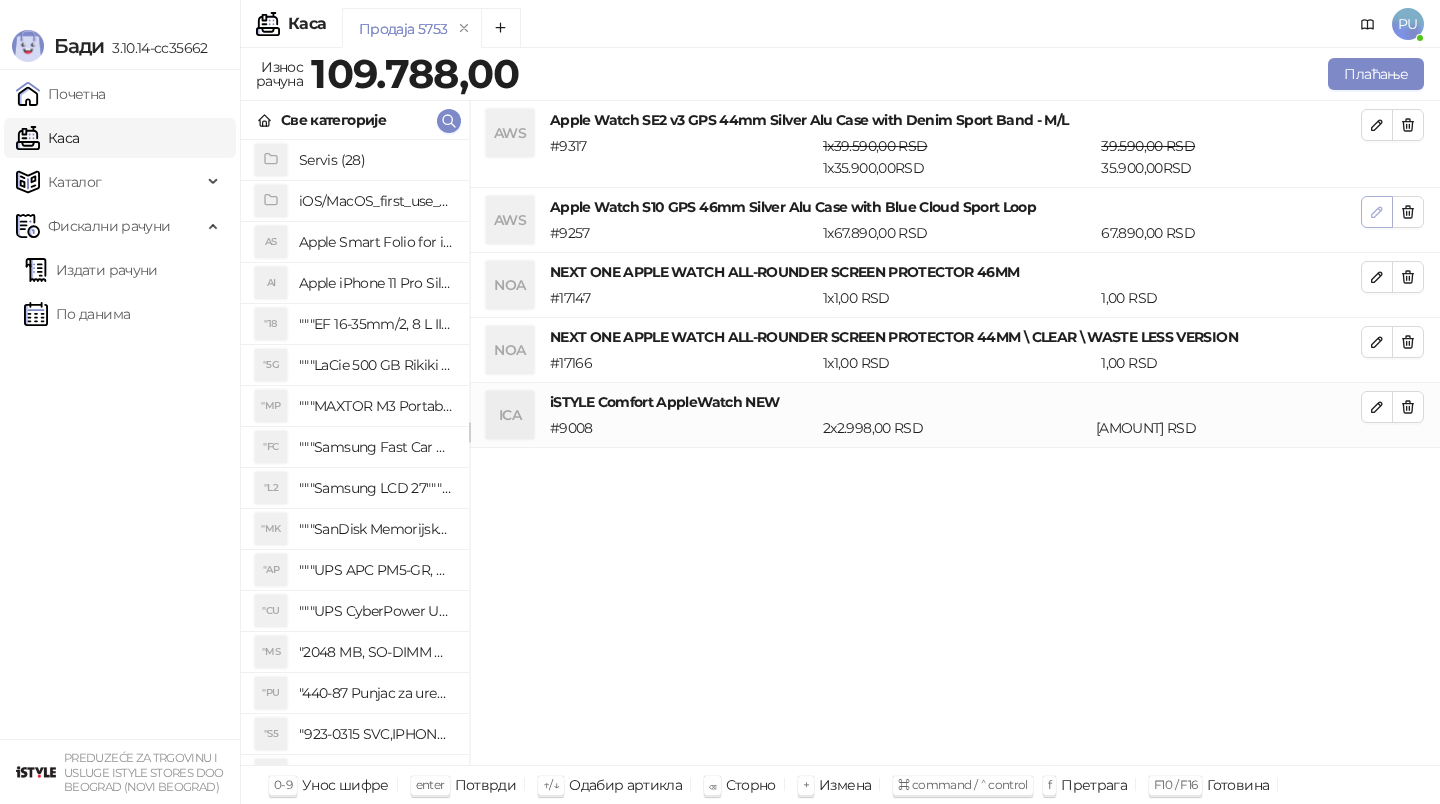 click 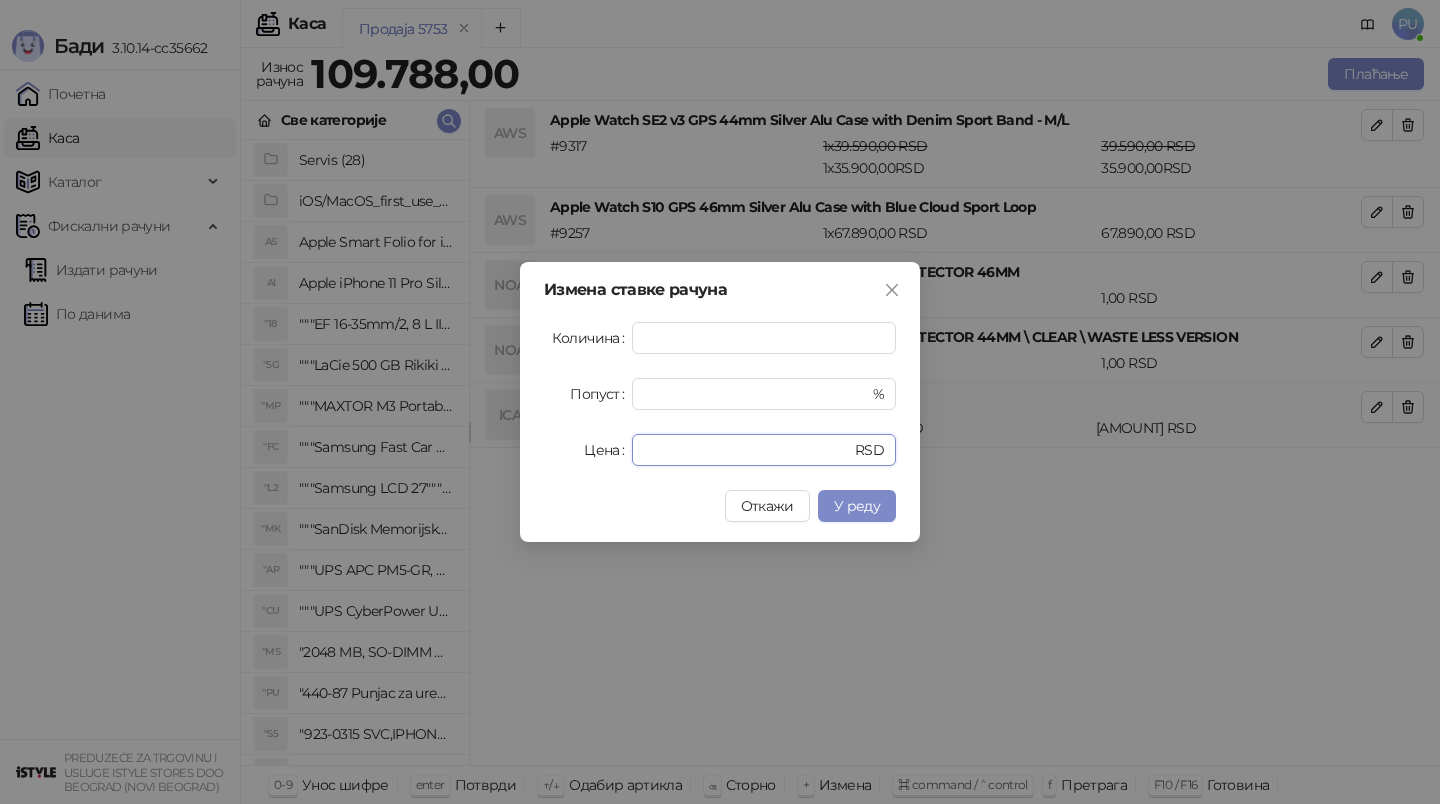 drag, startPoint x: 687, startPoint y: 452, endPoint x: 415, endPoint y: 453, distance: 272.00183 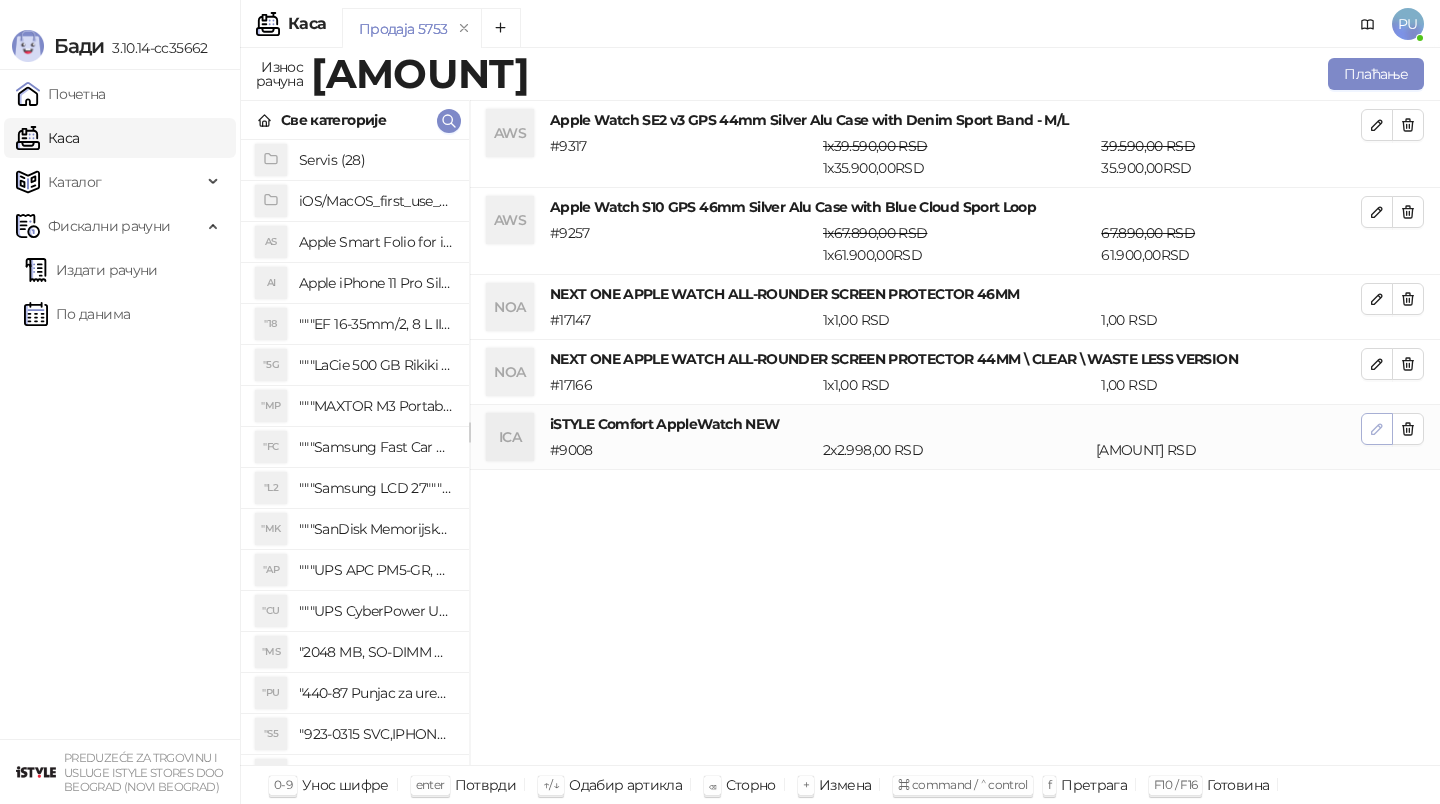 click 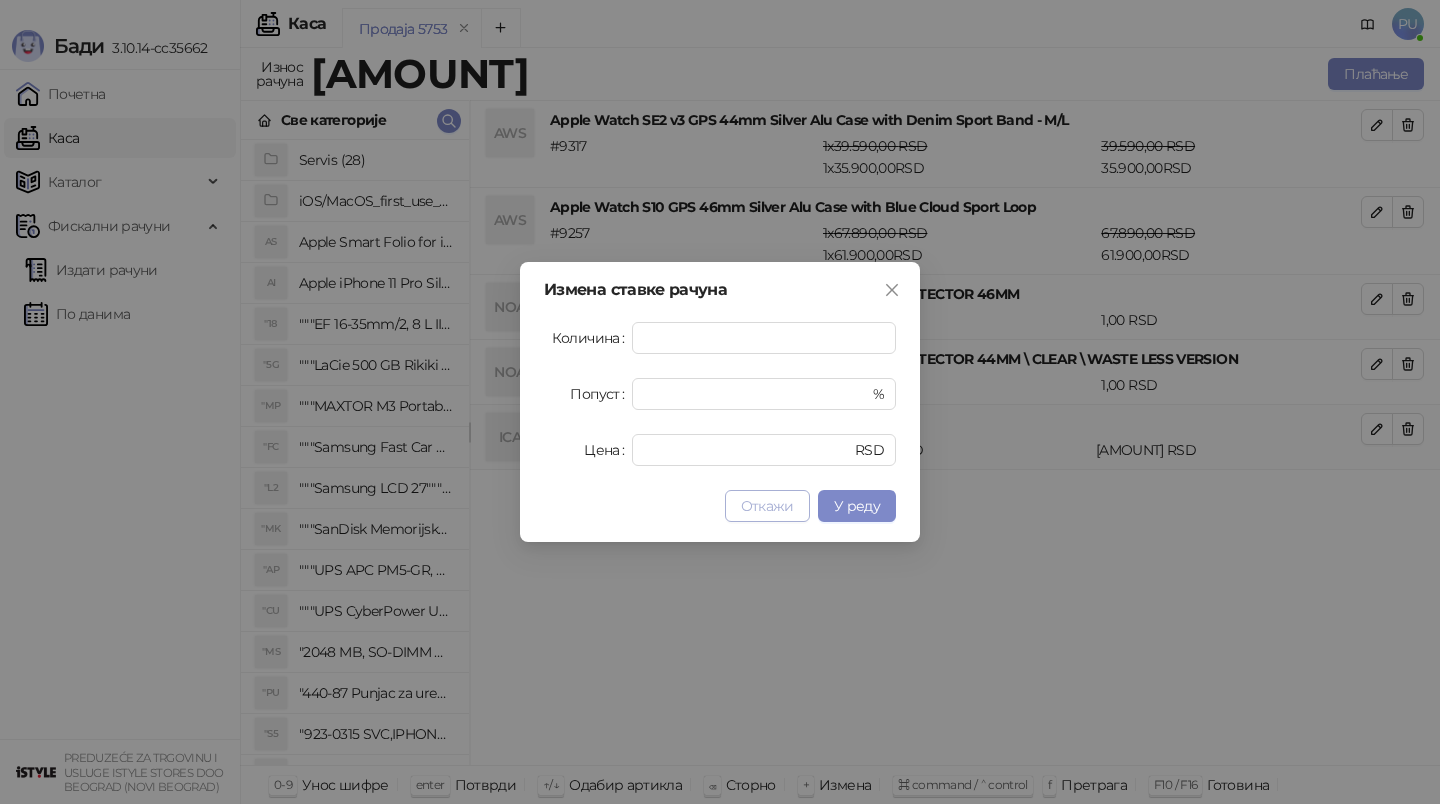 click on "Откажи" at bounding box center (767, 506) 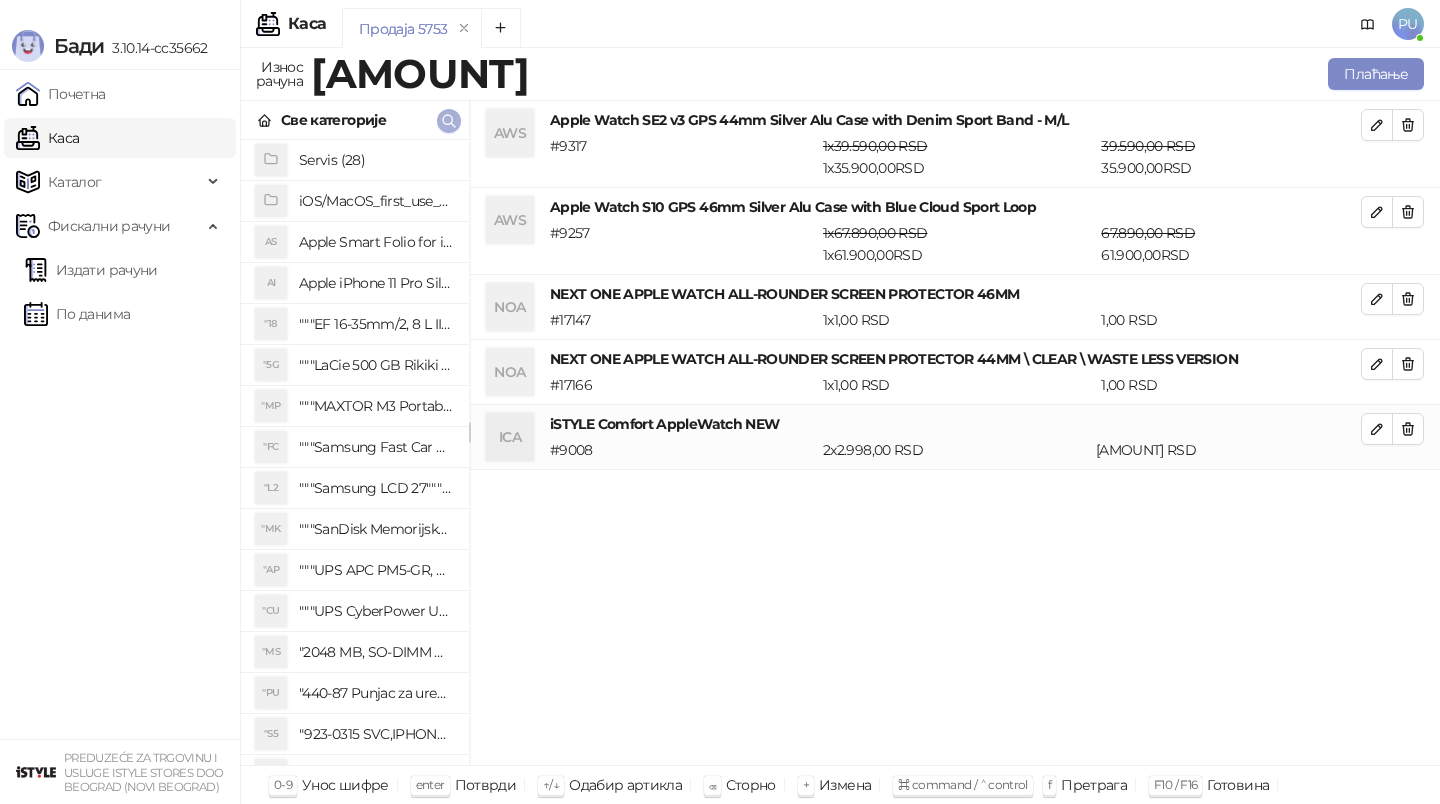 click 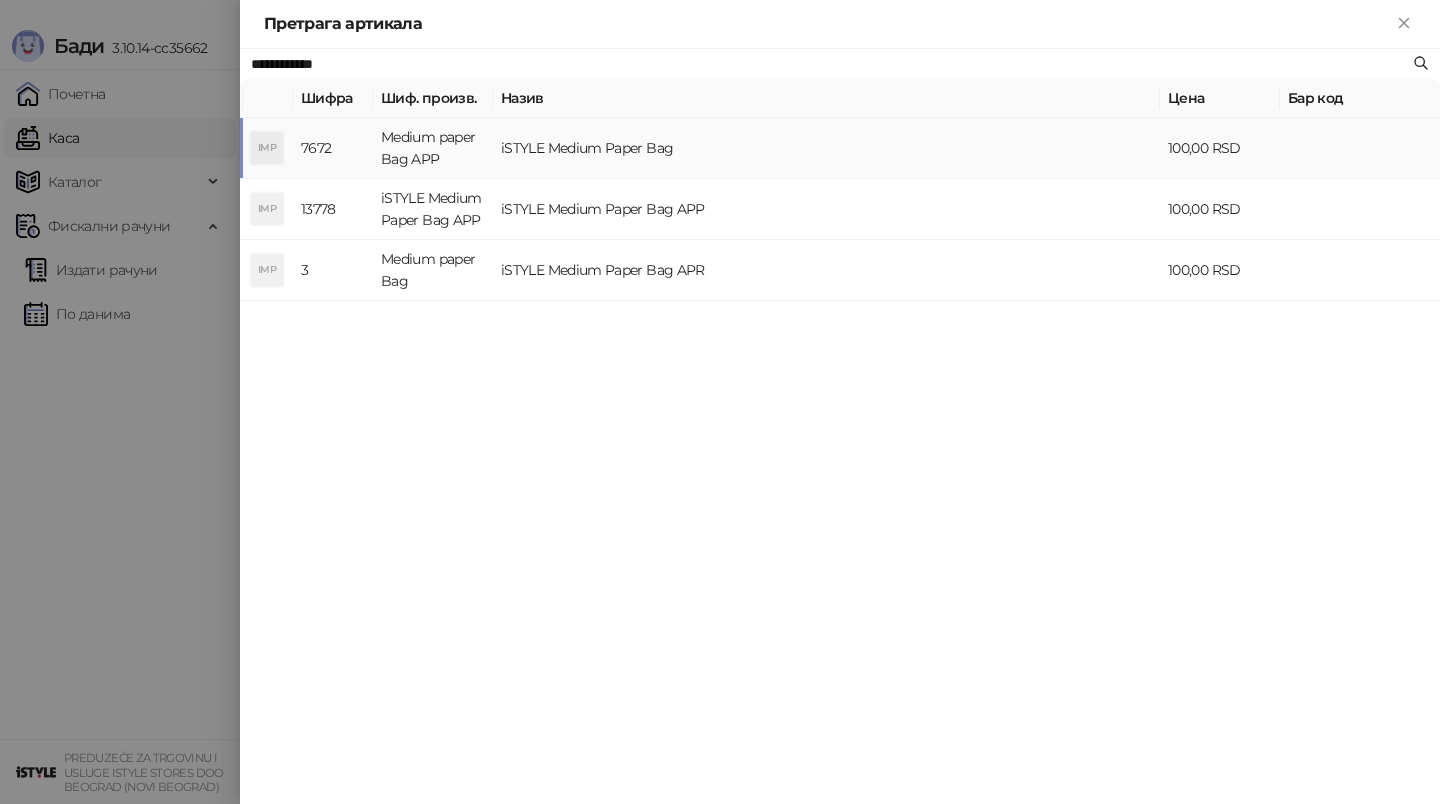 type on "**********" 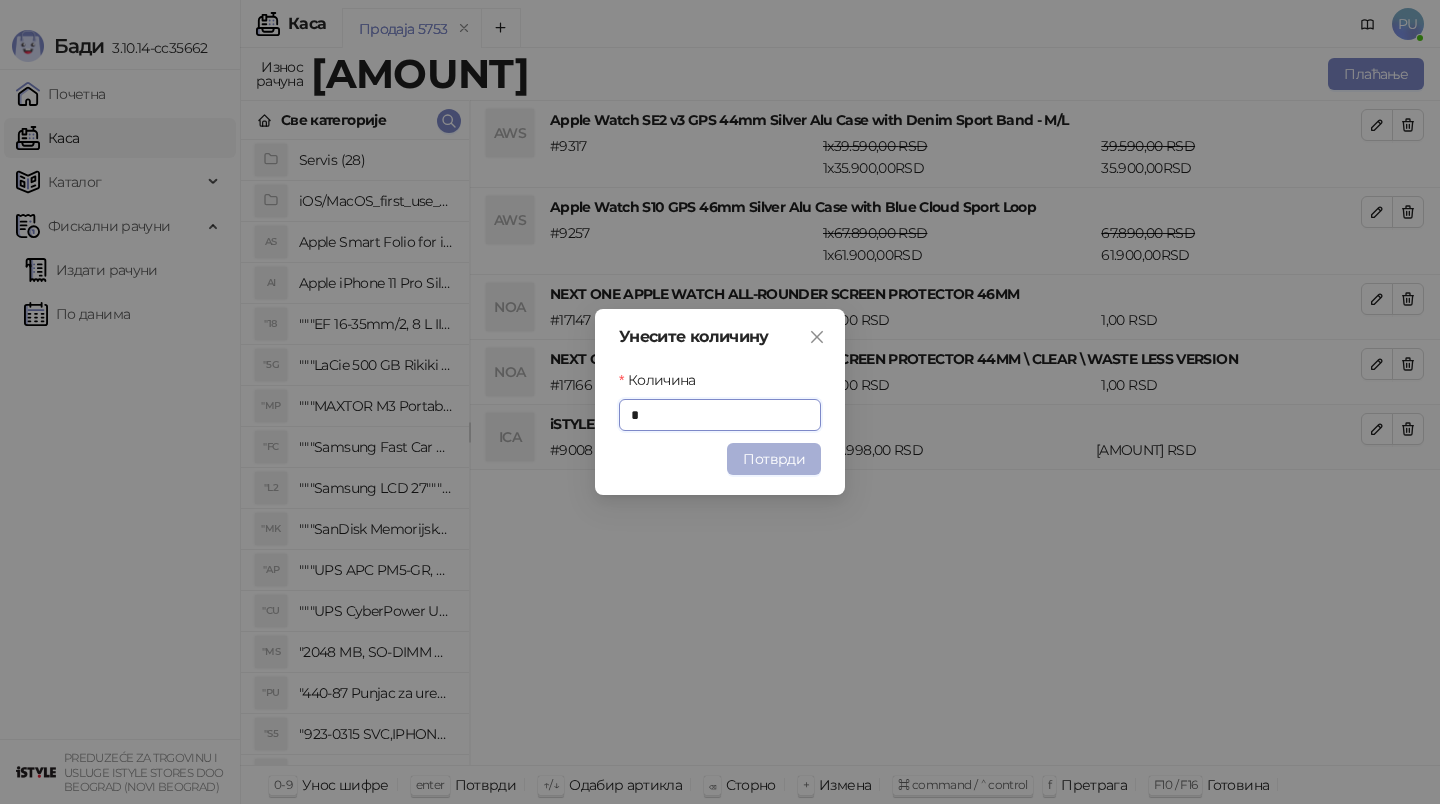 click on "Потврди" at bounding box center (774, 459) 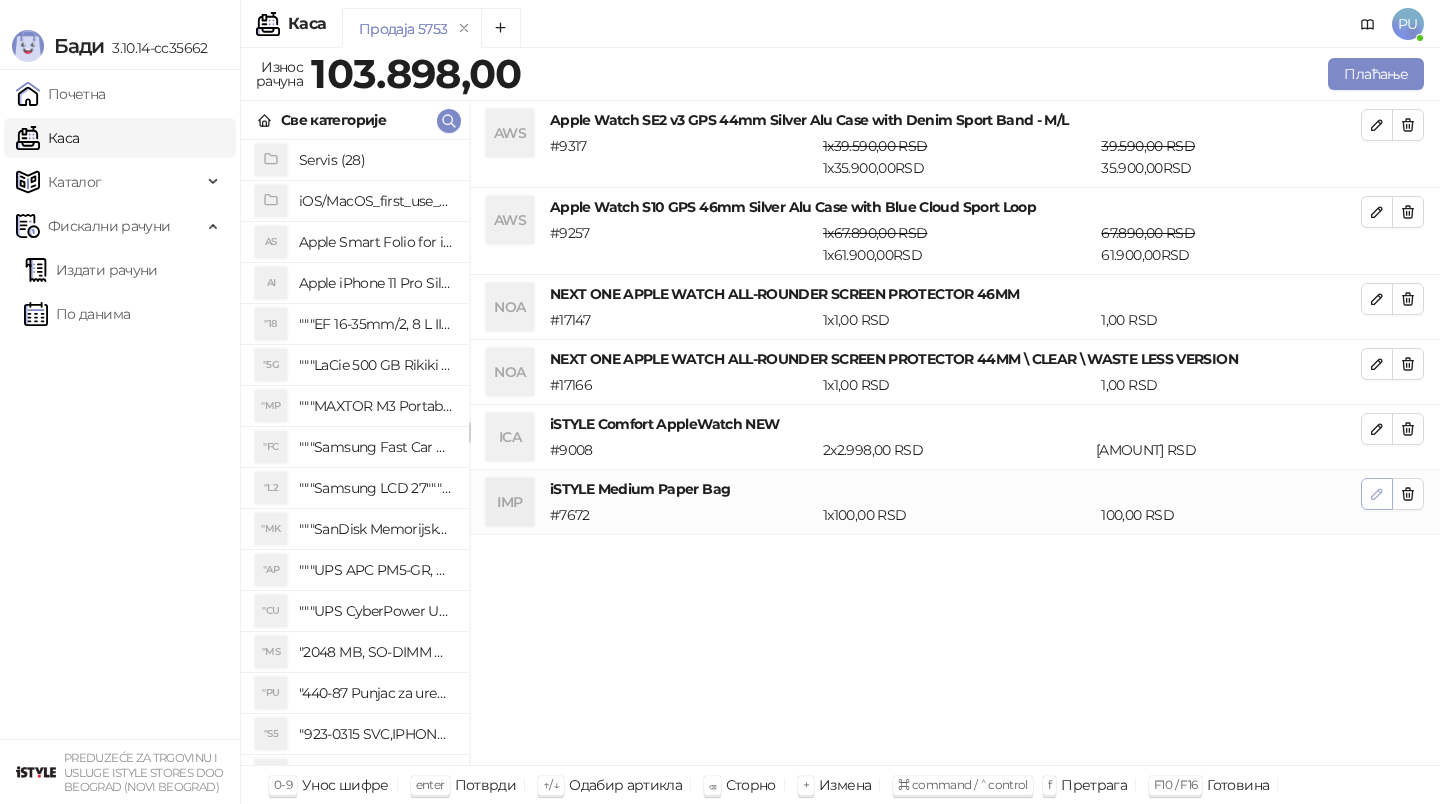 click 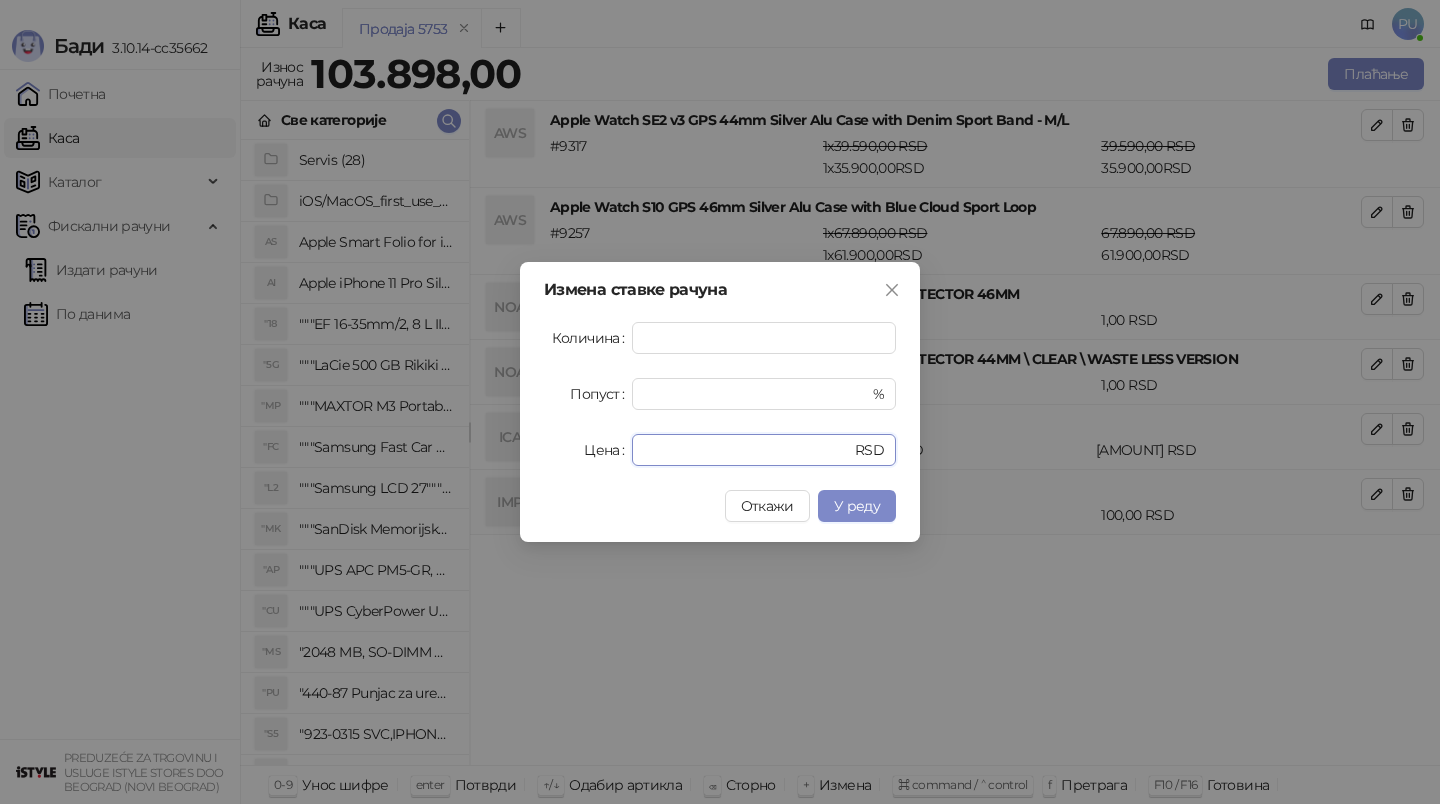 drag, startPoint x: 676, startPoint y: 449, endPoint x: 123, endPoint y: 467, distance: 553.29285 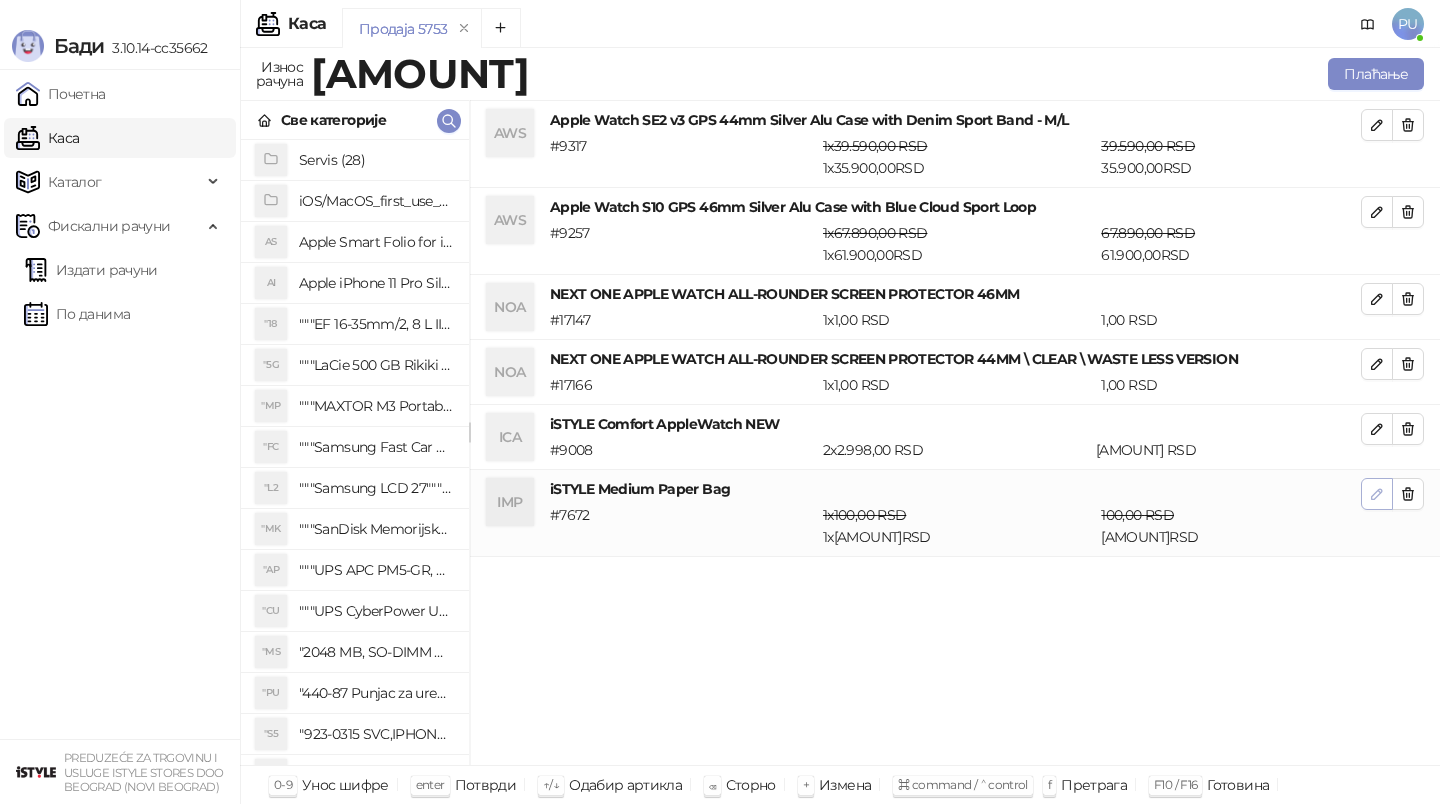 click at bounding box center [1377, 494] 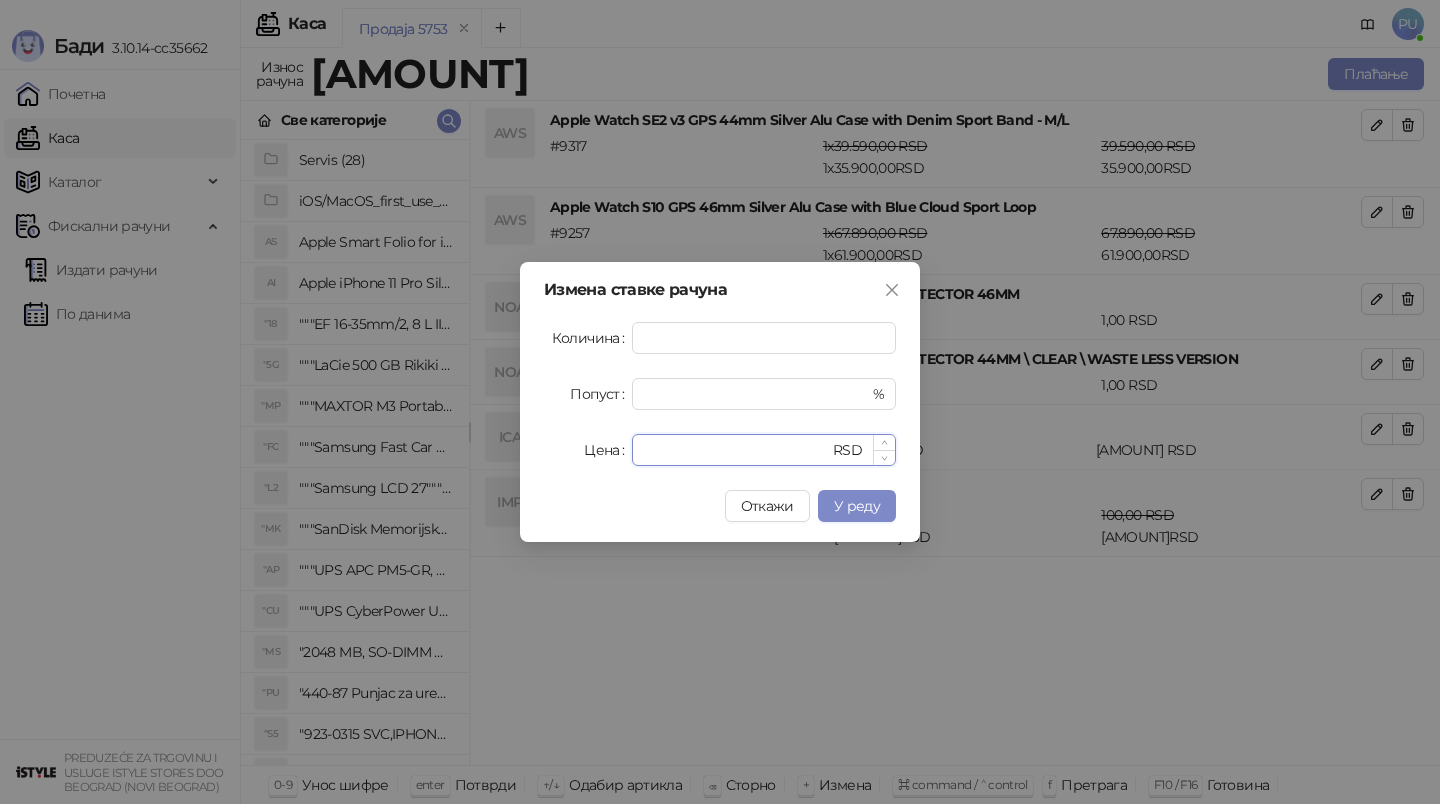 click on "****" at bounding box center [736, 450] 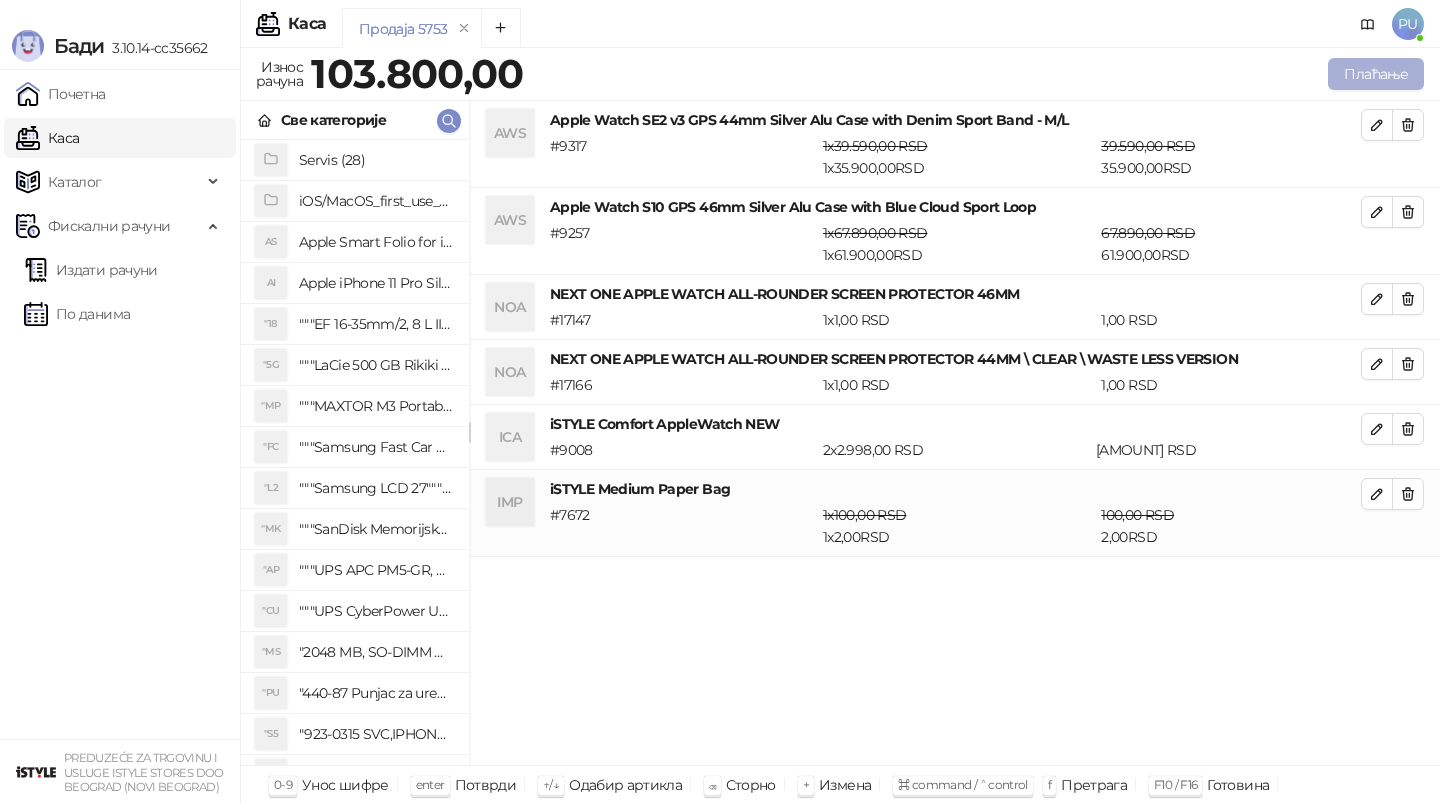 click on "Плаћање" at bounding box center (1376, 74) 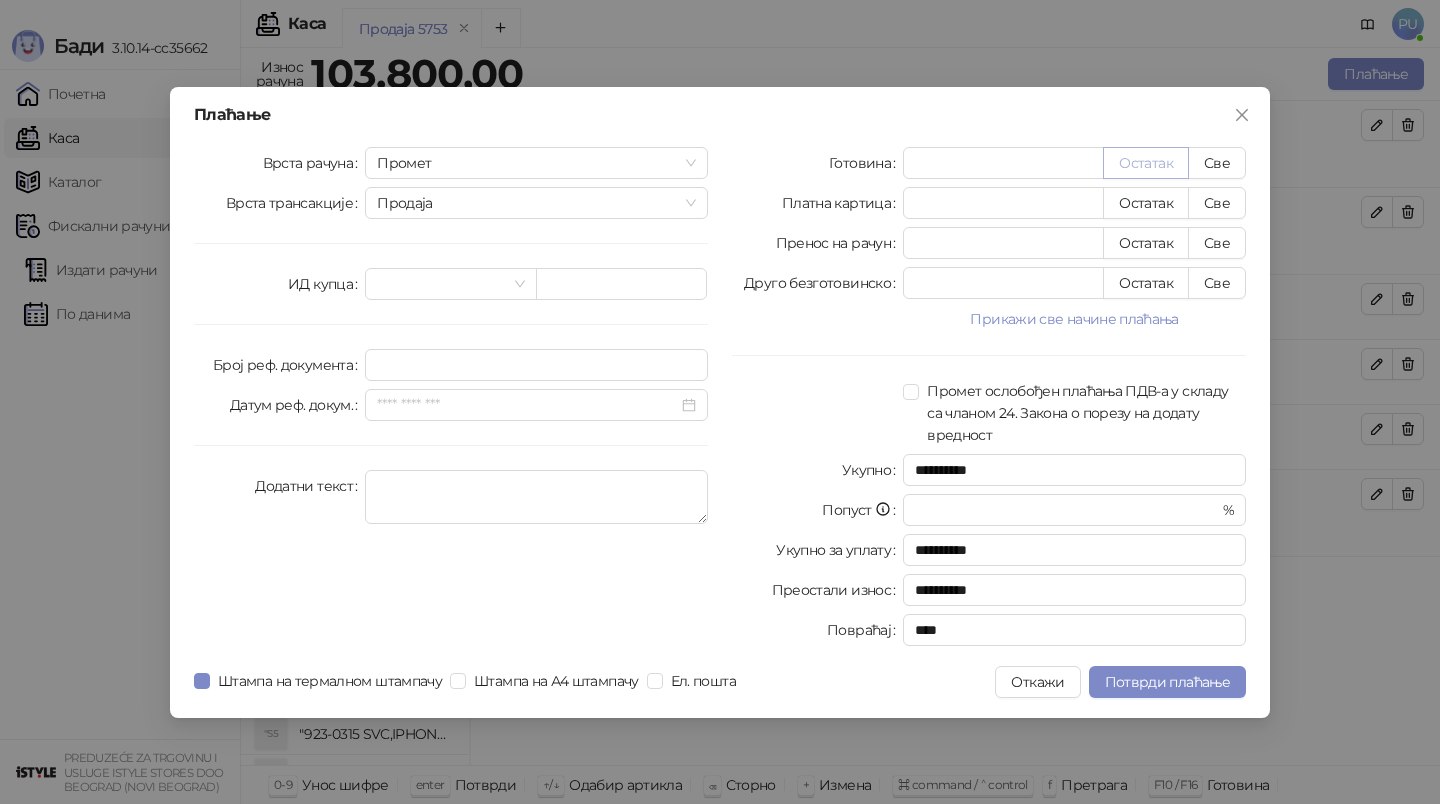 click on "Остатак" at bounding box center (1146, 163) 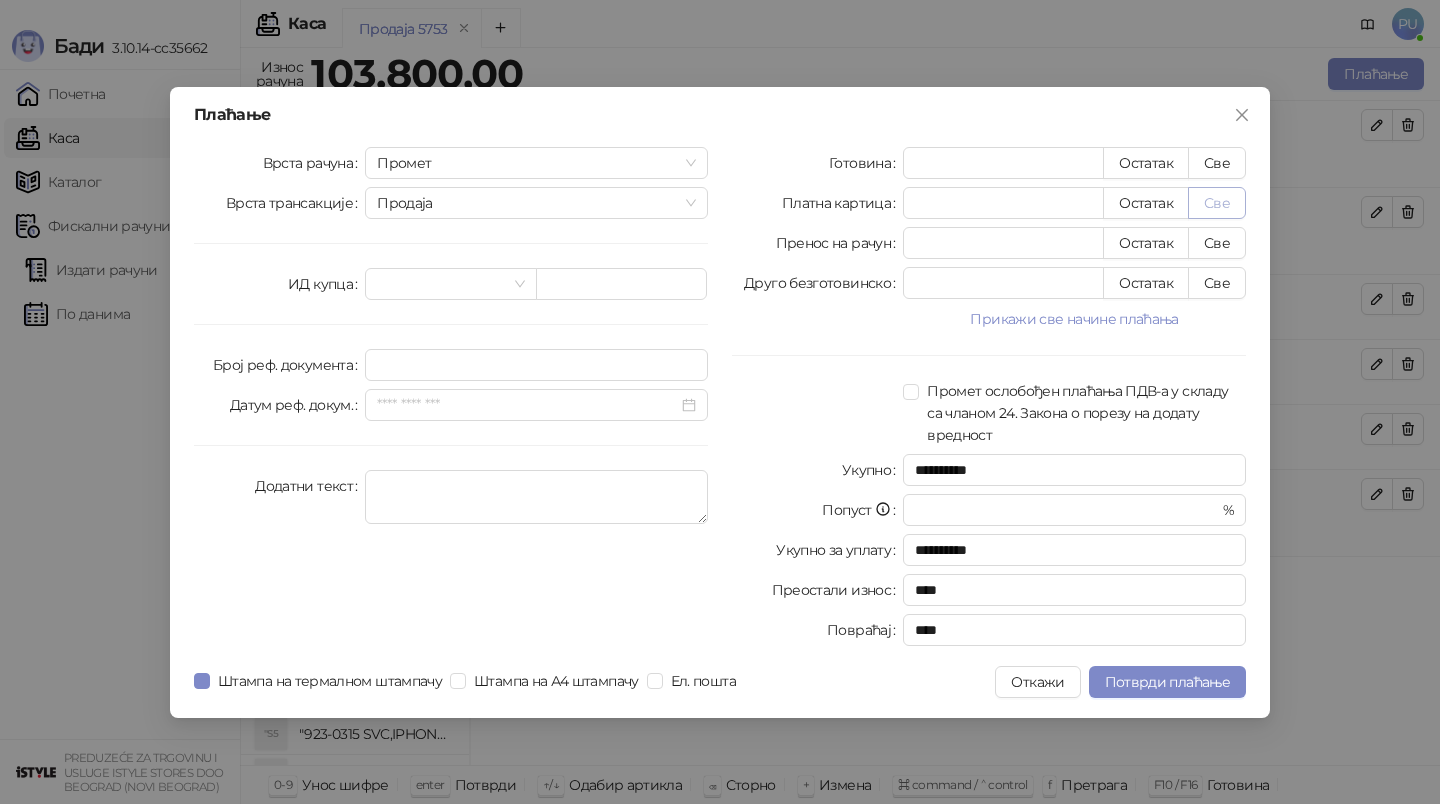 click on "Све" at bounding box center (1217, 203) 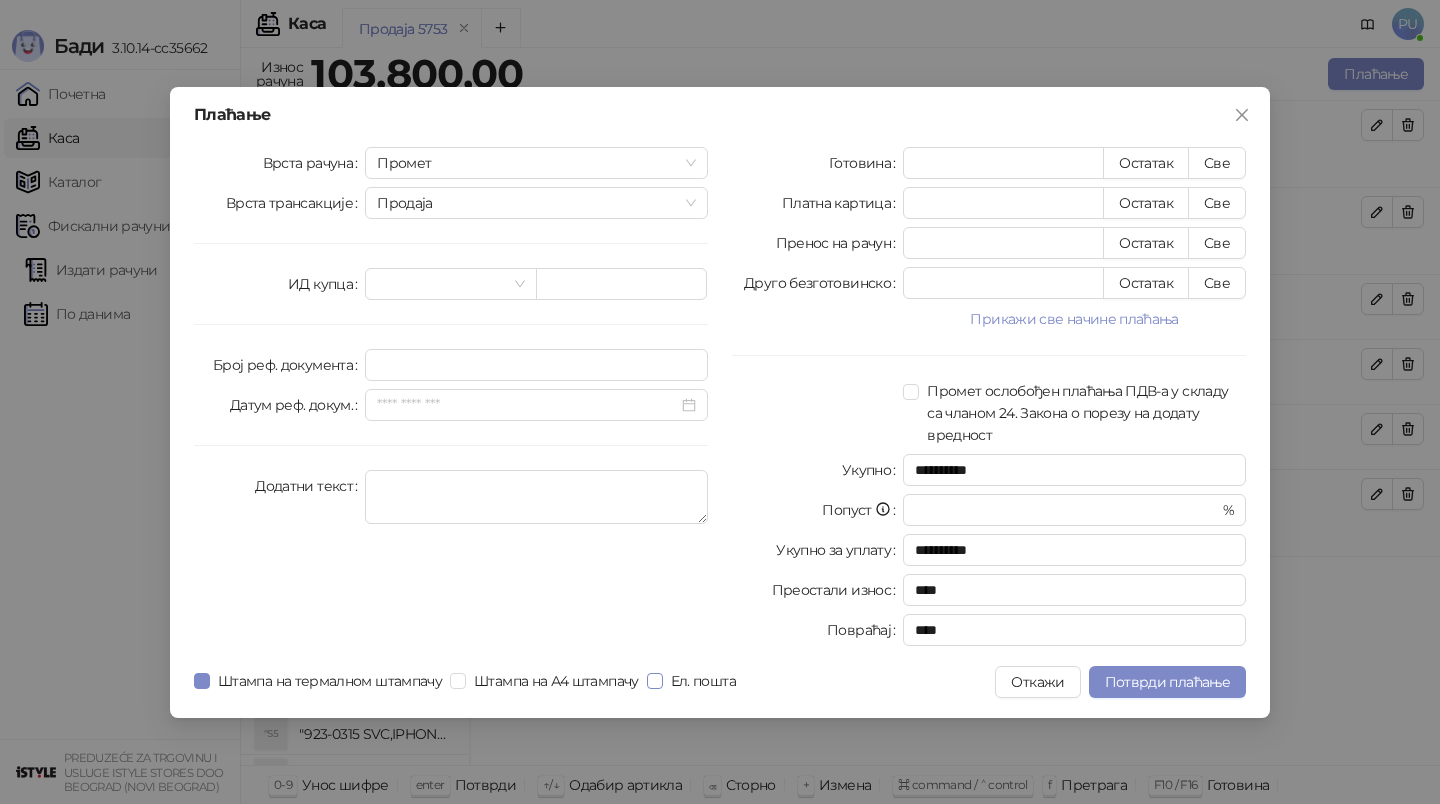 click on "Ел. пошта" at bounding box center (703, 681) 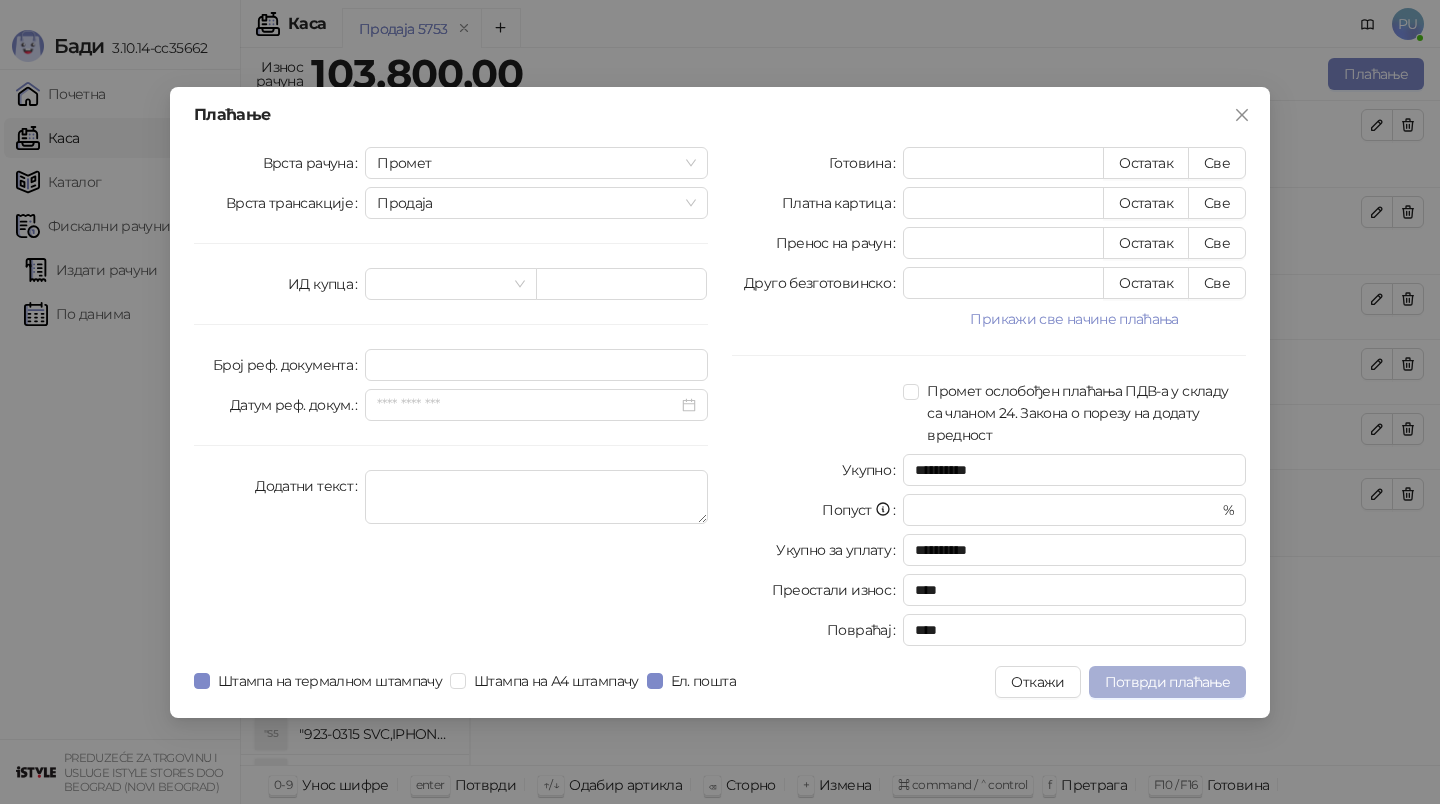 click on "Потврди плаћање" at bounding box center [1167, 682] 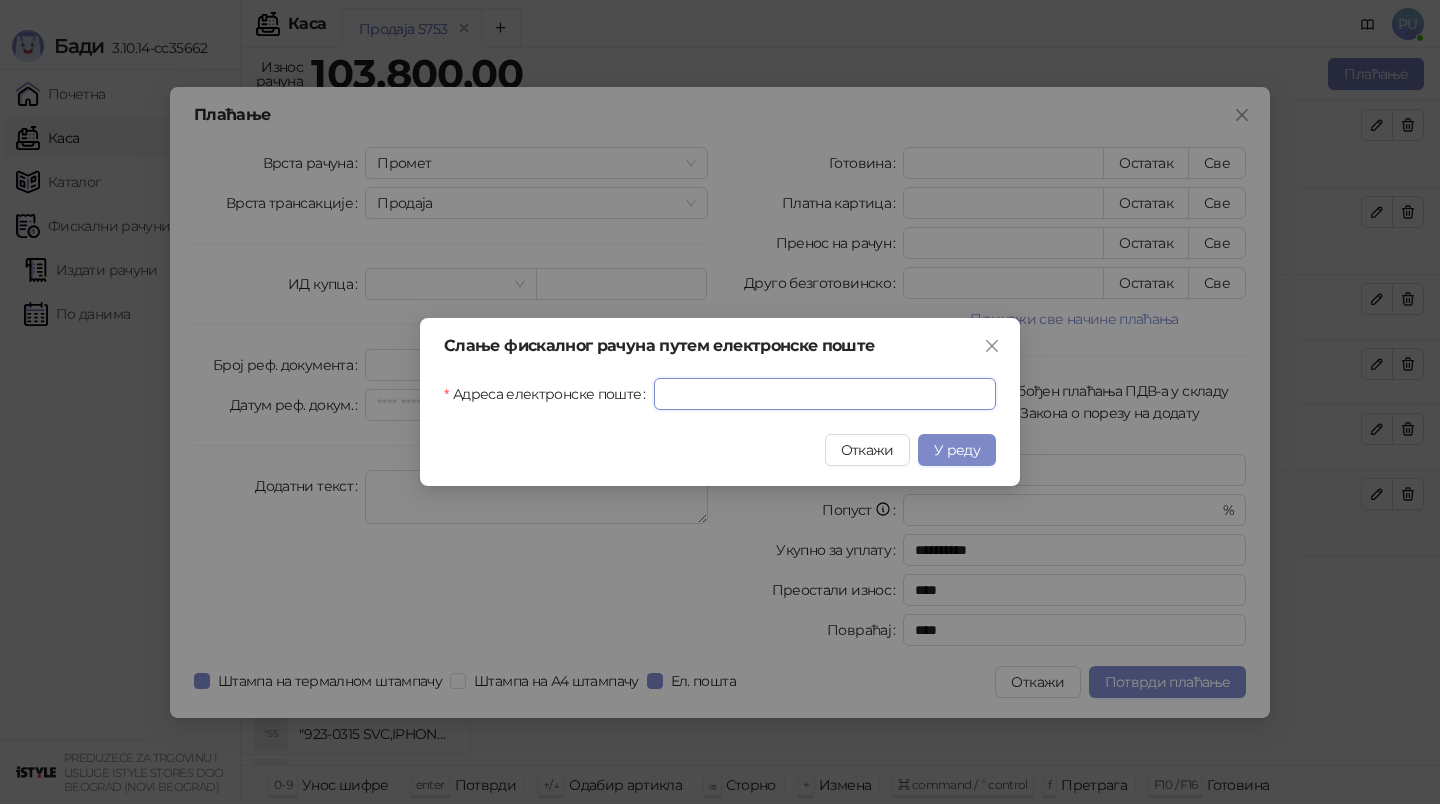 click on "Адреса електронске поште" at bounding box center (825, 394) 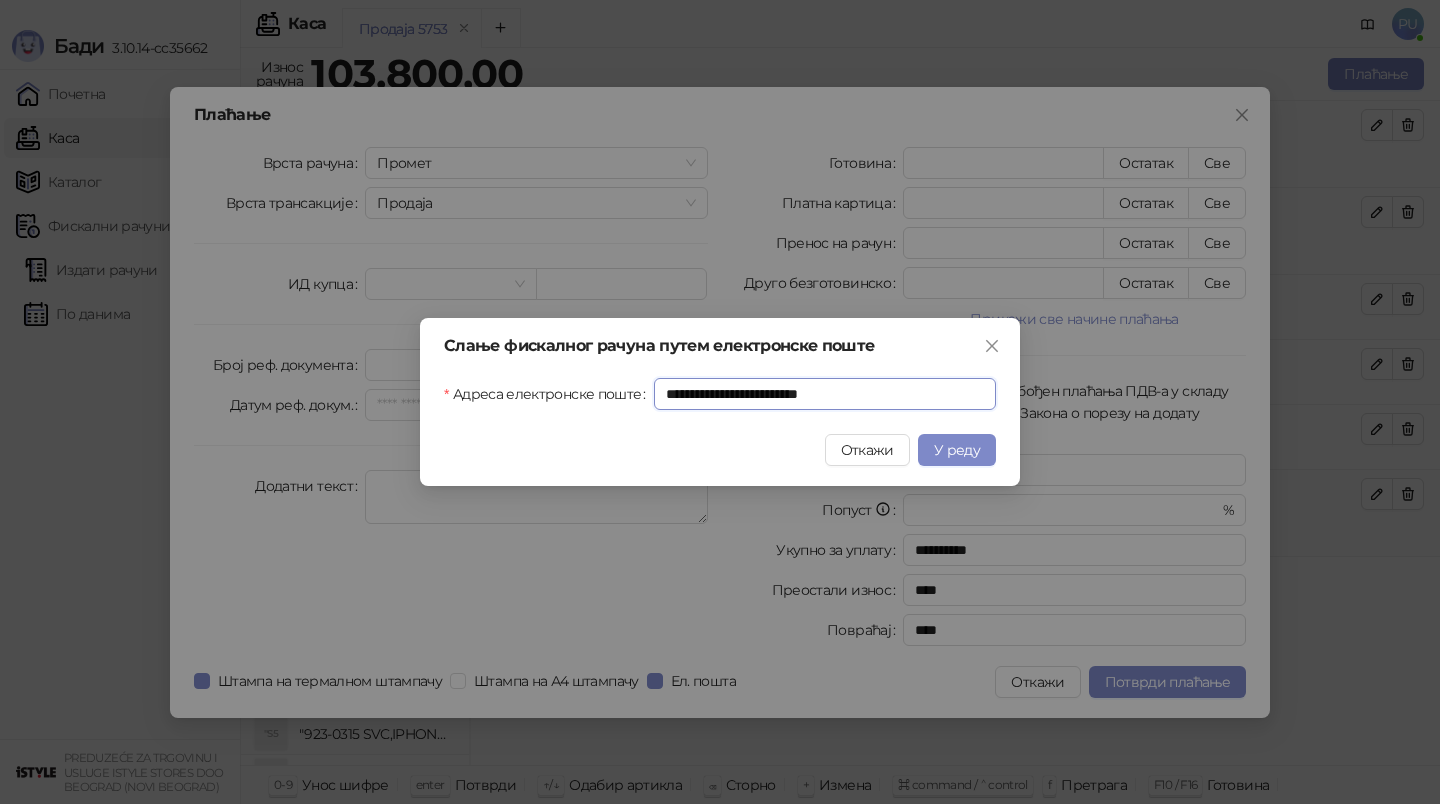 type on "**********" 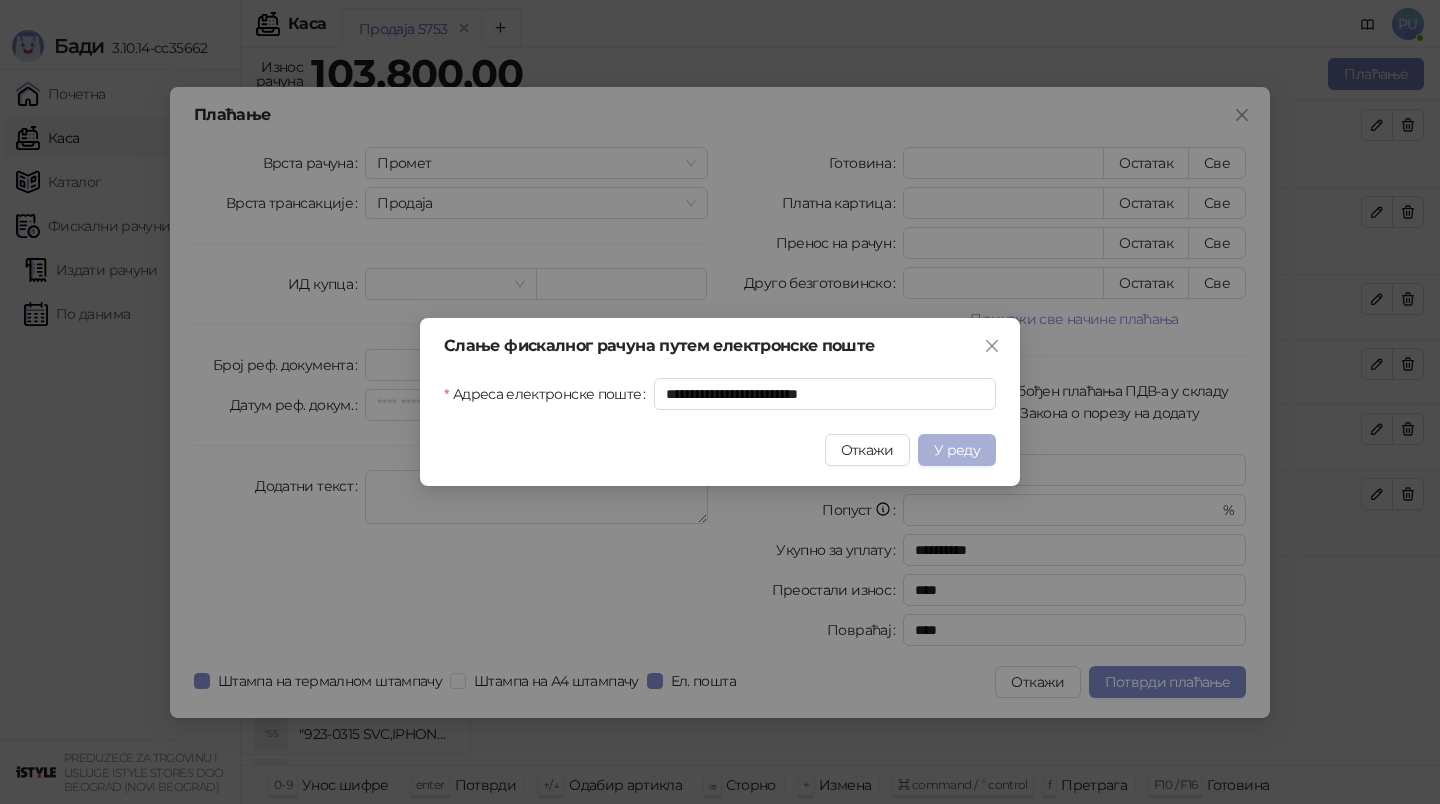 click on "У реду" at bounding box center [957, 450] 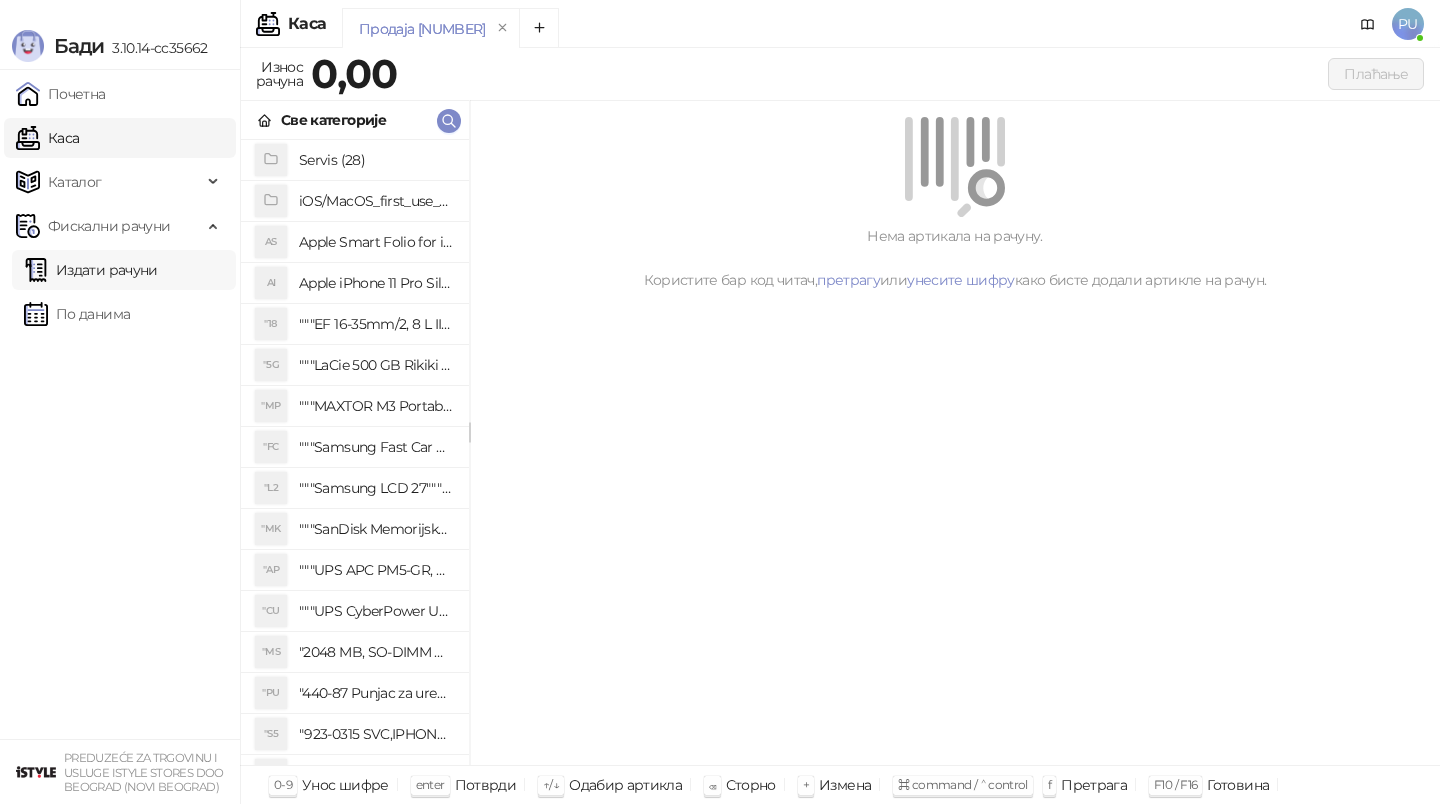 click on "Издати рачуни" at bounding box center (91, 270) 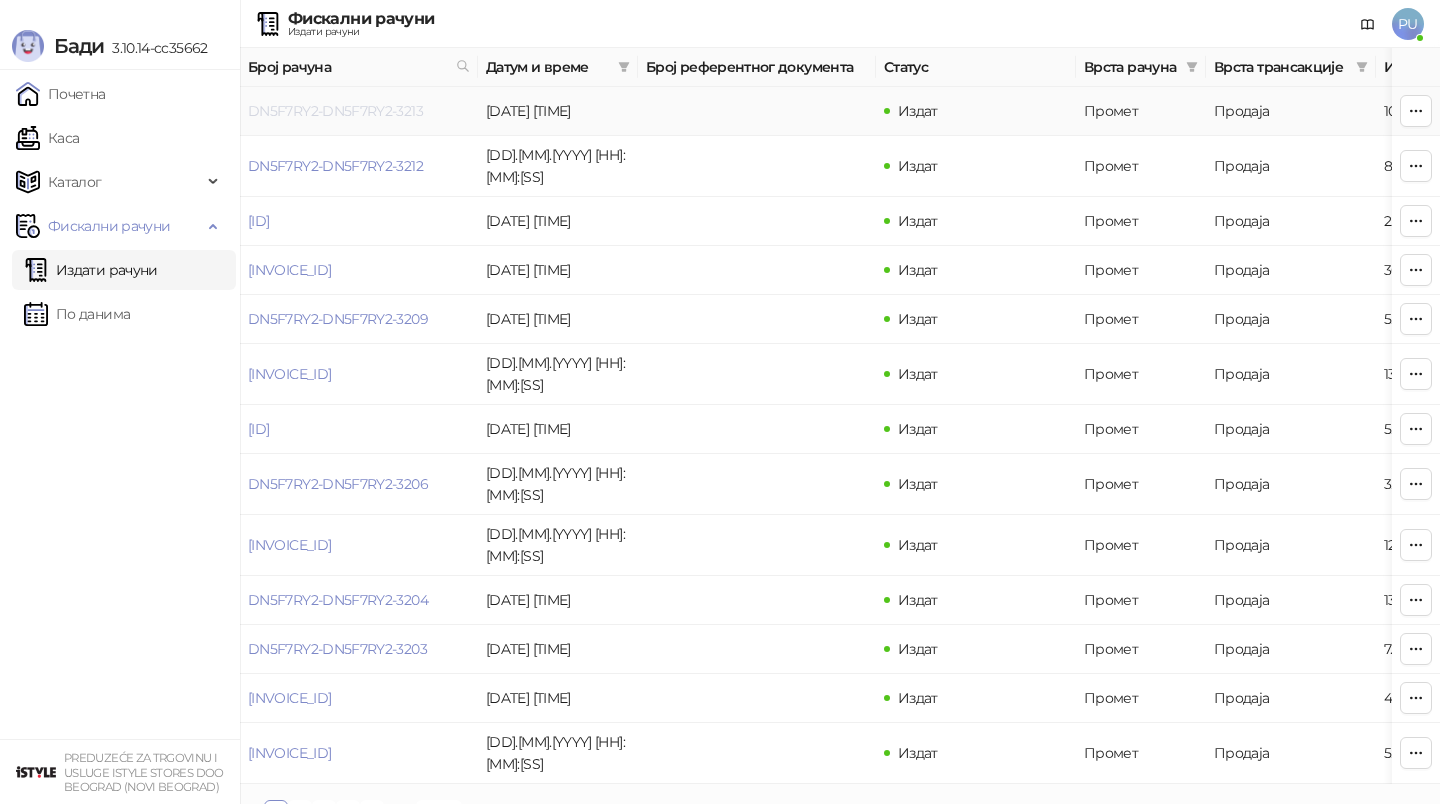 click on "DN5F7RY2-DN5F7RY2-3213" at bounding box center (335, 111) 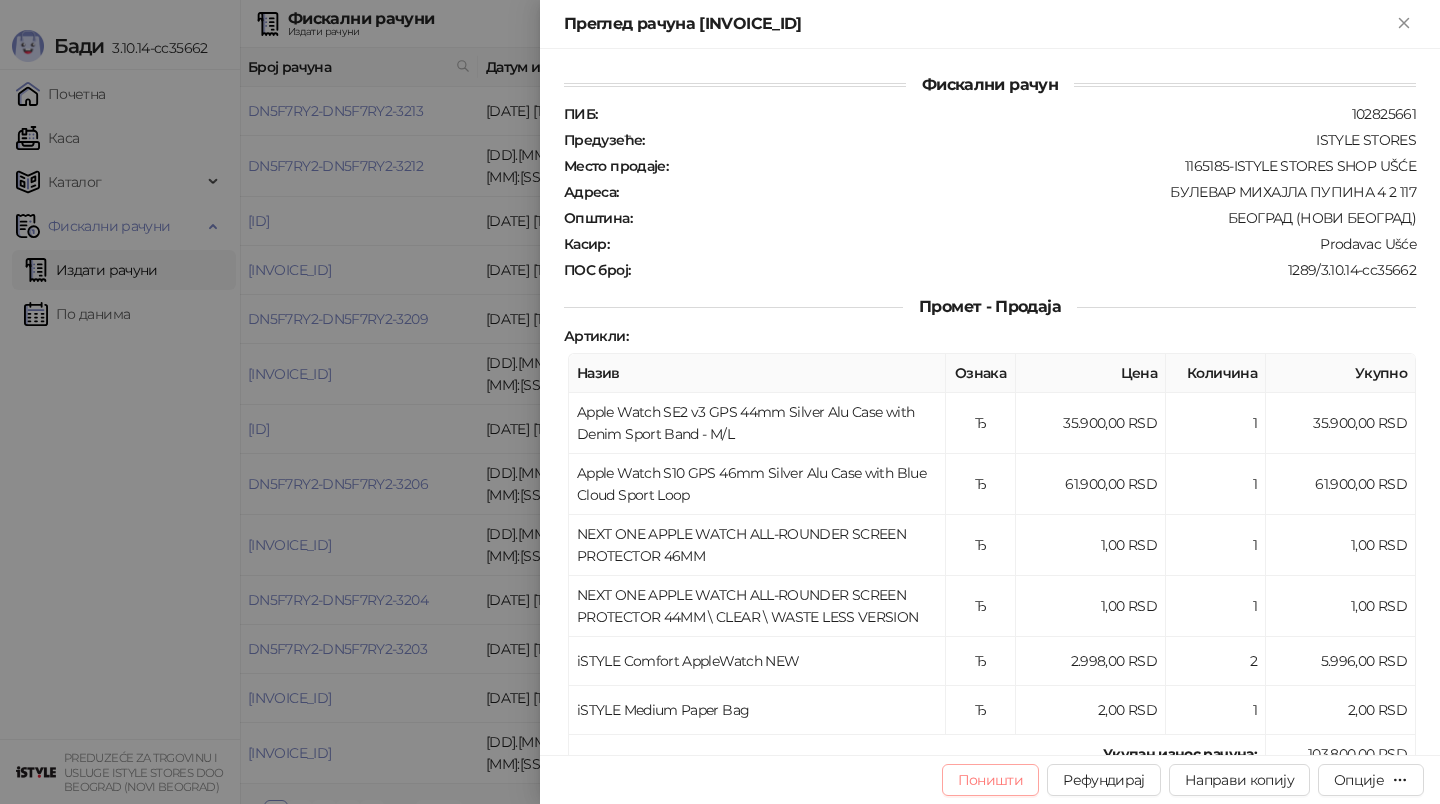click on "Поништи" at bounding box center (991, 780) 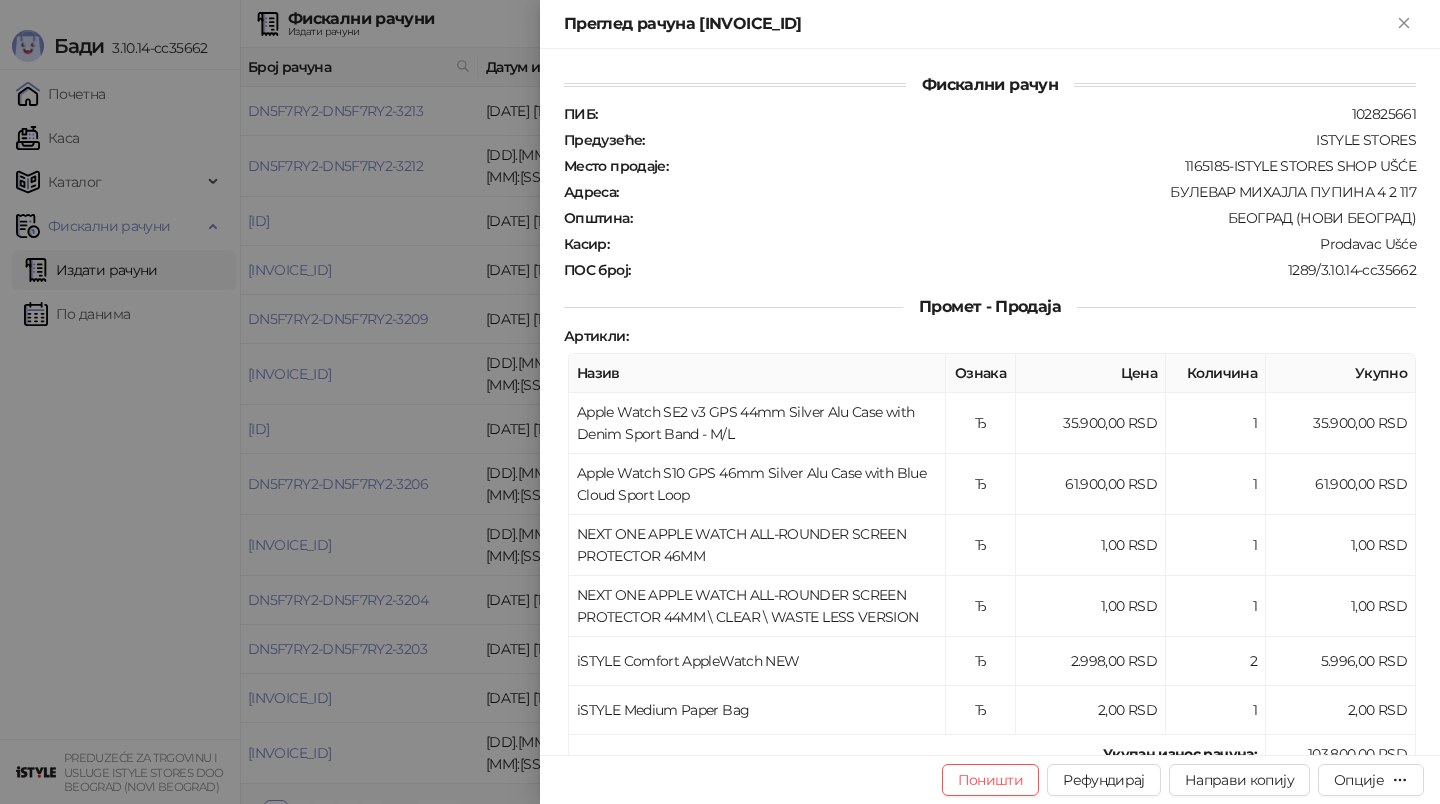 type on "**********" 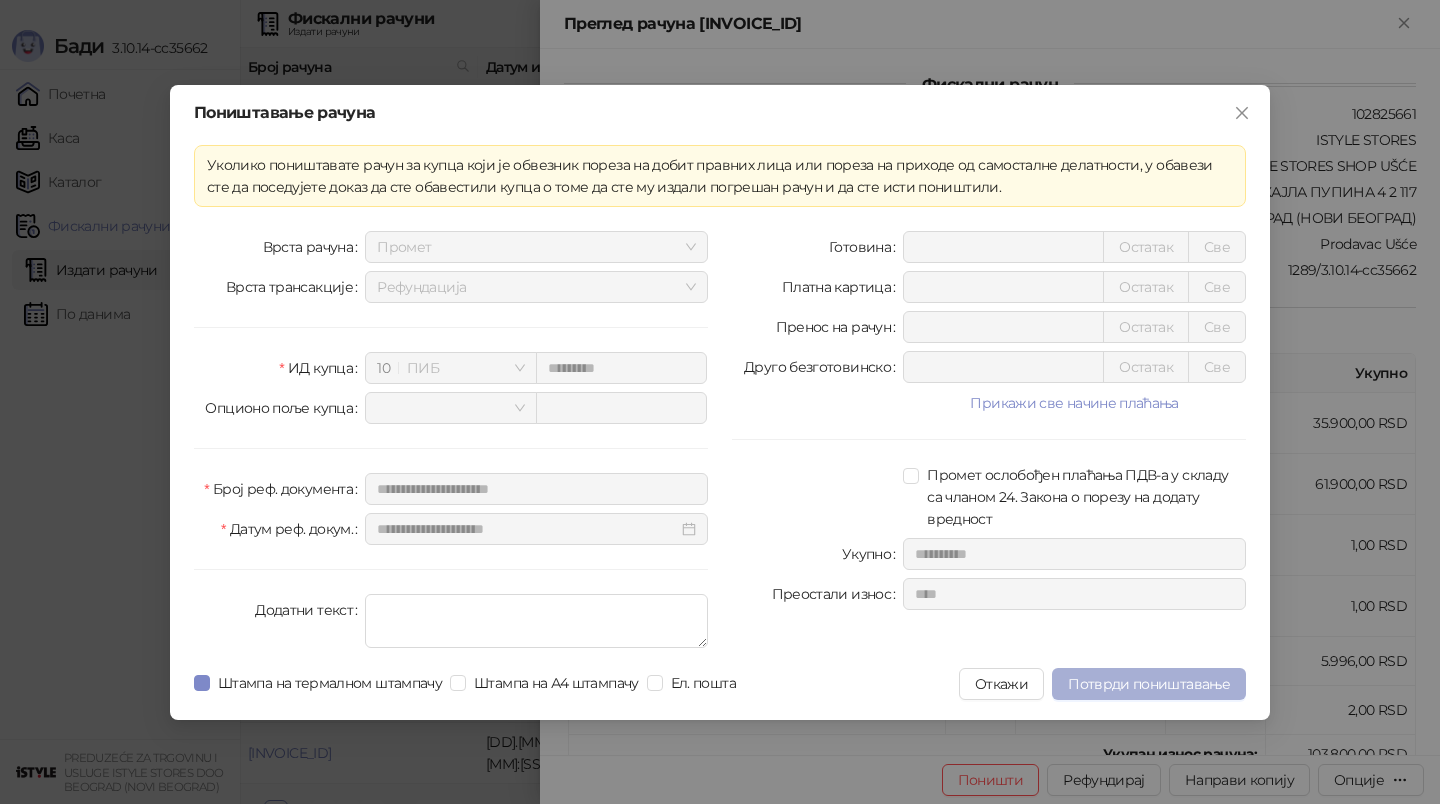 click on "Потврди поништавање" at bounding box center (1149, 684) 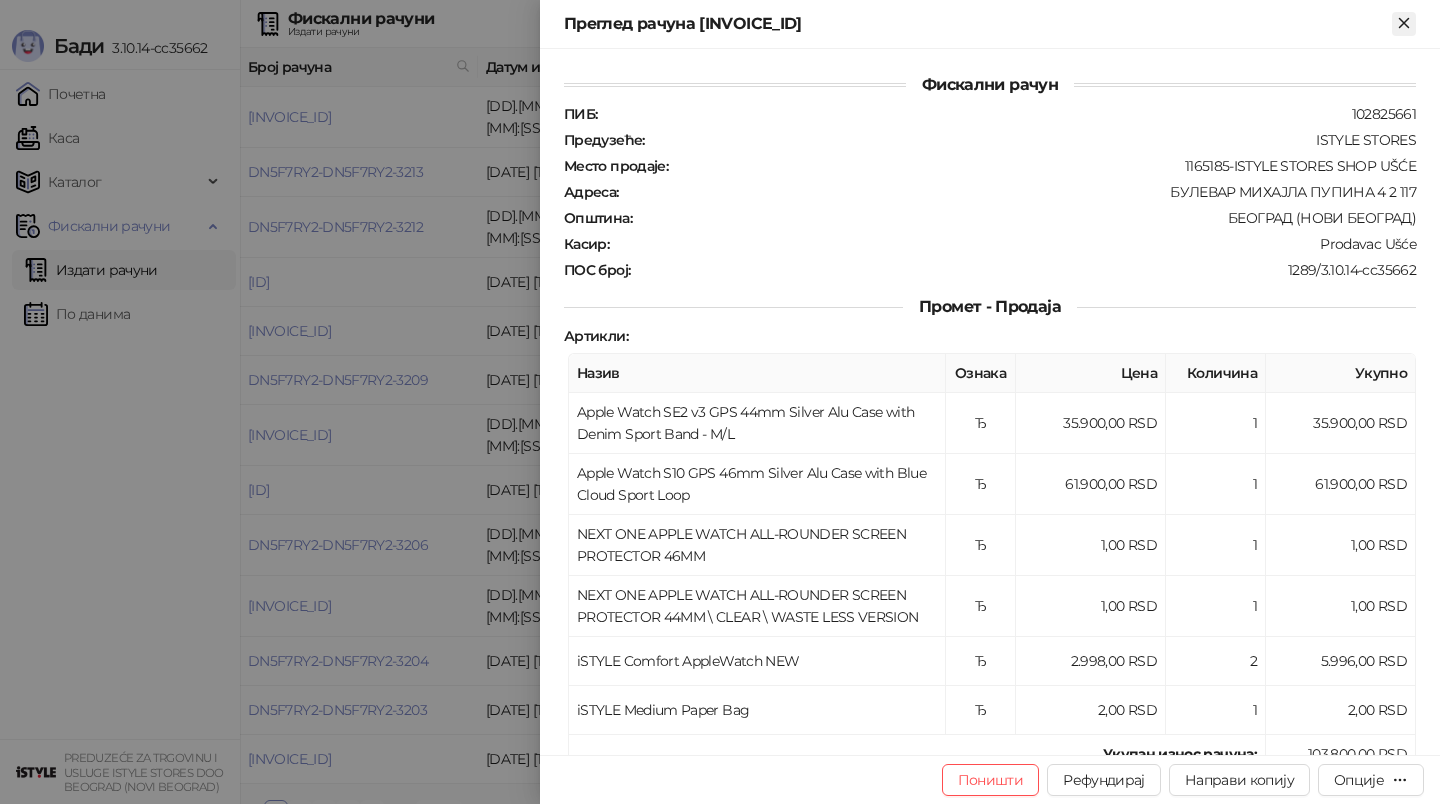 click 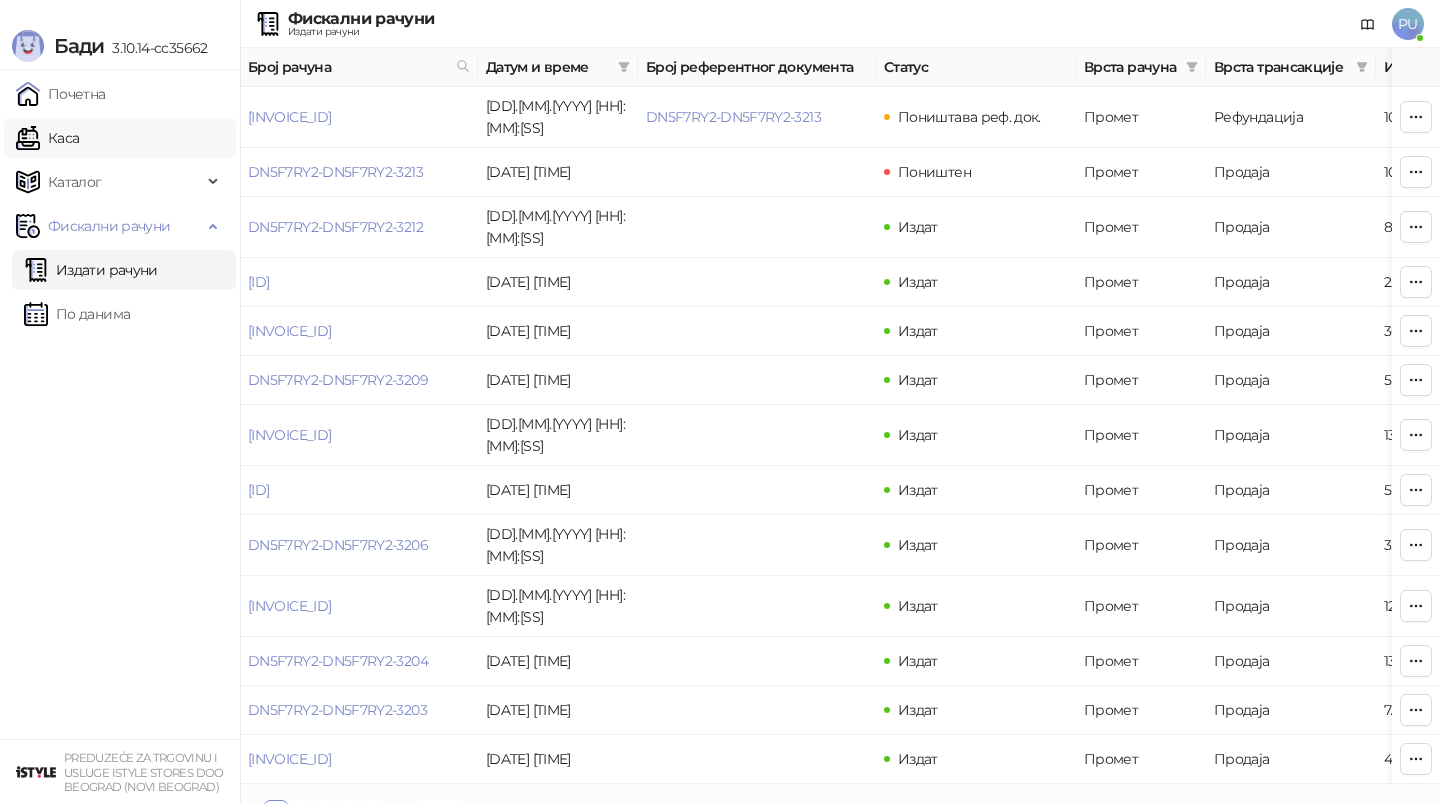 click on "Каса" at bounding box center [47, 138] 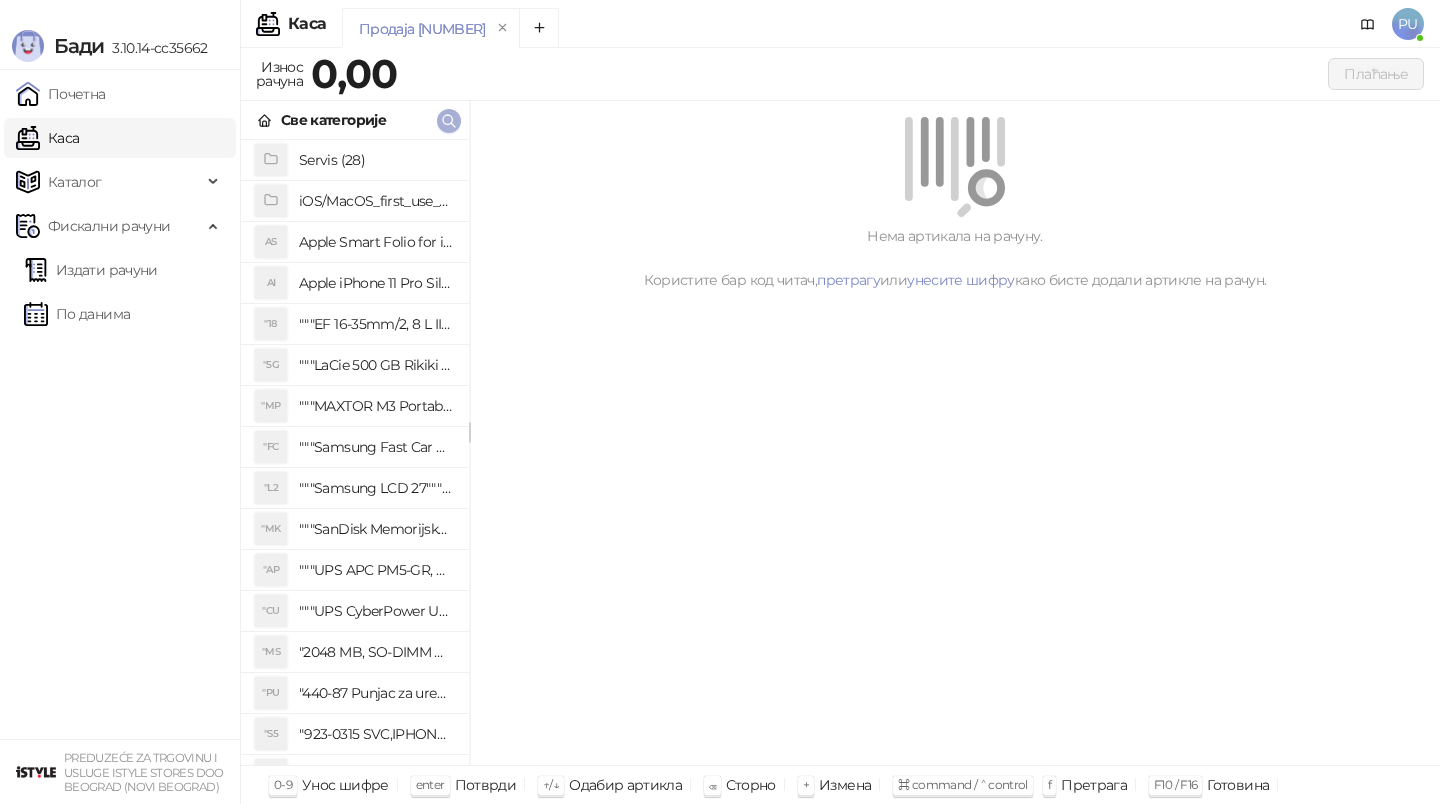 click 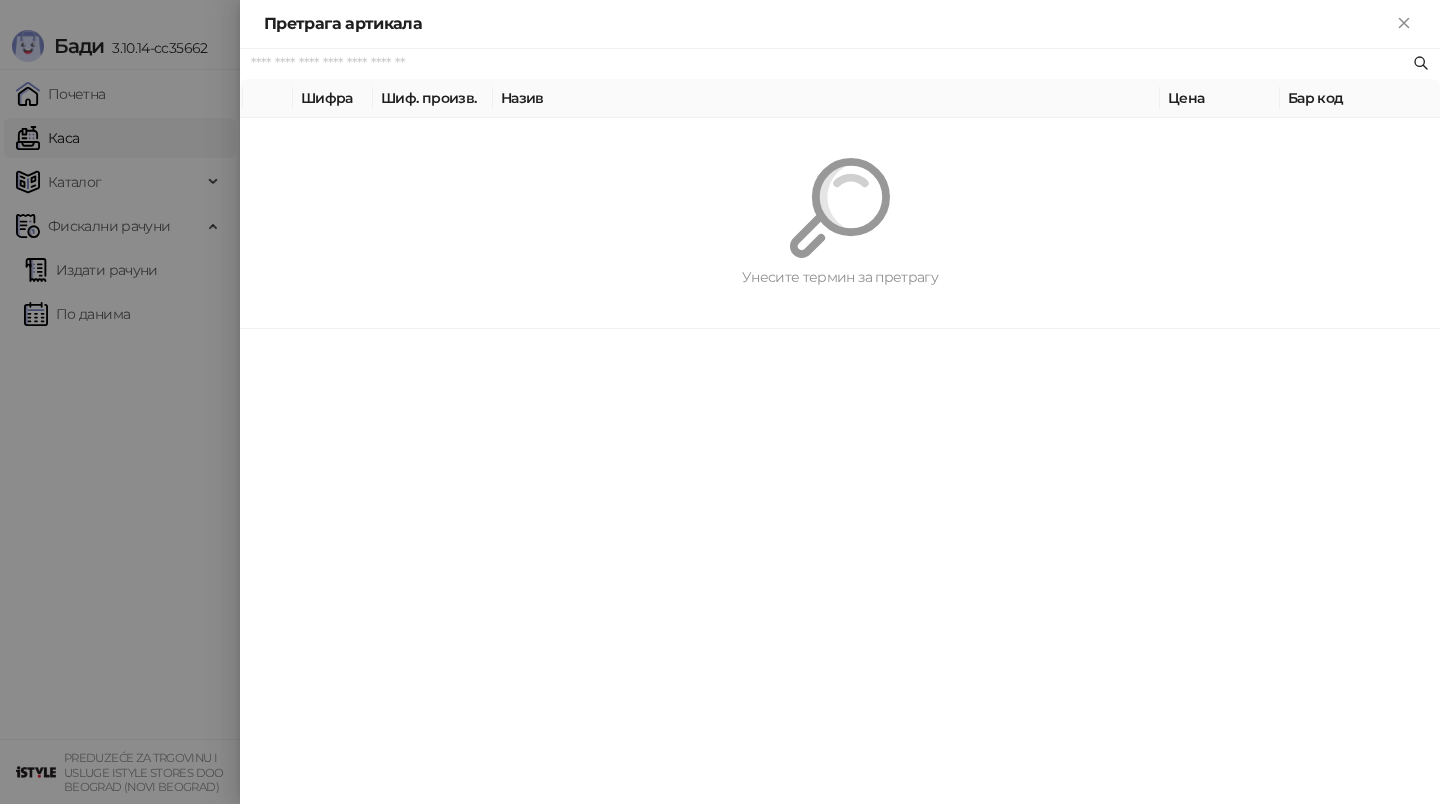 paste on "*********" 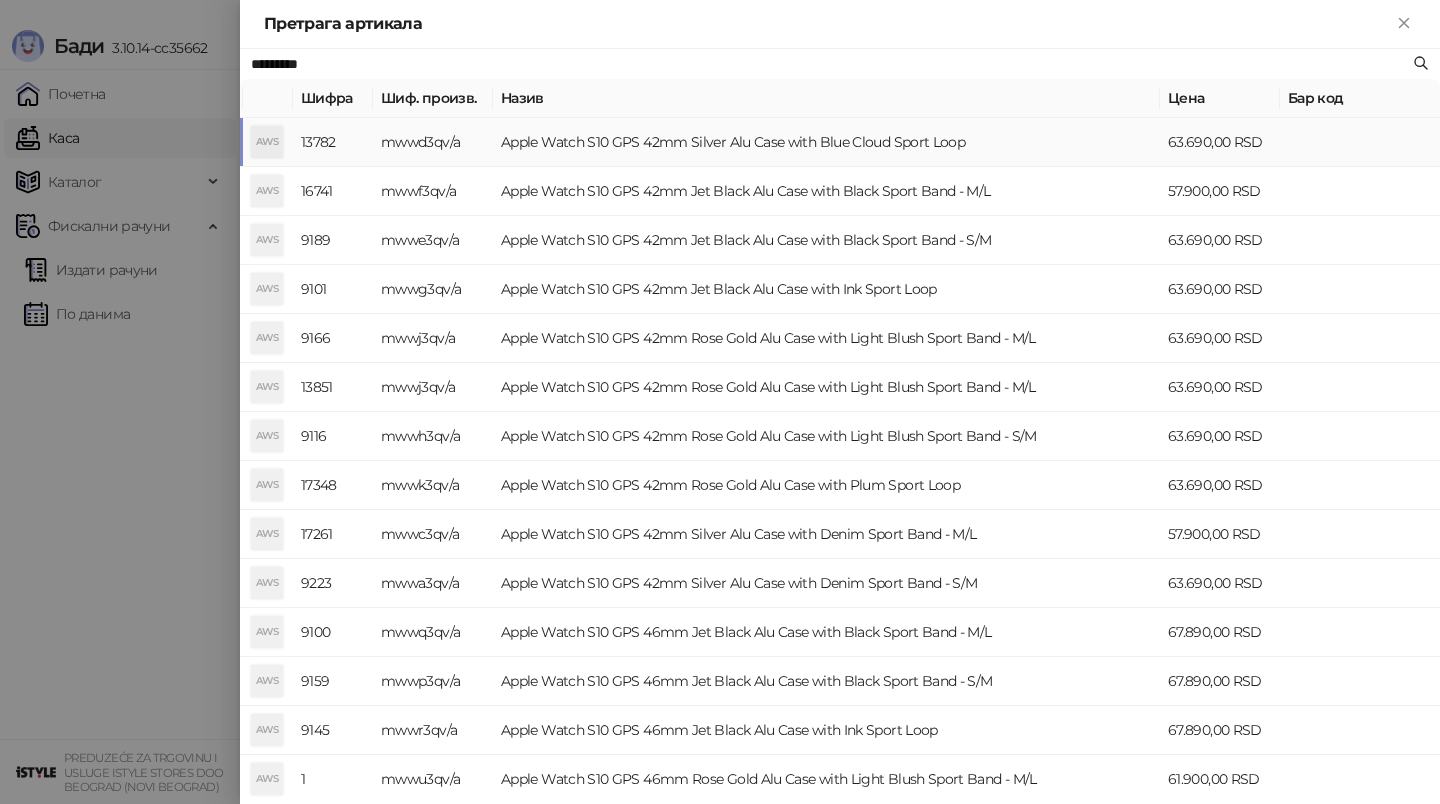 click on "Apple Watch S10 GPS 42mm Silver Alu Case with Blue Cloud Sport Loop" at bounding box center [826, 142] 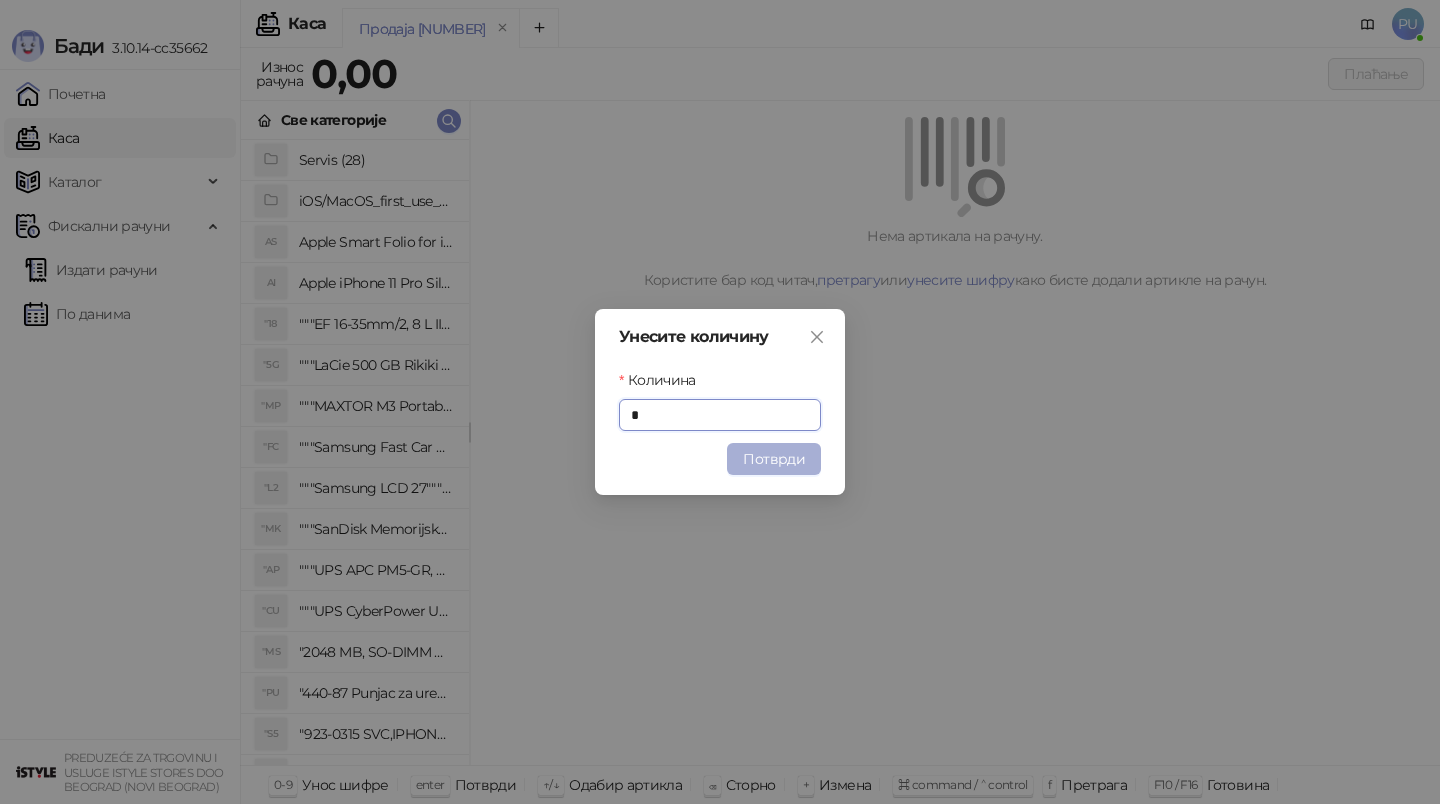 click on "Потврди" at bounding box center (774, 459) 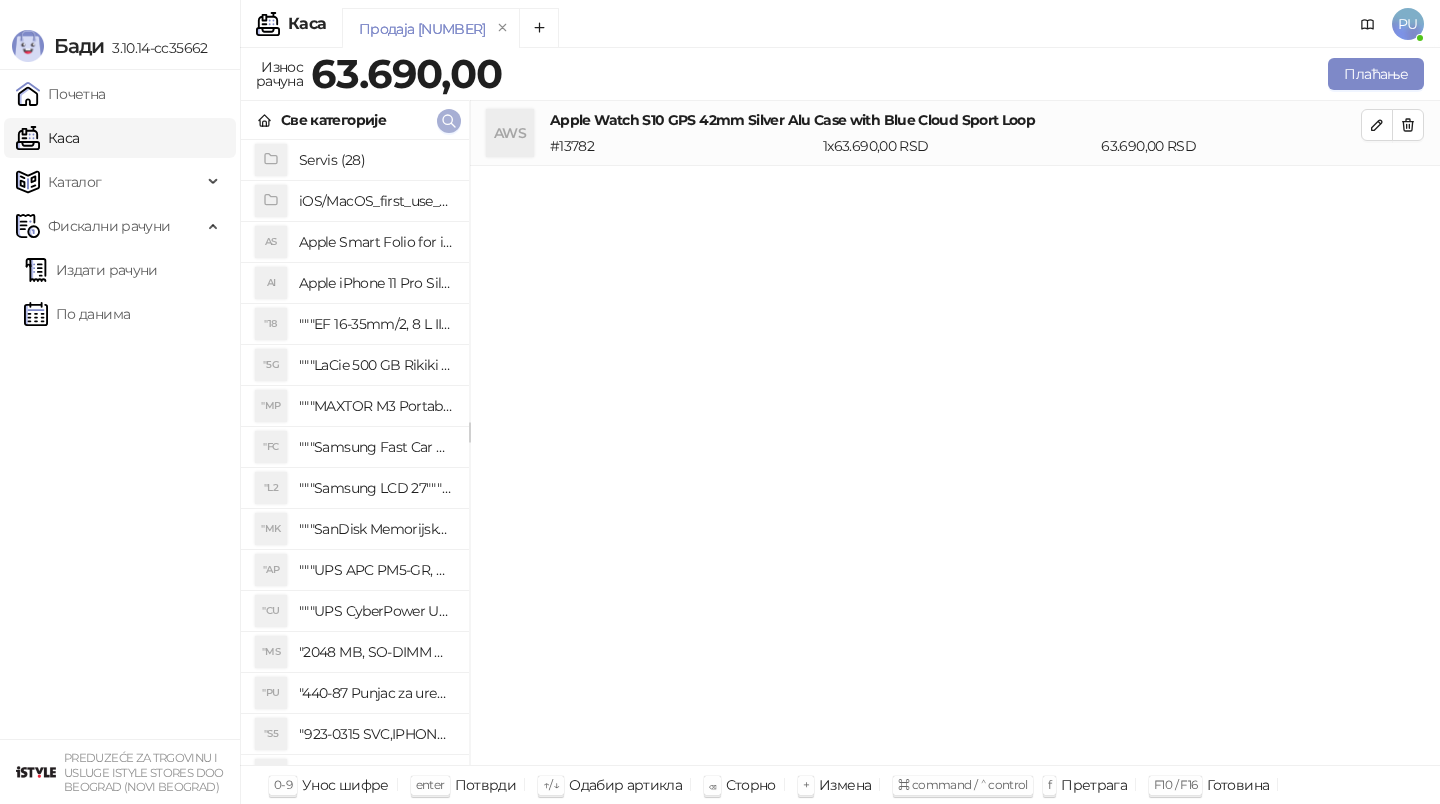 click 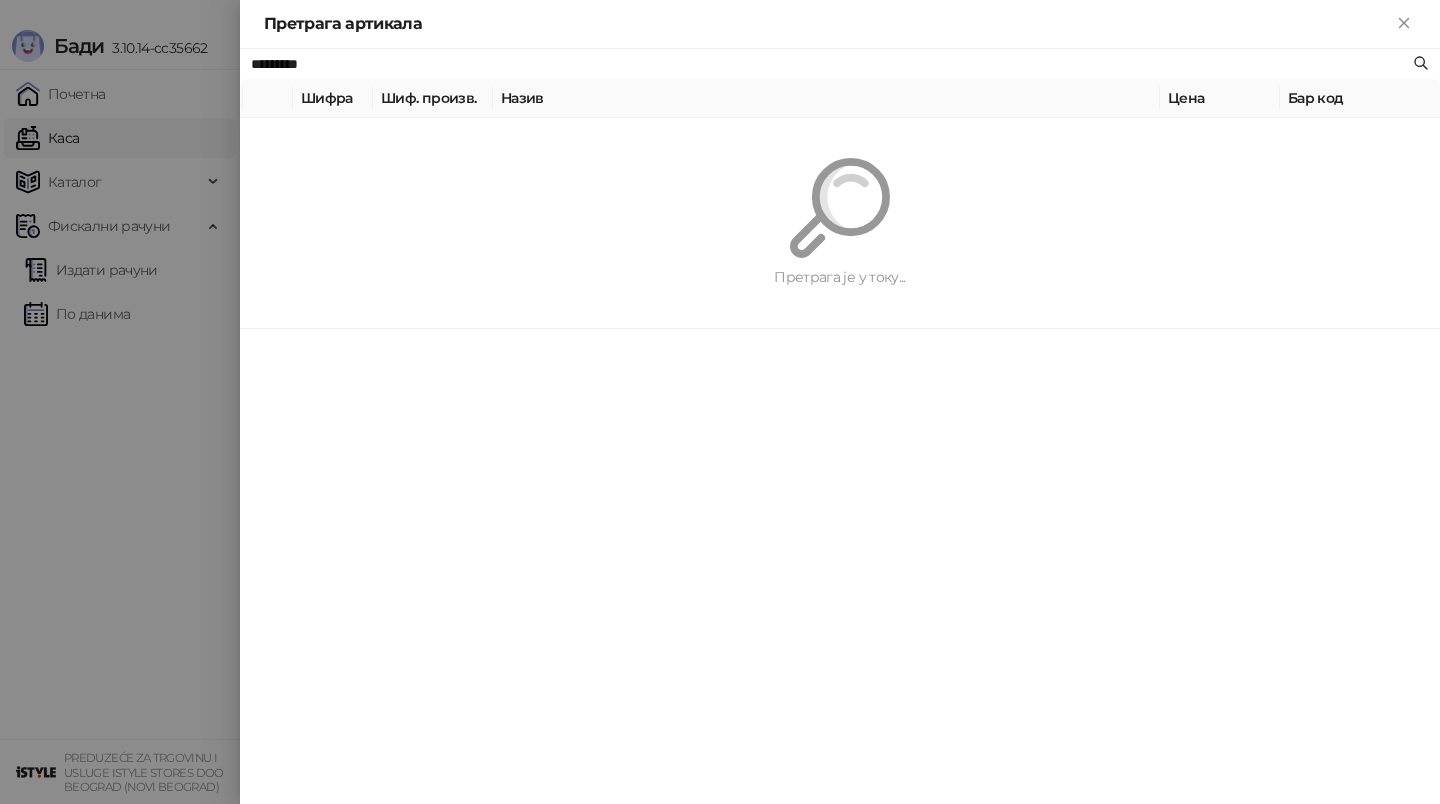 paste 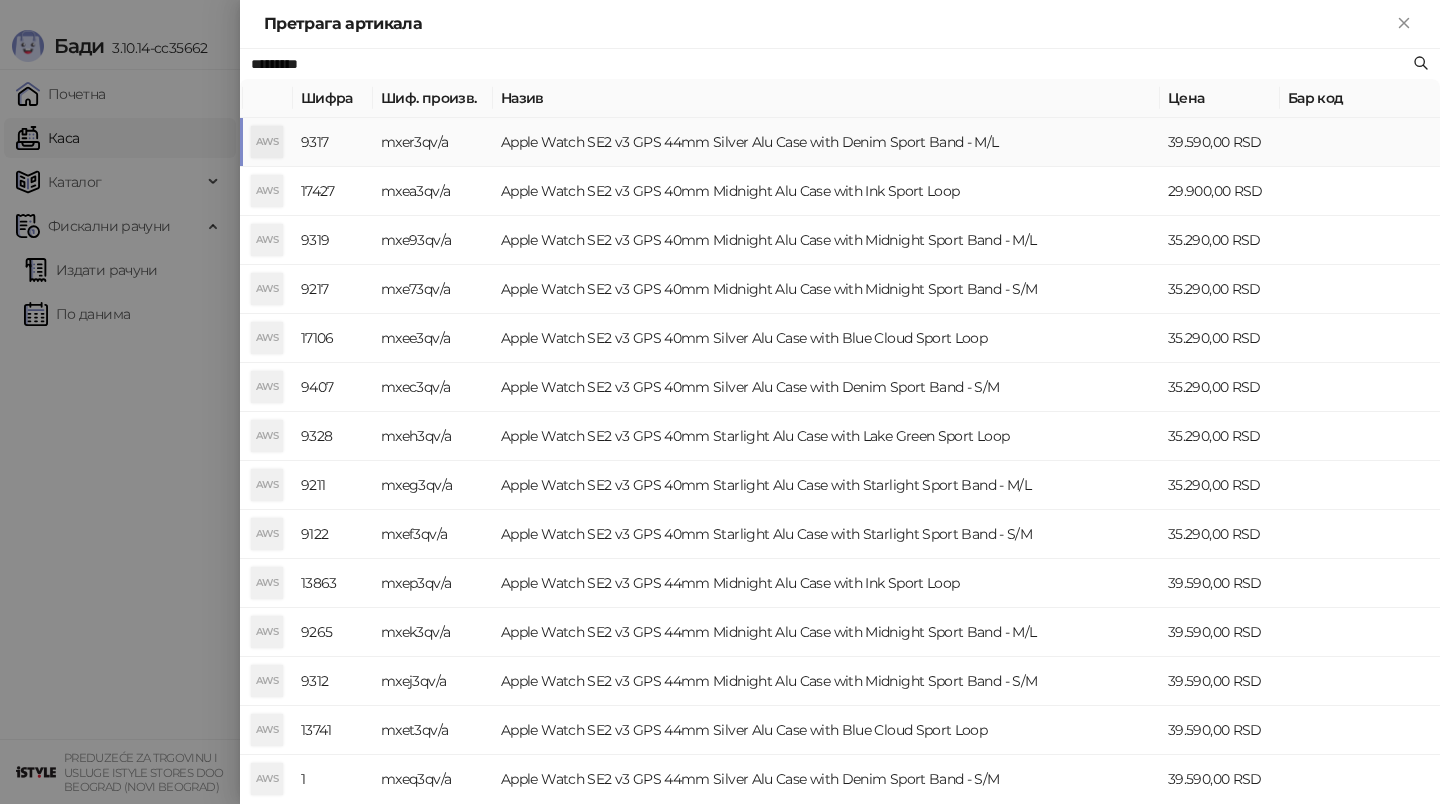 click on "Apple Watch SE2 v3 GPS 44mm Silver Alu Case with Denim Sport Band - M/L" at bounding box center (826, 142) 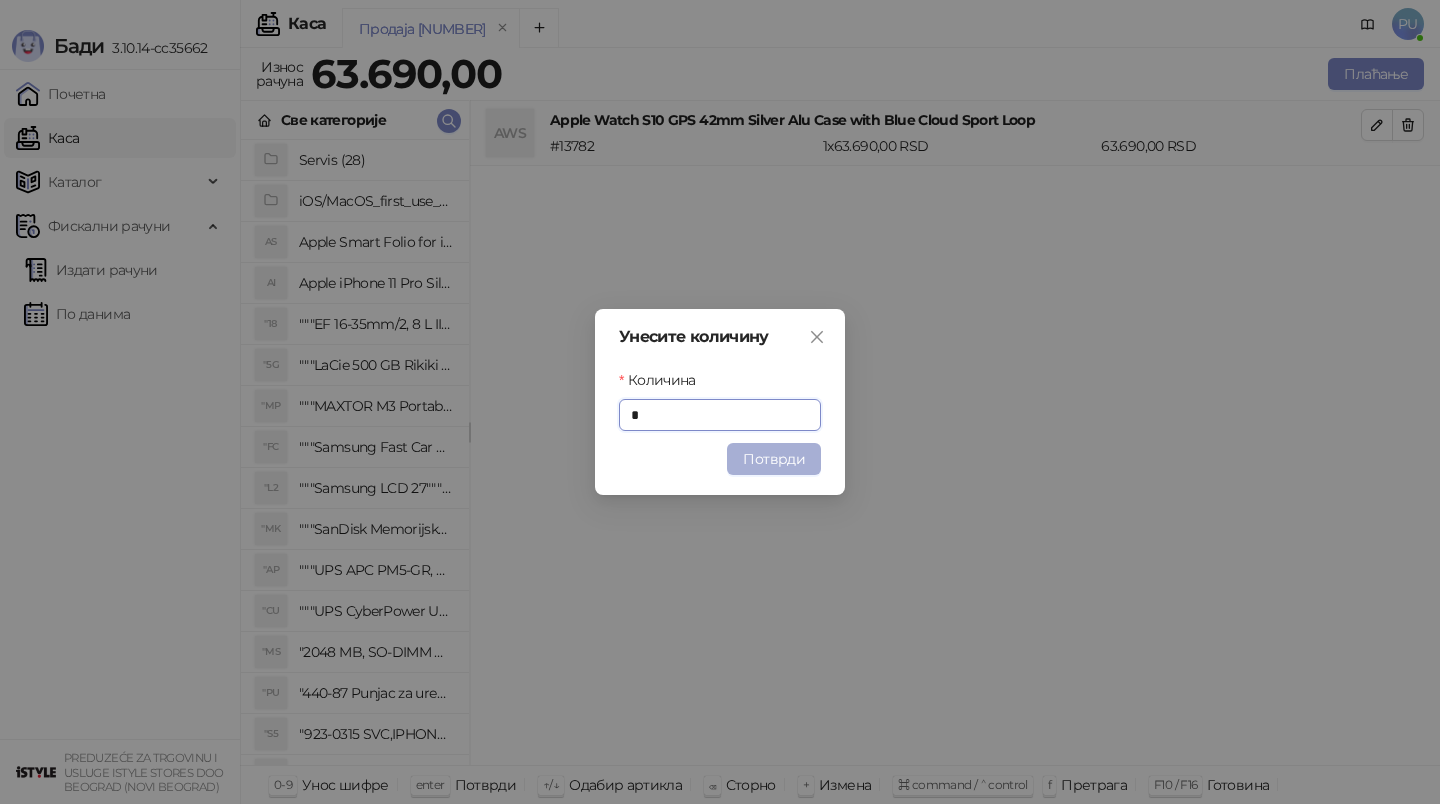 click on "Потврди" at bounding box center [774, 459] 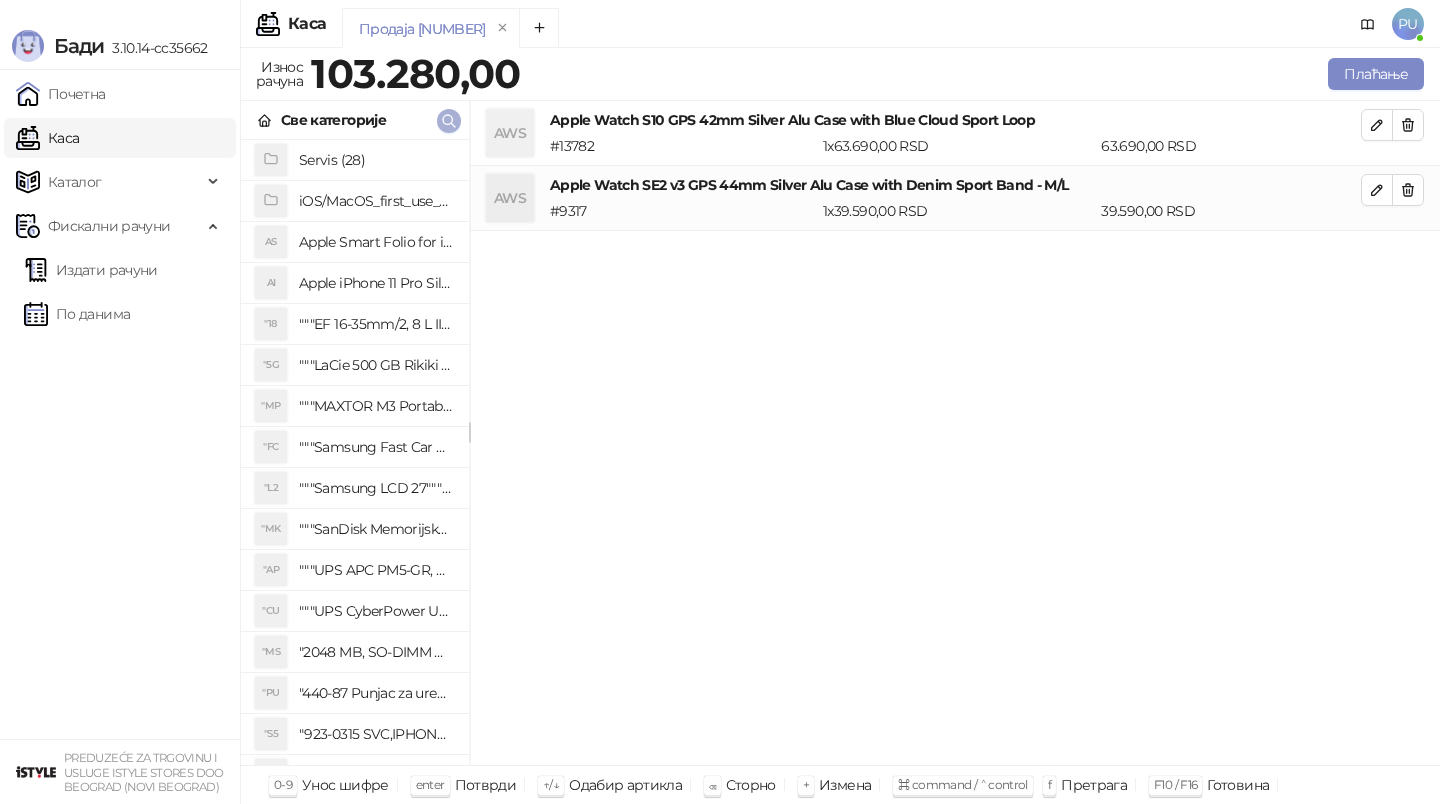 click 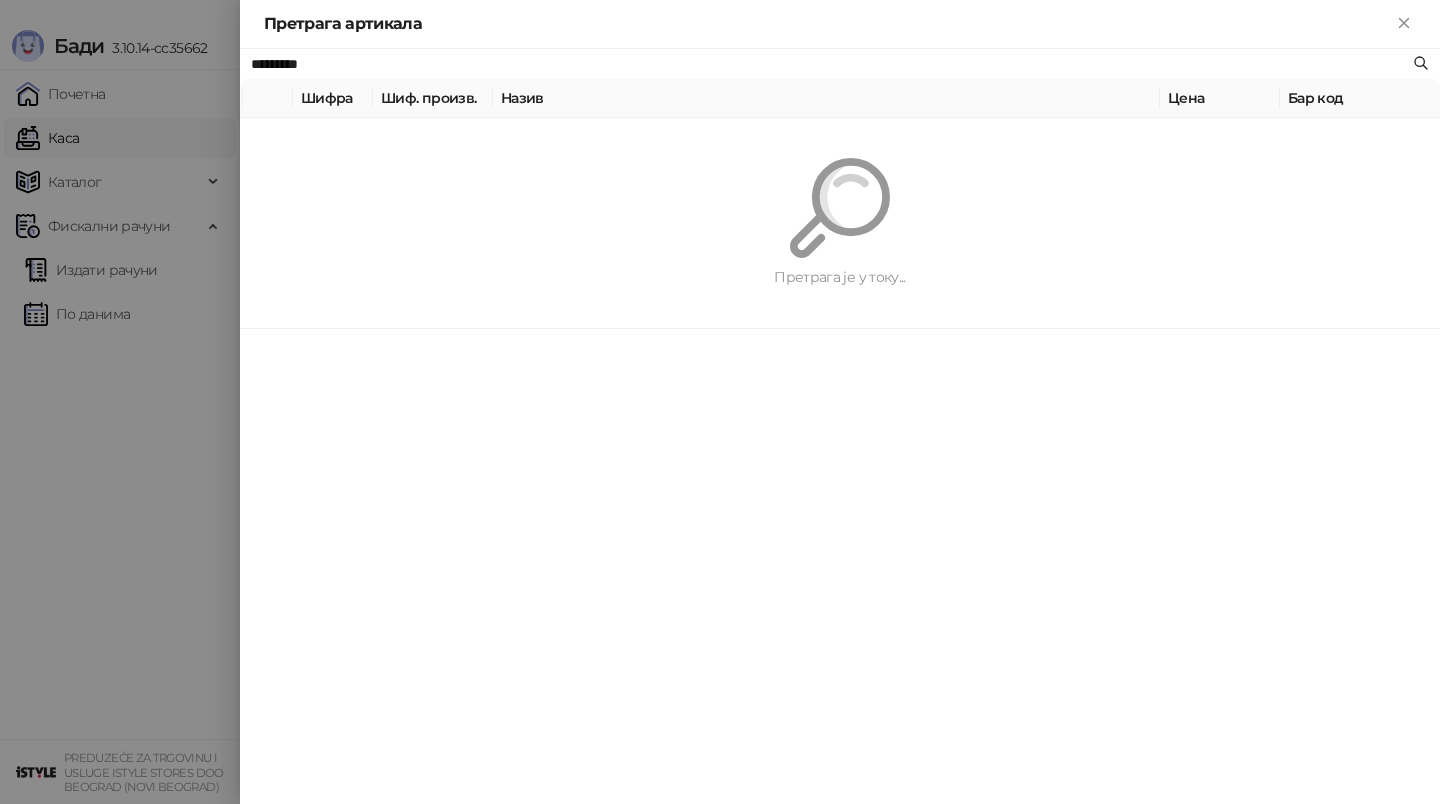 paste on "*******" 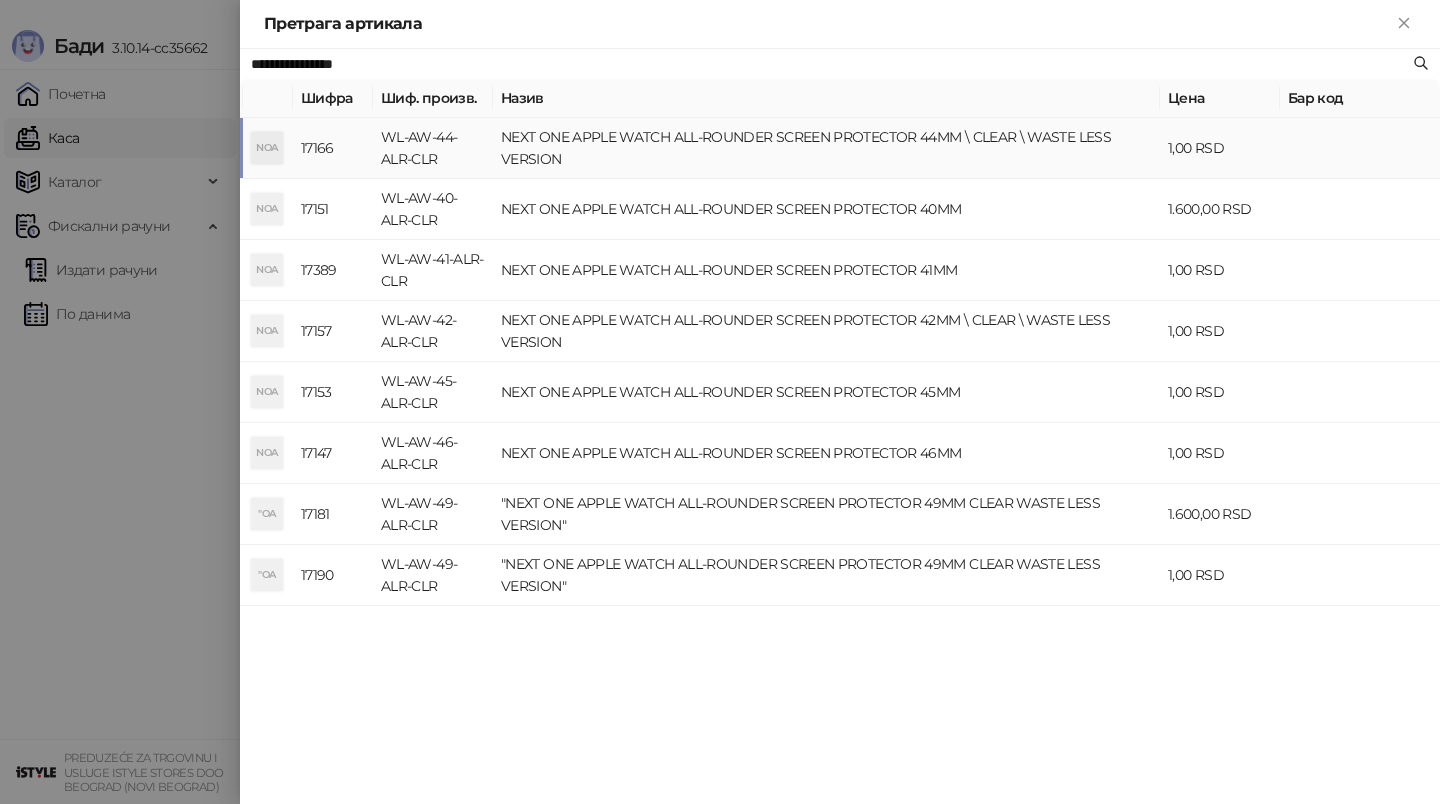 click on "NEXT ONE APPLE WATCH ALL-ROUNDER SCREEN PROTECTOR 44MM \ CLEAR \ WASTE LESS VERSION" at bounding box center [826, 148] 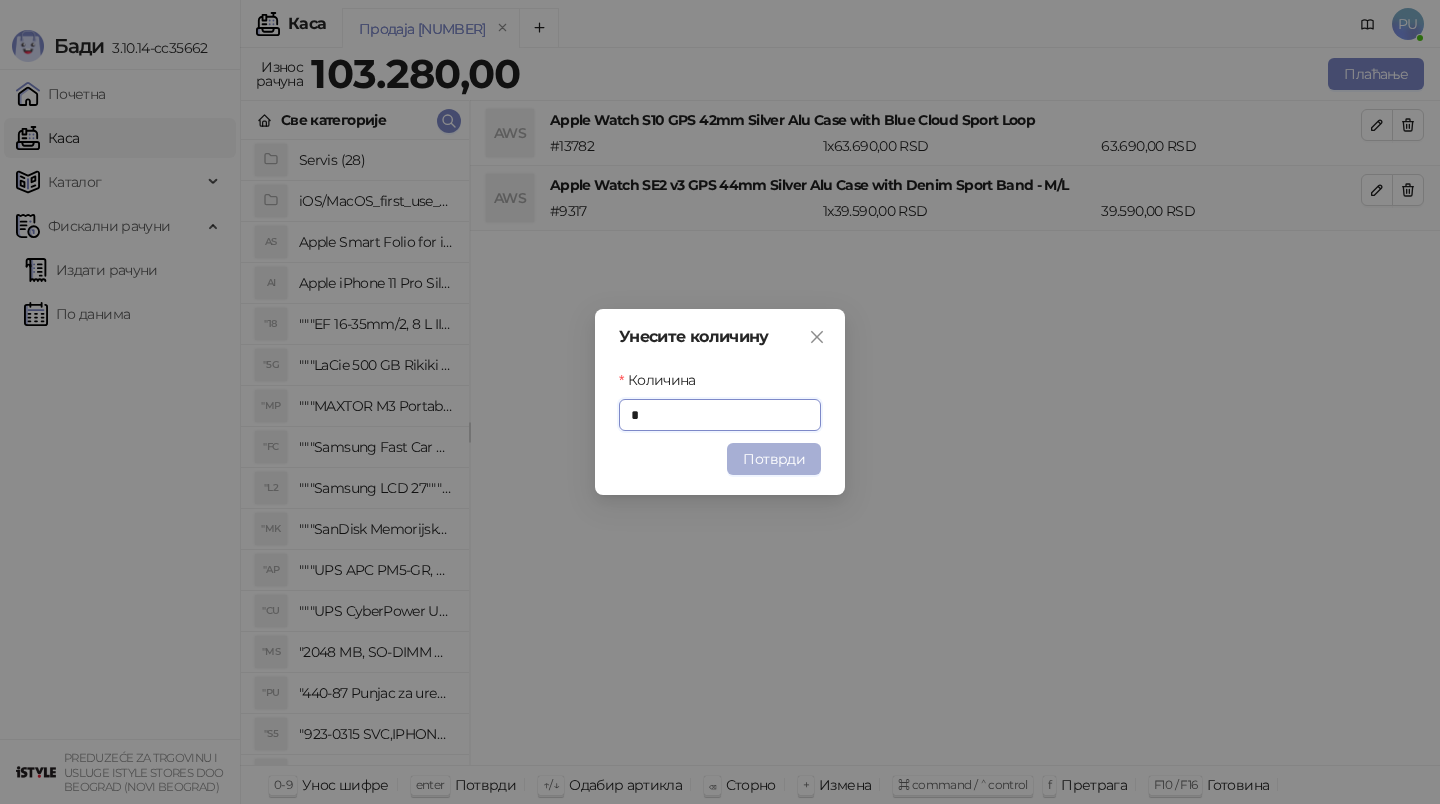 click on "Потврди" at bounding box center (774, 459) 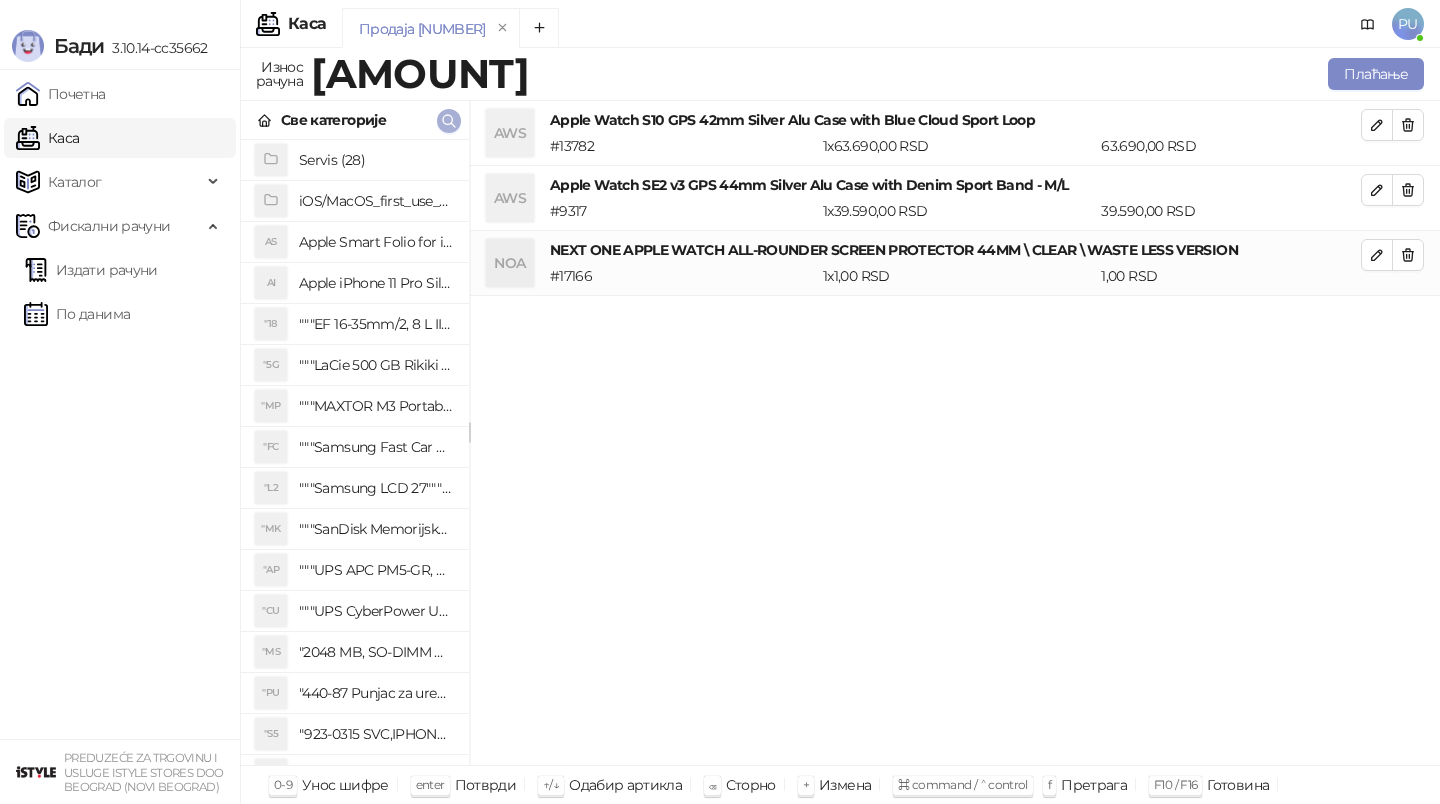 click 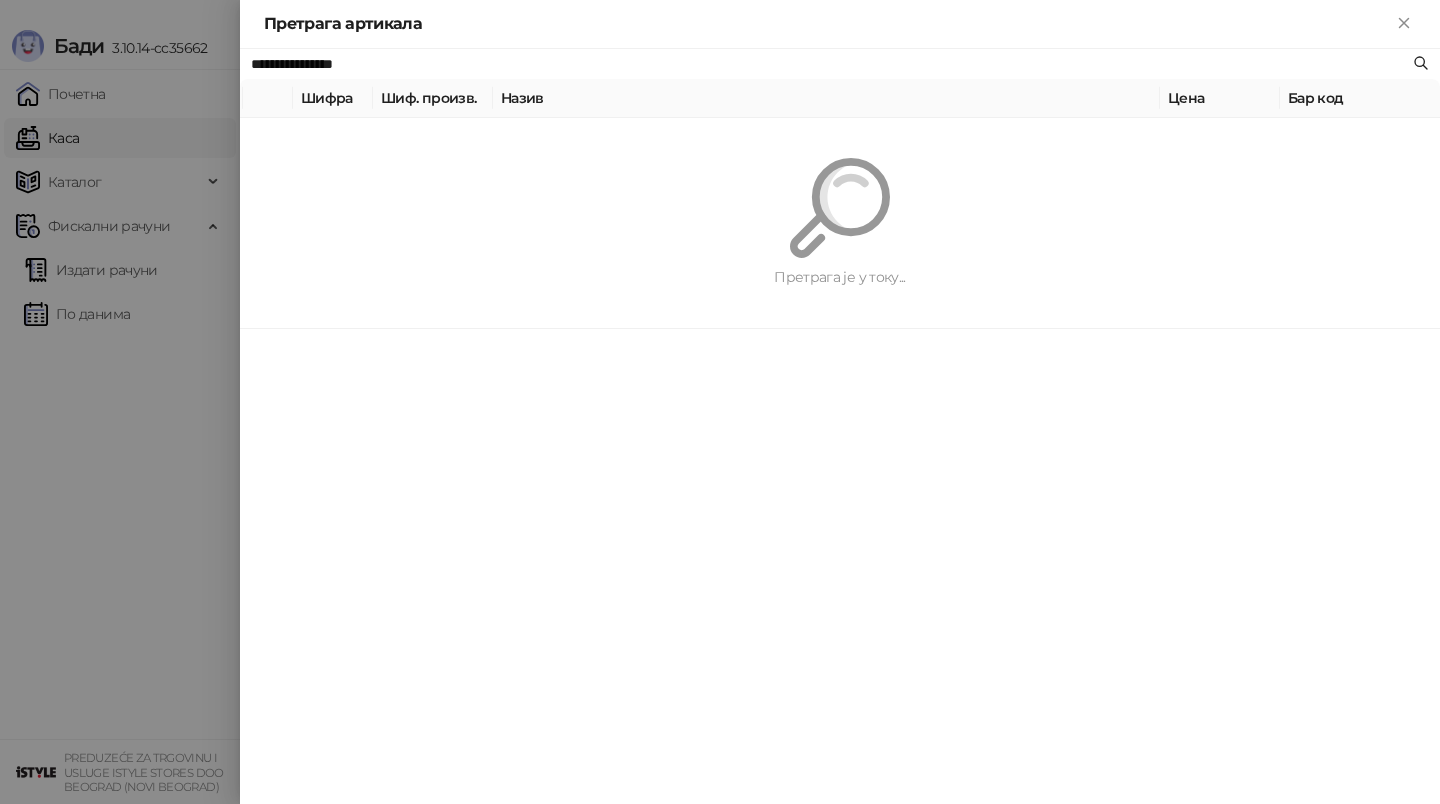 paste 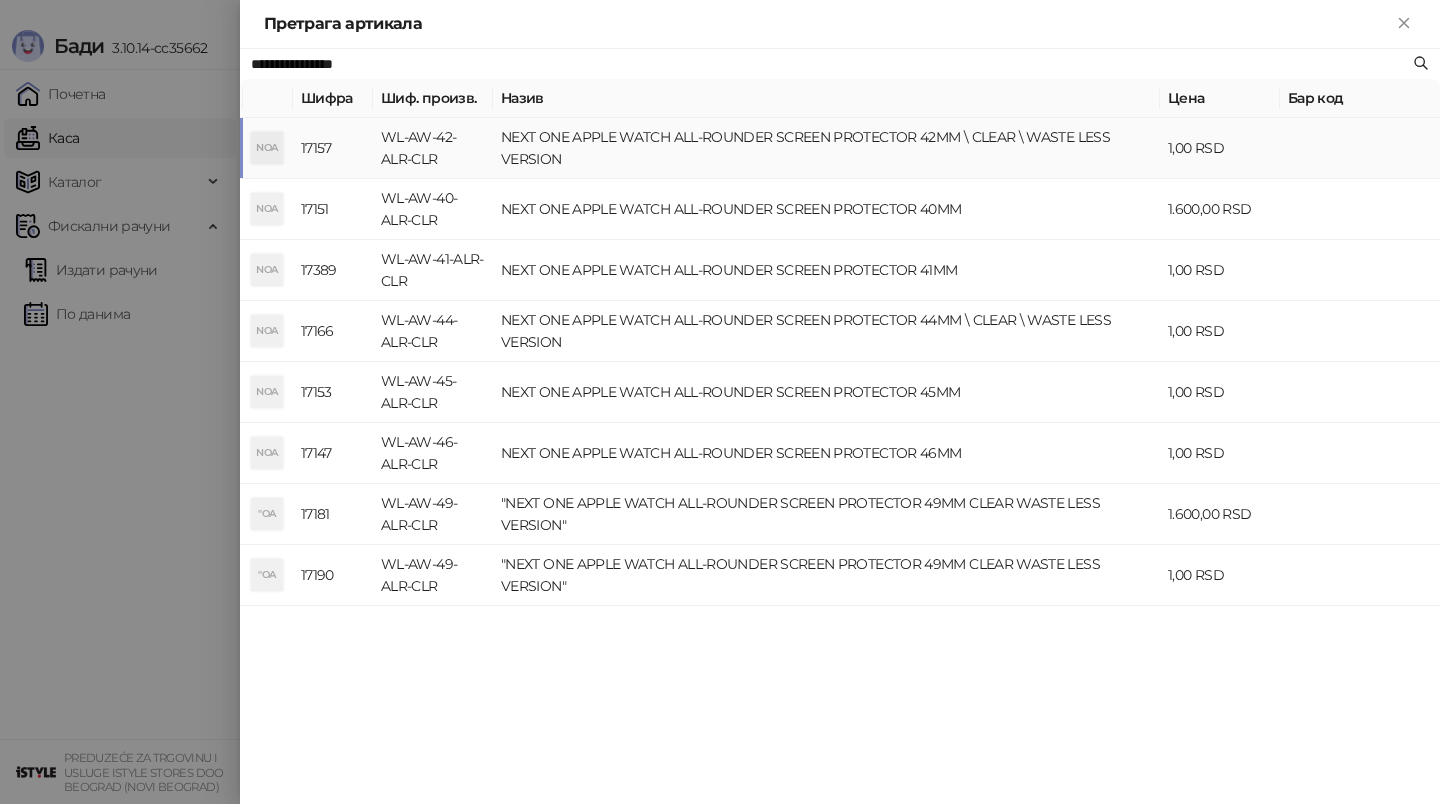 click on "NEXT ONE APPLE WATCH ALL-ROUNDER SCREEN PROTECTOR 42MM \ CLEAR \ WASTE LESS VERSION" at bounding box center (826, 148) 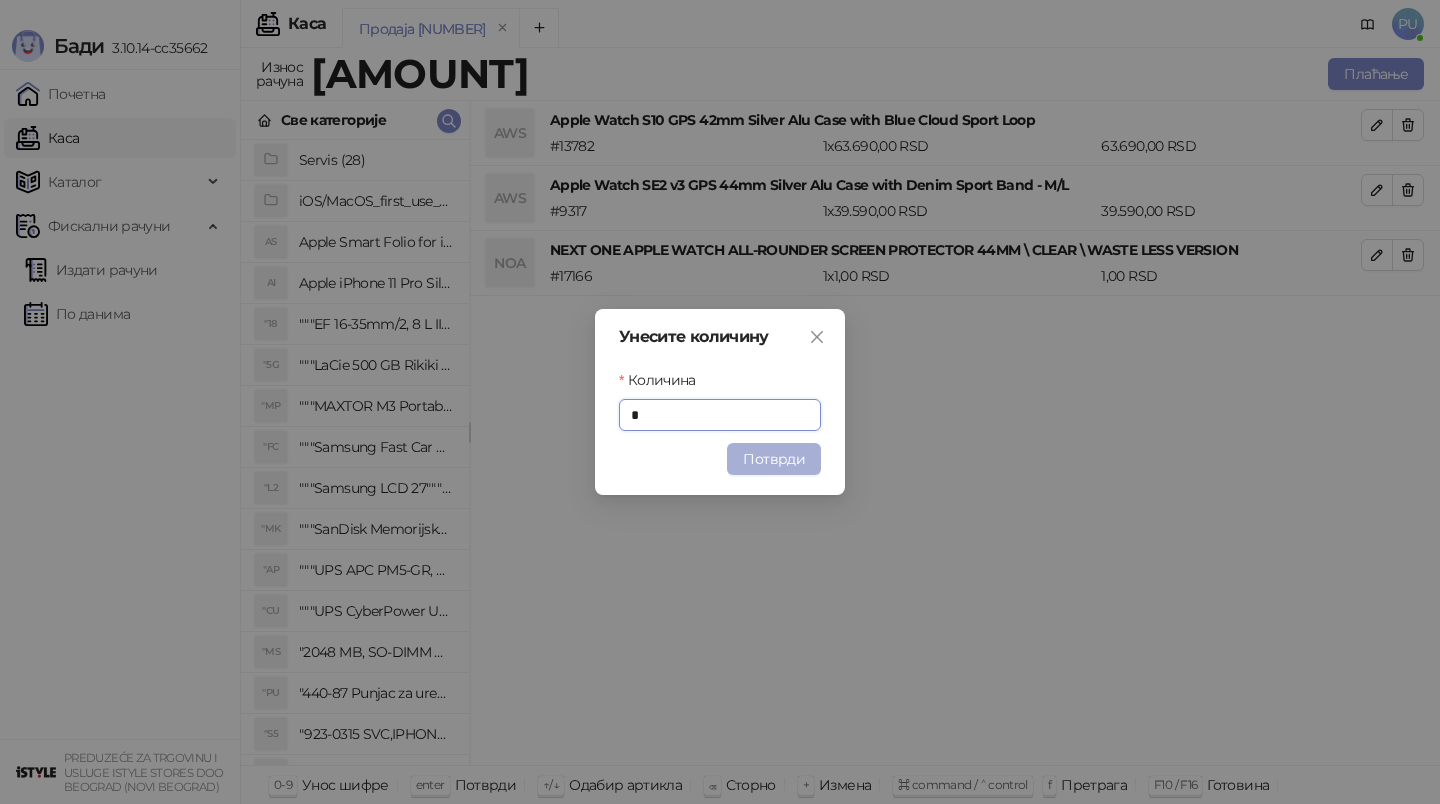 click on "Потврди" at bounding box center (774, 459) 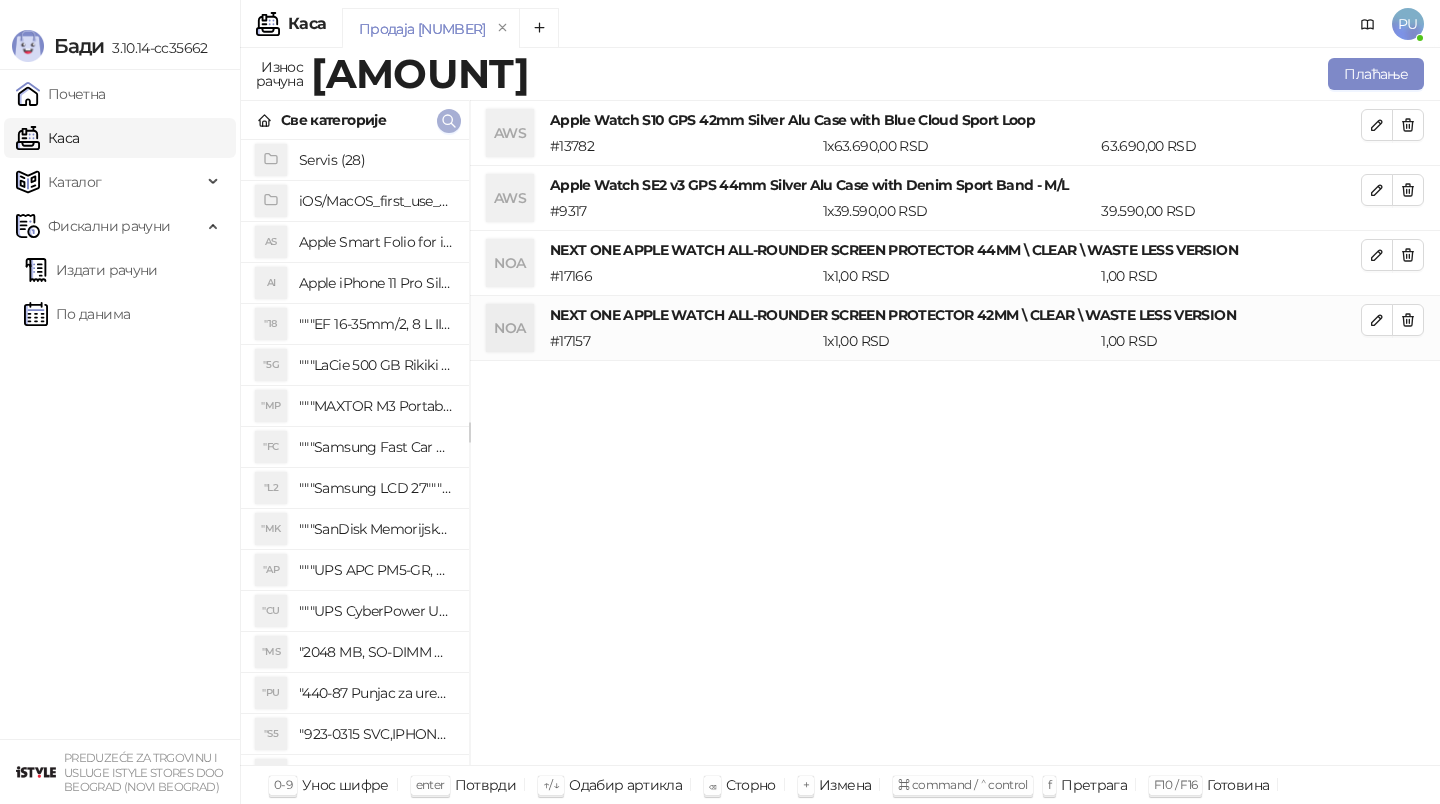click 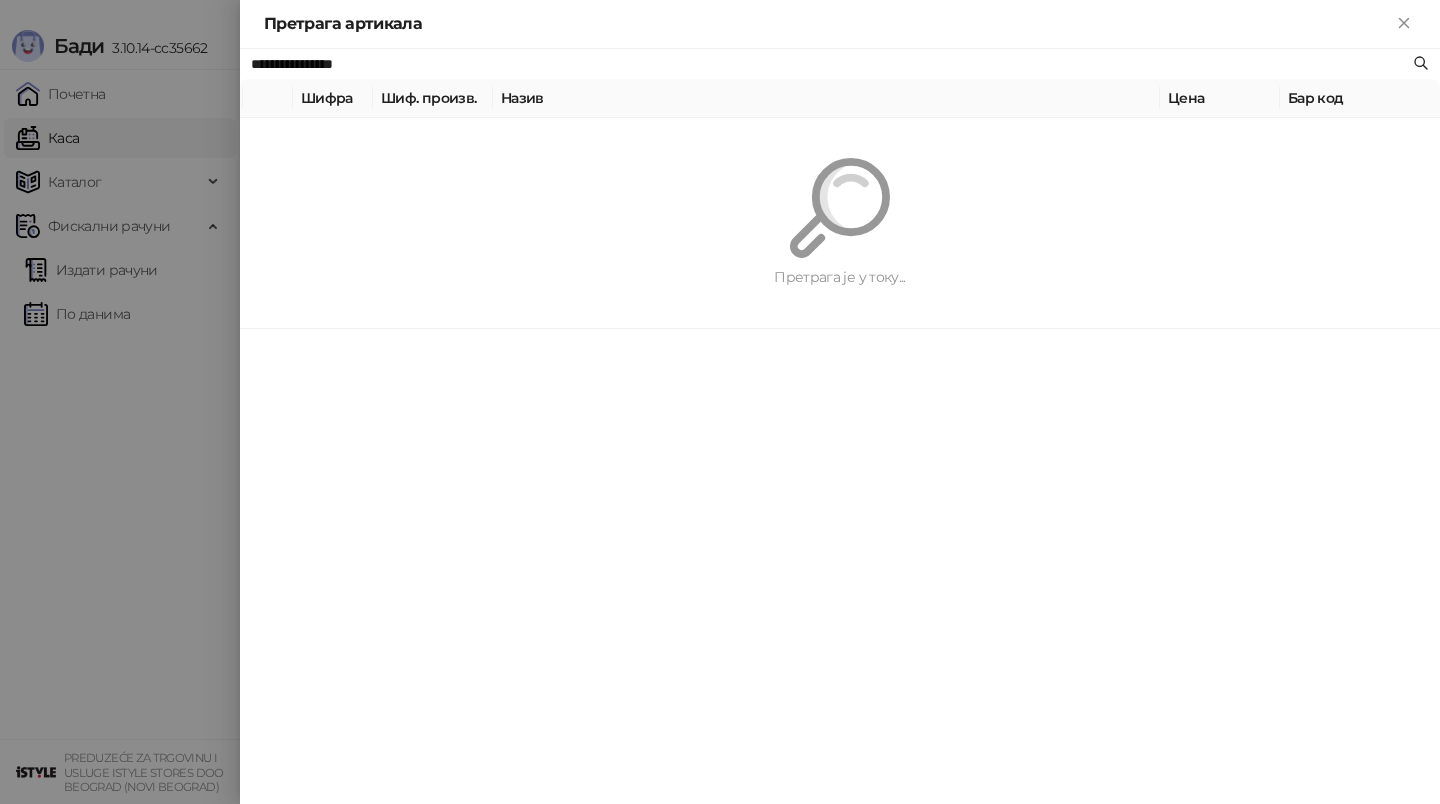 paste on "**********" 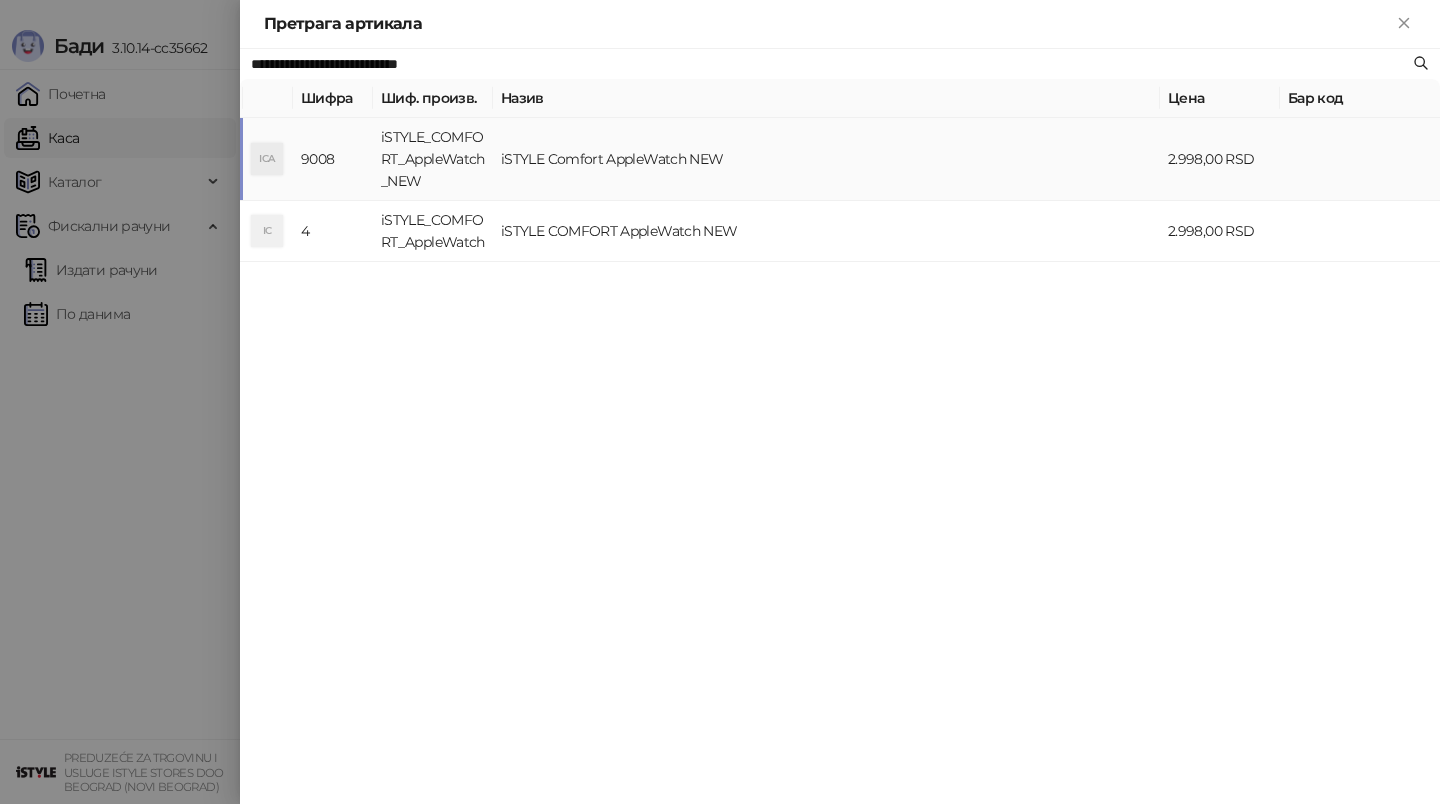 type on "**********" 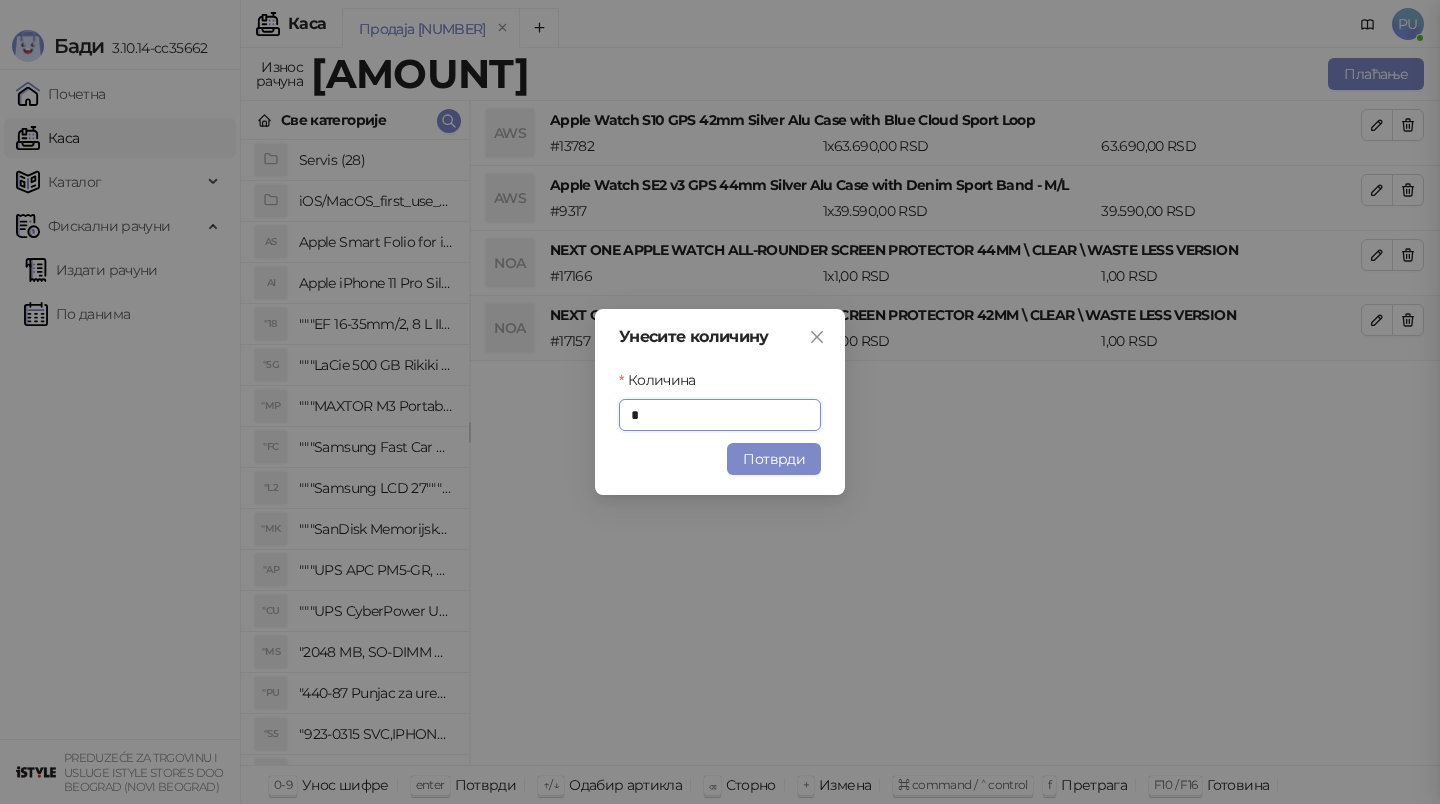 type on "*" 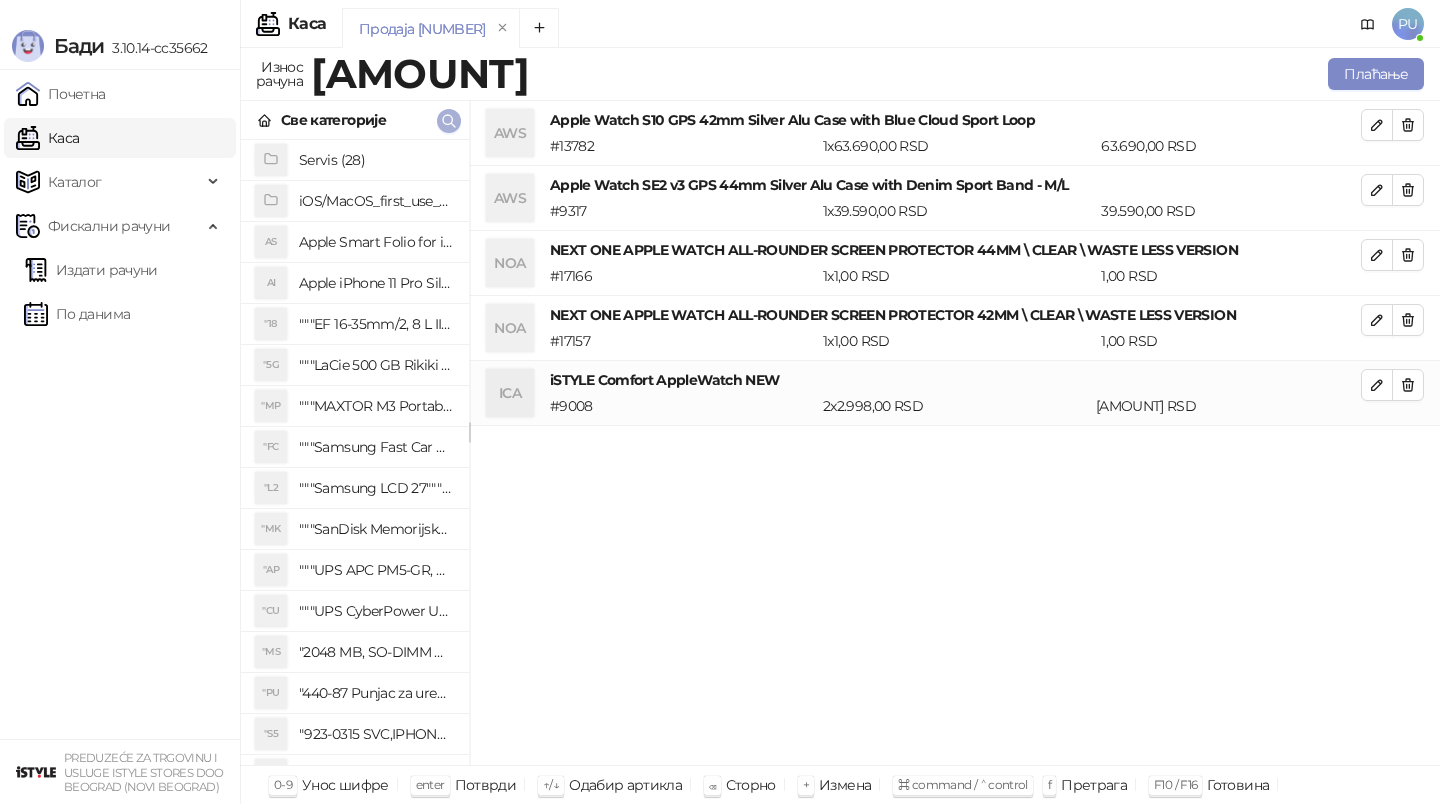 click 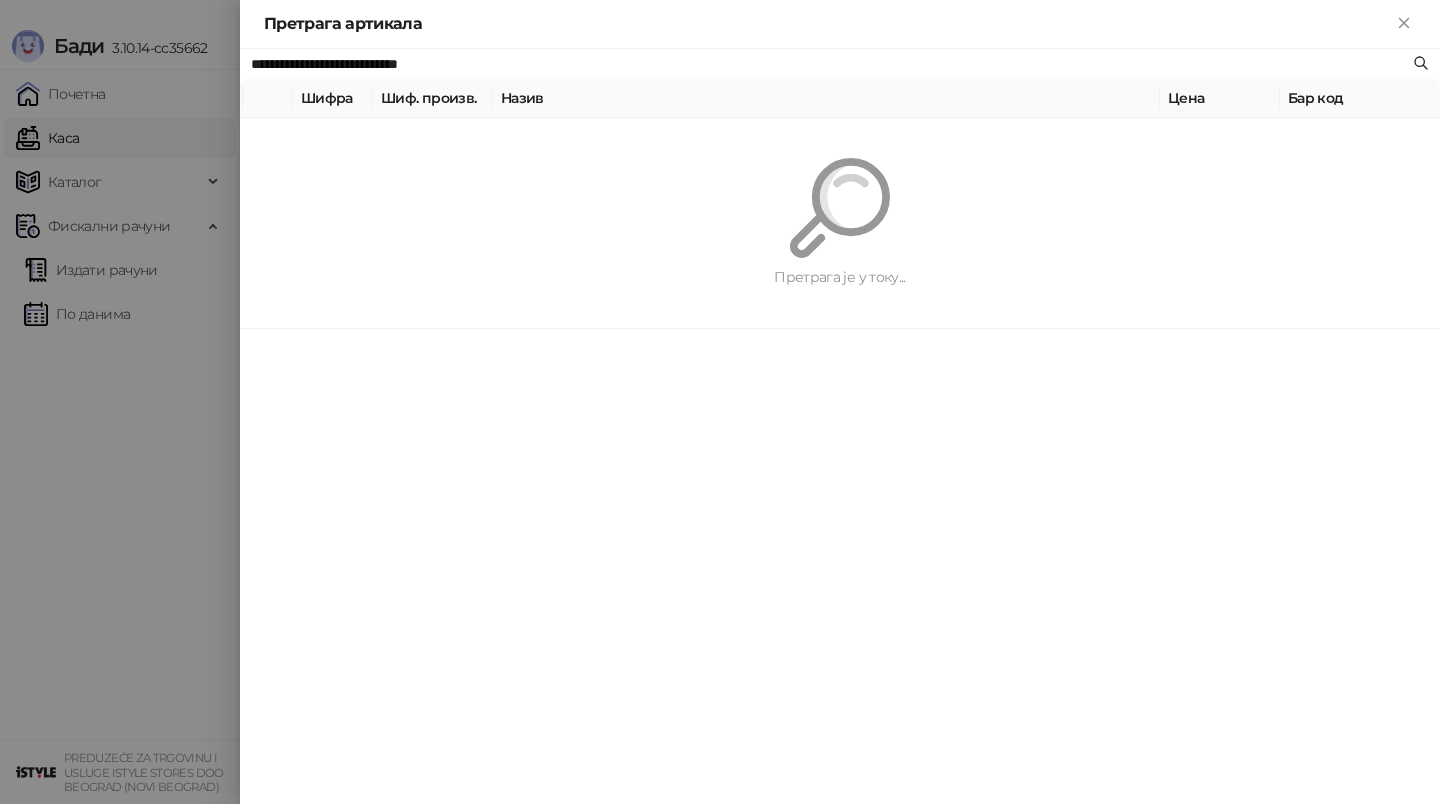 paste 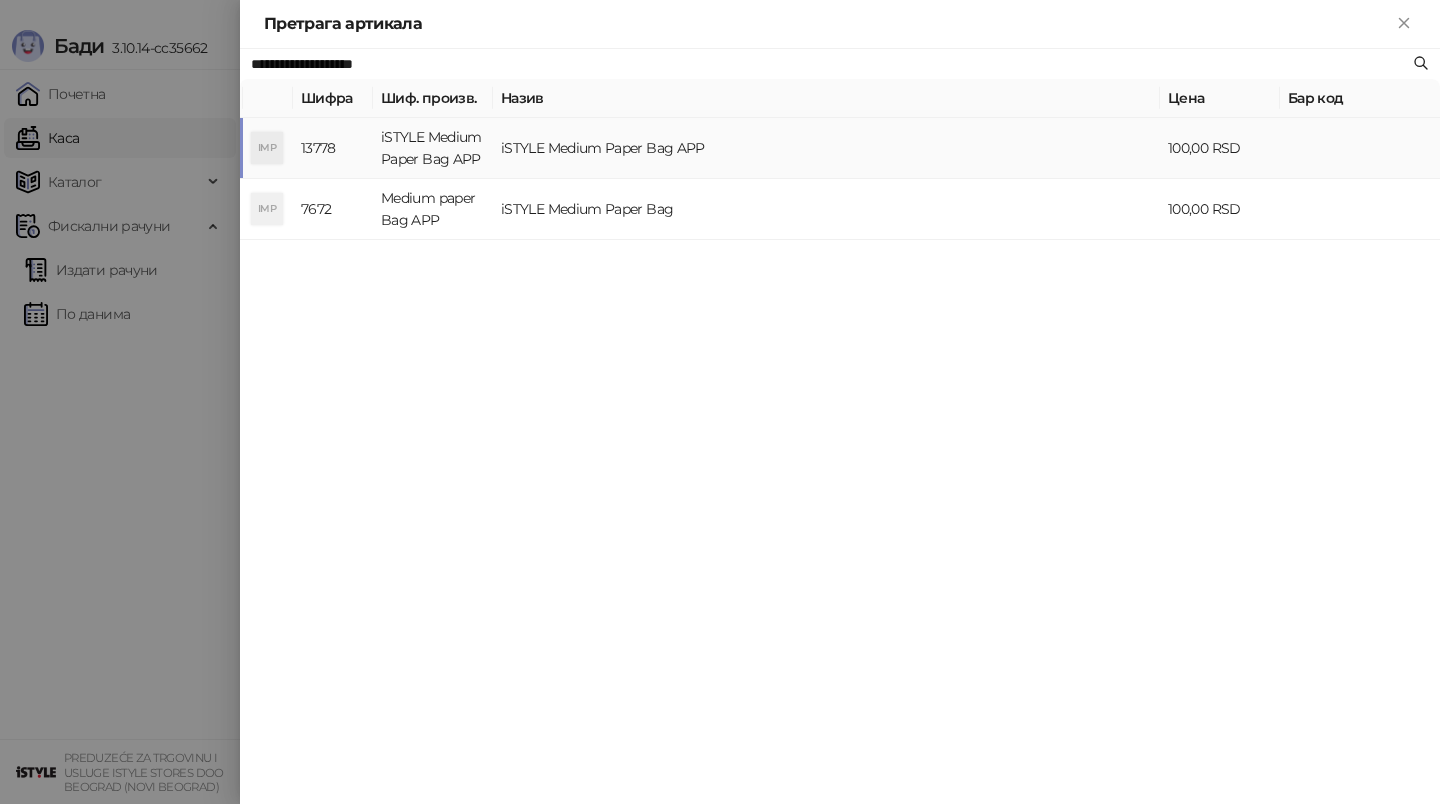 type on "**********" 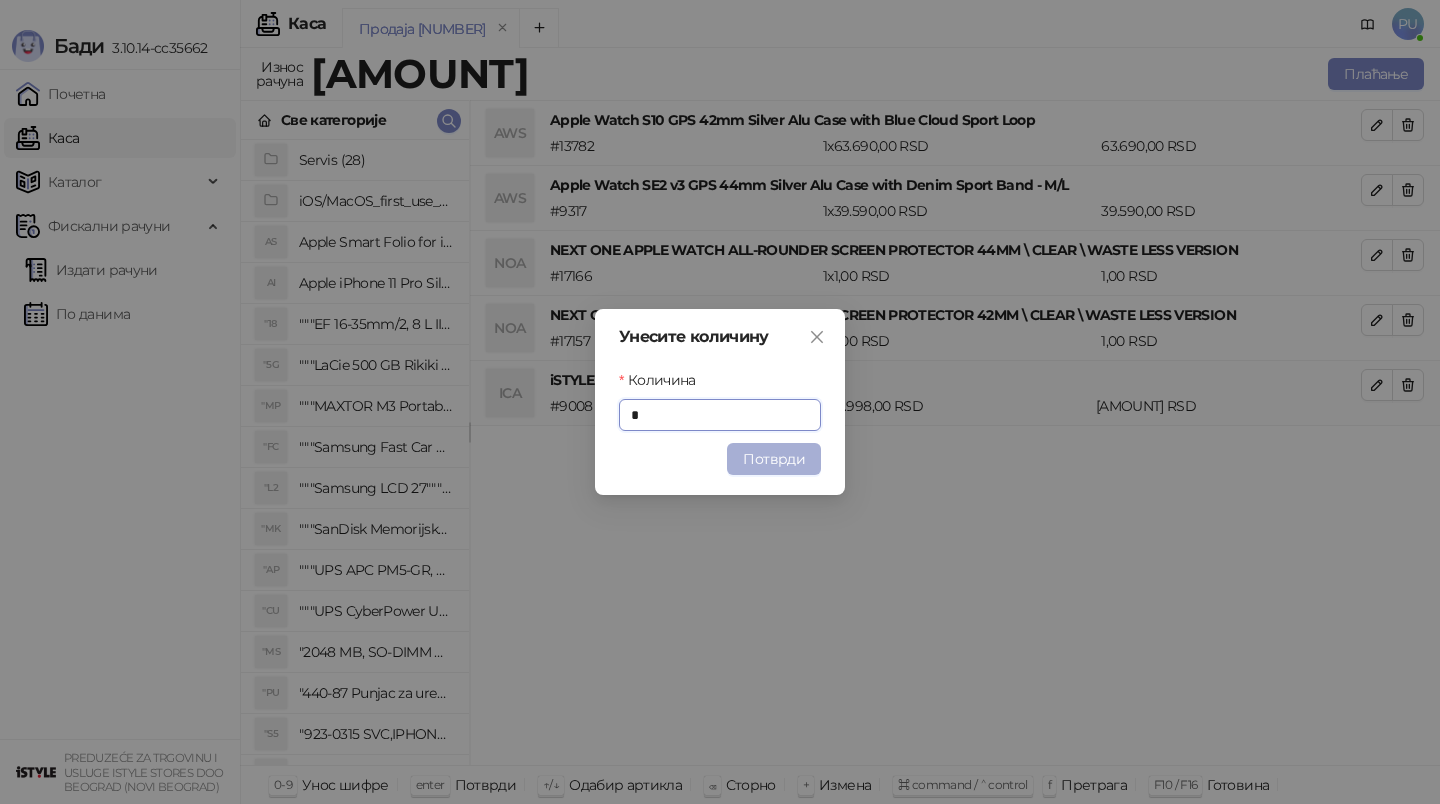 click on "Потврди" at bounding box center (774, 459) 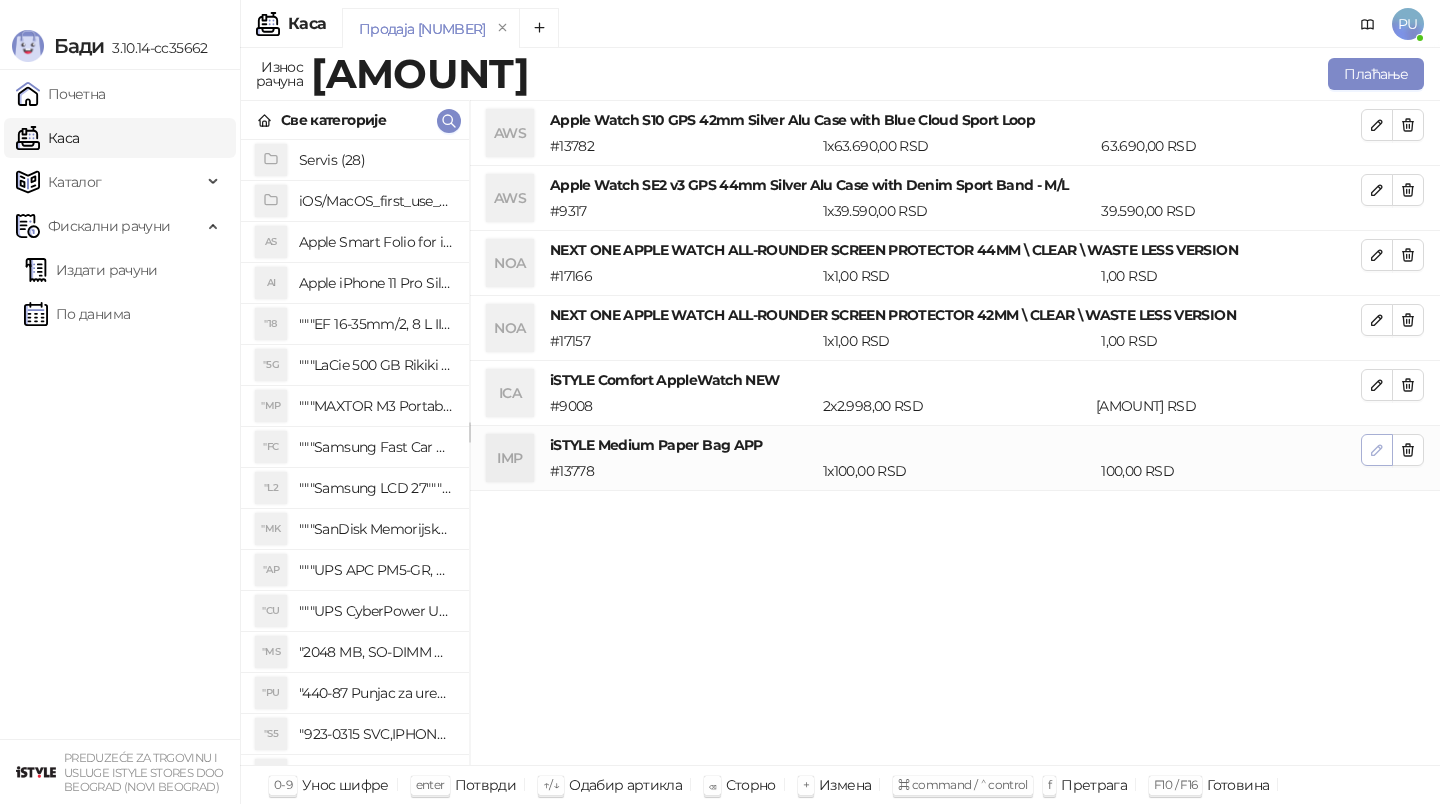 click 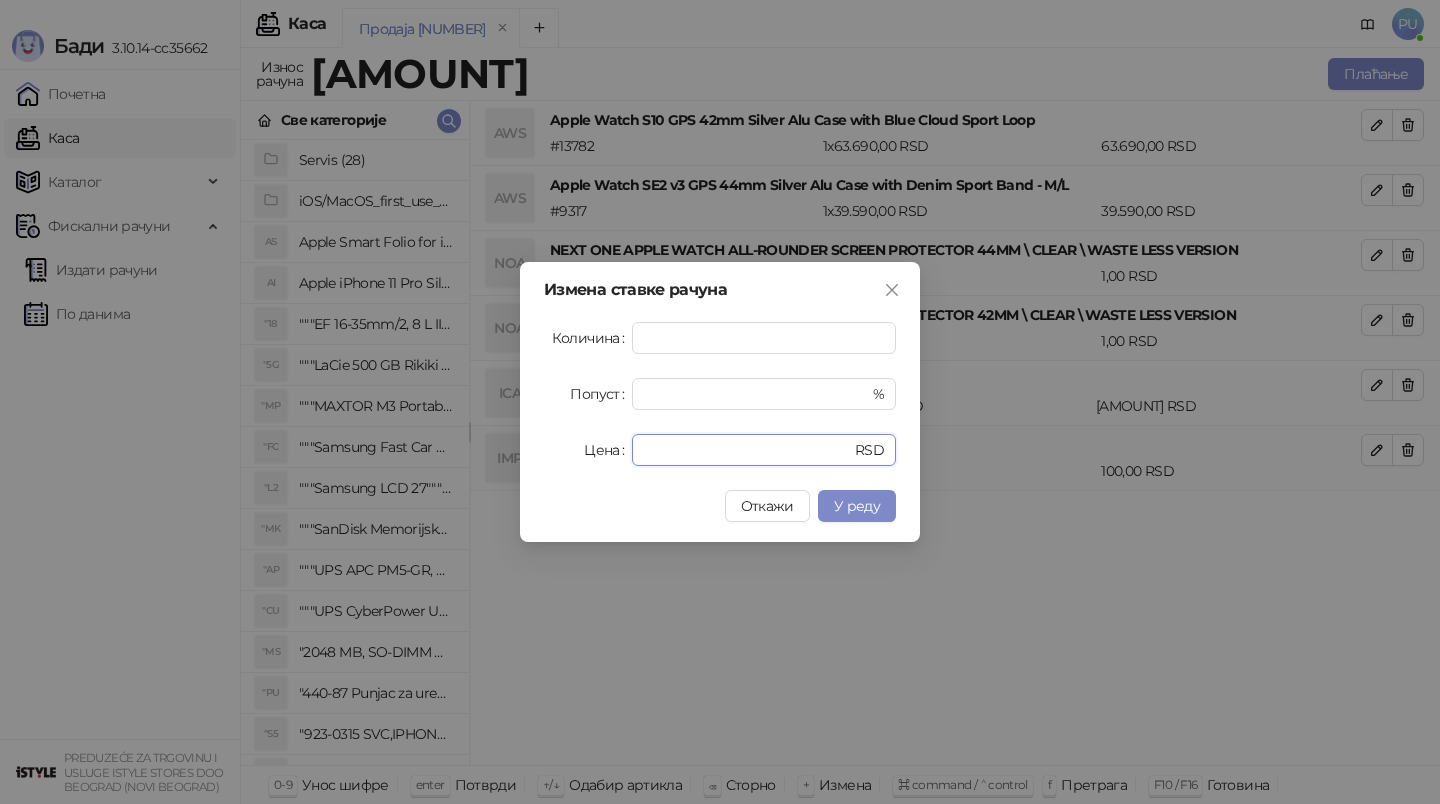 drag, startPoint x: 710, startPoint y: 461, endPoint x: 512, endPoint y: 461, distance: 198 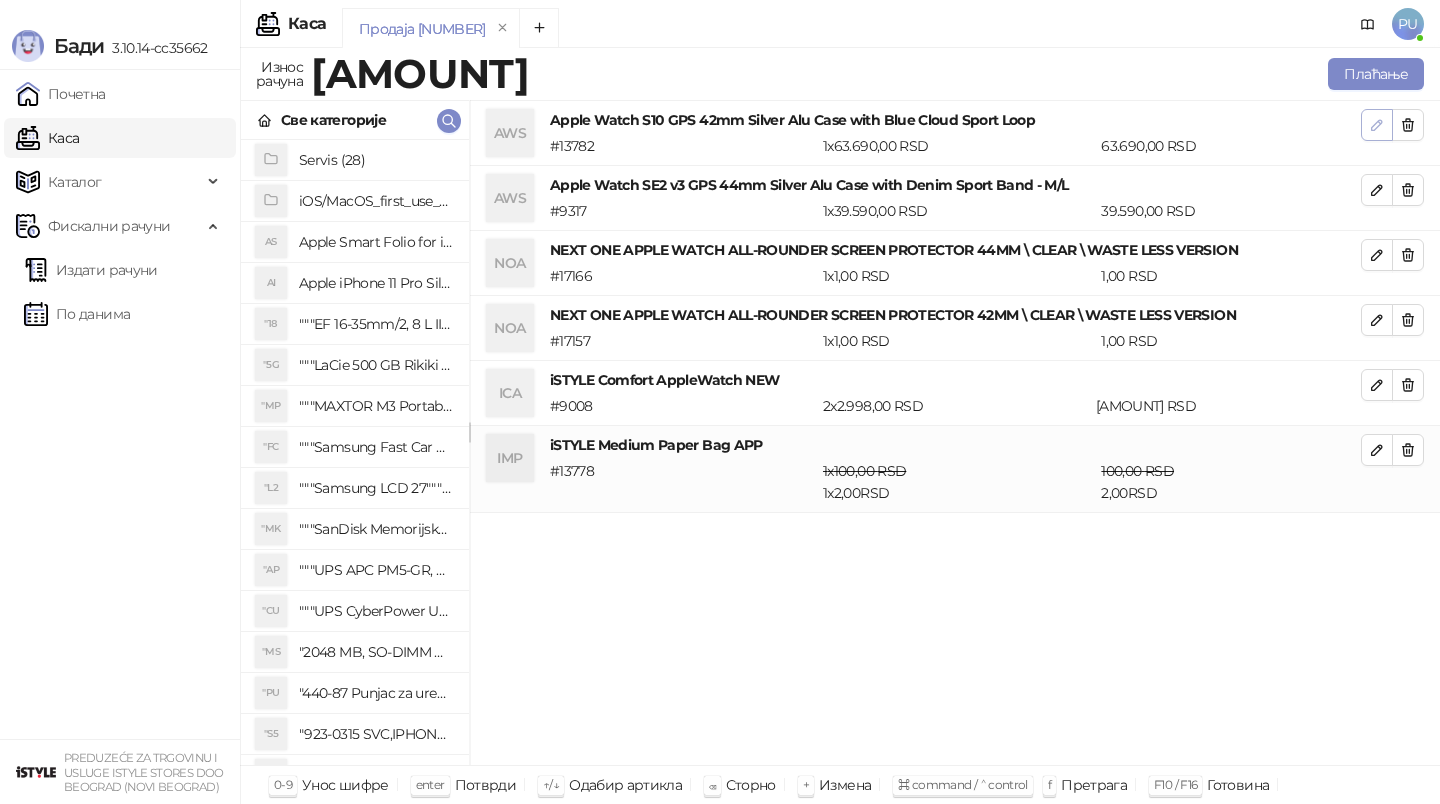 click 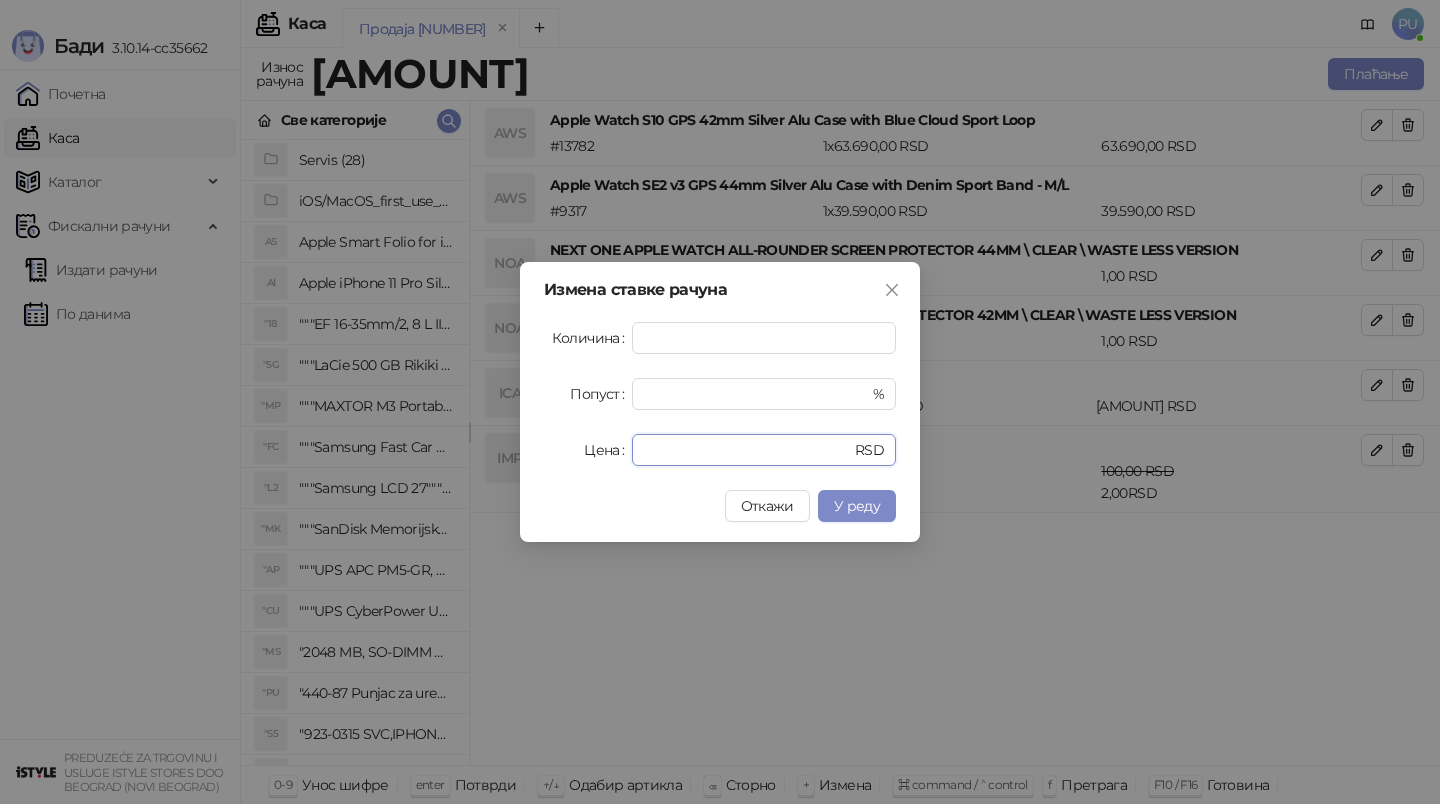 drag, startPoint x: 729, startPoint y: 448, endPoint x: 578, endPoint y: 448, distance: 151 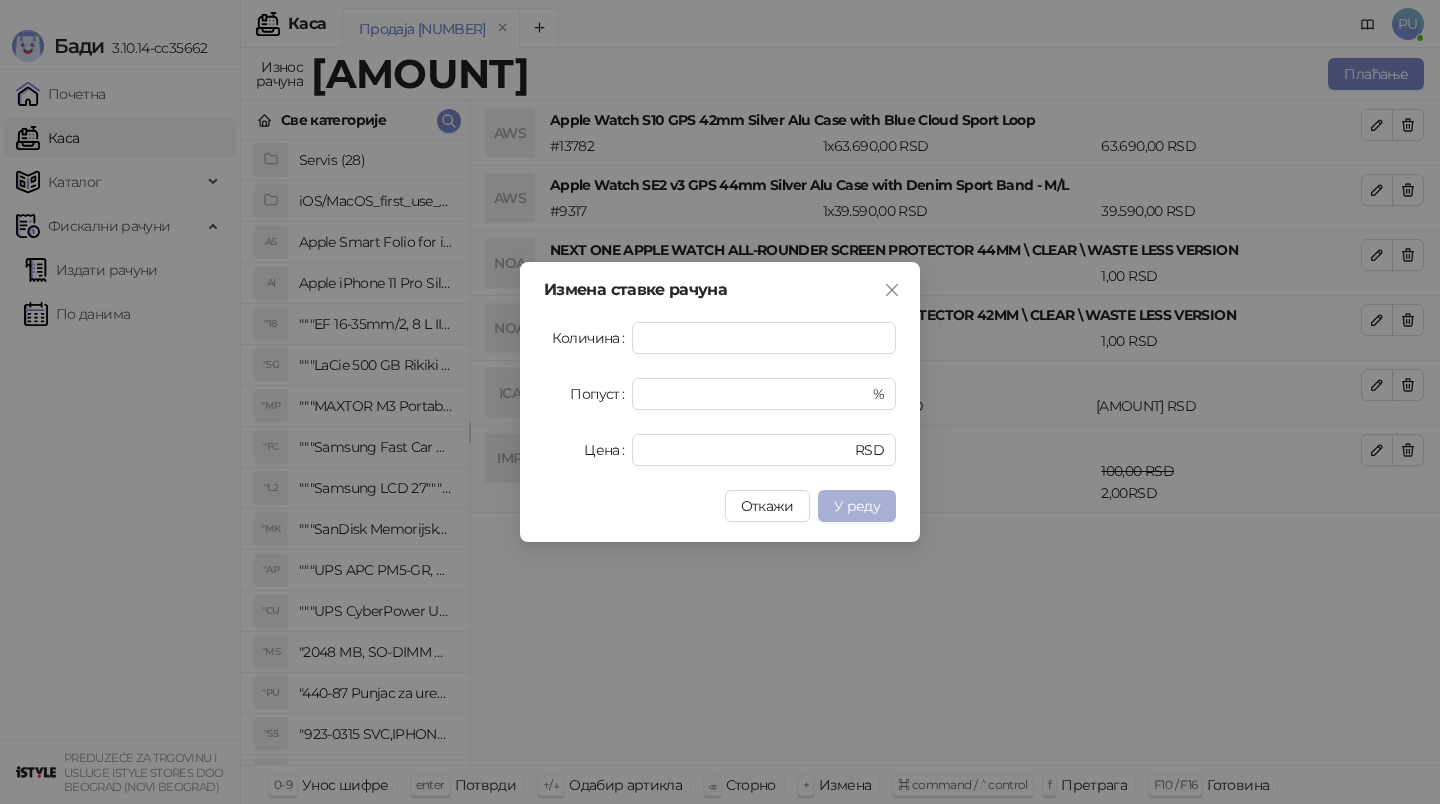 click on "У реду" at bounding box center [857, 506] 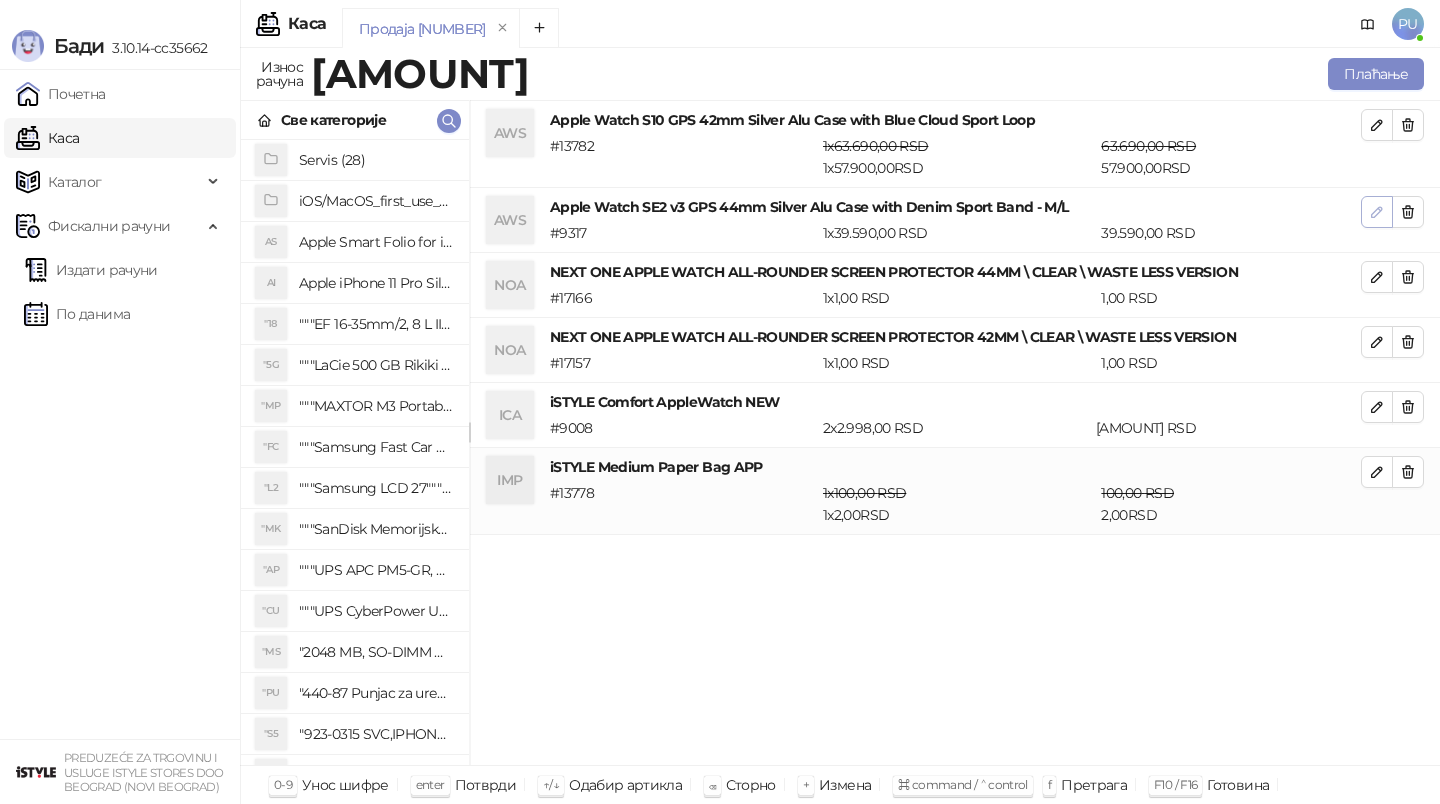 click at bounding box center (1377, 212) 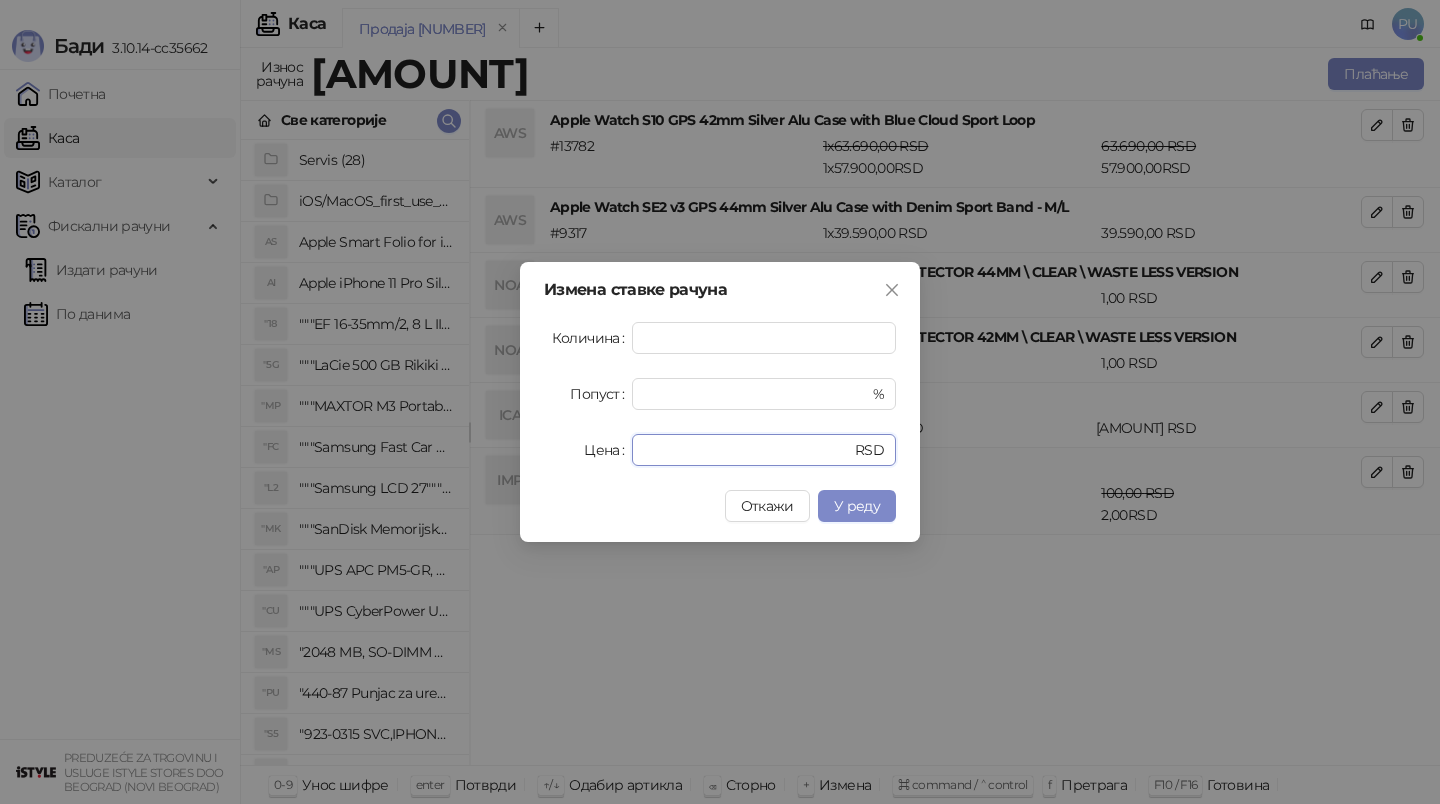 drag, startPoint x: 708, startPoint y: 440, endPoint x: 614, endPoint y: 440, distance: 94 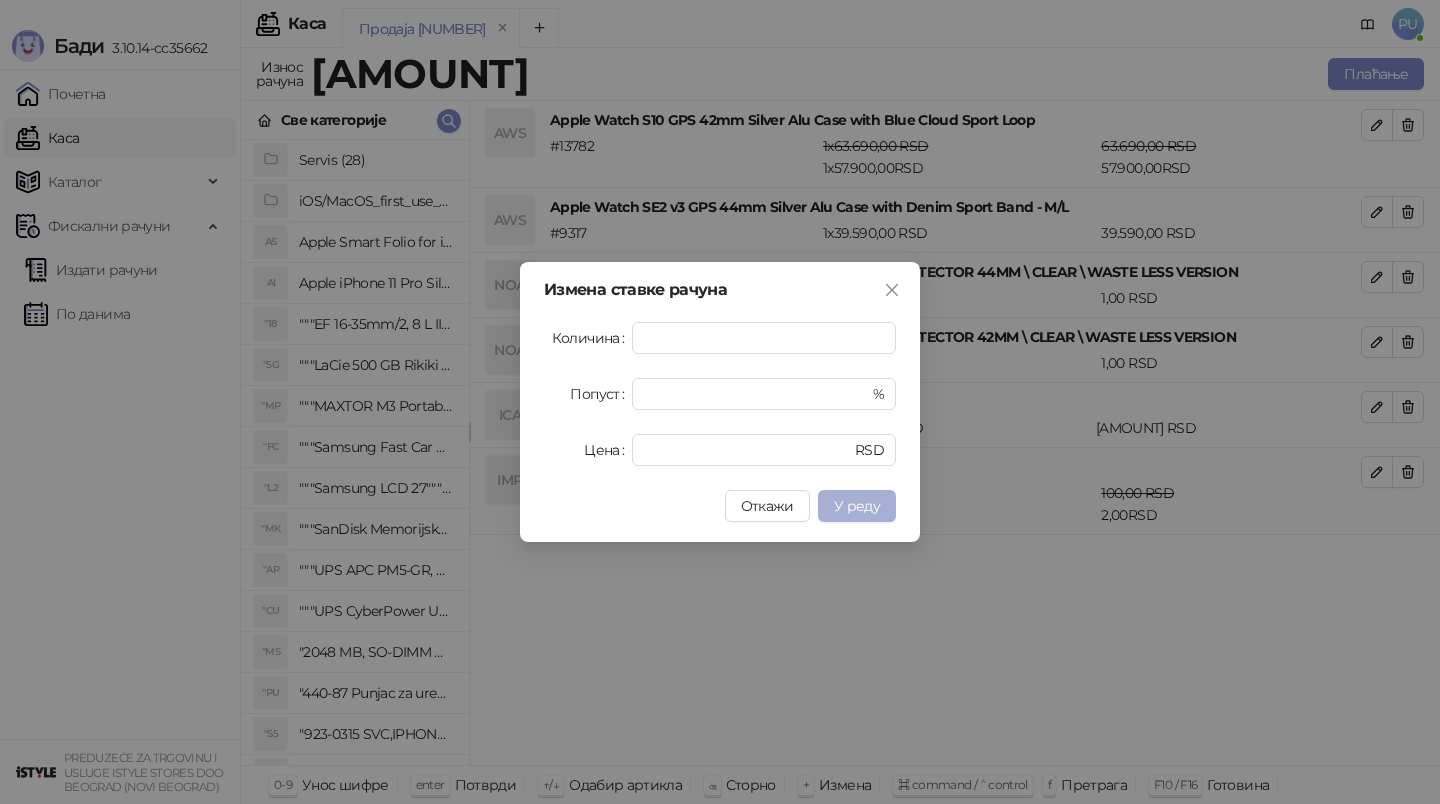 type on "*****" 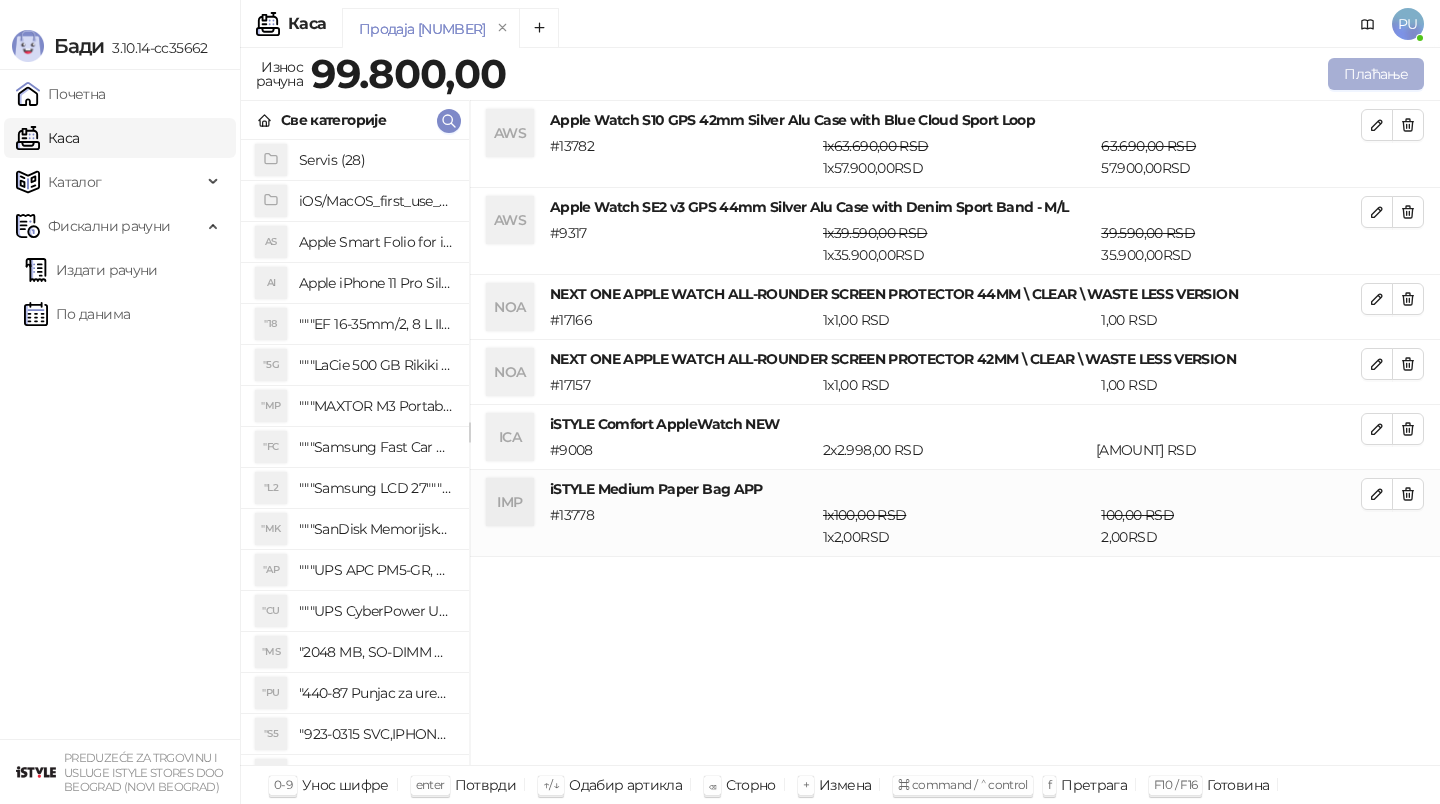 click on "Плаћање" at bounding box center (1376, 74) 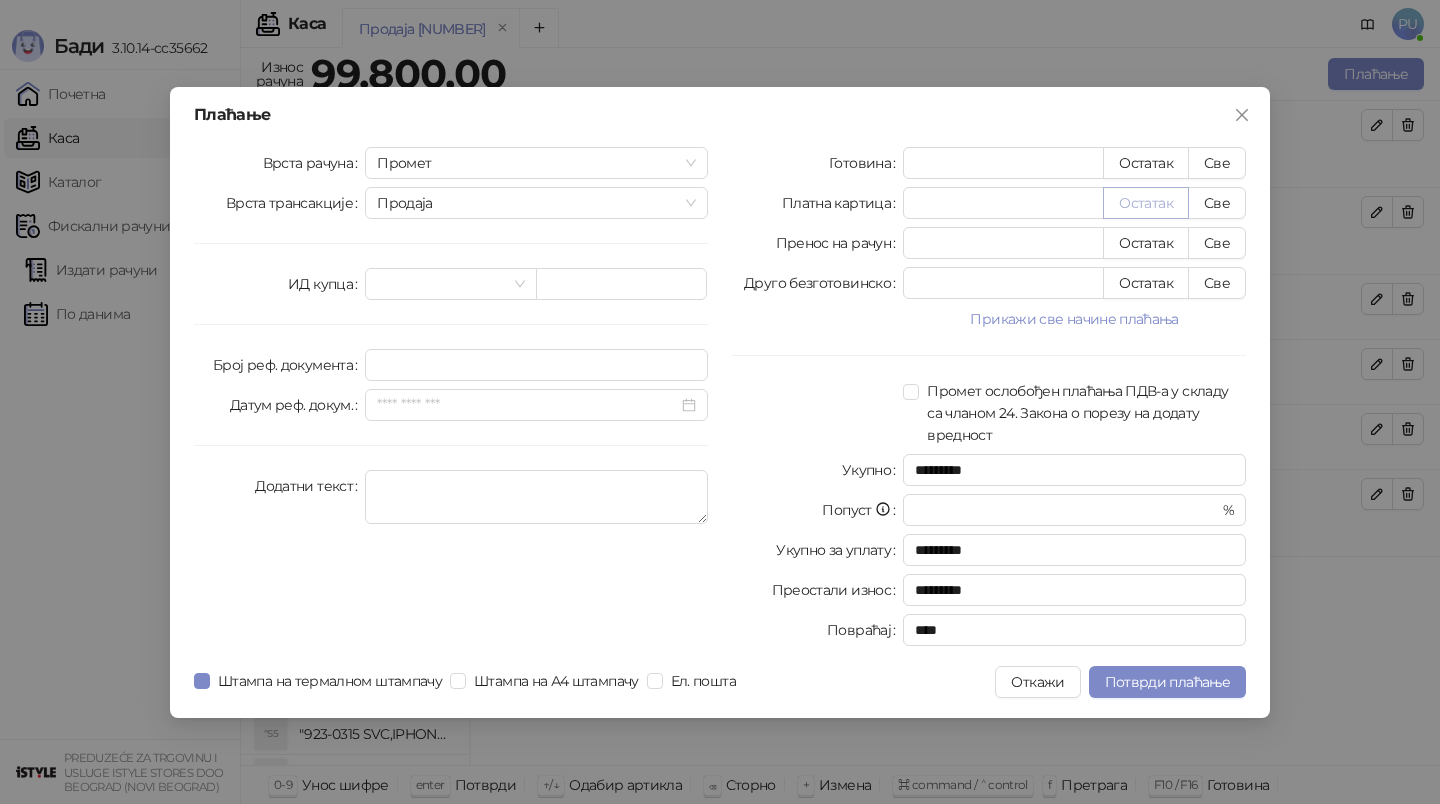 click on "Остатак" at bounding box center (1146, 203) 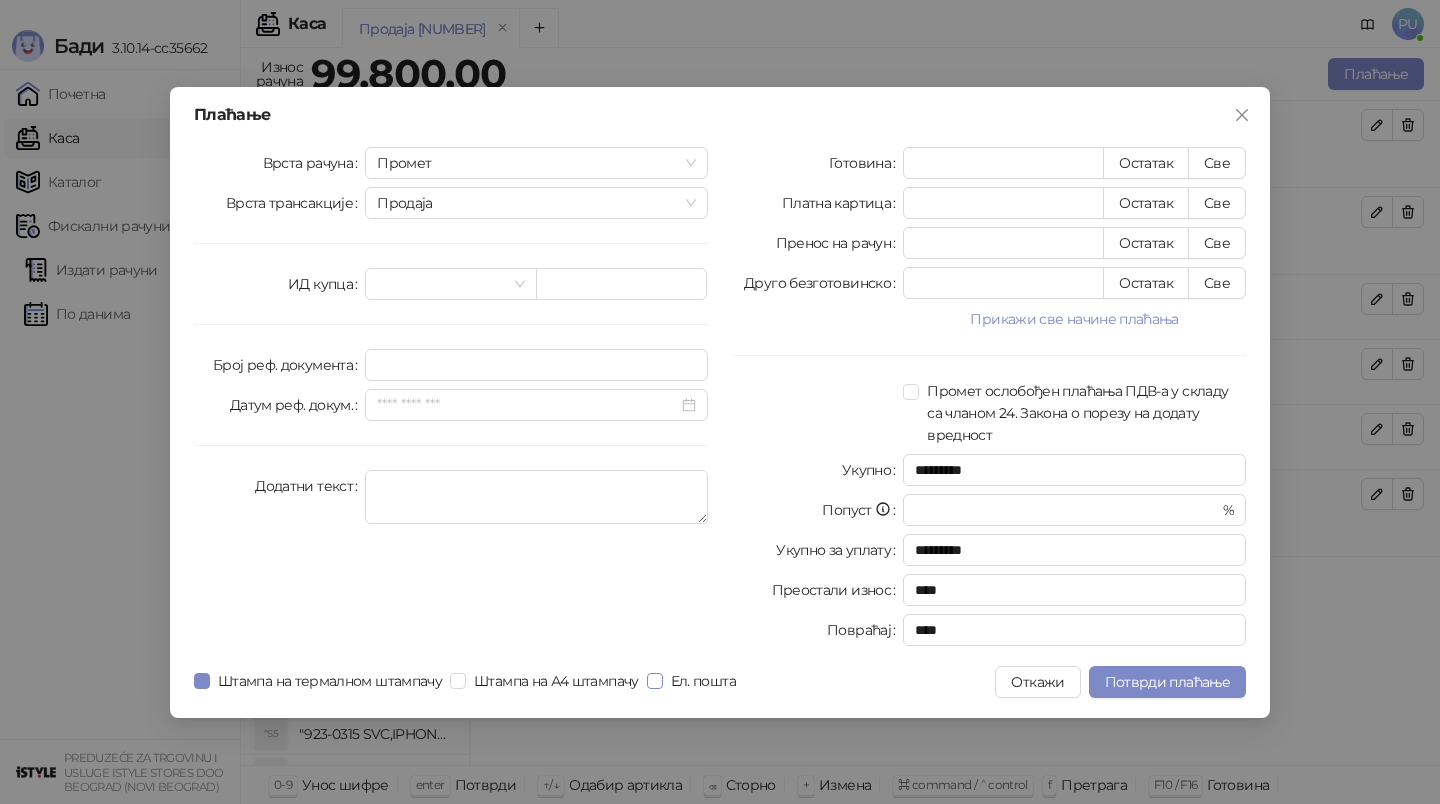 click on "Ел. пошта" at bounding box center (703, 681) 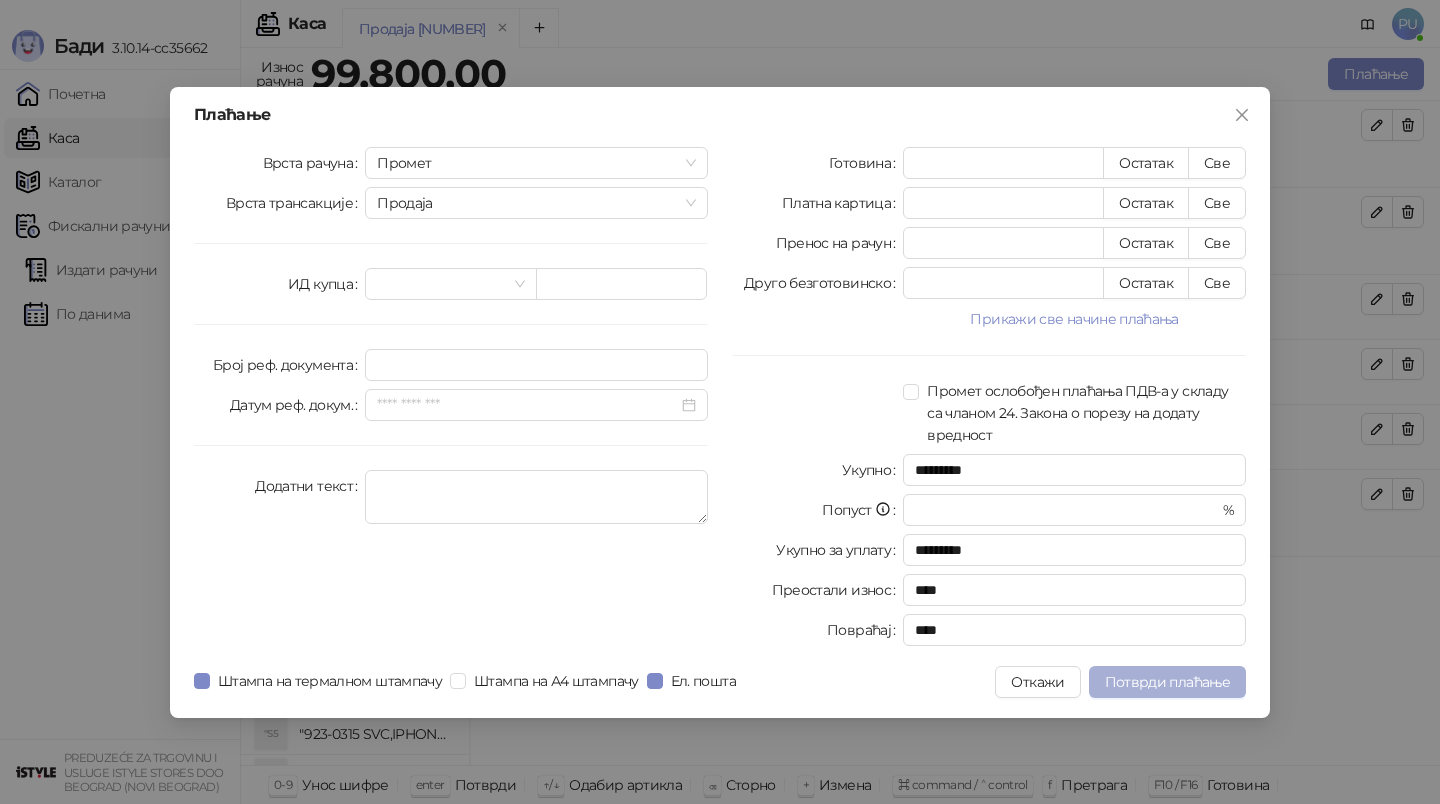 click on "Потврди плаћање" at bounding box center [1167, 682] 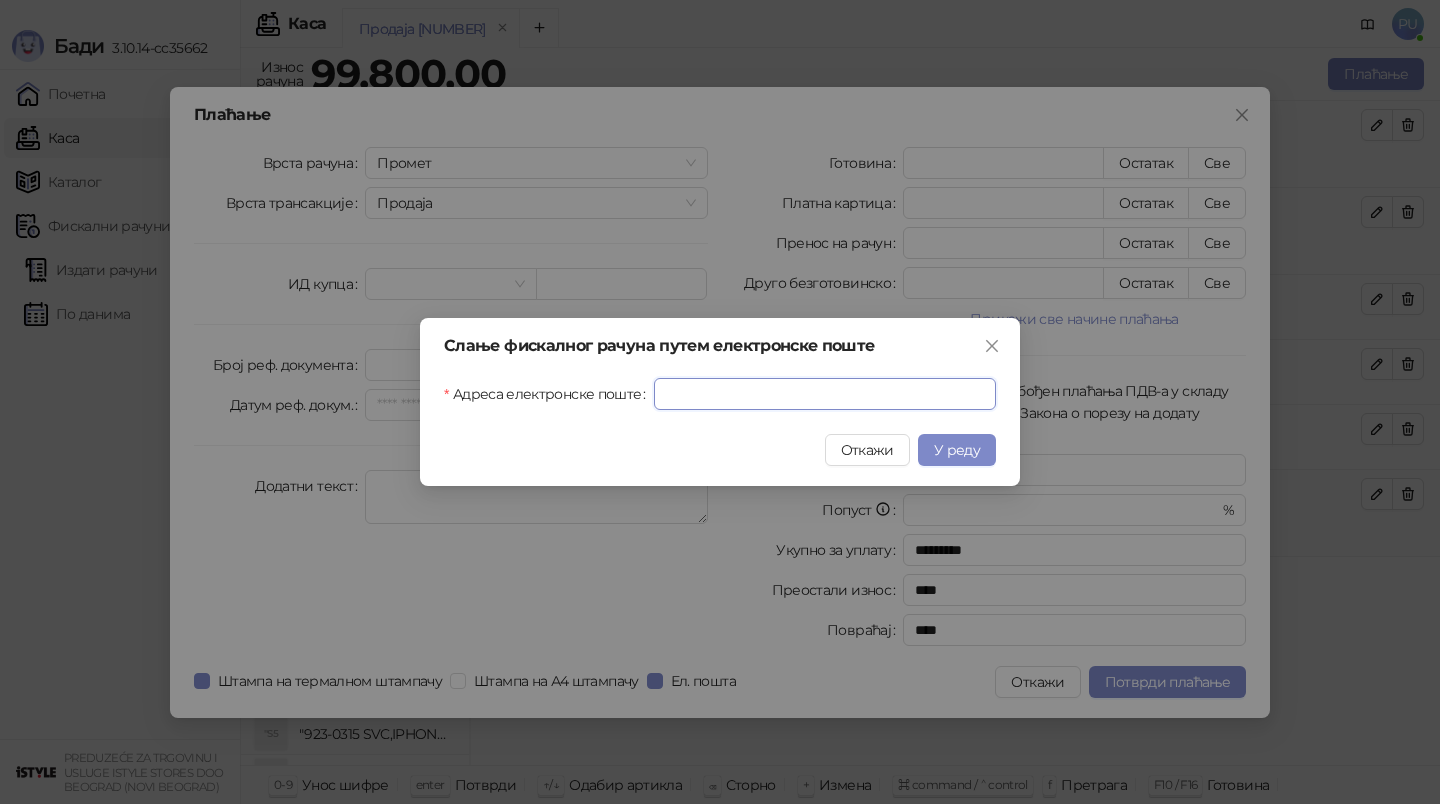 click on "Адреса електронске поште" at bounding box center (825, 394) 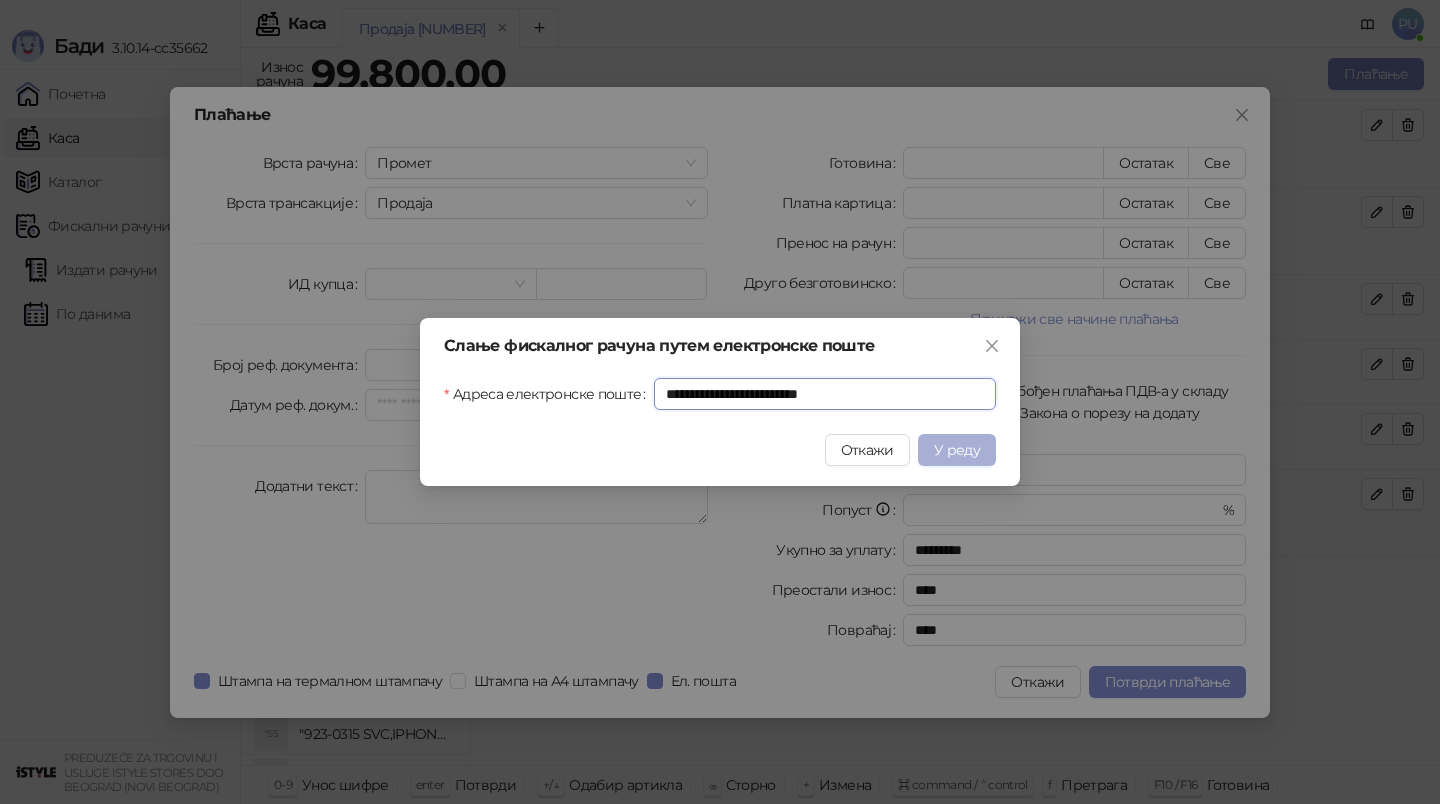 type on "**********" 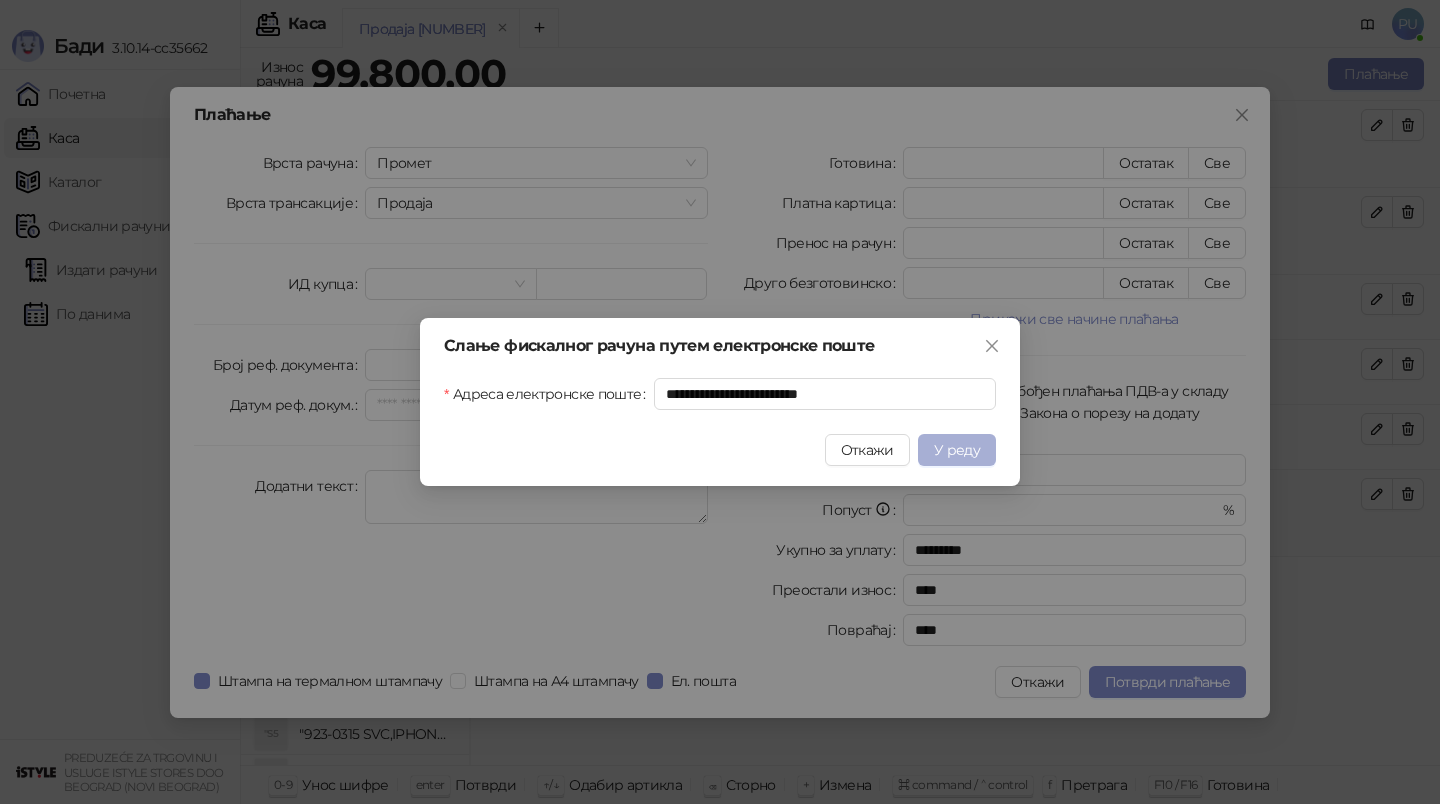 click on "У реду" at bounding box center (957, 450) 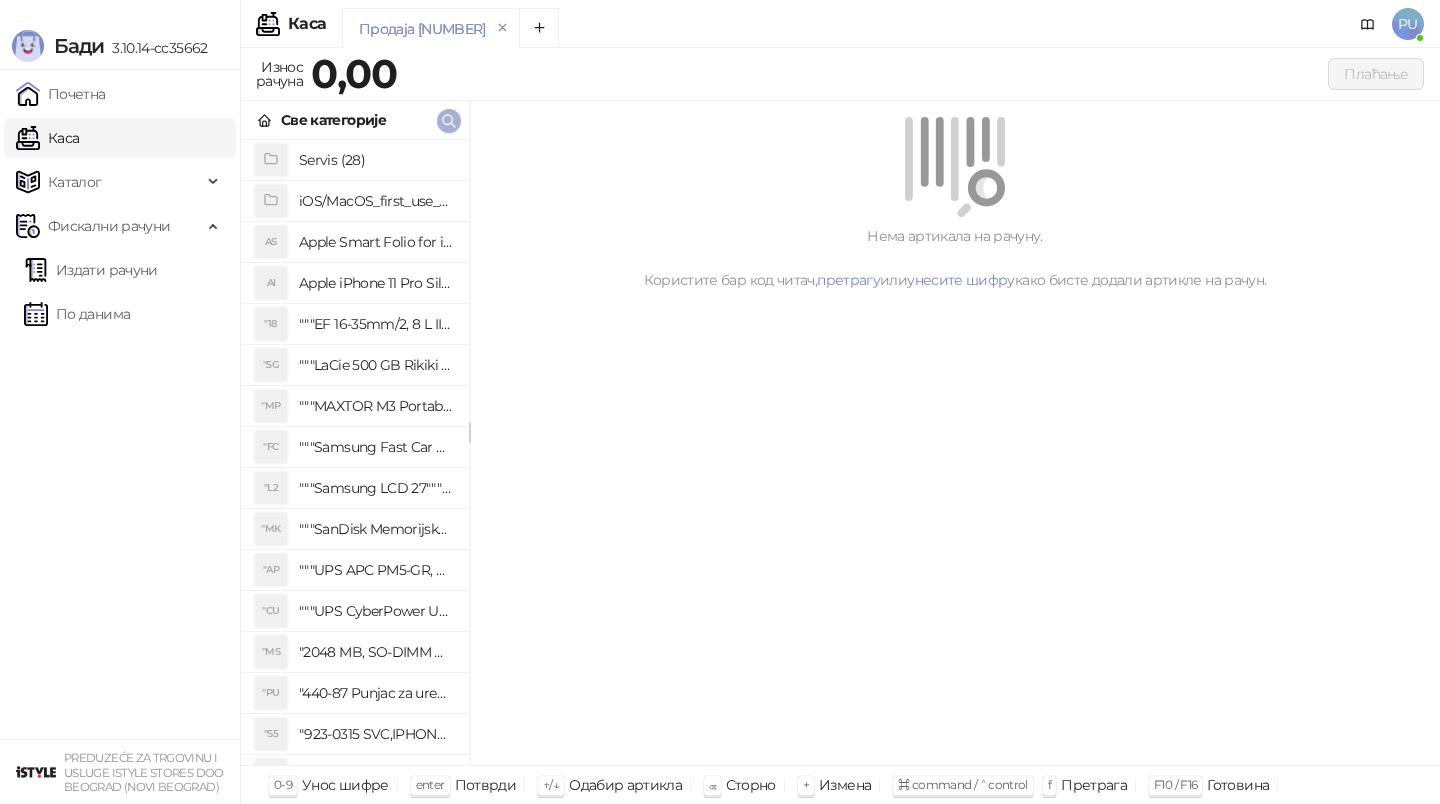 click at bounding box center [449, 121] 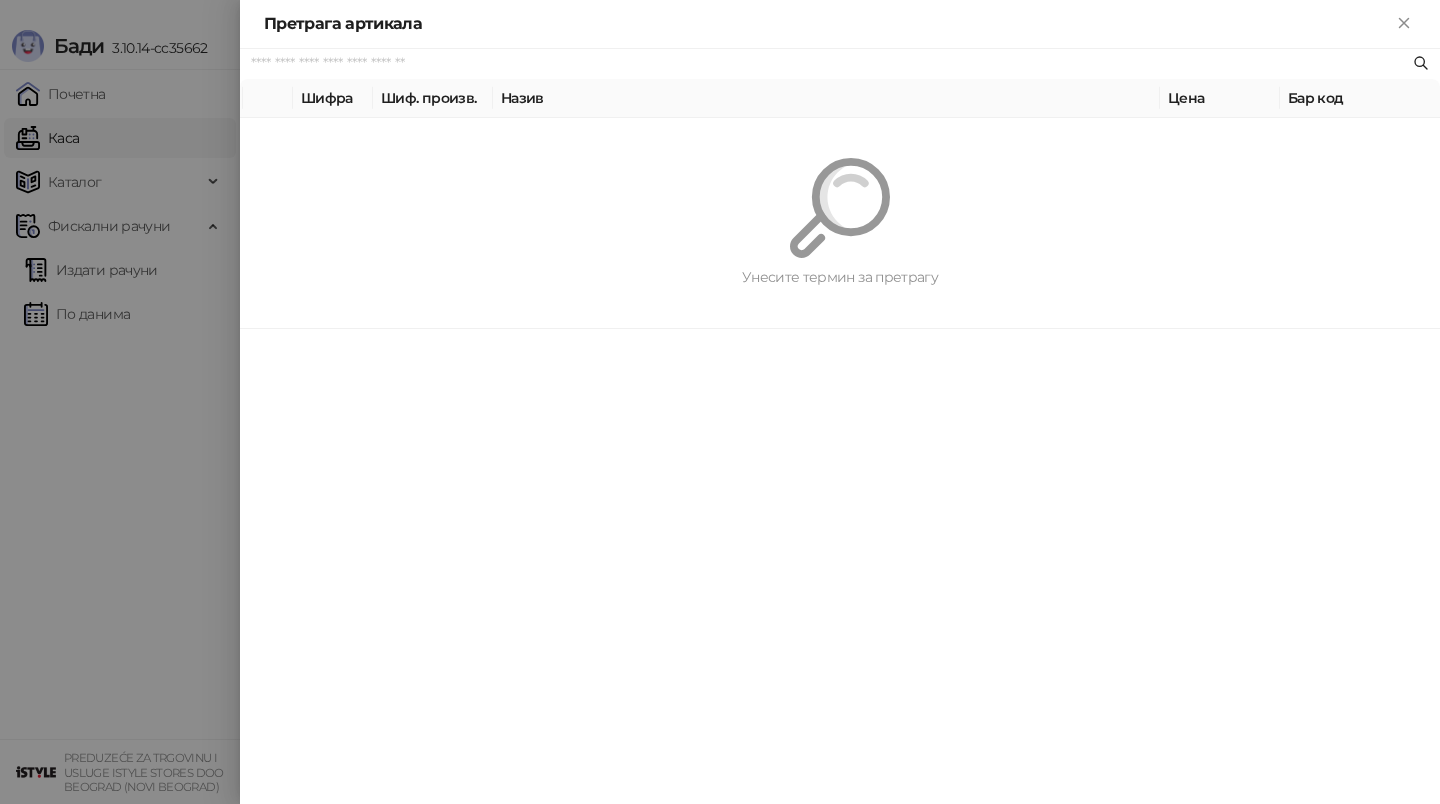 paste on "*********" 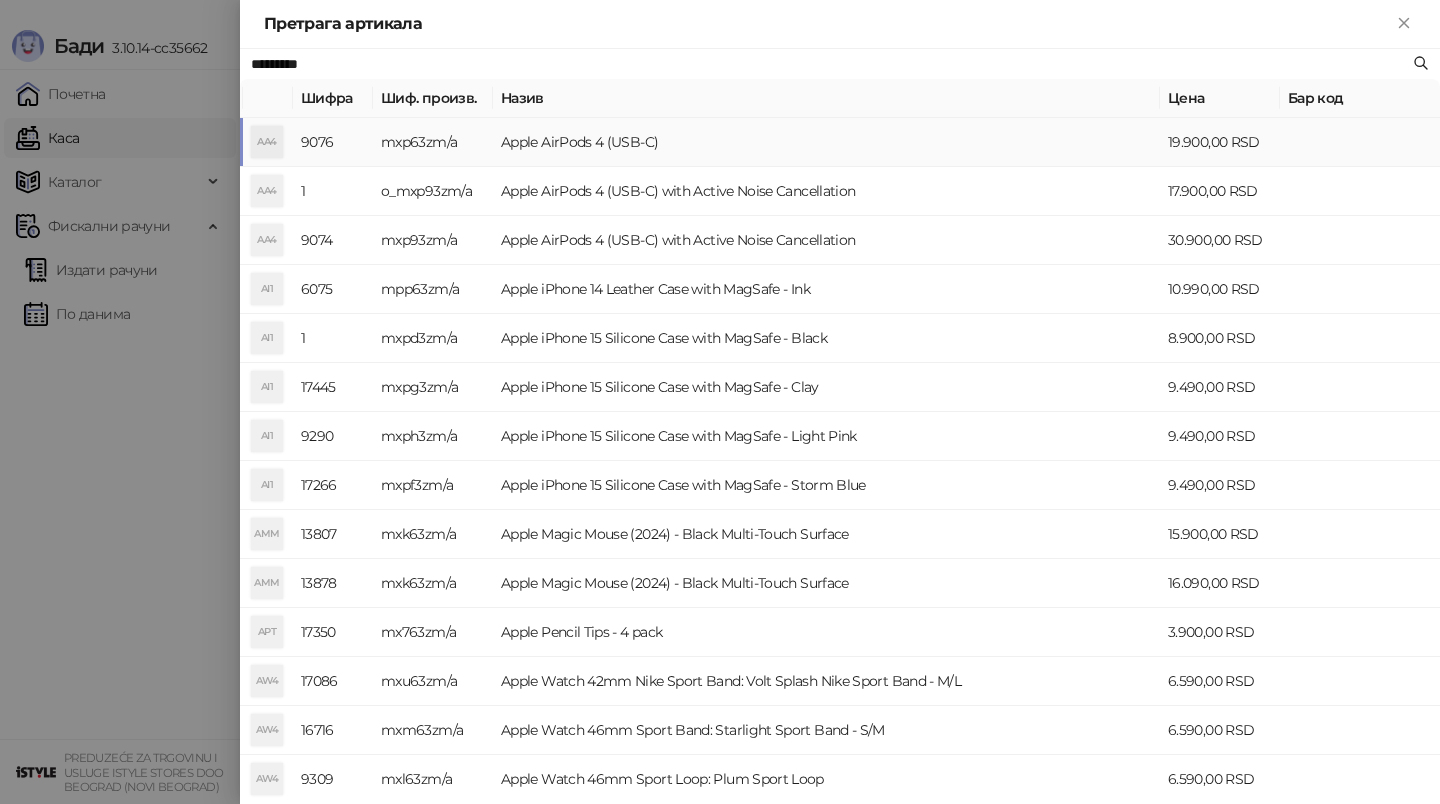 type on "*********" 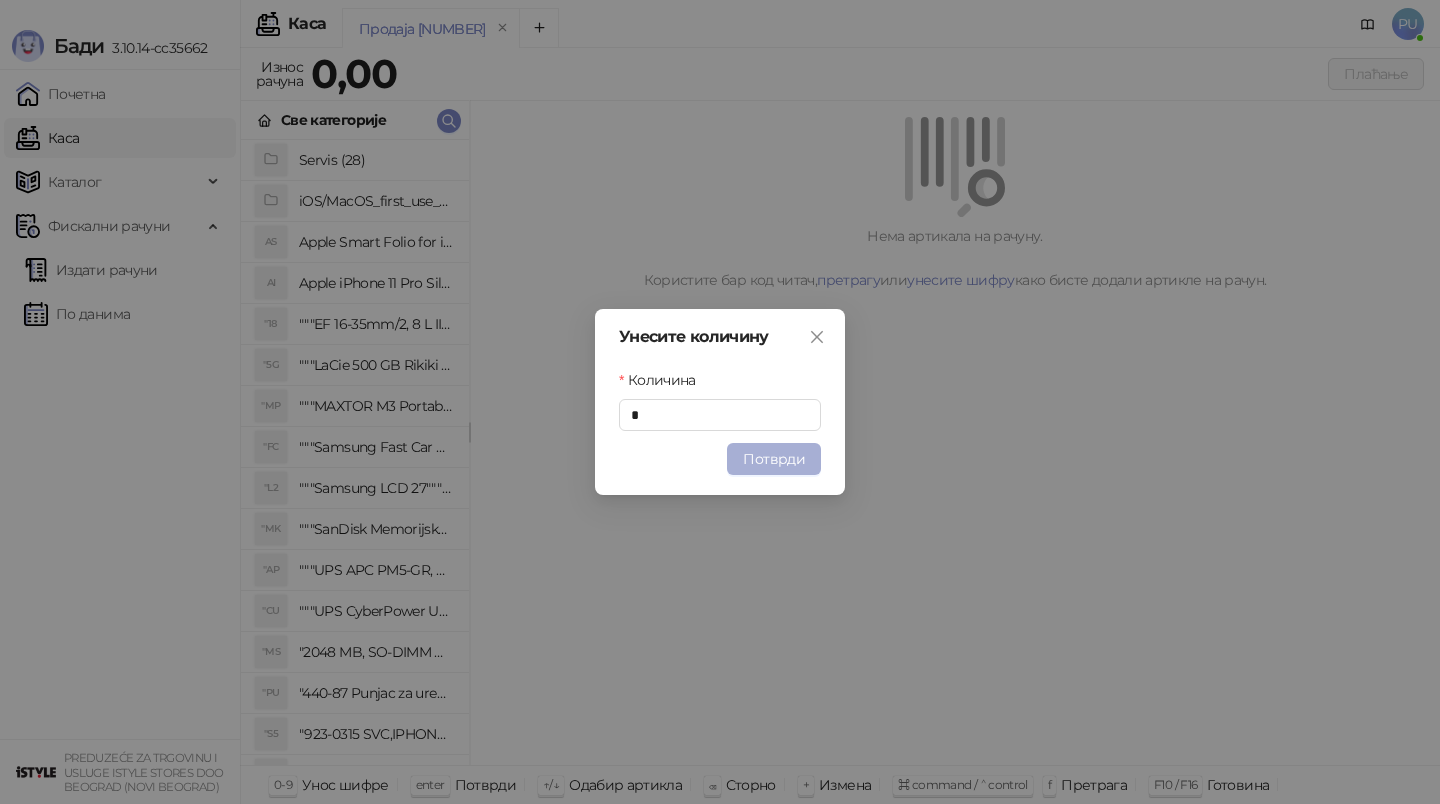 click on "Потврди" at bounding box center (774, 459) 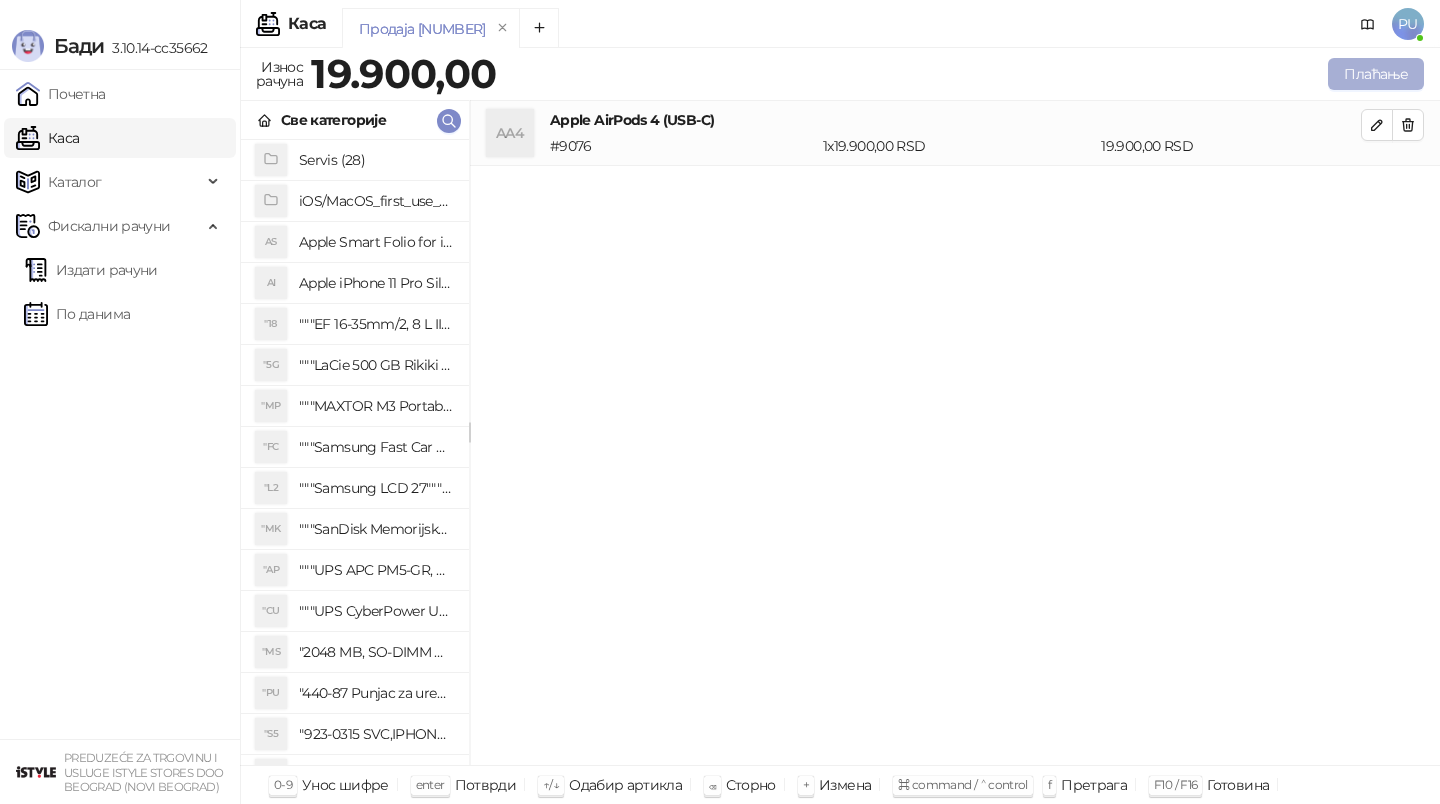 click on "Плаћање" at bounding box center (1376, 74) 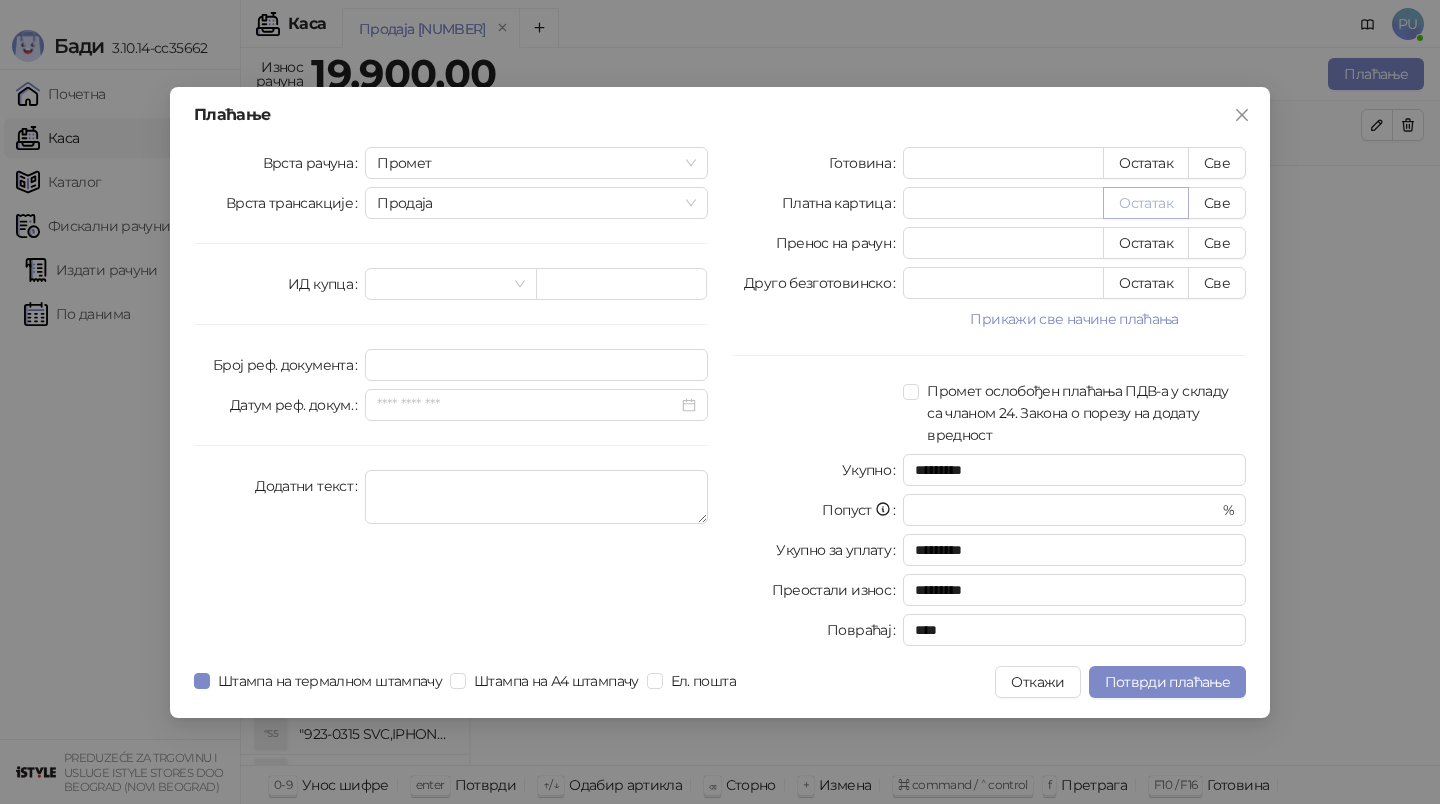 click on "Остатак" at bounding box center [1146, 203] 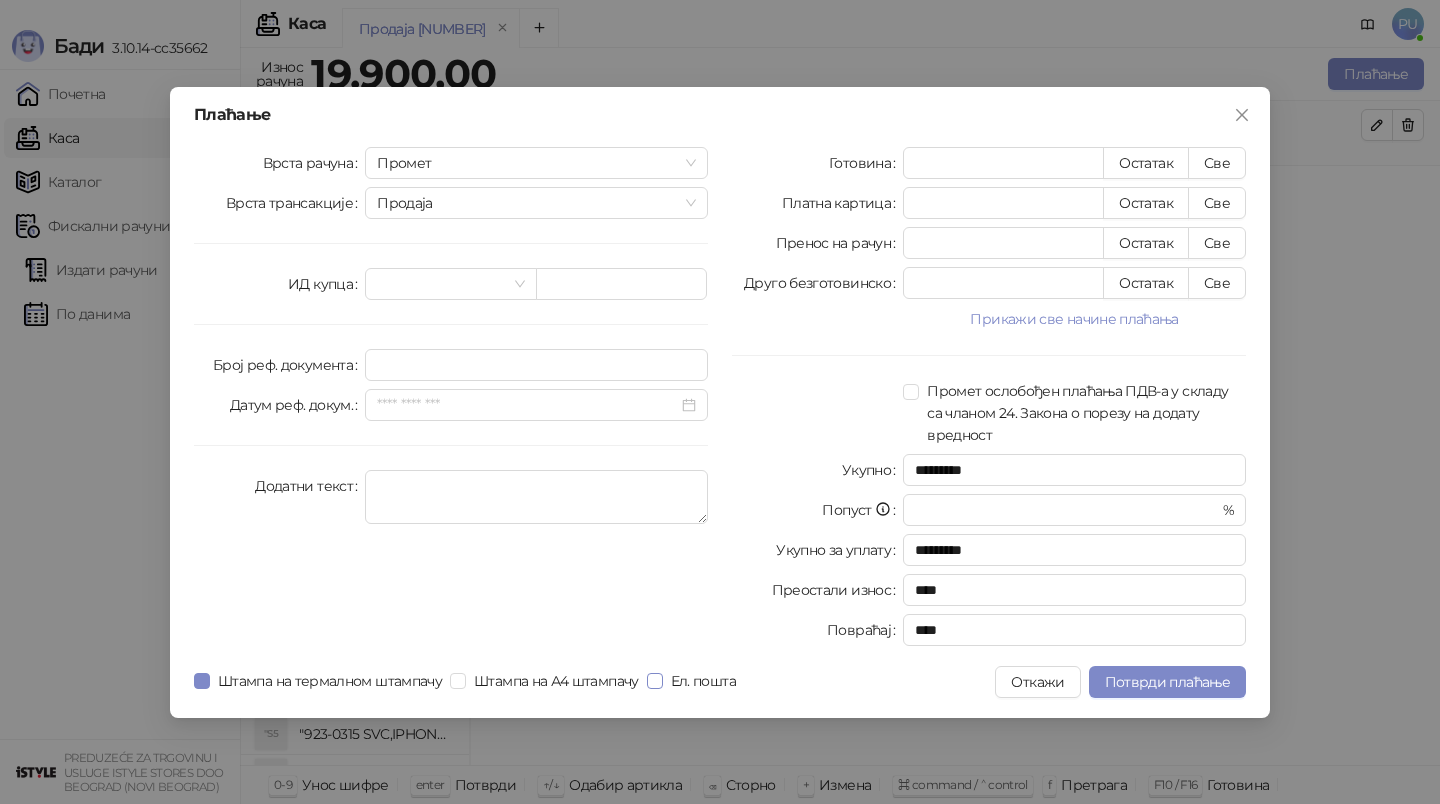 click on "Ел. пошта" at bounding box center (703, 681) 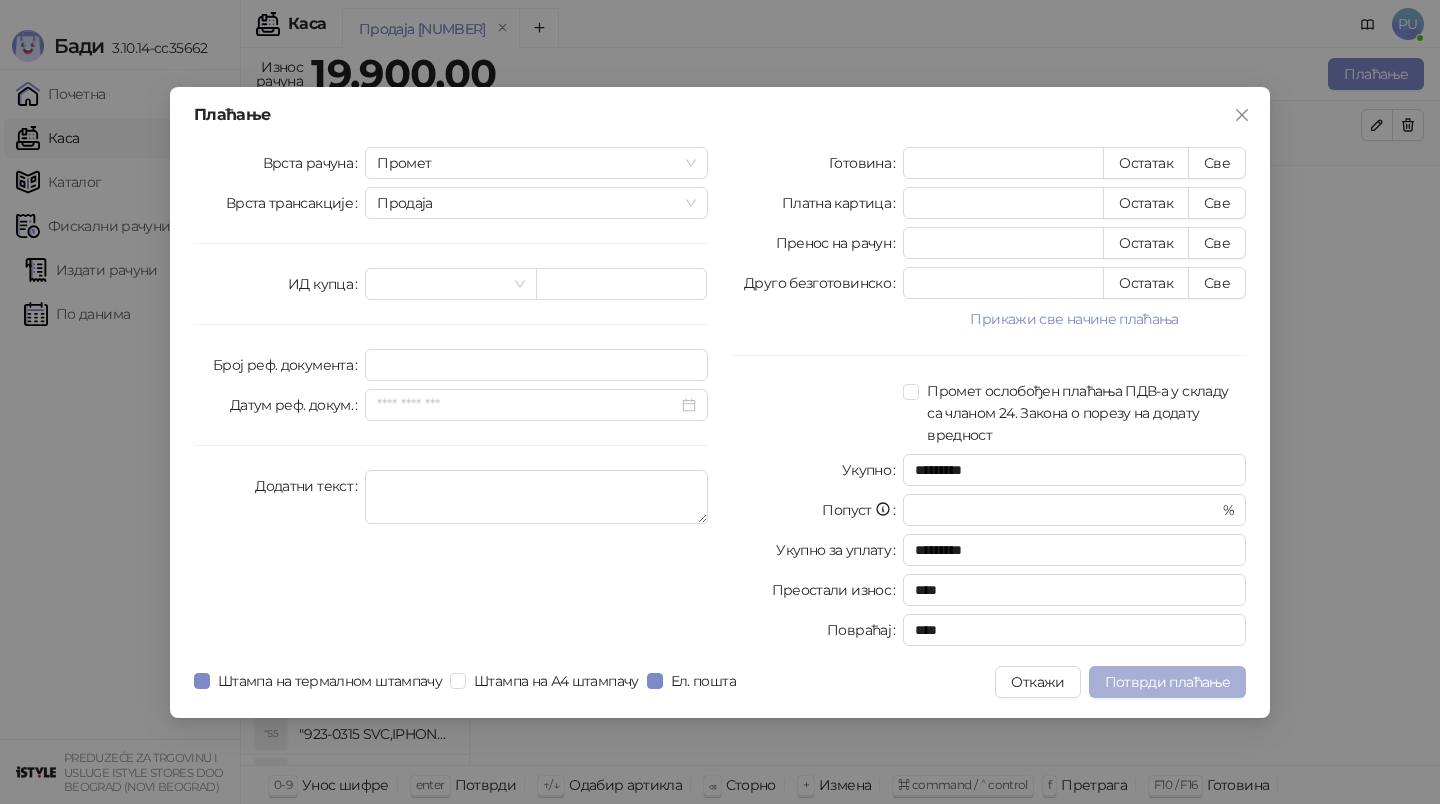 click on "Потврди плаћање" at bounding box center (1167, 682) 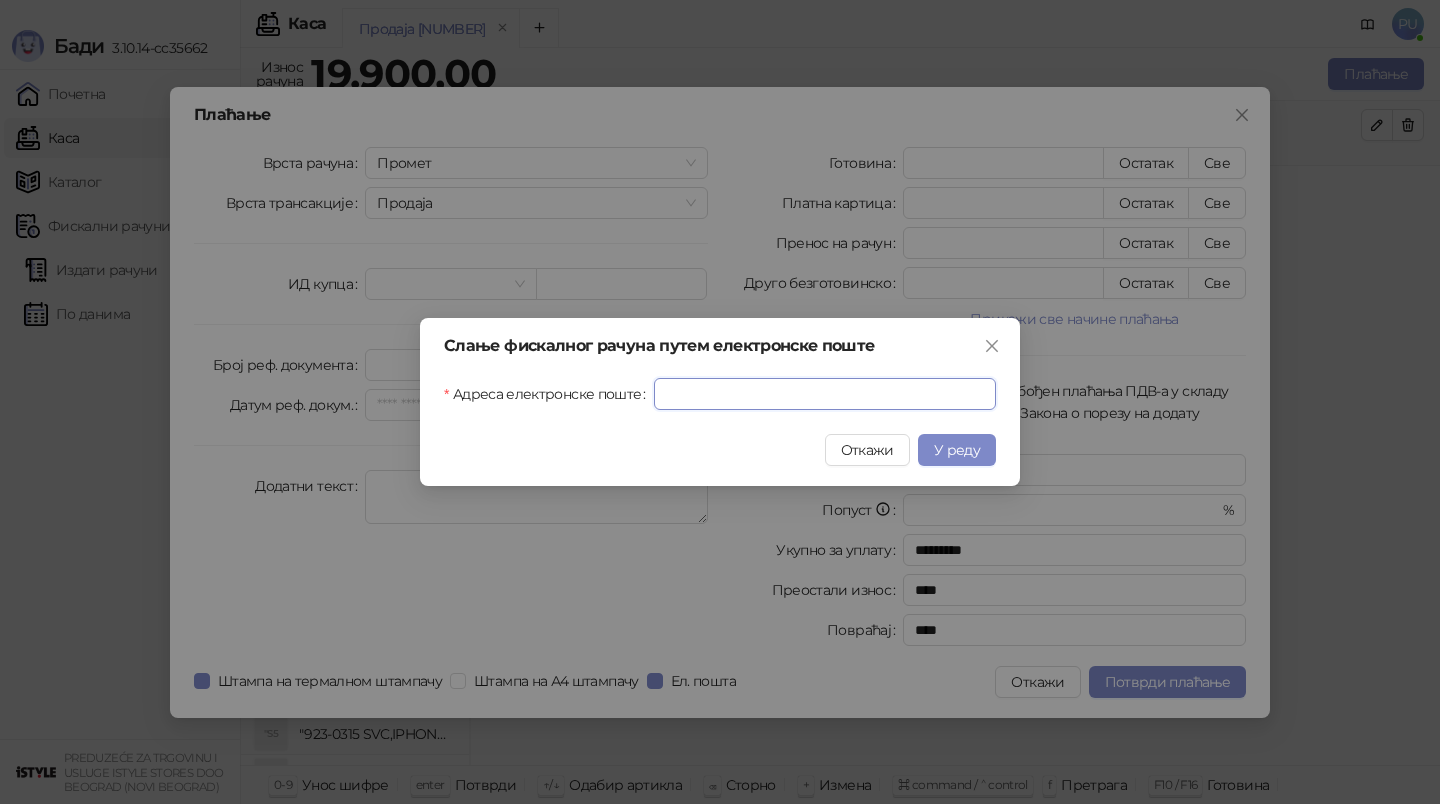 click on "Адреса електронске поште" at bounding box center [825, 394] 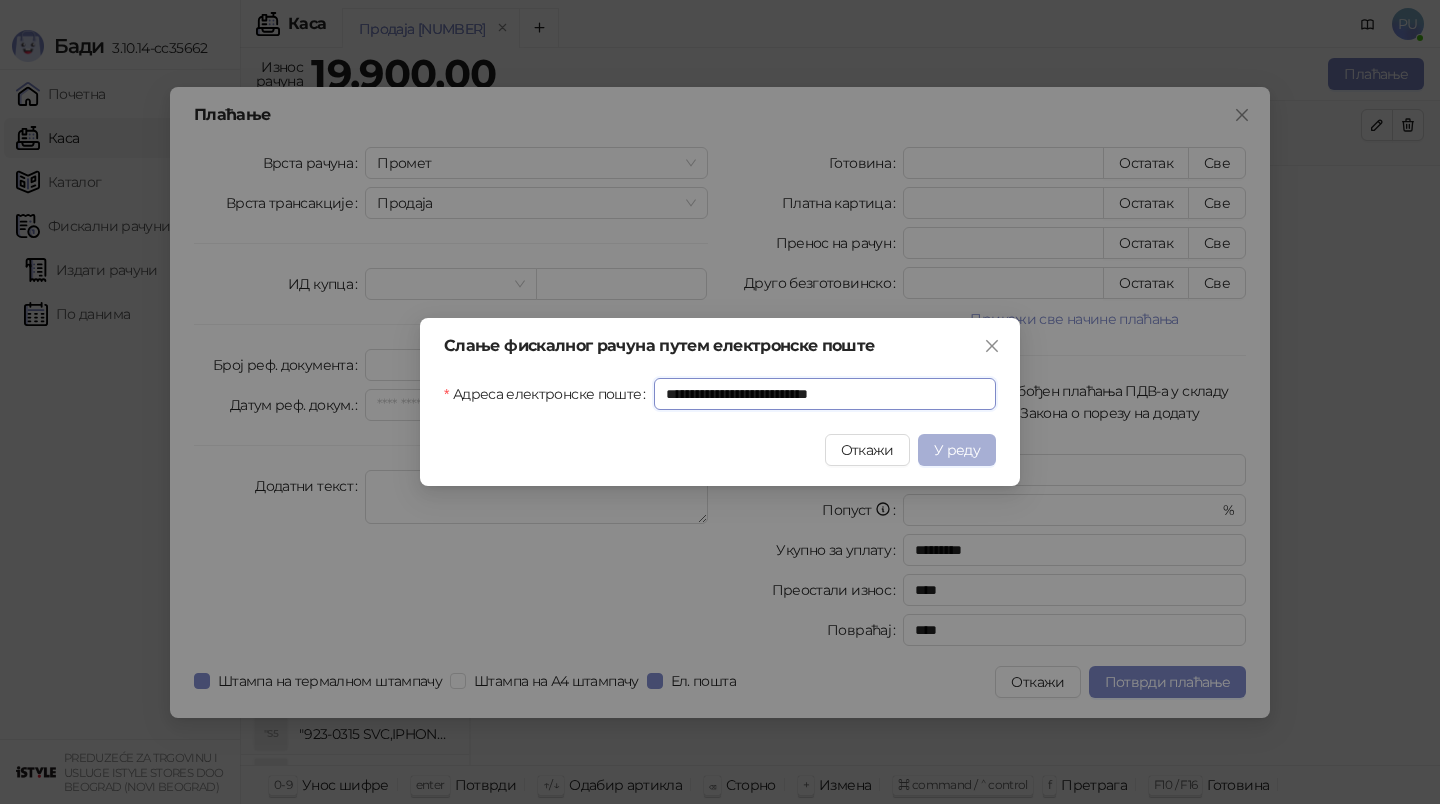 type on "**********" 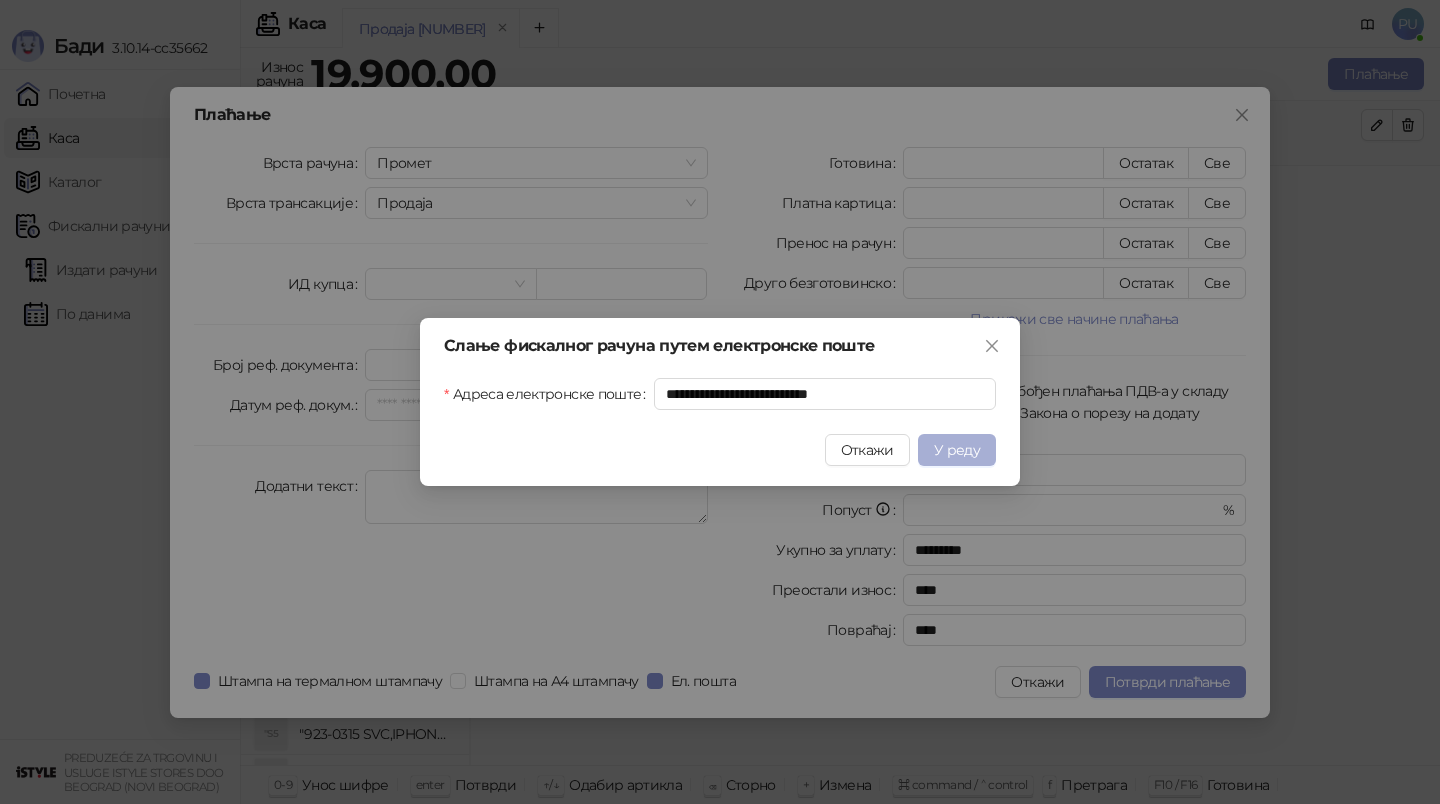 click on "У реду" at bounding box center (957, 450) 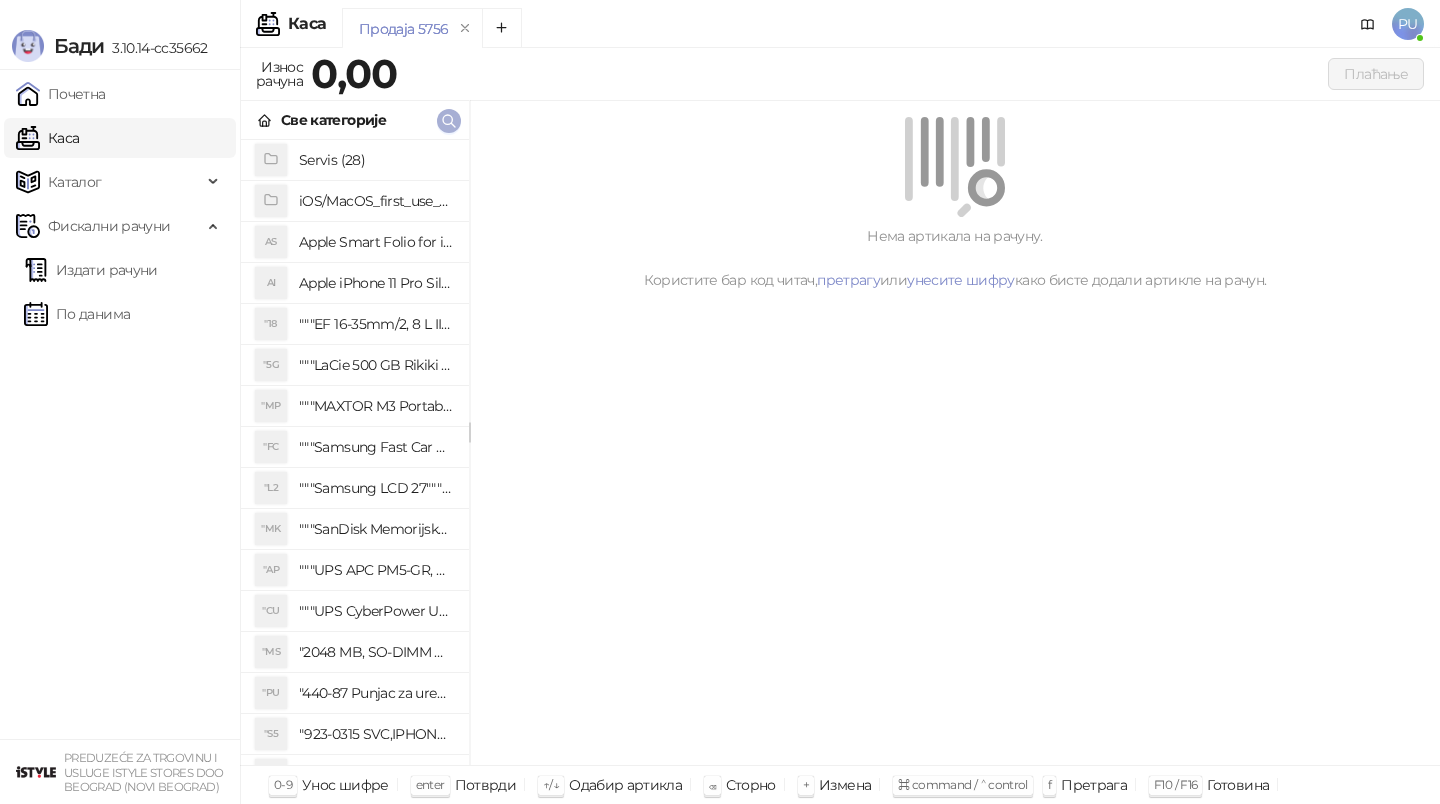 click 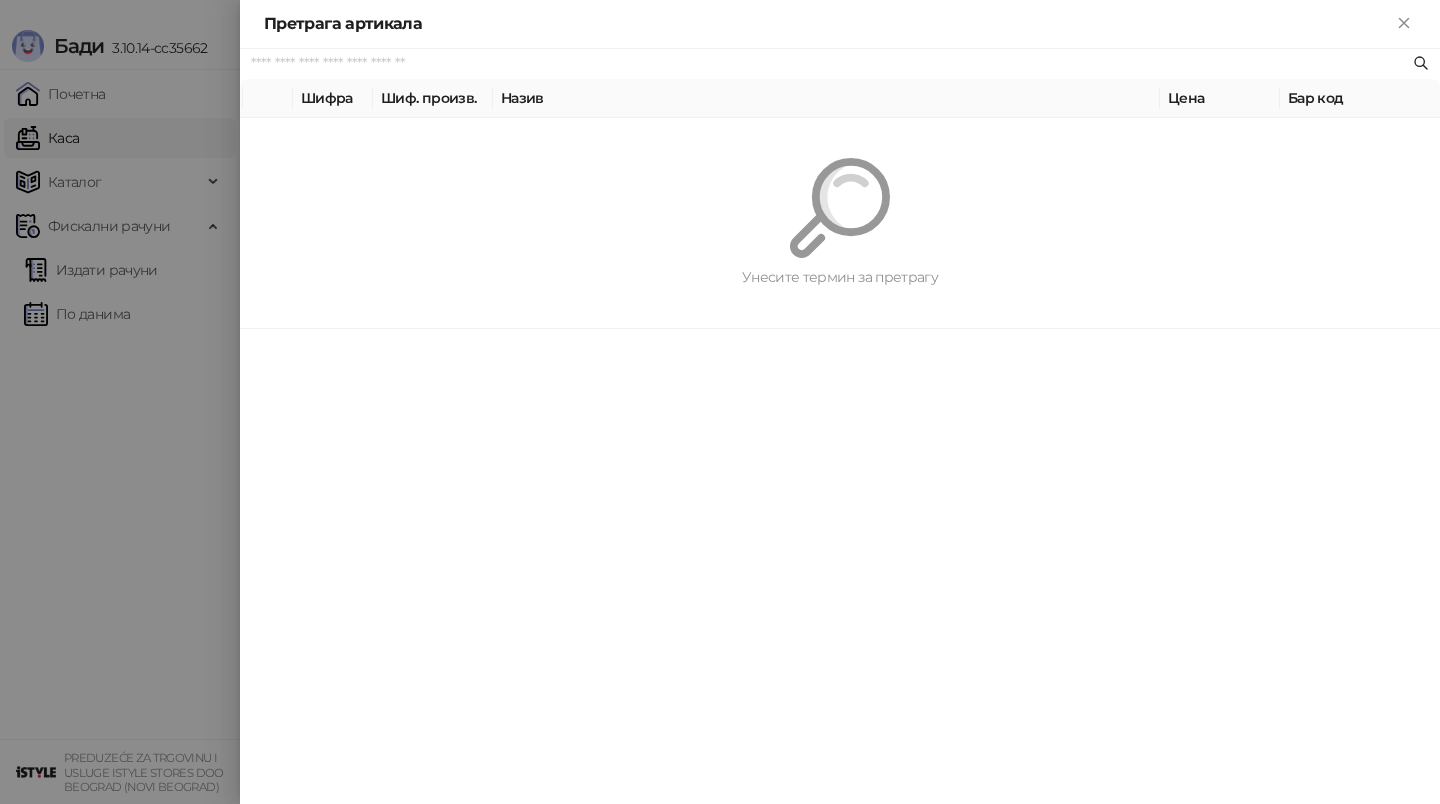 paste on "********" 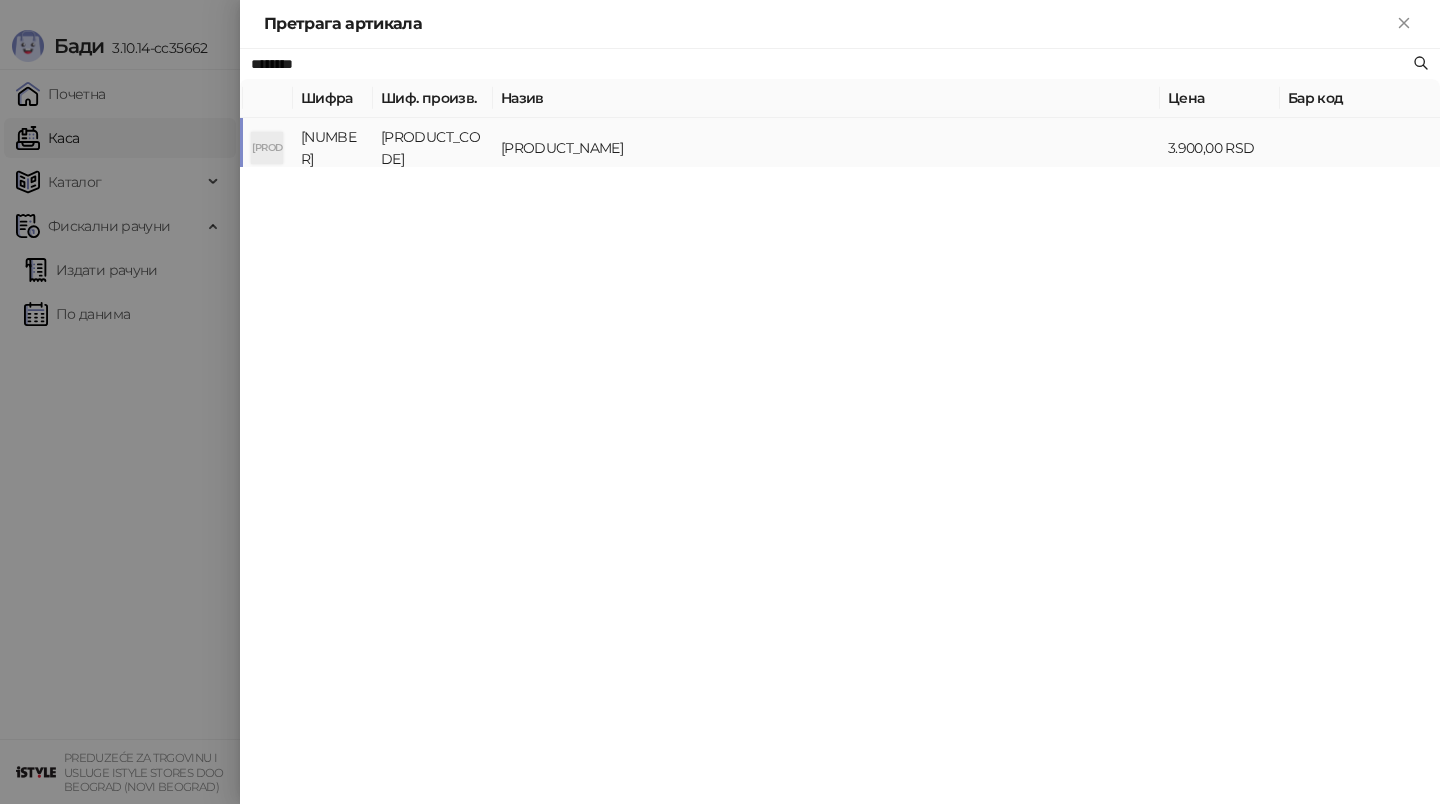 click on "[PRODUCT_NAME]" at bounding box center [826, 148] 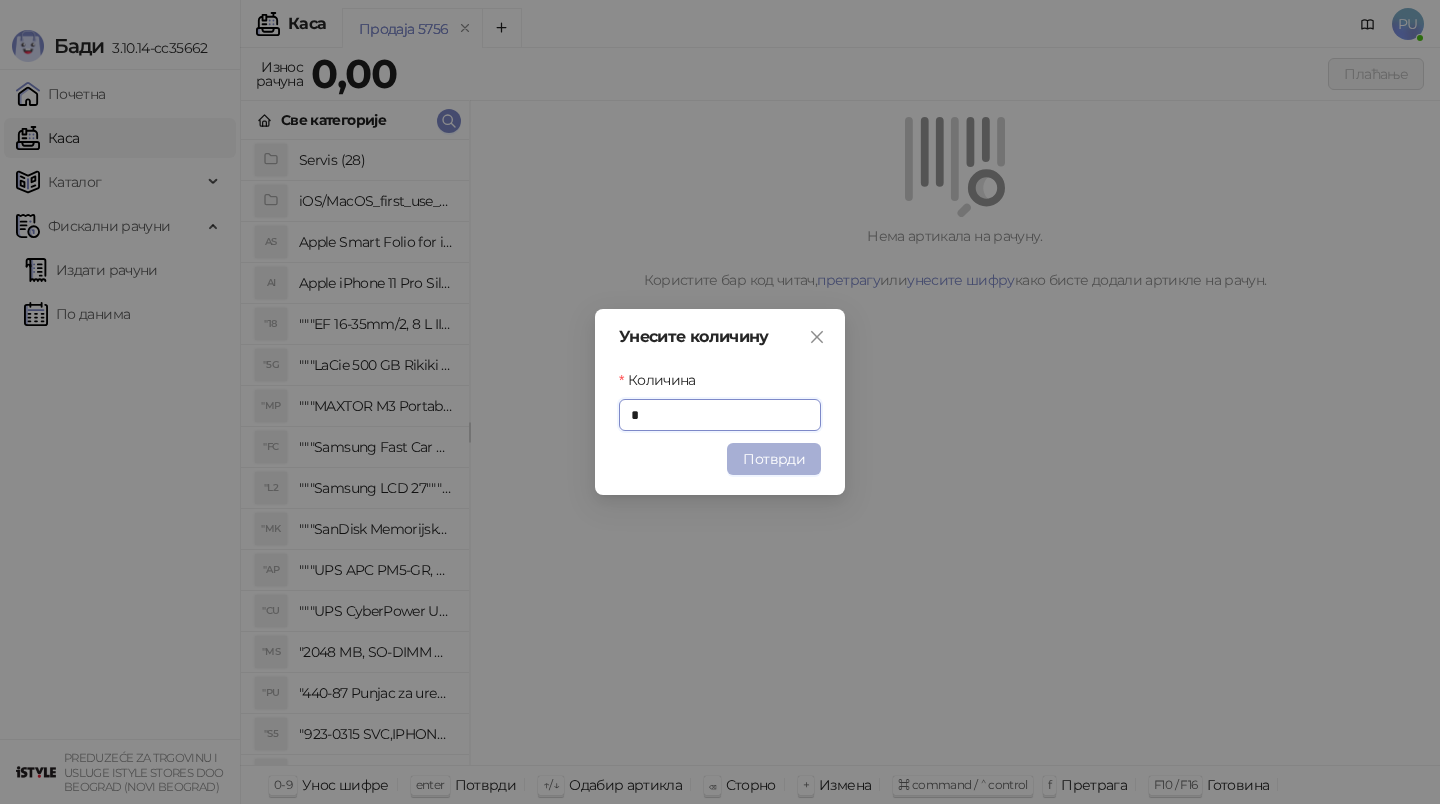click on "Потврди" at bounding box center [774, 459] 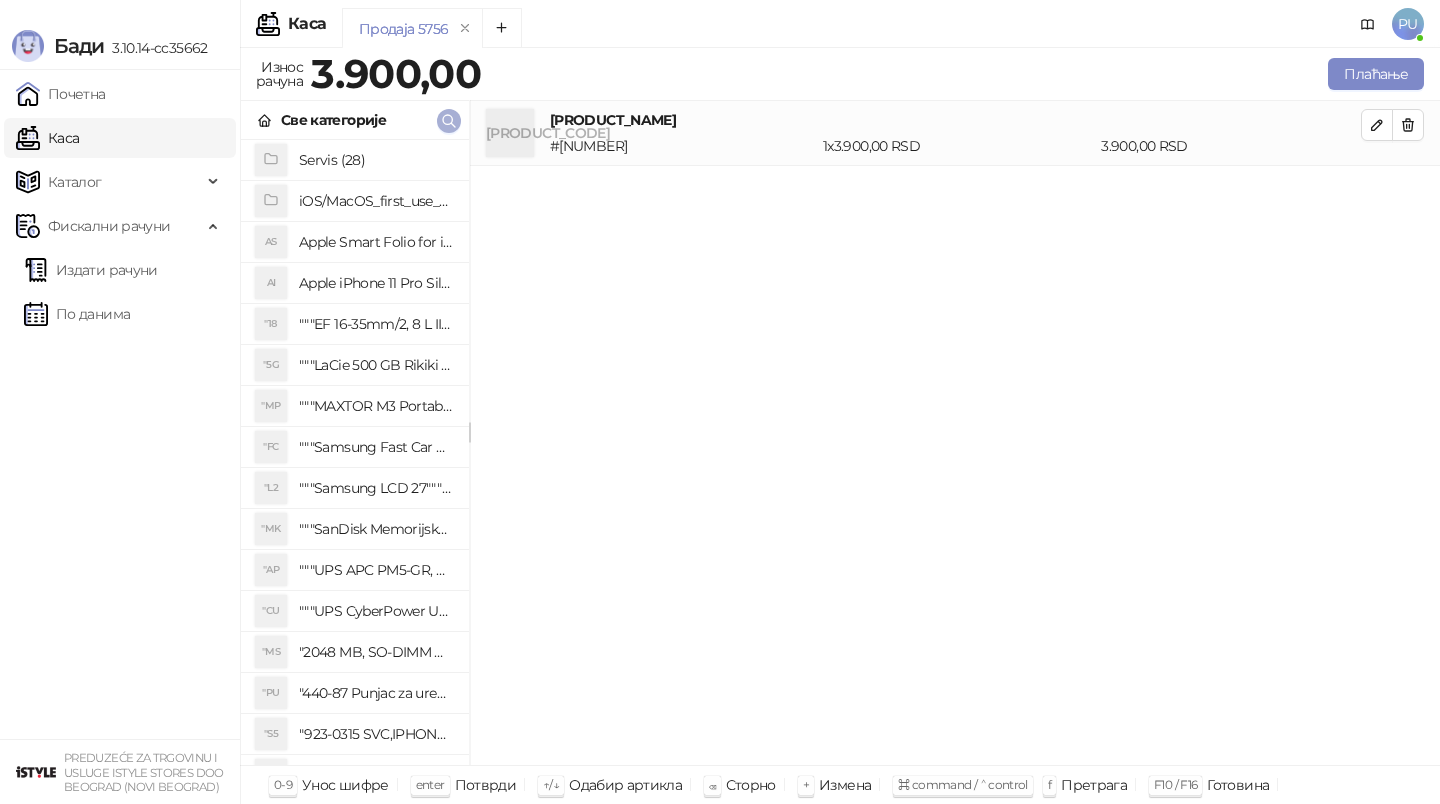 click 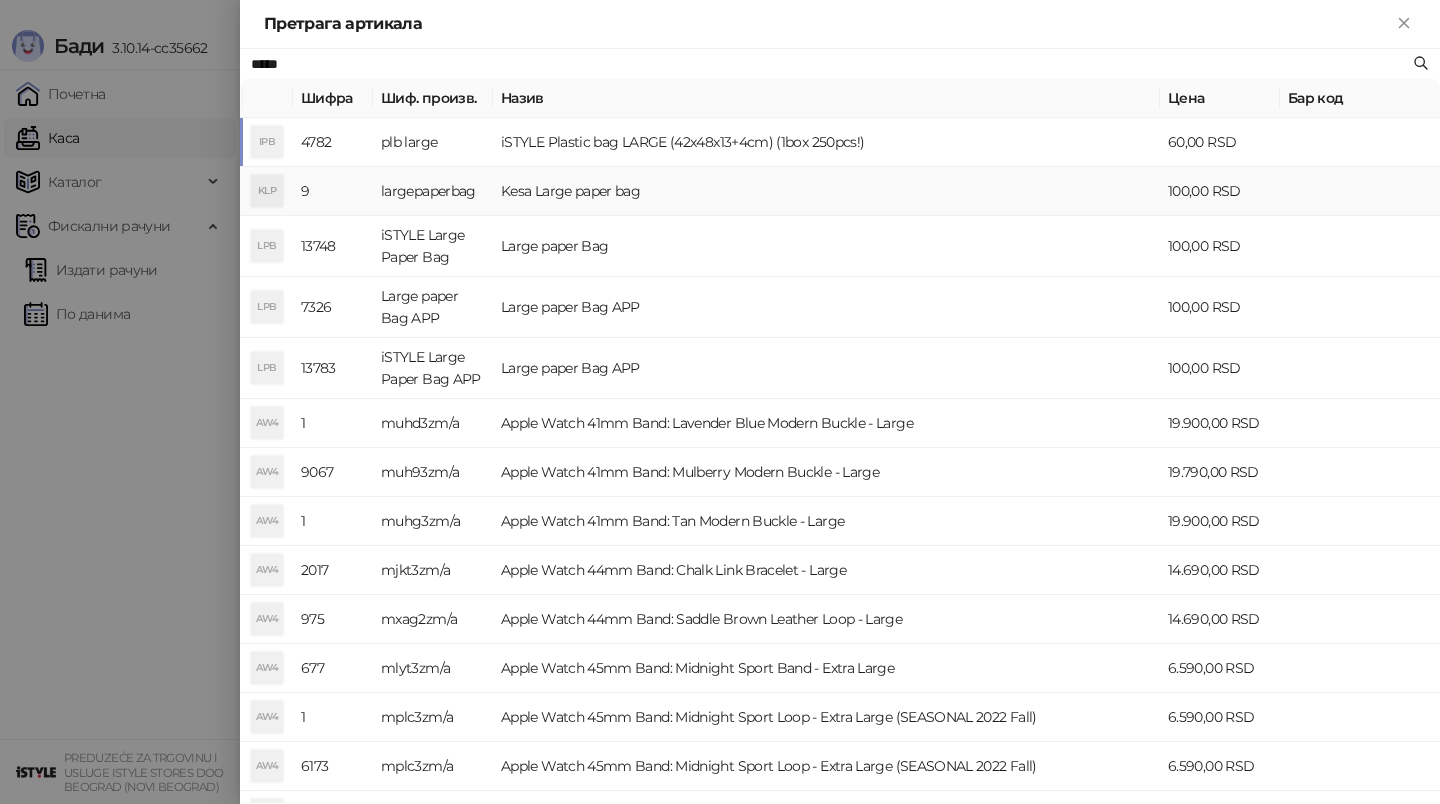 type on "*****" 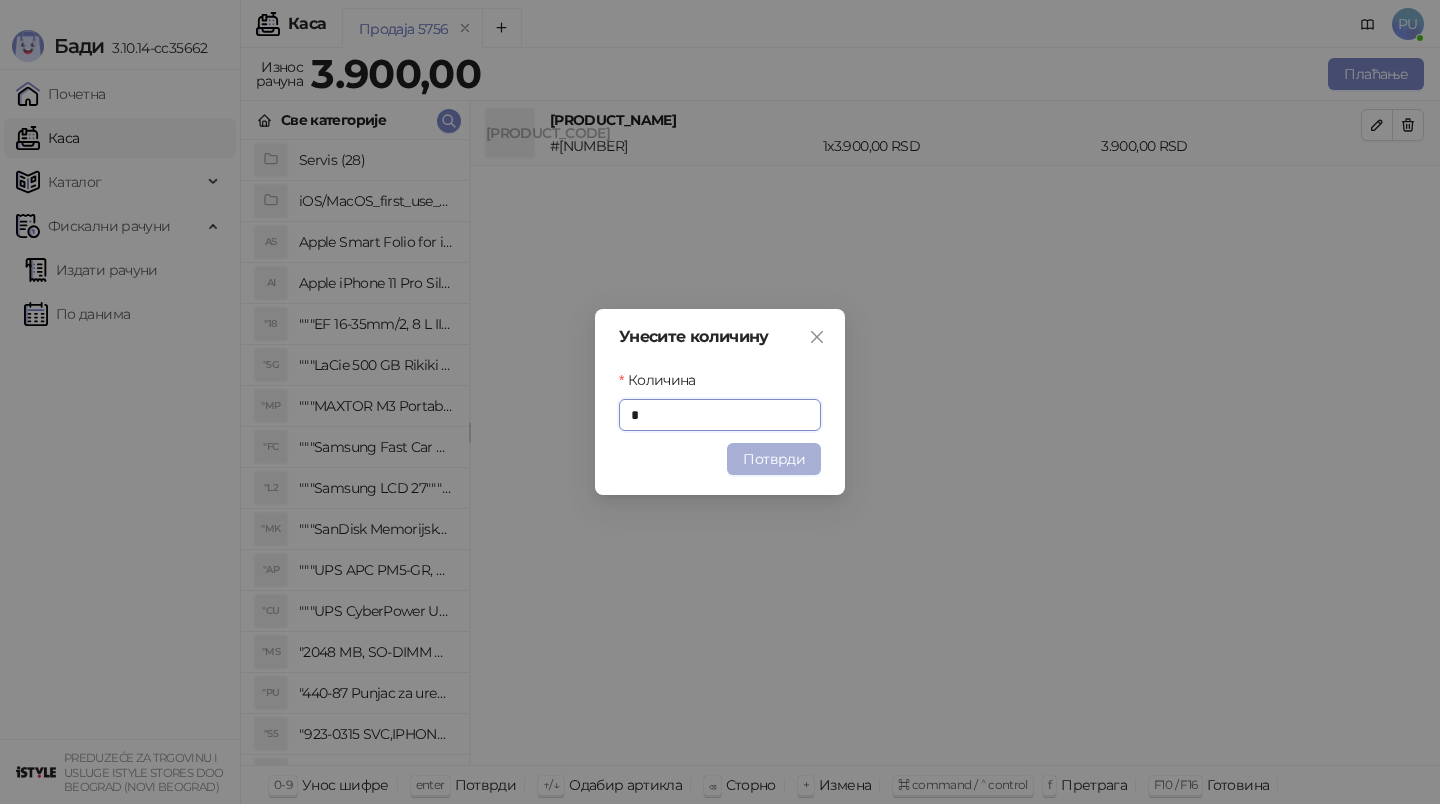 click on "Потврди" at bounding box center [774, 459] 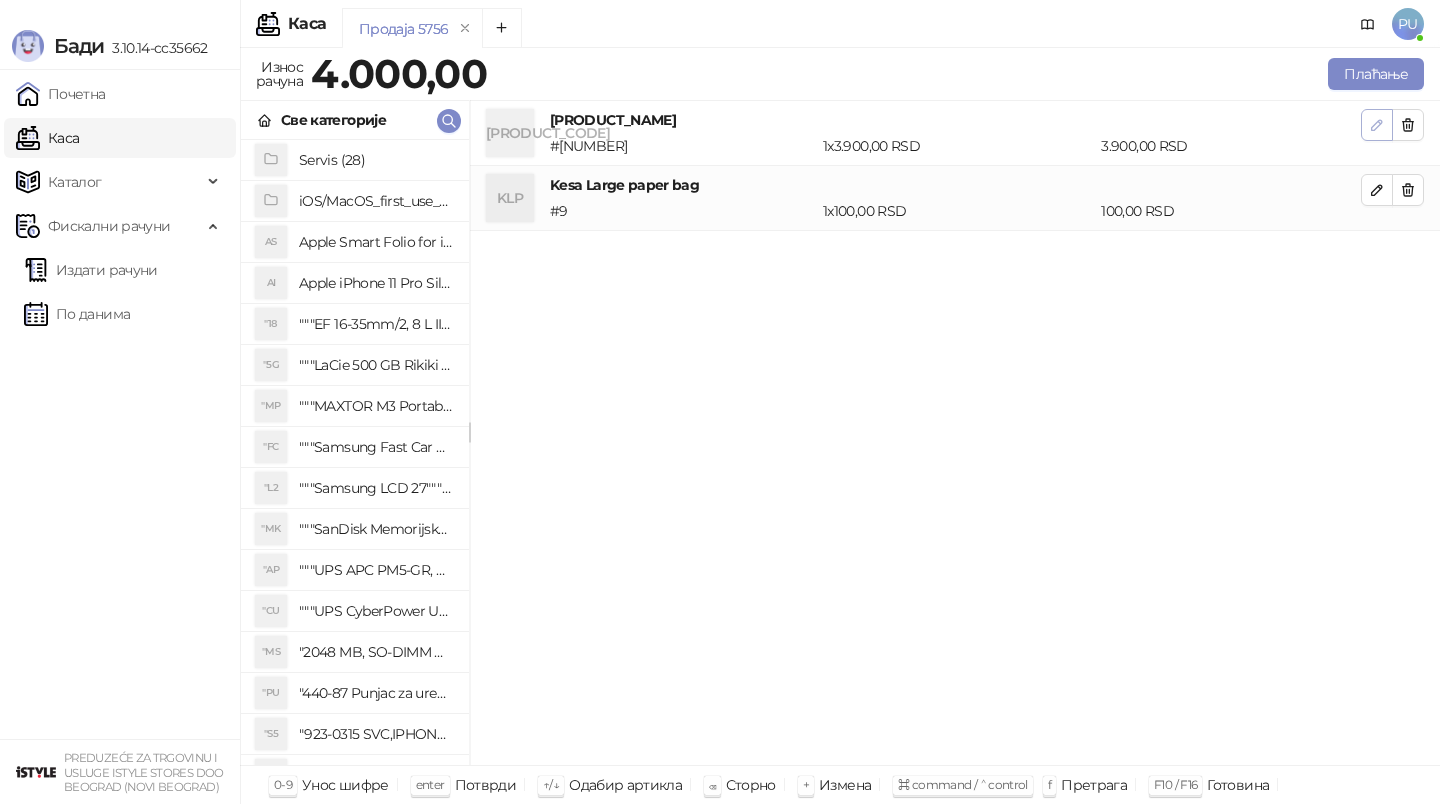 click 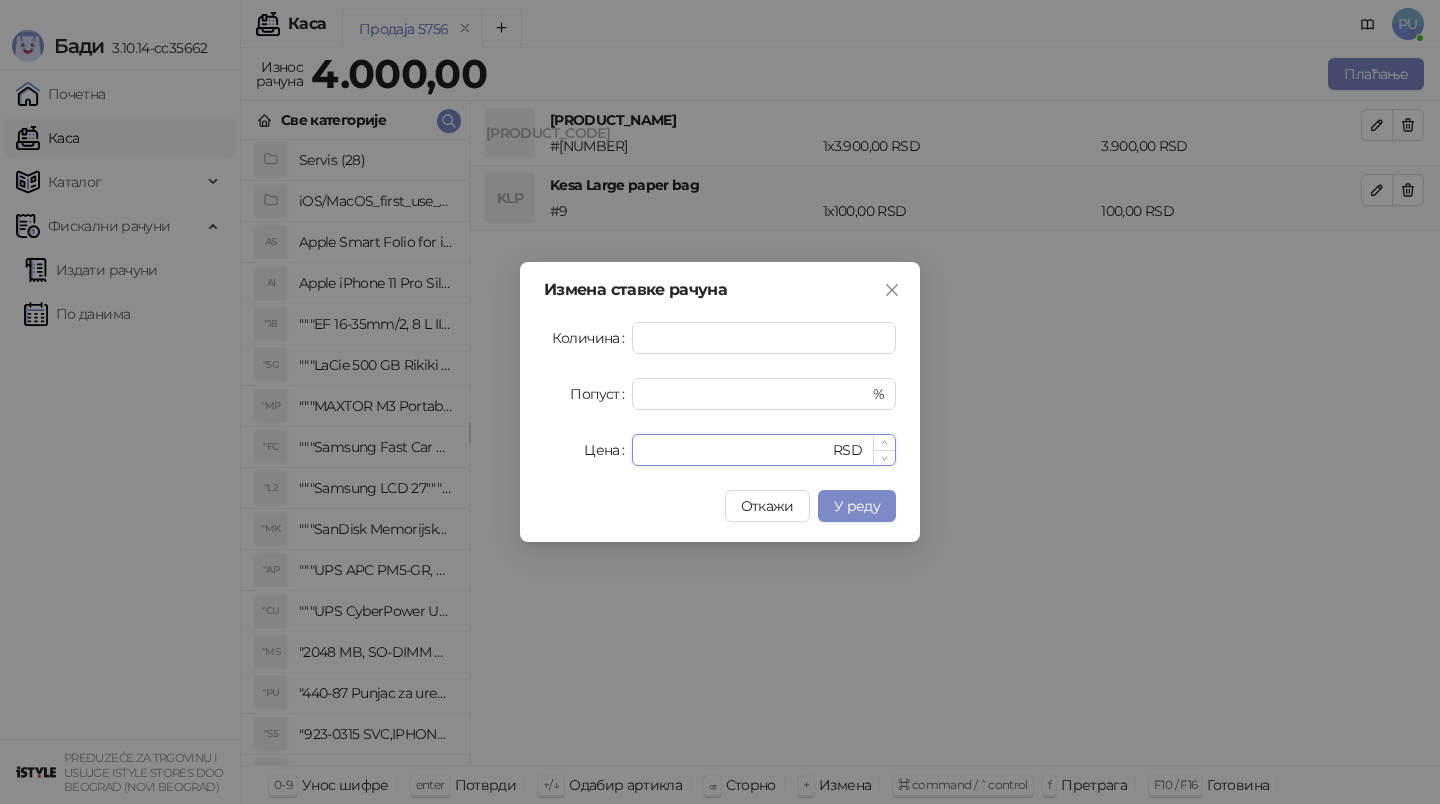click on "****" at bounding box center (736, 450) 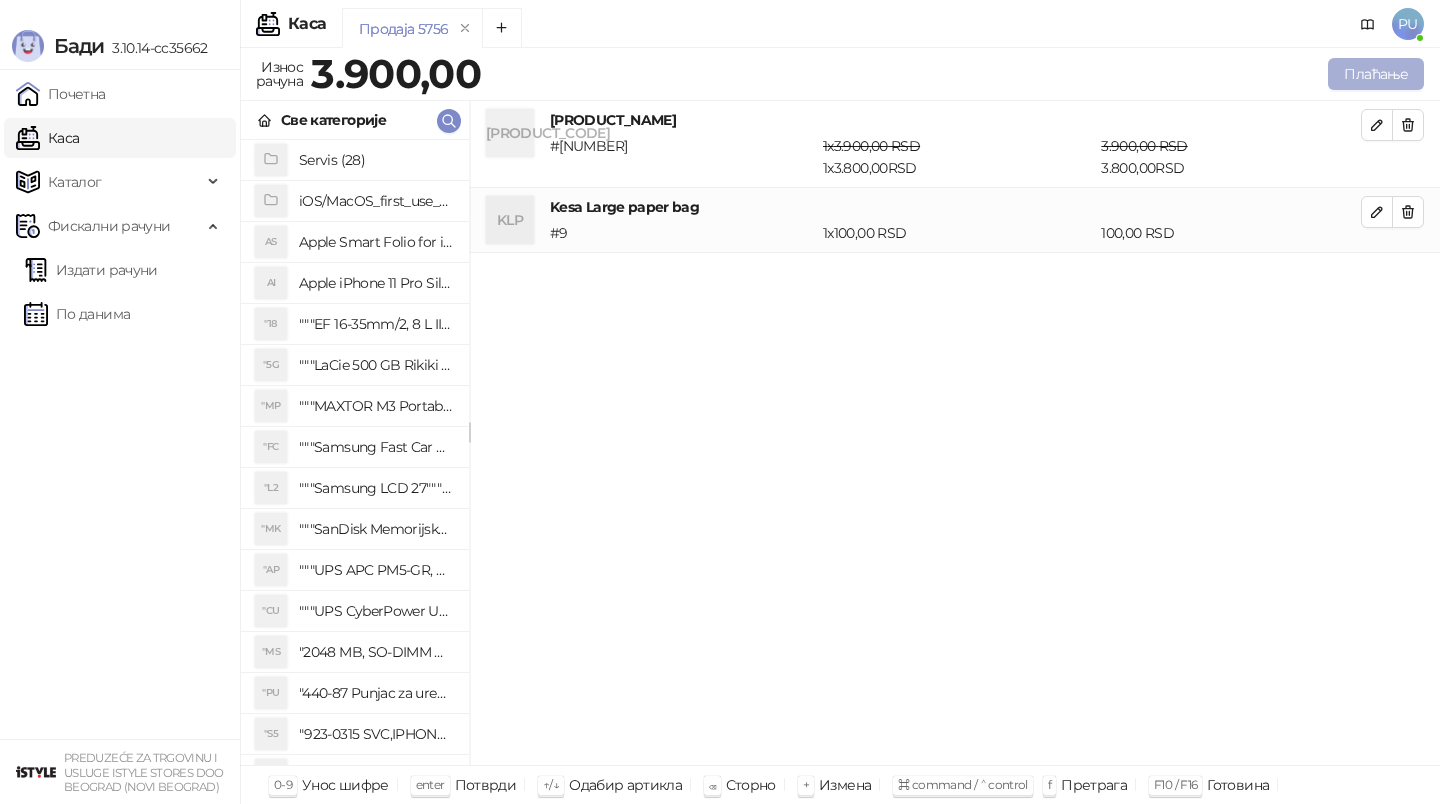 click on "Плаћање" at bounding box center [1376, 74] 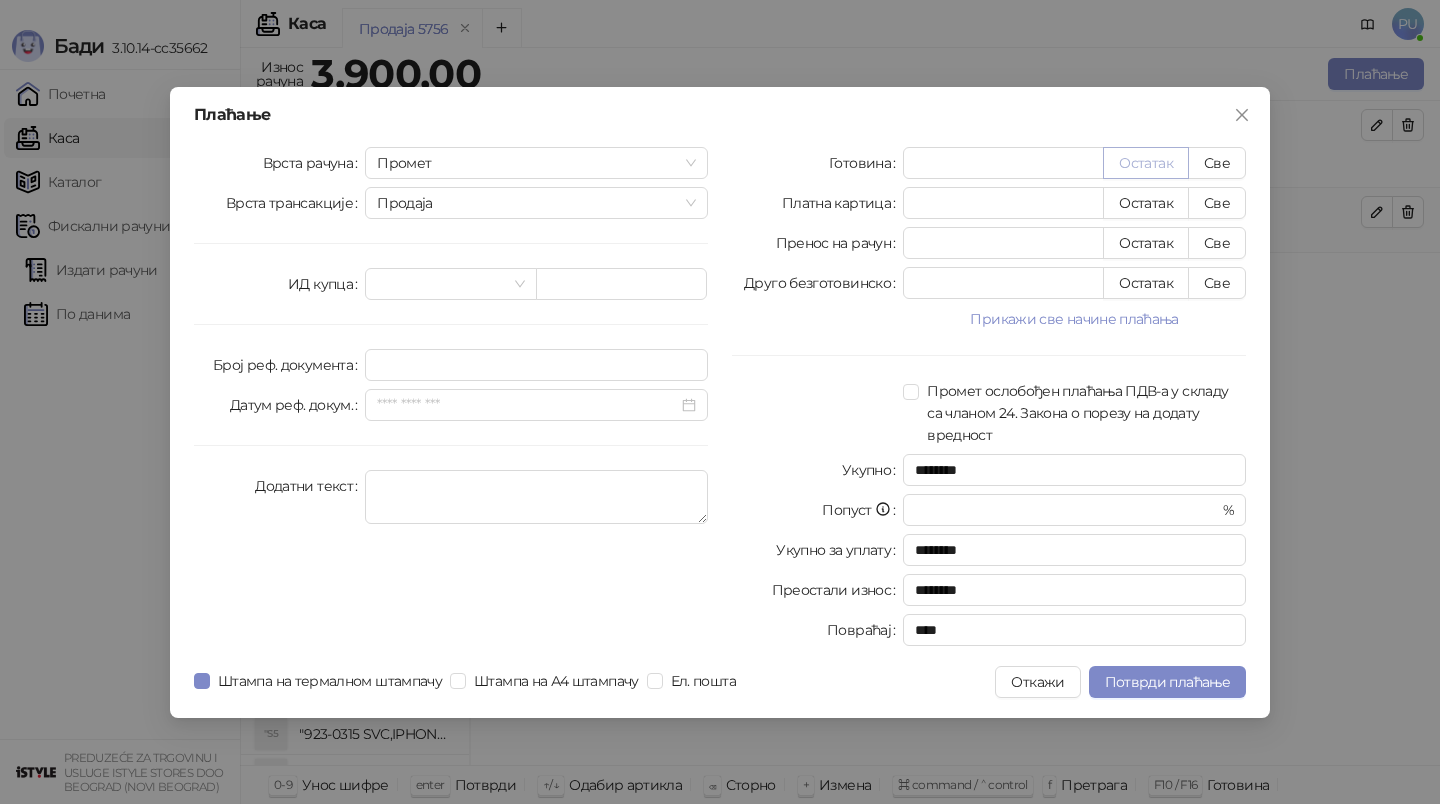 click on "Остатак" at bounding box center [1146, 163] 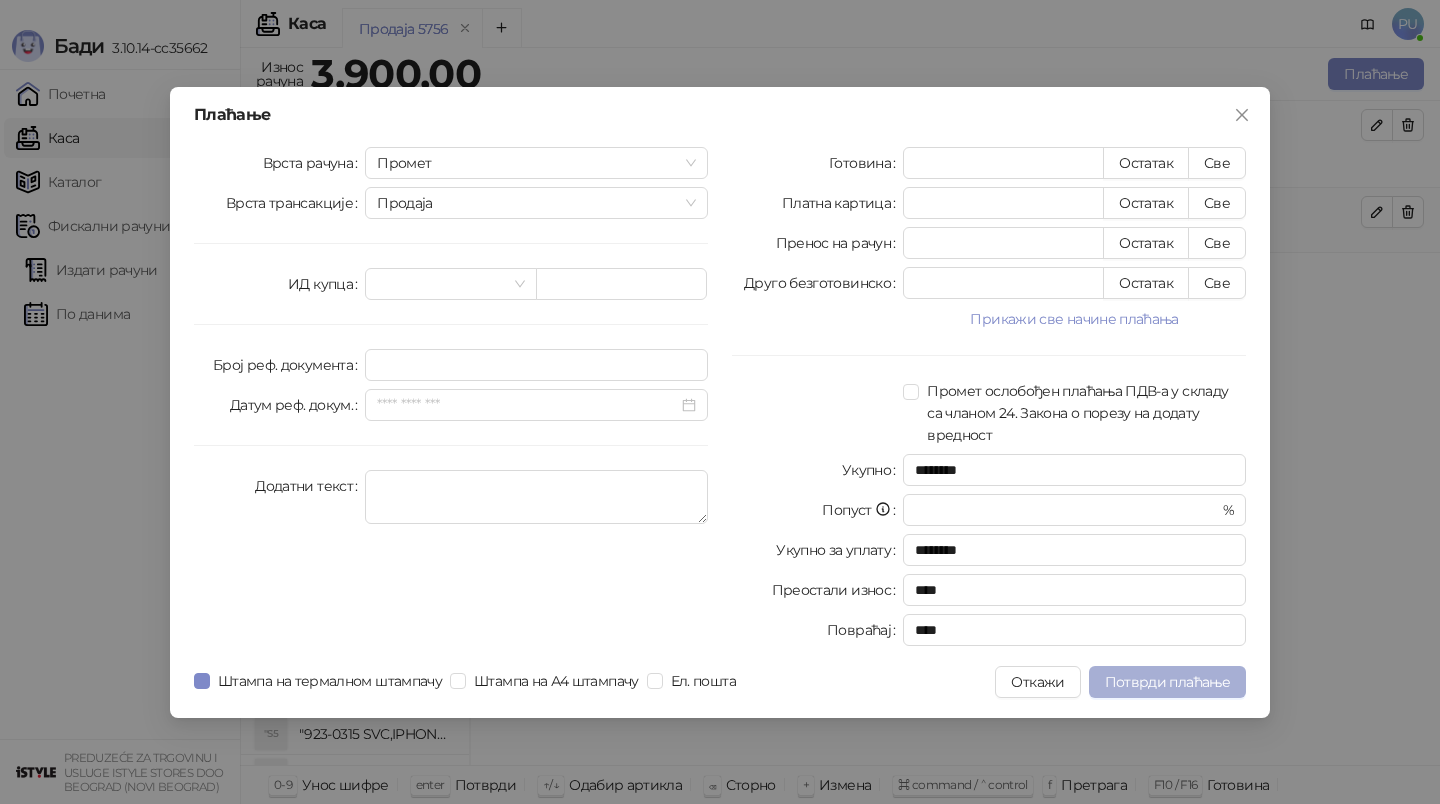 click on "Потврди плаћање" at bounding box center (1167, 682) 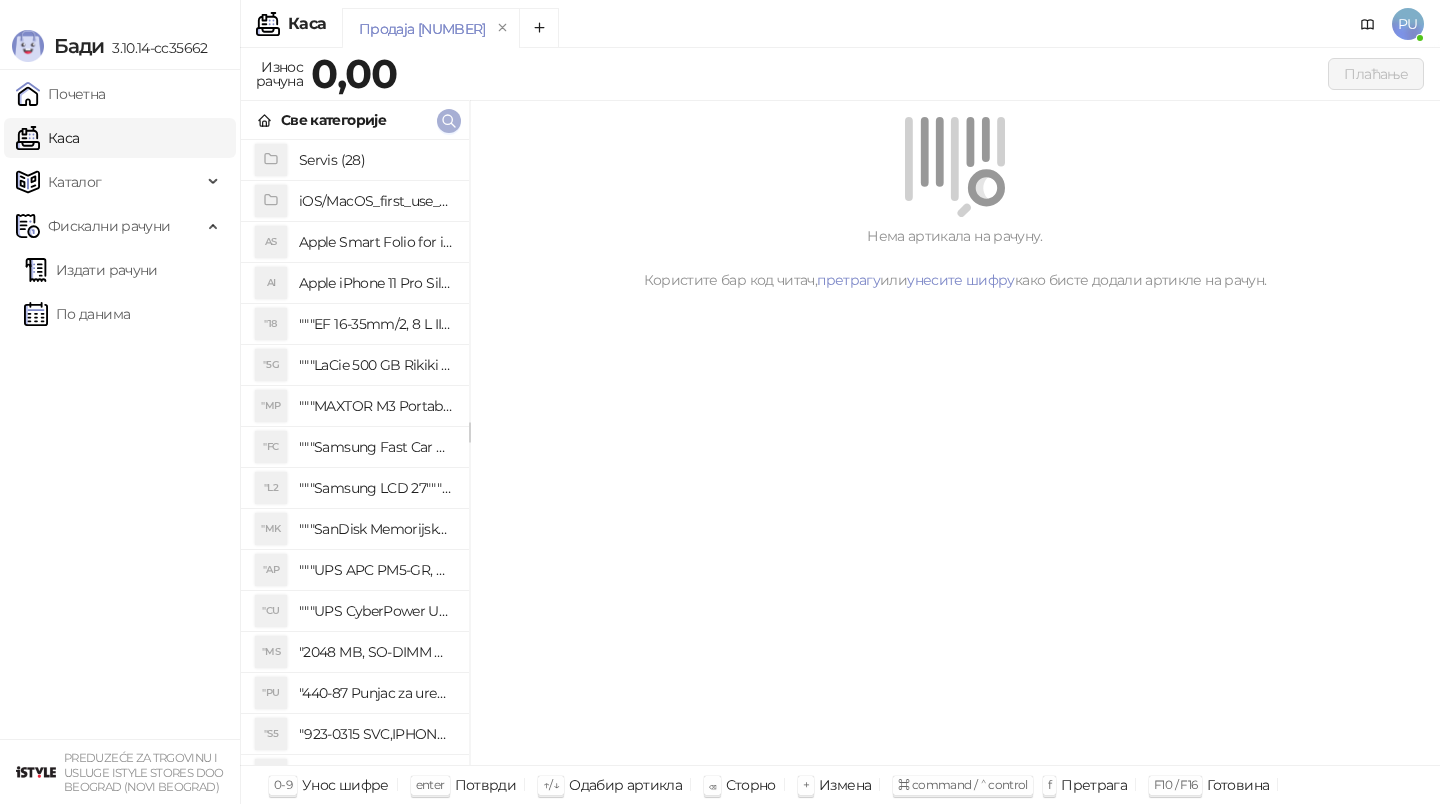 click 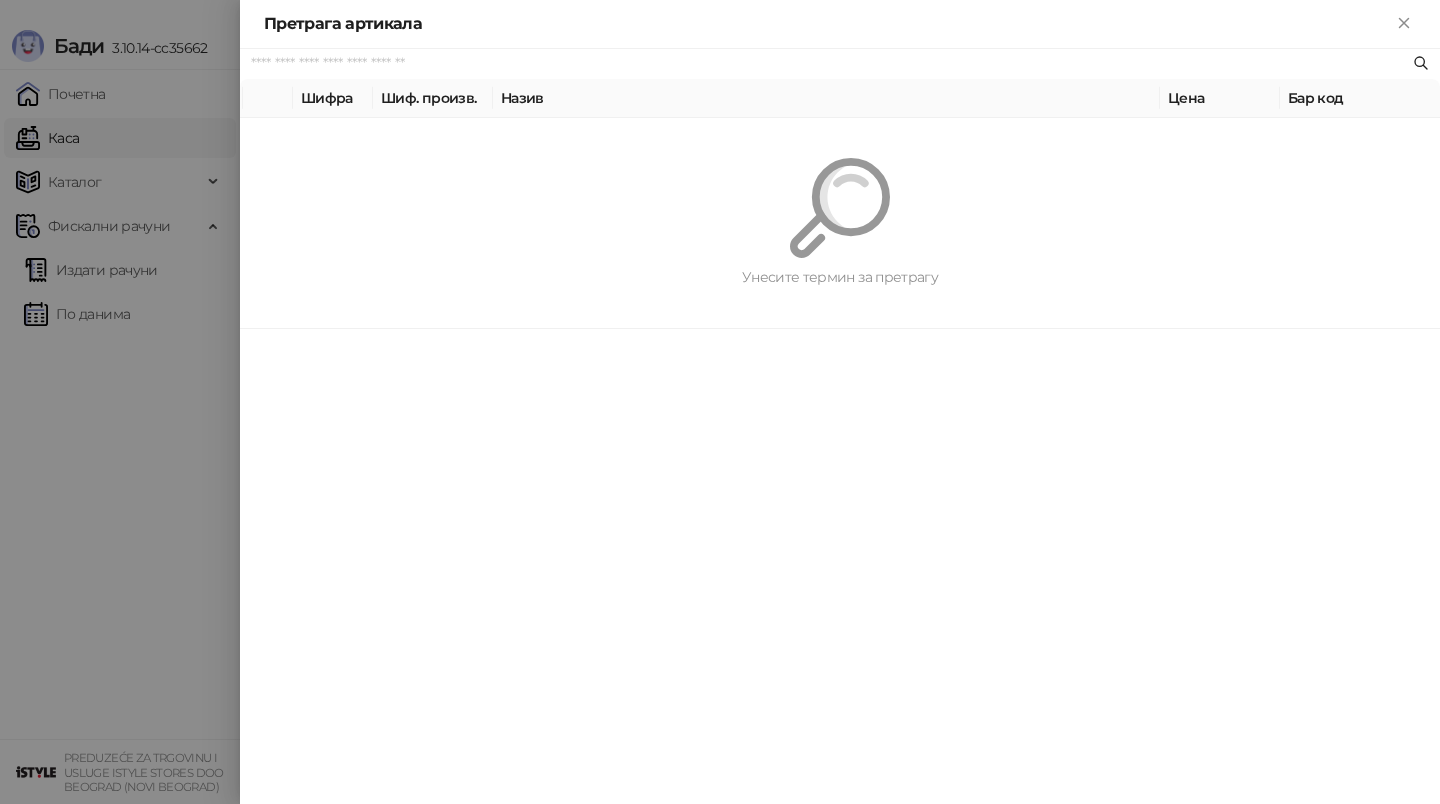 paste on "*********" 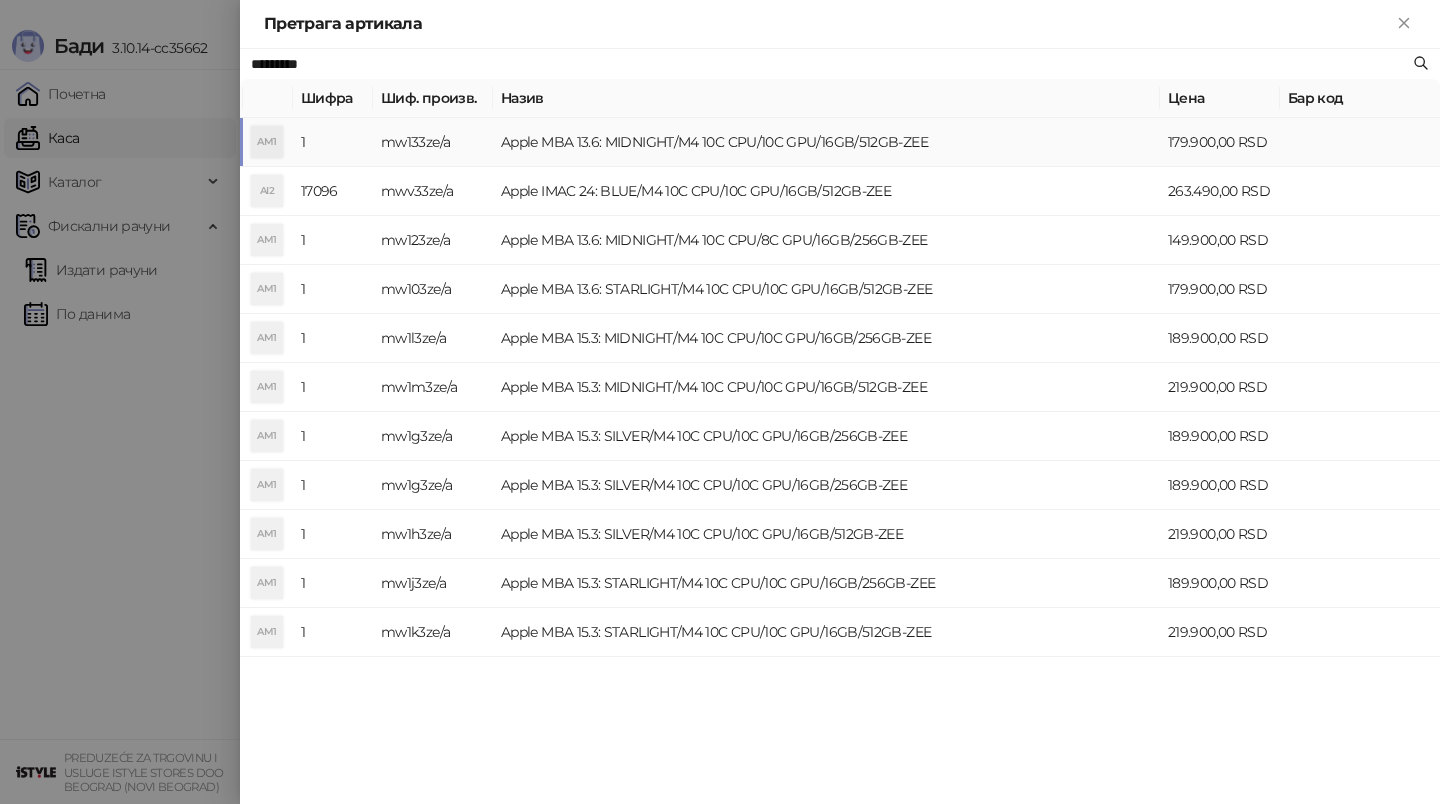 click on "Apple MBA 13.6: MIDNIGHT/M4 10C CPU/10C GPU/16GB/512GB-ZEE" at bounding box center (826, 142) 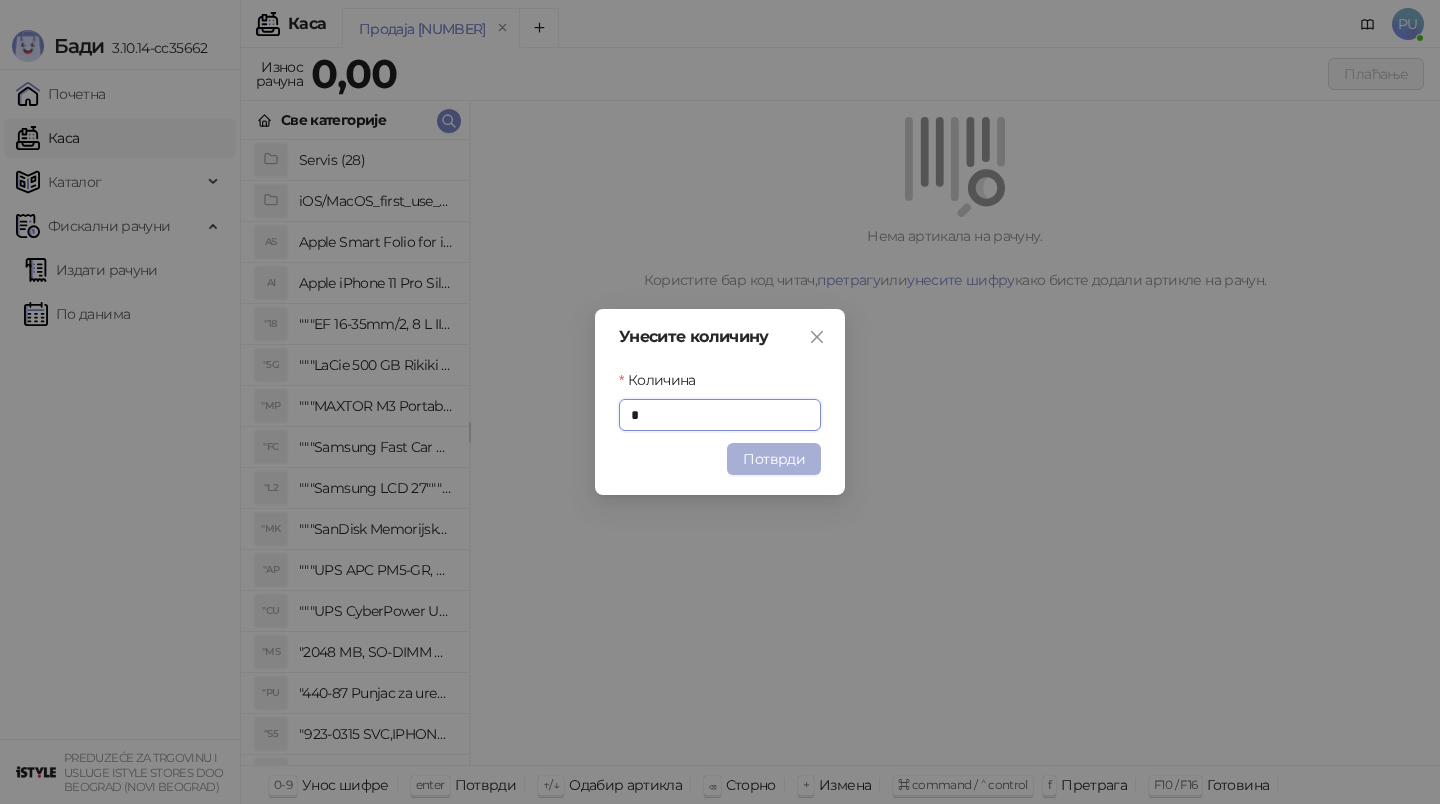 click on "Потврди" at bounding box center (774, 459) 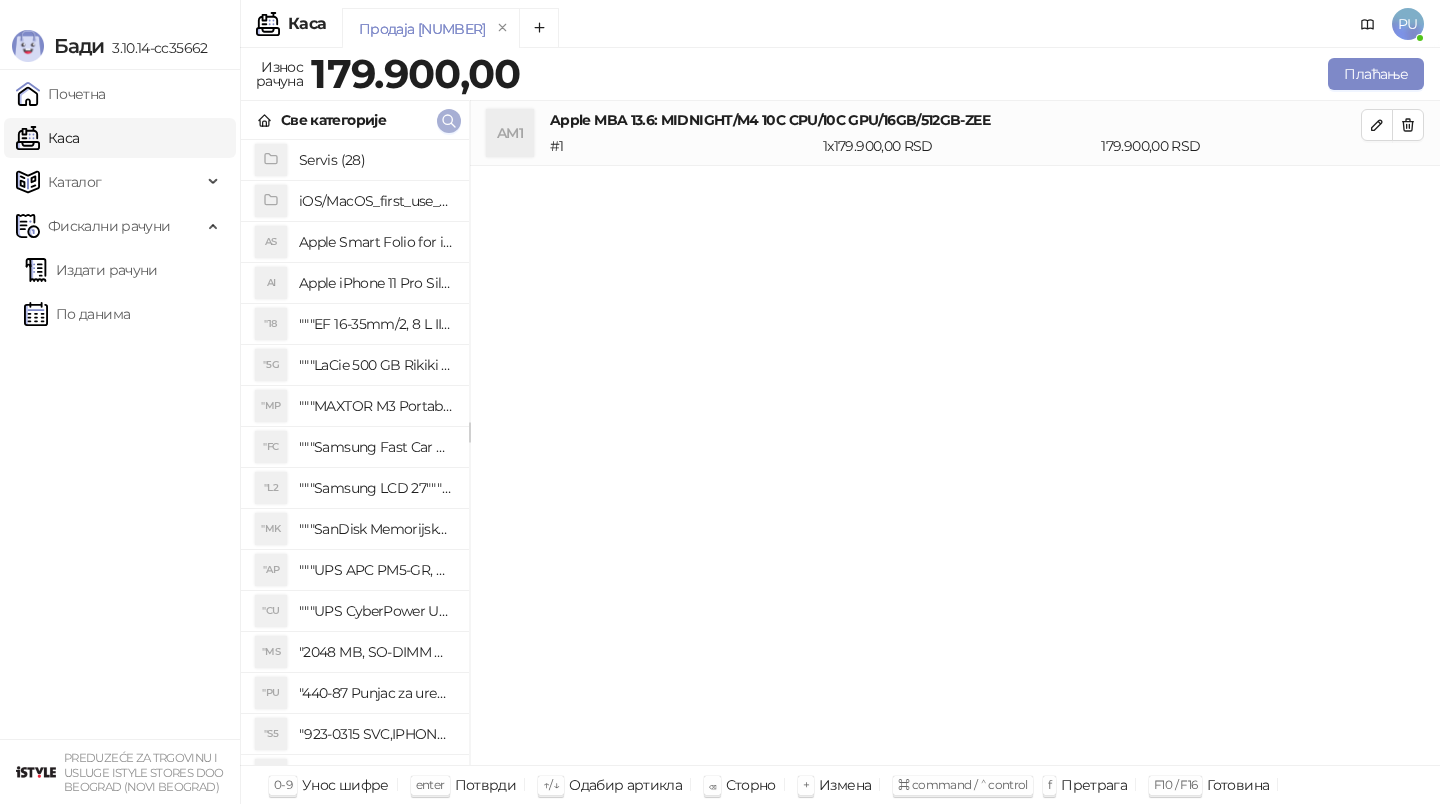 click at bounding box center (449, 121) 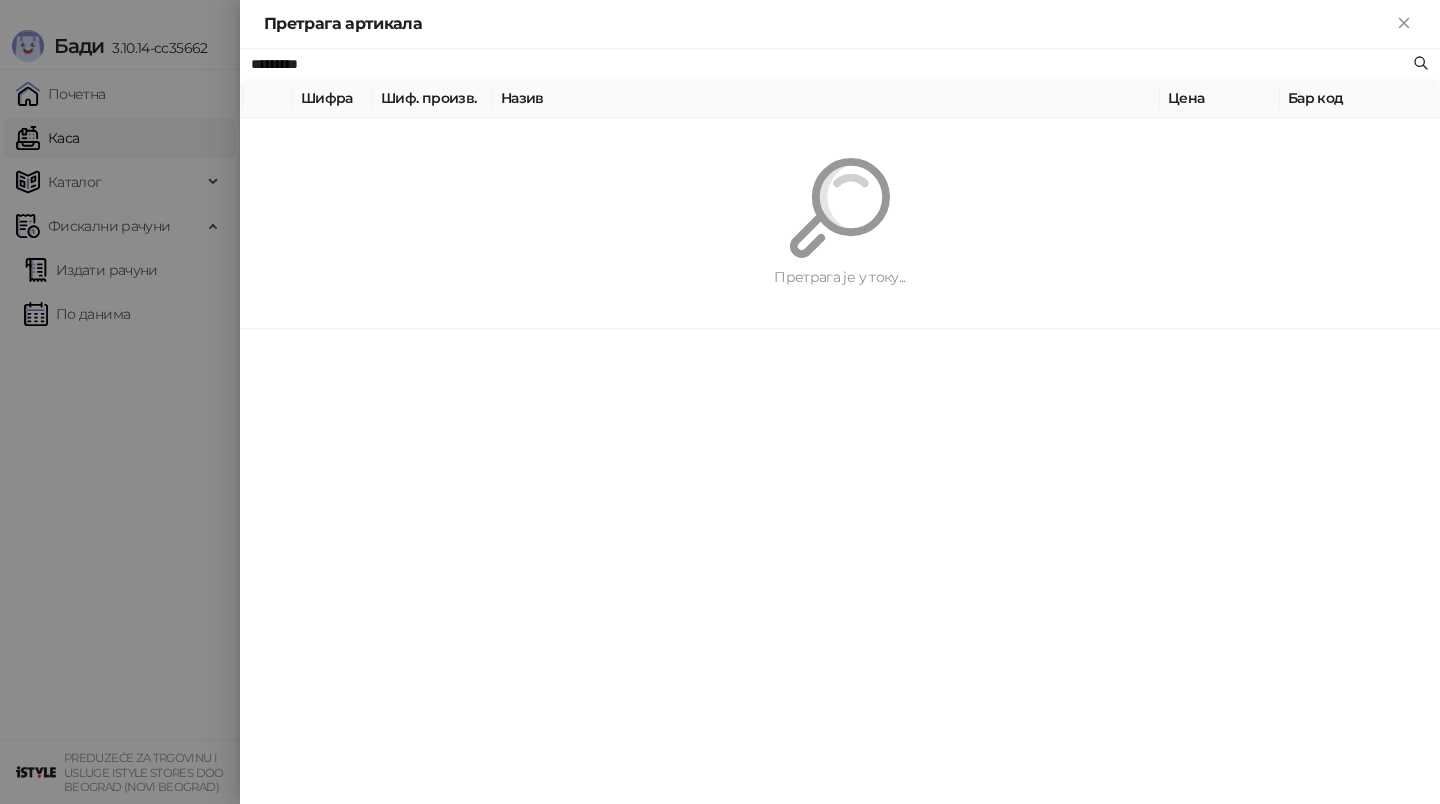paste on "**********" 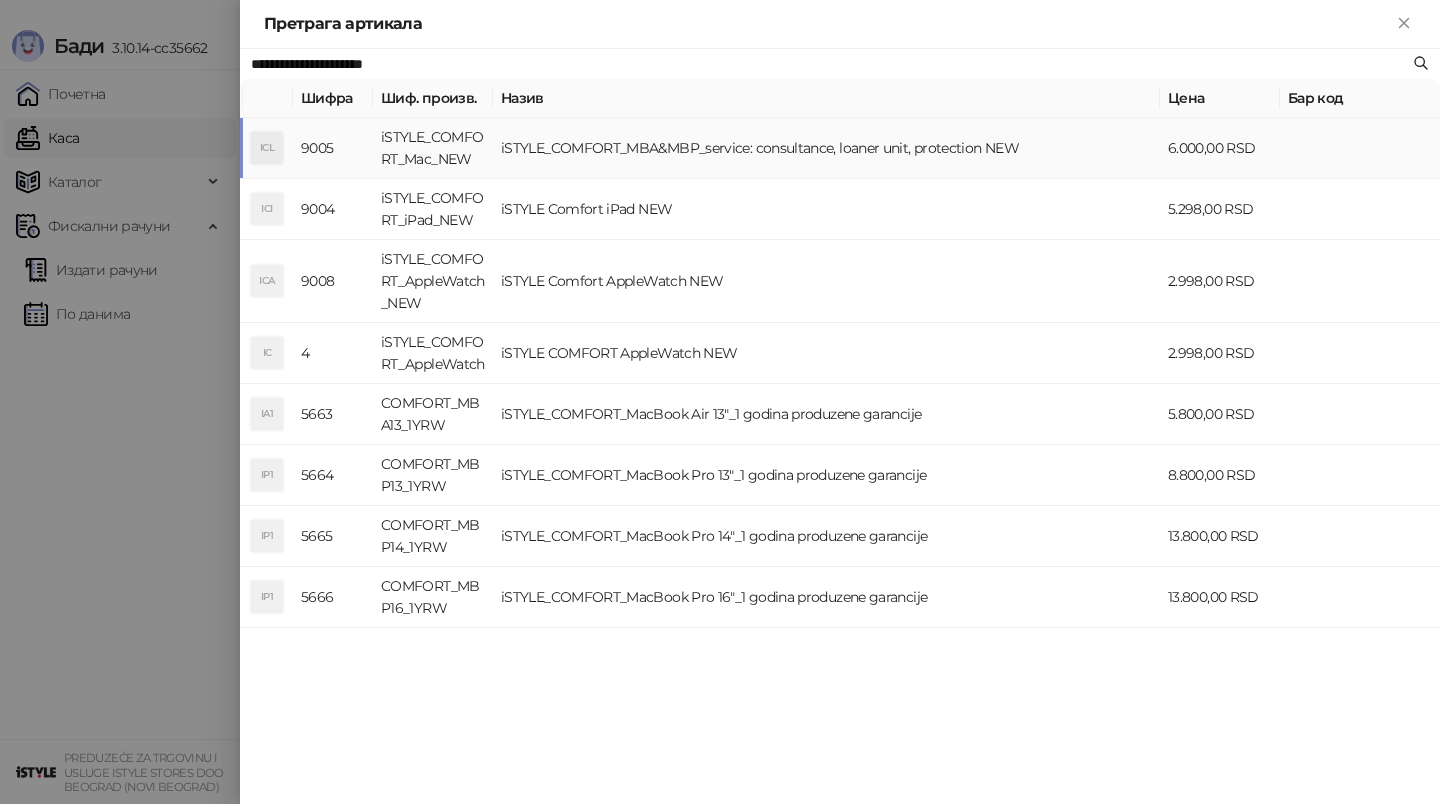 click on "iSTYLE_COMFORT_MBA&MBP_service: consultance, loaner unit, protection NEW" at bounding box center (826, 148) 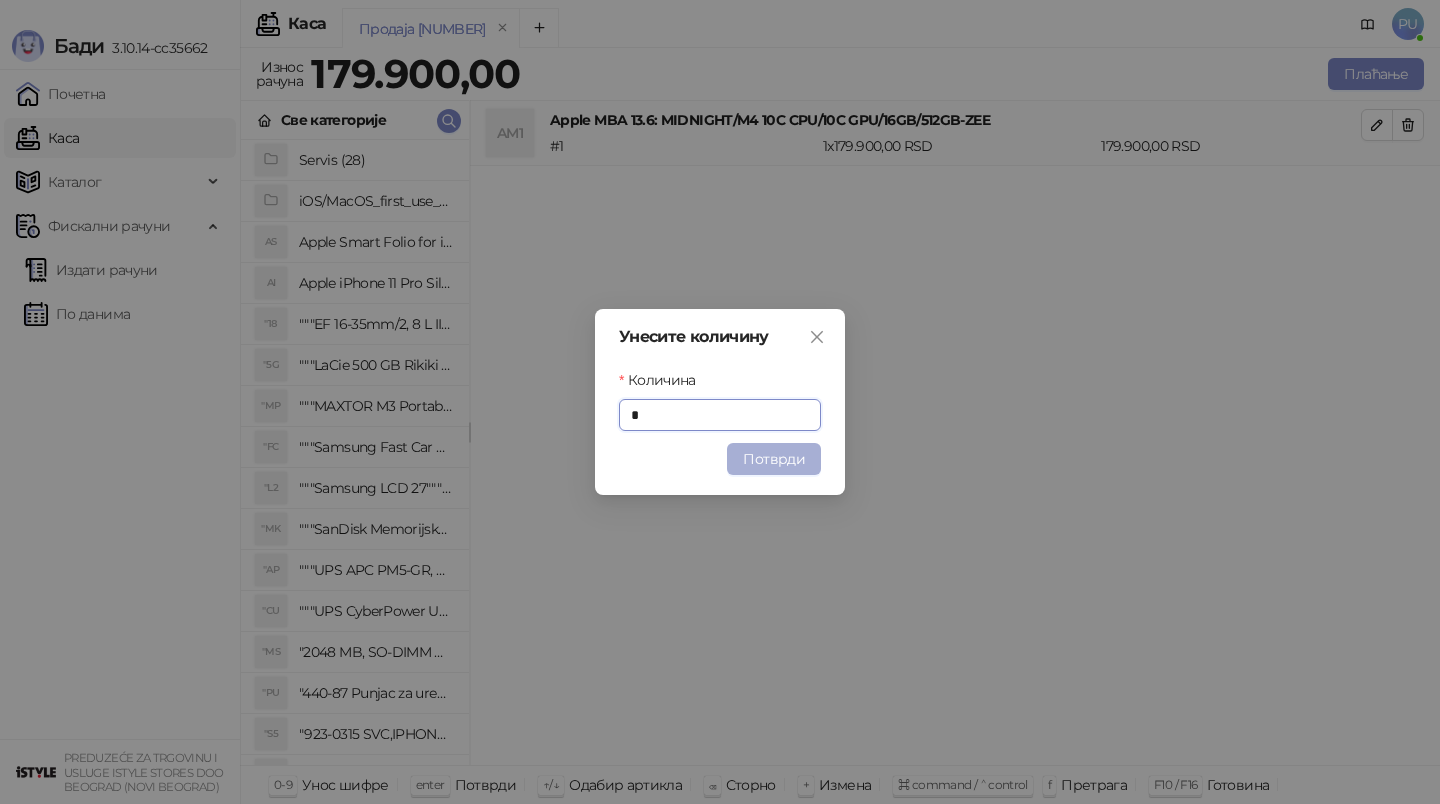 click on "Потврди" at bounding box center (774, 459) 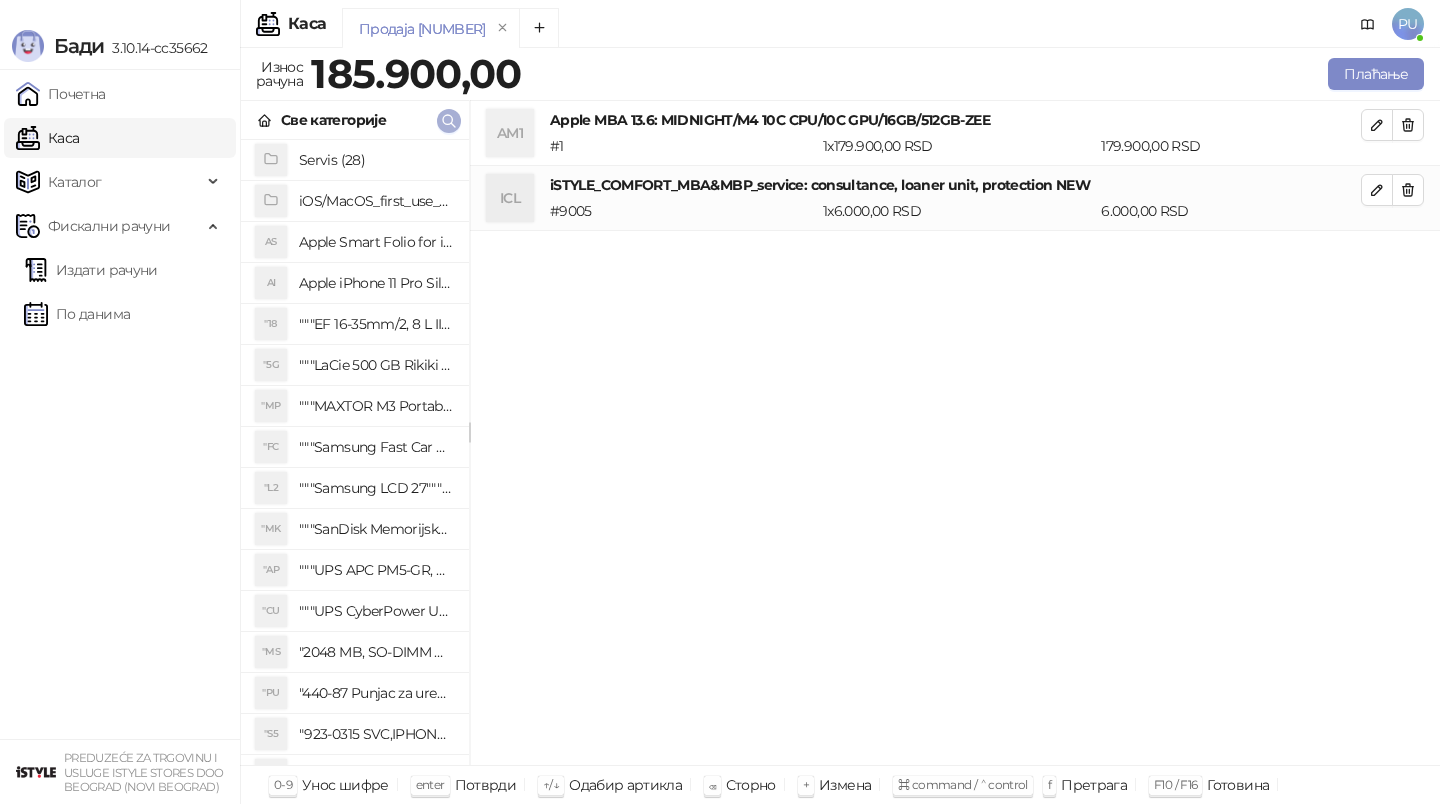 click 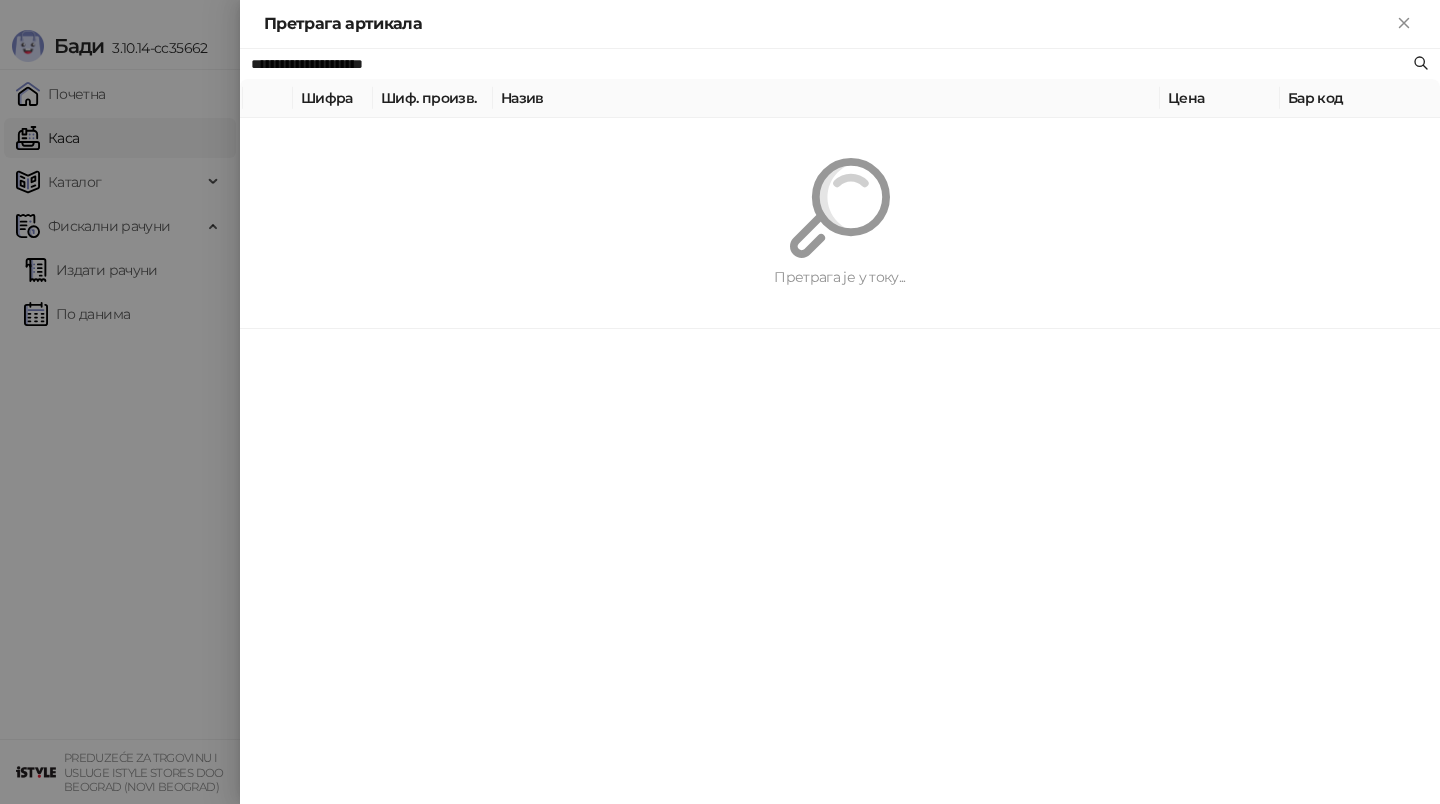 paste 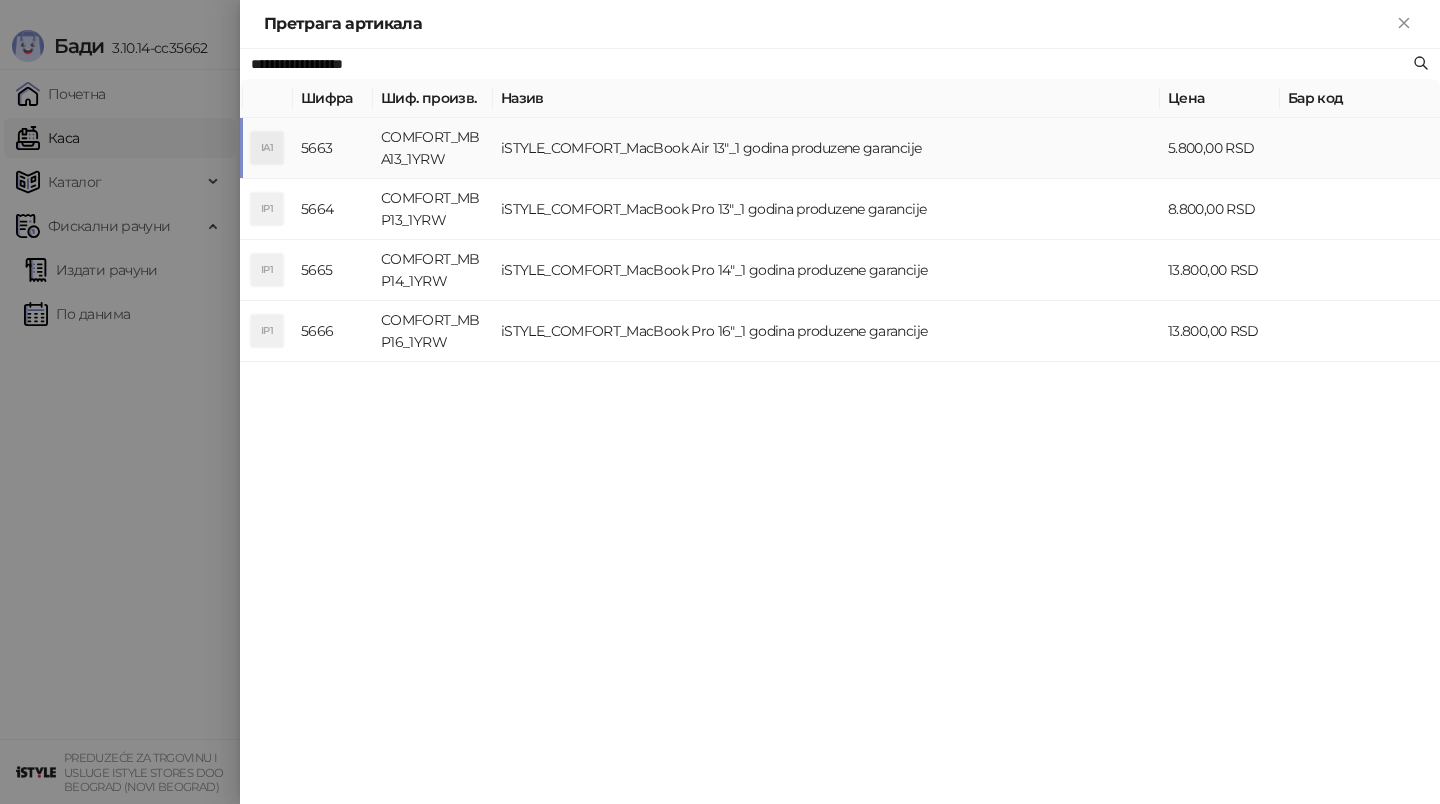 type on "**********" 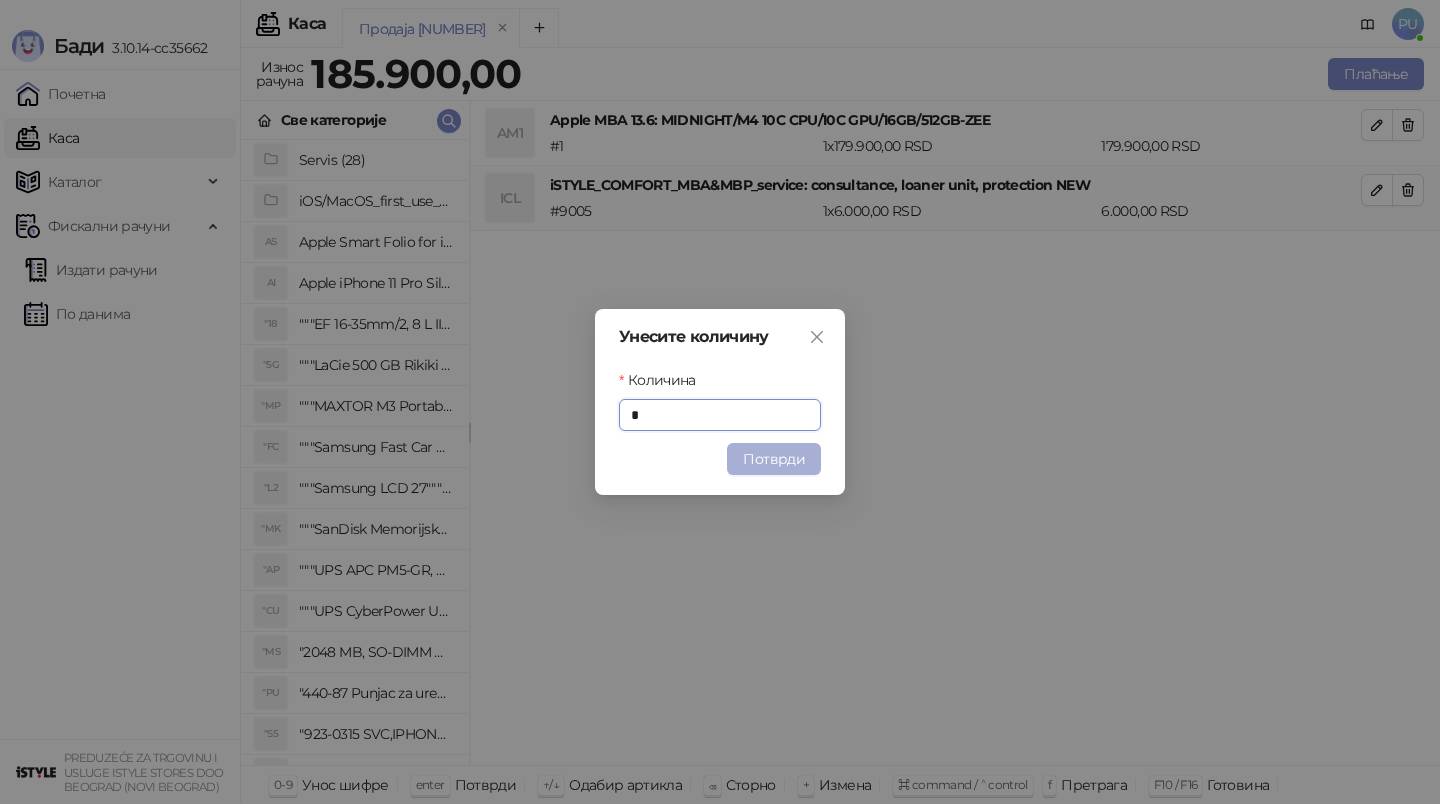 click on "Потврди" at bounding box center [774, 459] 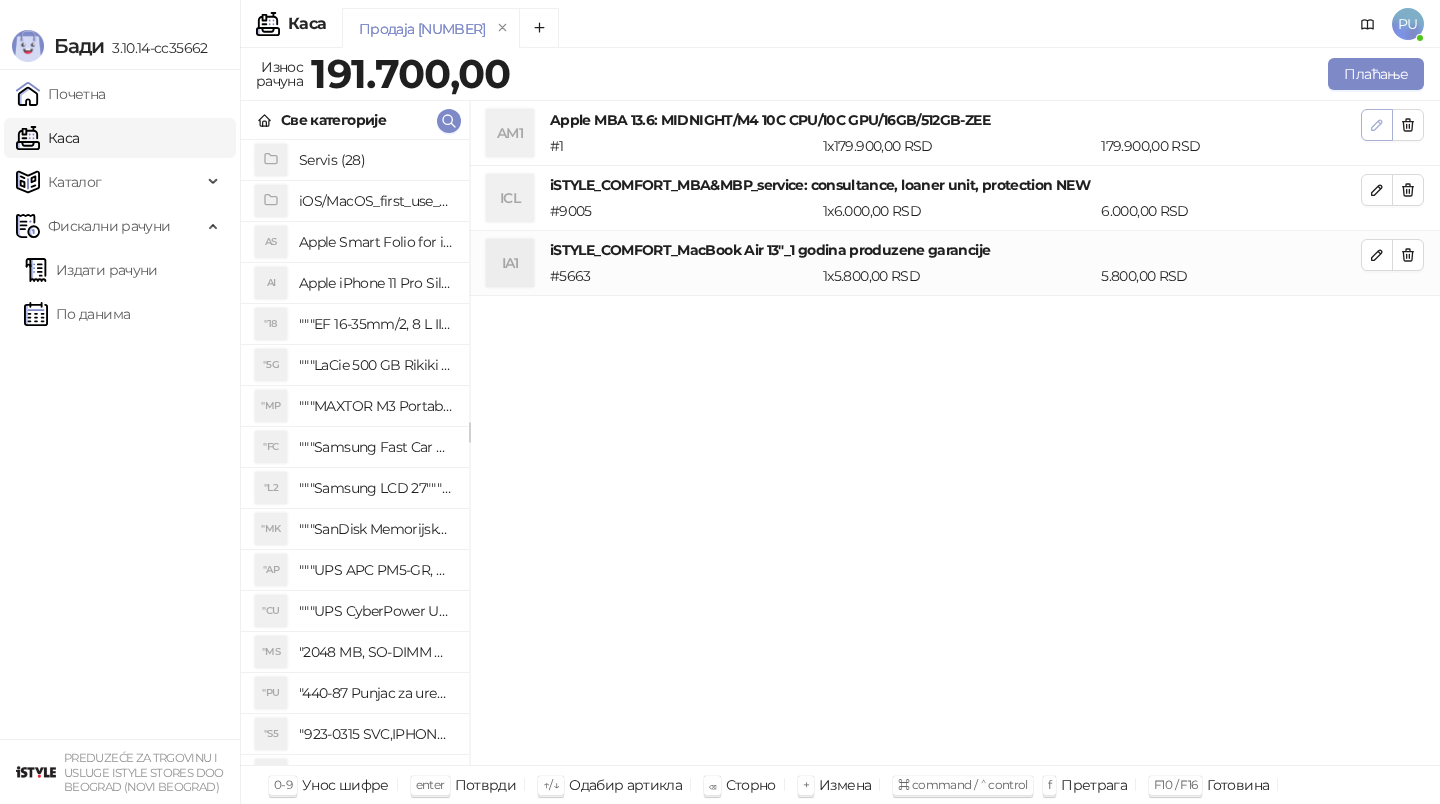 click at bounding box center (1377, 125) 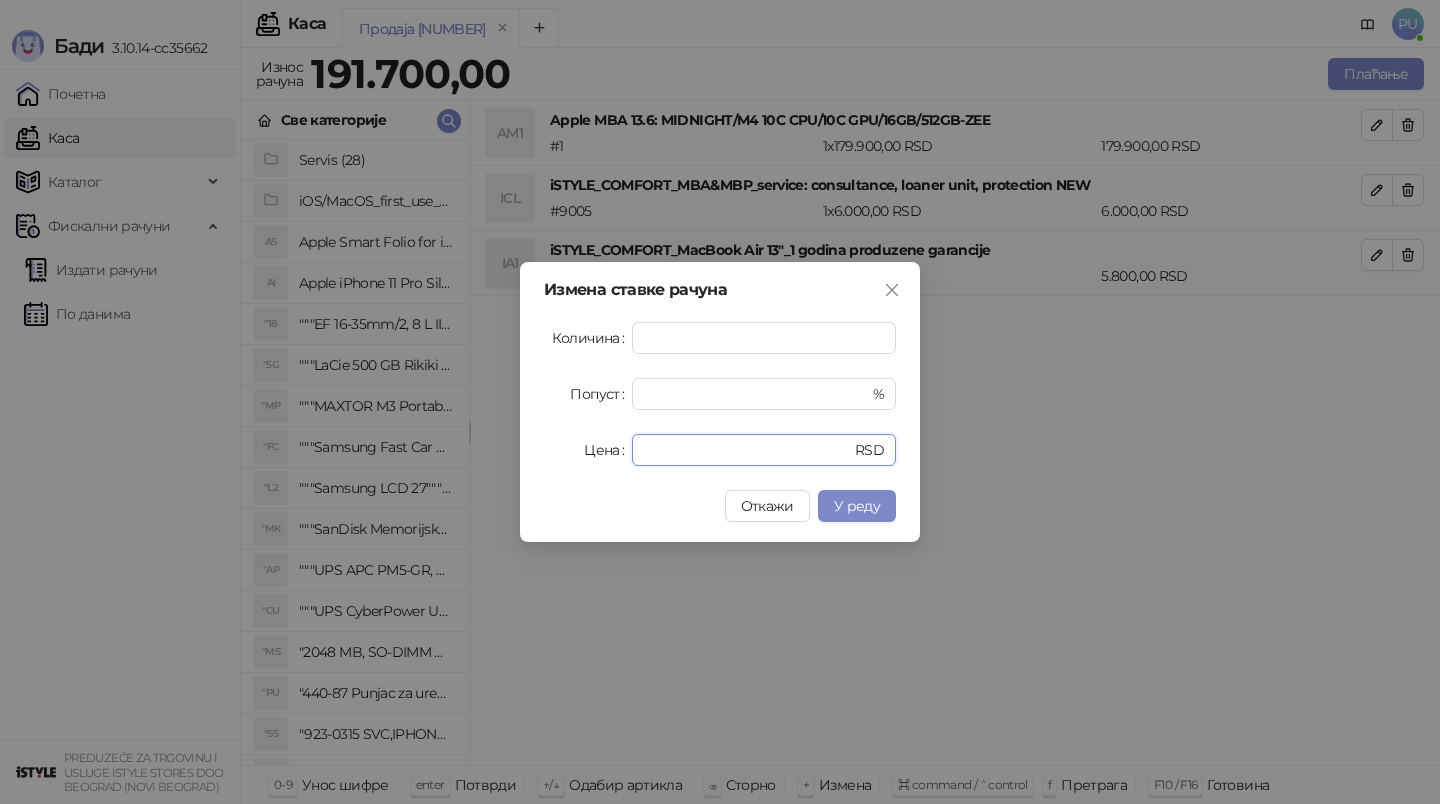 drag, startPoint x: 723, startPoint y: 444, endPoint x: 528, endPoint y: 444, distance: 195 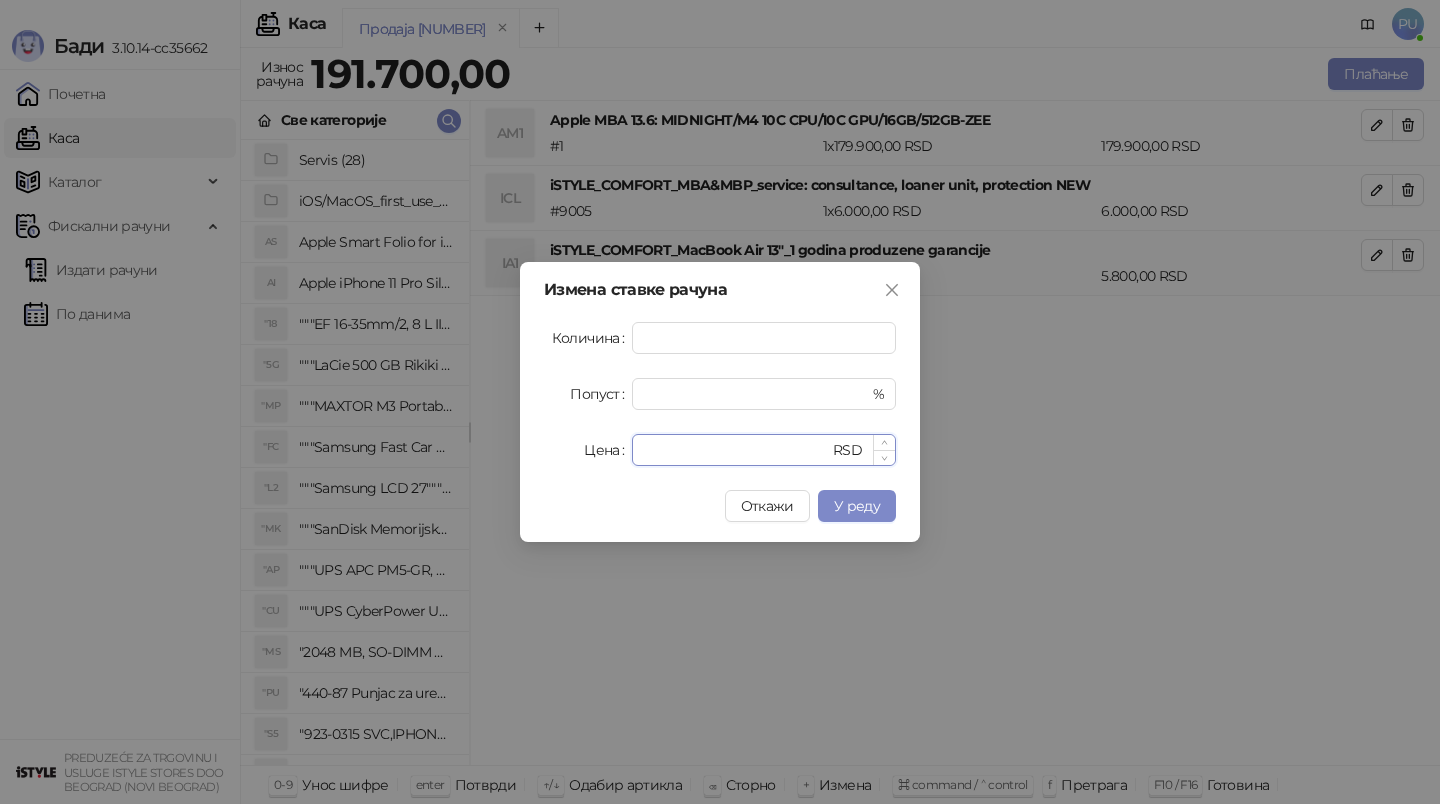 click on "******" at bounding box center (736, 450) 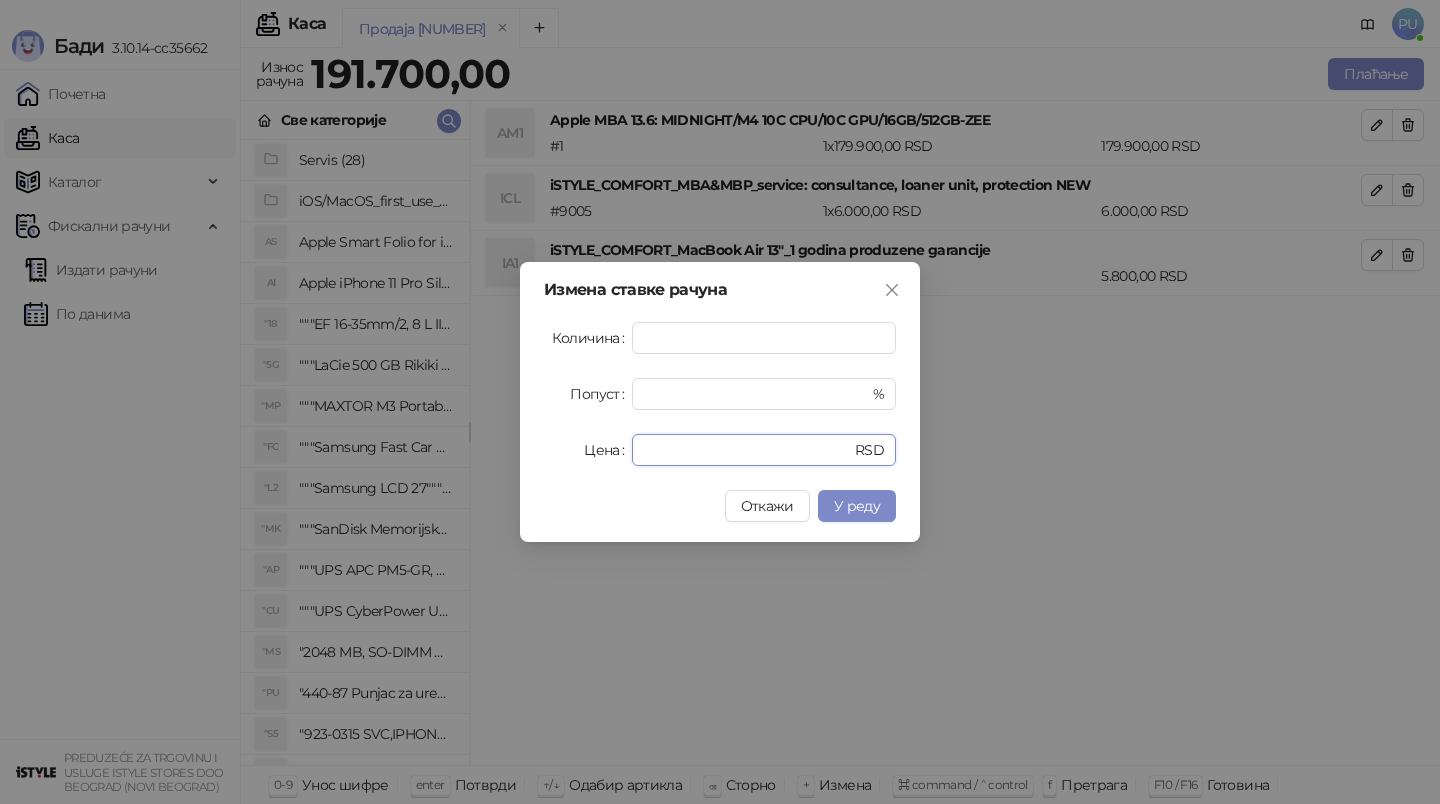 drag, startPoint x: 725, startPoint y: 449, endPoint x: 441, endPoint y: 454, distance: 284.044 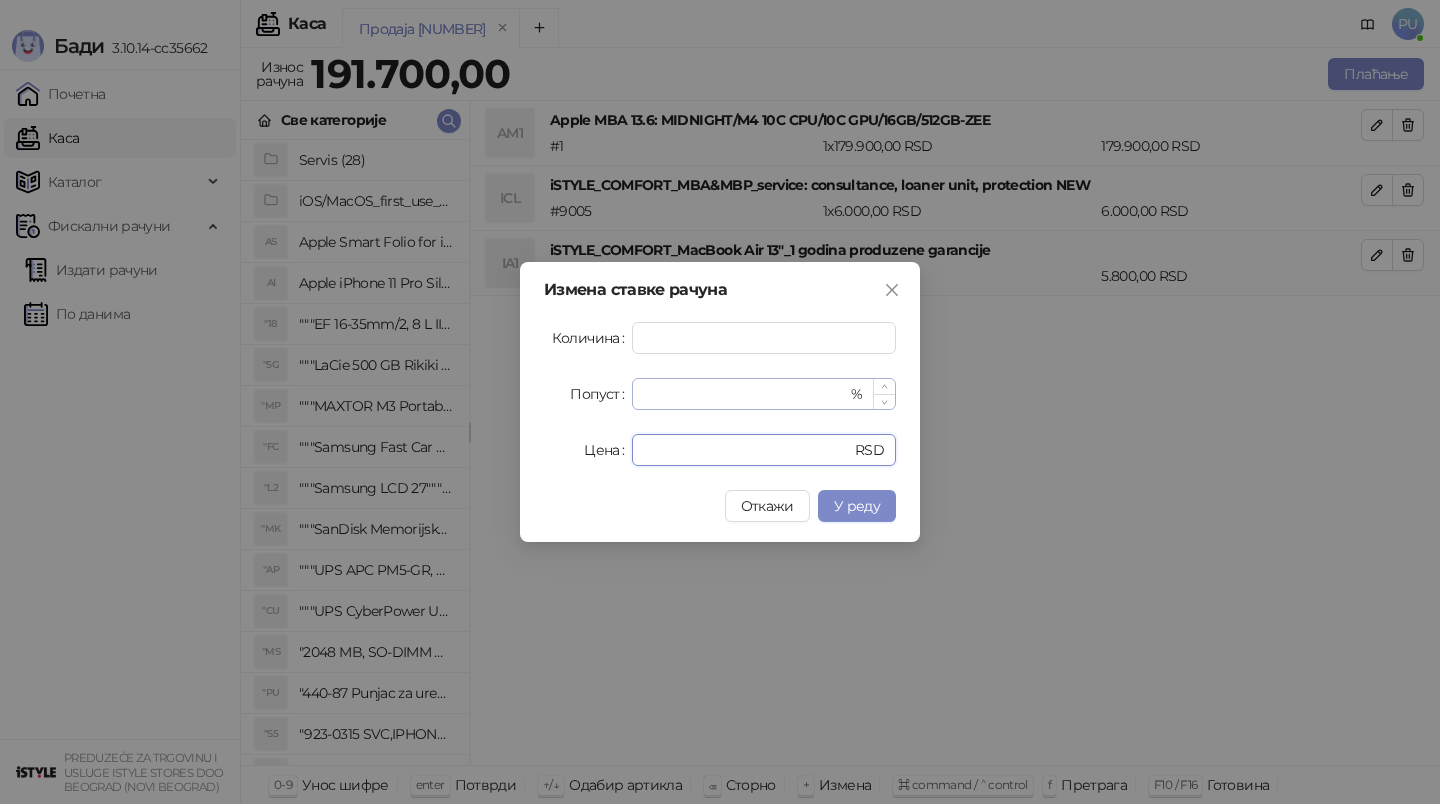 type on "******" 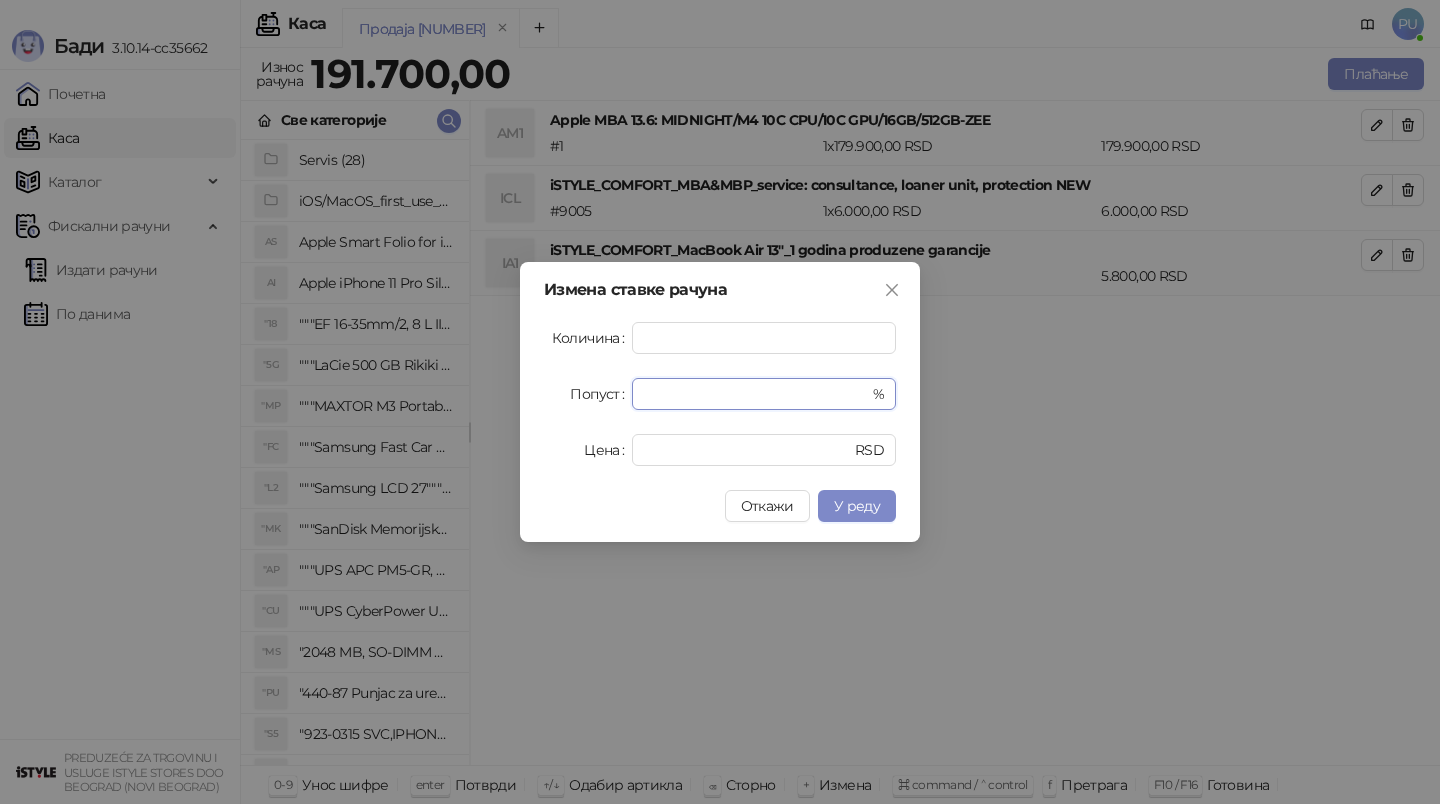drag, startPoint x: 668, startPoint y: 399, endPoint x: 532, endPoint y: 399, distance: 136 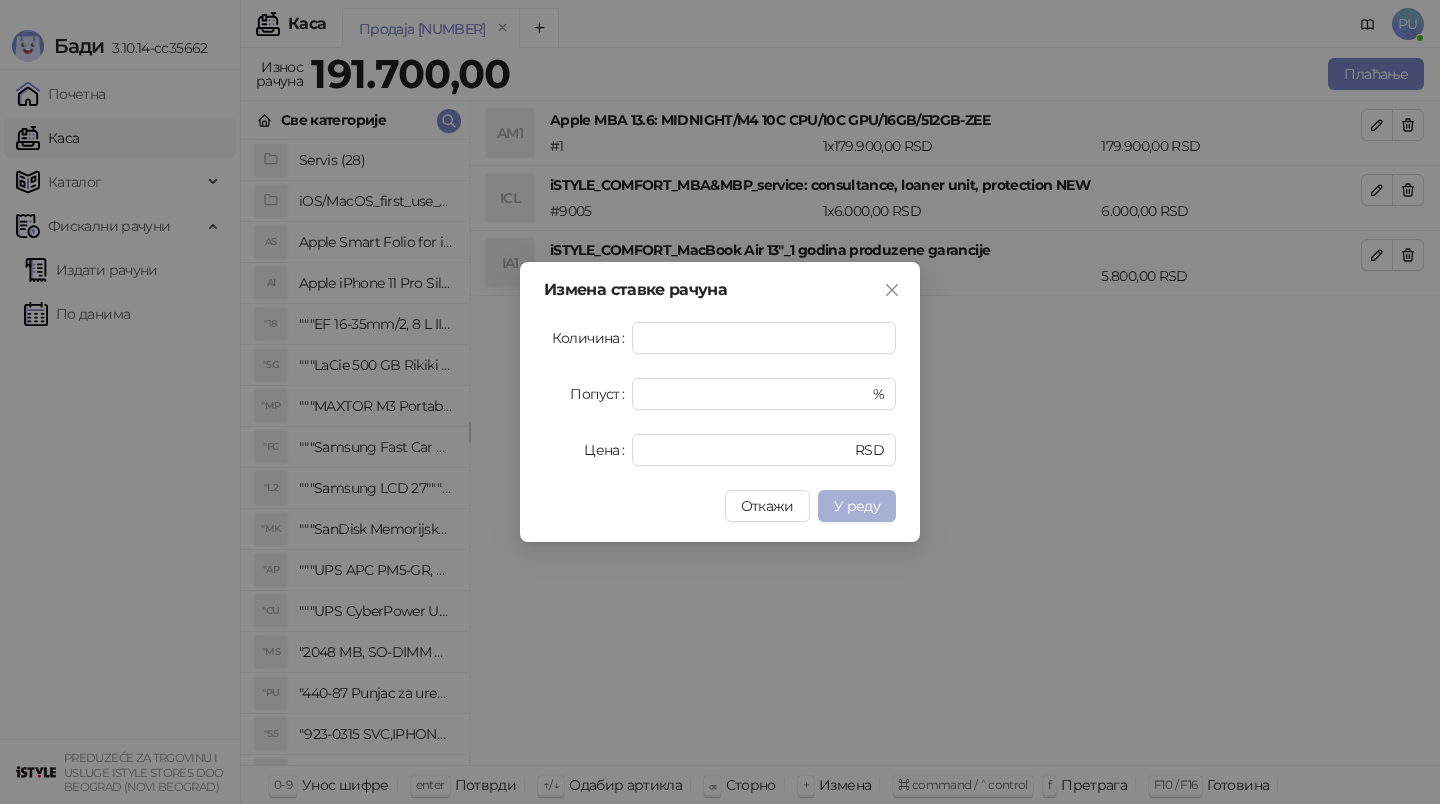 click on "У реду" at bounding box center [857, 506] 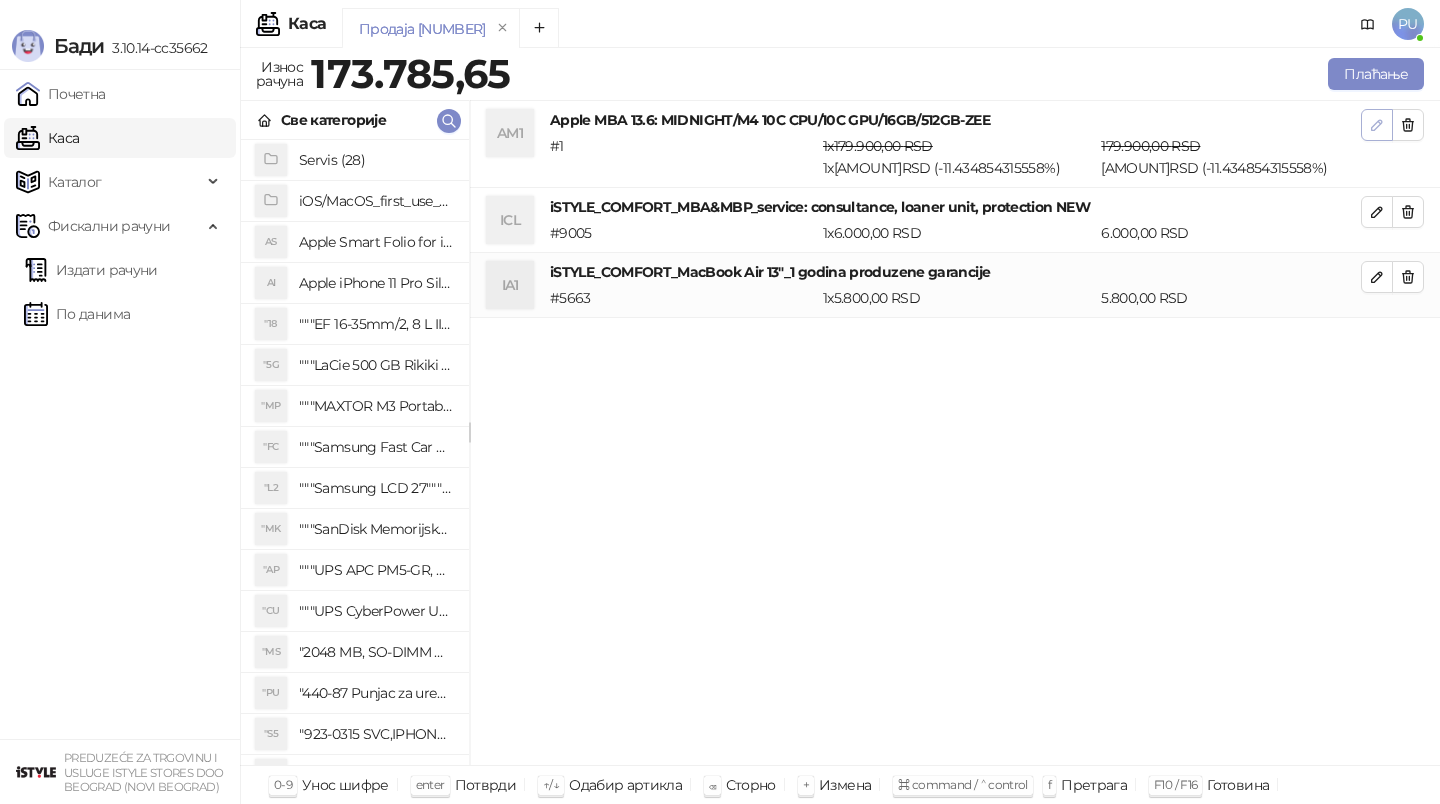 click 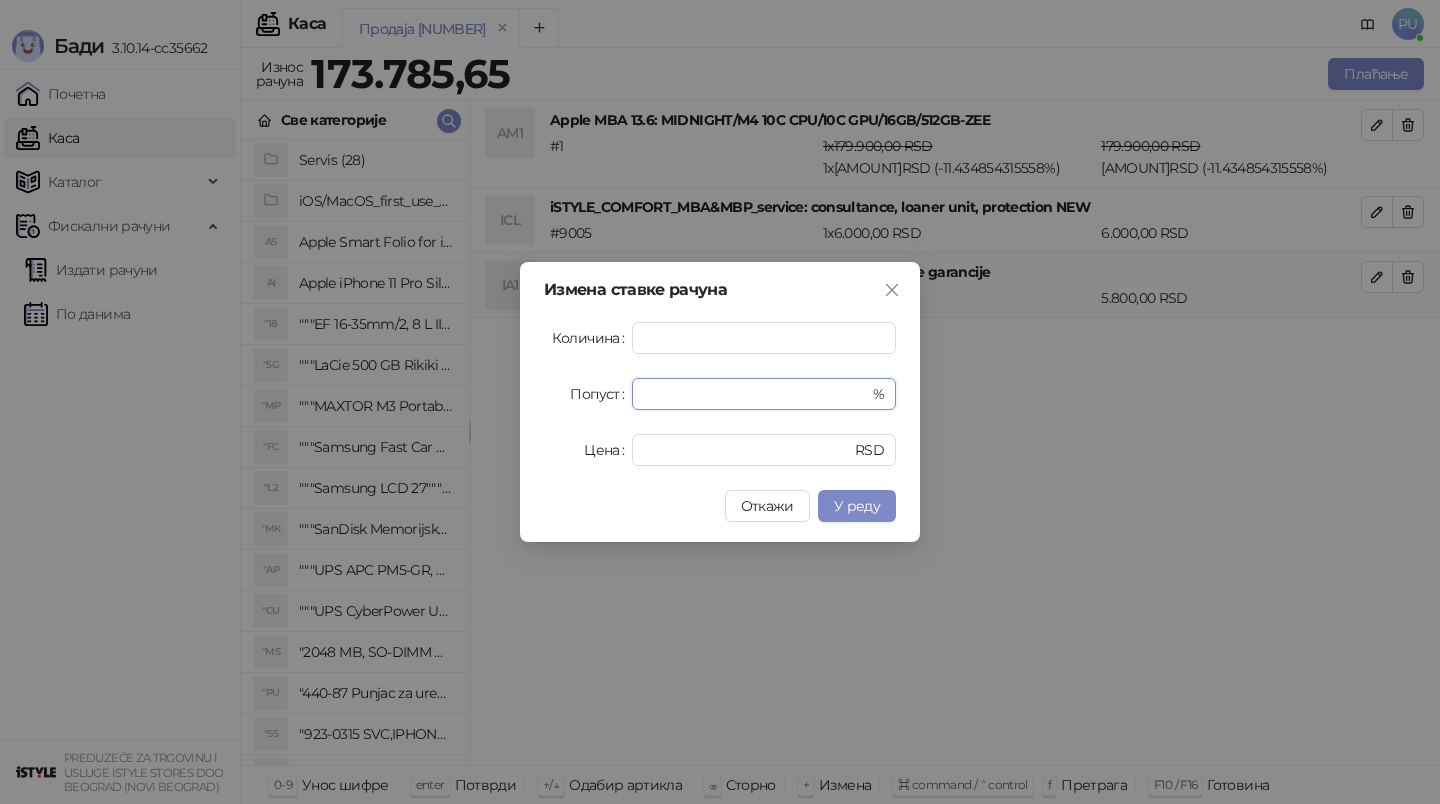 drag, startPoint x: 757, startPoint y: 394, endPoint x: 505, endPoint y: 394, distance: 252 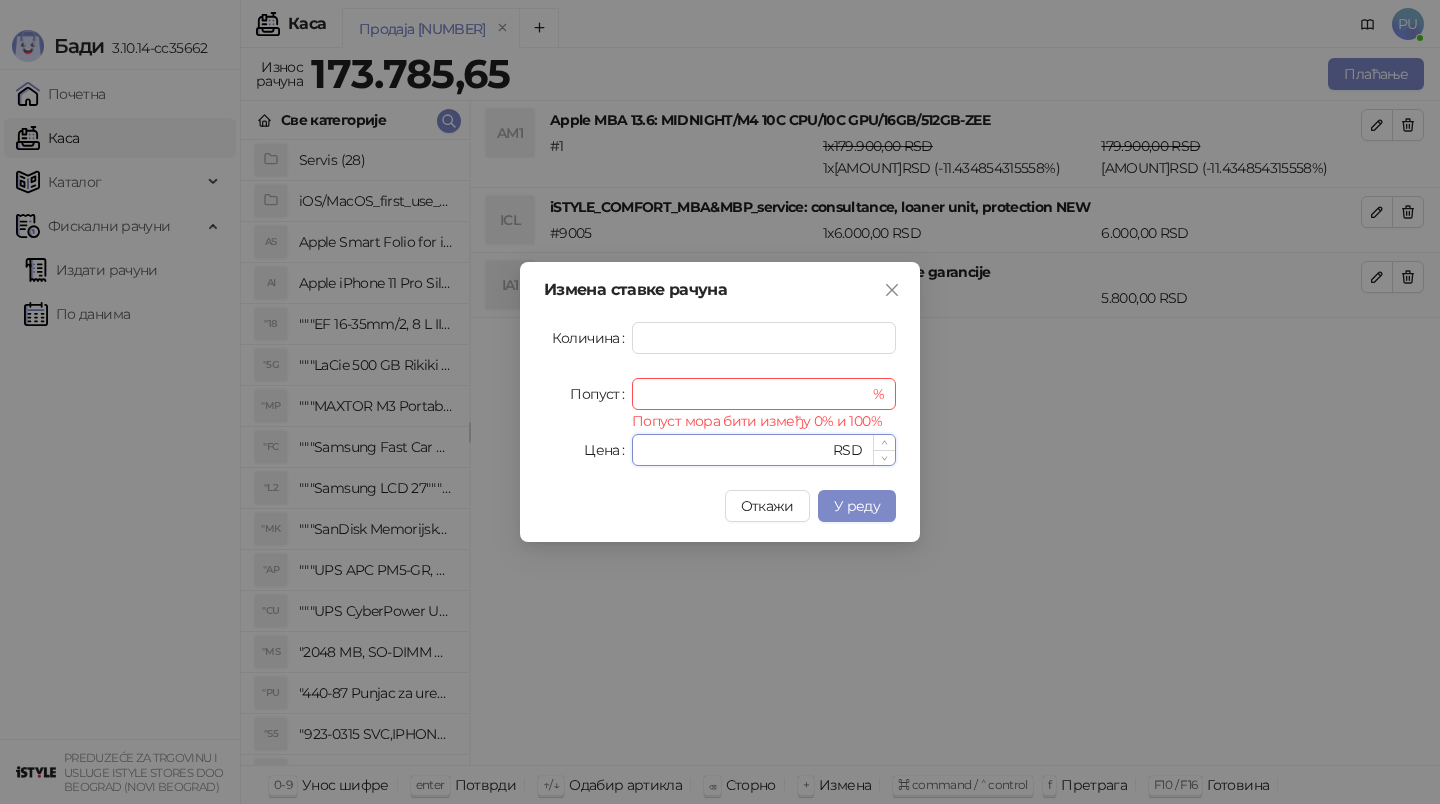 type on "******" 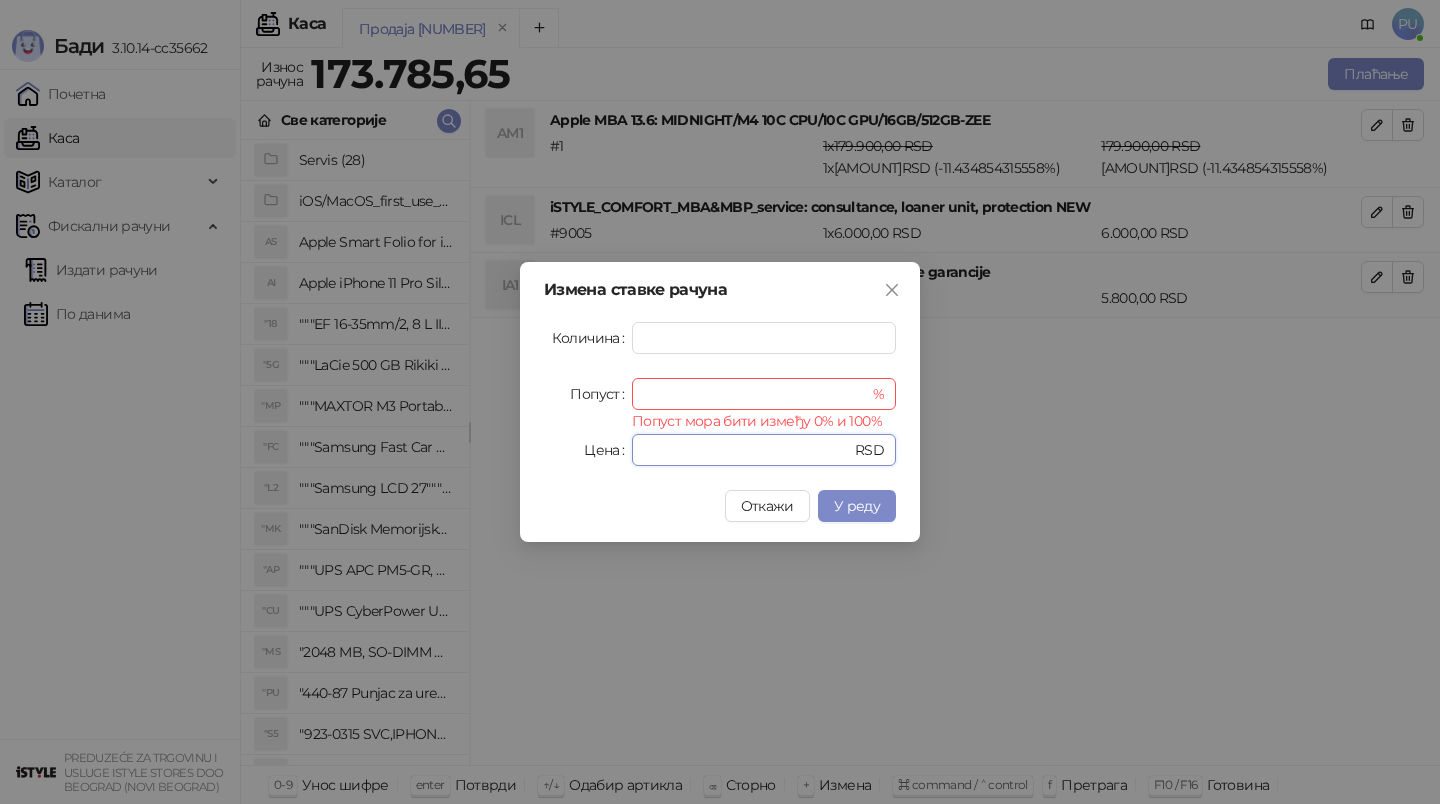 drag, startPoint x: 708, startPoint y: 452, endPoint x: 536, endPoint y: 452, distance: 172 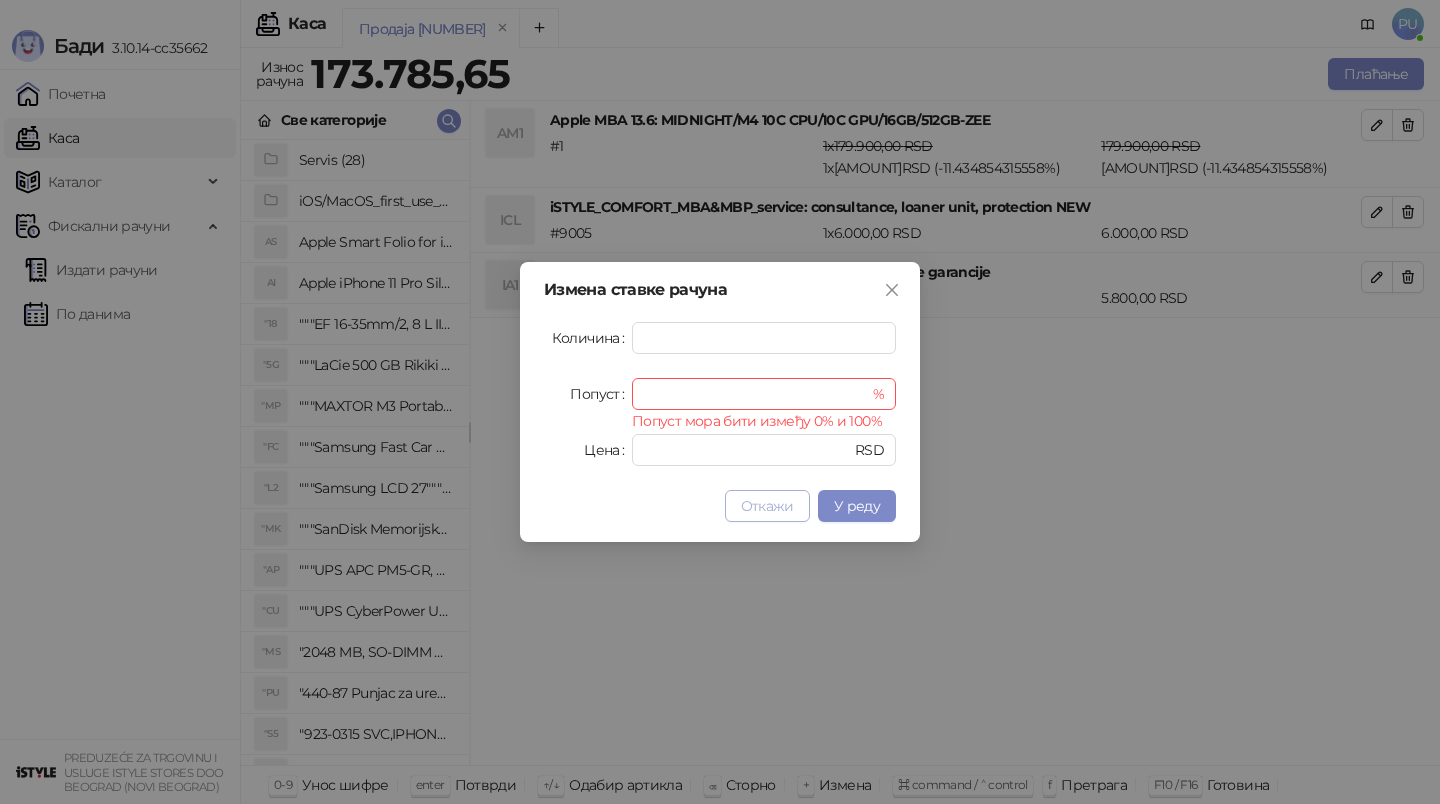 type on "******" 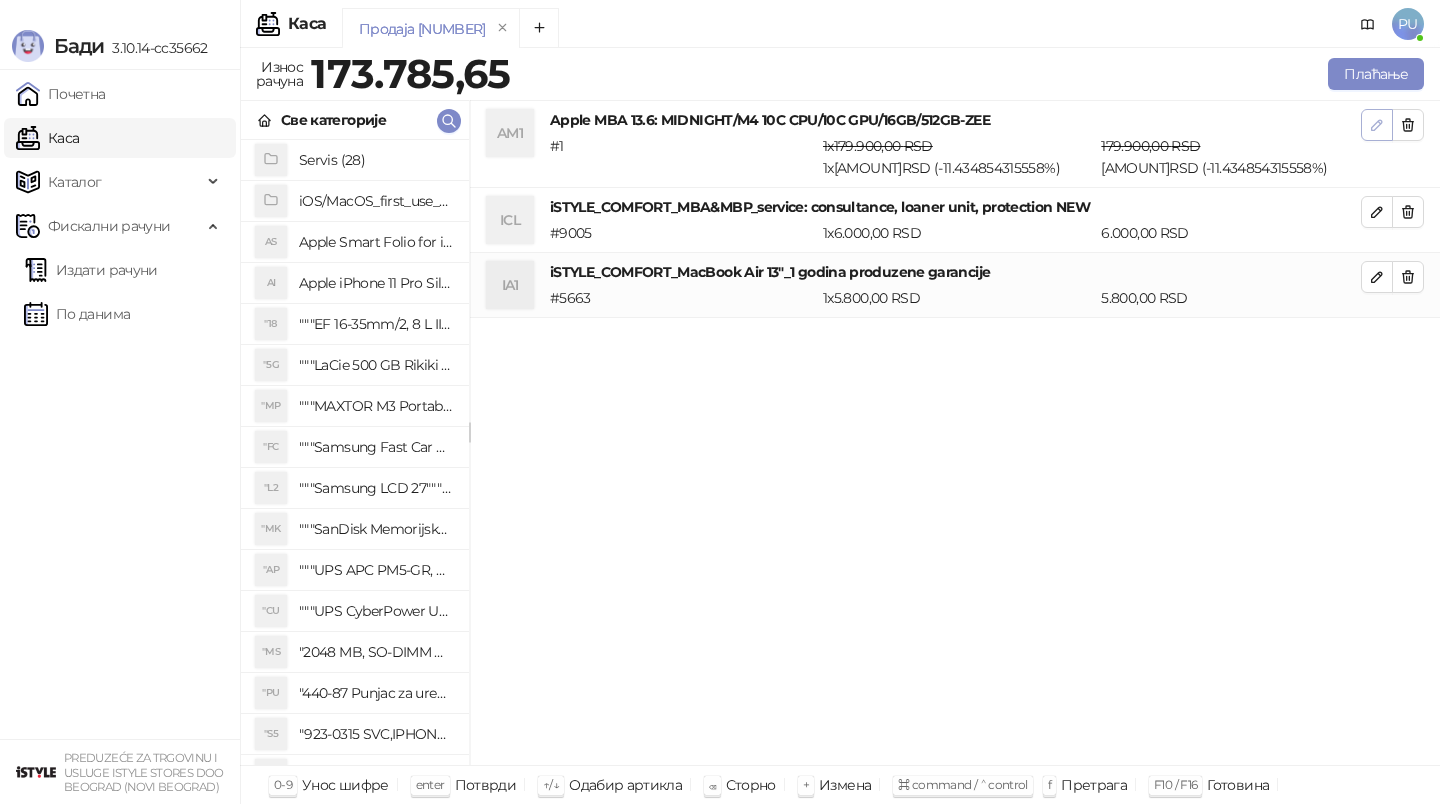click at bounding box center [1377, 125] 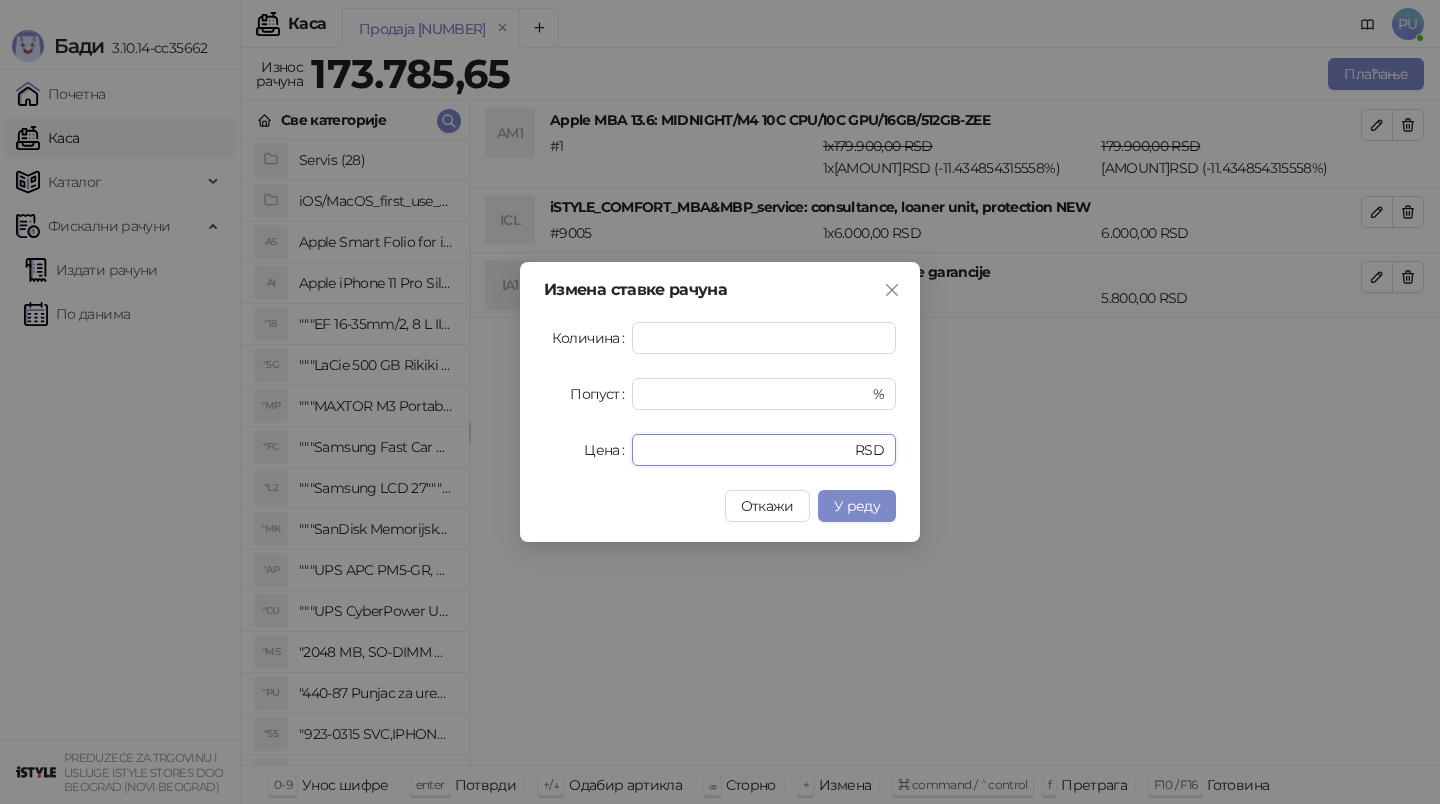 drag, startPoint x: 668, startPoint y: 454, endPoint x: 539, endPoint y: 454, distance: 129 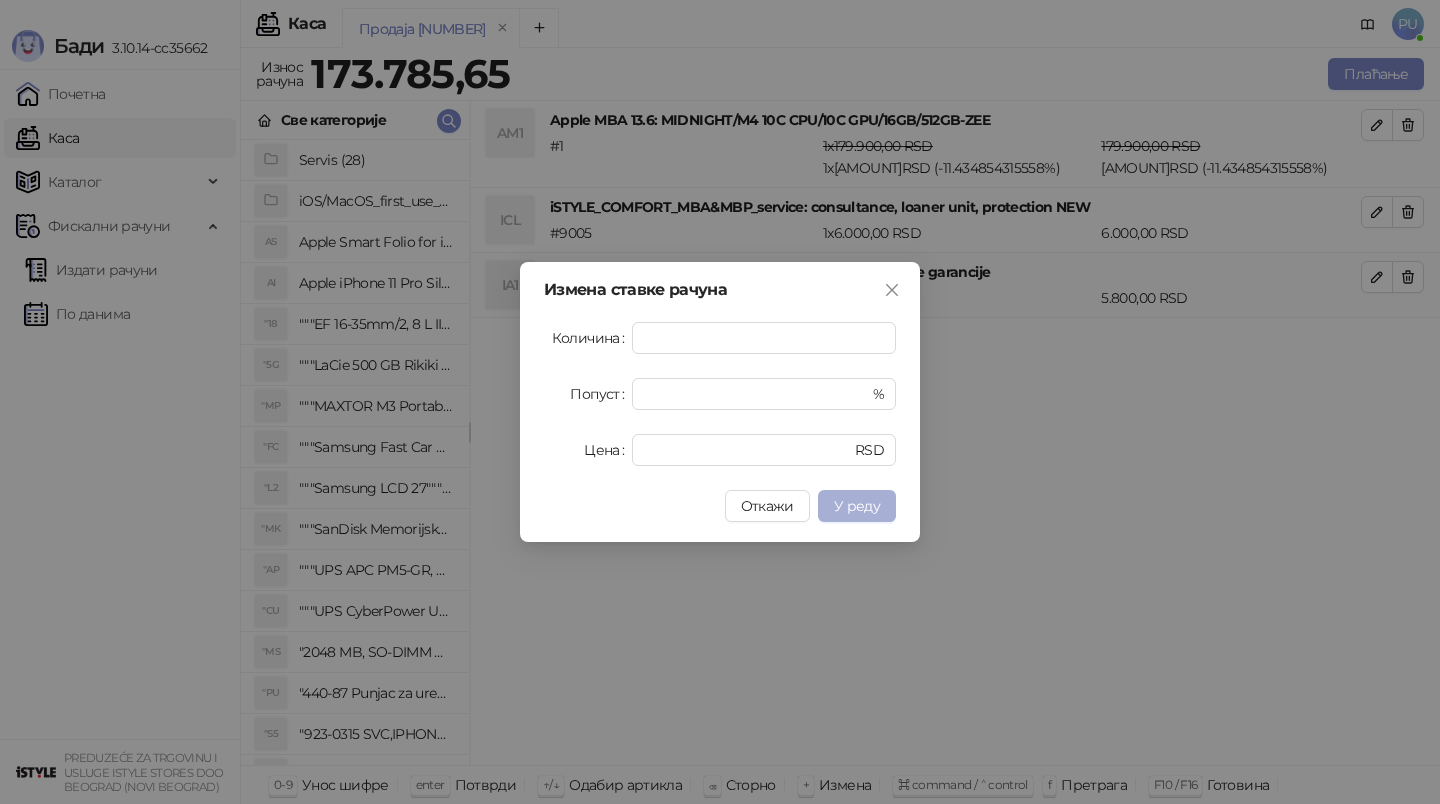 type on "******" 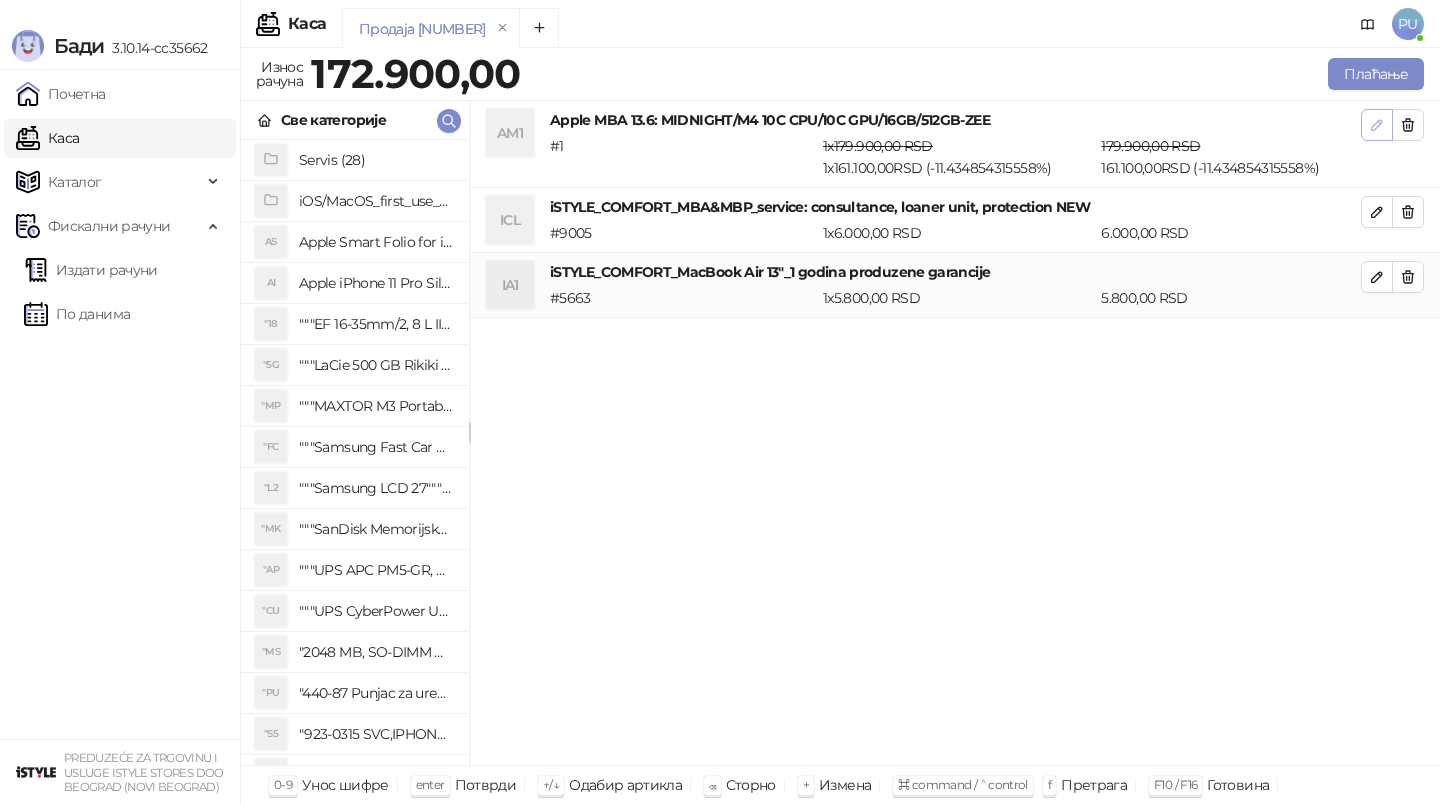 click 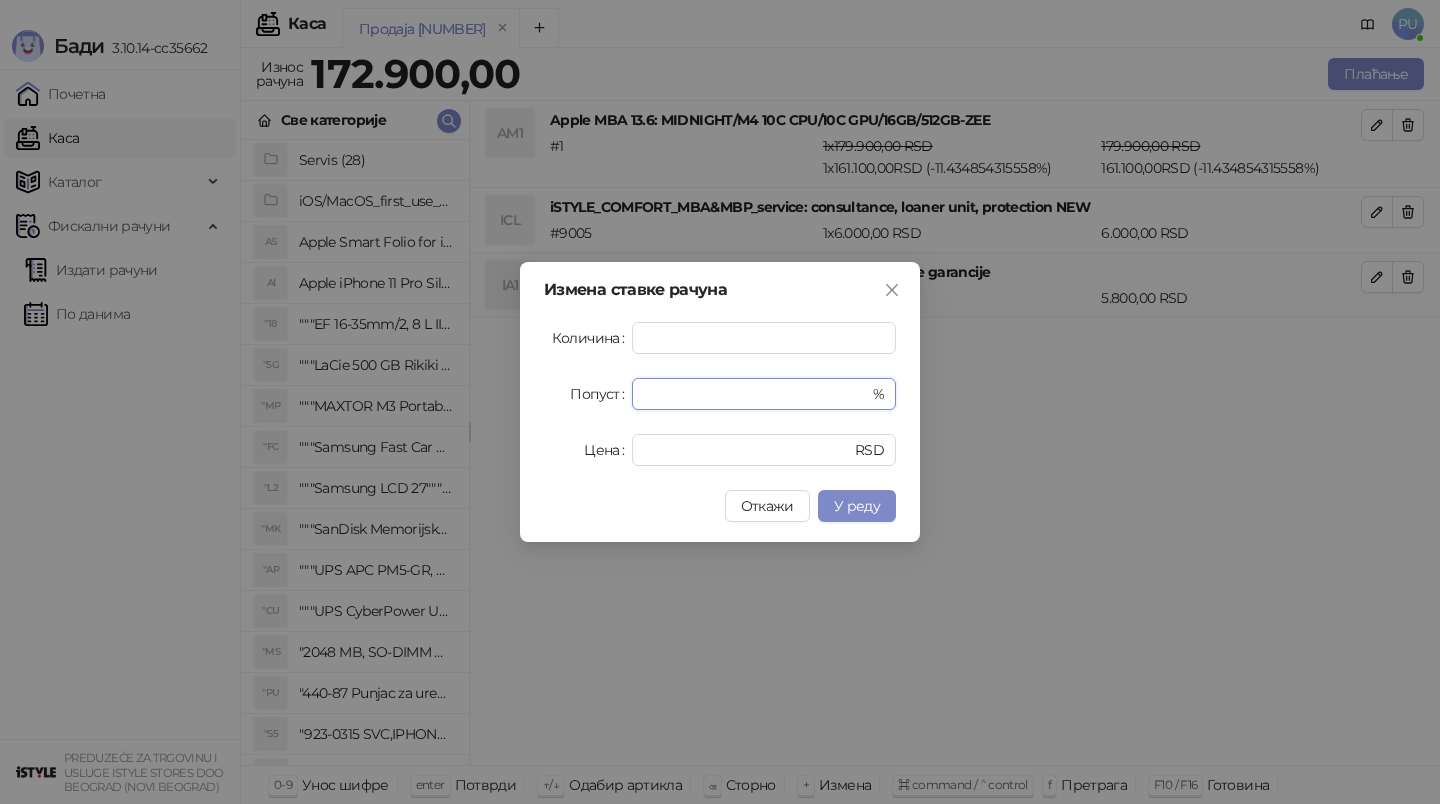 drag, startPoint x: 770, startPoint y: 393, endPoint x: 462, endPoint y: 393, distance: 308 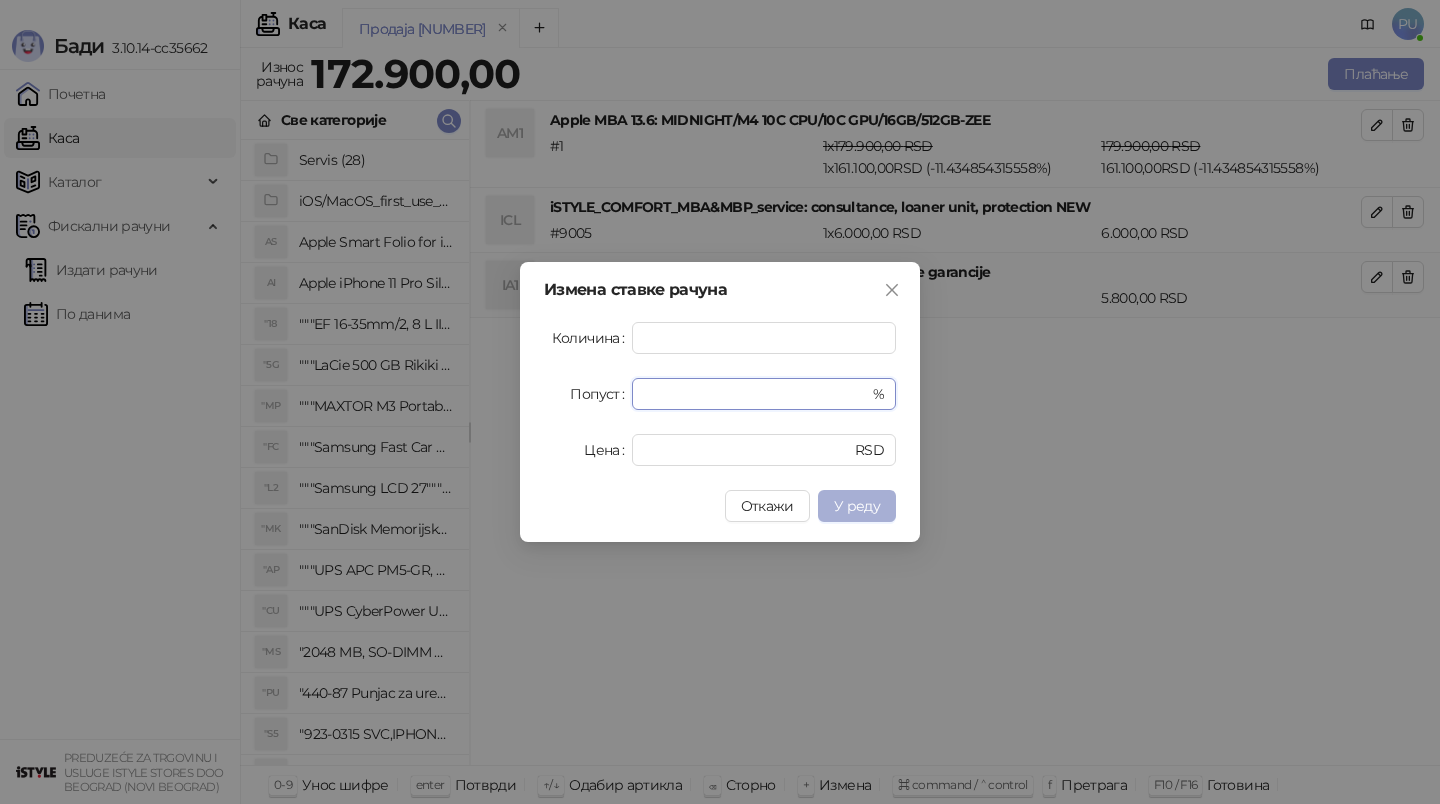type on "**********" 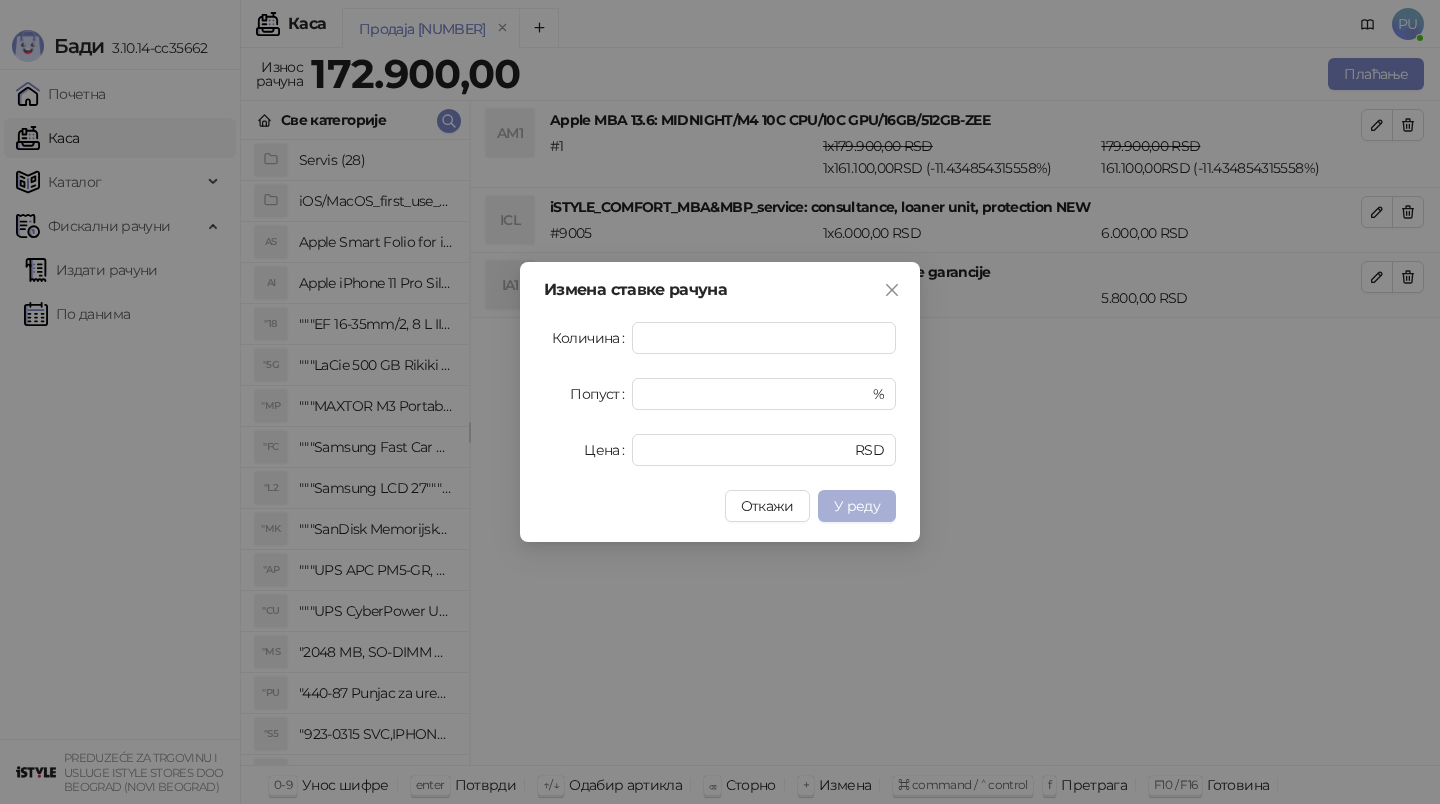 click on "У реду" at bounding box center (857, 506) 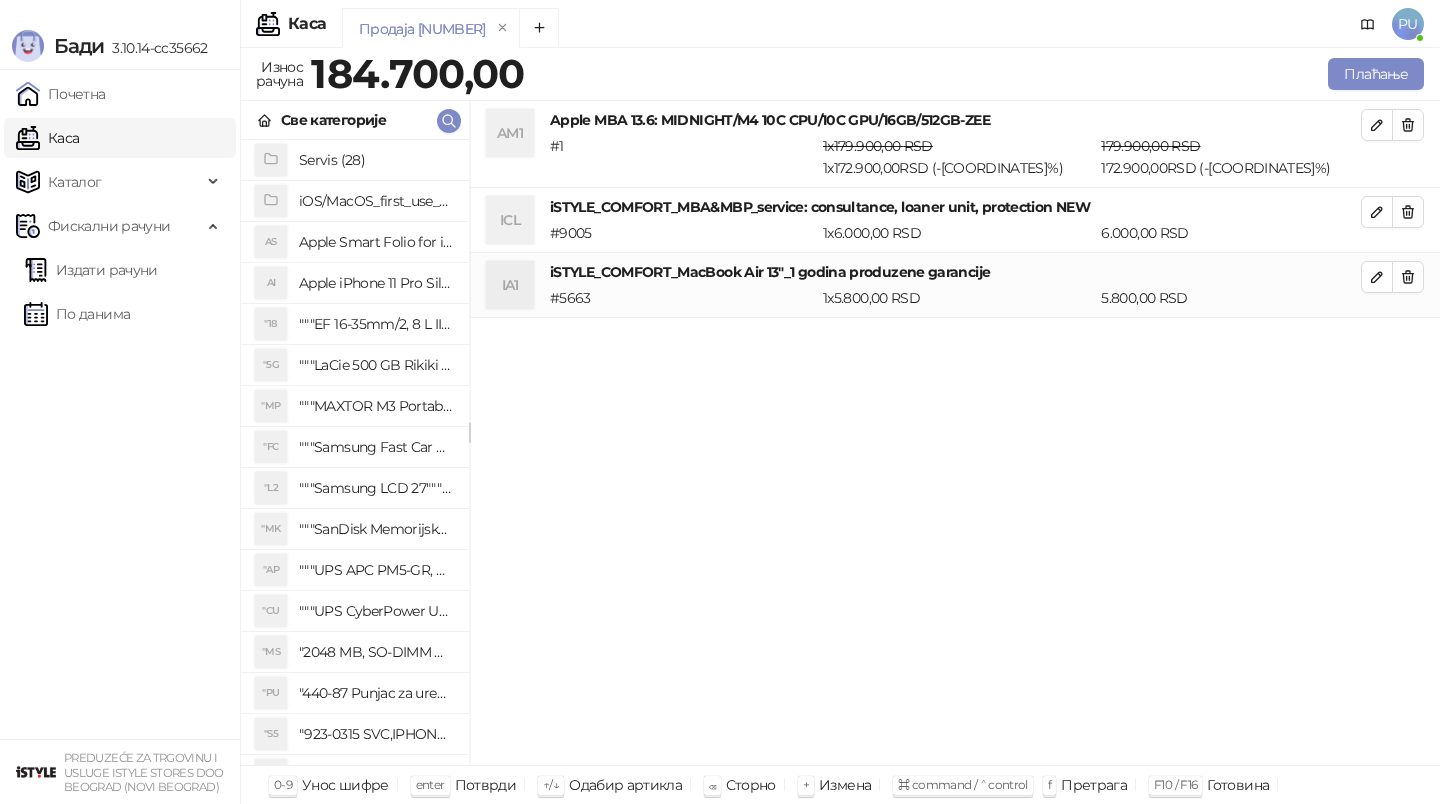 click on "ICL iSTYLE_COMFORT_MBA&MBP_service: consultance, loaner unit, protection NEW   # [NUMBER]  x  [AMOUNT] RSD [AMOUNT] RSD" at bounding box center [955, 220] 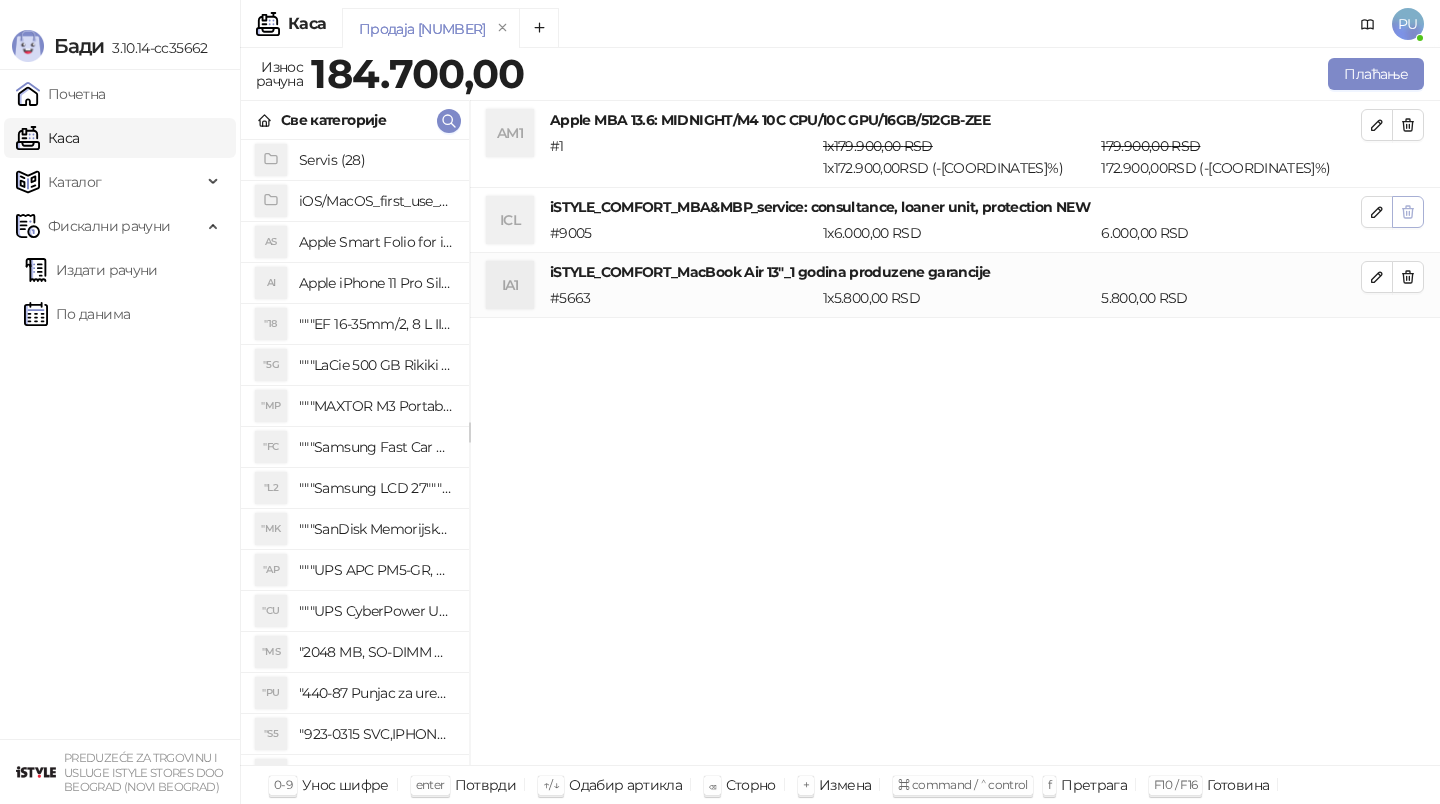 click at bounding box center [1408, 212] 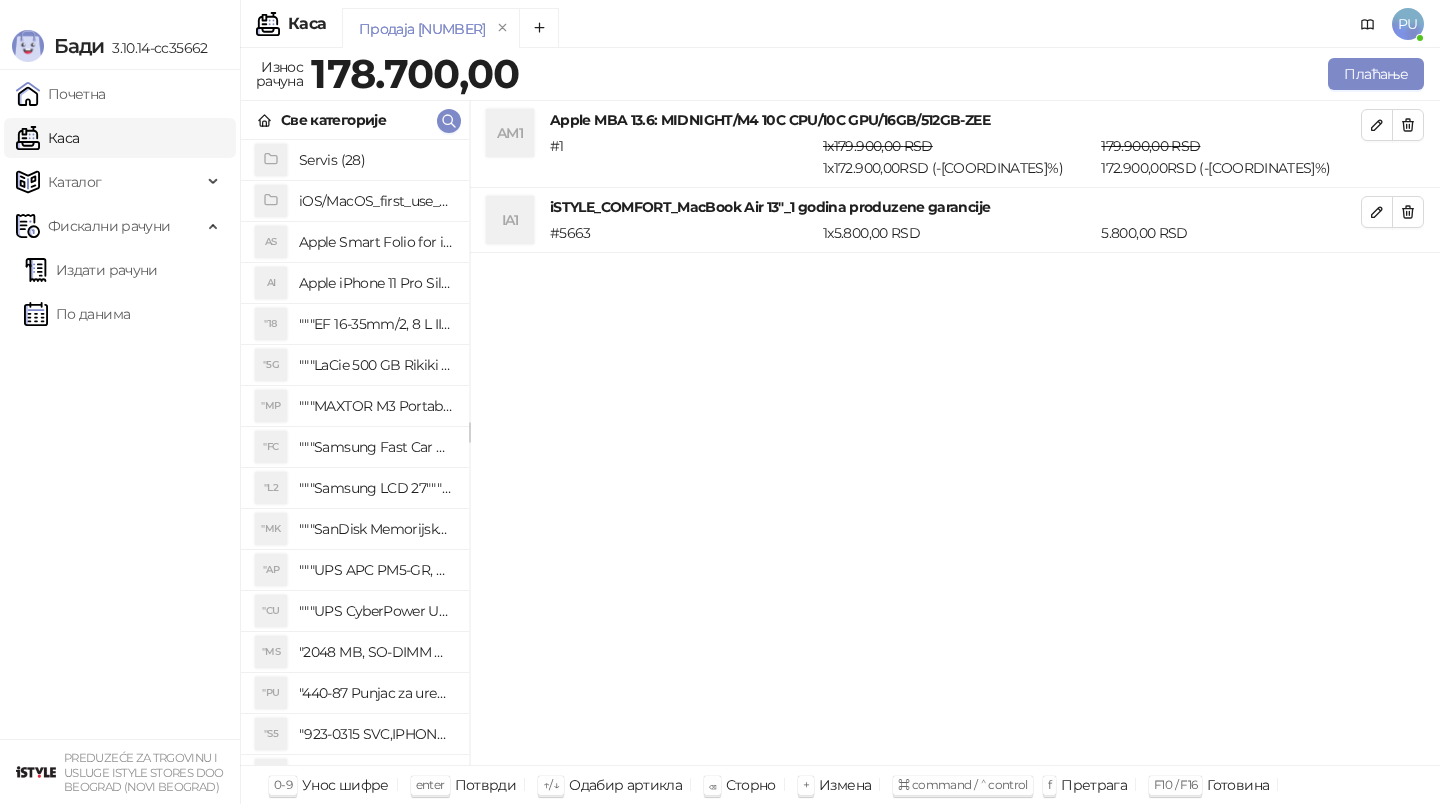 click at bounding box center [1408, 212] 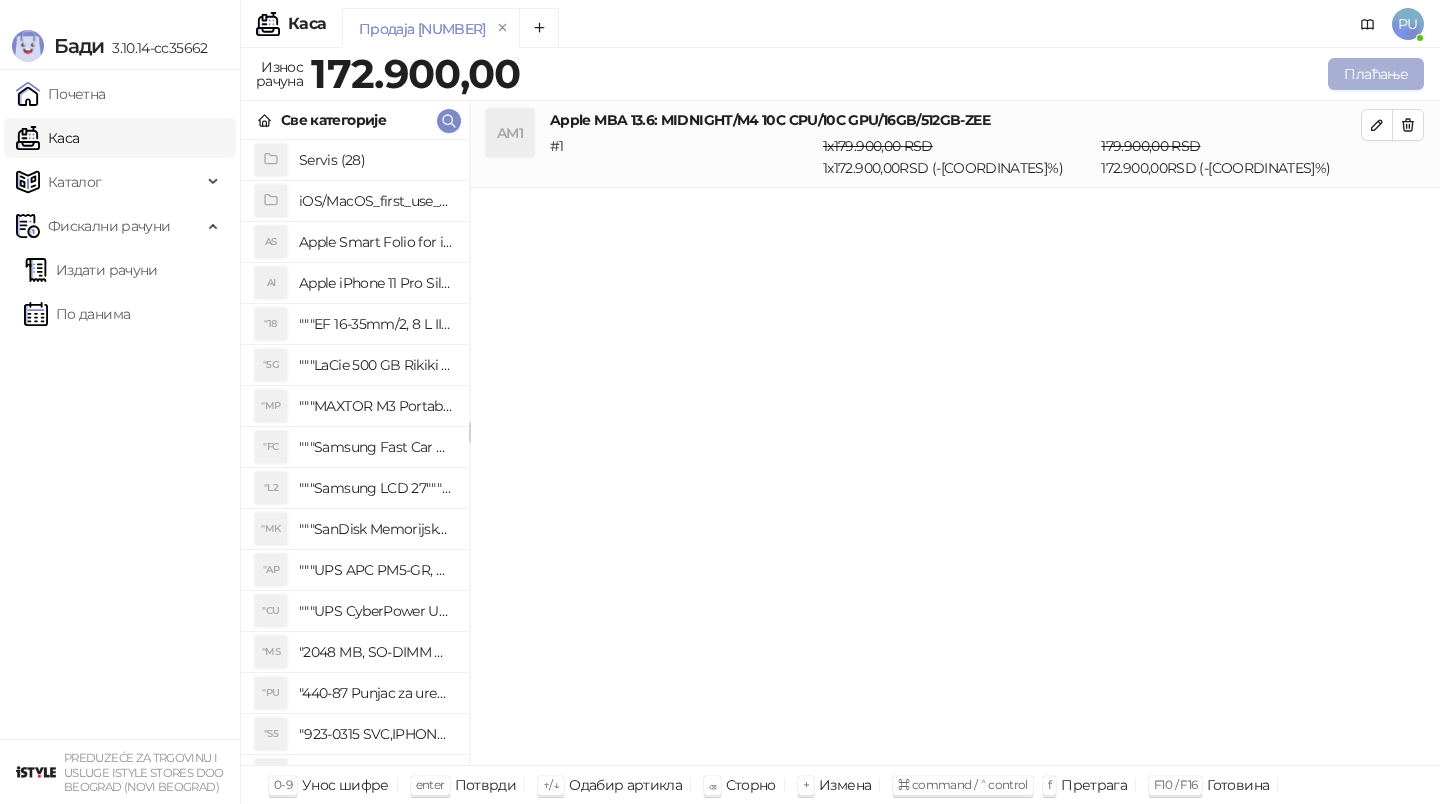 click on "Плаћање" at bounding box center (1376, 74) 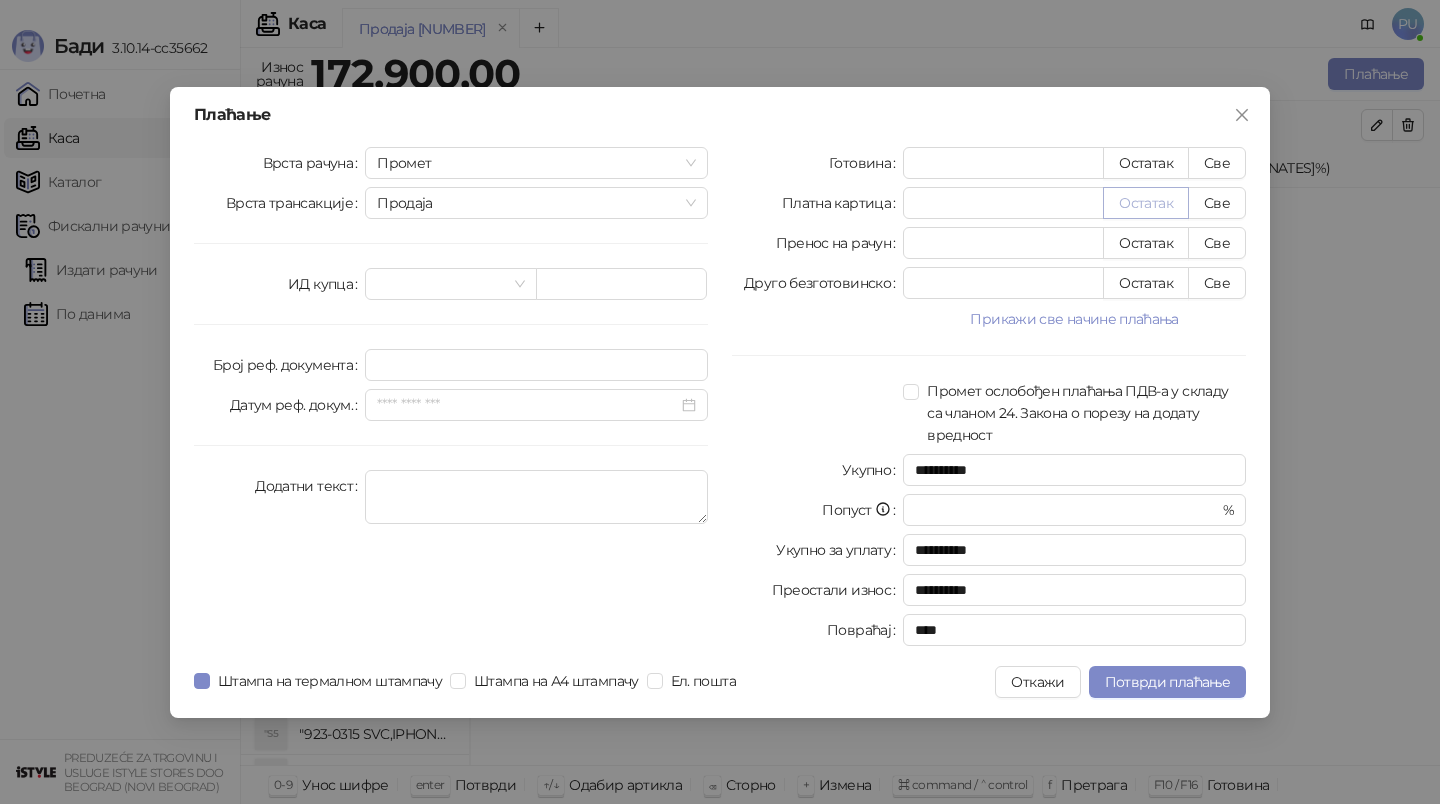 click on "Остатак" at bounding box center (1146, 203) 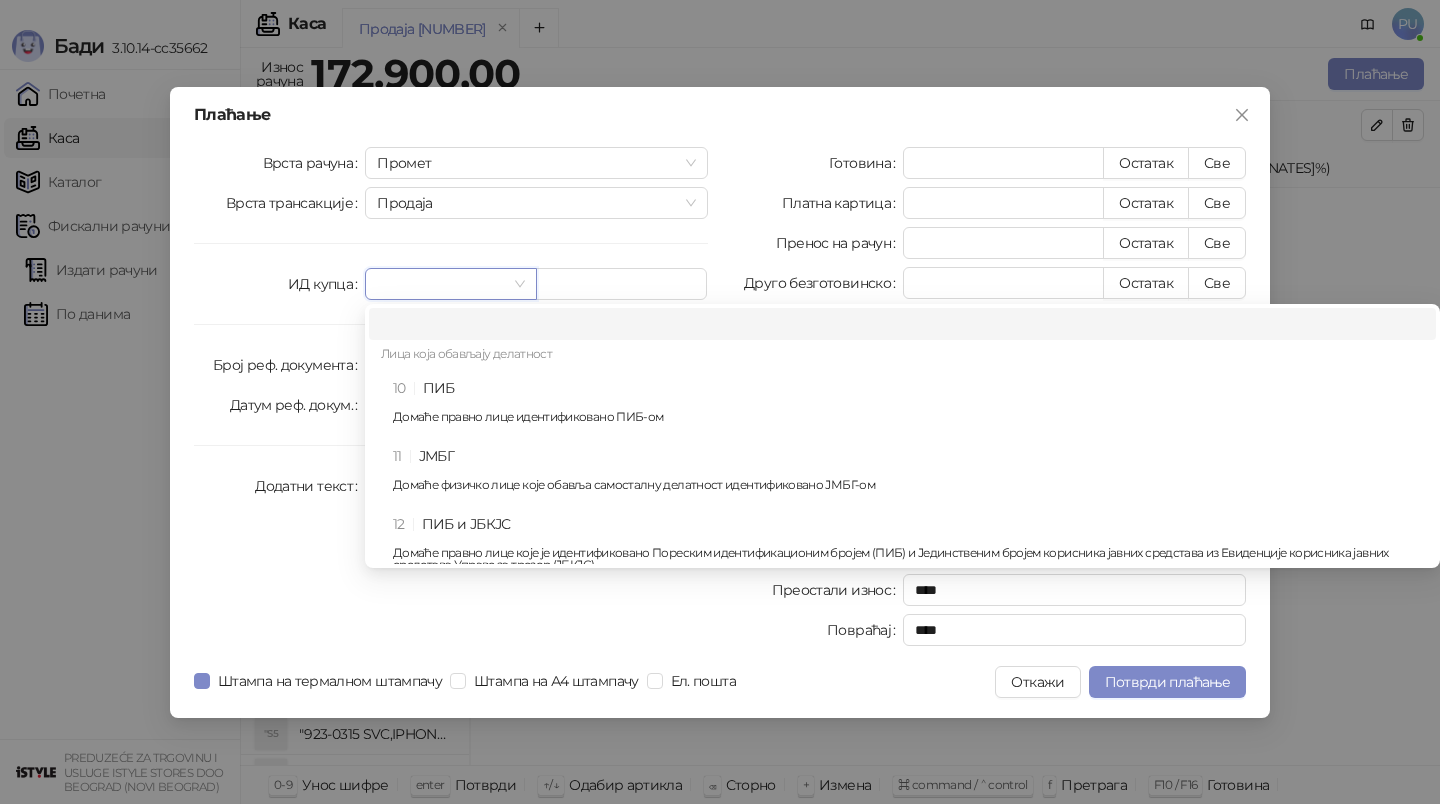 click at bounding box center [441, 284] 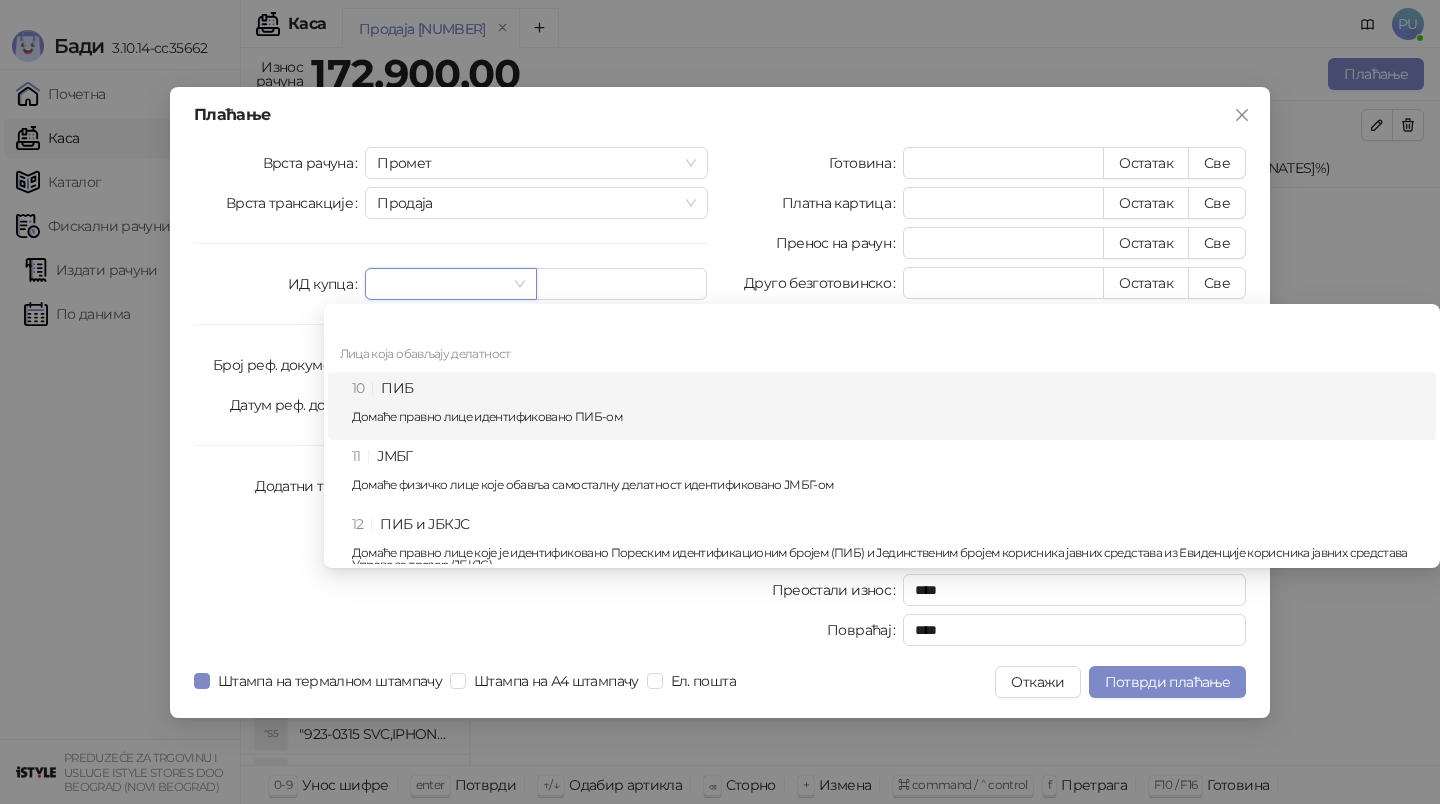 click on "10 ПИБ Домаће правно лице идентификовано ПИБ-ом" at bounding box center (888, 406) 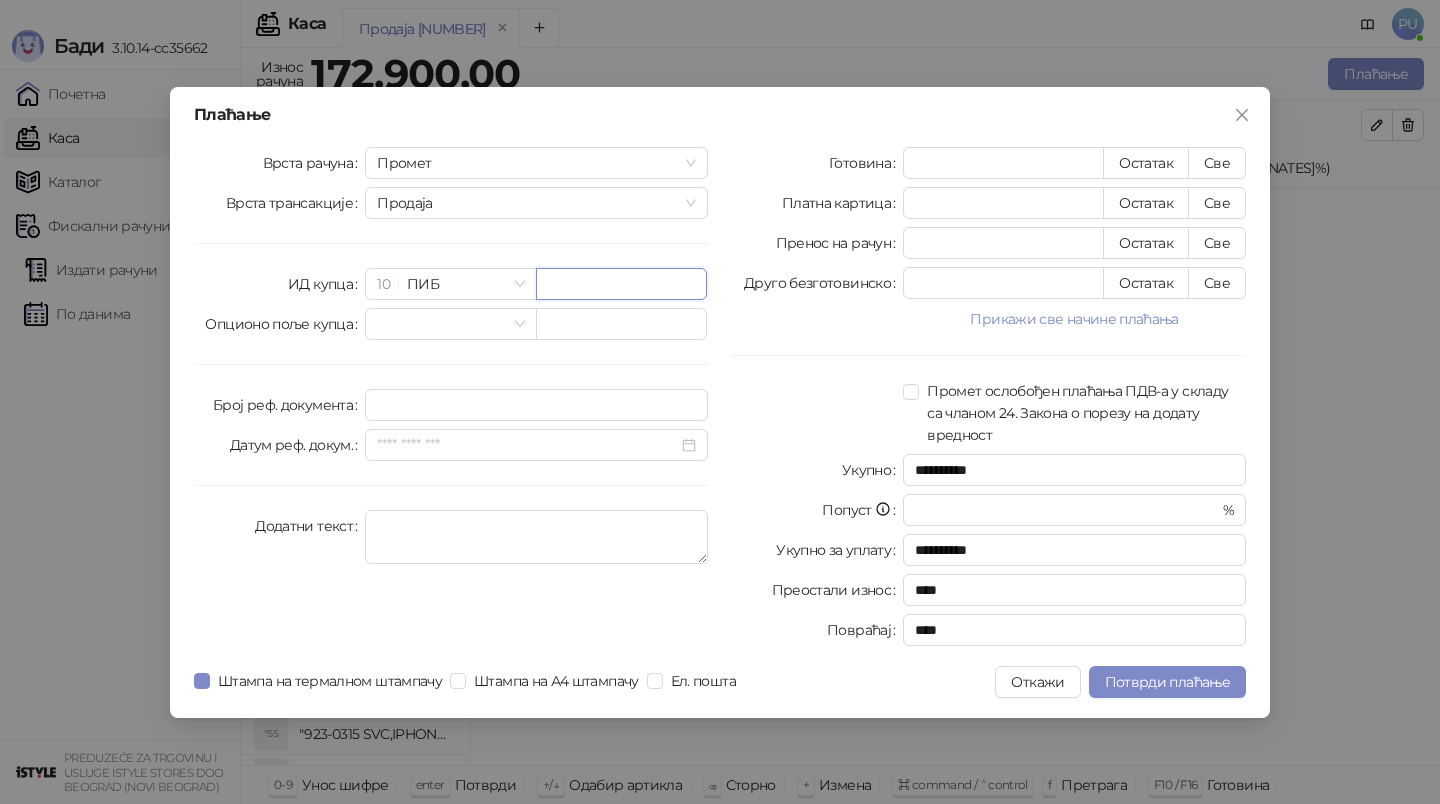 paste on "*********" 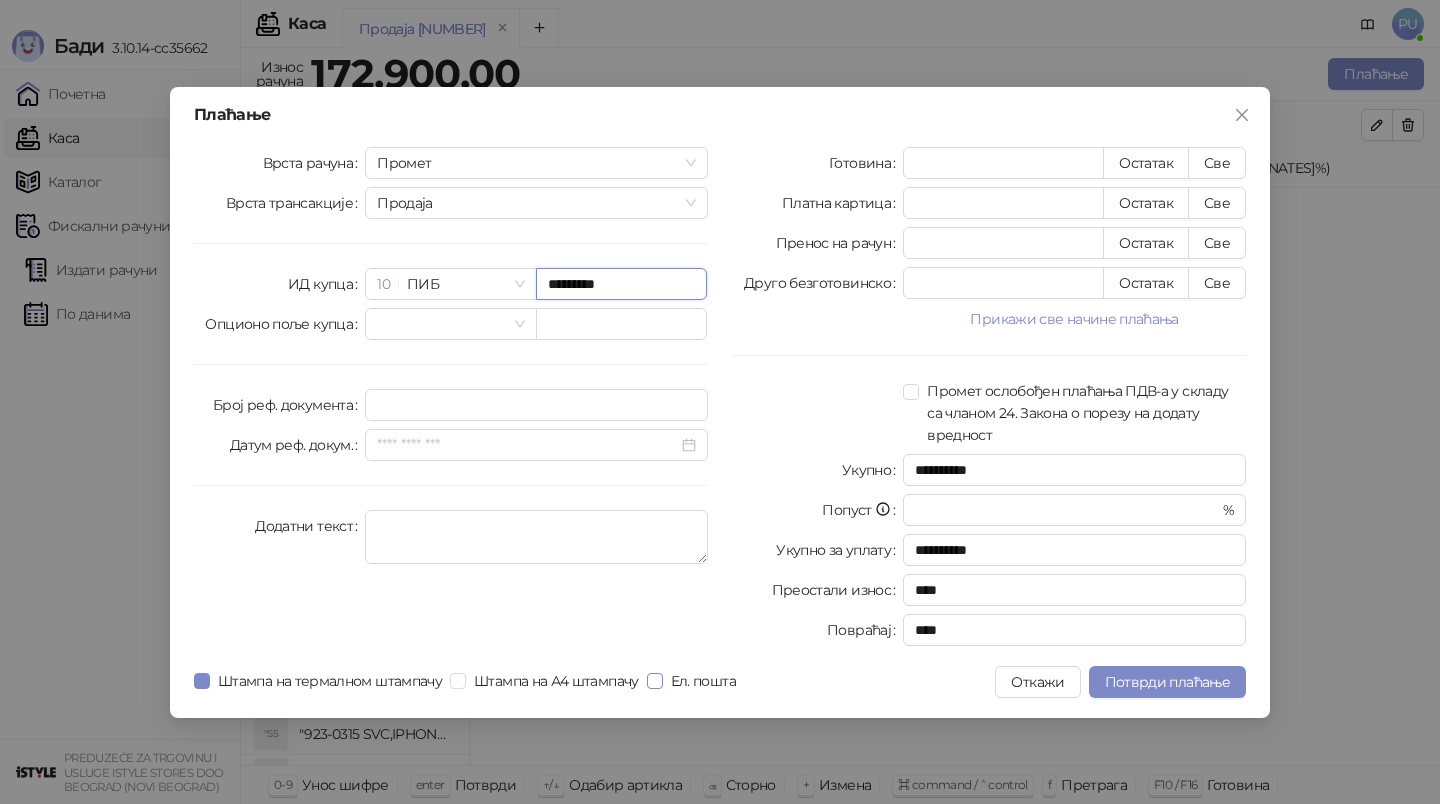 type on "*********" 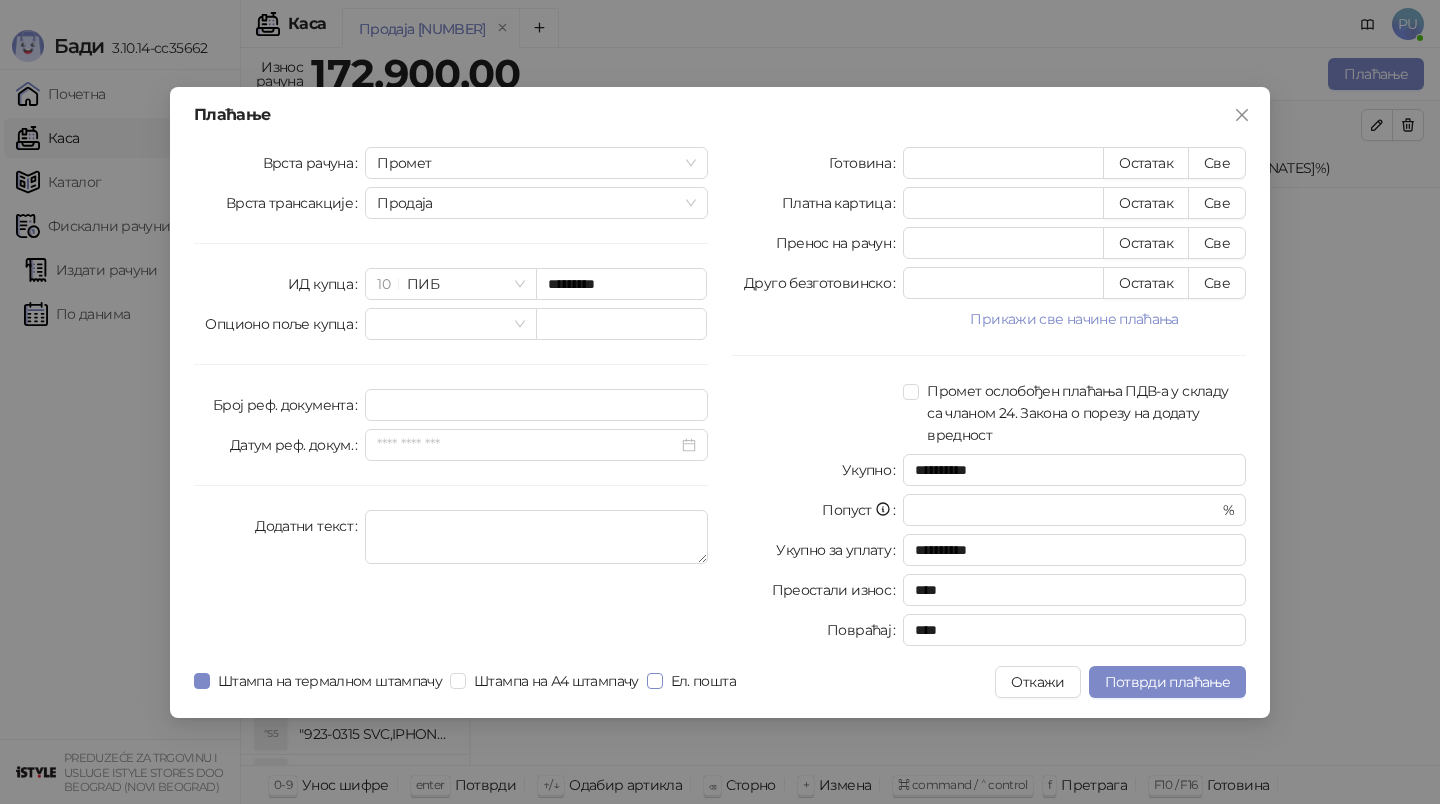 click on "Ел. пошта" at bounding box center (703, 681) 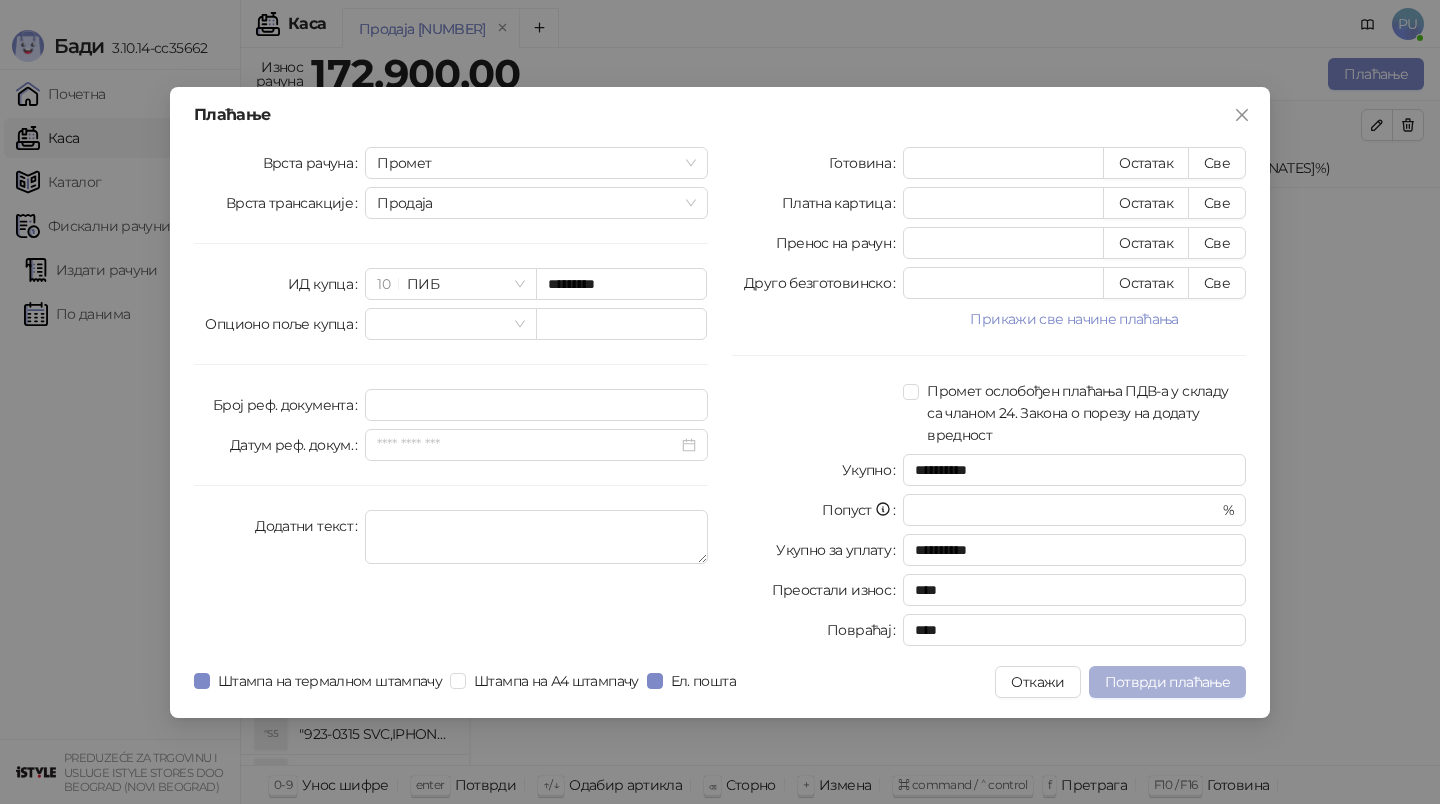 click on "Потврди плаћање" at bounding box center (1167, 682) 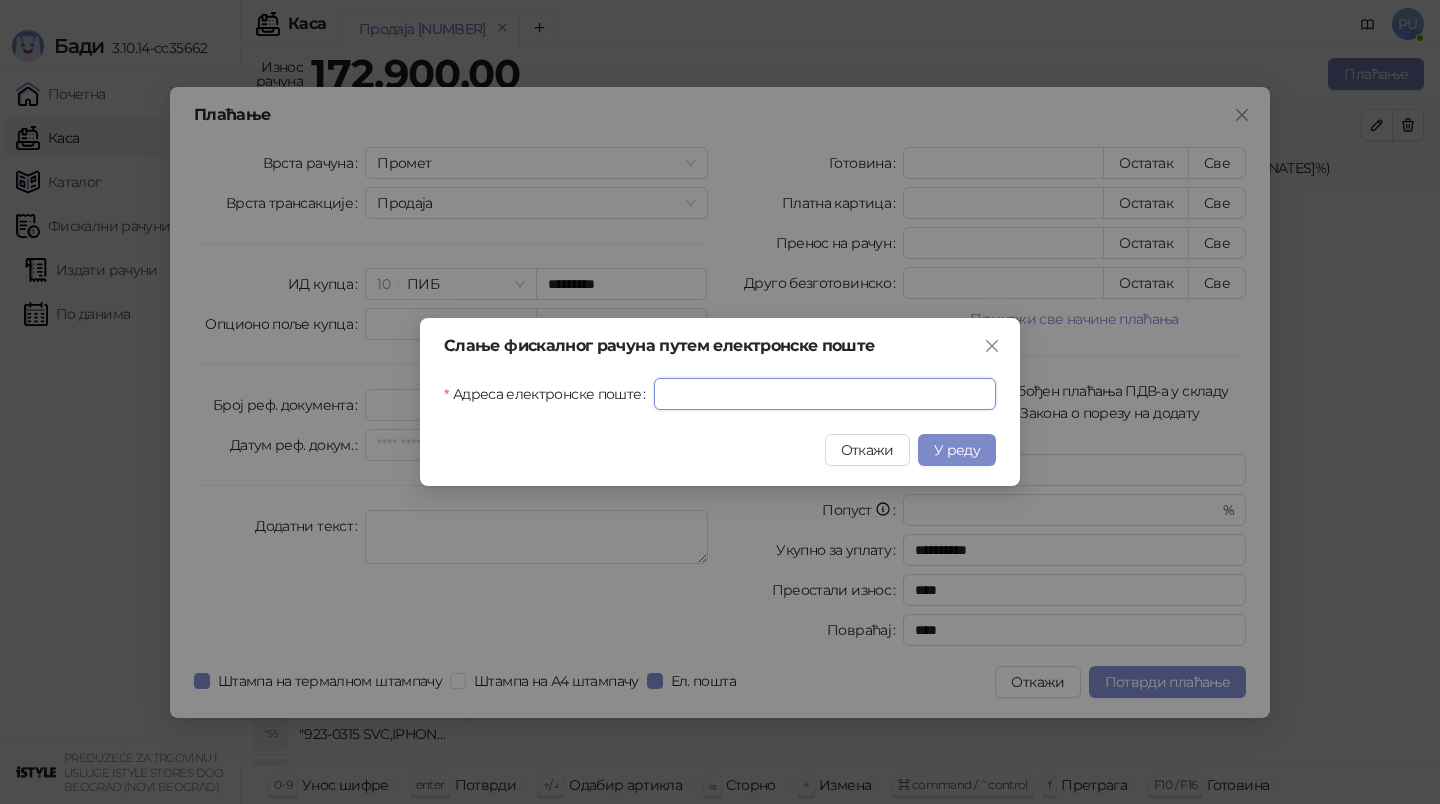 click on "Адреса електронске поште" at bounding box center (825, 394) 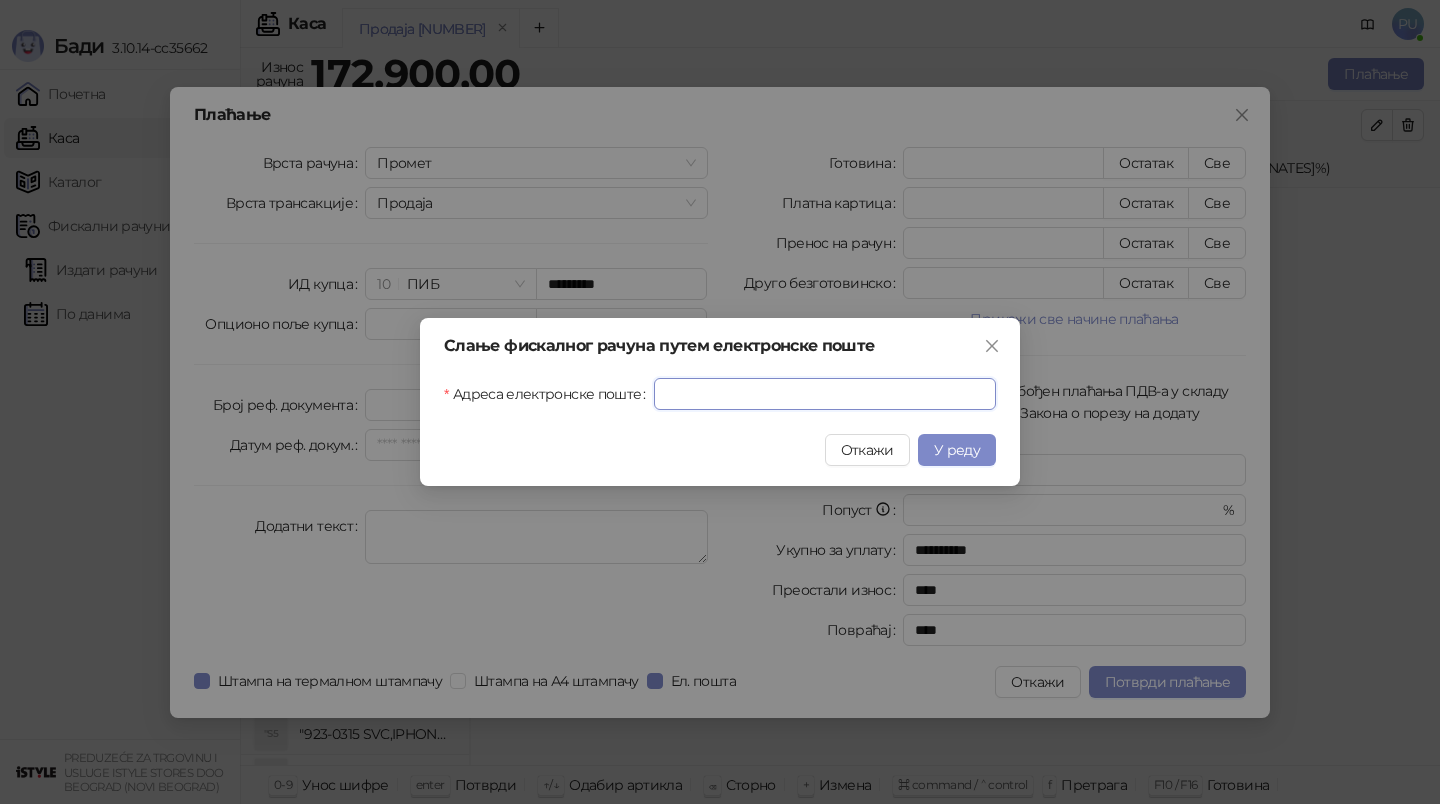 paste on "**********" 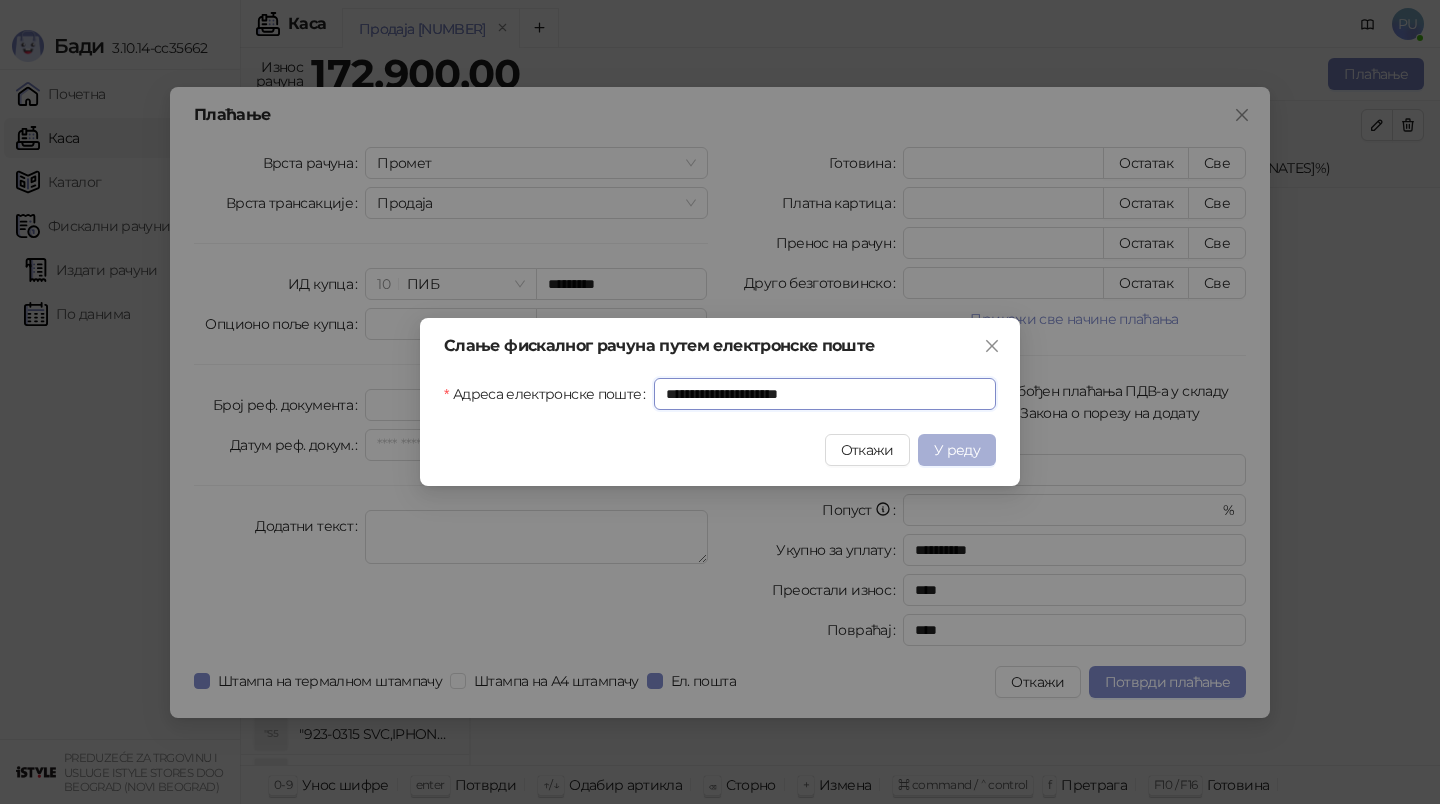 type on "**********" 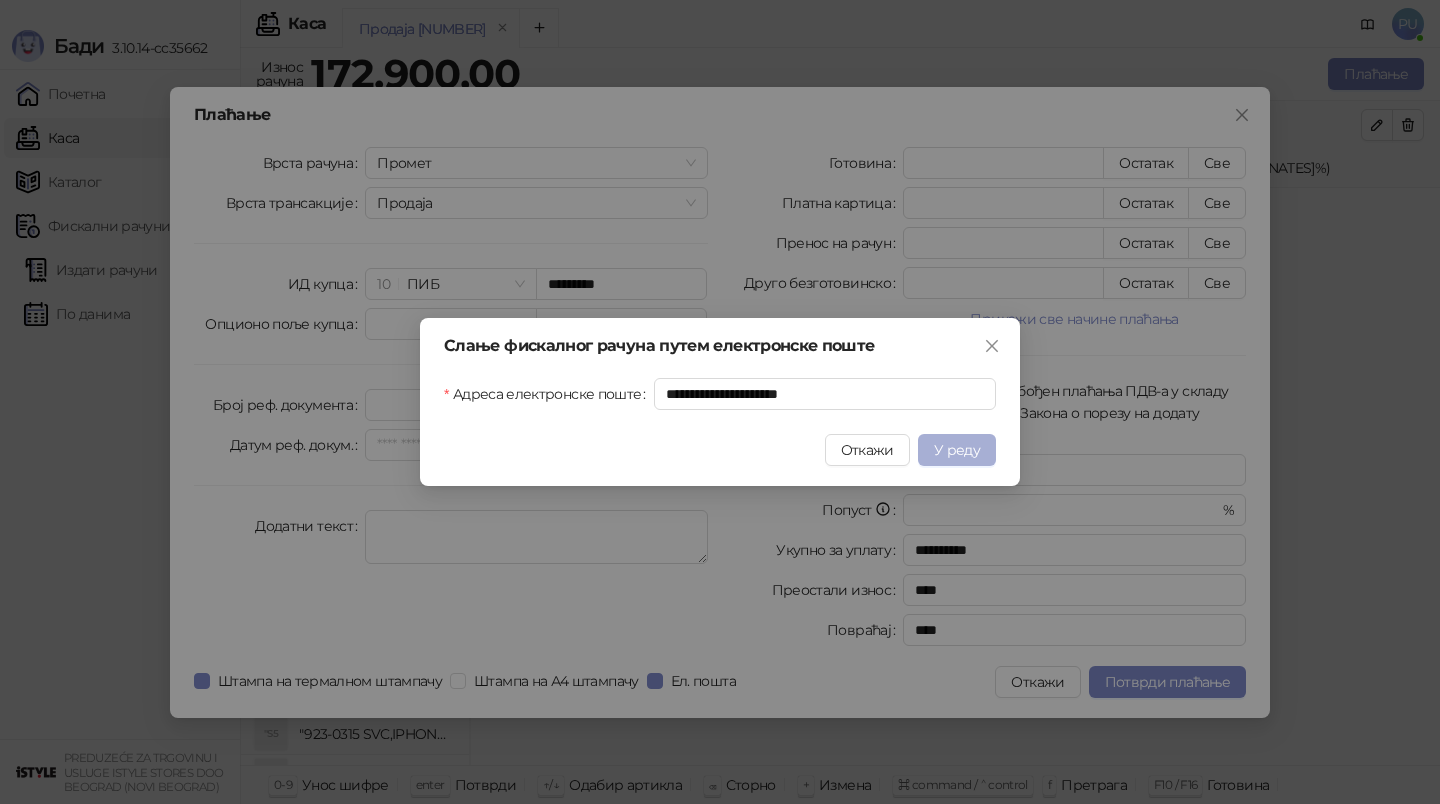 click on "У реду" at bounding box center (957, 450) 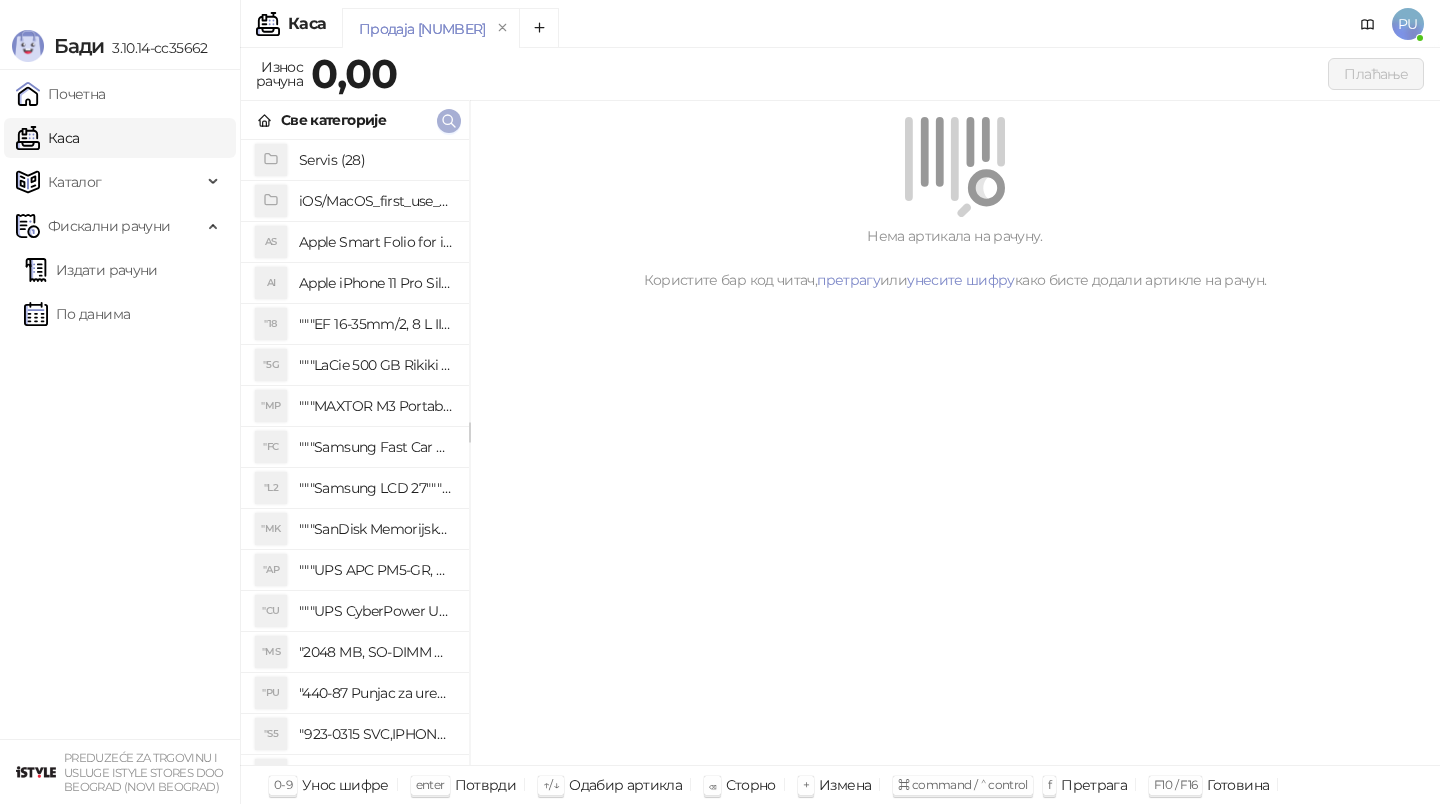 click 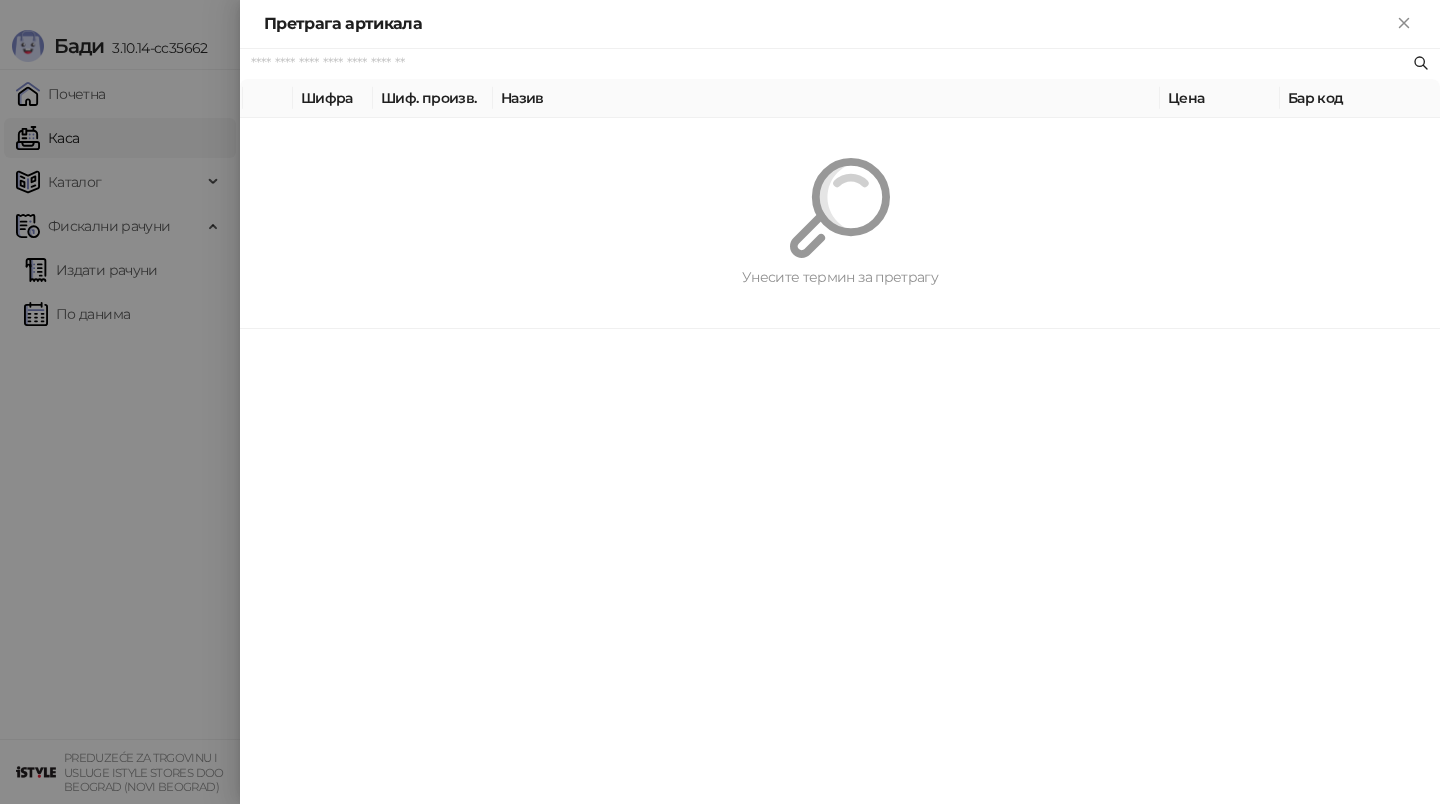 paste on "*********" 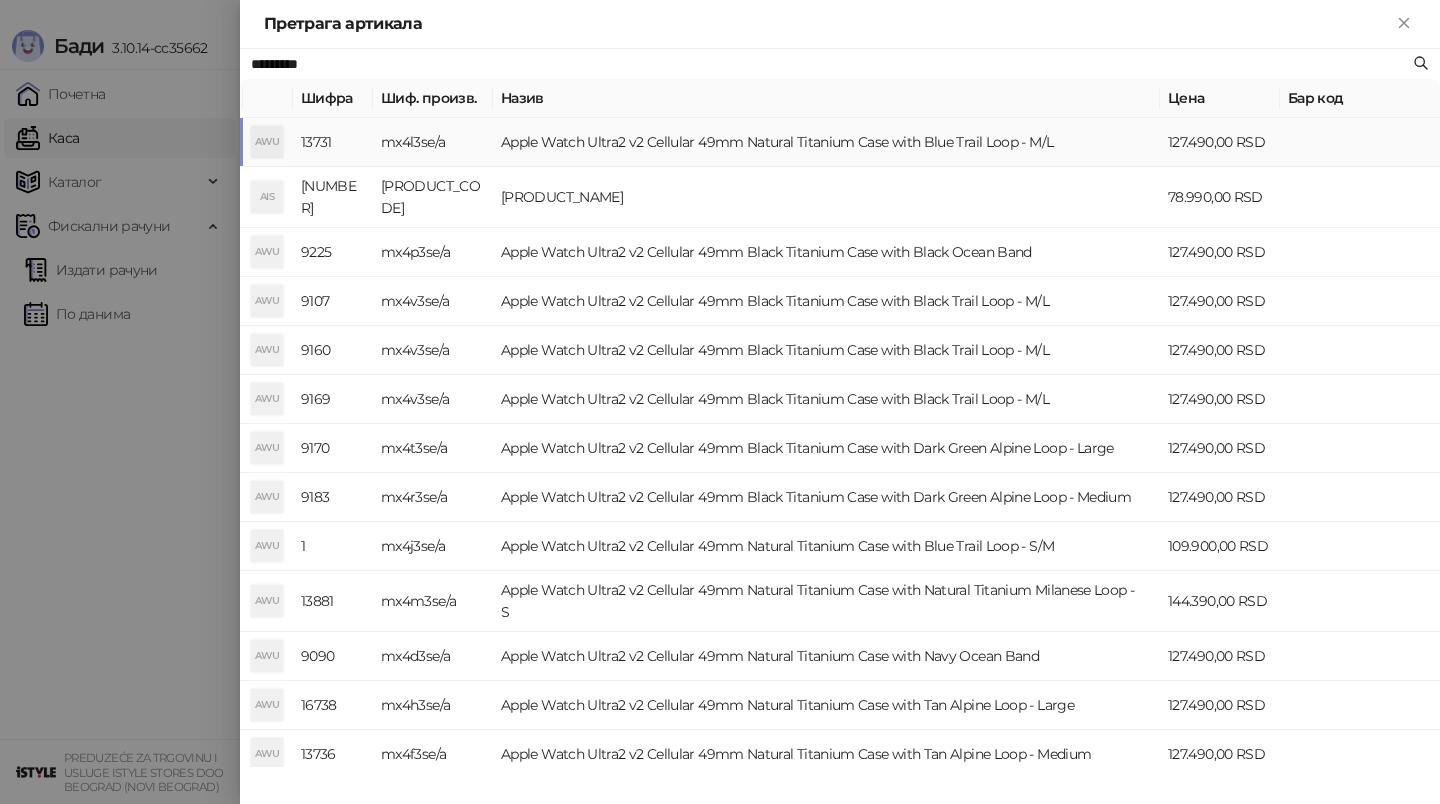 click on "Apple Watch Ultra2 v2 Cellular 49mm Natural Titanium Case with Blue Trail Loop - M/L" at bounding box center (826, 142) 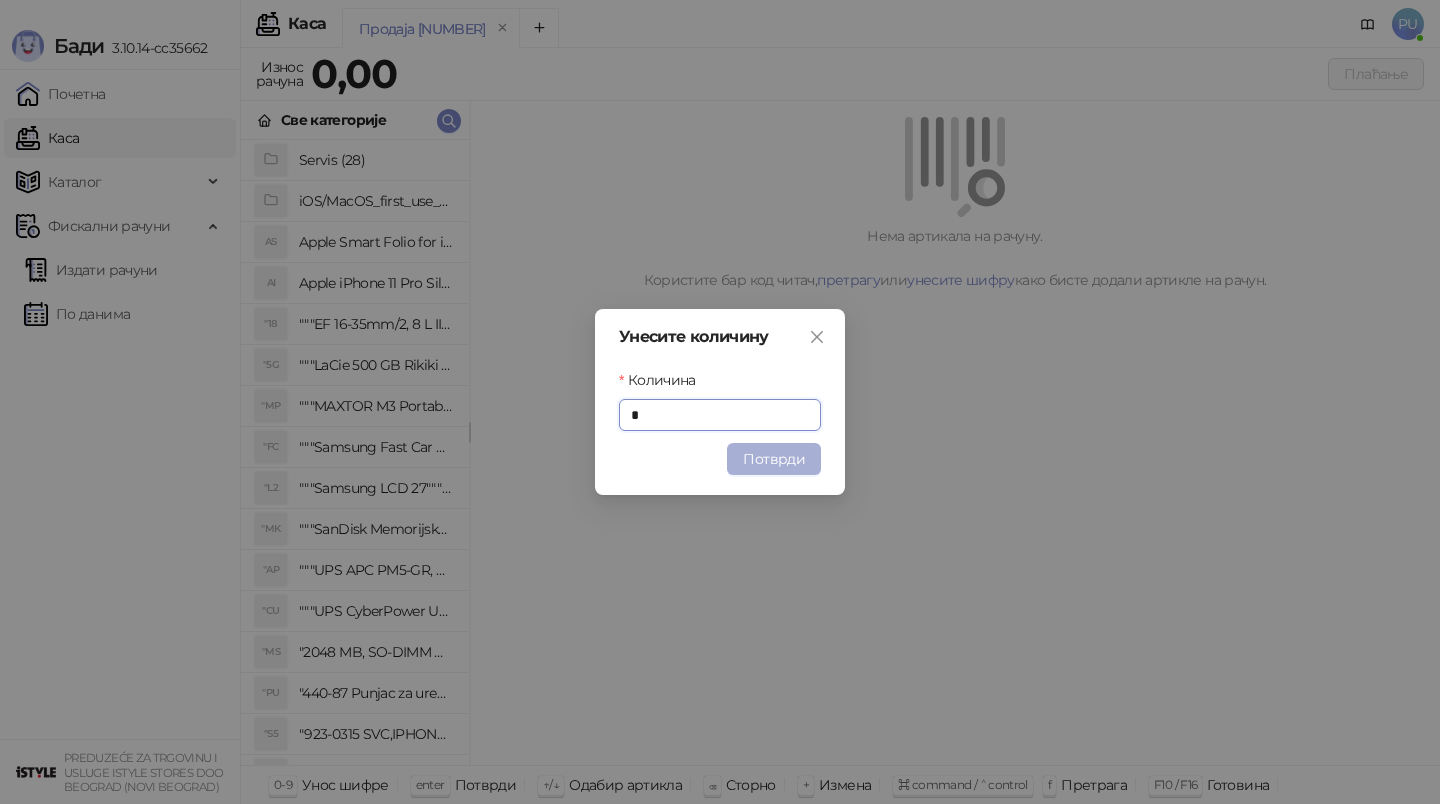 click on "Потврди" at bounding box center [774, 459] 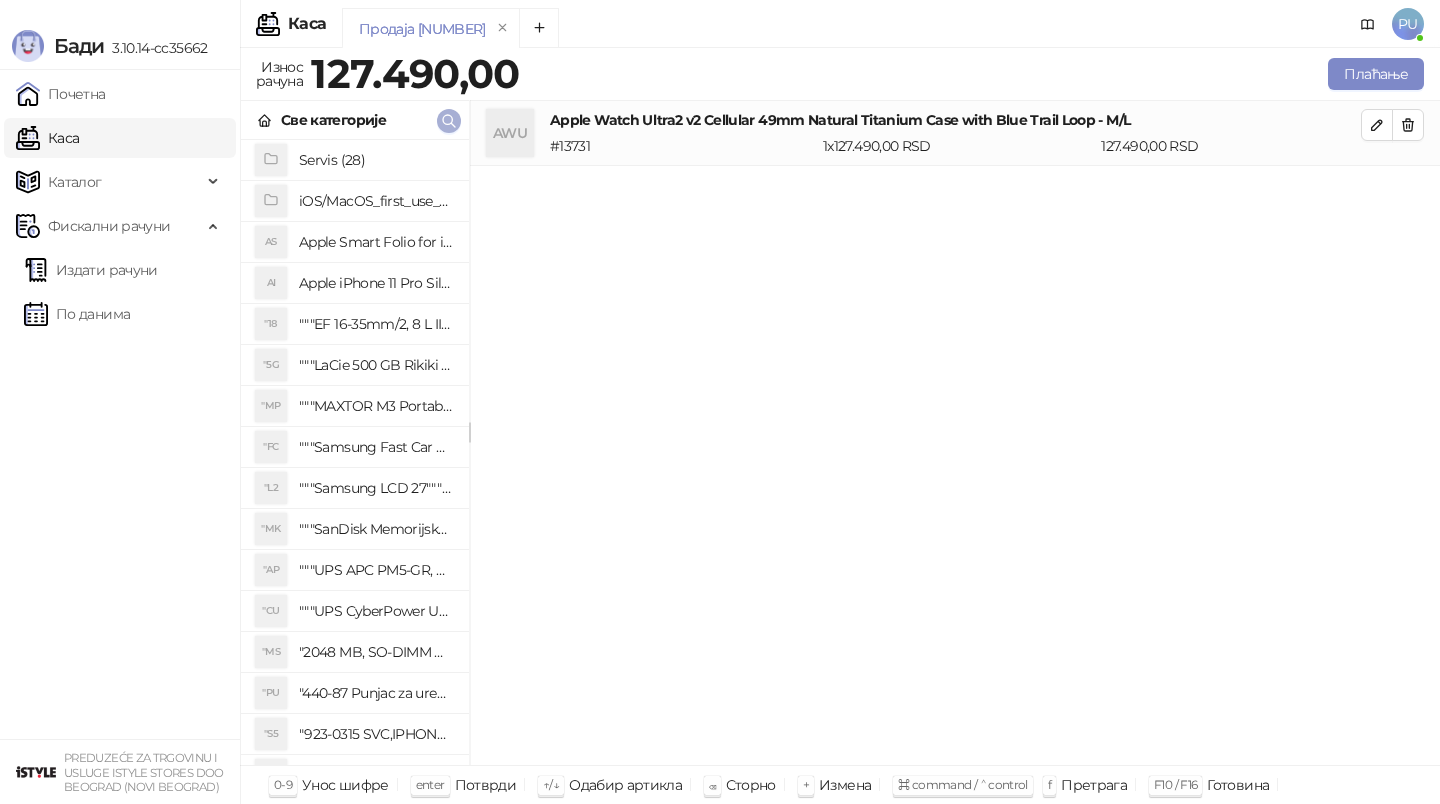 click 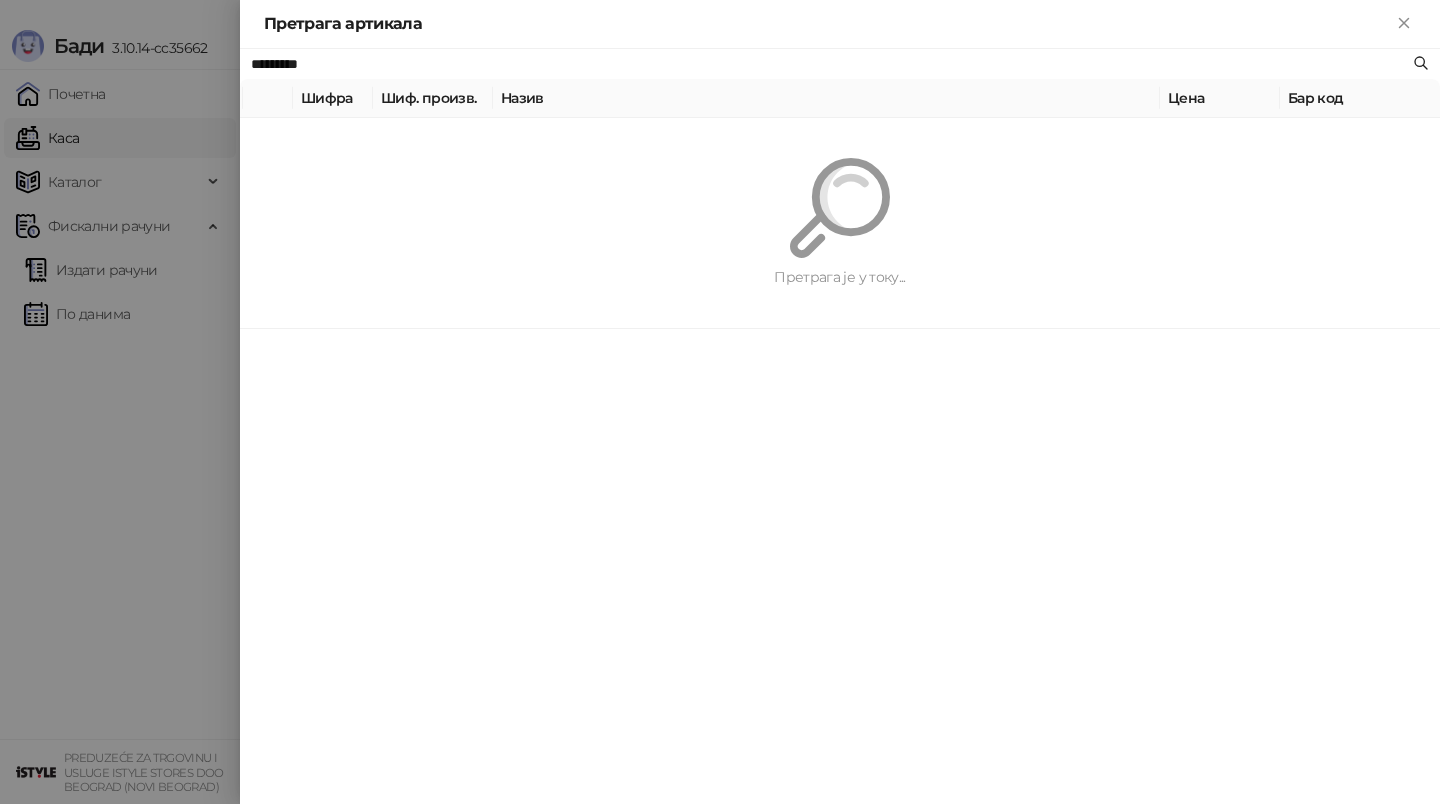 paste on "**********" 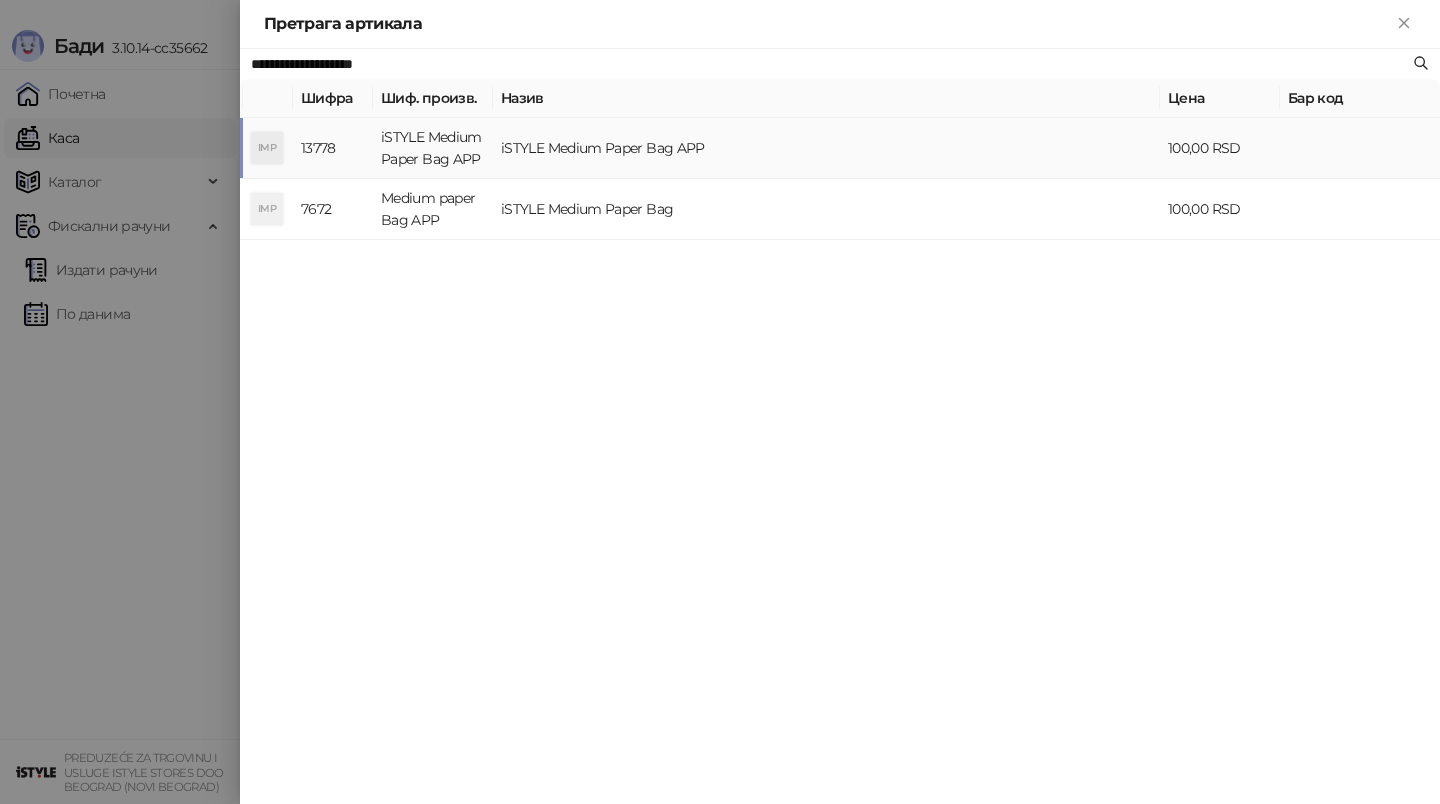 type on "**********" 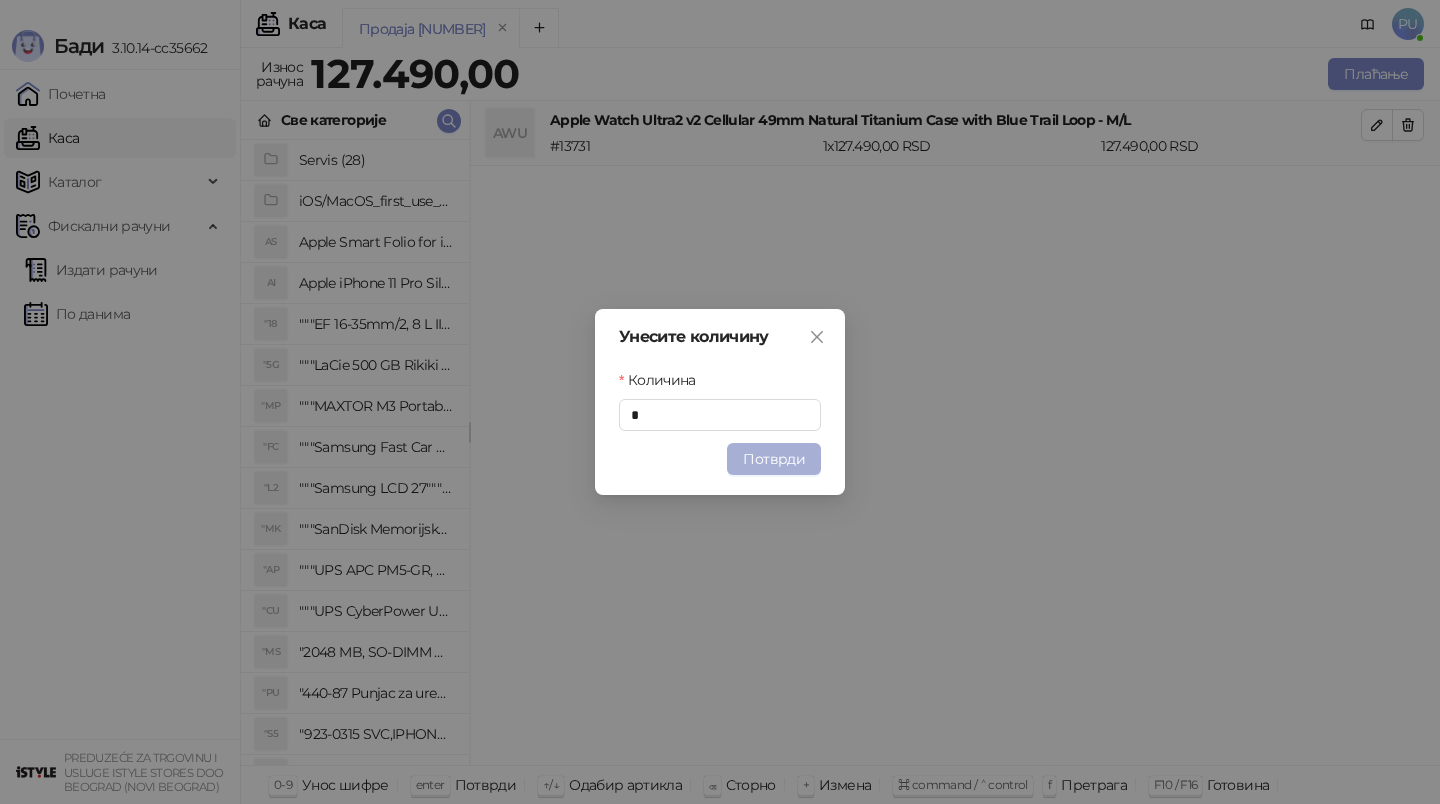 click on "Потврди" at bounding box center (774, 459) 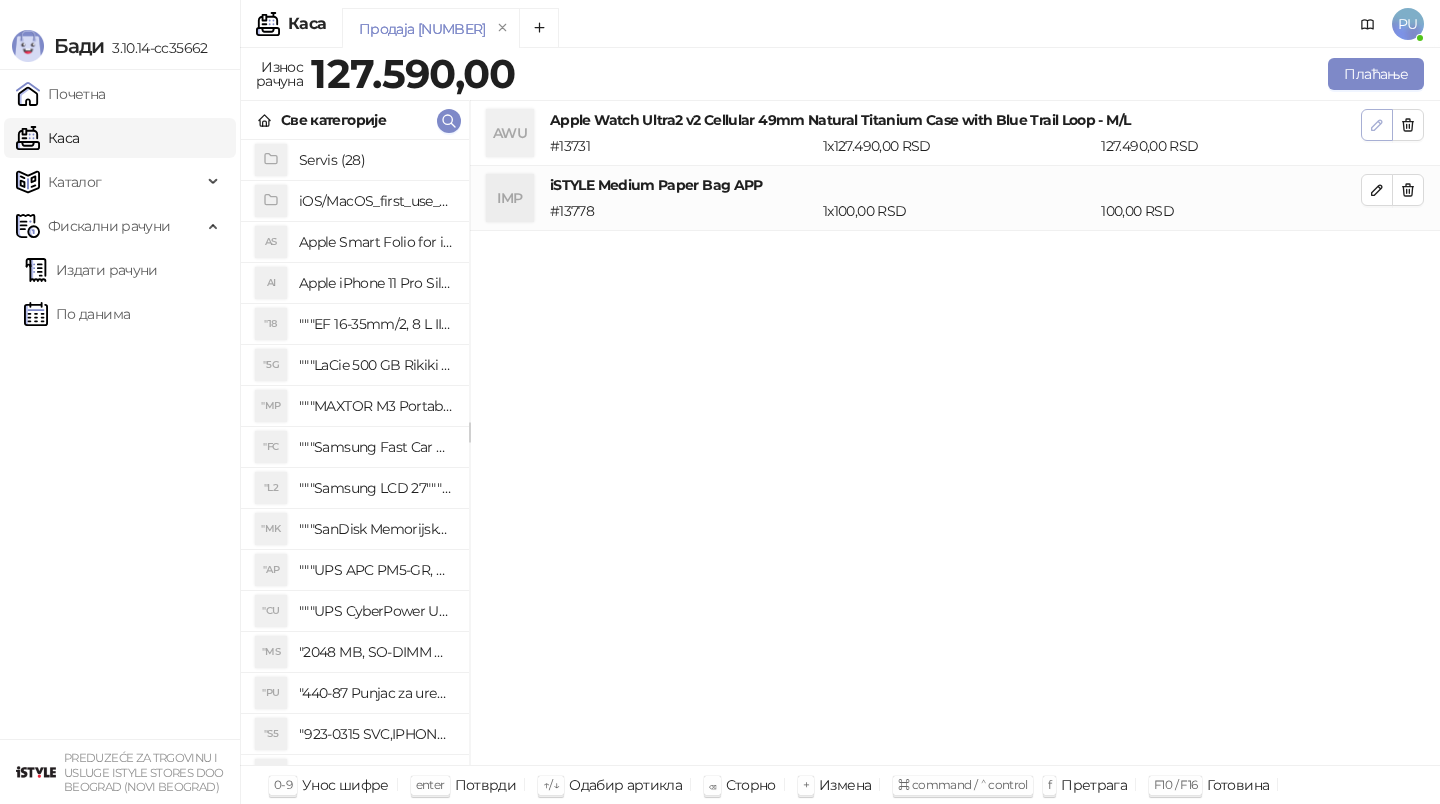 click 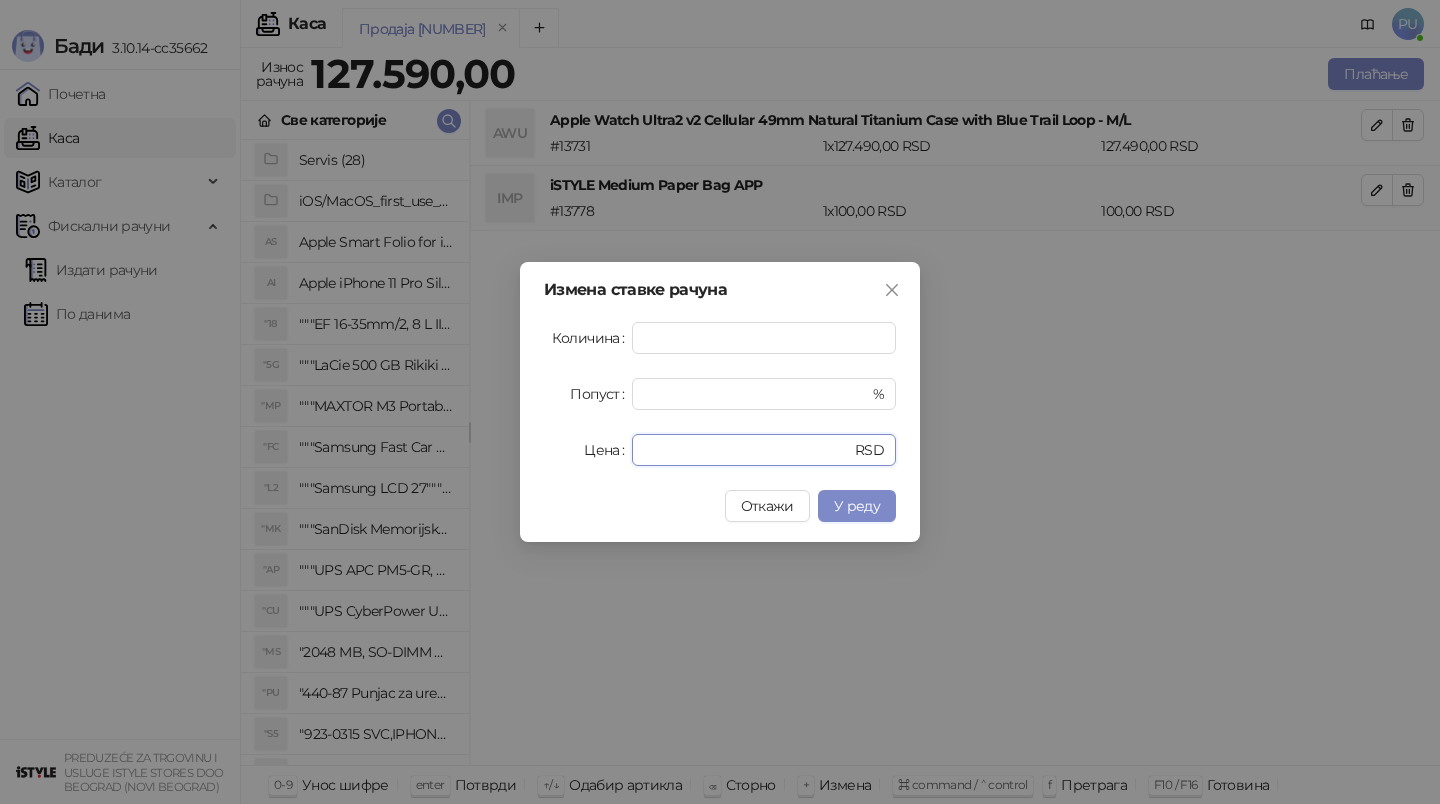drag, startPoint x: 704, startPoint y: 446, endPoint x: 492, endPoint y: 446, distance: 212 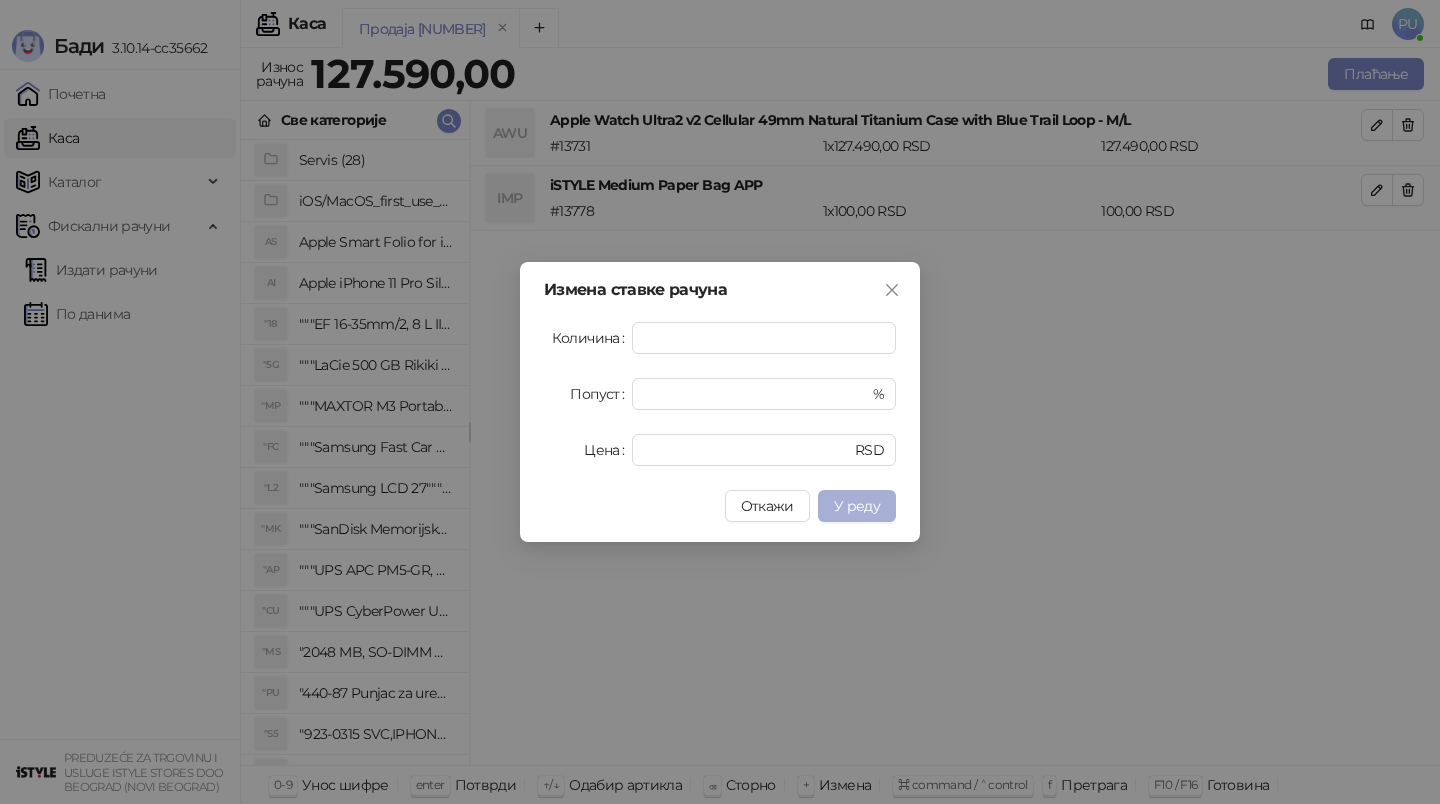 type on "******" 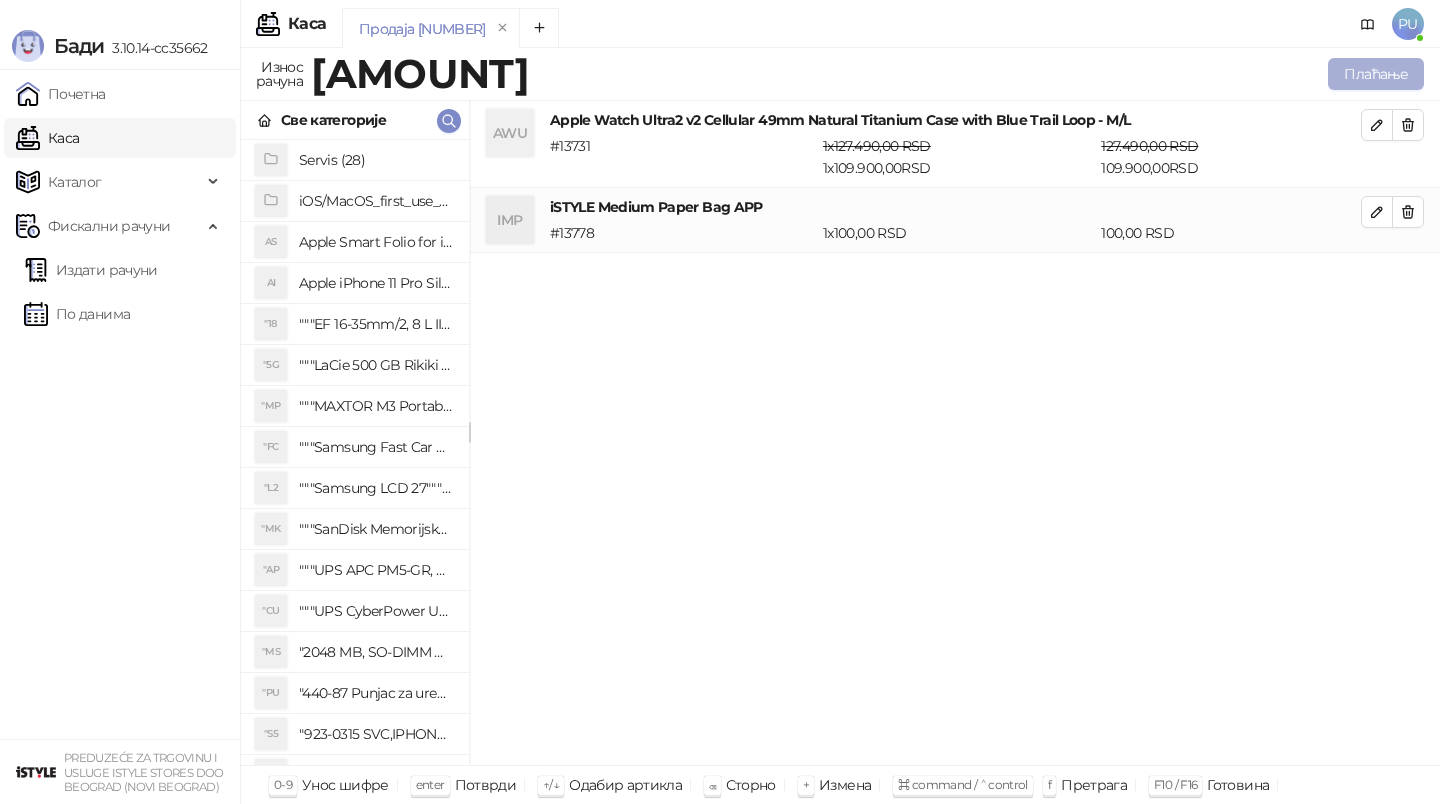 click on "Плаћање" at bounding box center (1376, 74) 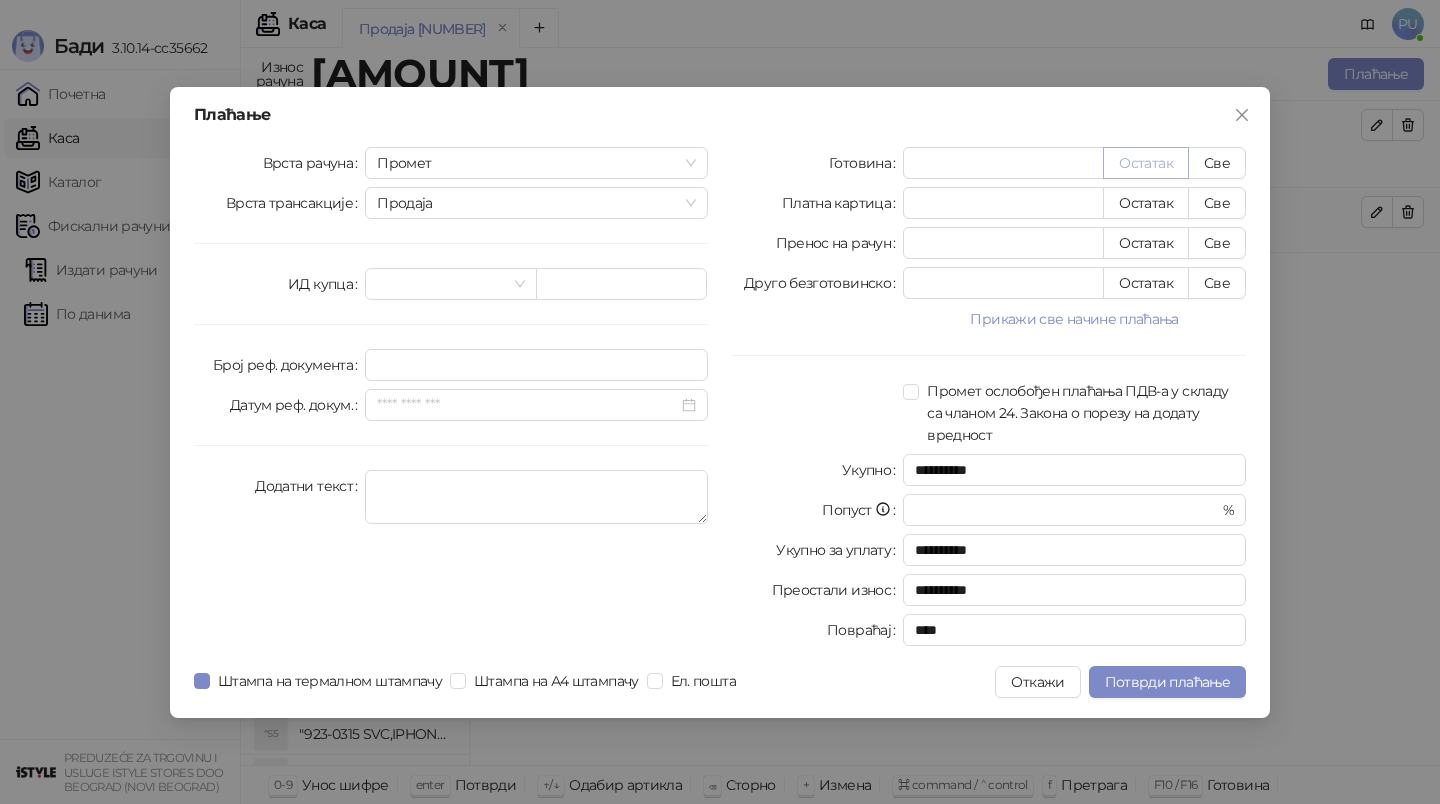 click on "Остатак" at bounding box center [1146, 163] 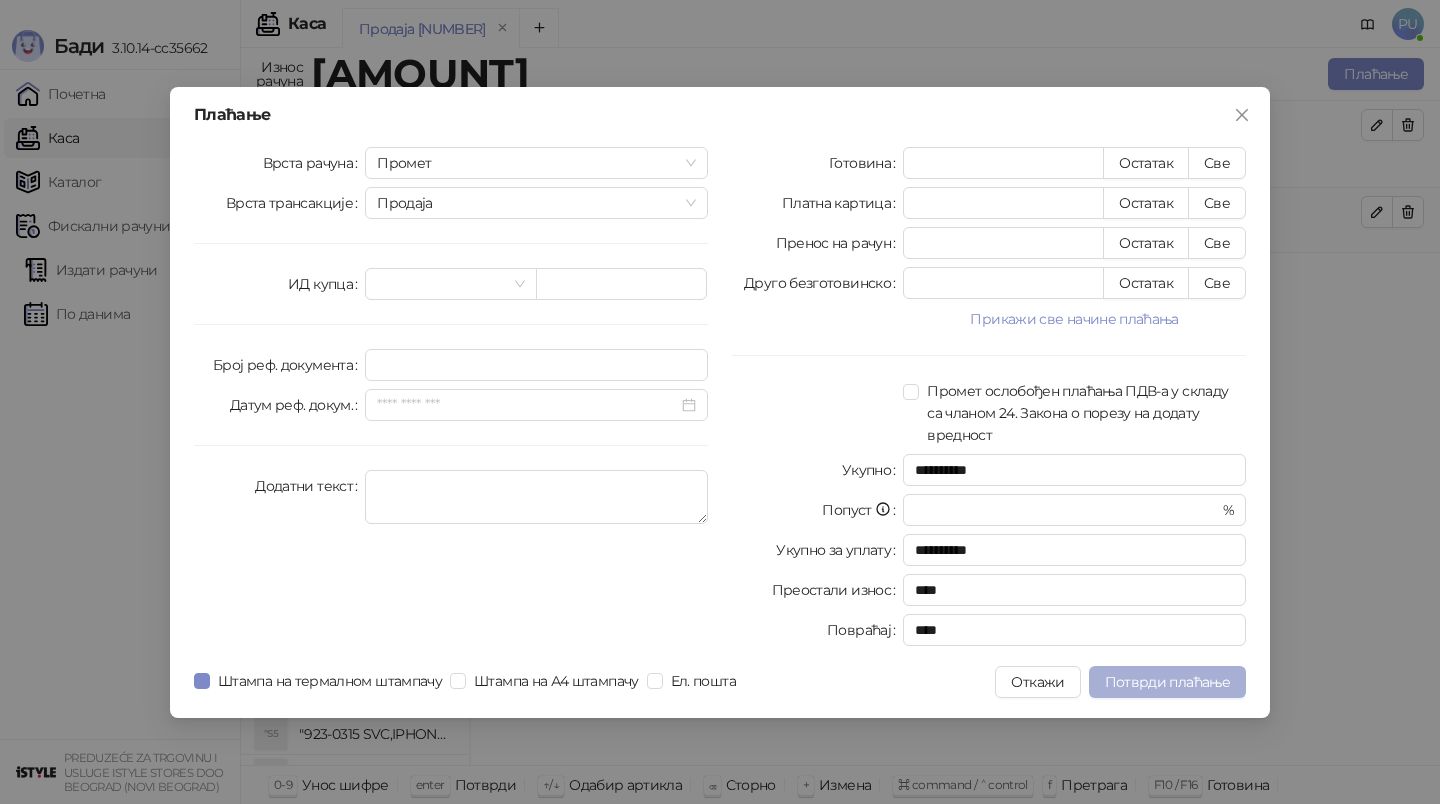 click on "Потврди плаћање" at bounding box center (1167, 682) 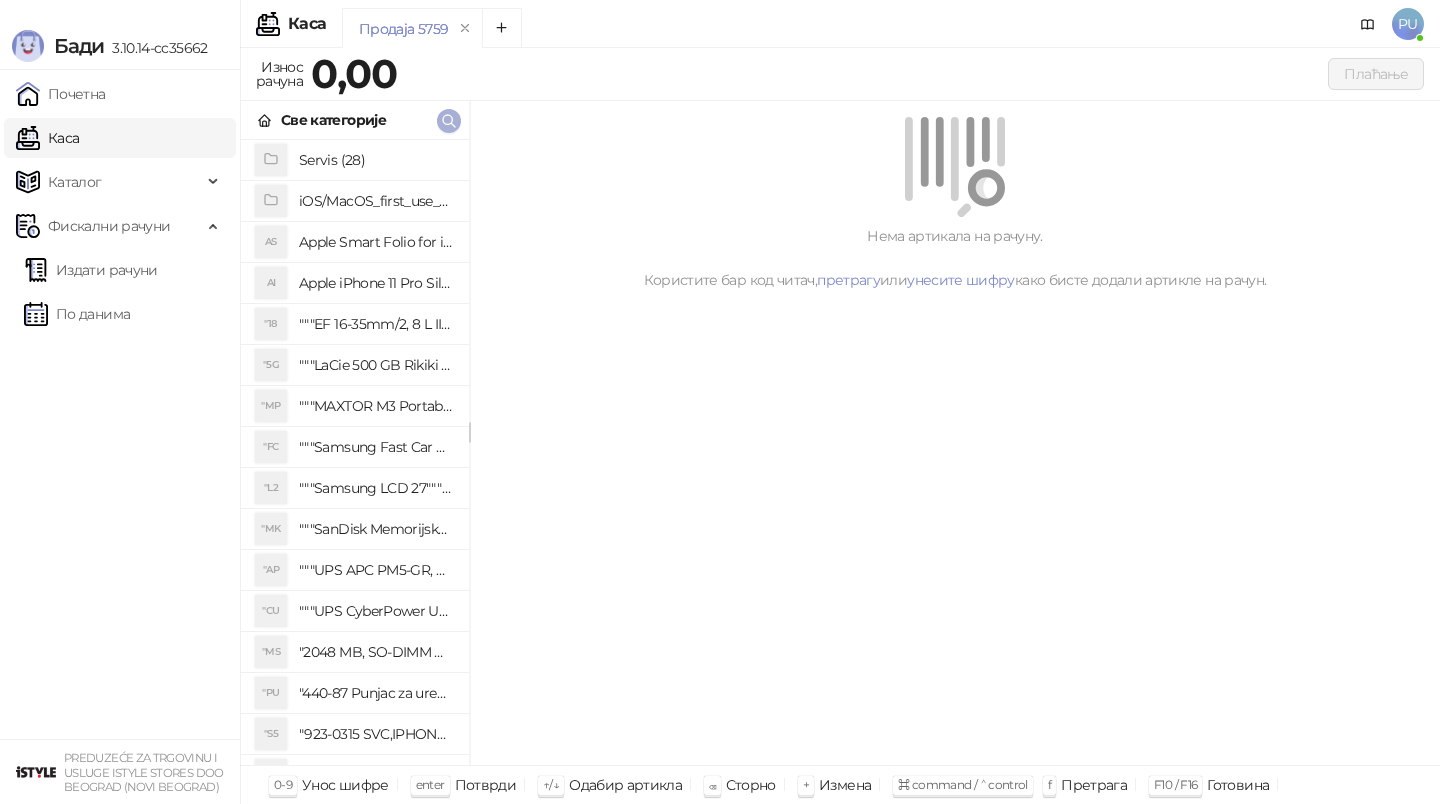 click 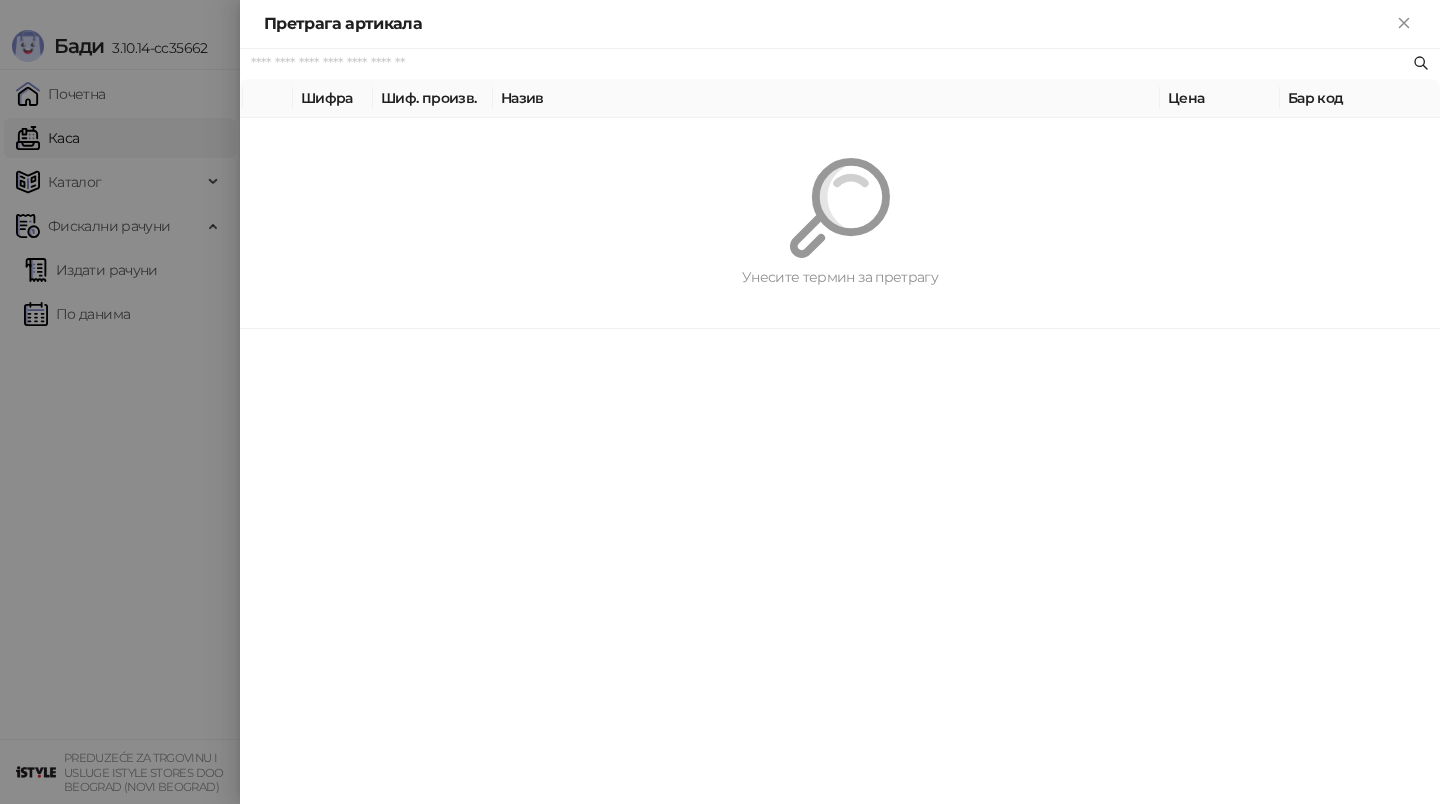 paste on "*********" 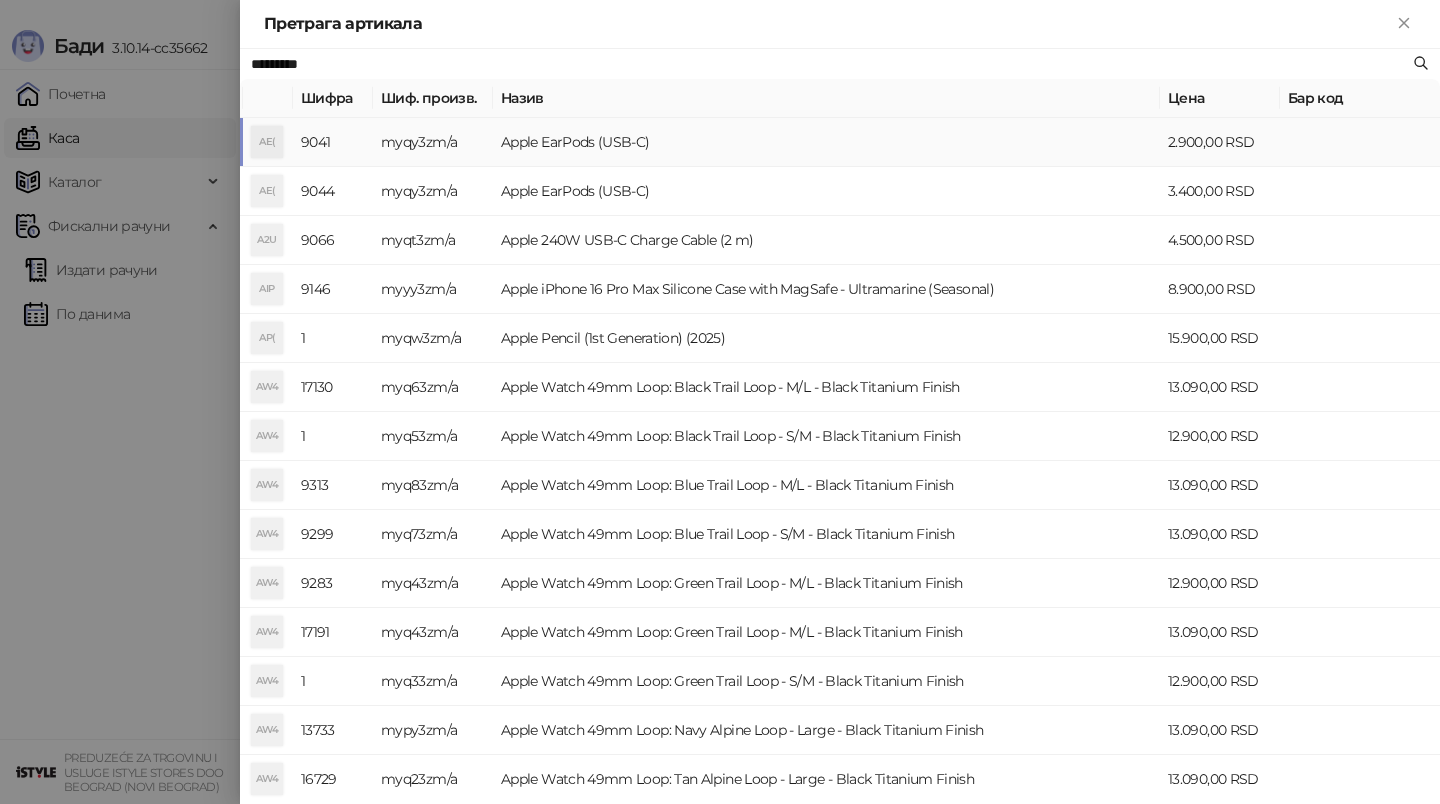 type on "*********" 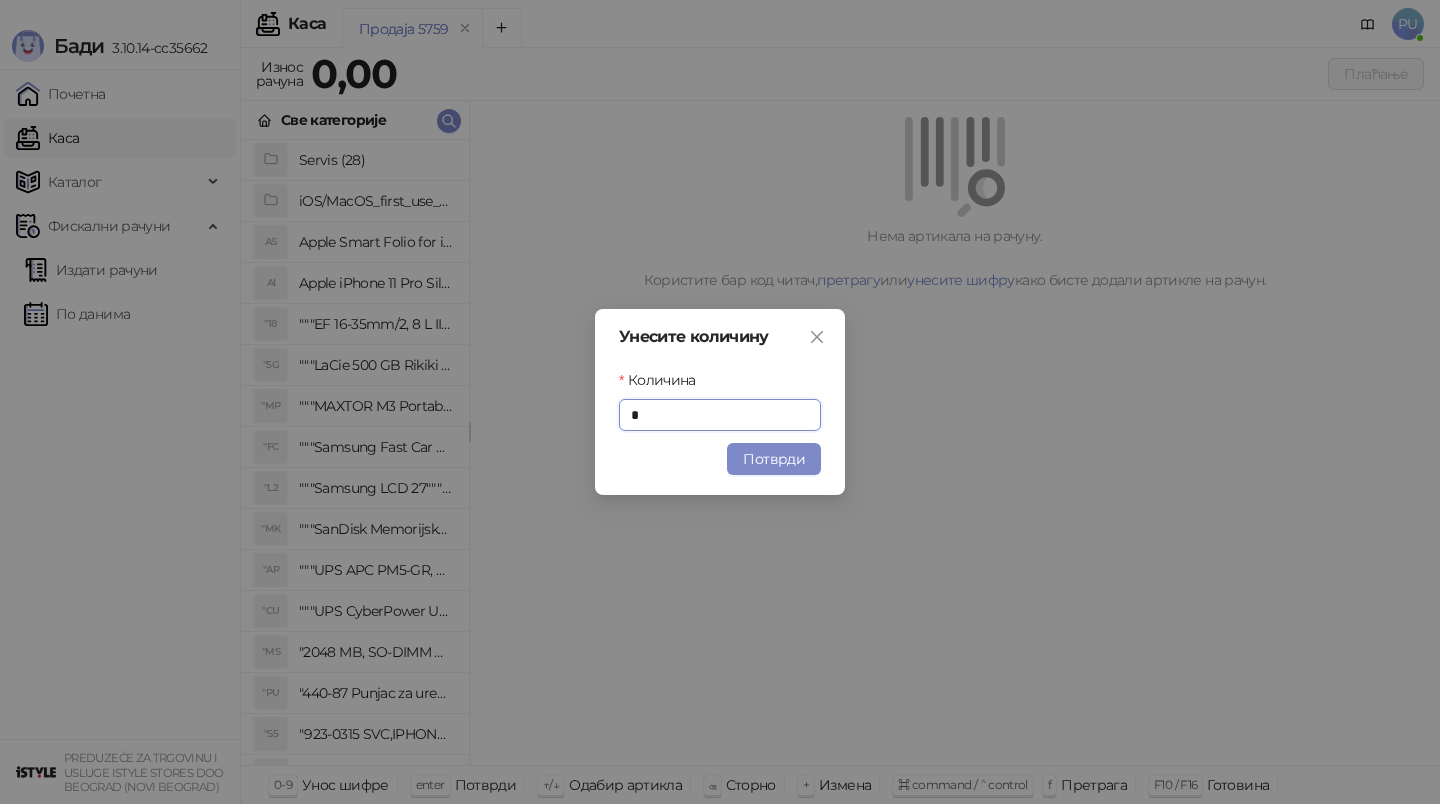 type on "*" 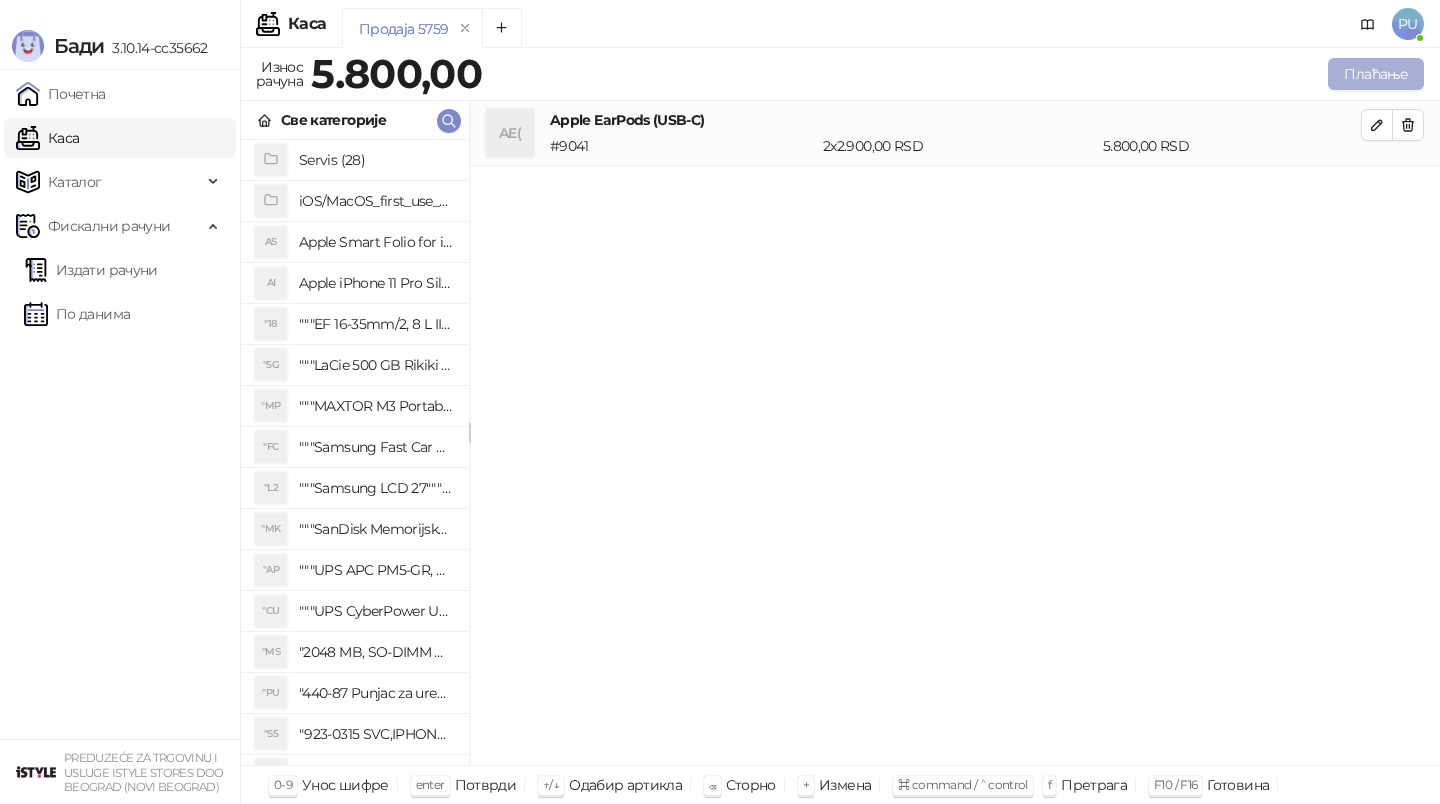 click on "Плаћање" at bounding box center [1376, 74] 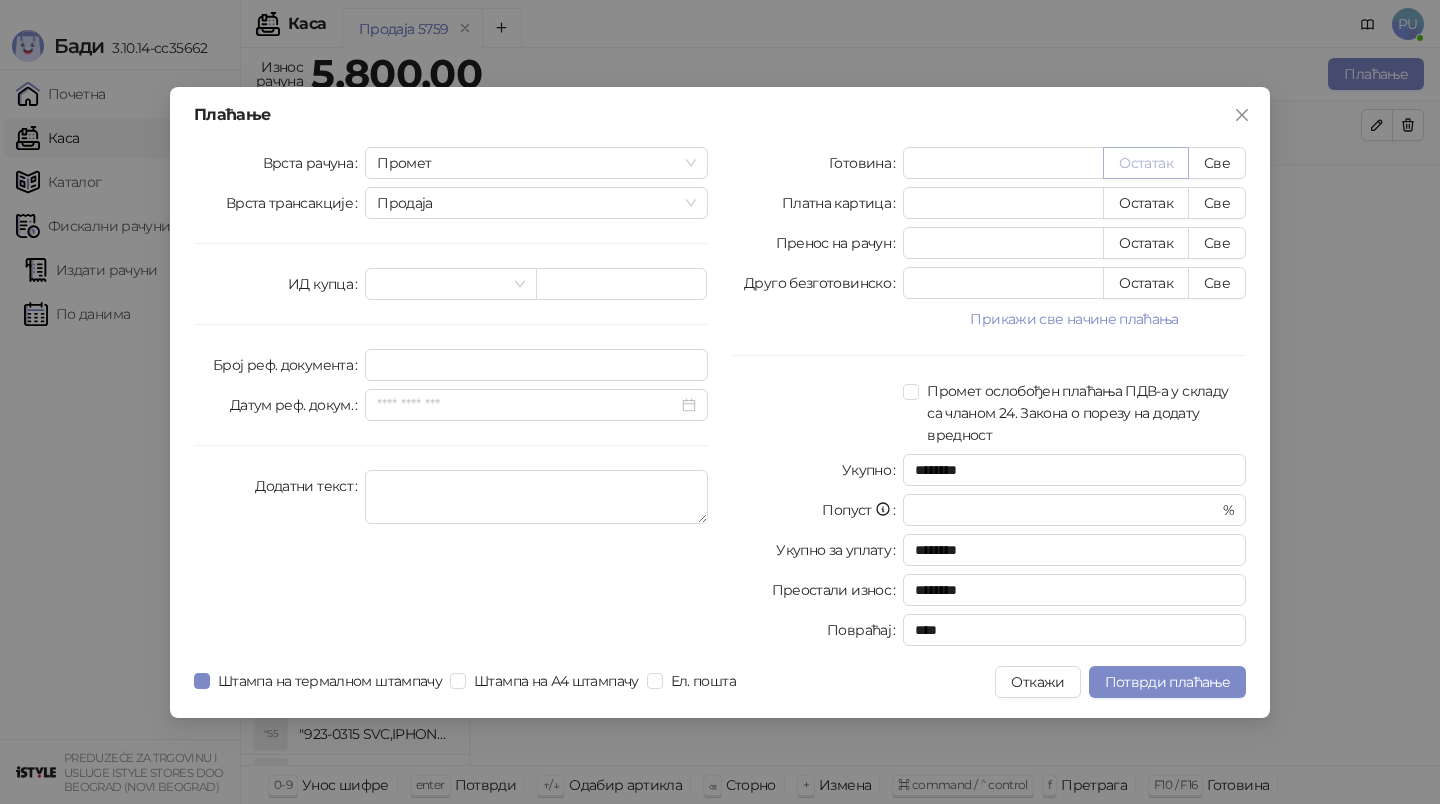 click on "Остатак" at bounding box center [1146, 163] 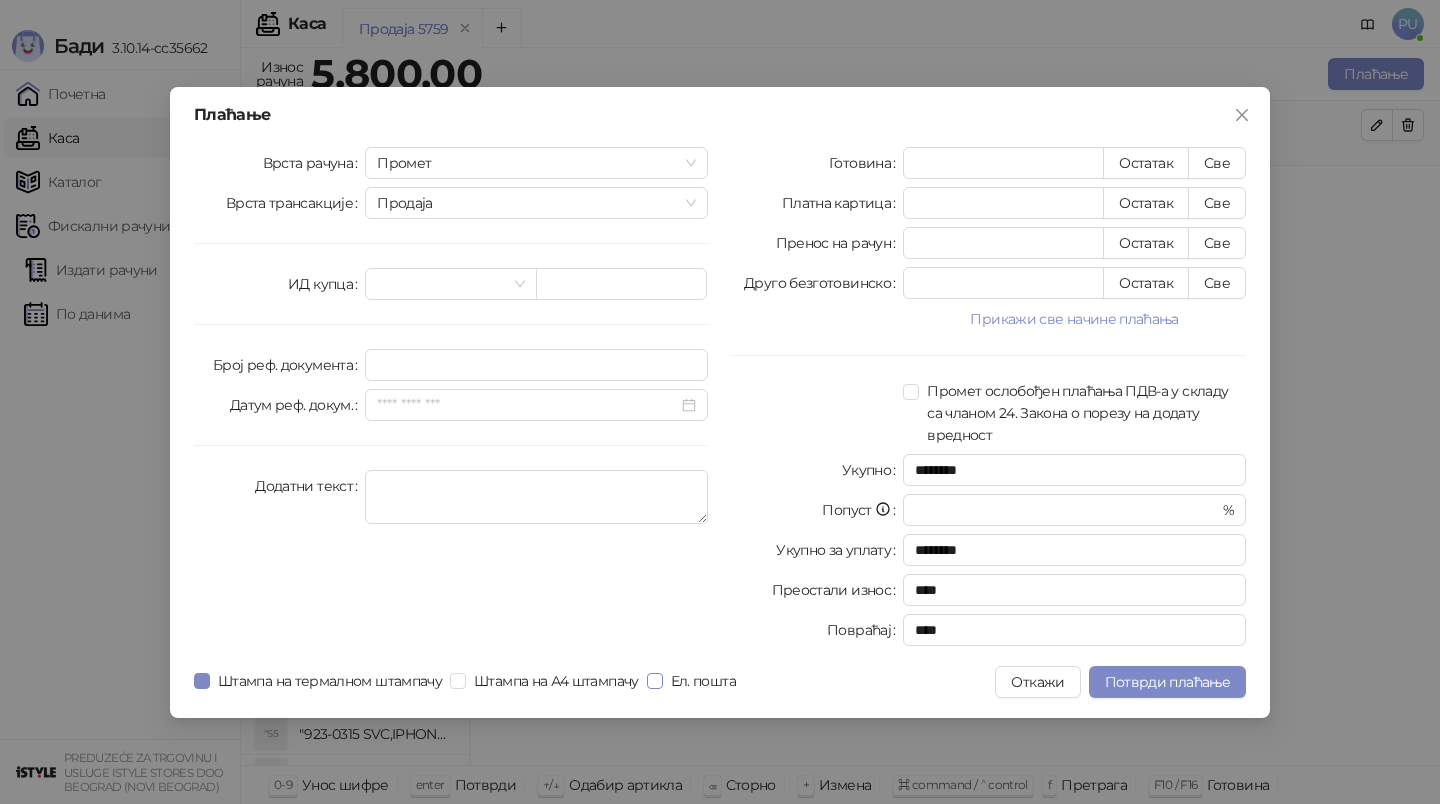 click on "Ел. пошта" at bounding box center (703, 681) 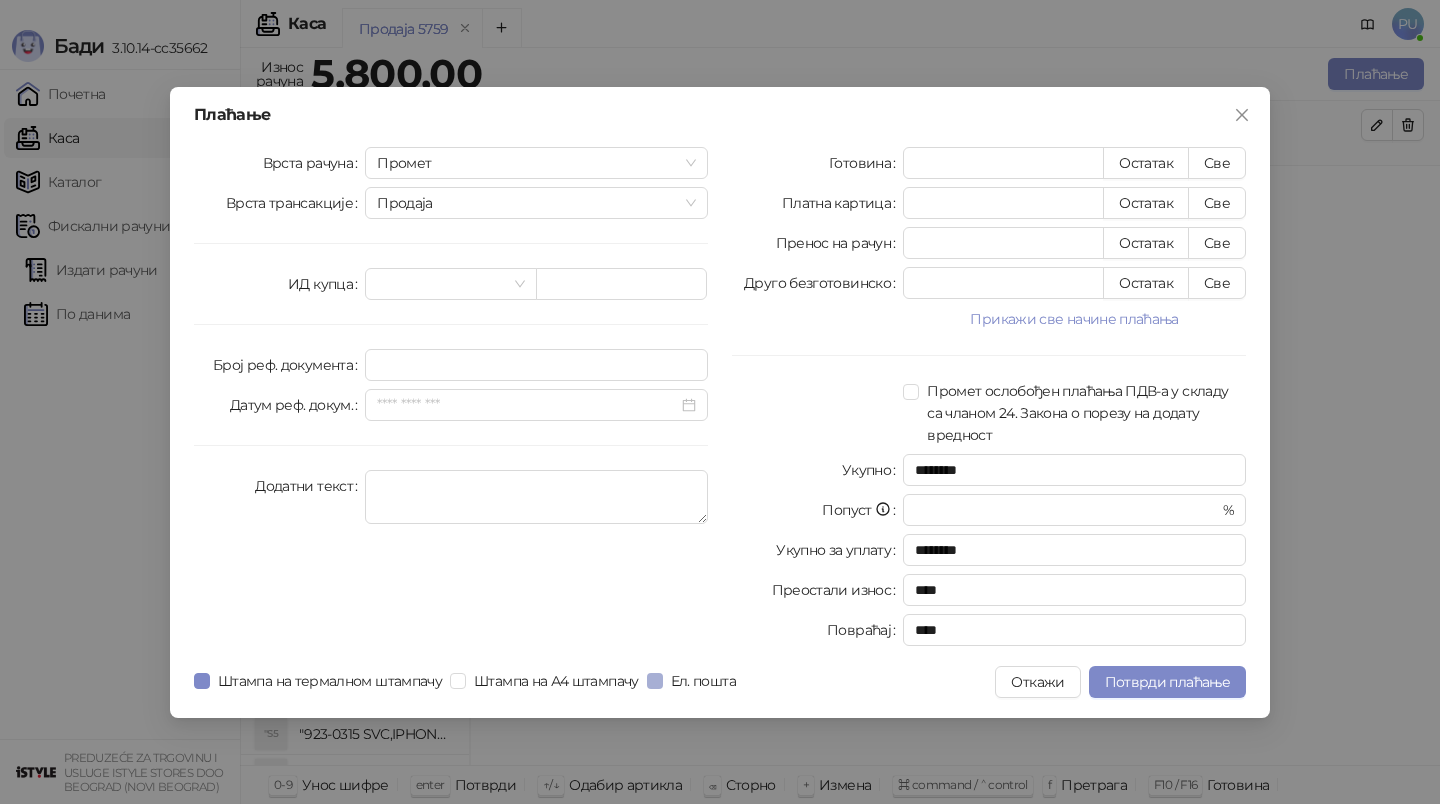 click on "Ел. пошта" at bounding box center (703, 681) 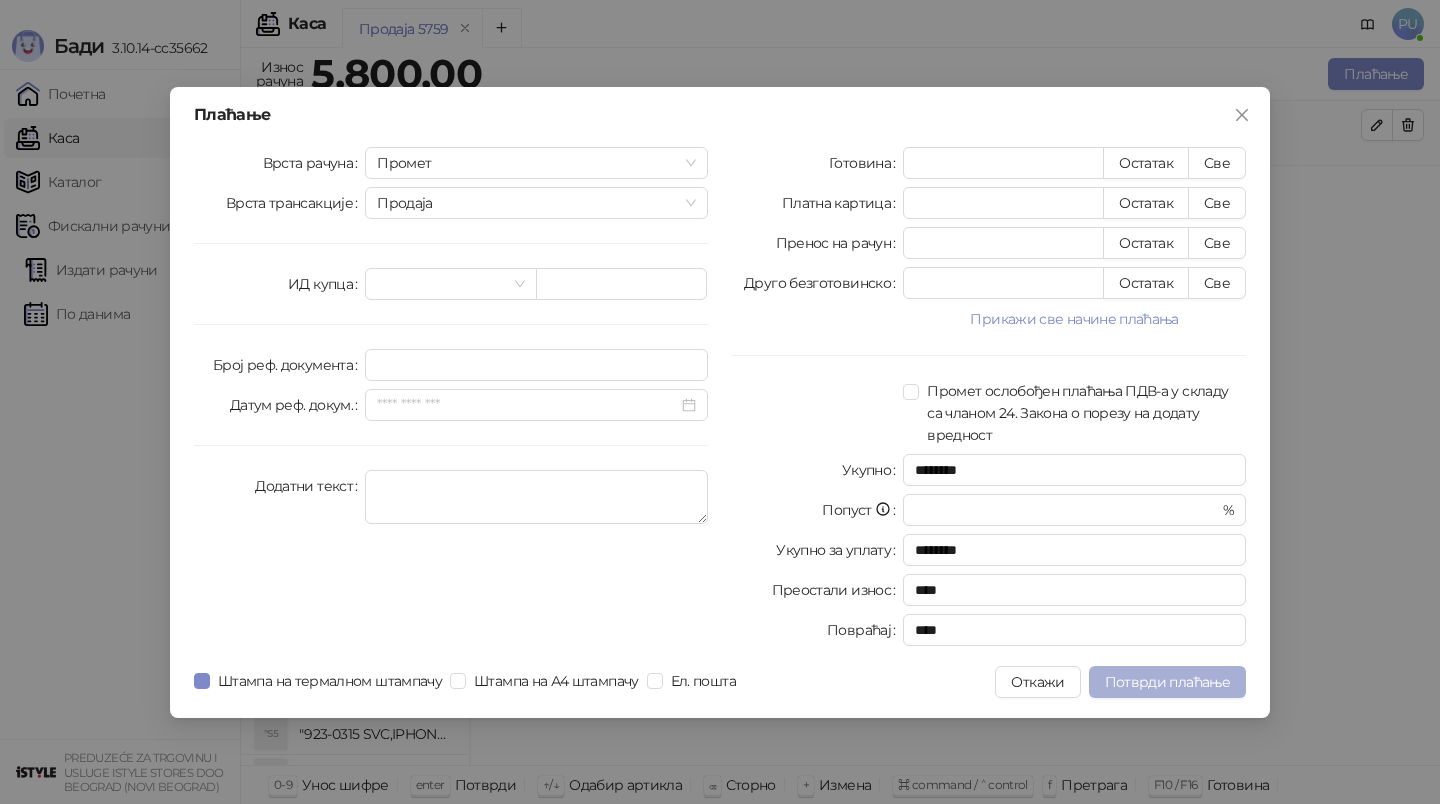 click on "Потврди плаћање" at bounding box center (1167, 682) 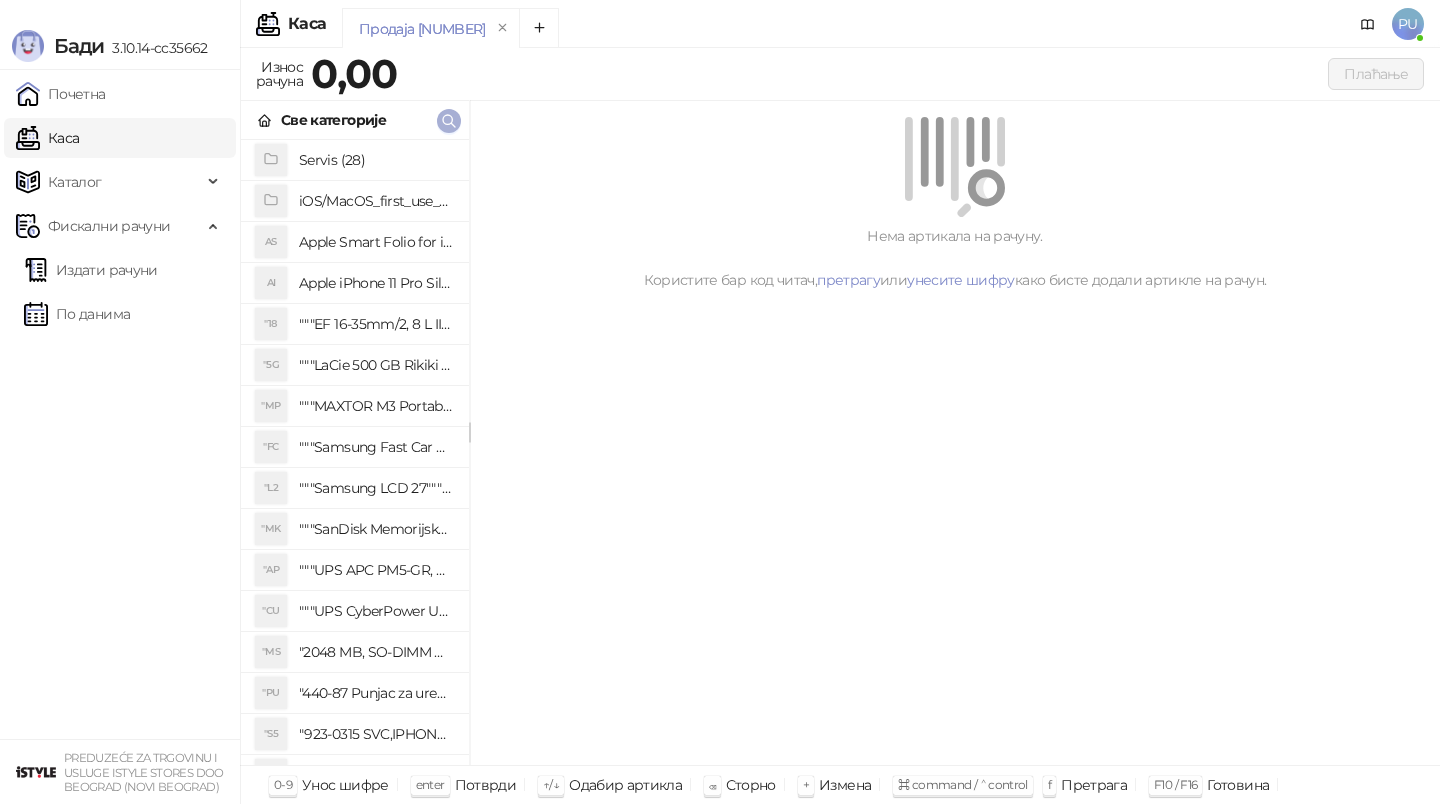 click 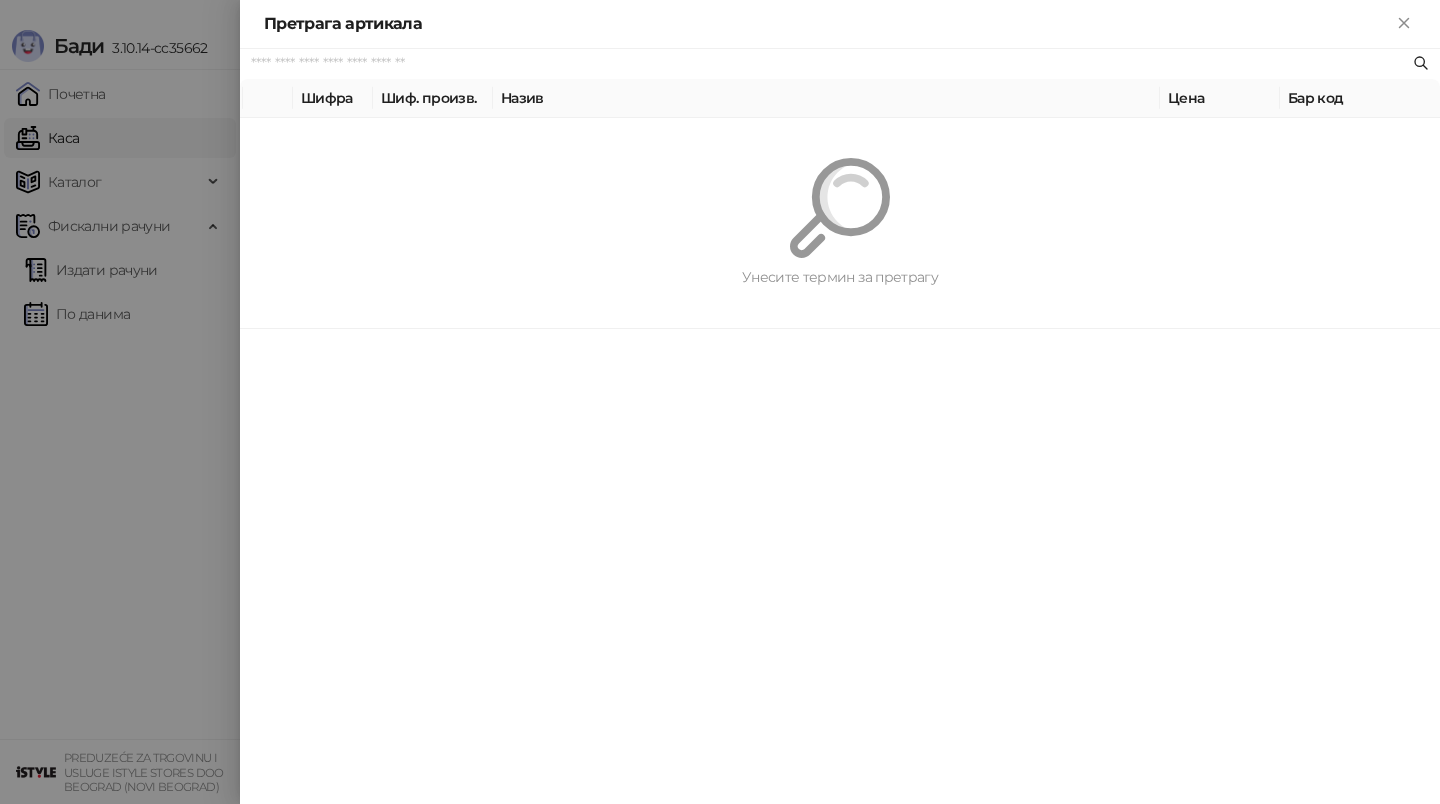 paste on "*********" 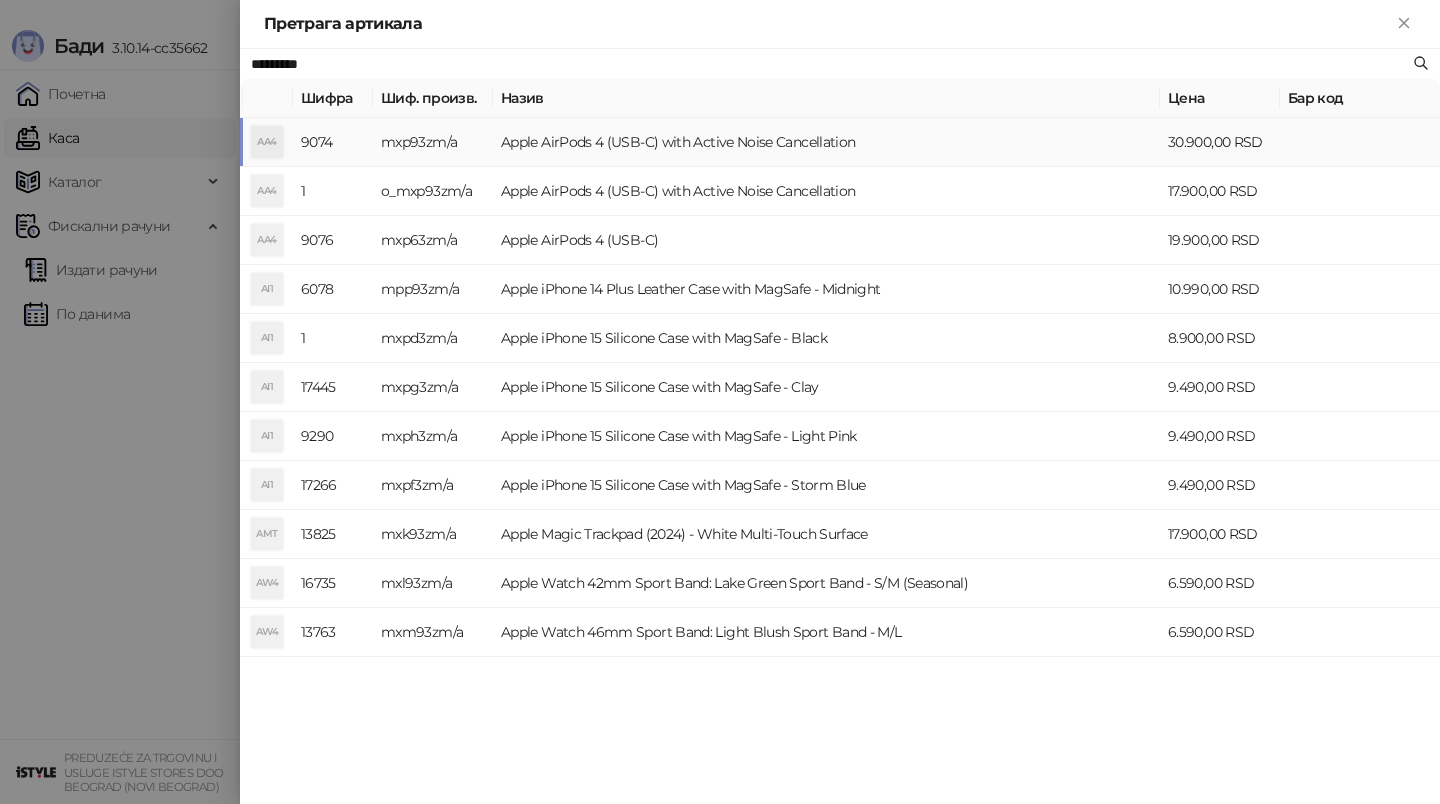 type on "*********" 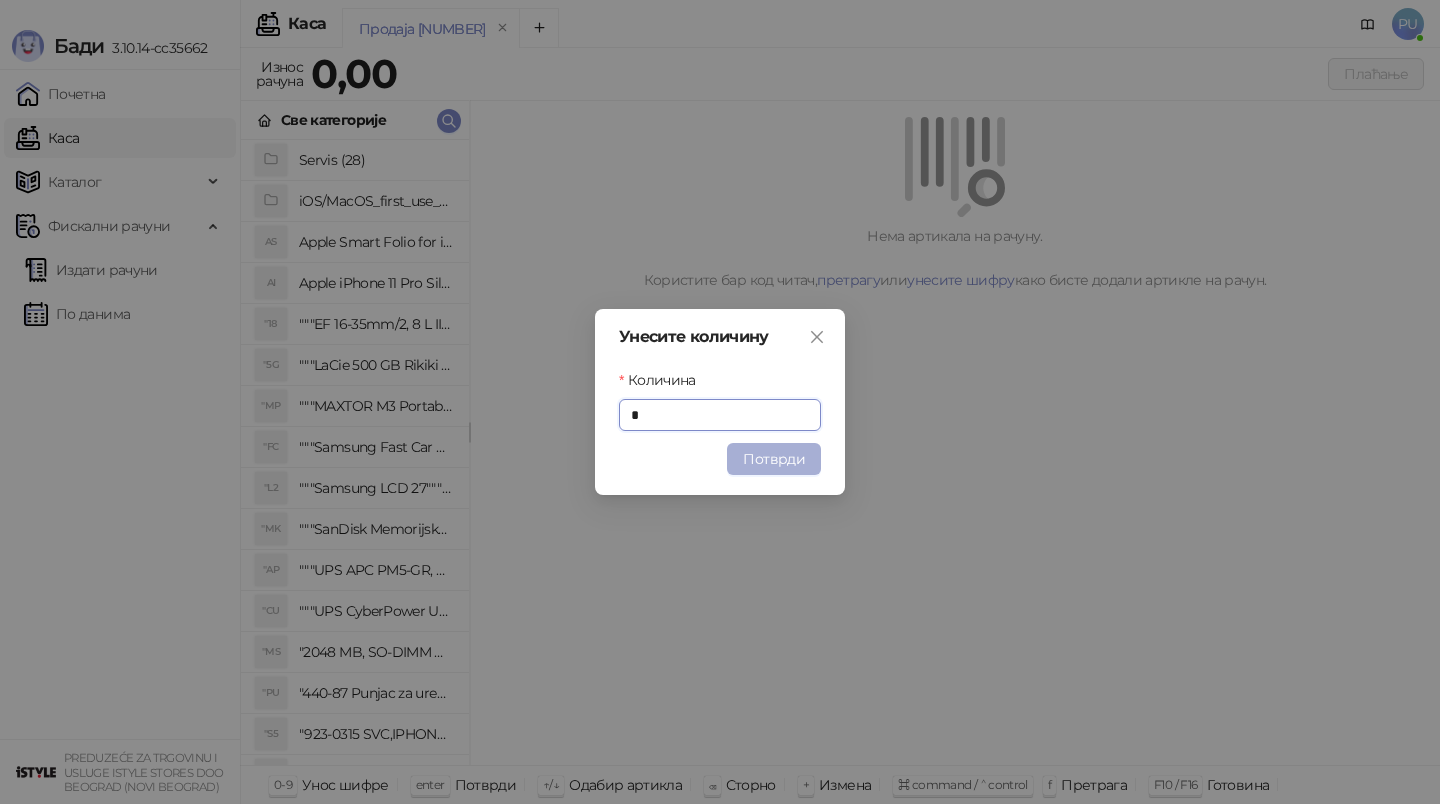 click on "Потврди" at bounding box center [774, 459] 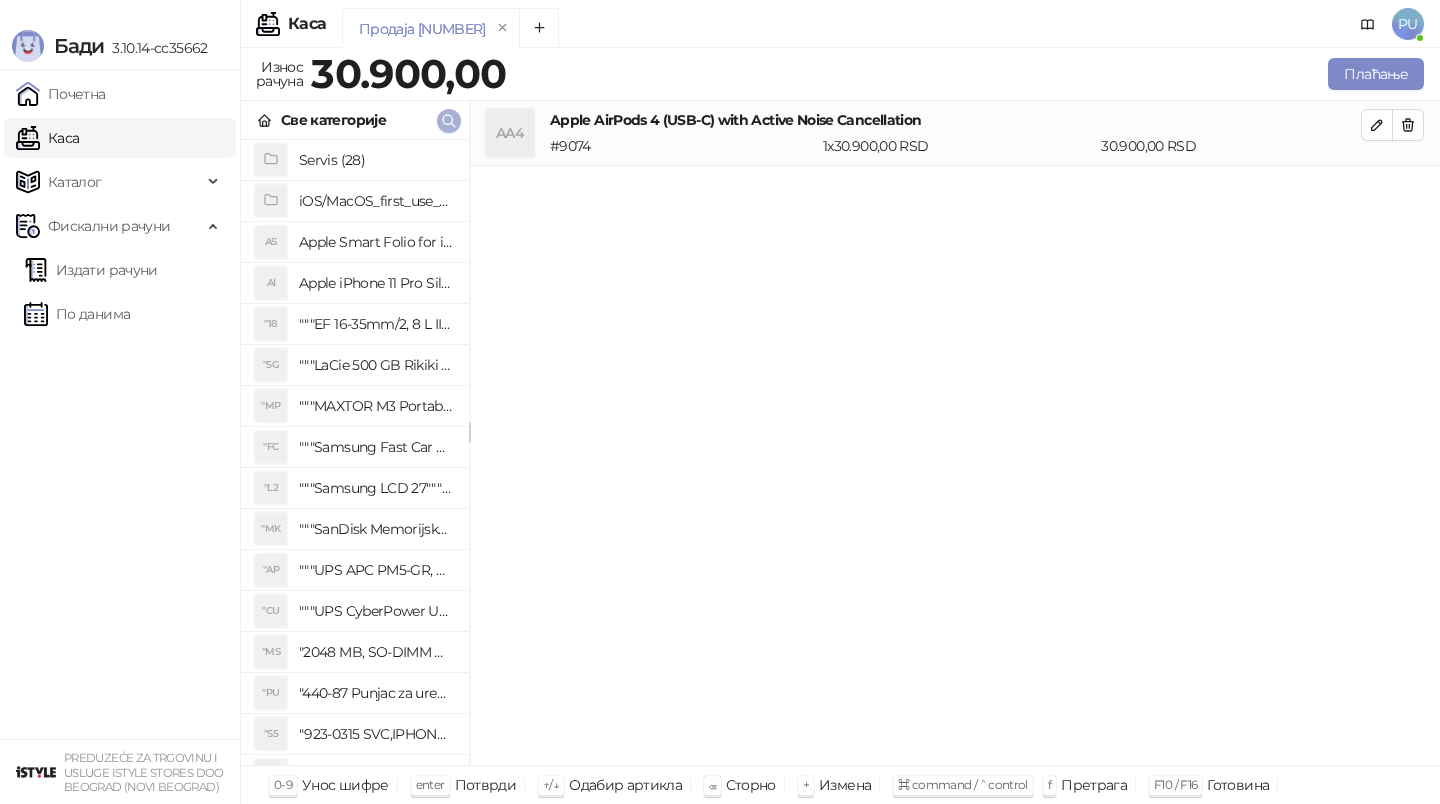 click 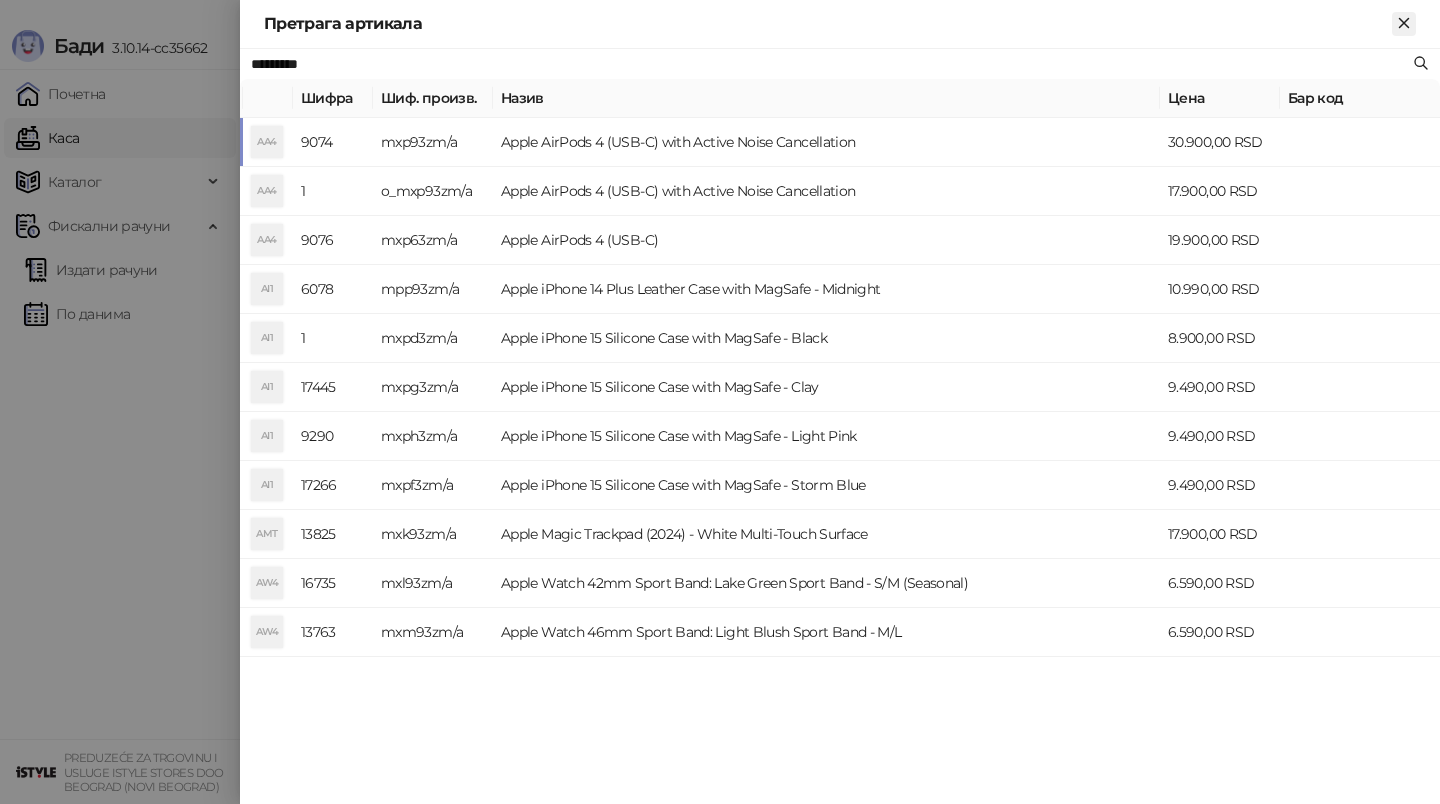 click 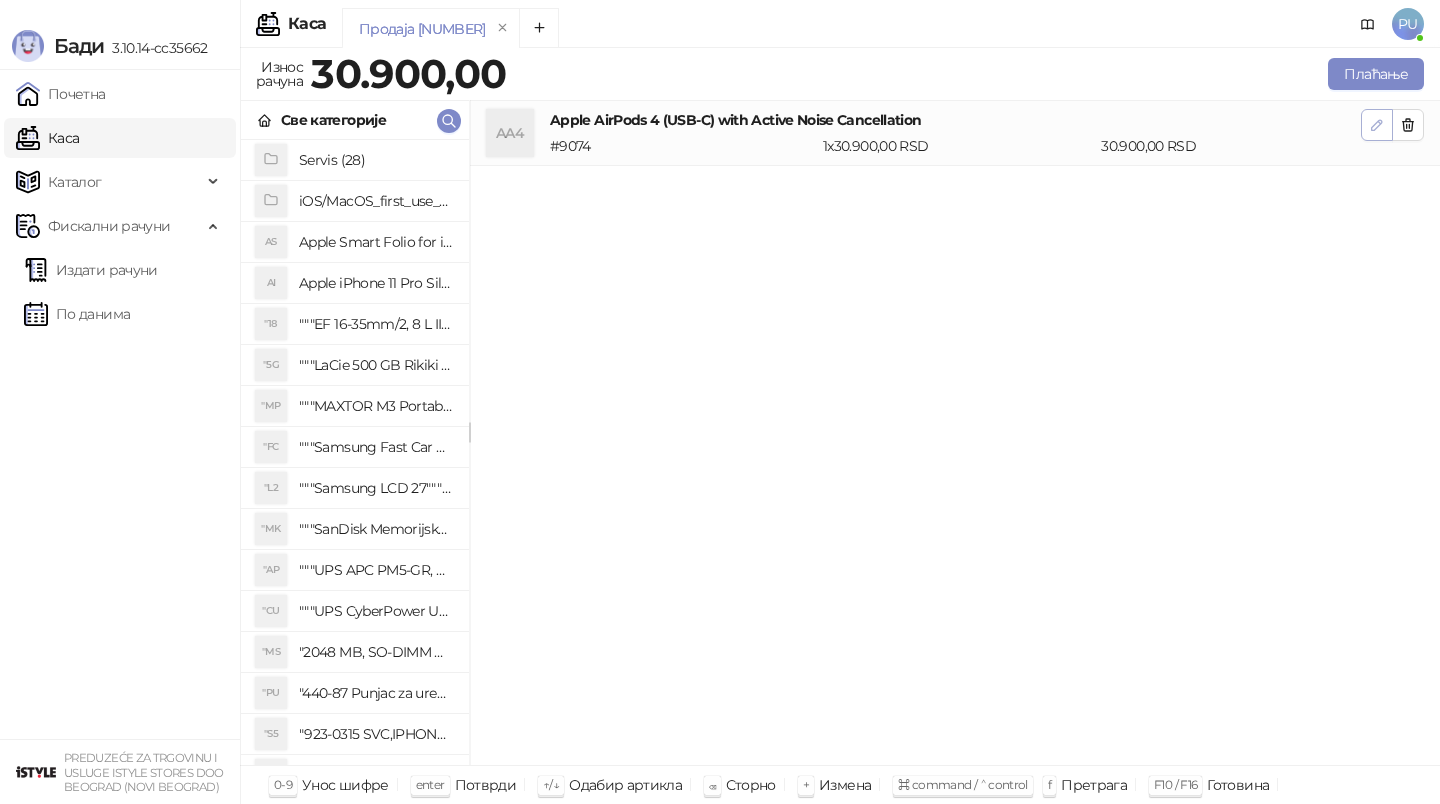 click 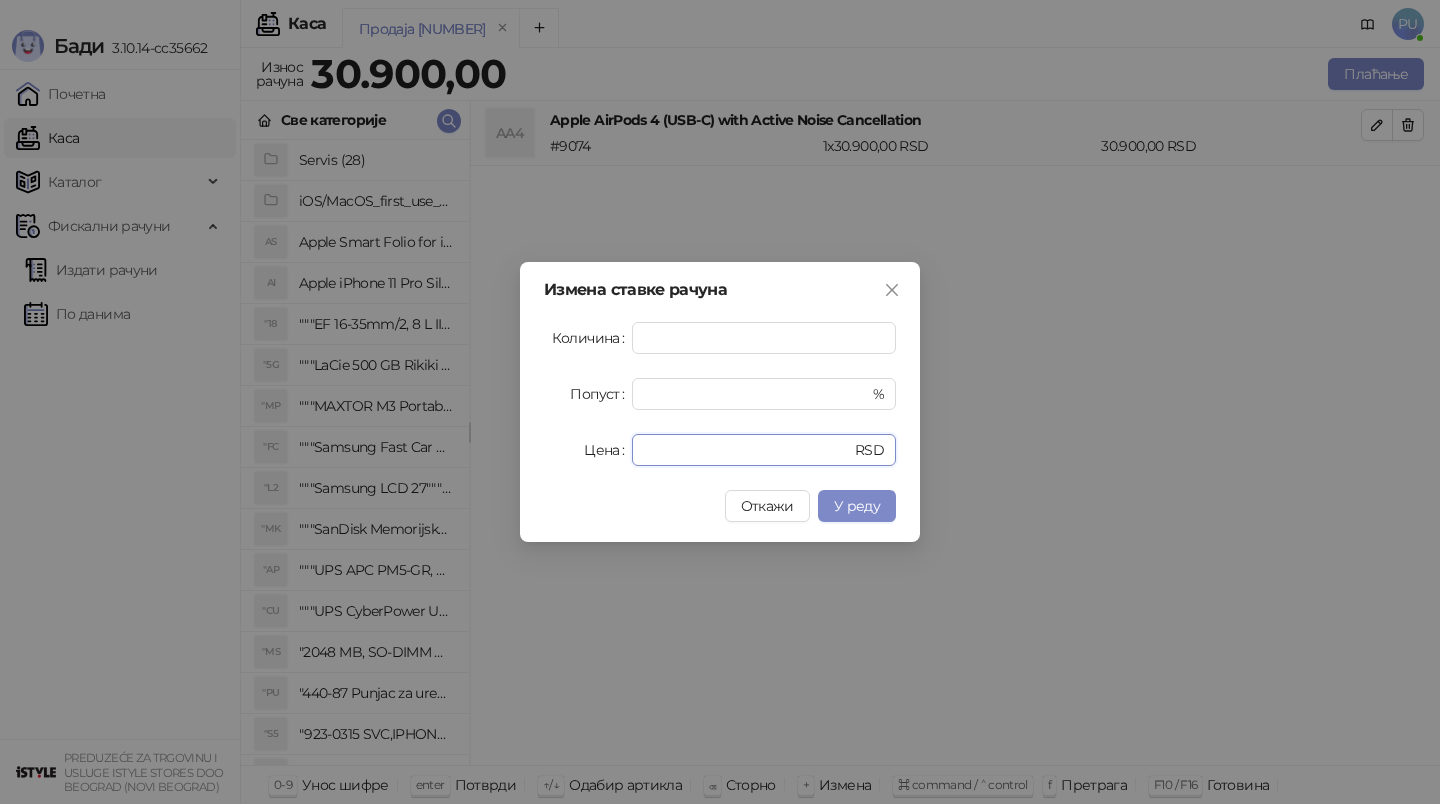 drag, startPoint x: 706, startPoint y: 448, endPoint x: 495, endPoint y: 448, distance: 211 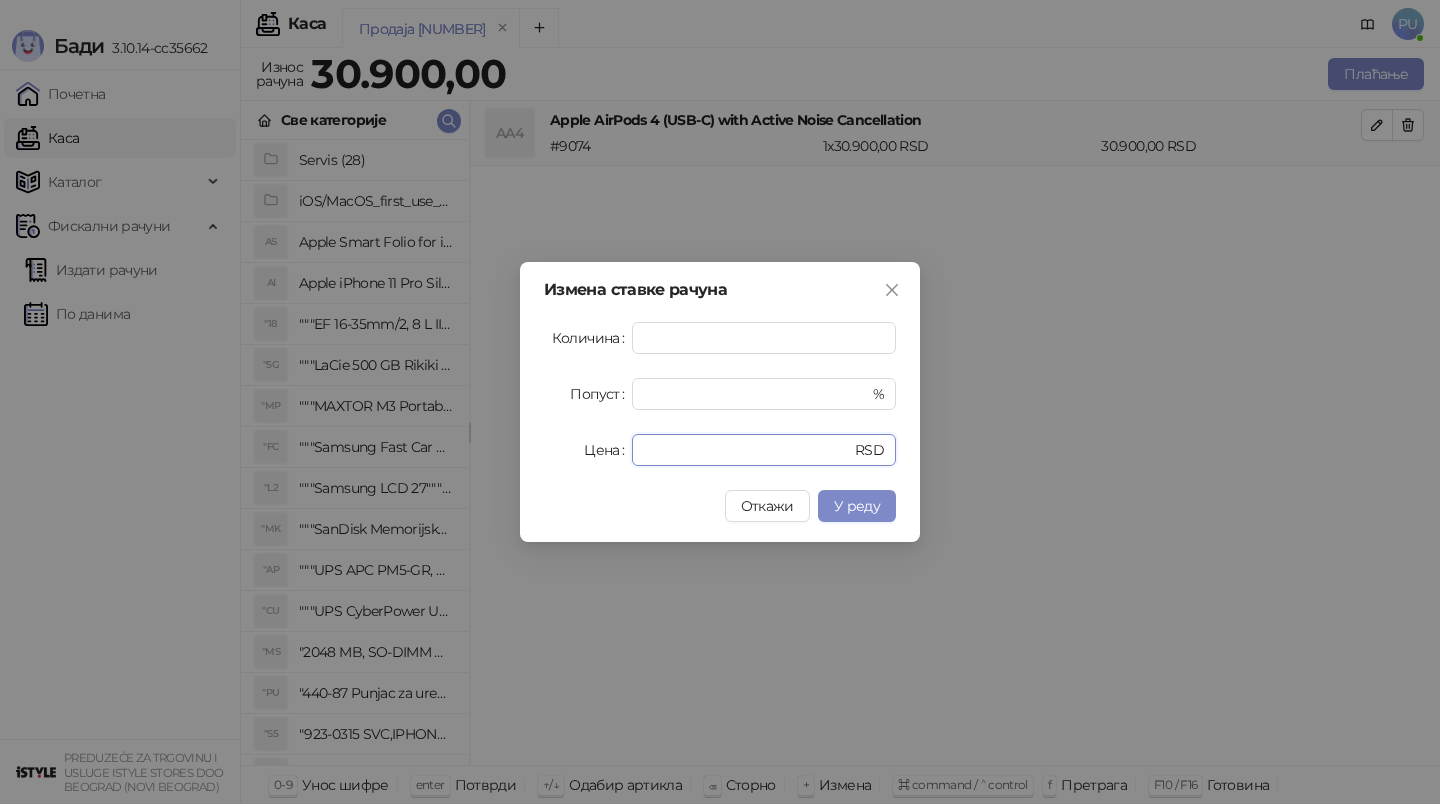 type on "*****" 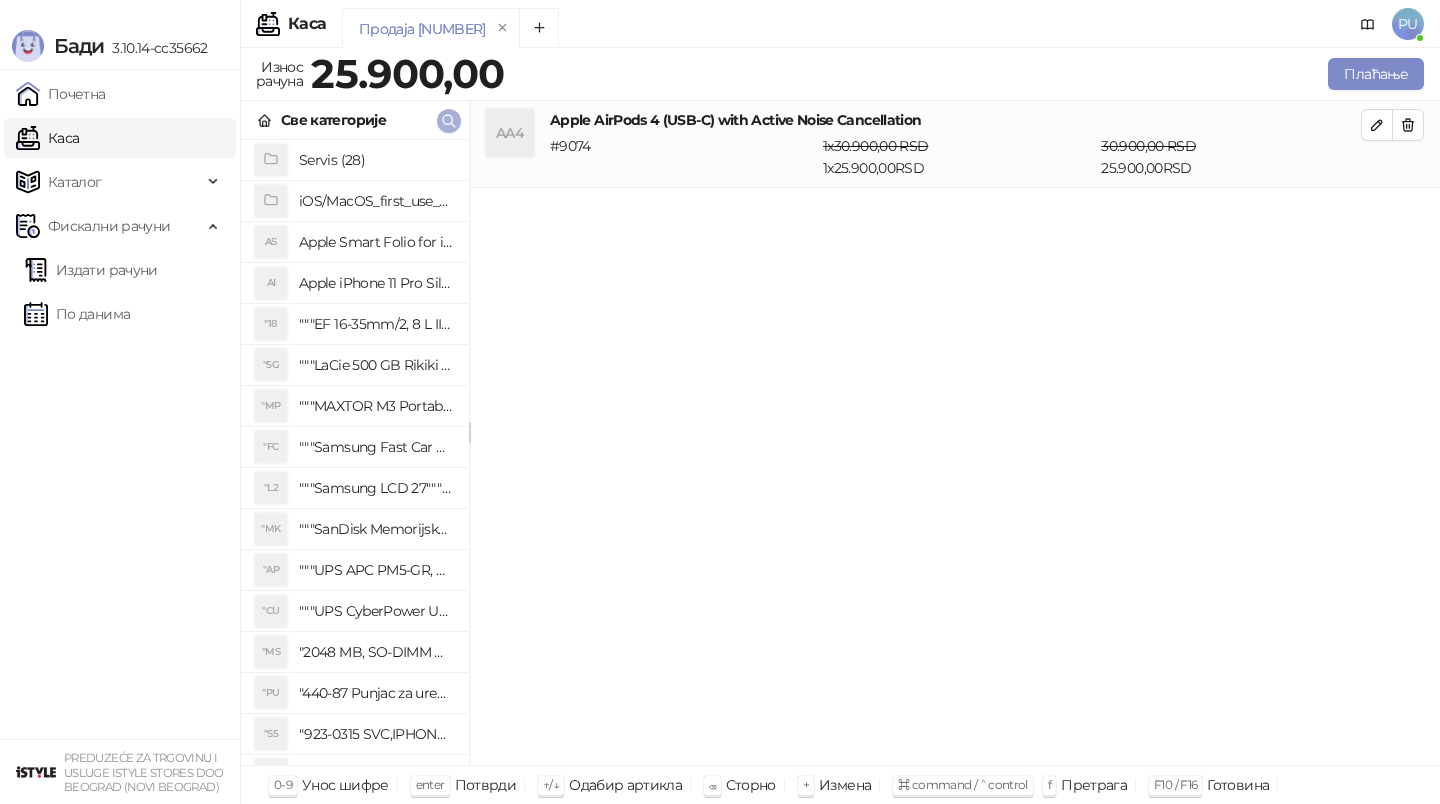 click 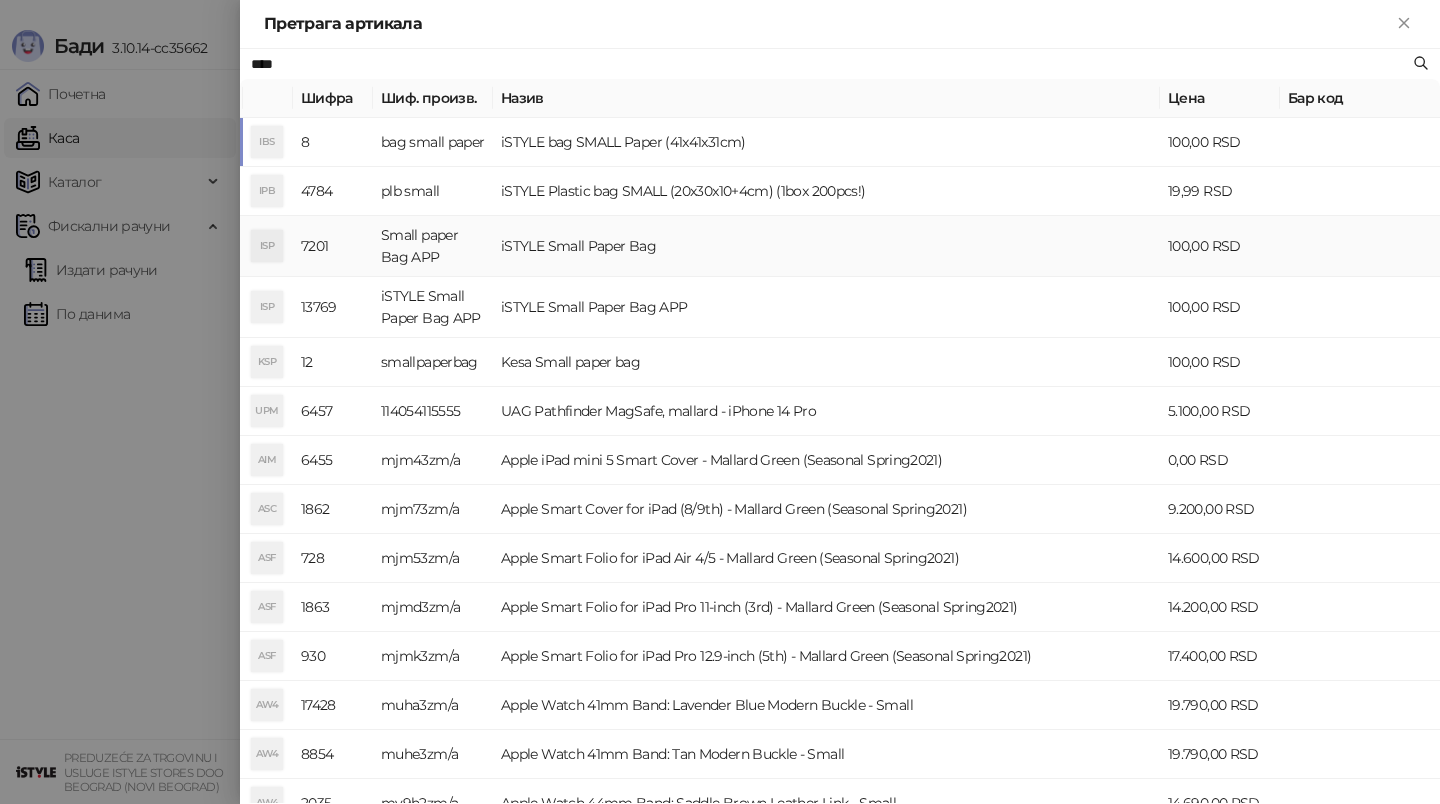 type on "****" 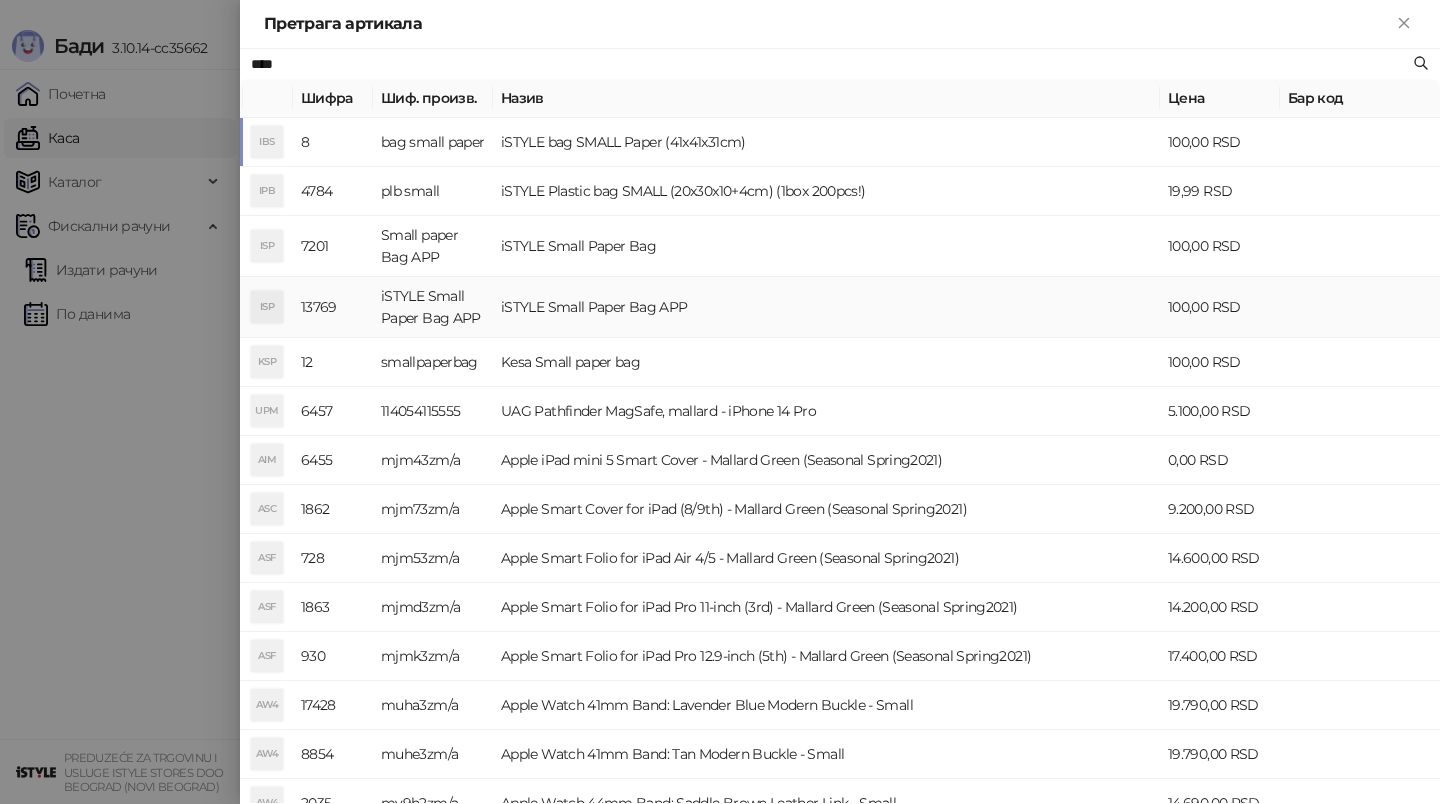 click on "iSTYLE Small Paper Bag APP" at bounding box center (826, 307) 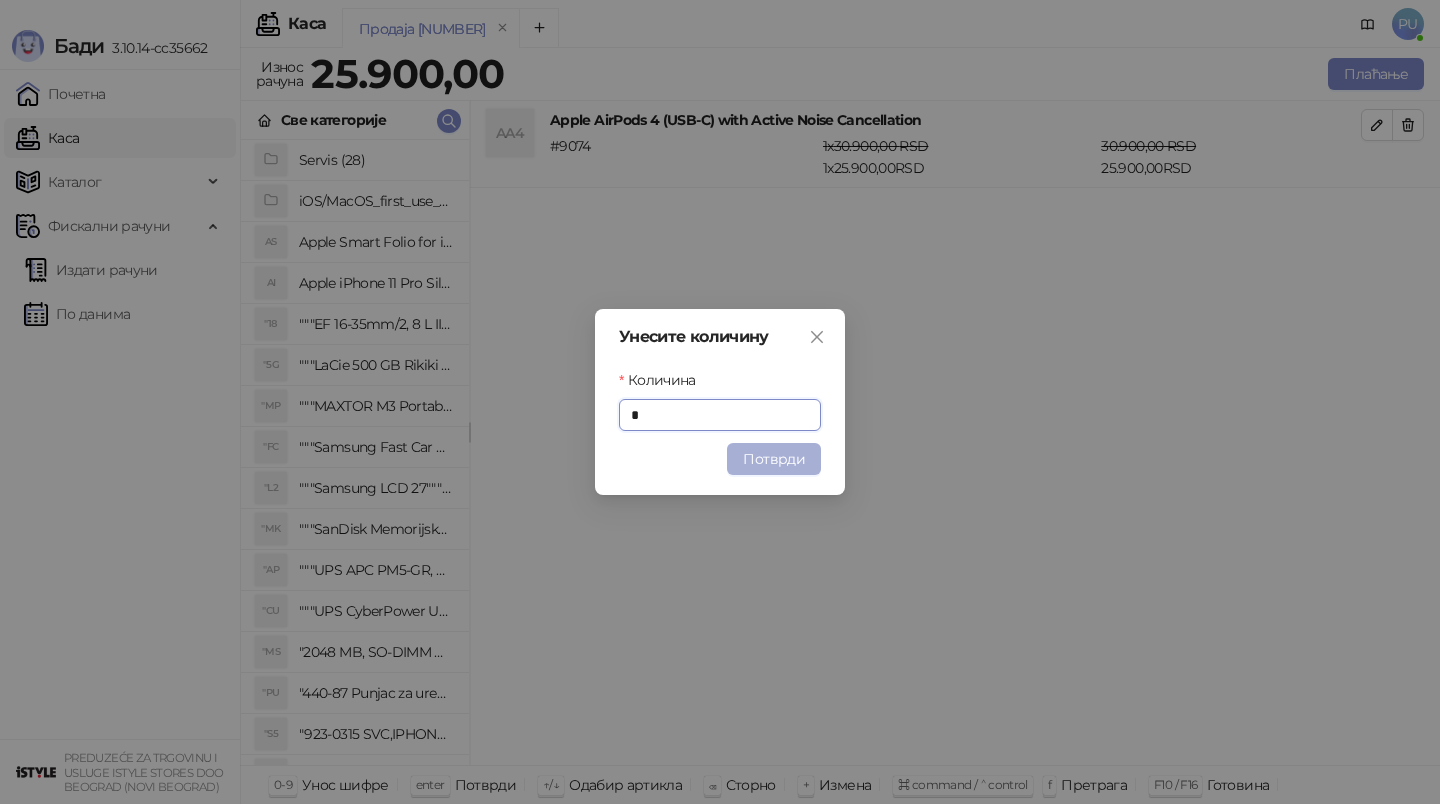click on "Потврди" at bounding box center [774, 459] 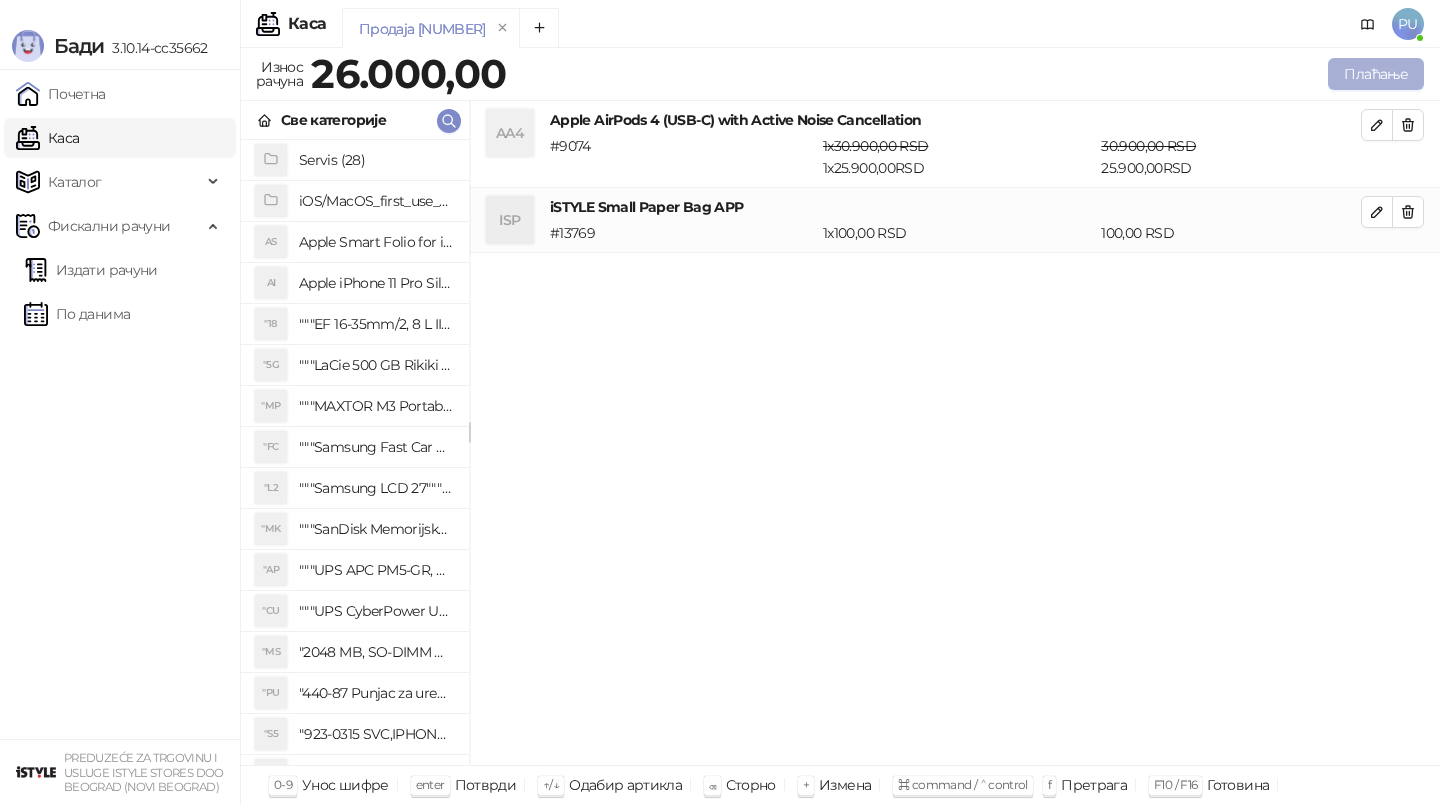 click on "Плаћање" at bounding box center (1376, 74) 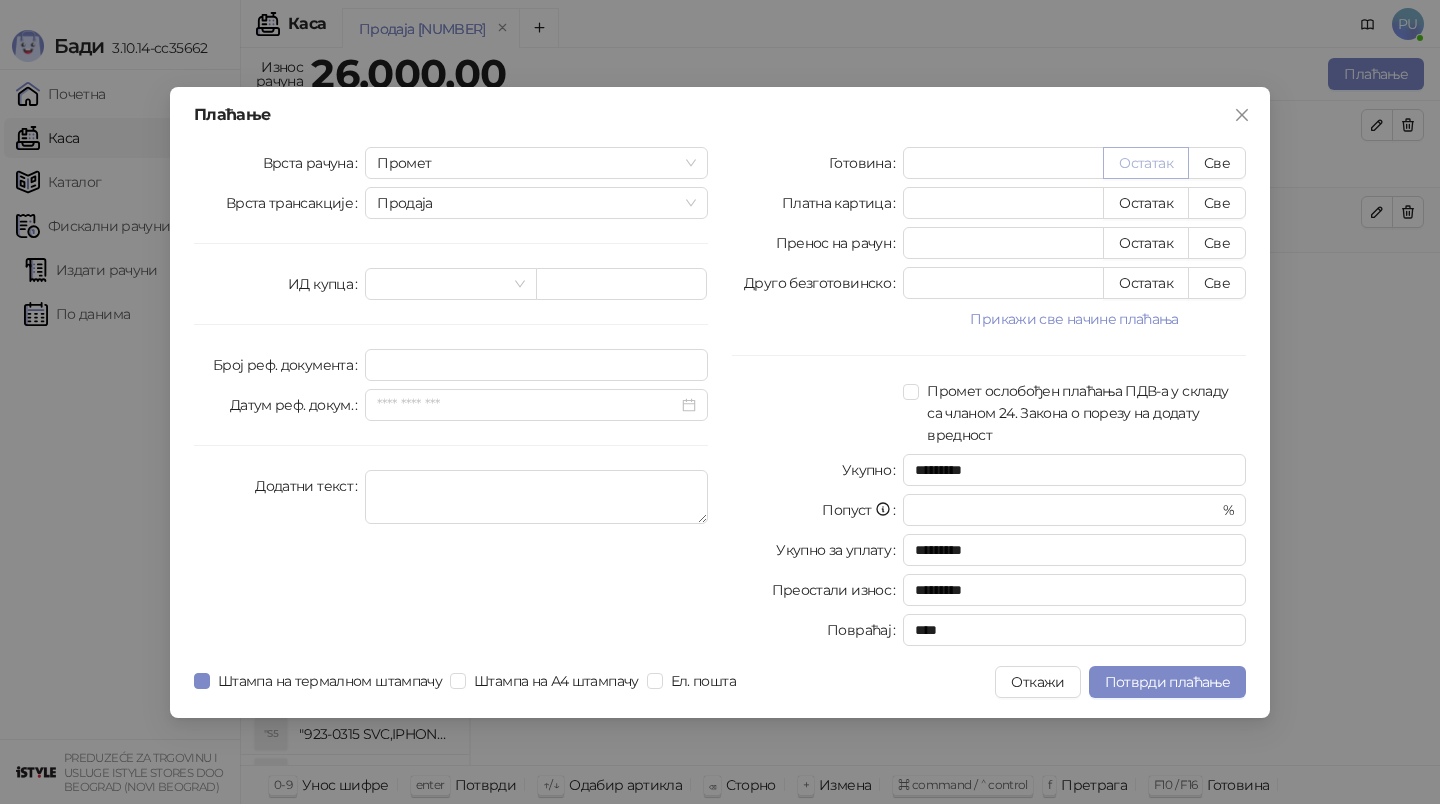 drag, startPoint x: 1134, startPoint y: 161, endPoint x: 1118, endPoint y: 164, distance: 16.27882 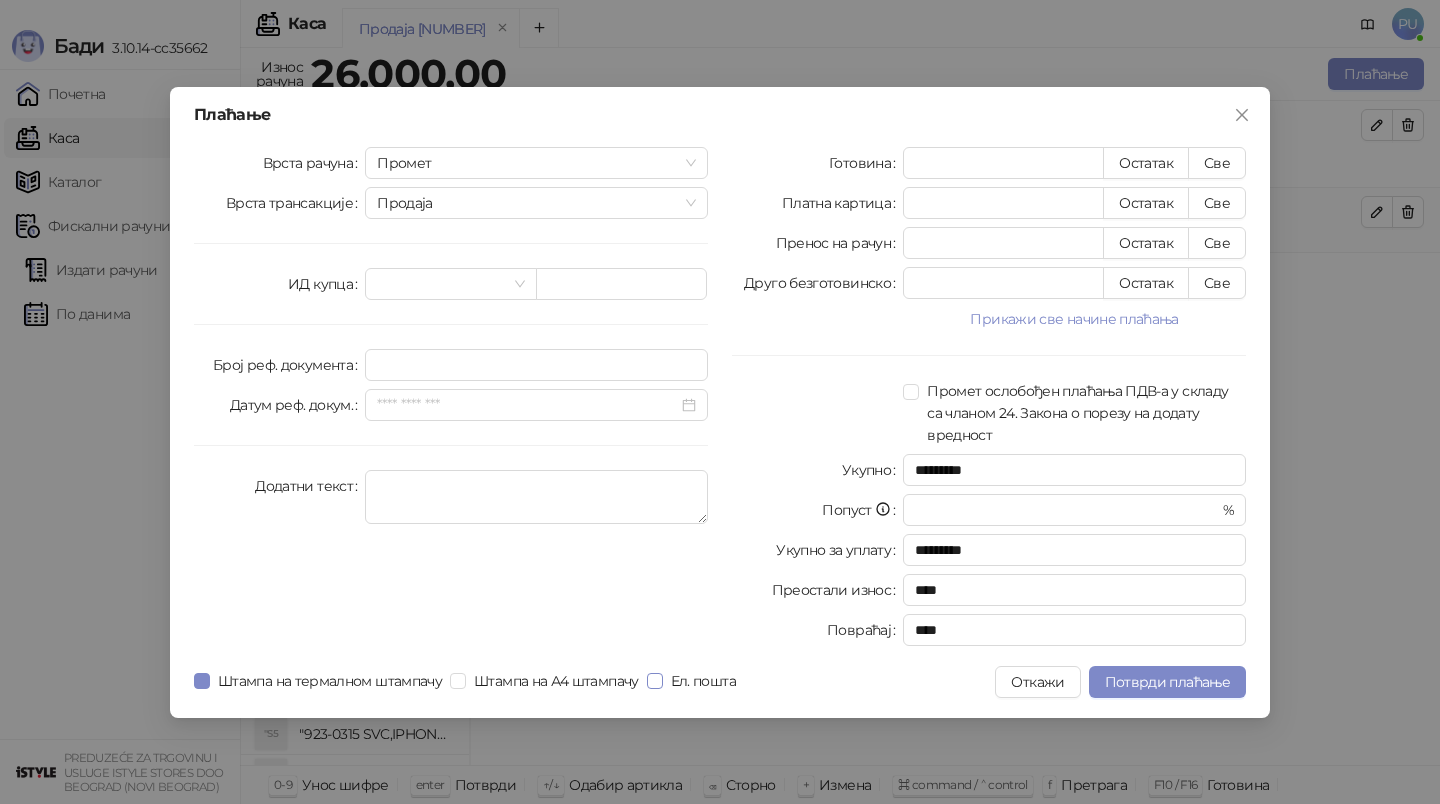 click on "Ел. пошта" at bounding box center [703, 681] 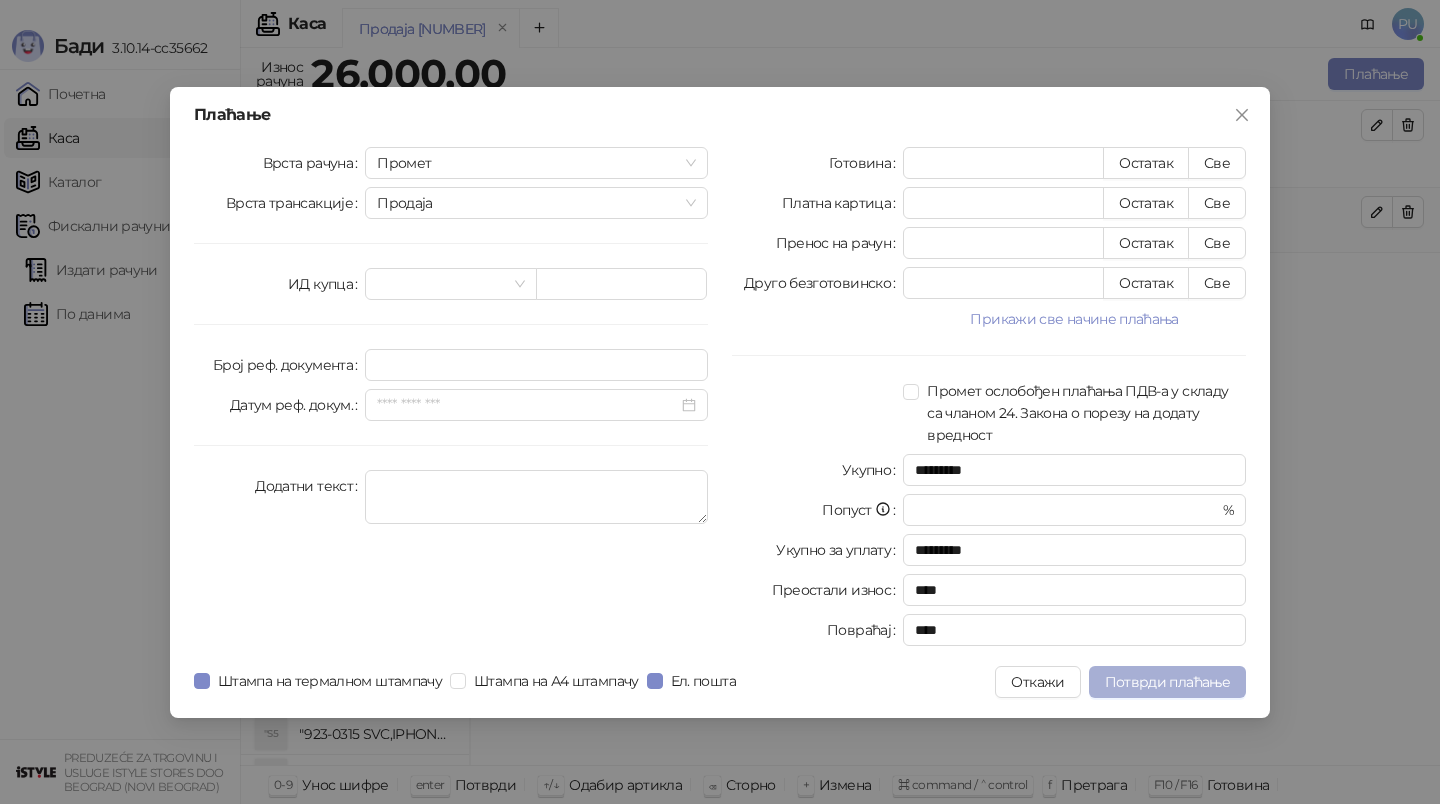 click on "Потврди плаћање" at bounding box center [1167, 682] 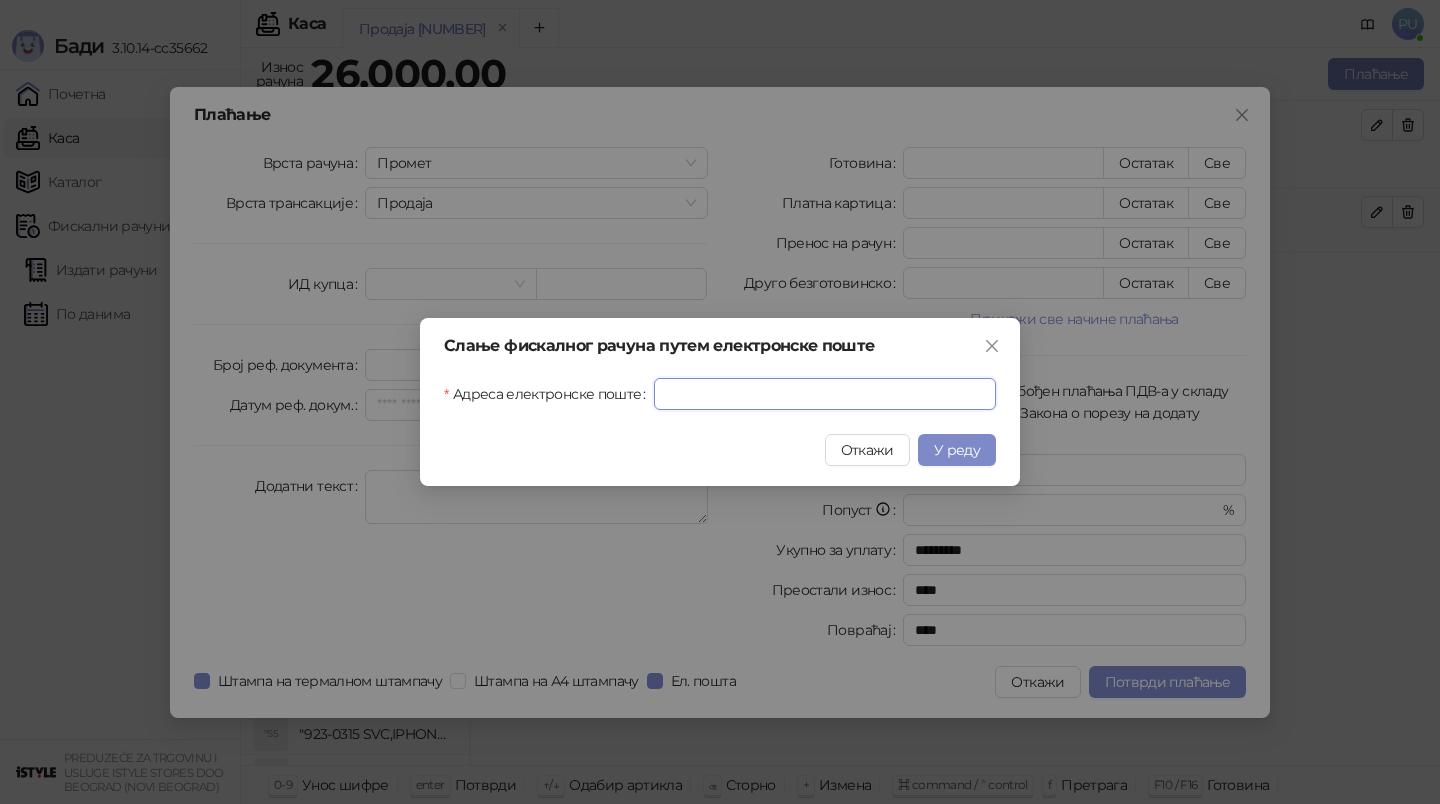 click on "Адреса електронске поште" at bounding box center (825, 394) 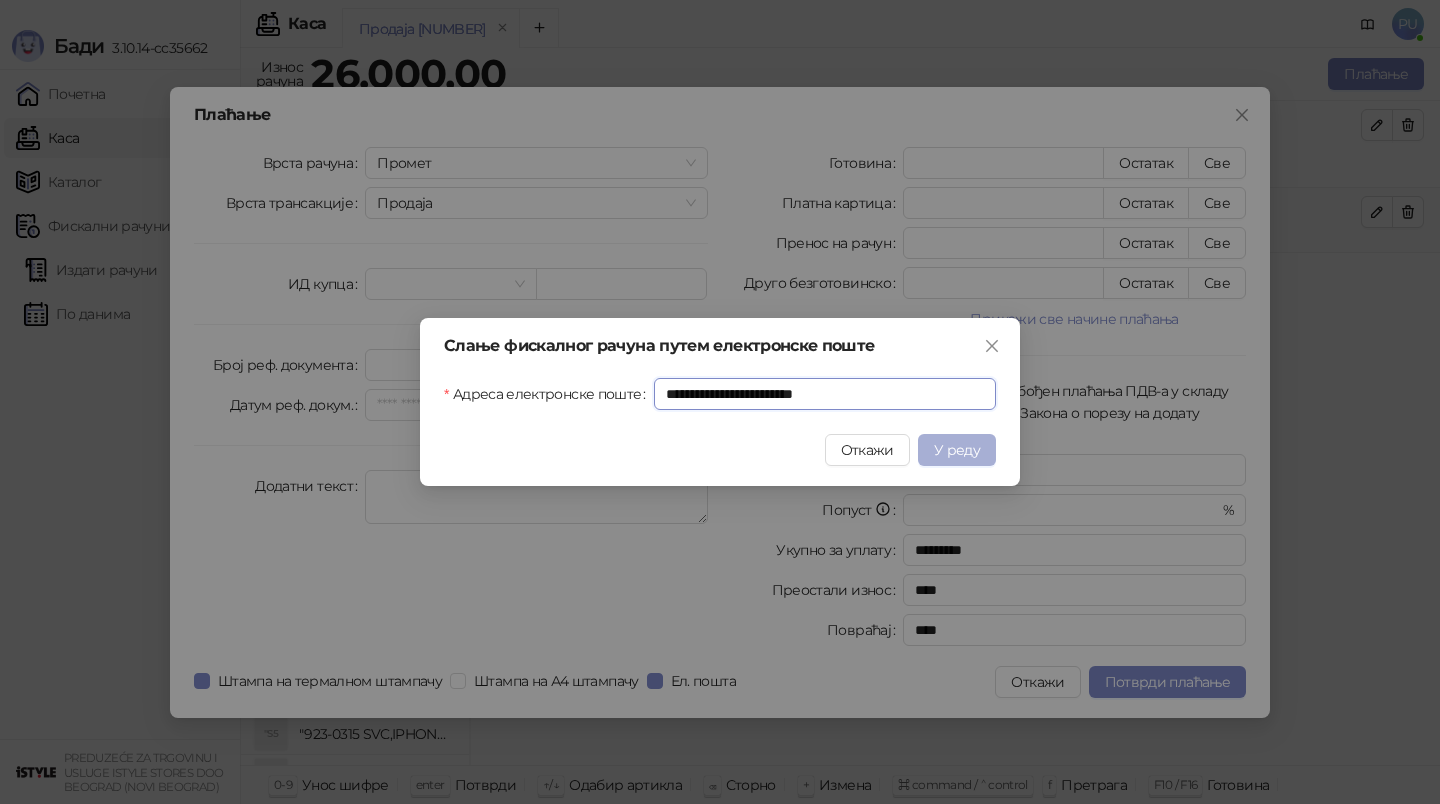 type on "**********" 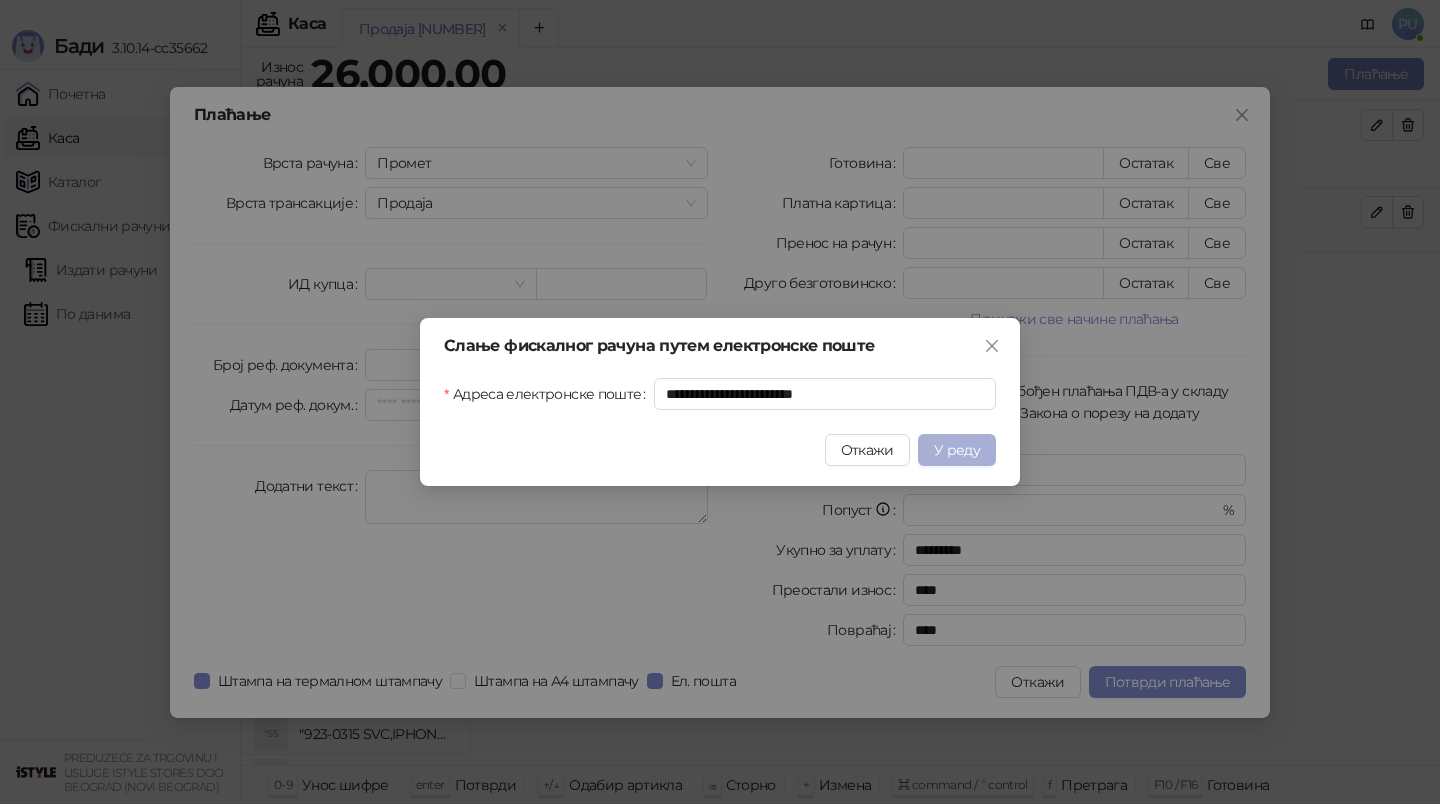 click on "У реду" at bounding box center [957, 450] 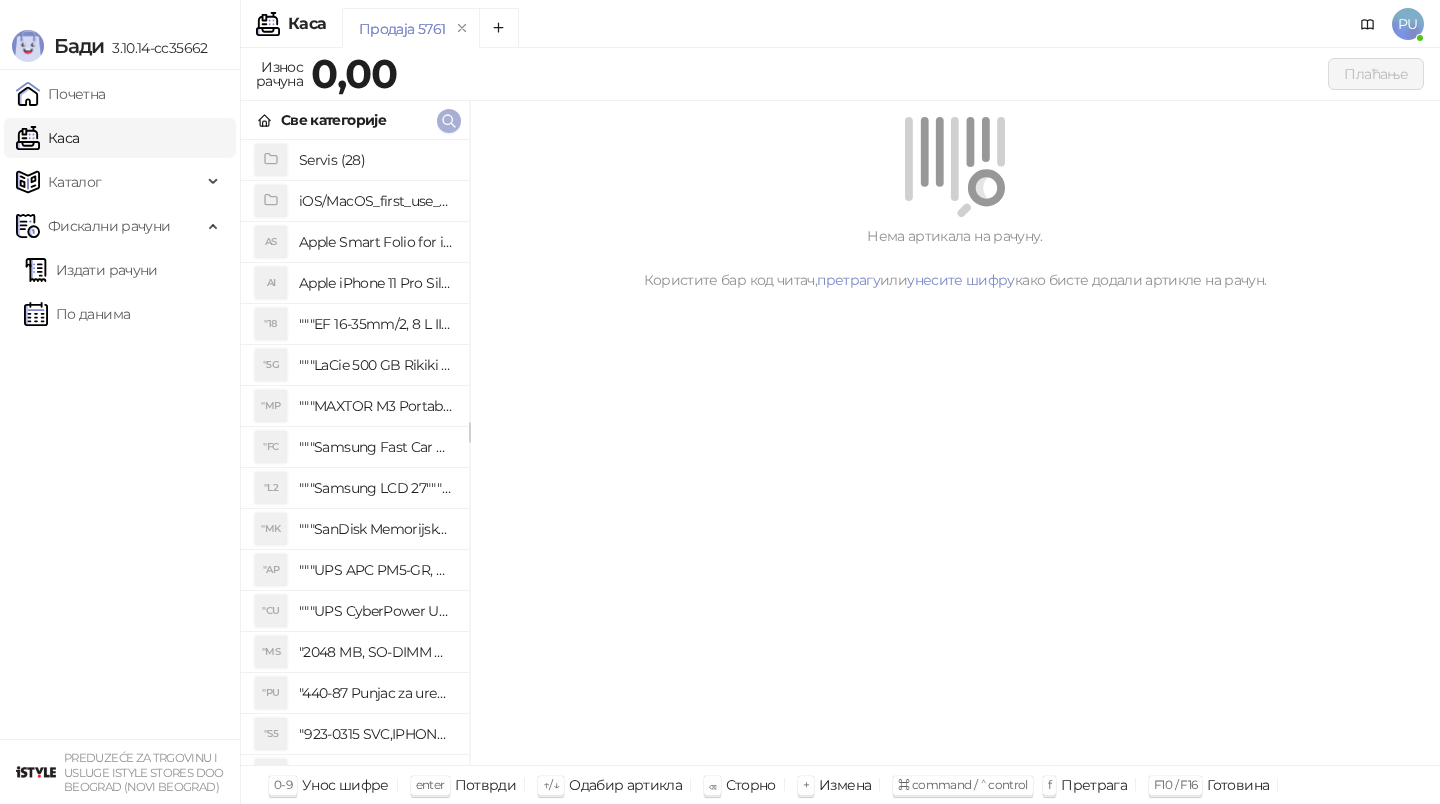 click 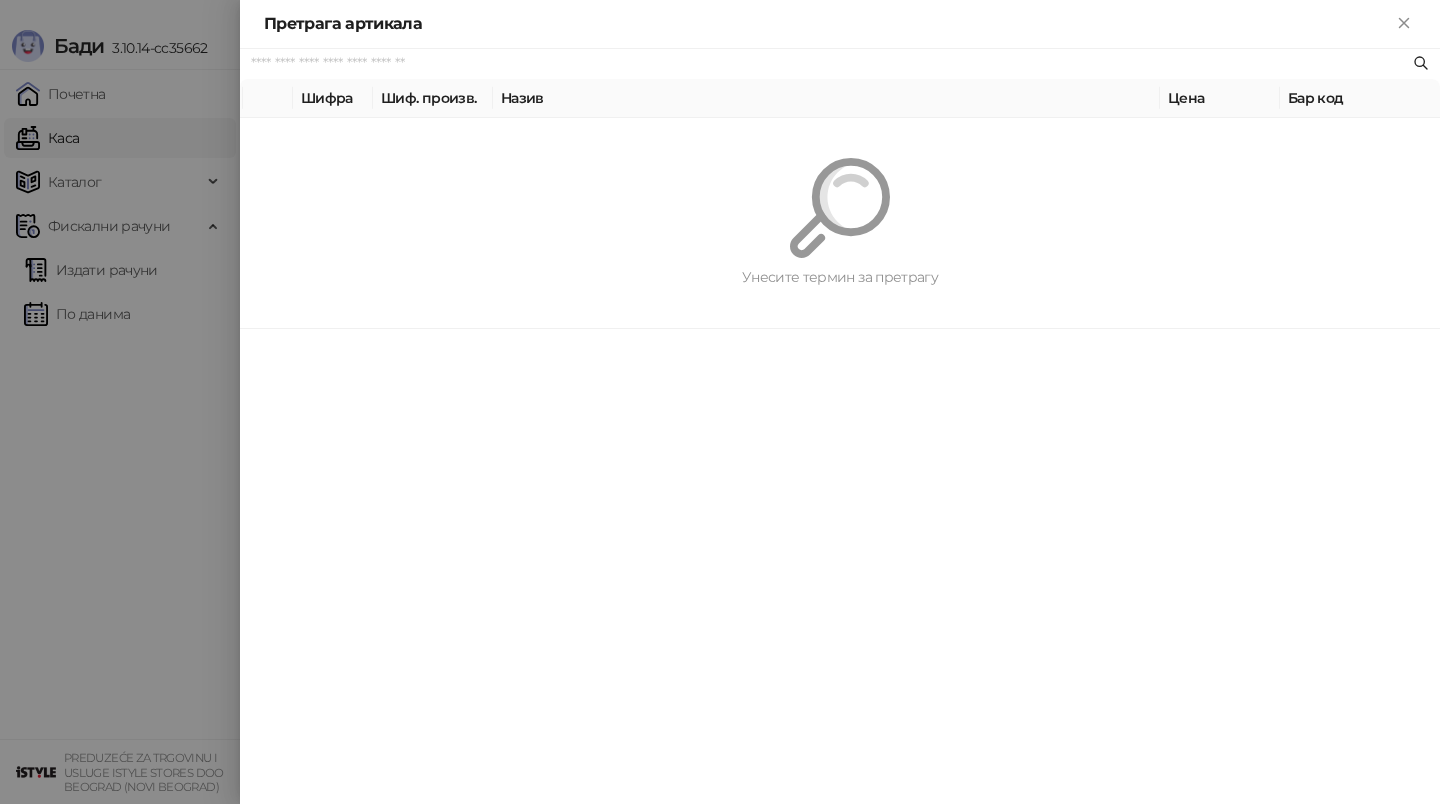 paste on "**********" 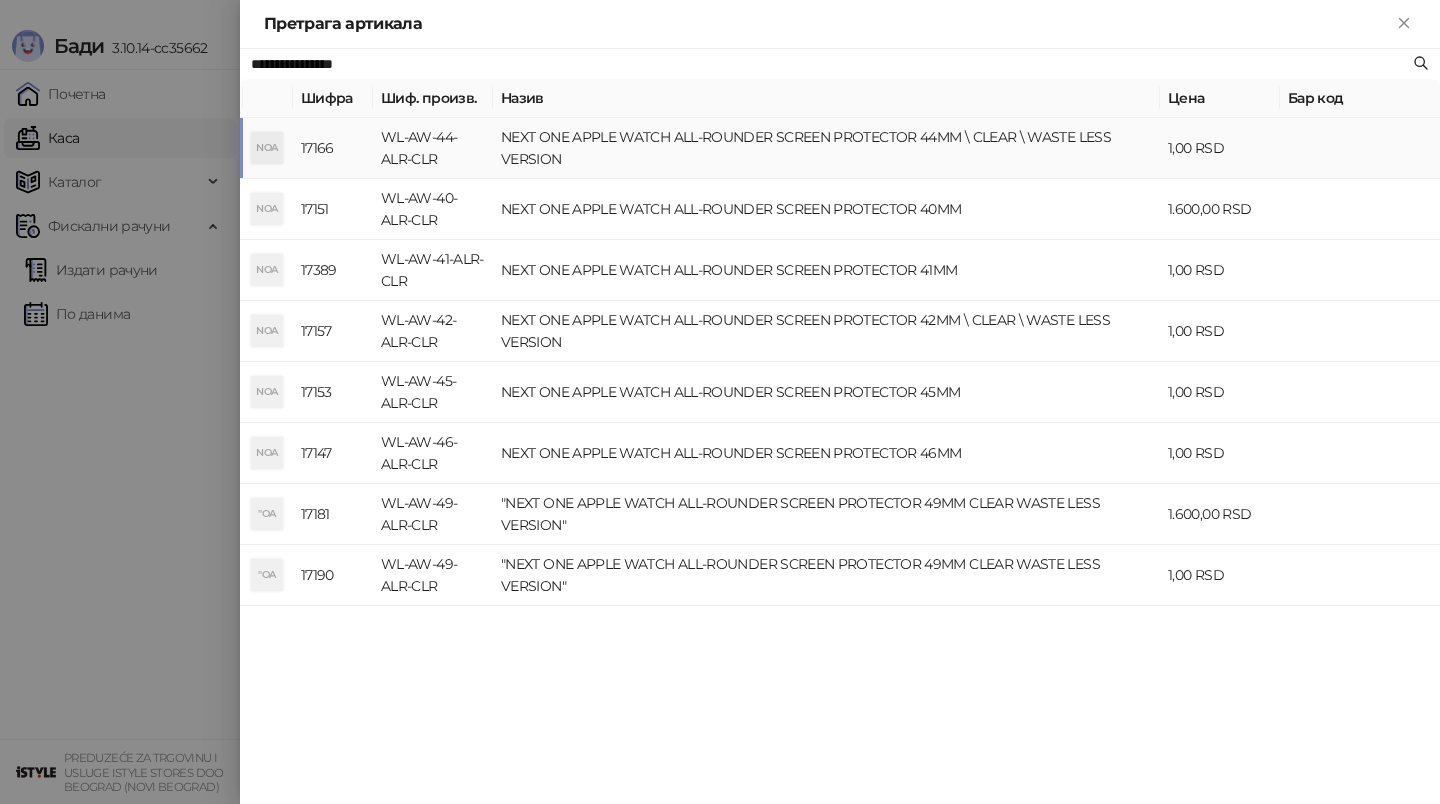 click on "NEXT ONE APPLE WATCH ALL-ROUNDER SCREEN PROTECTOR 44MM \ CLEAR \ WASTE LESS VERSION" at bounding box center [826, 148] 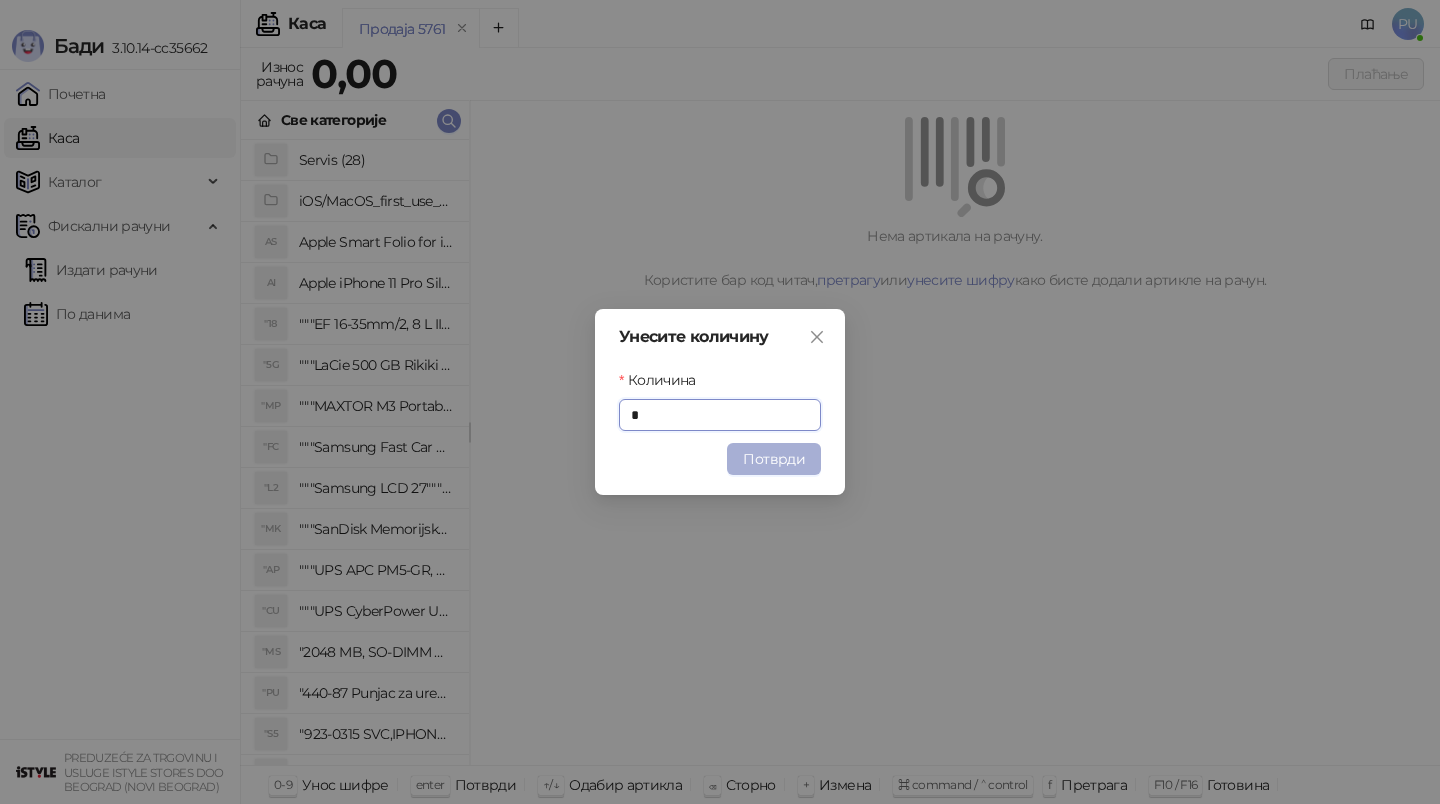 click on "Потврди" at bounding box center [774, 459] 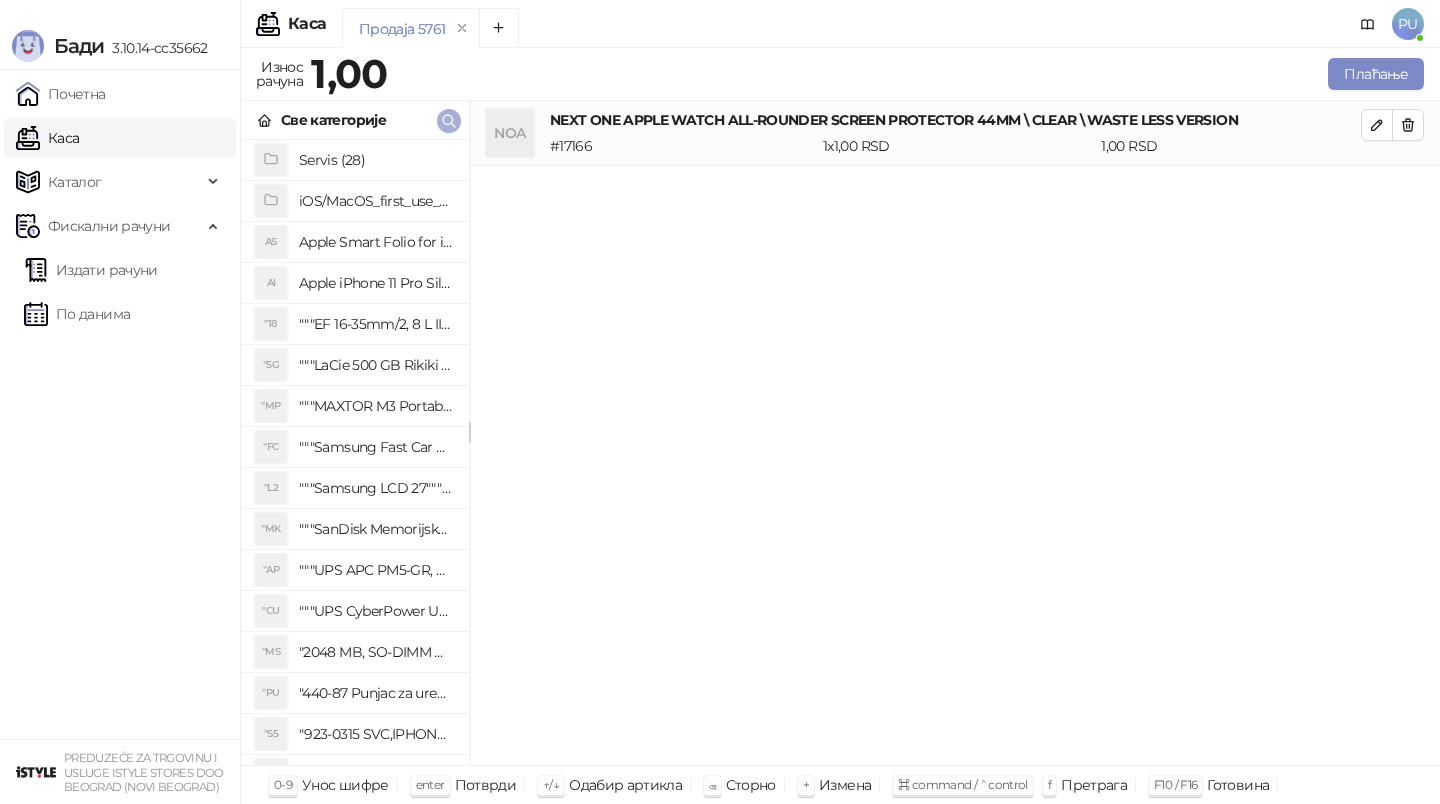 click 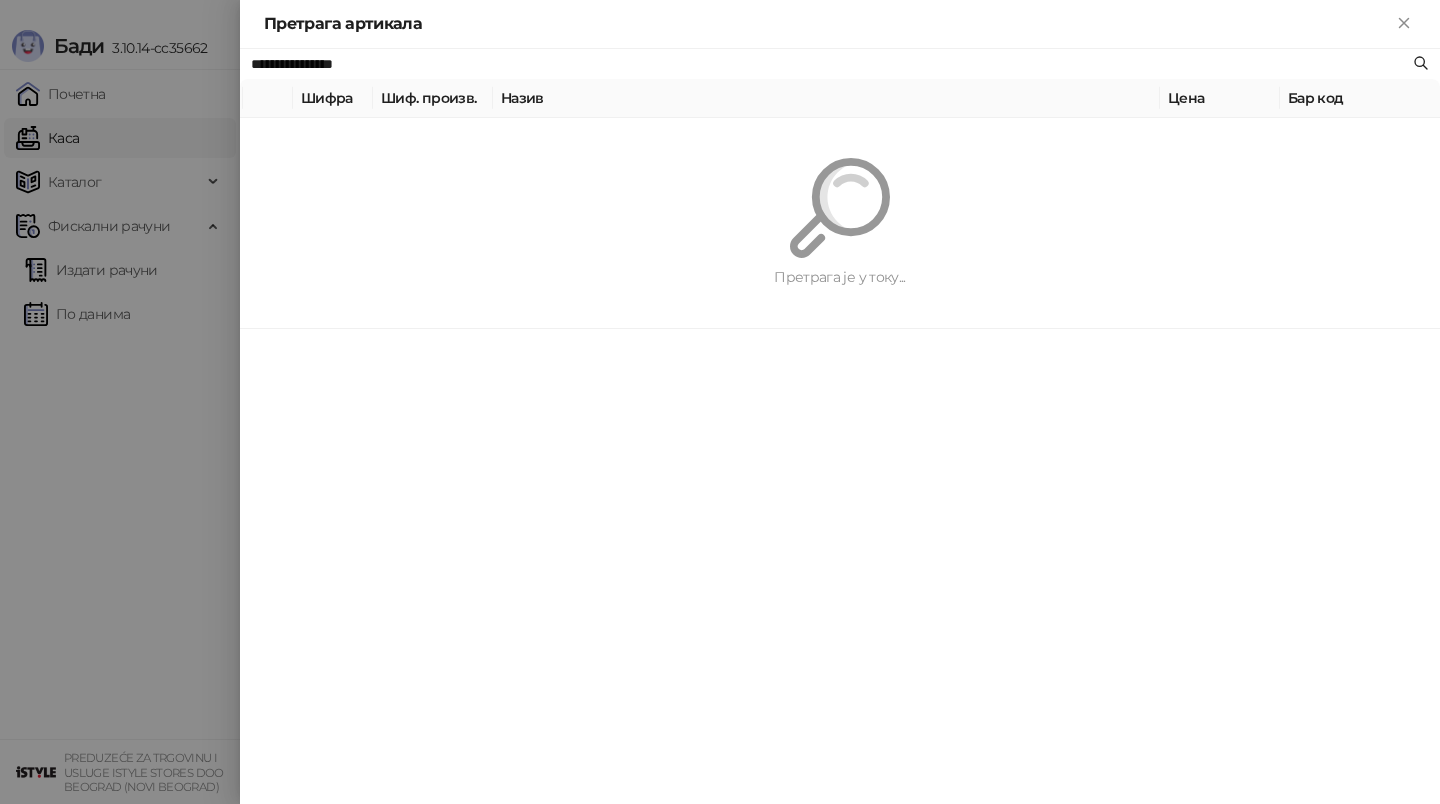 paste on "**********" 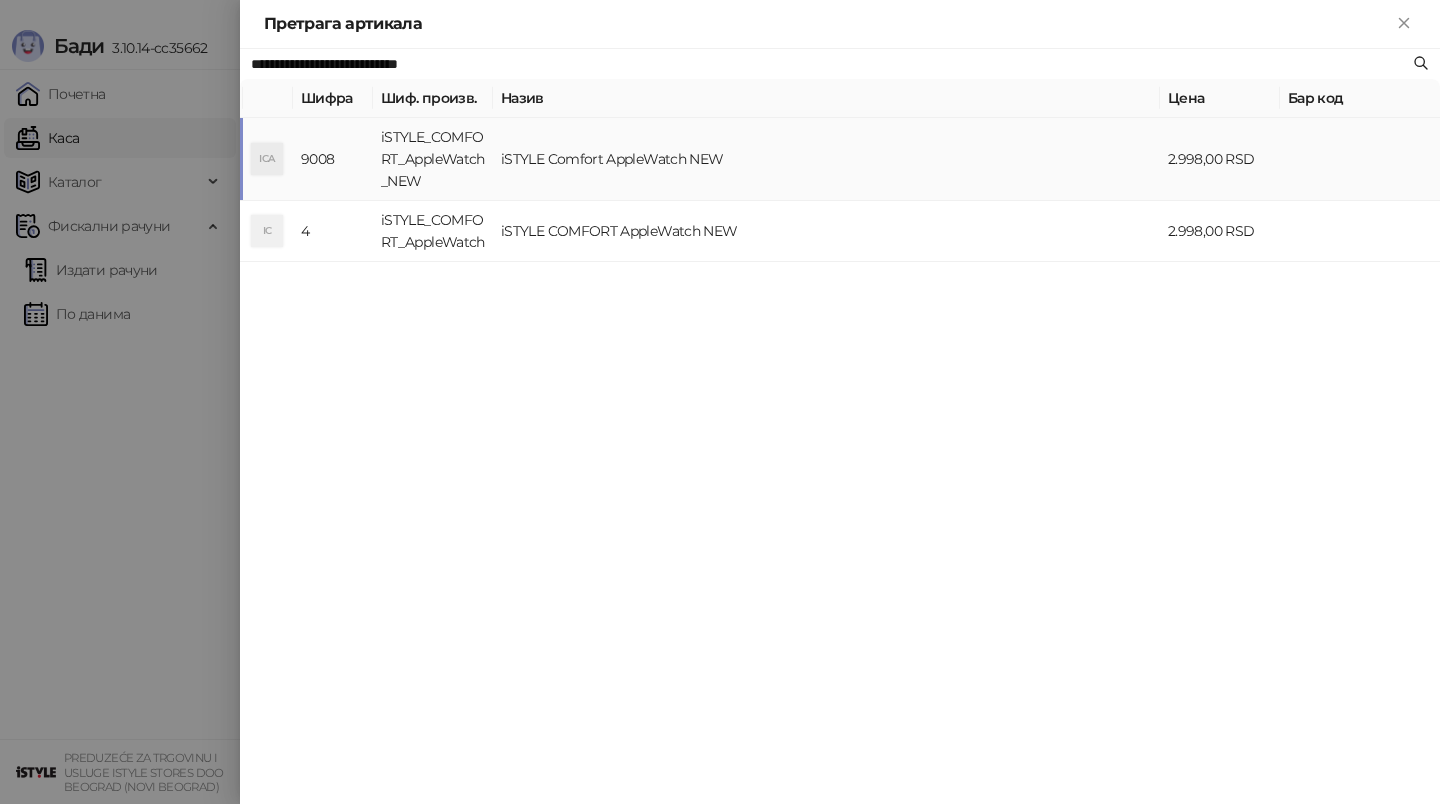 click on "iSTYLE Comfort AppleWatch NEW" at bounding box center (826, 159) 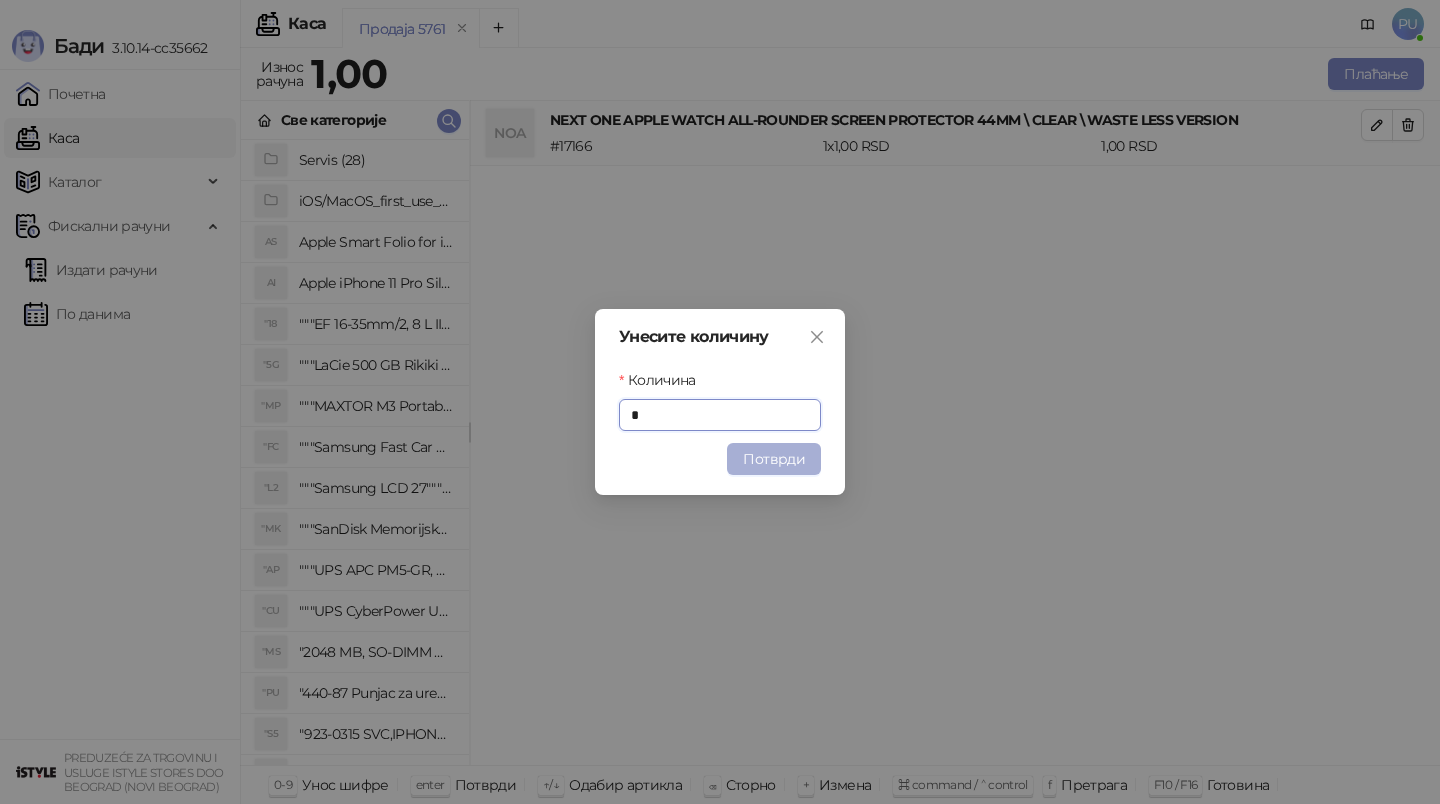 click on "Потврди" at bounding box center (774, 459) 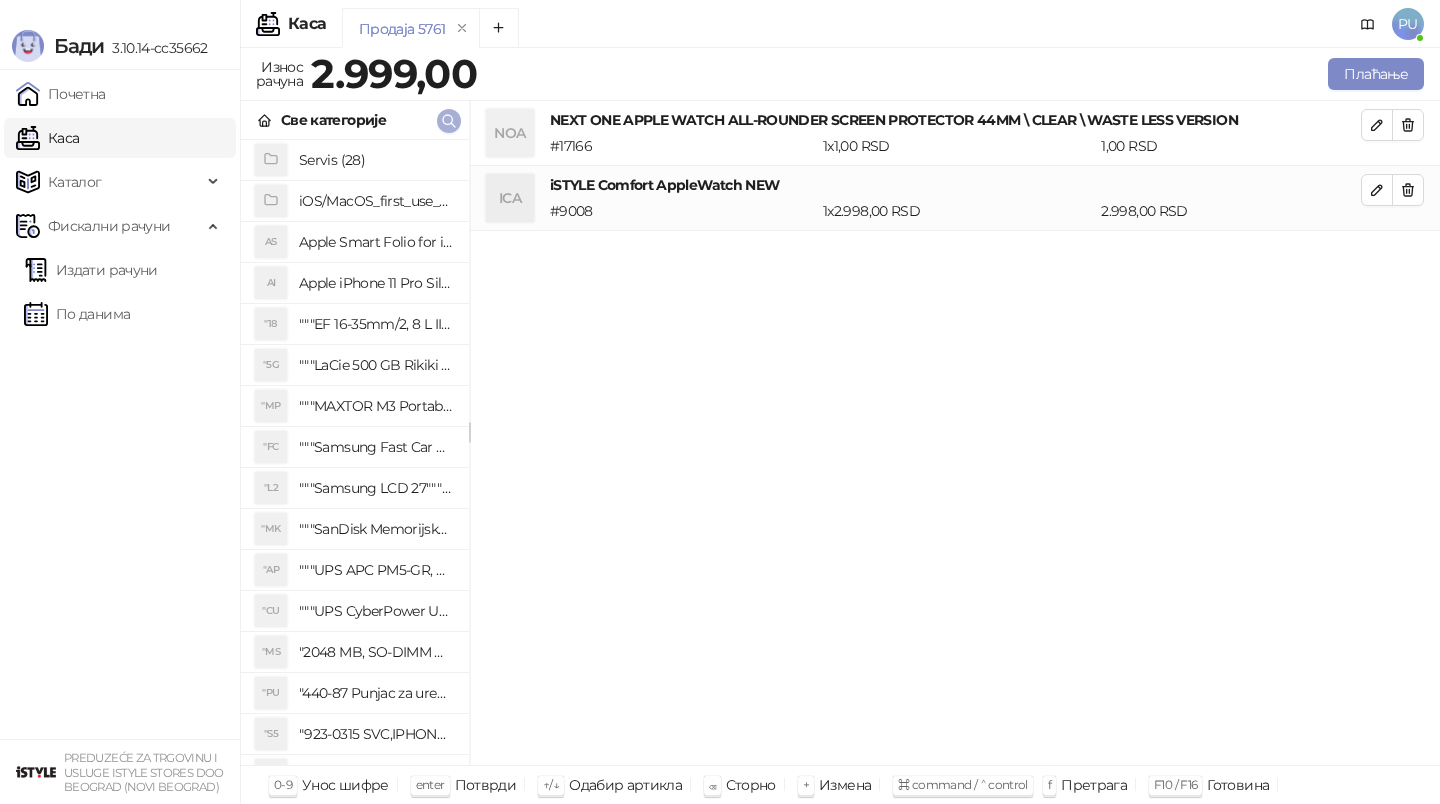 click 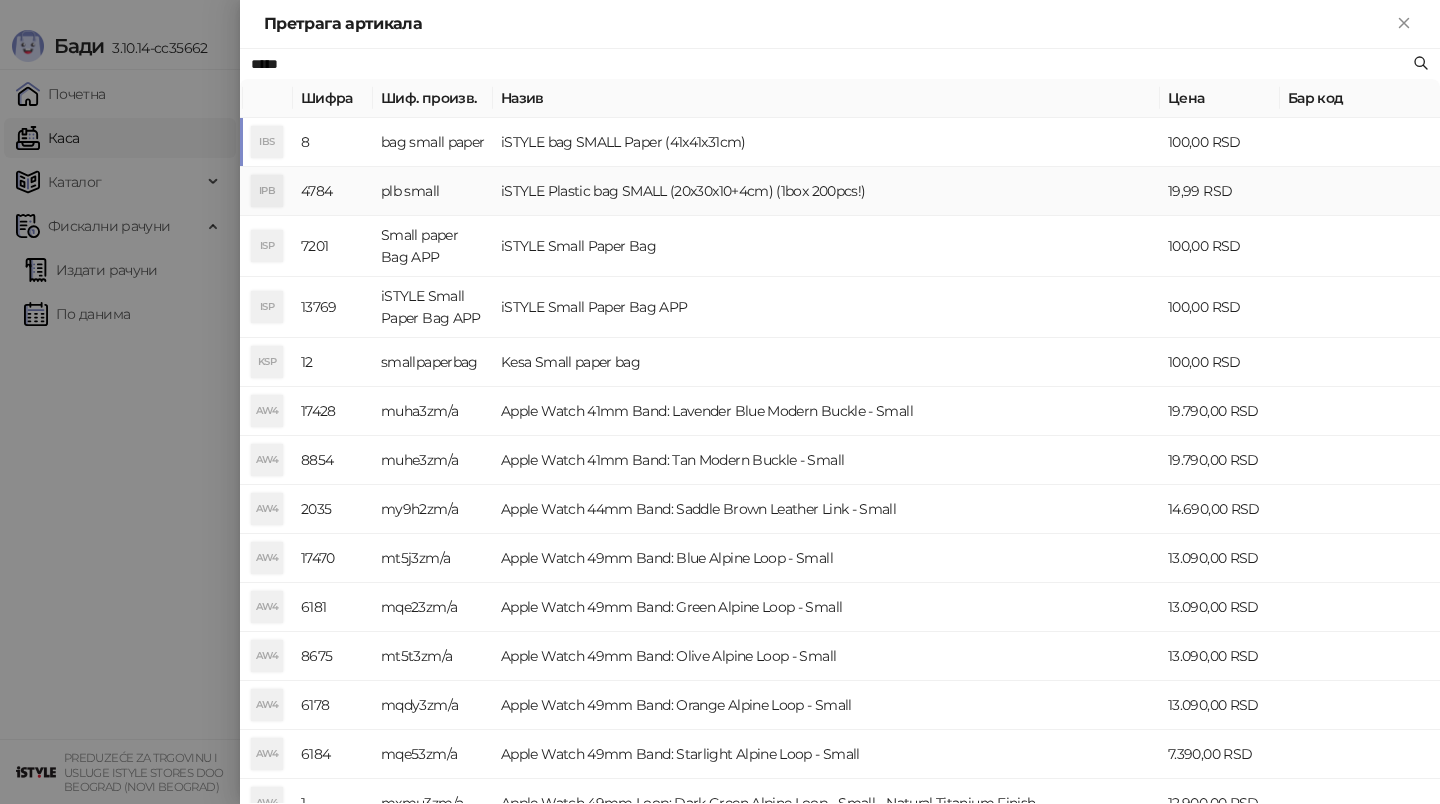 type on "*****" 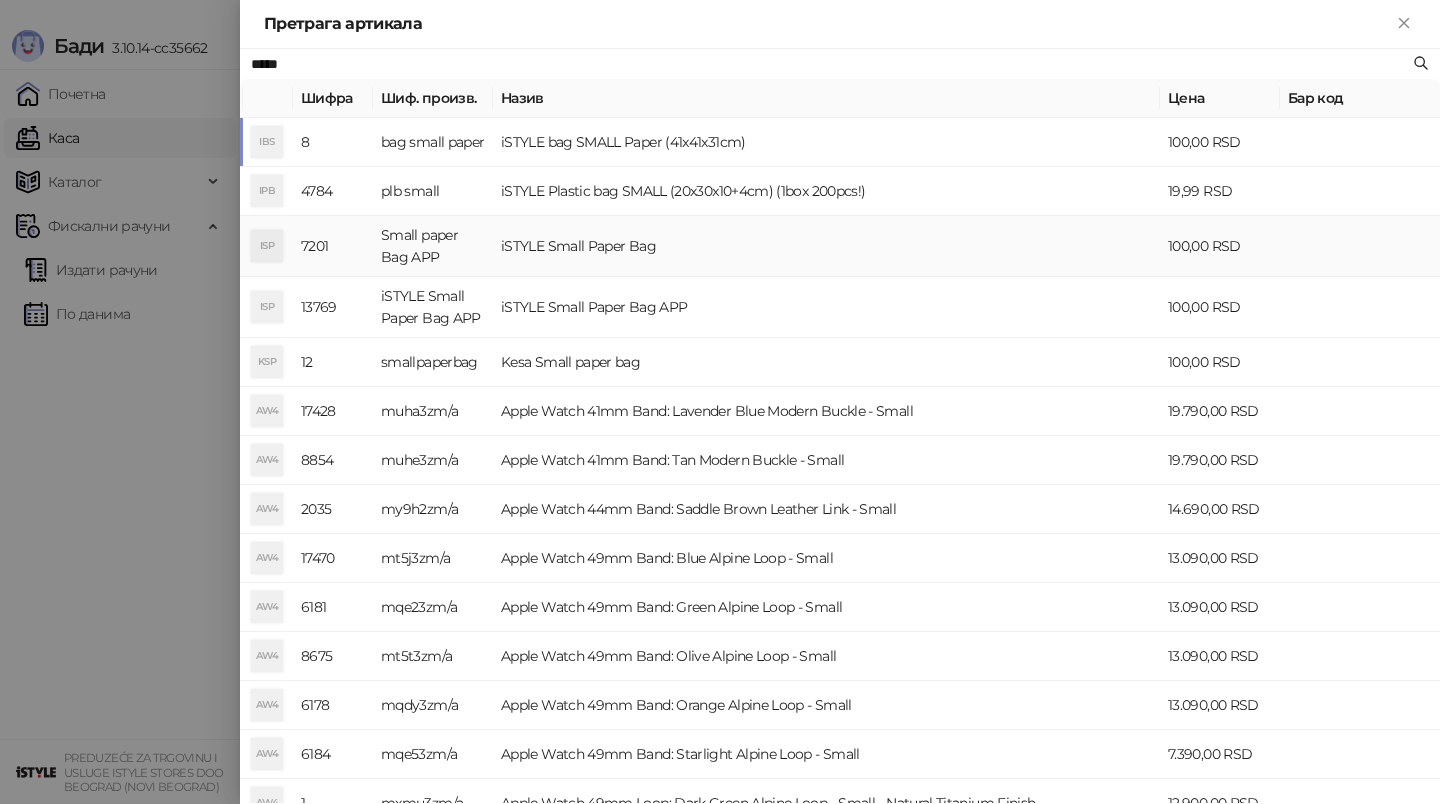 click on "iSTYLE Small Paper Bag" at bounding box center (826, 246) 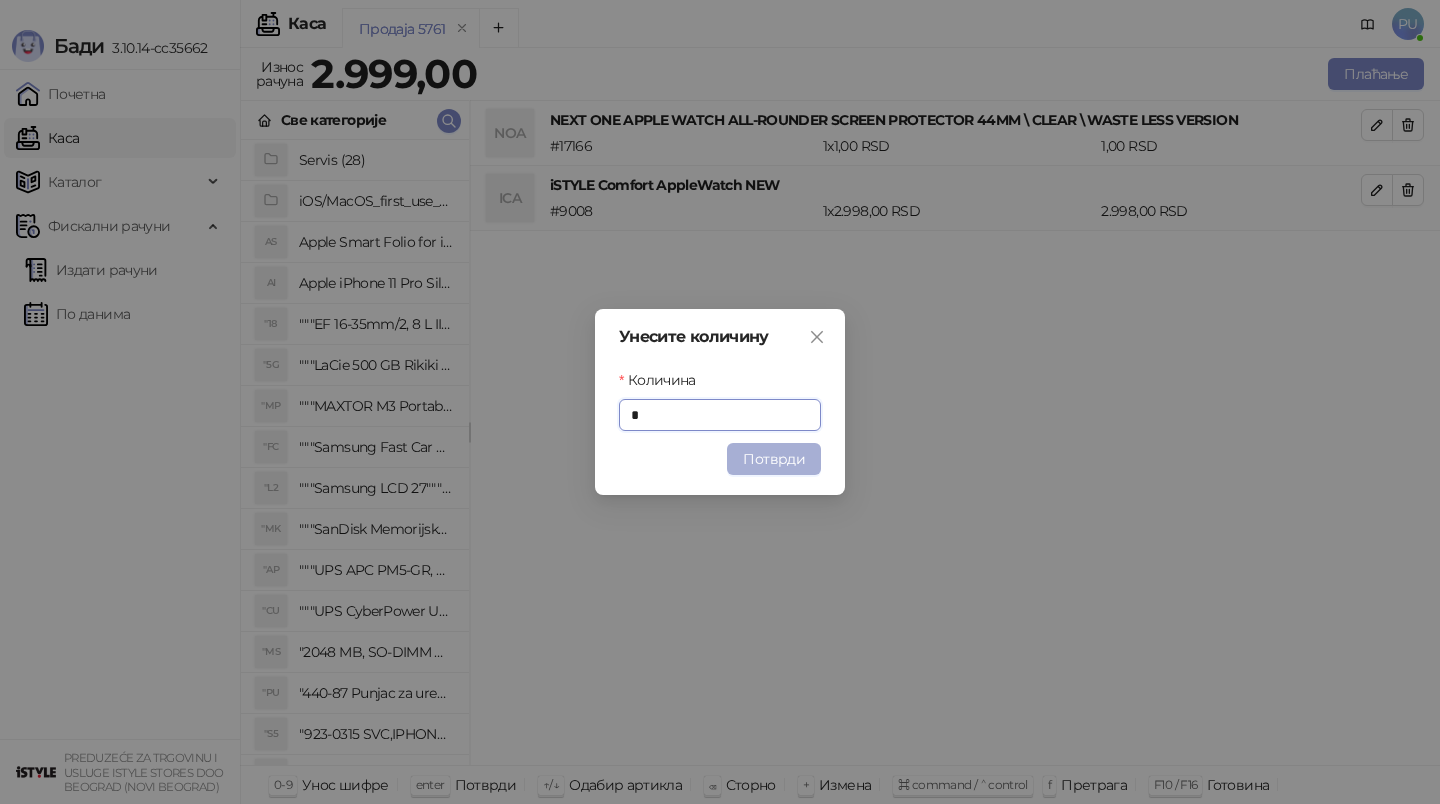 click on "Потврди" at bounding box center (774, 459) 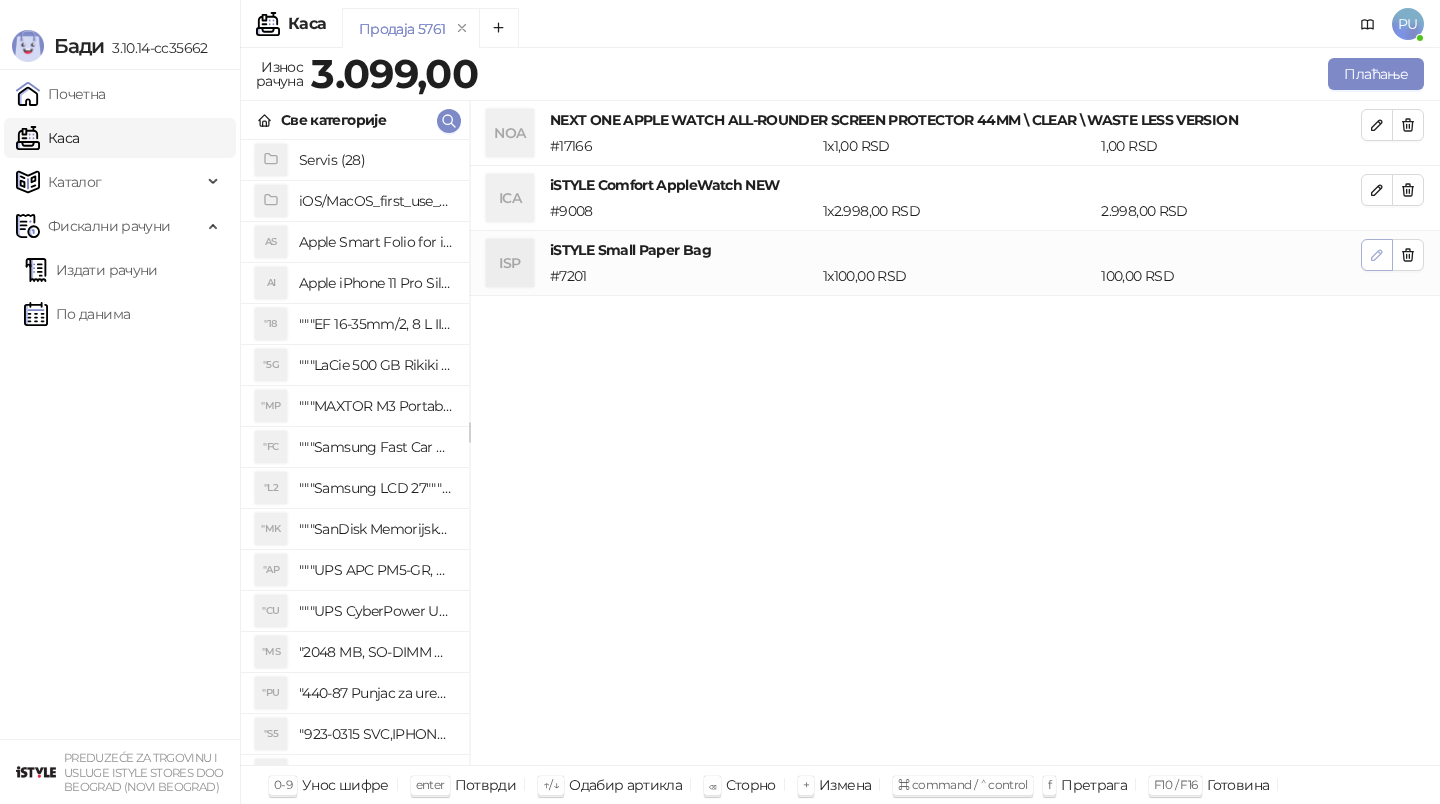 click 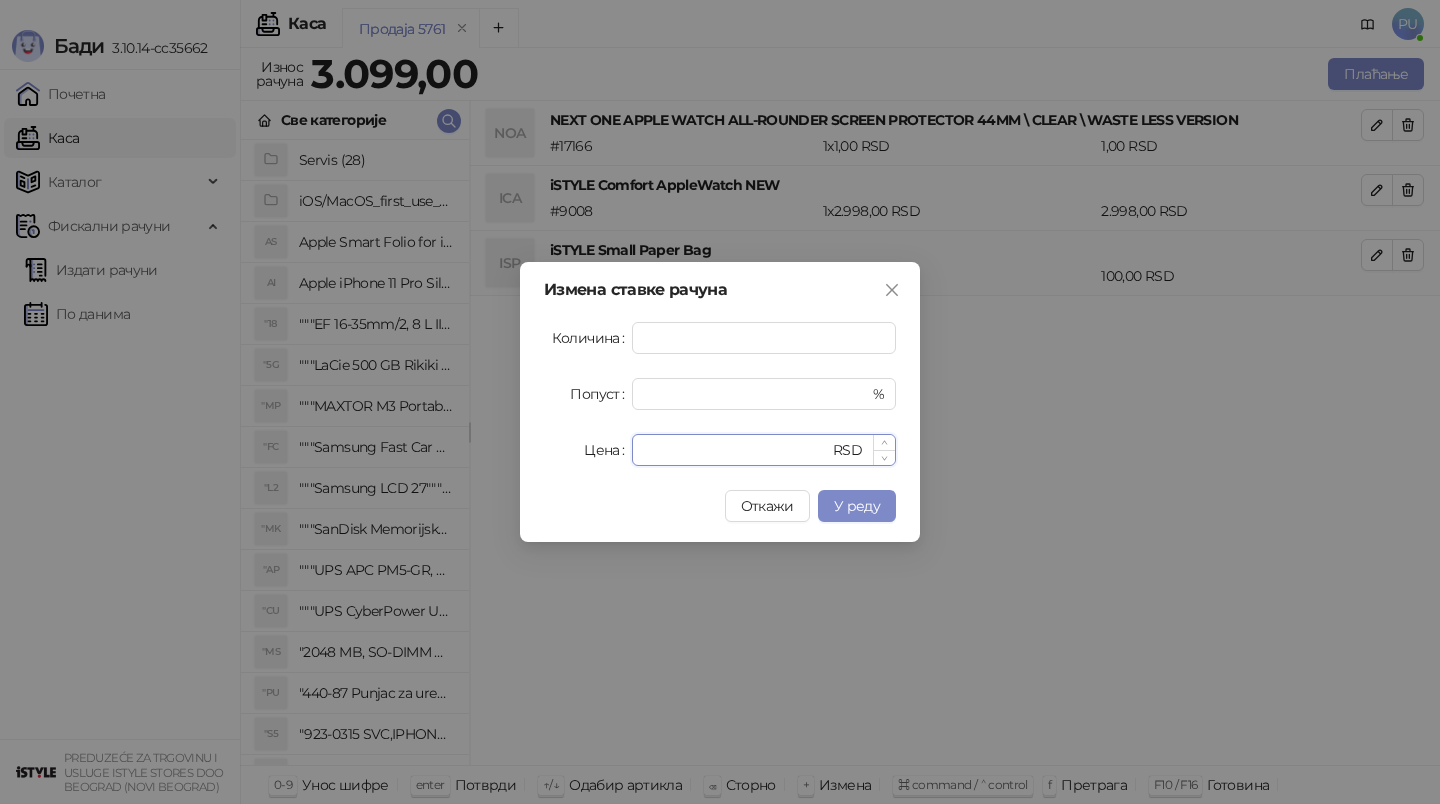 click on "***" at bounding box center [736, 450] 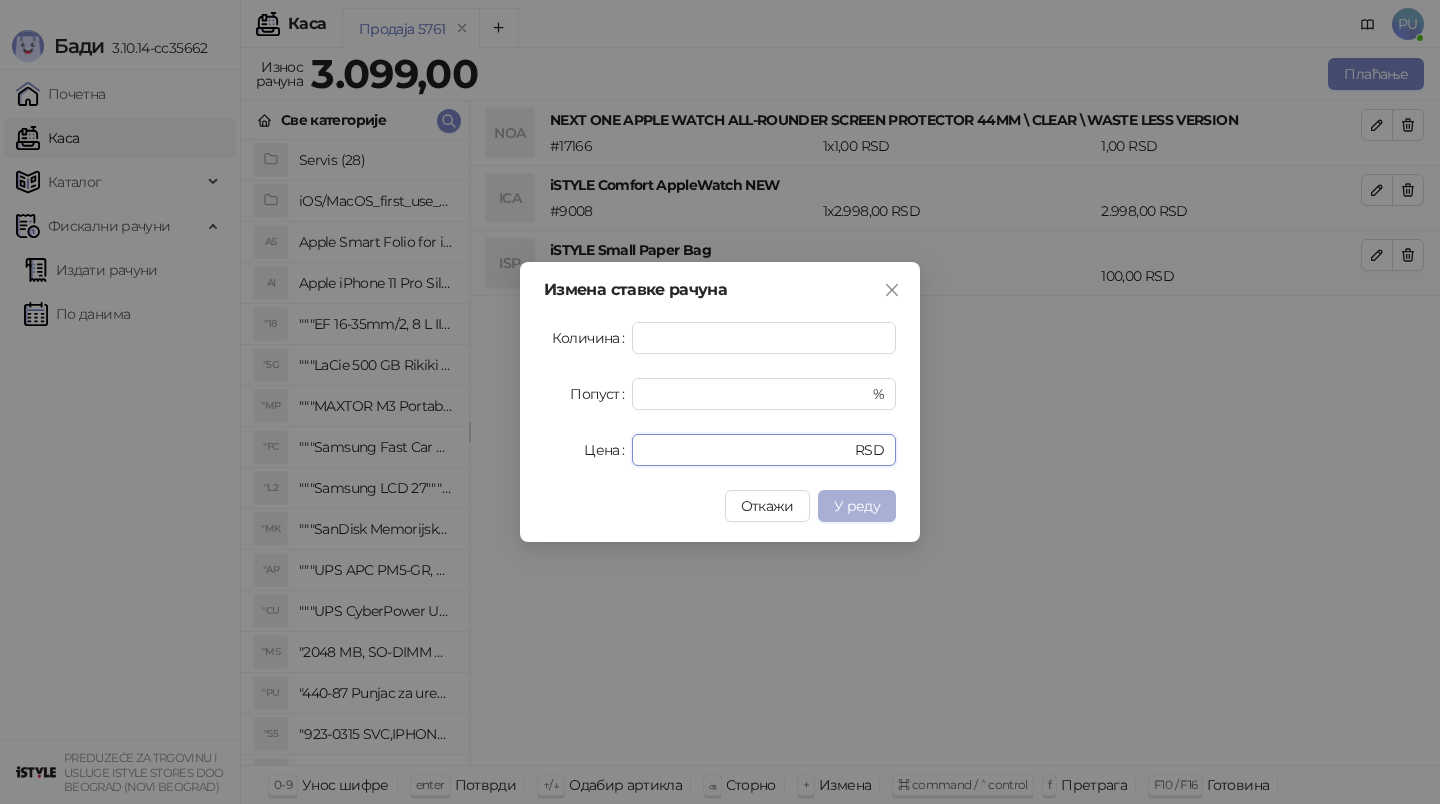 type on "*" 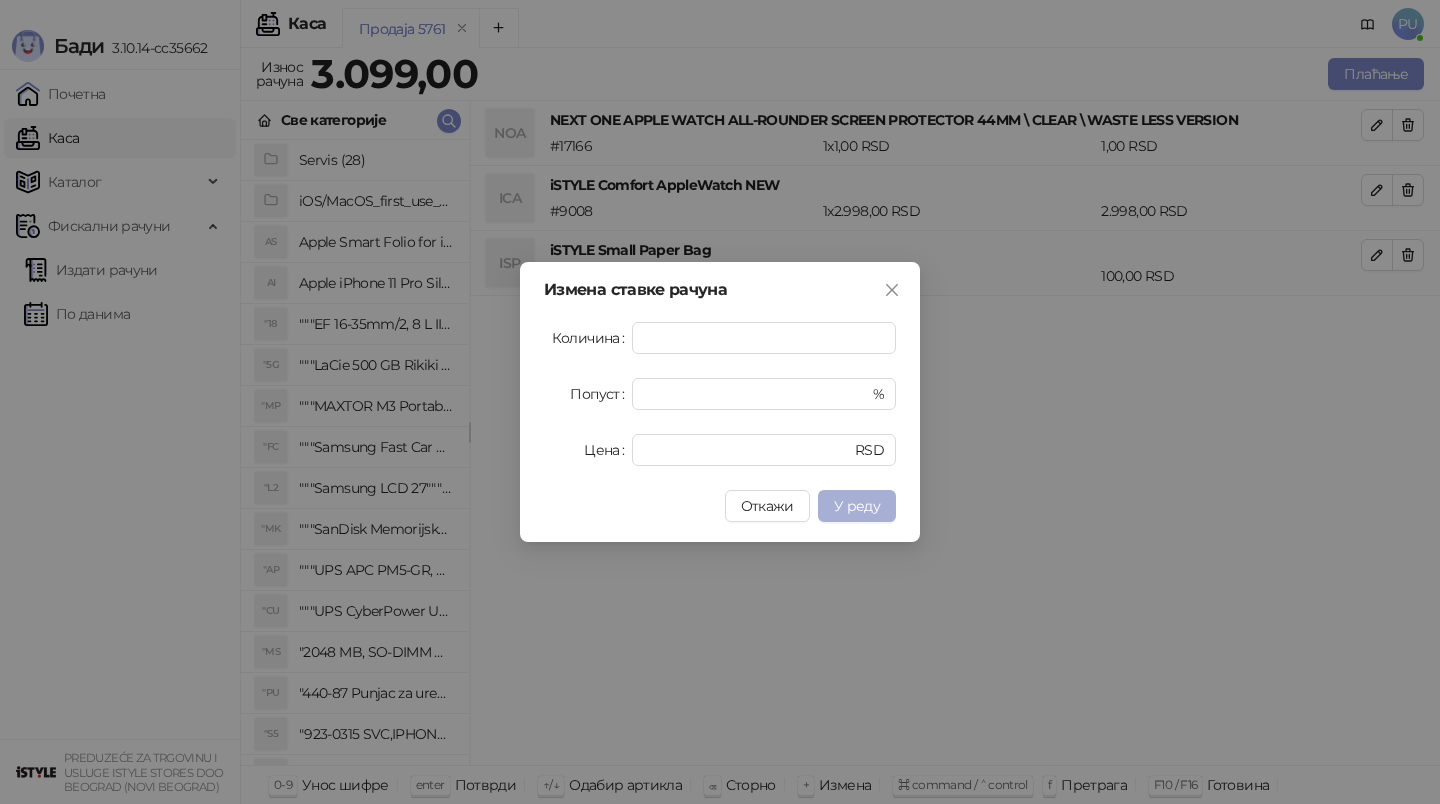 click on "У реду" at bounding box center [857, 506] 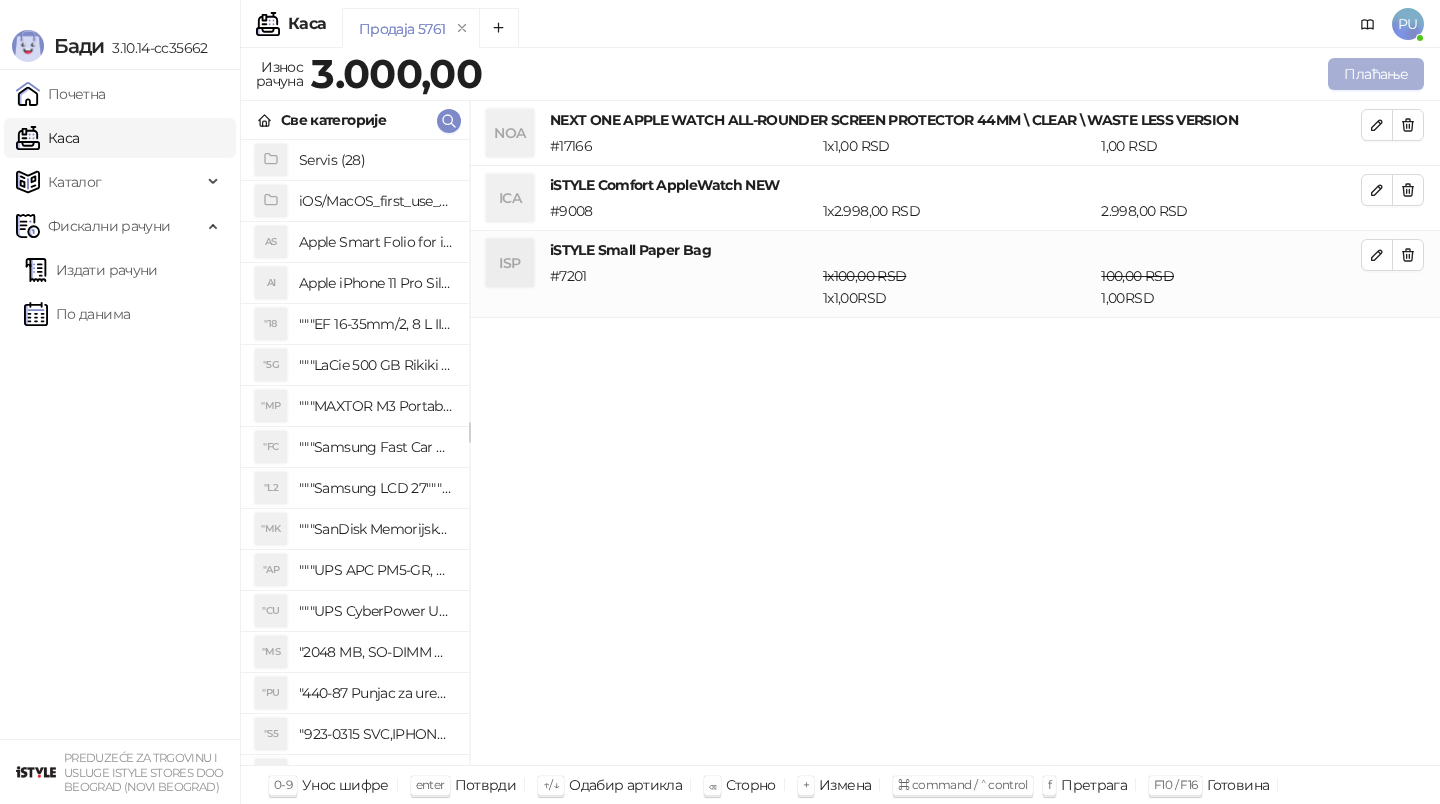 click on "Плаћање" at bounding box center [1376, 74] 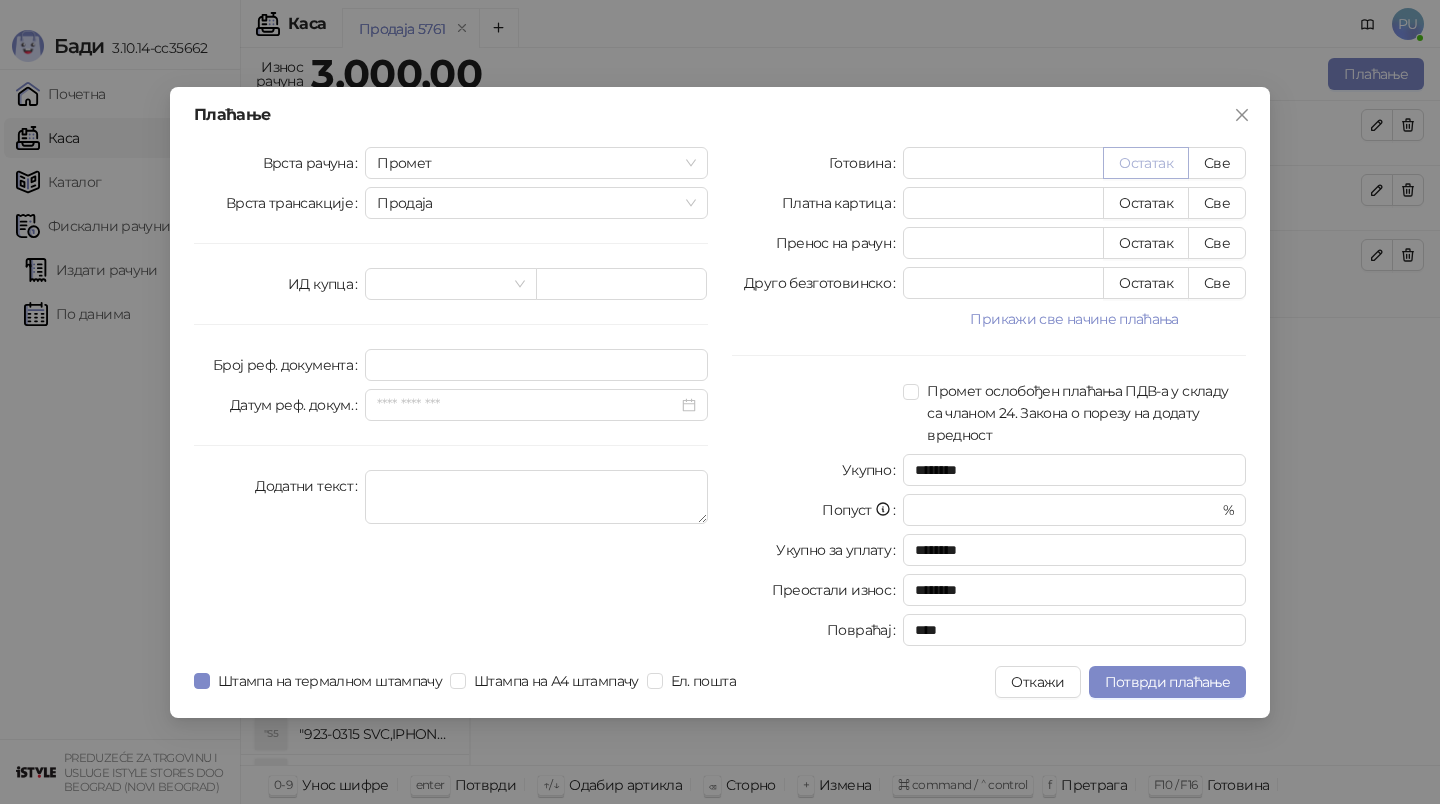 click on "Остатак" at bounding box center (1146, 163) 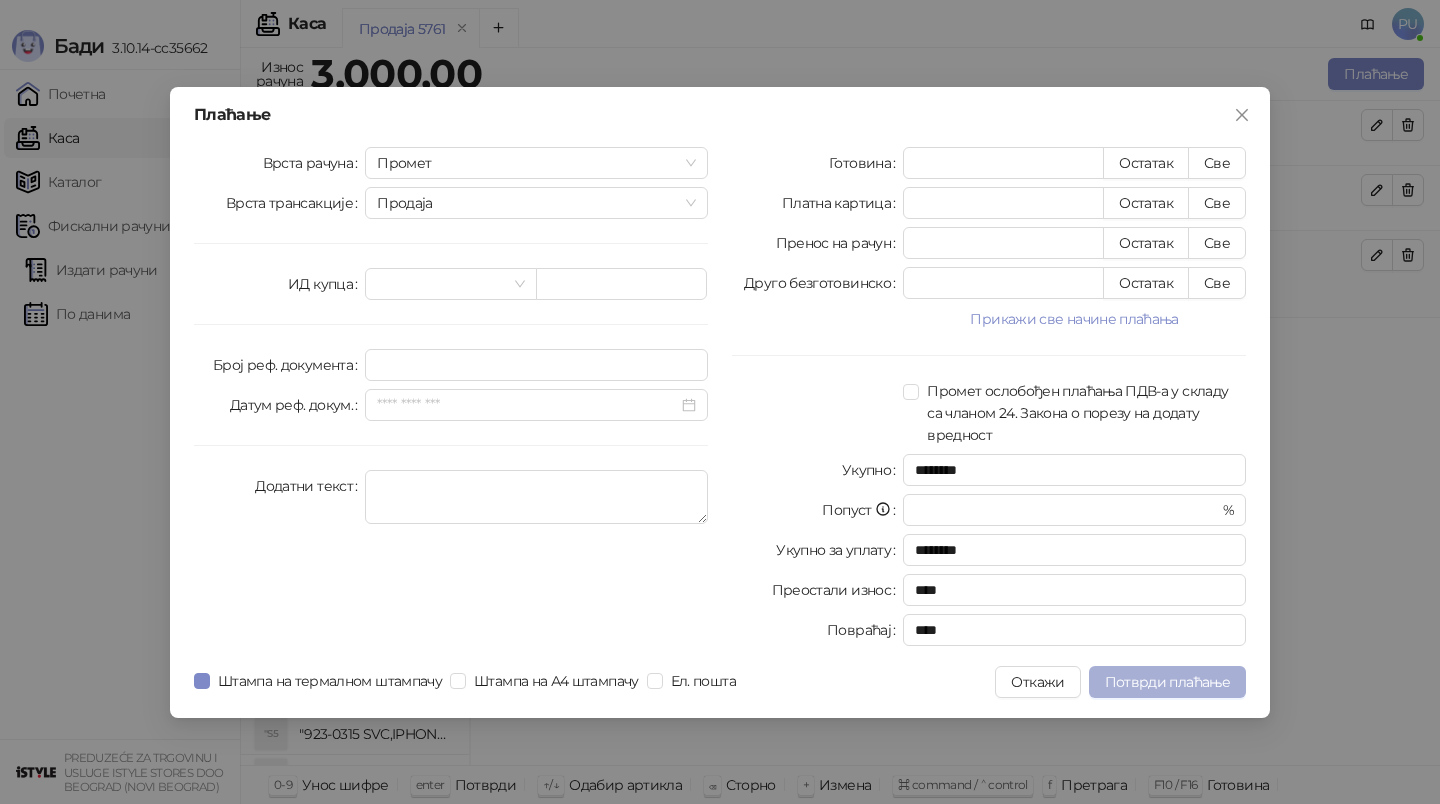click on "Потврди плаћање" at bounding box center (1167, 682) 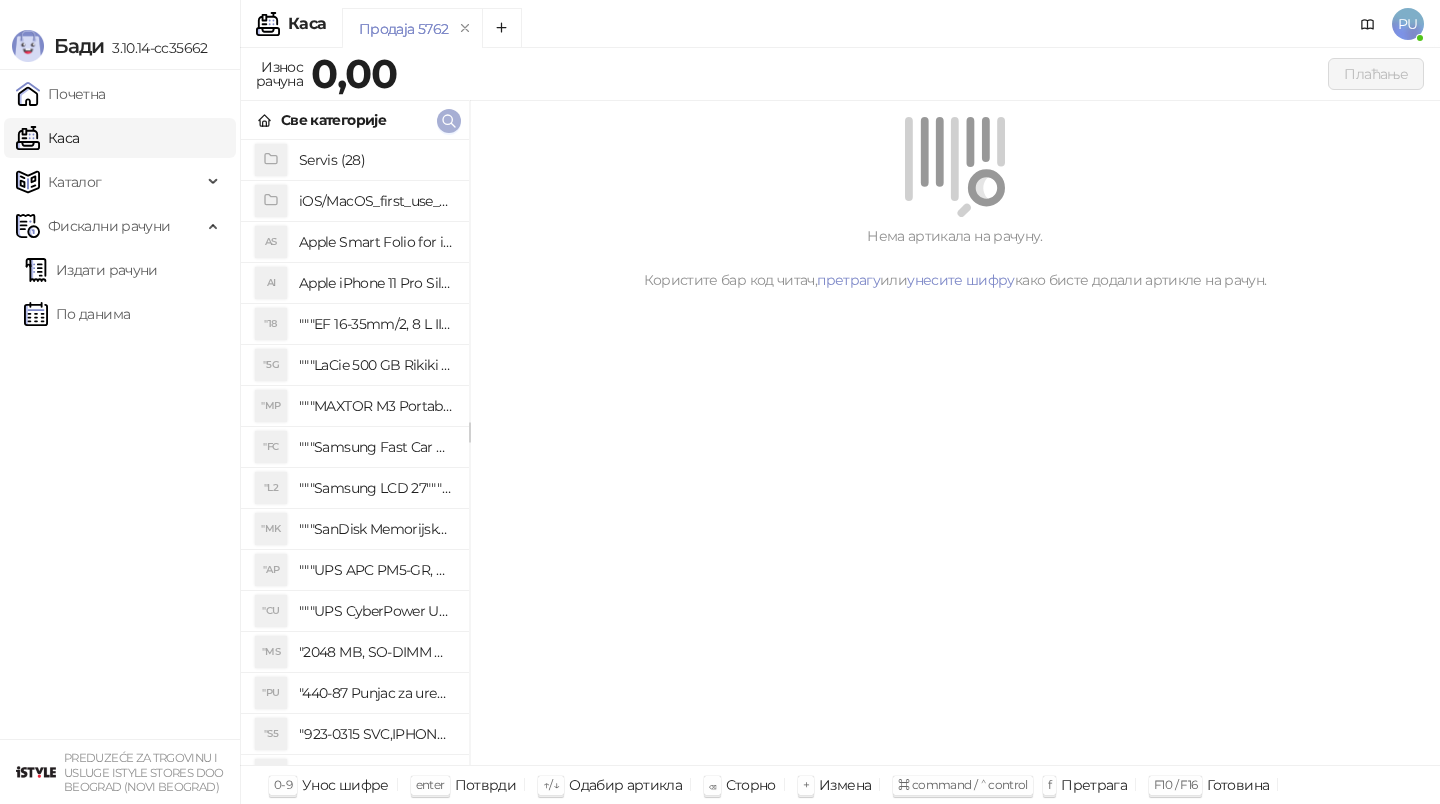 click 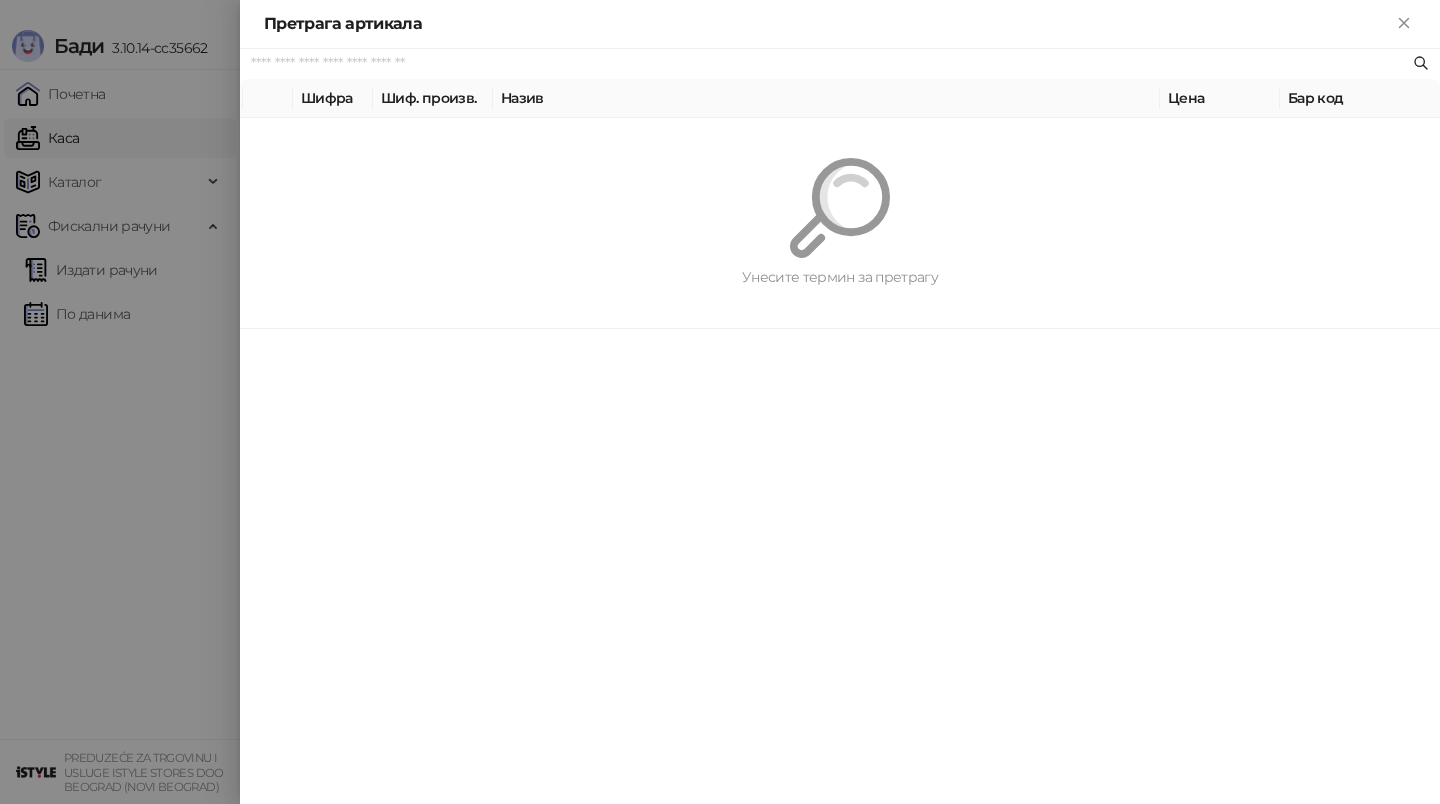 paste on "**********" 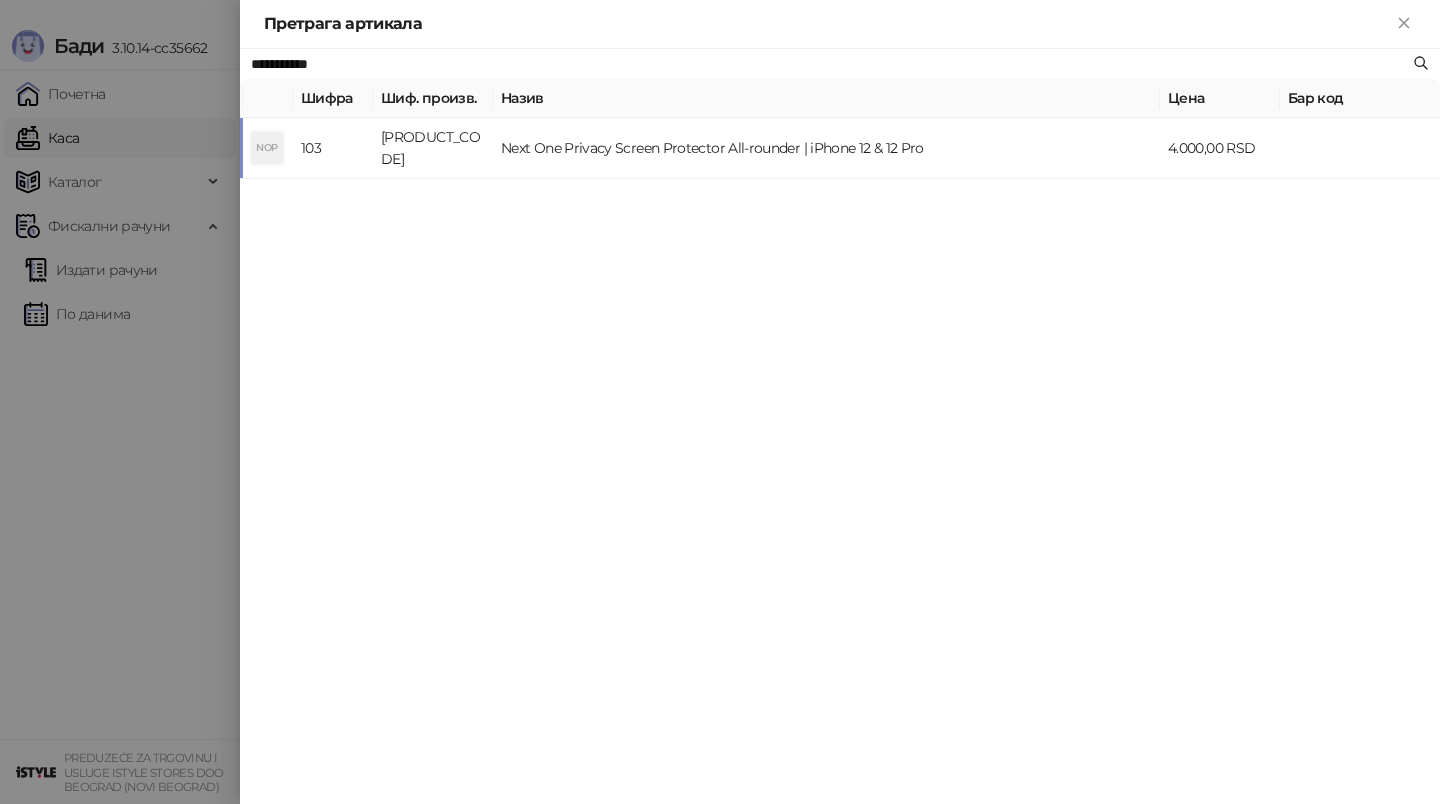 click on "Next One Privacy Screen Protector All-rounder | iPhone 12 & 12 Pro" at bounding box center (826, 148) 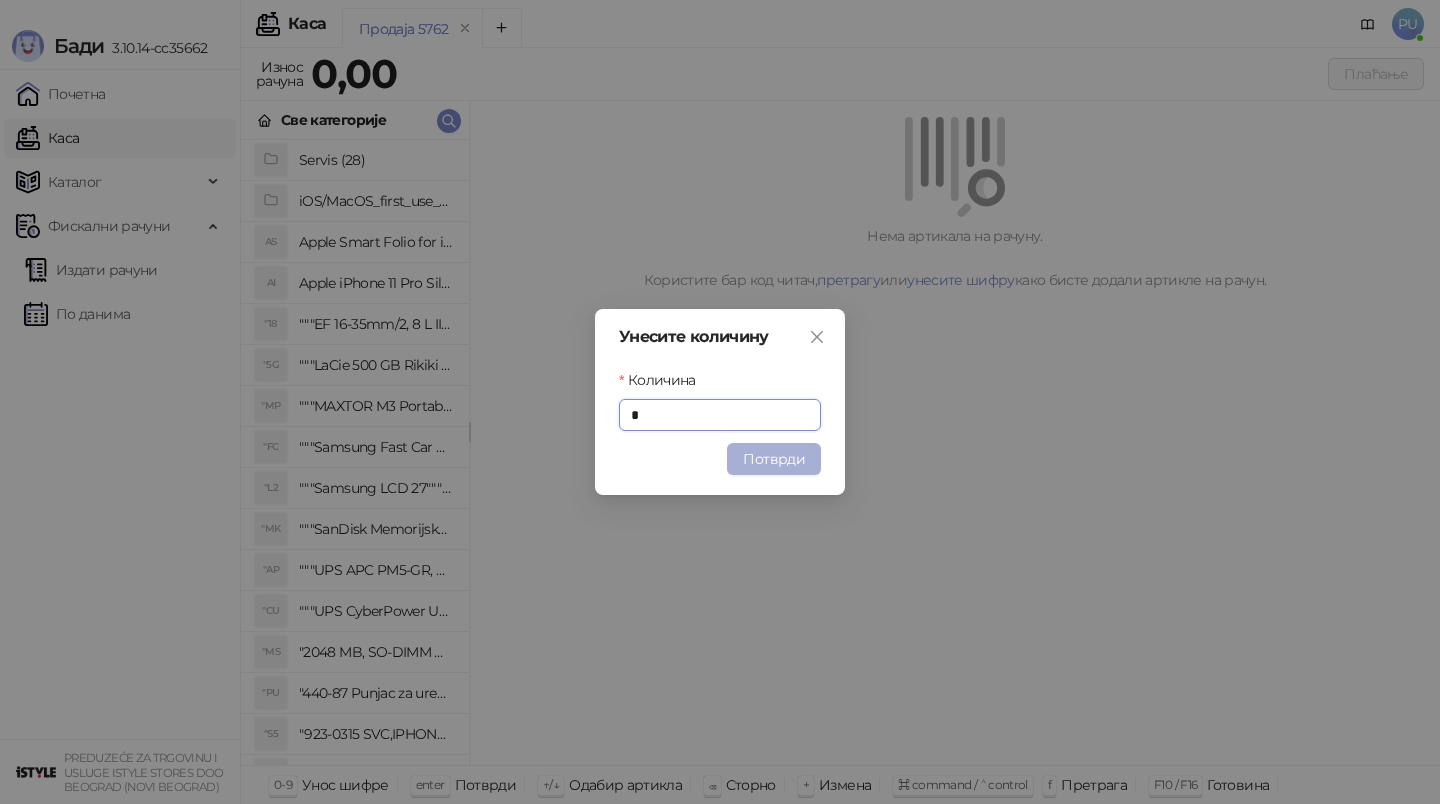 click on "Потврди" at bounding box center [774, 459] 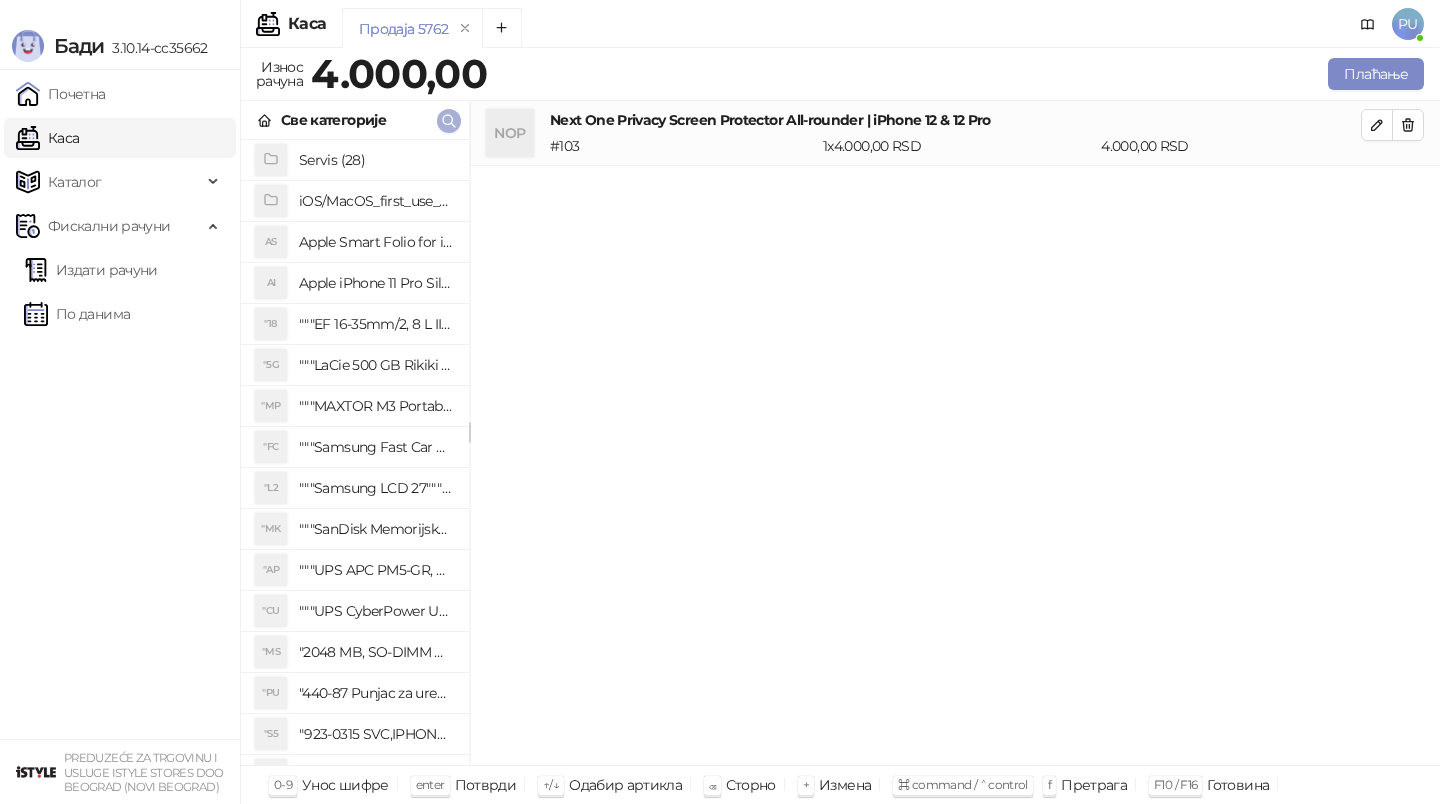 click 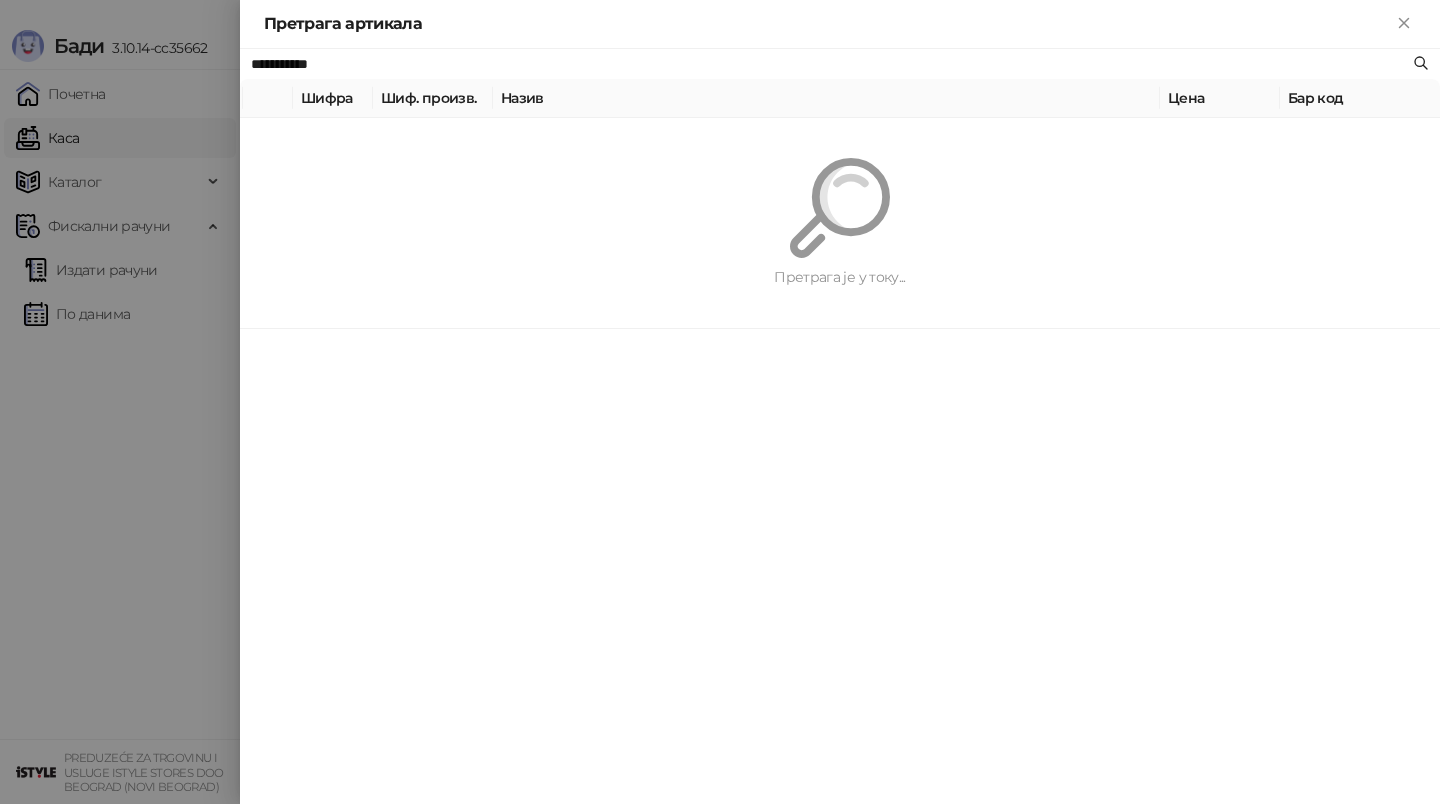 paste on "**********" 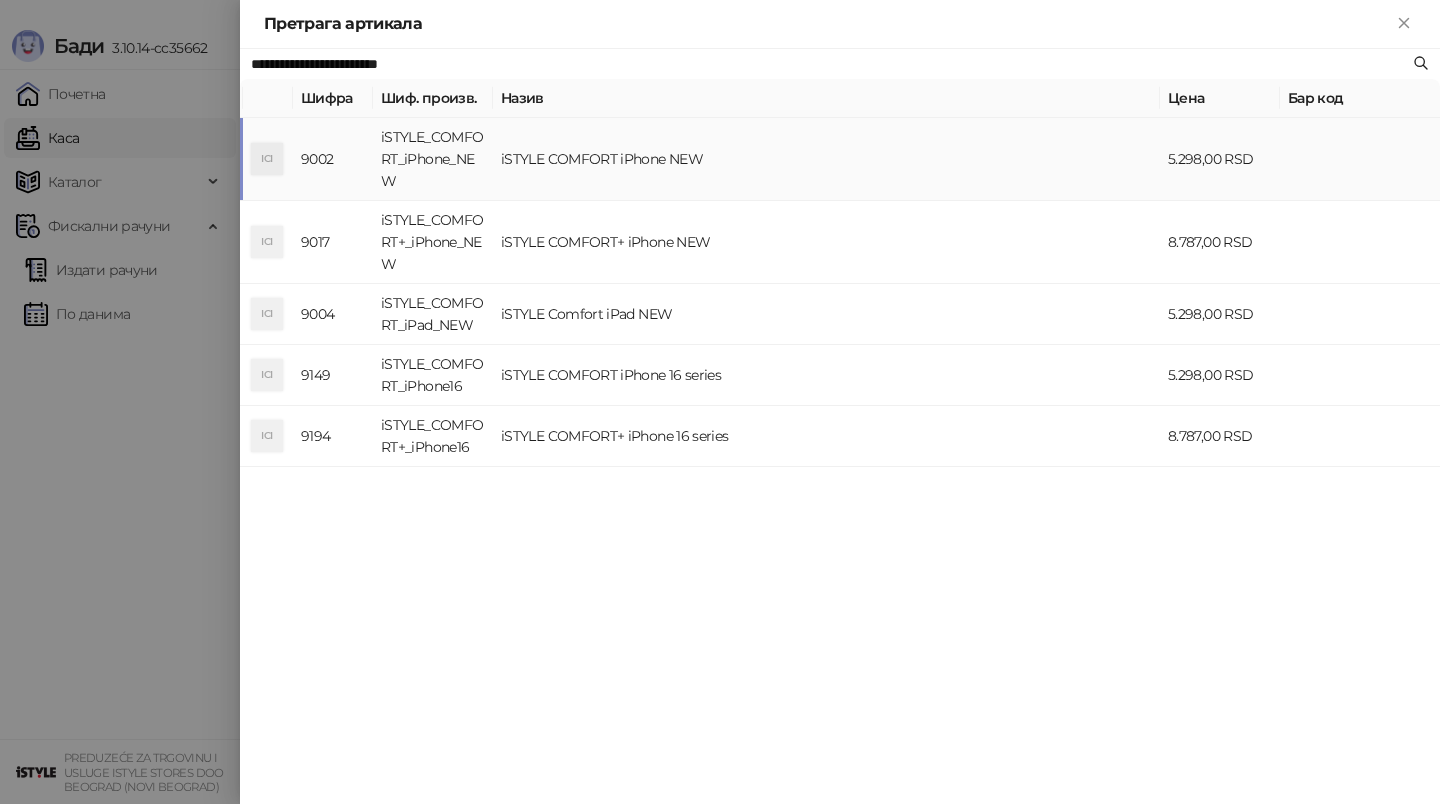 type on "**********" 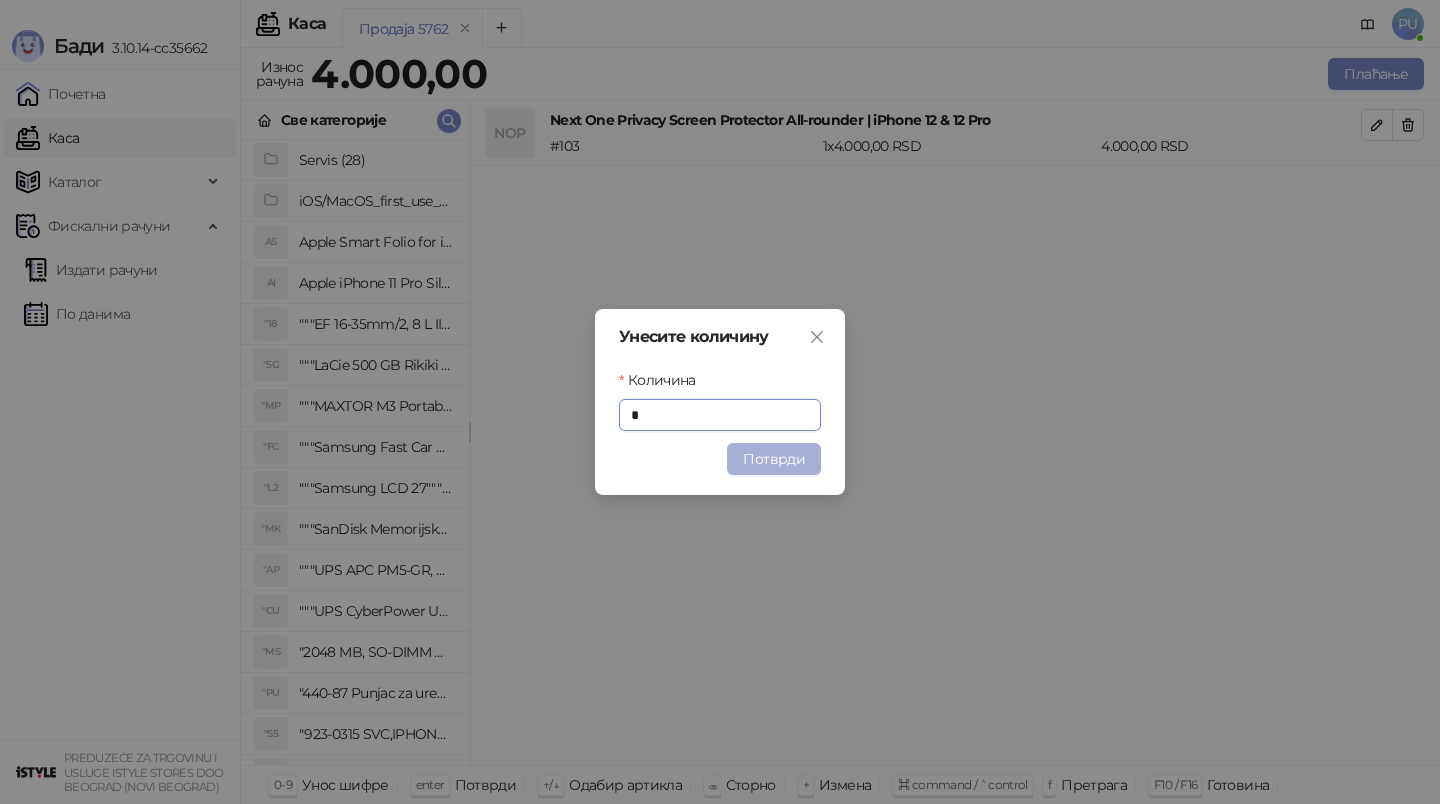 click on "Потврди" at bounding box center [774, 459] 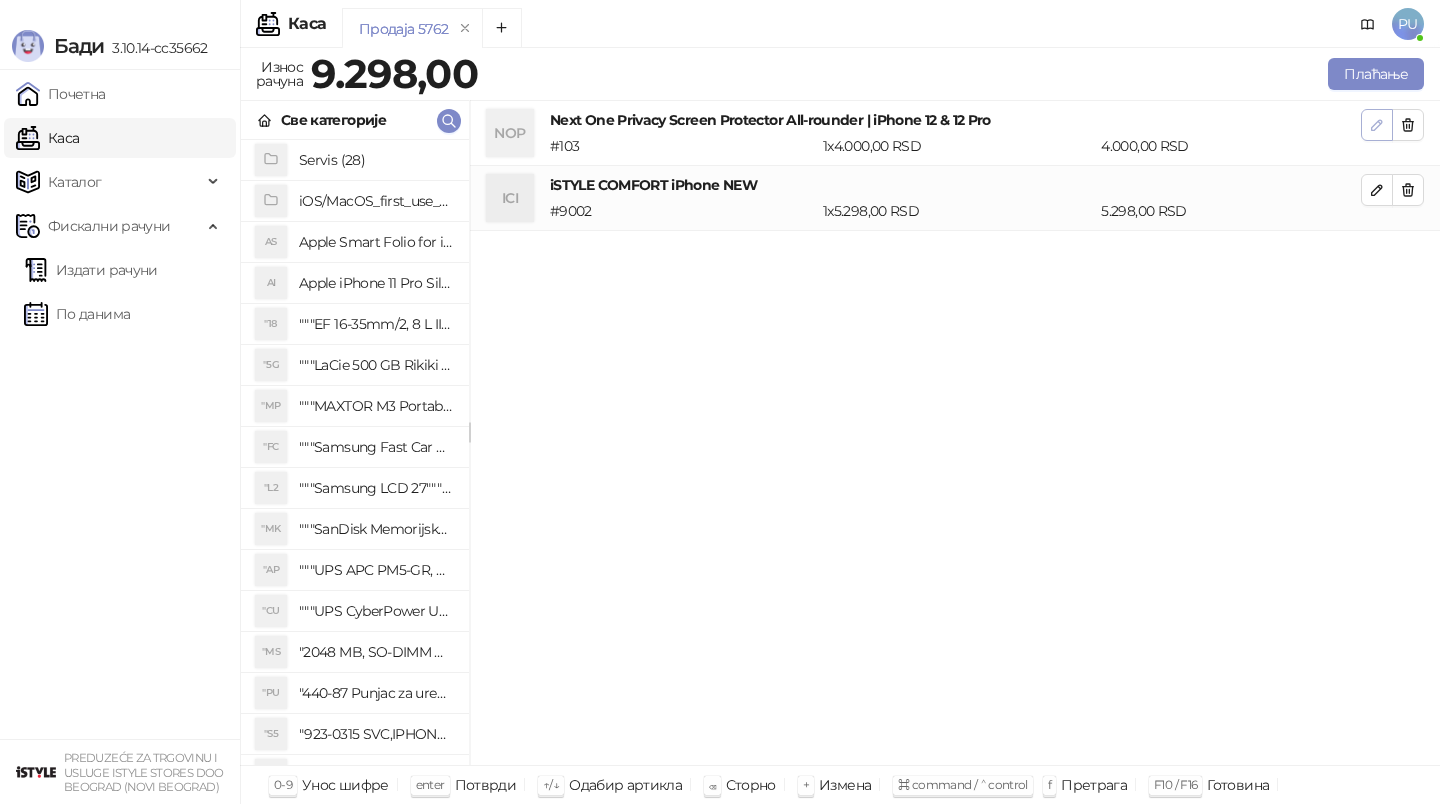 click at bounding box center [1377, 125] 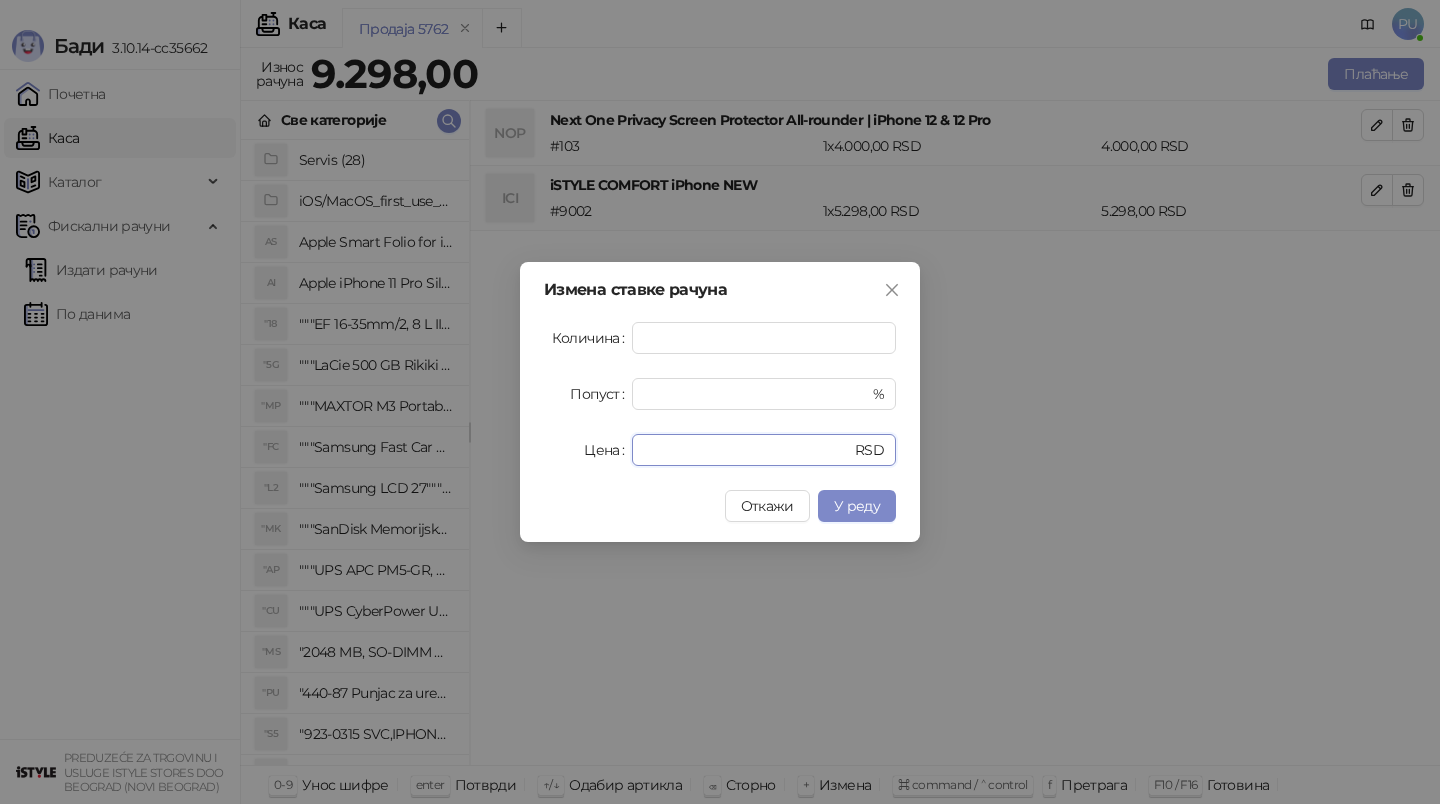 drag, startPoint x: 685, startPoint y: 446, endPoint x: 503, endPoint y: 446, distance: 182 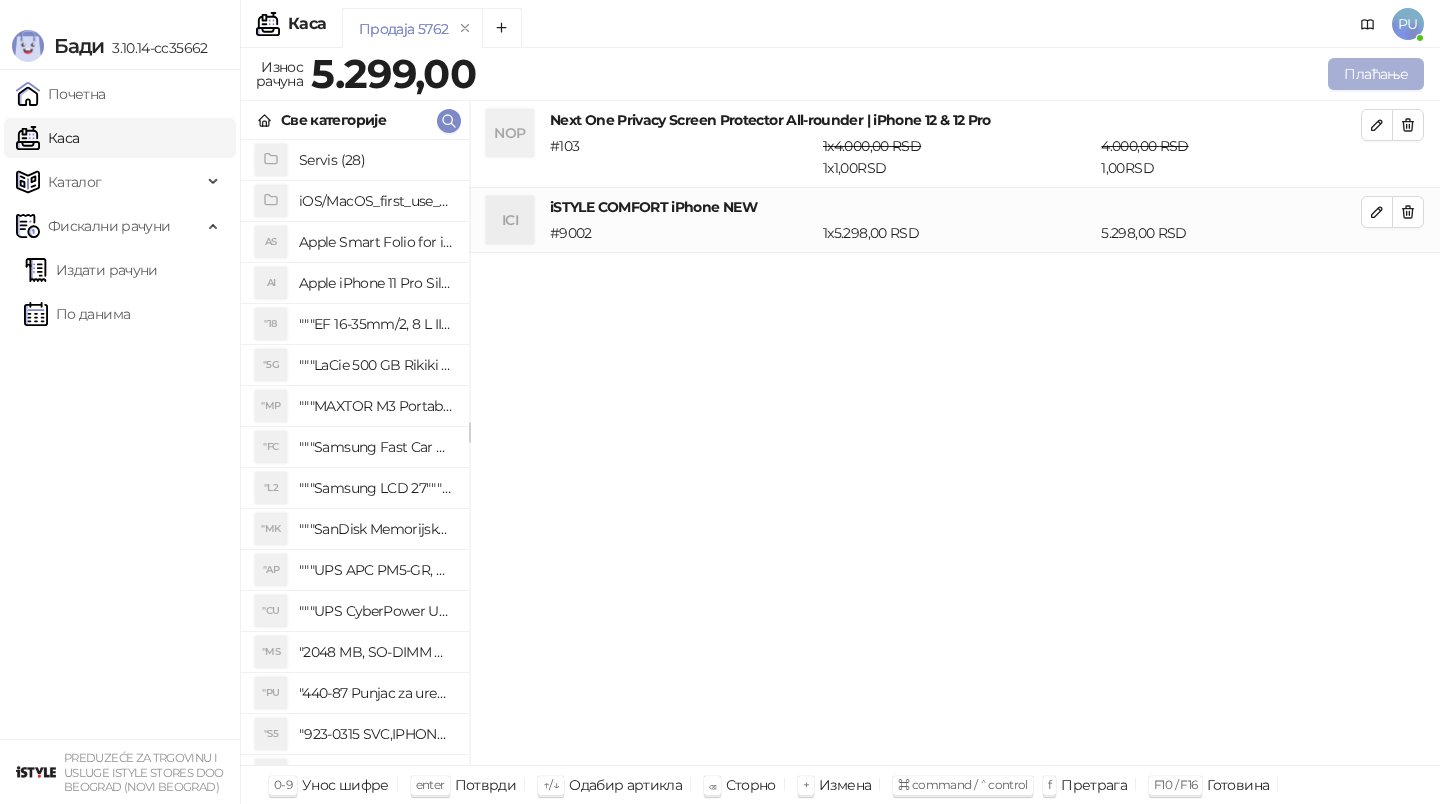 click on "Плаћање" at bounding box center [1376, 74] 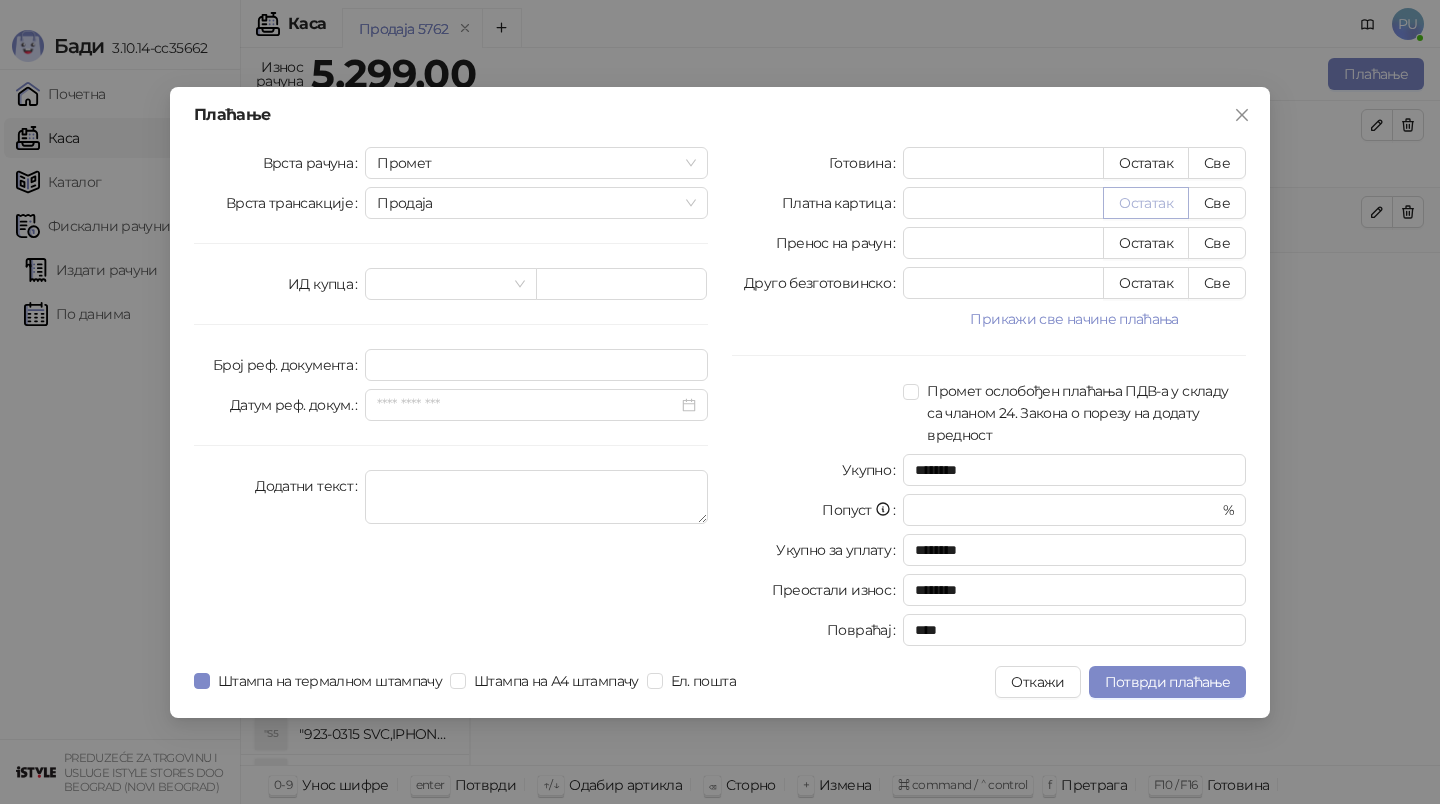 click on "Остатак" at bounding box center [1146, 203] 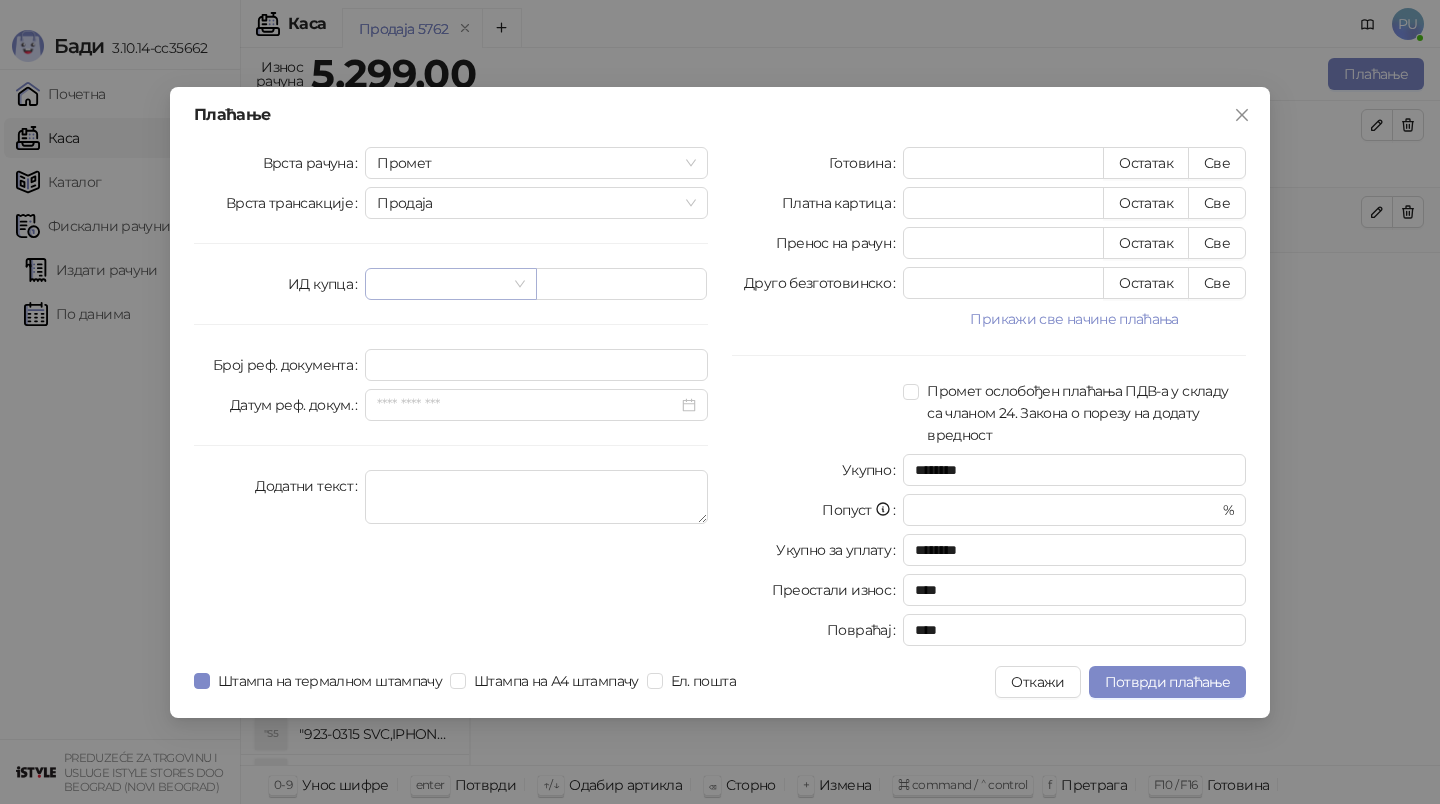 click at bounding box center (441, 284) 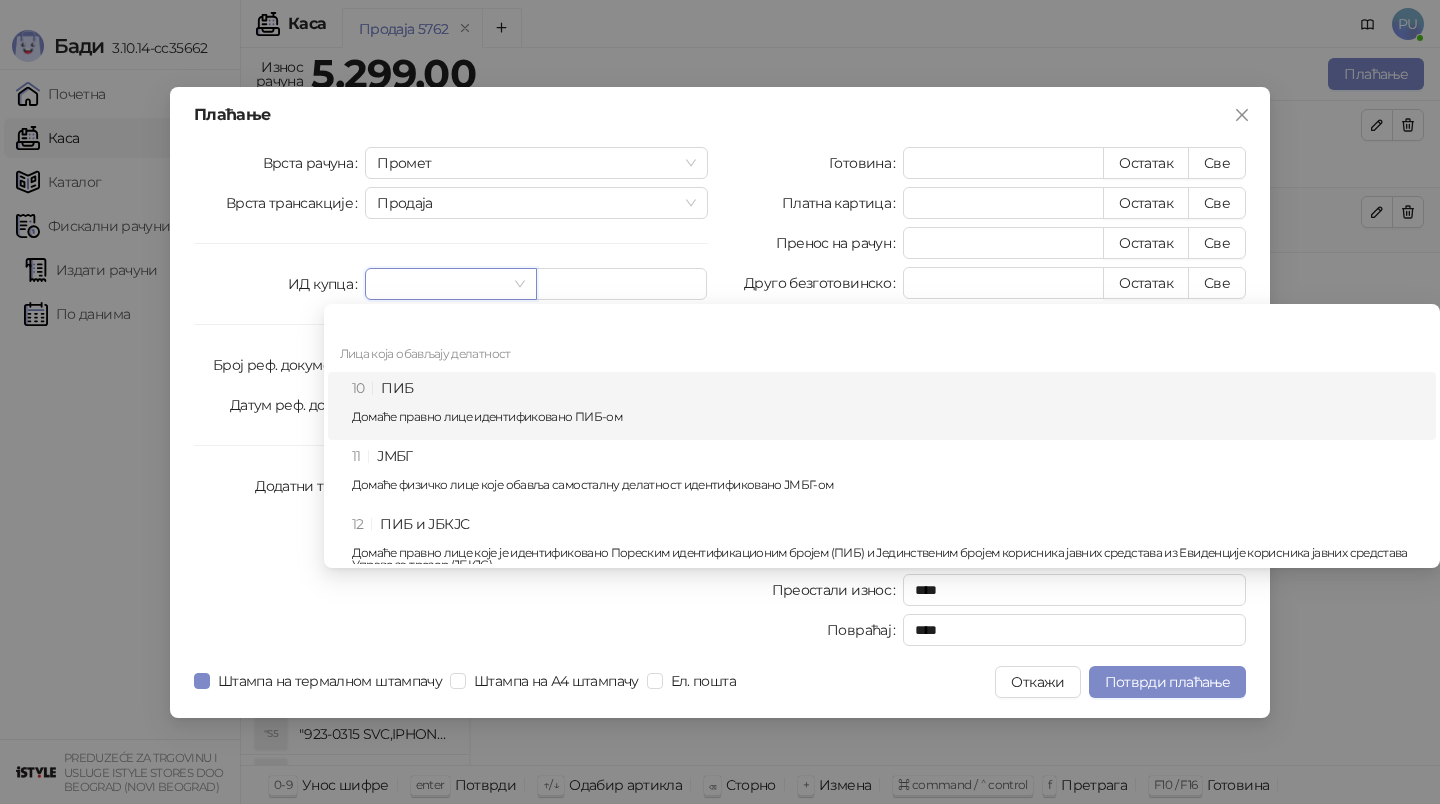 click on "10 ПИБ Домаће правно лице идентификовано ПИБ-ом" at bounding box center (888, 406) 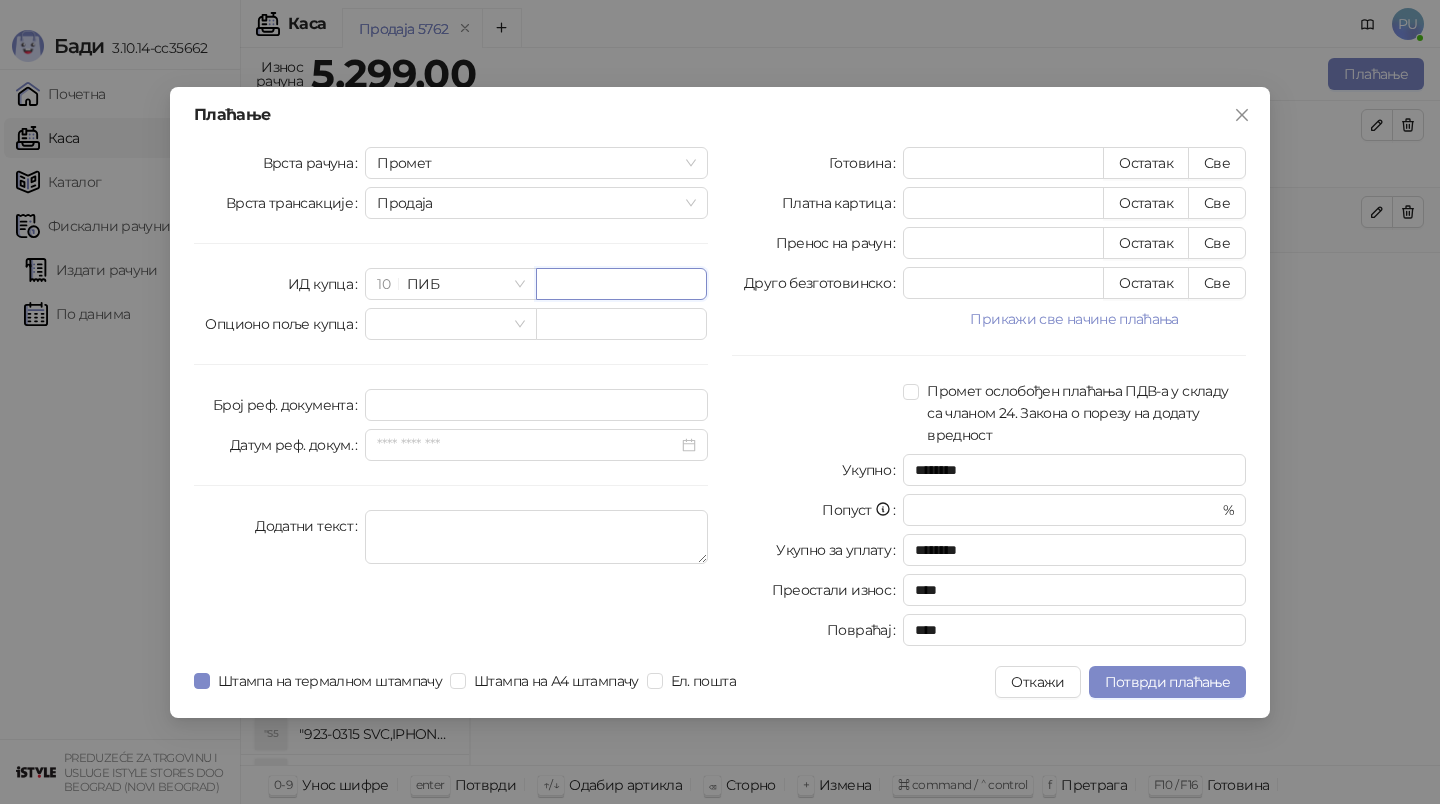 paste on "*********" 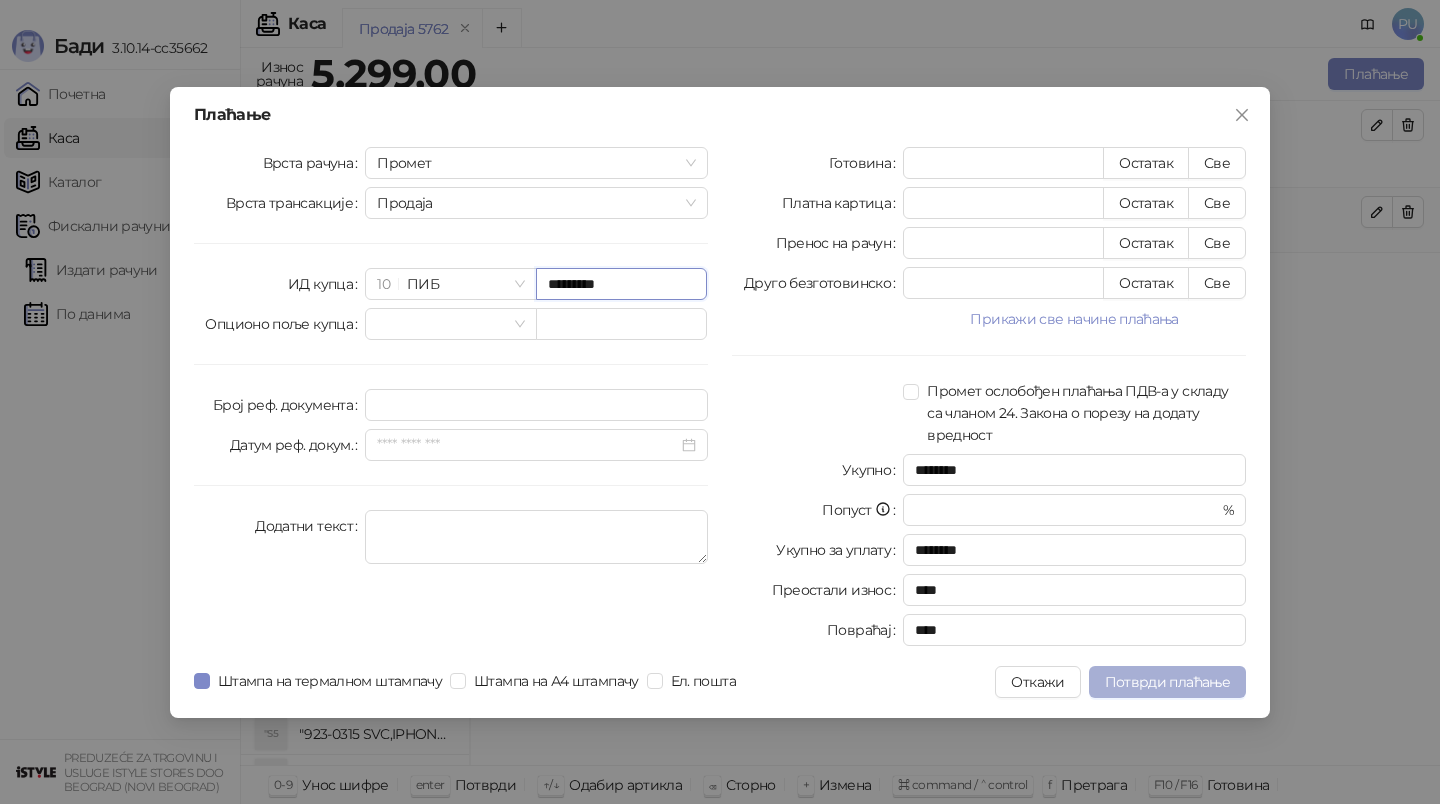 type on "*********" 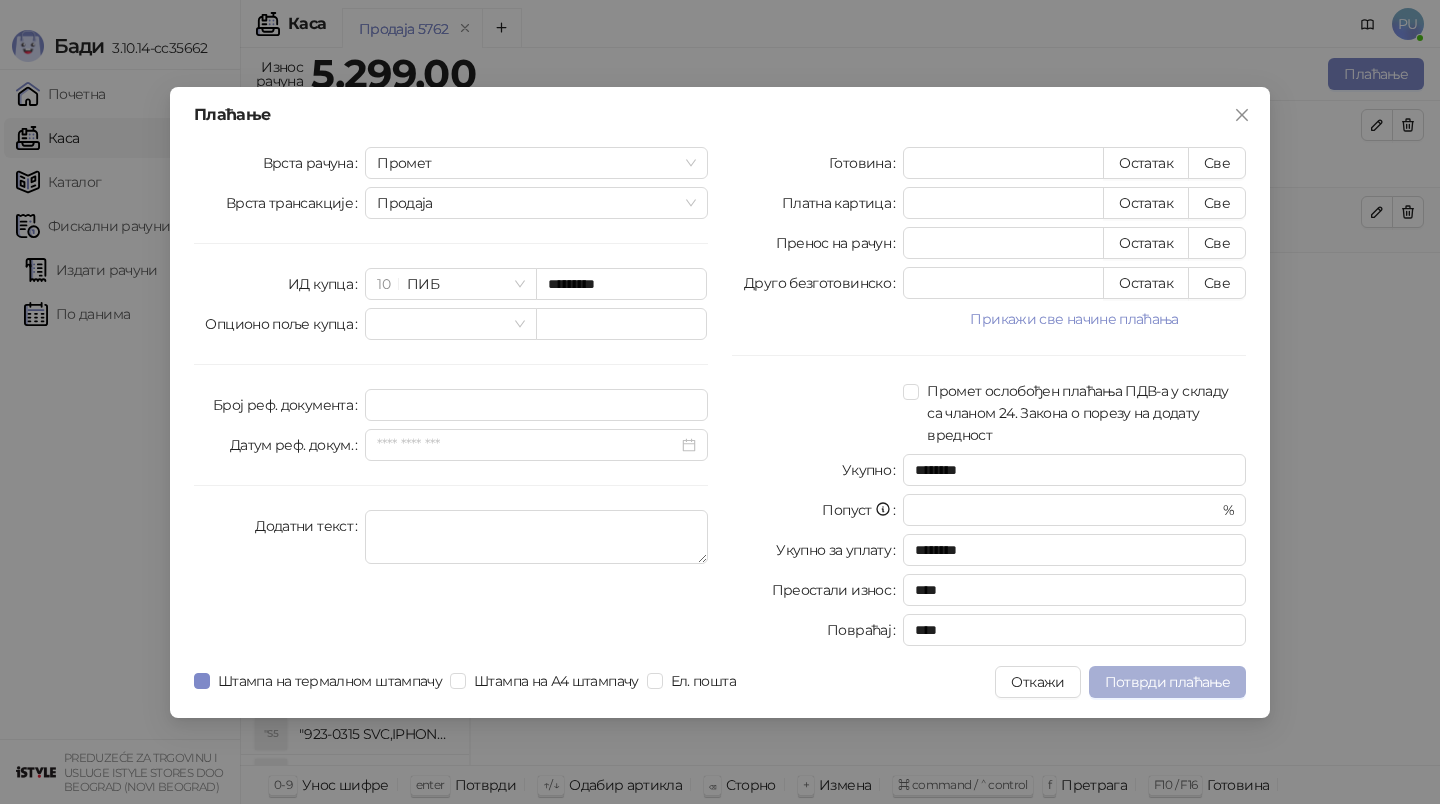 click on "Потврди плаћање" at bounding box center [1167, 682] 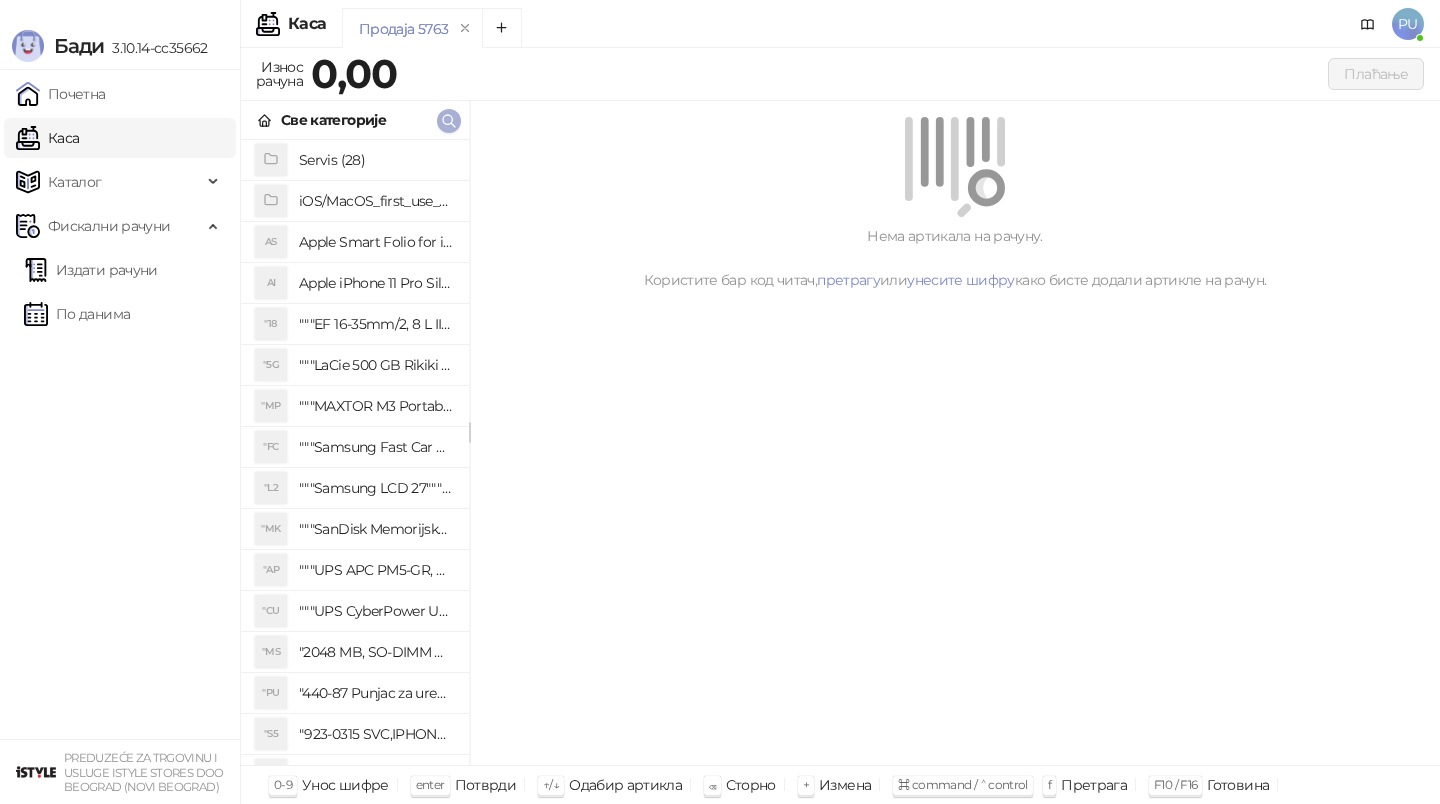 click 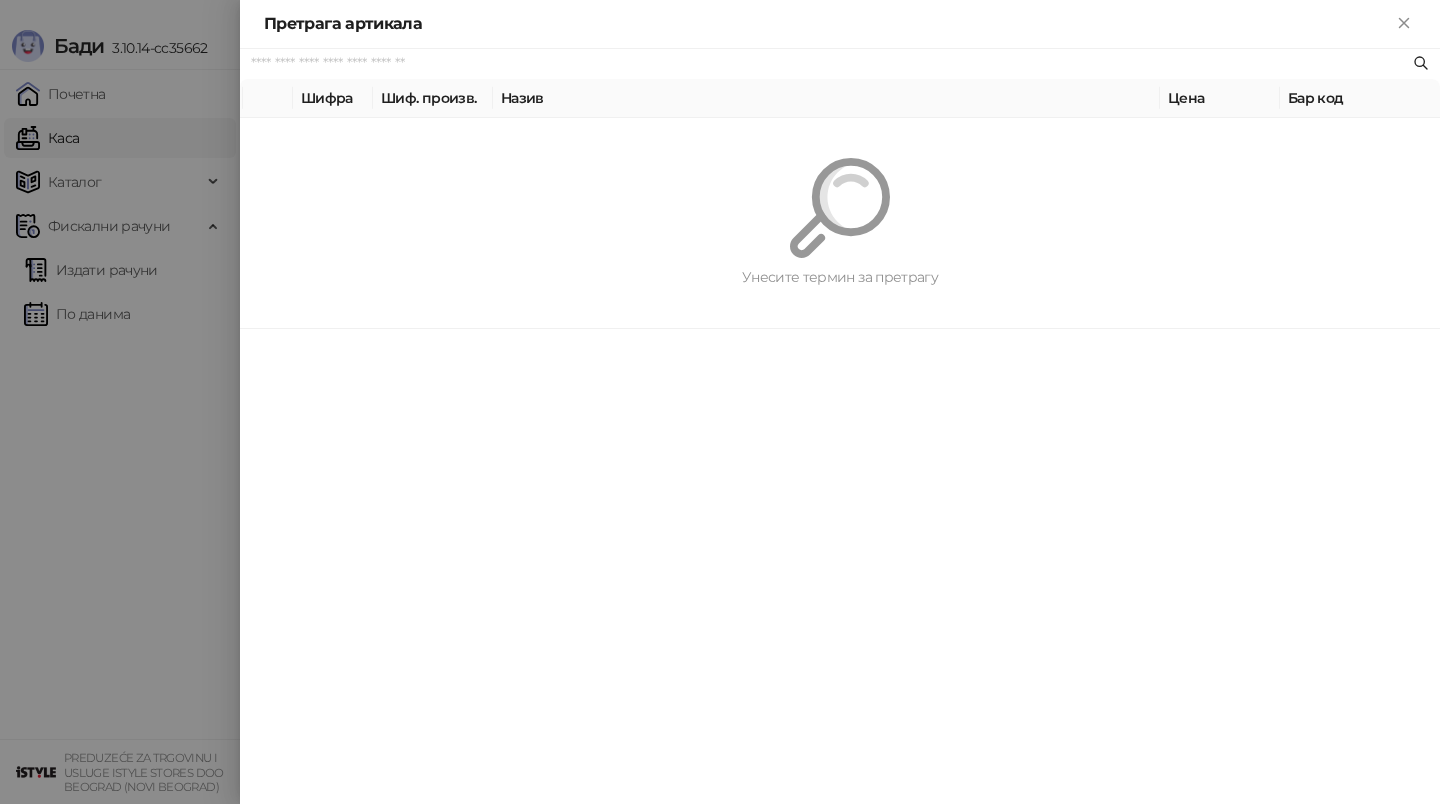 paste on "*********" 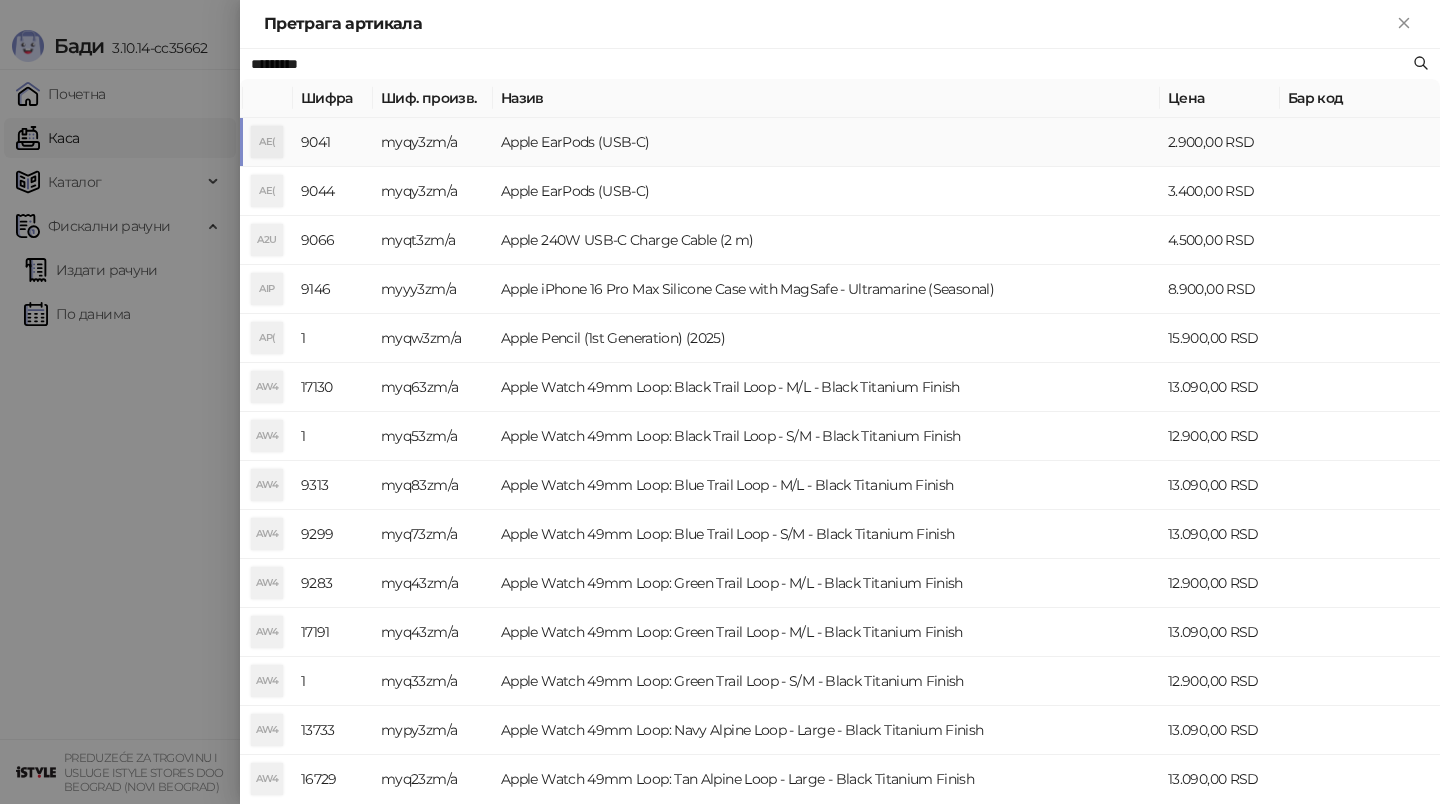 type on "*********" 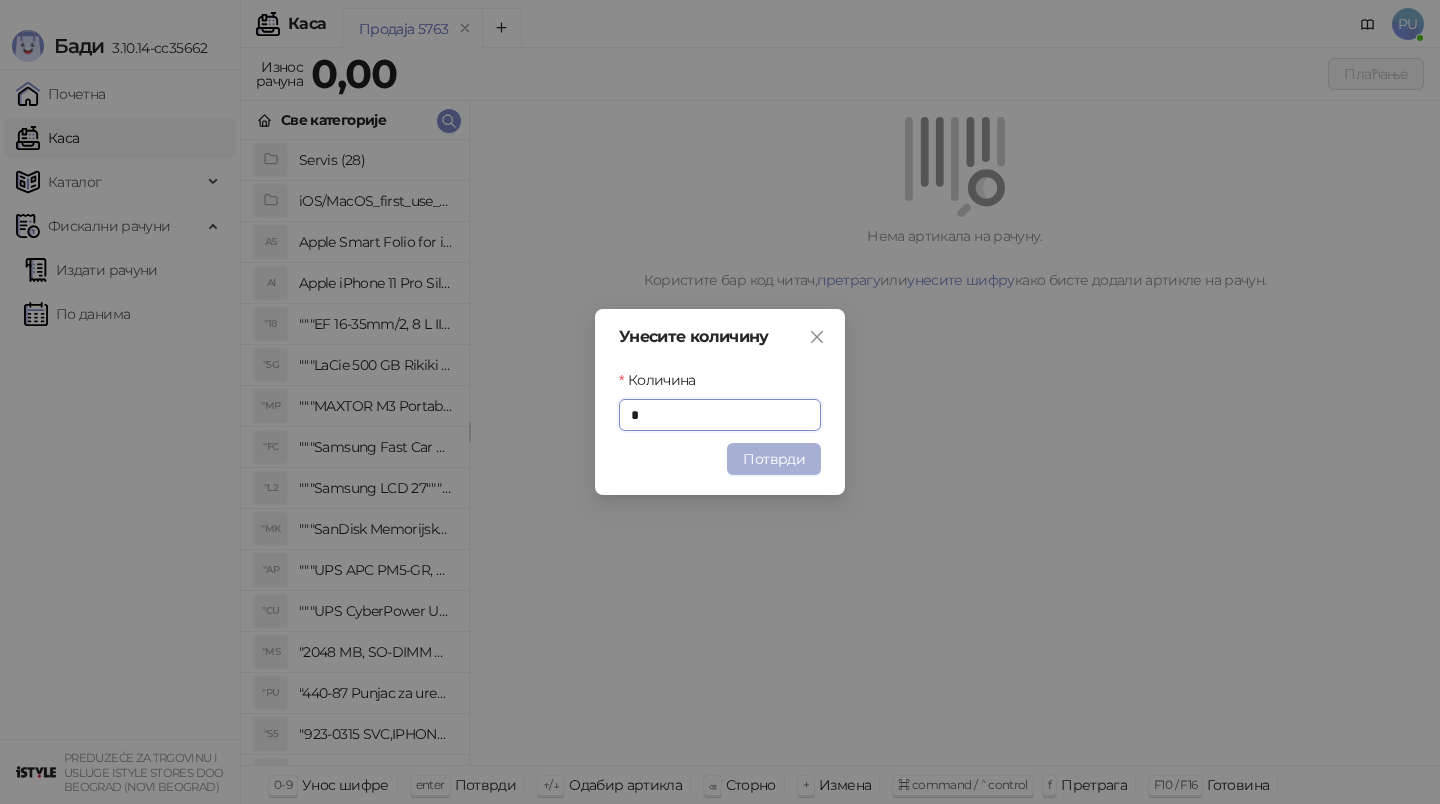 click on "Потврди" at bounding box center [774, 459] 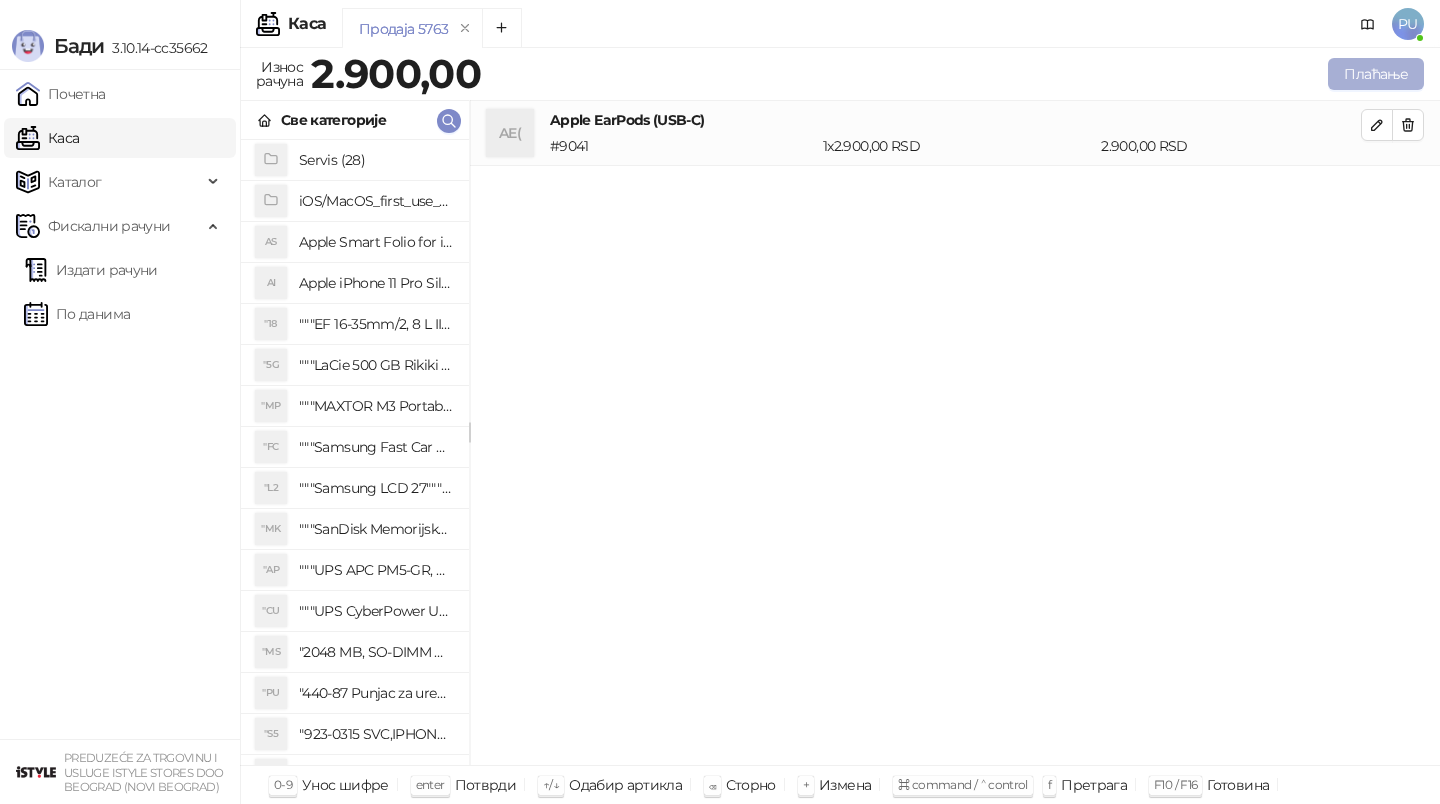 click on "Плаћање" at bounding box center (1376, 74) 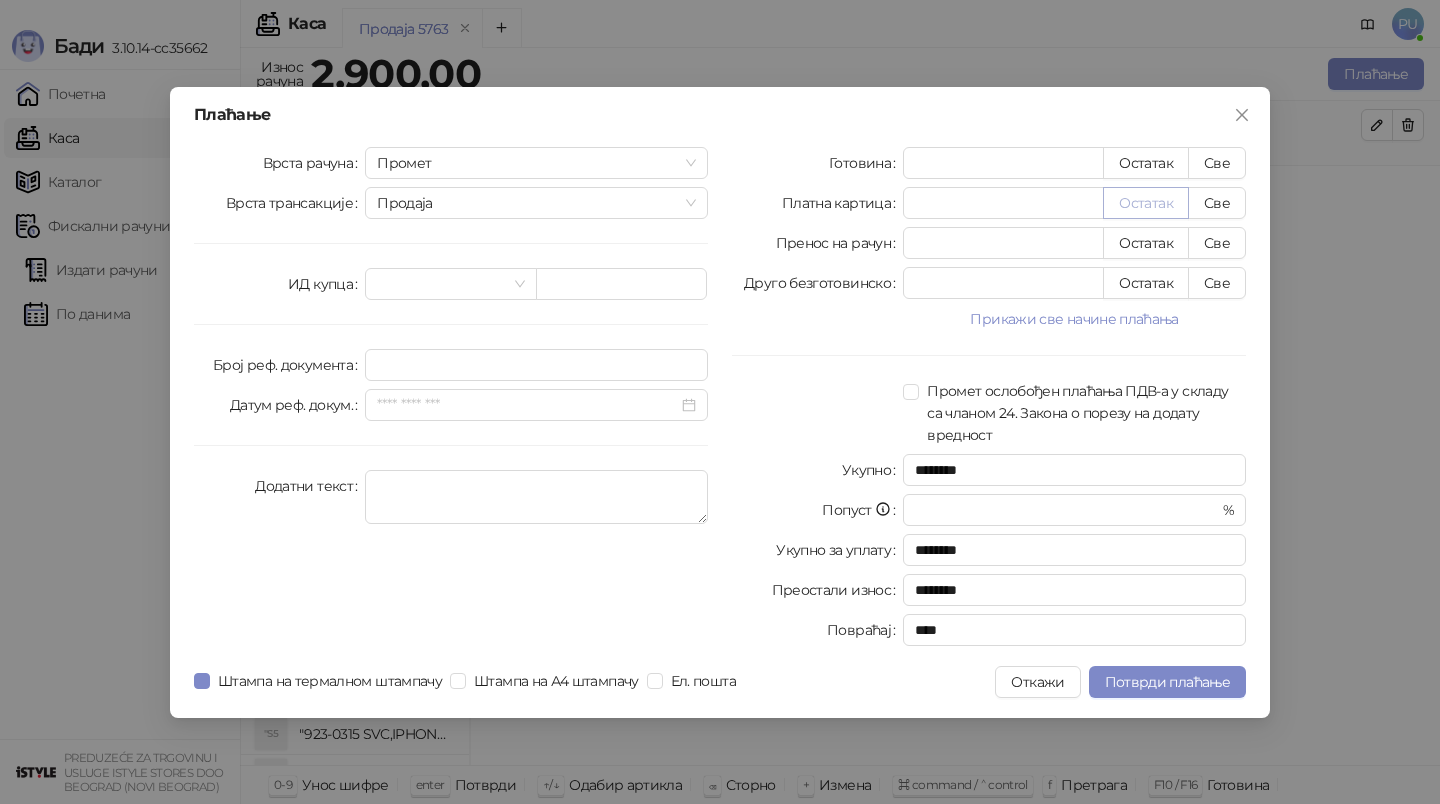 click on "Остатак" at bounding box center (1146, 203) 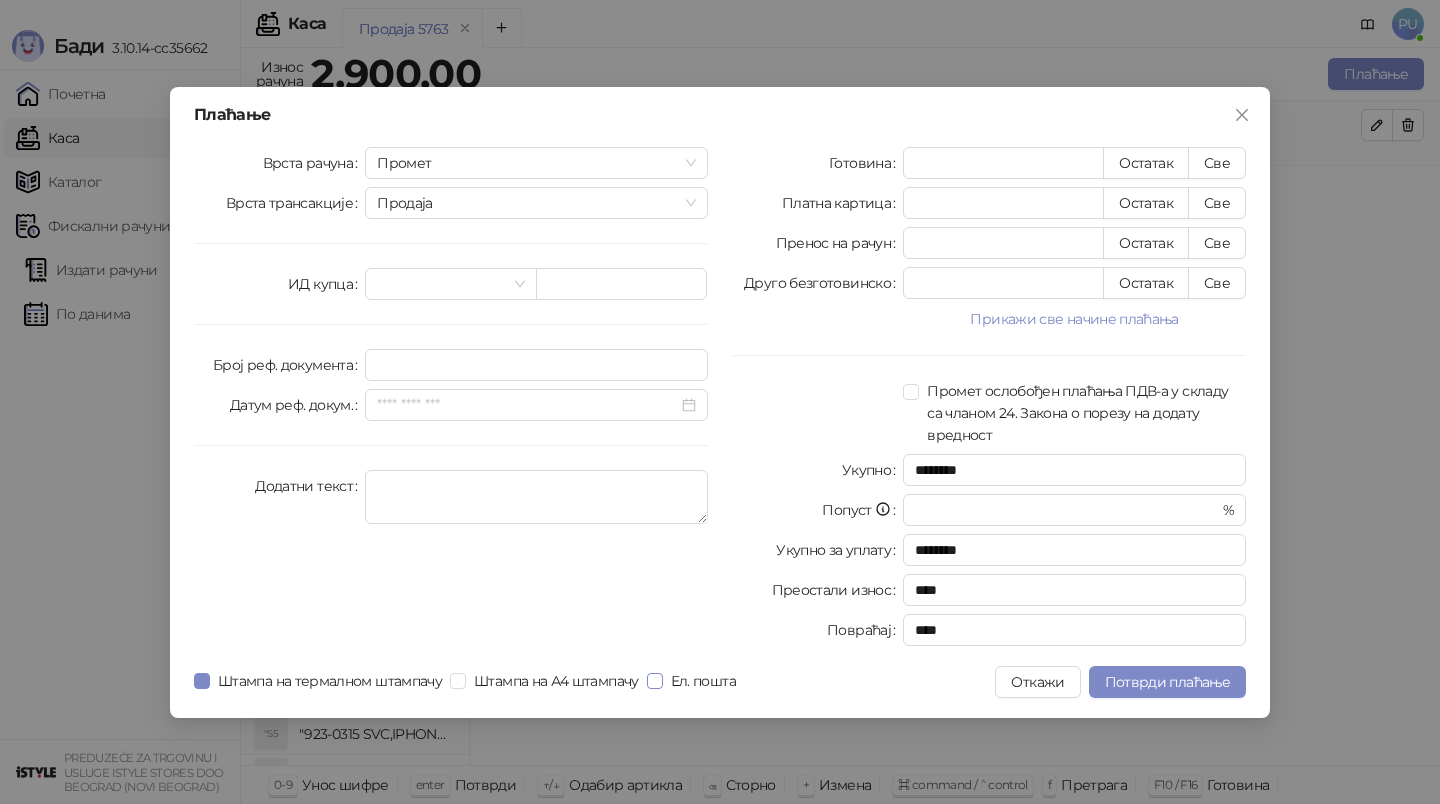 click on "Ел. пошта" at bounding box center (703, 681) 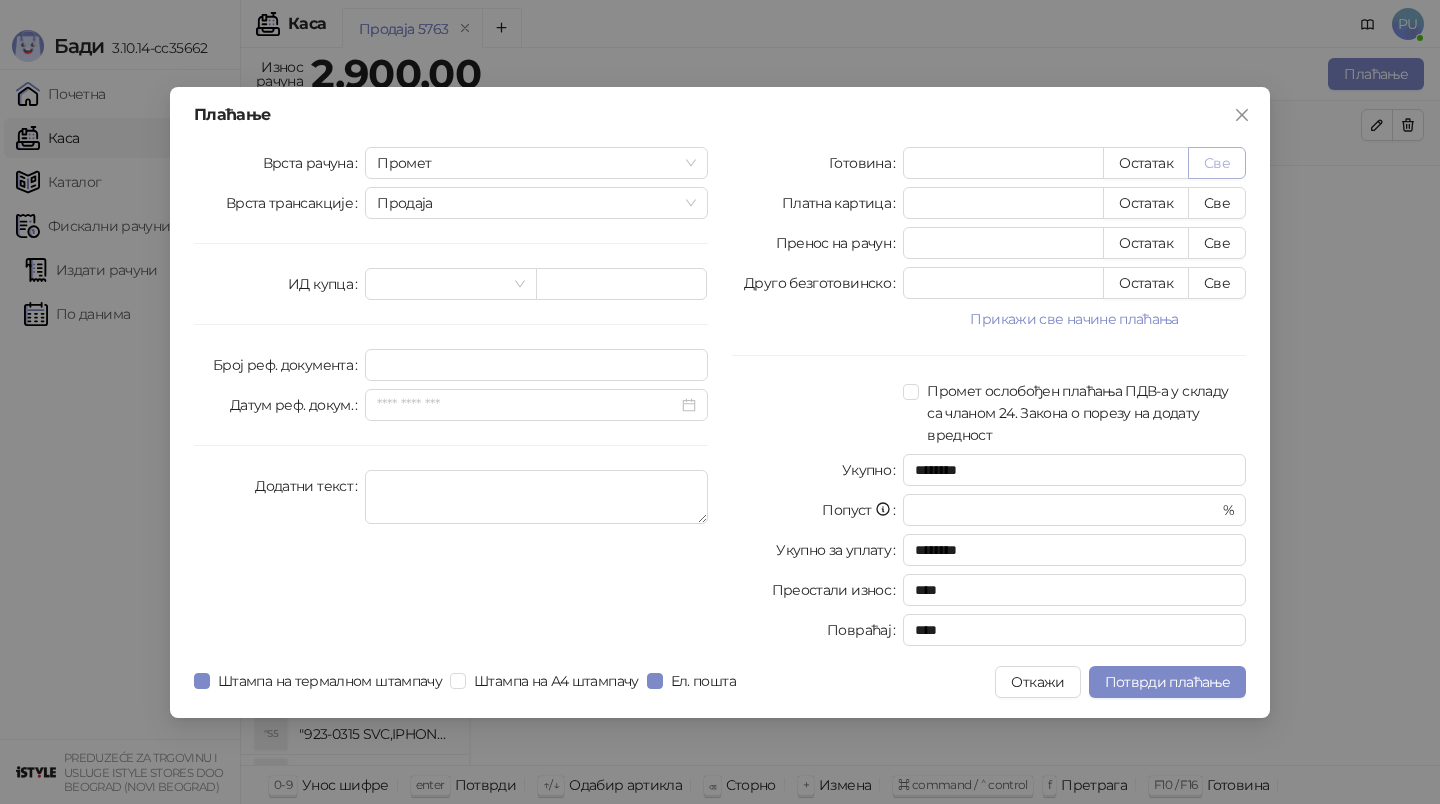click on "Све" at bounding box center [1217, 163] 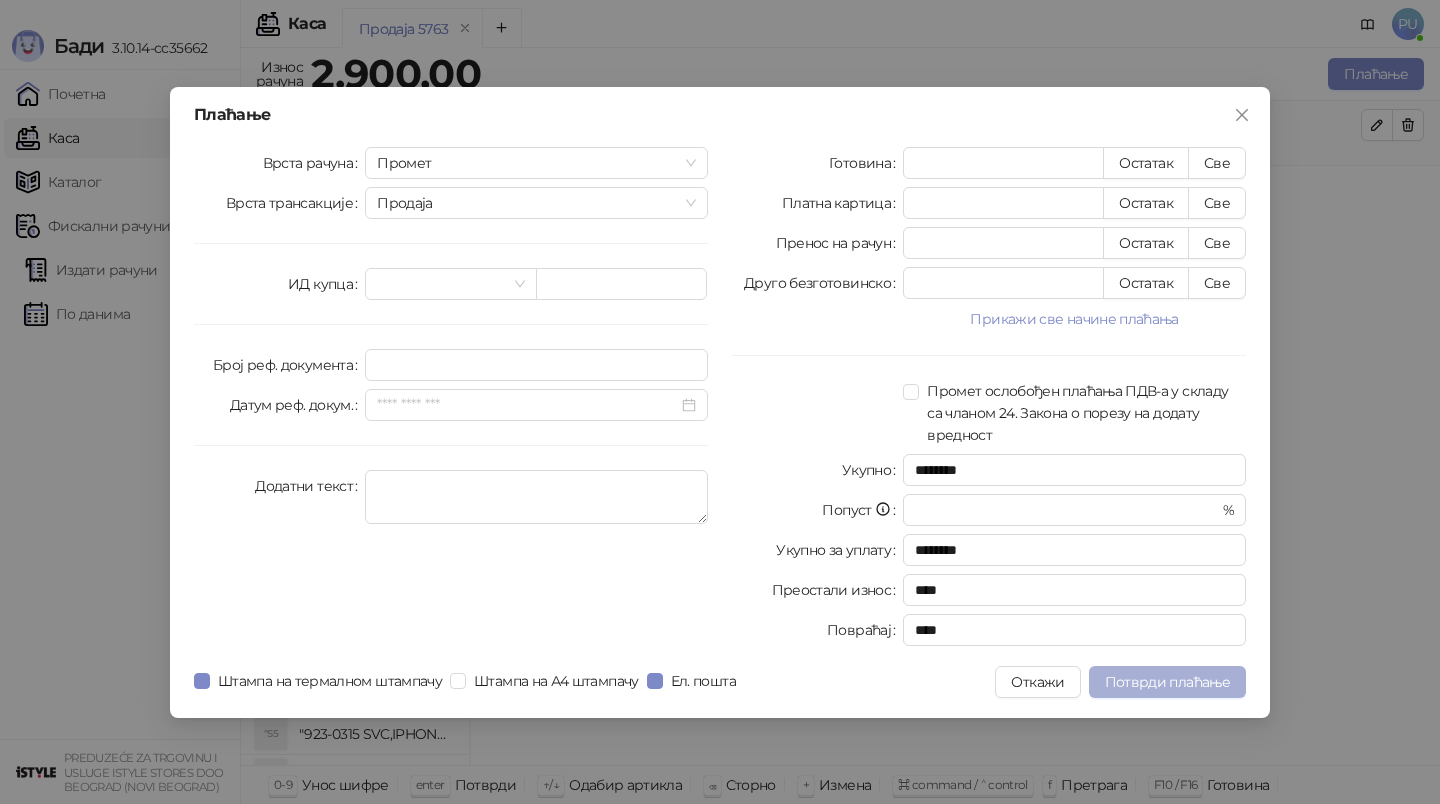 click on "Потврди плаћање" at bounding box center (1167, 682) 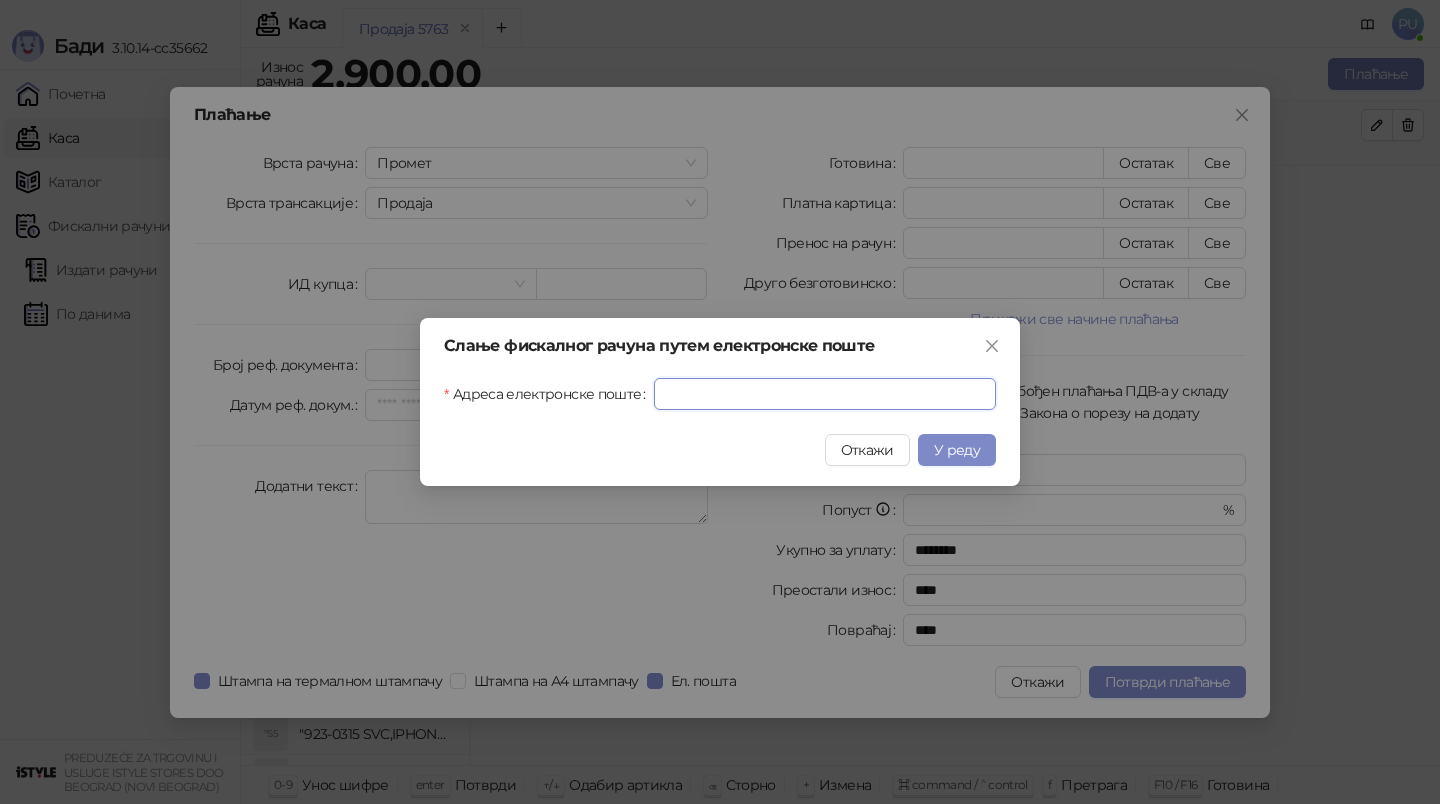 click on "Адреса електронске поште" at bounding box center [825, 394] 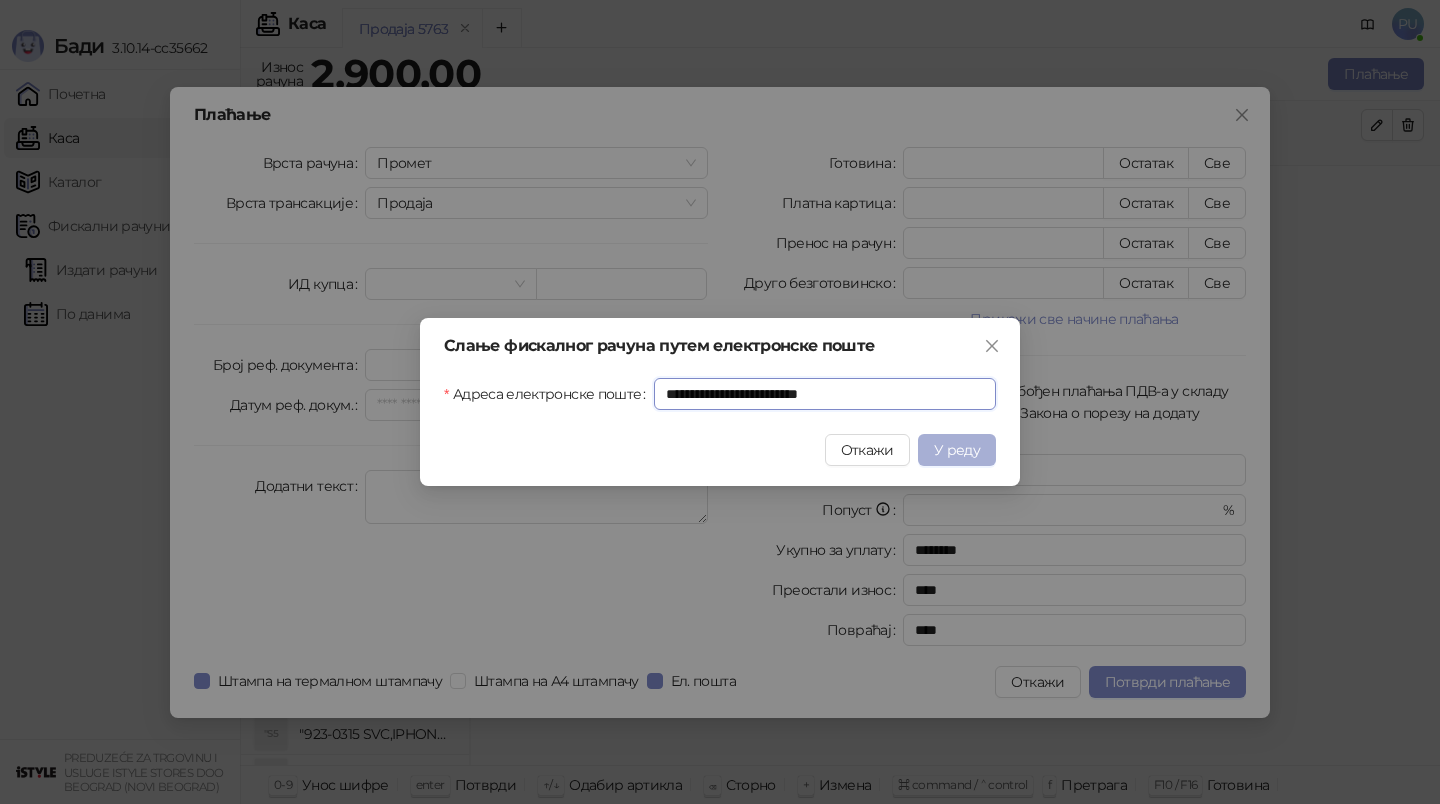 type on "**********" 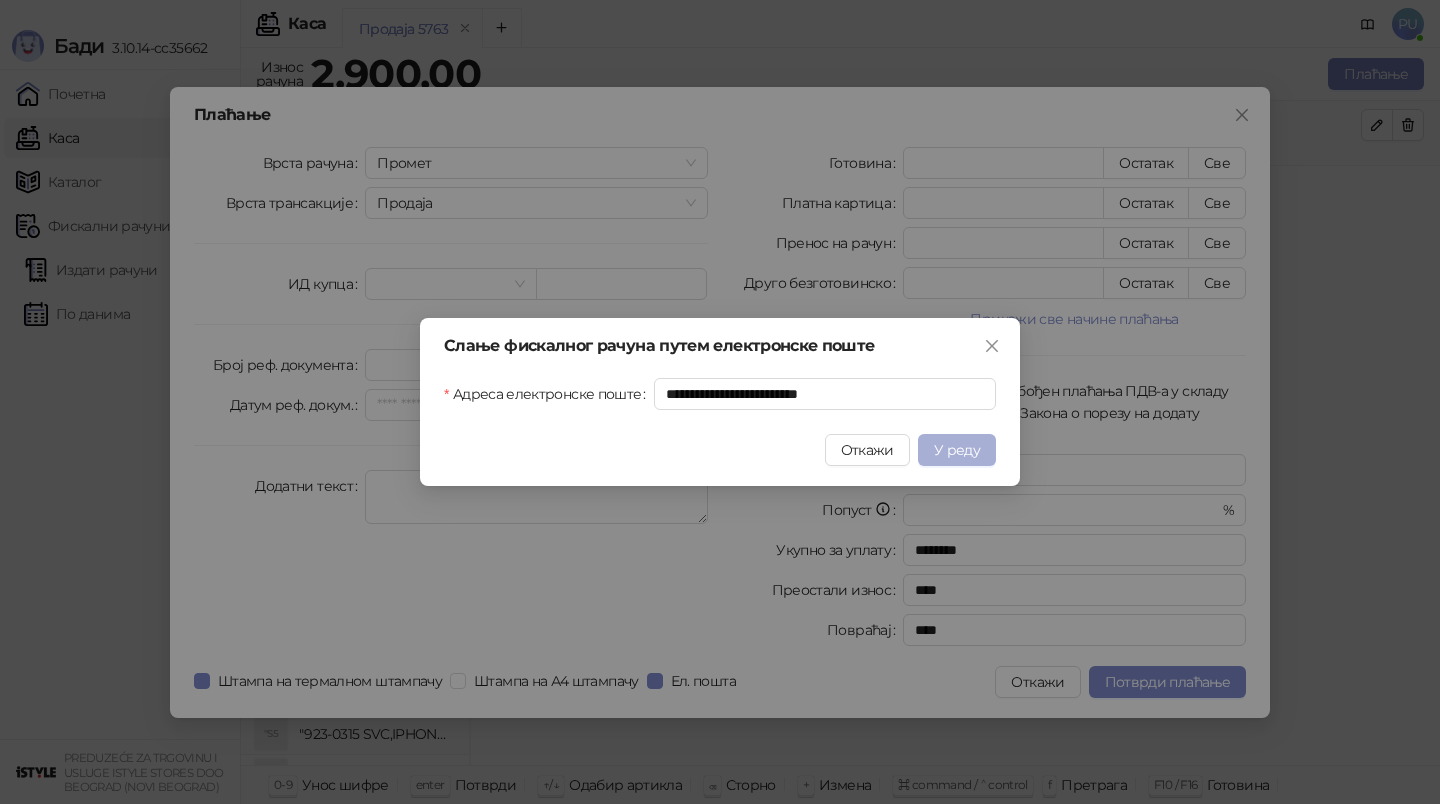 click on "У реду" at bounding box center (957, 450) 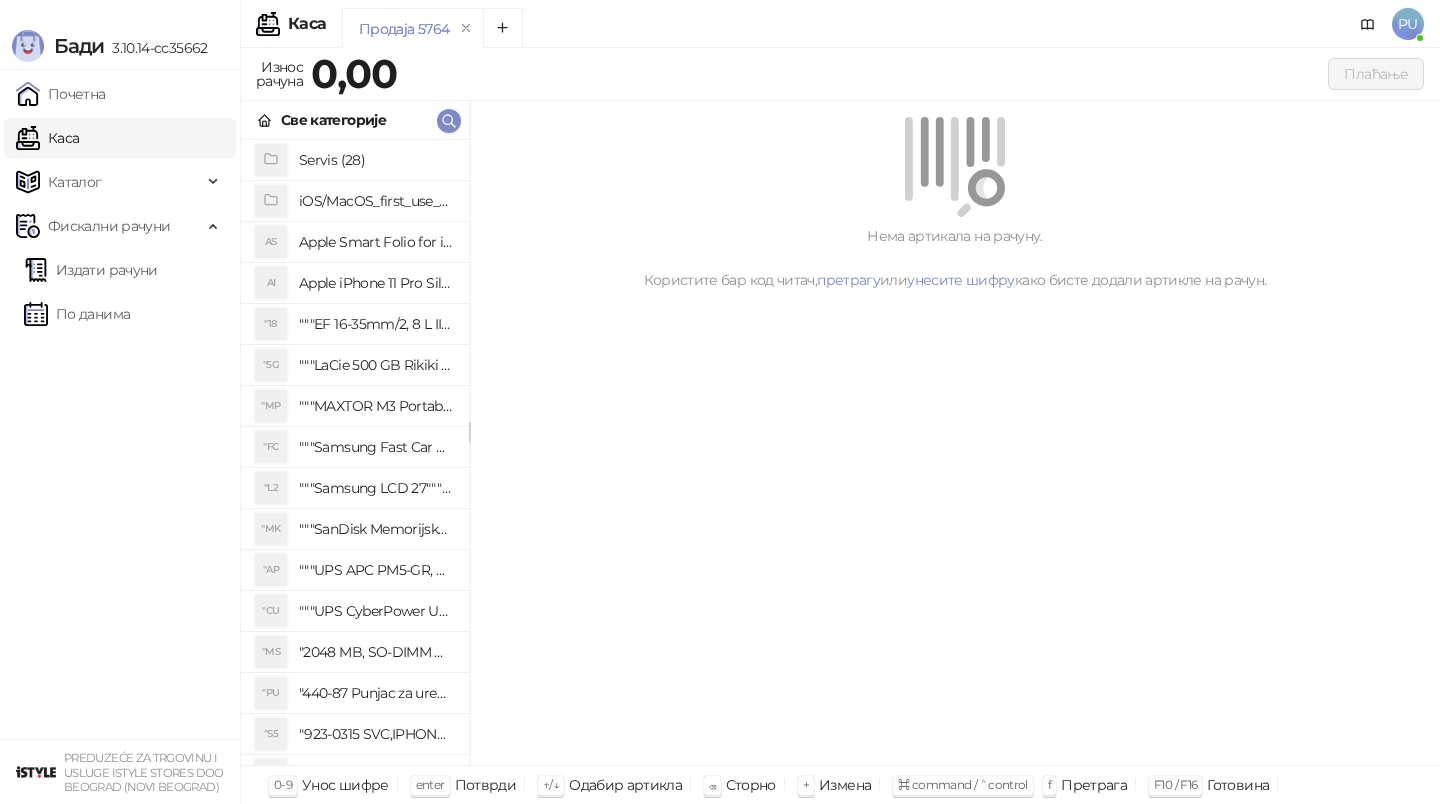 click on "Све категорије" at bounding box center (355, 120) 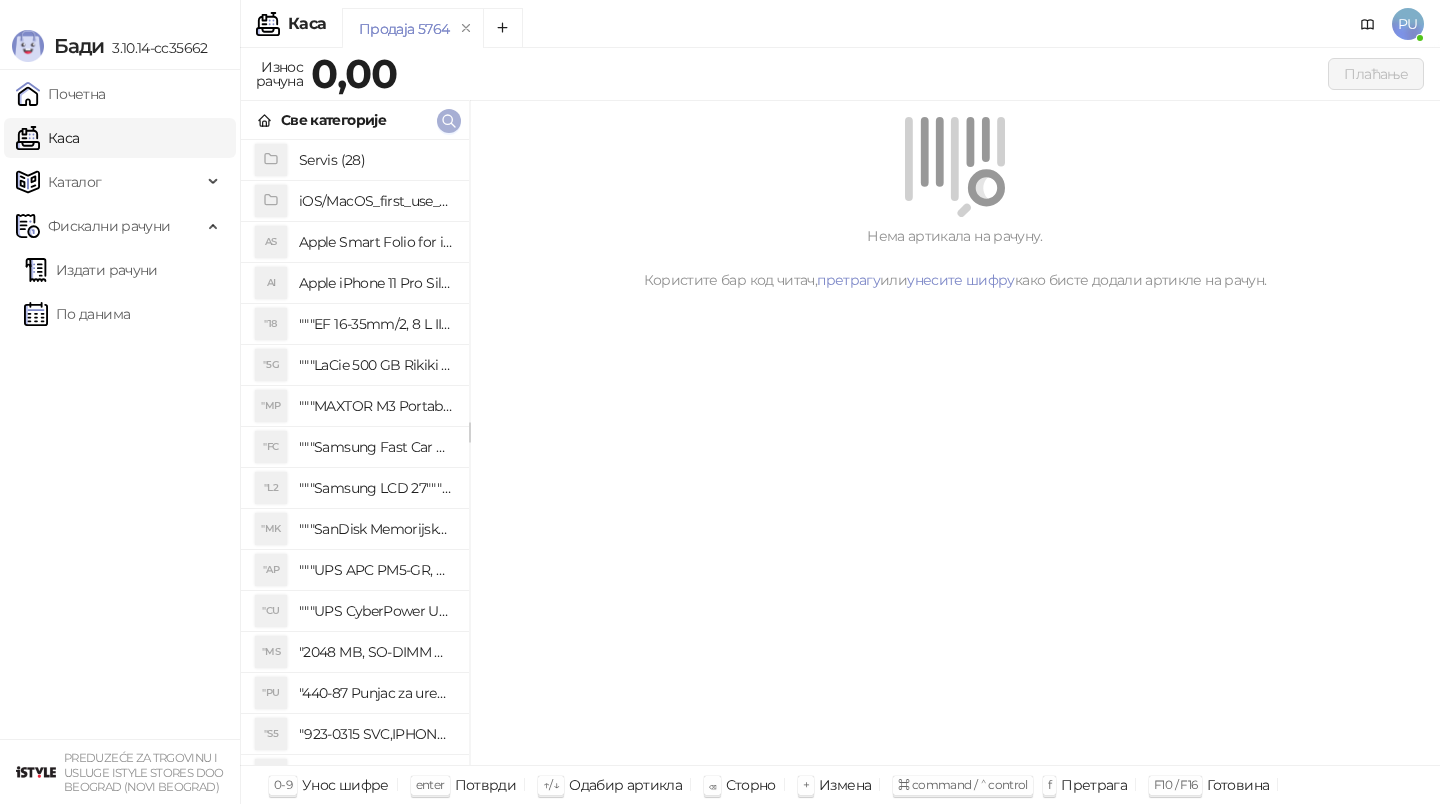 click 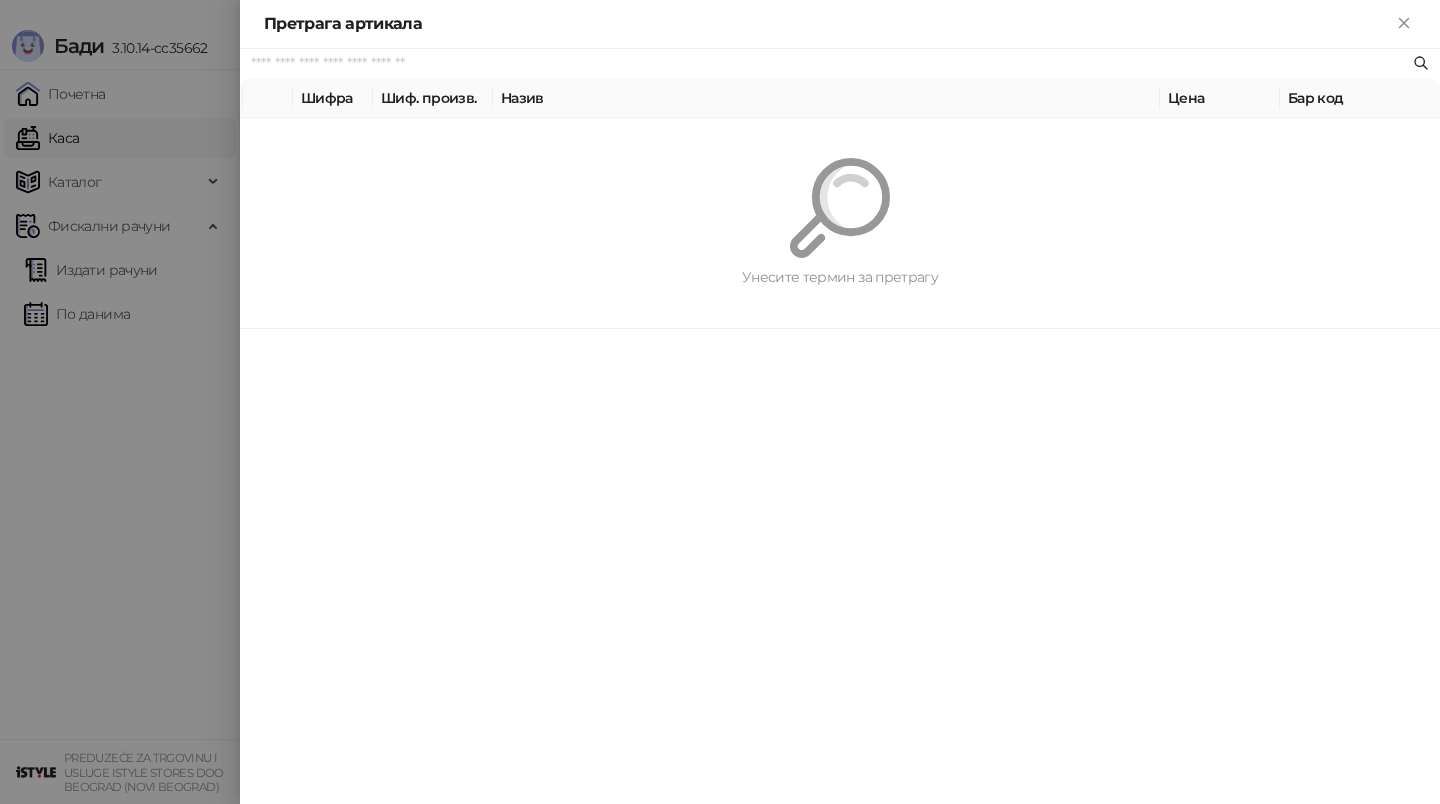 paste on "*********" 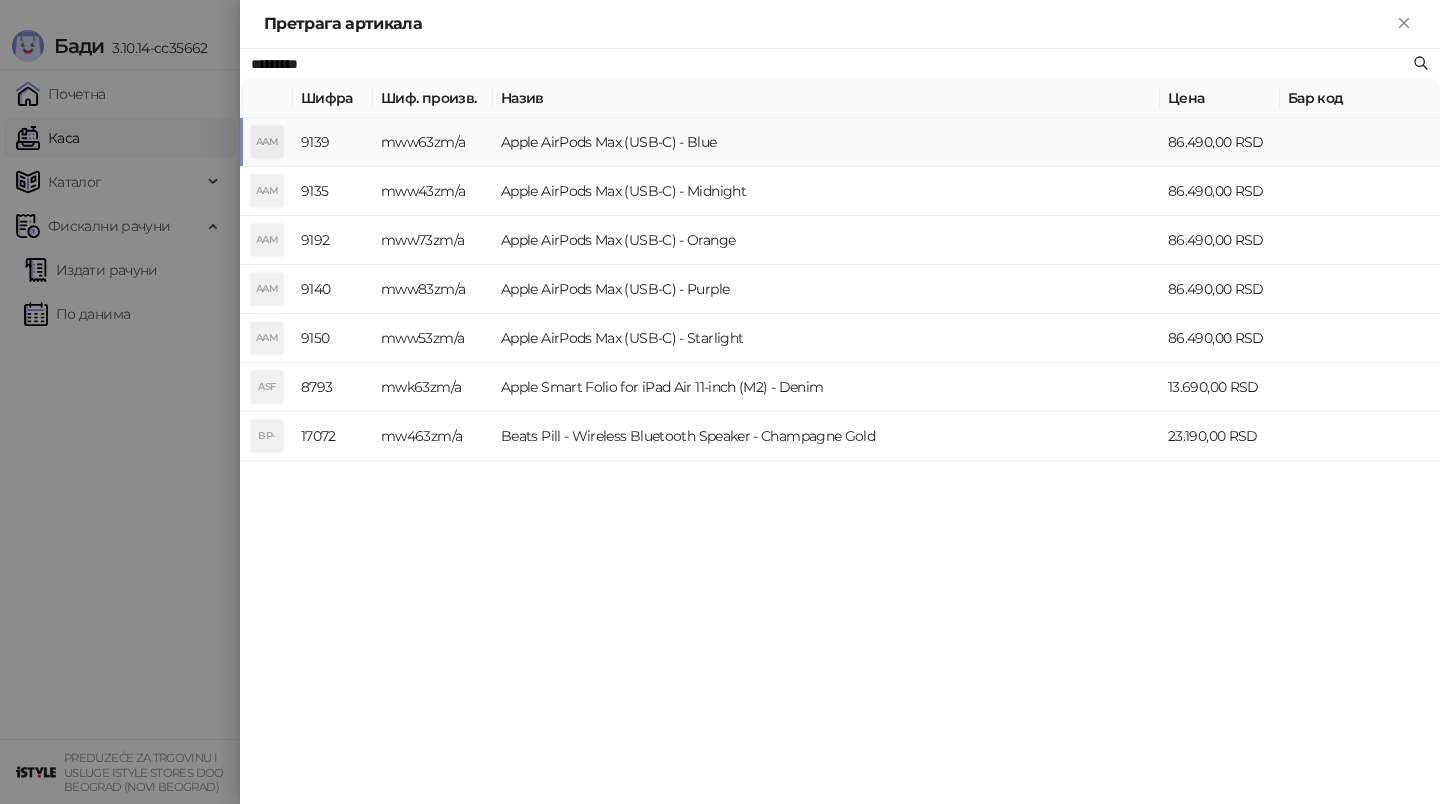 type on "*********" 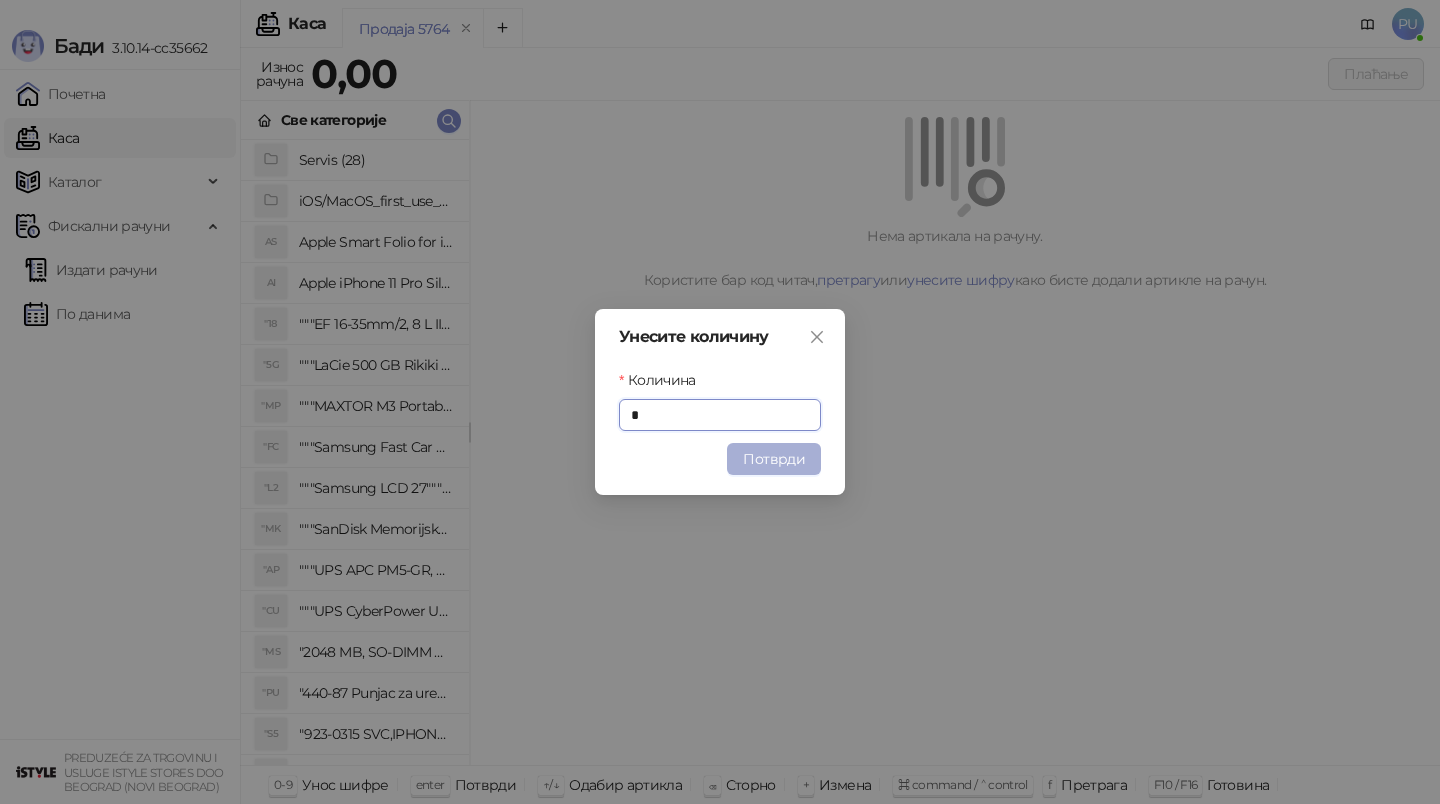 click on "Потврди" at bounding box center (774, 459) 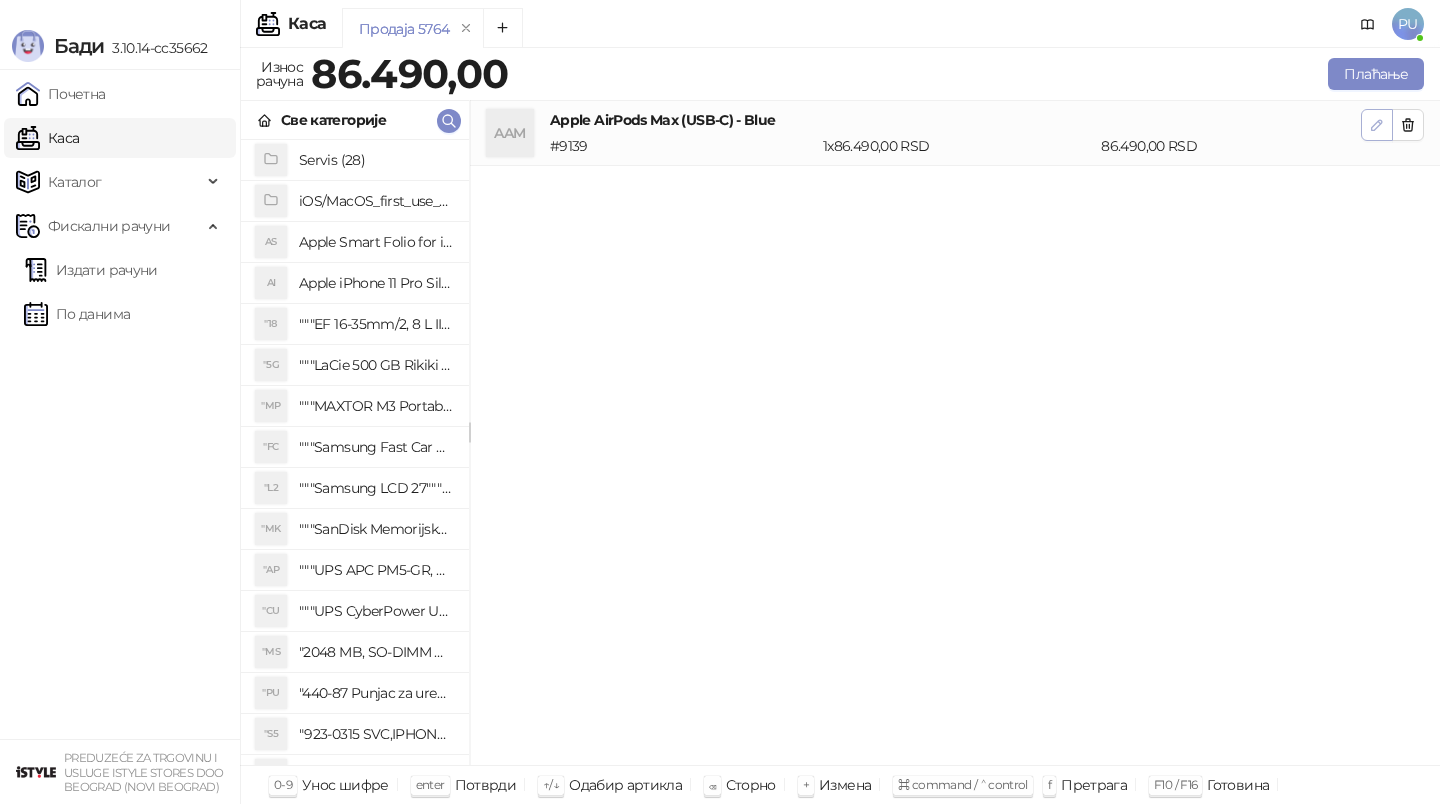 click 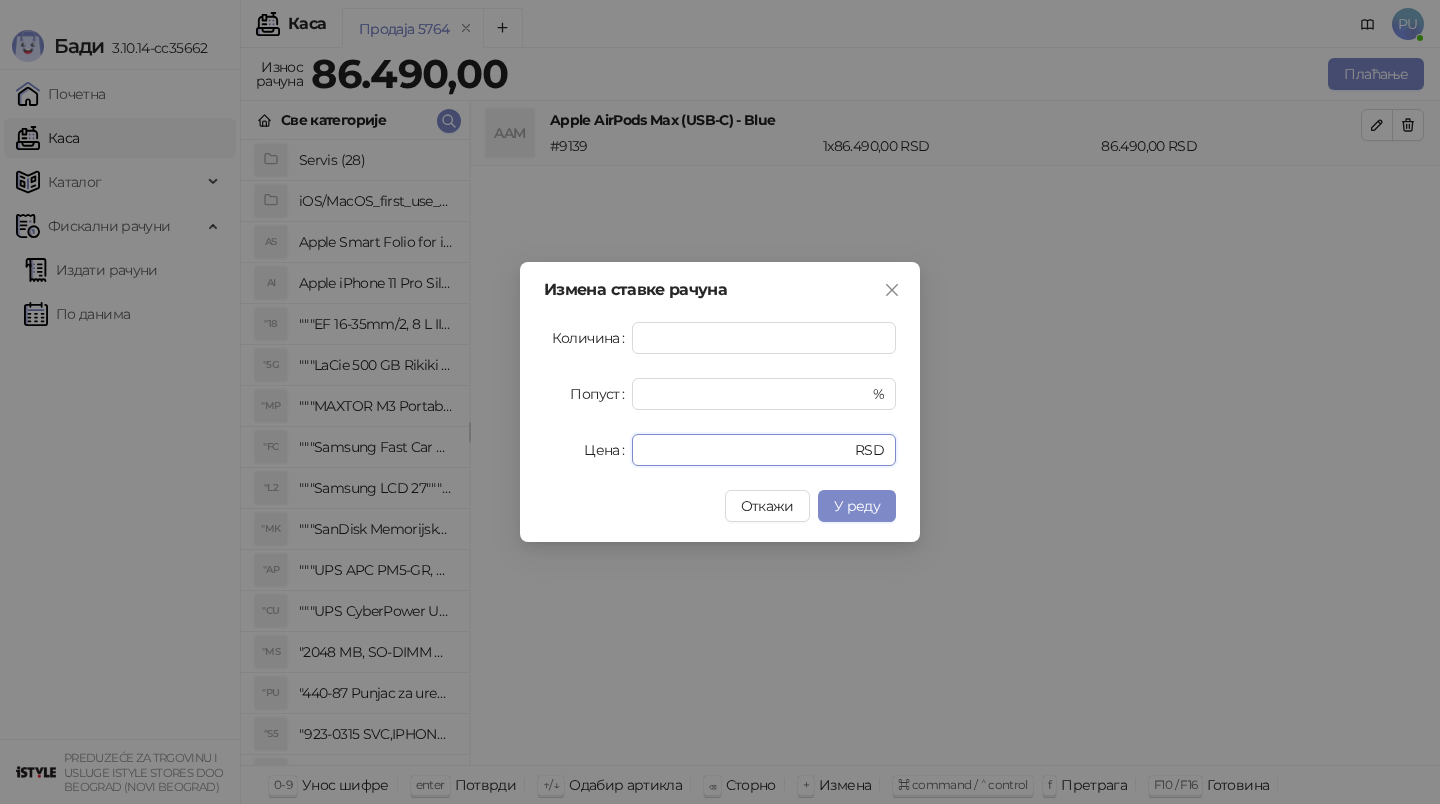drag, startPoint x: 705, startPoint y: 452, endPoint x: 618, endPoint y: 452, distance: 87 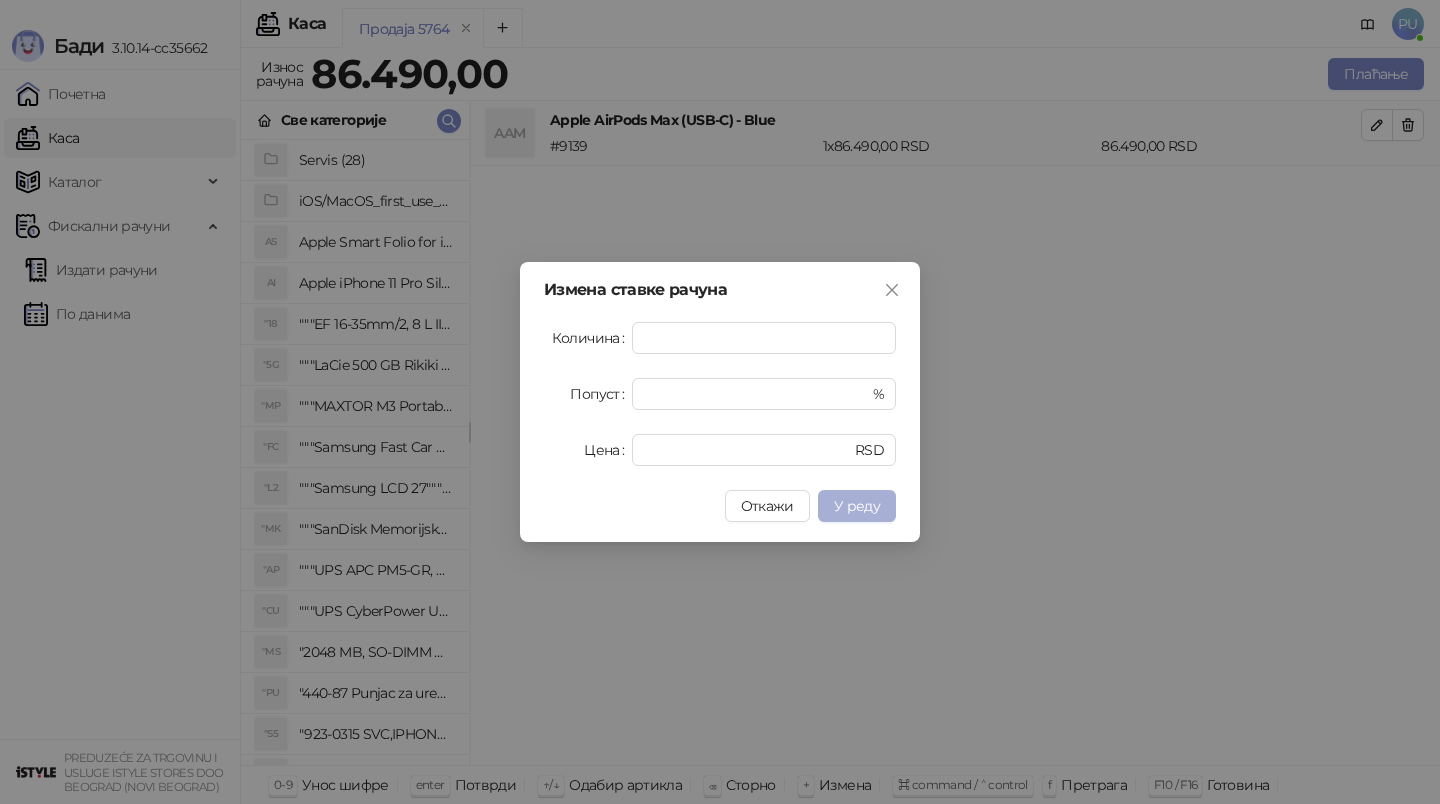type on "*****" 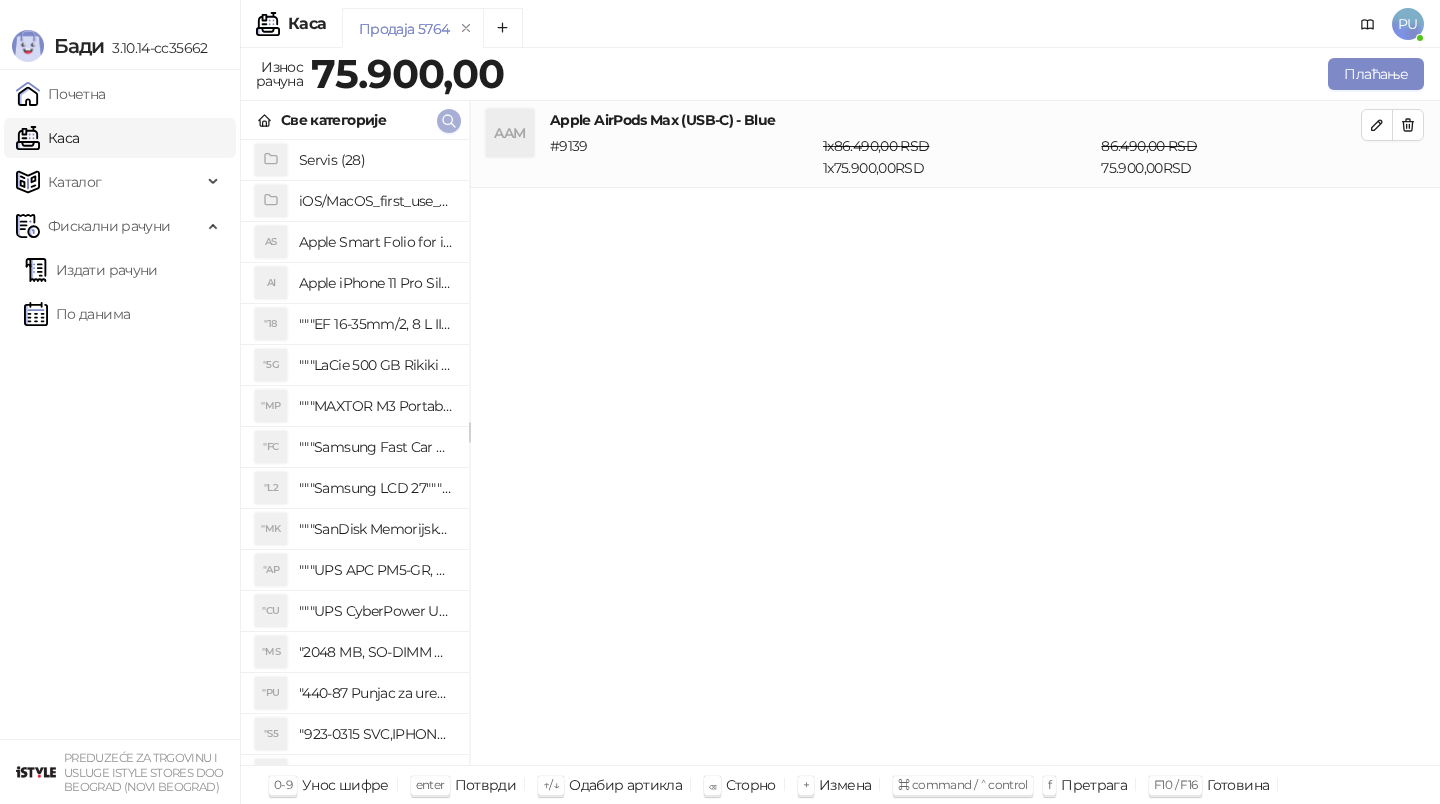 click 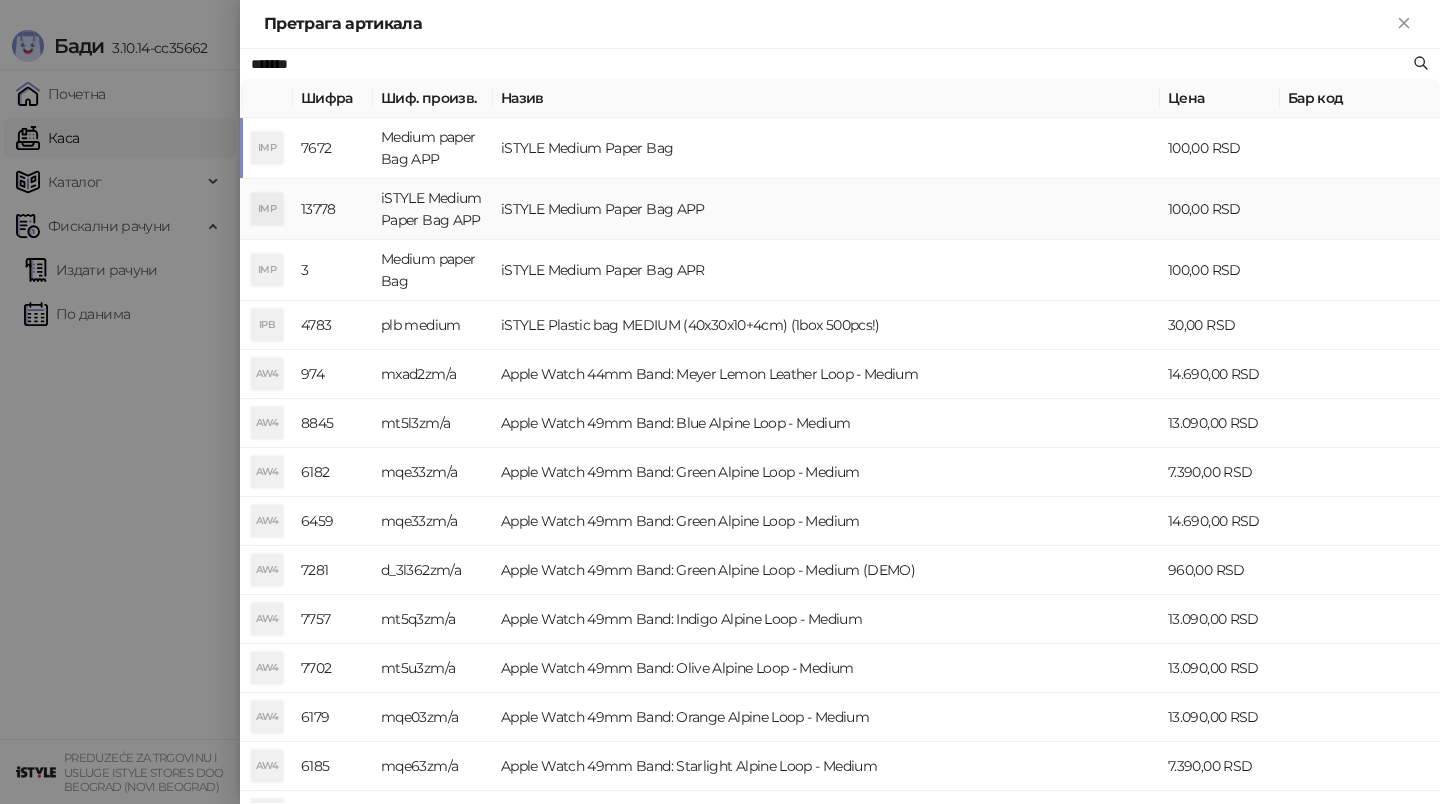 type on "******" 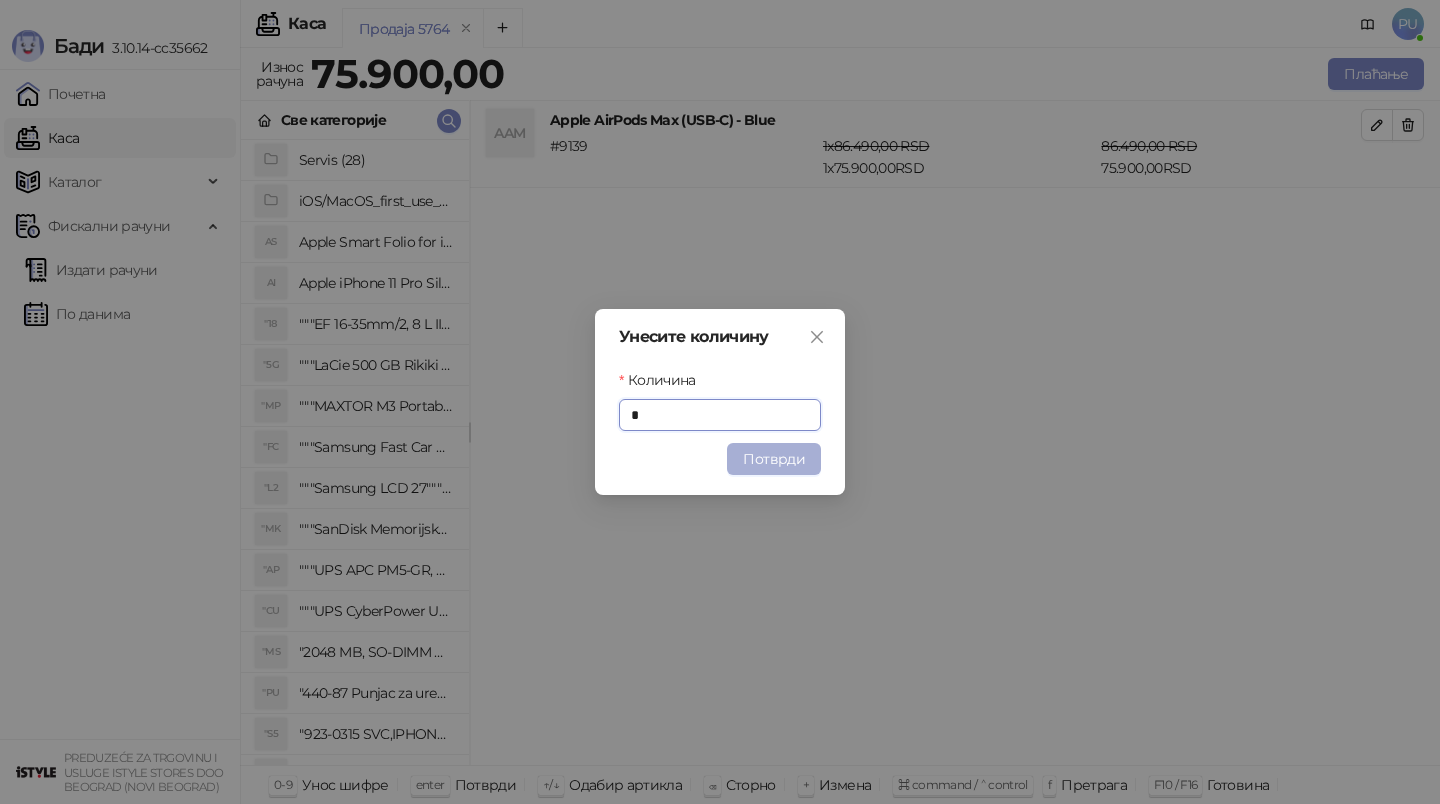 click on "Потврди" at bounding box center (774, 459) 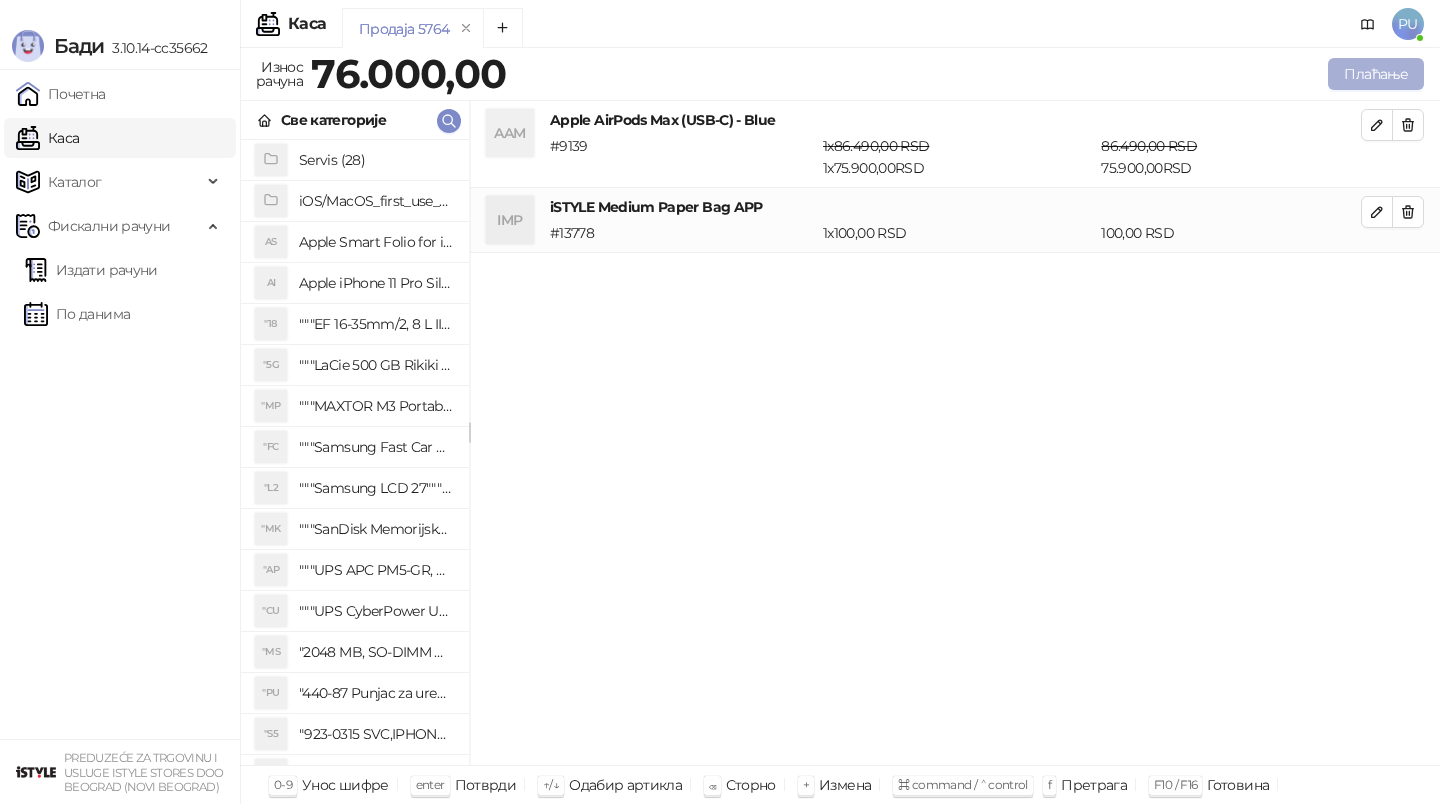 click on "Плаћање" at bounding box center [1376, 74] 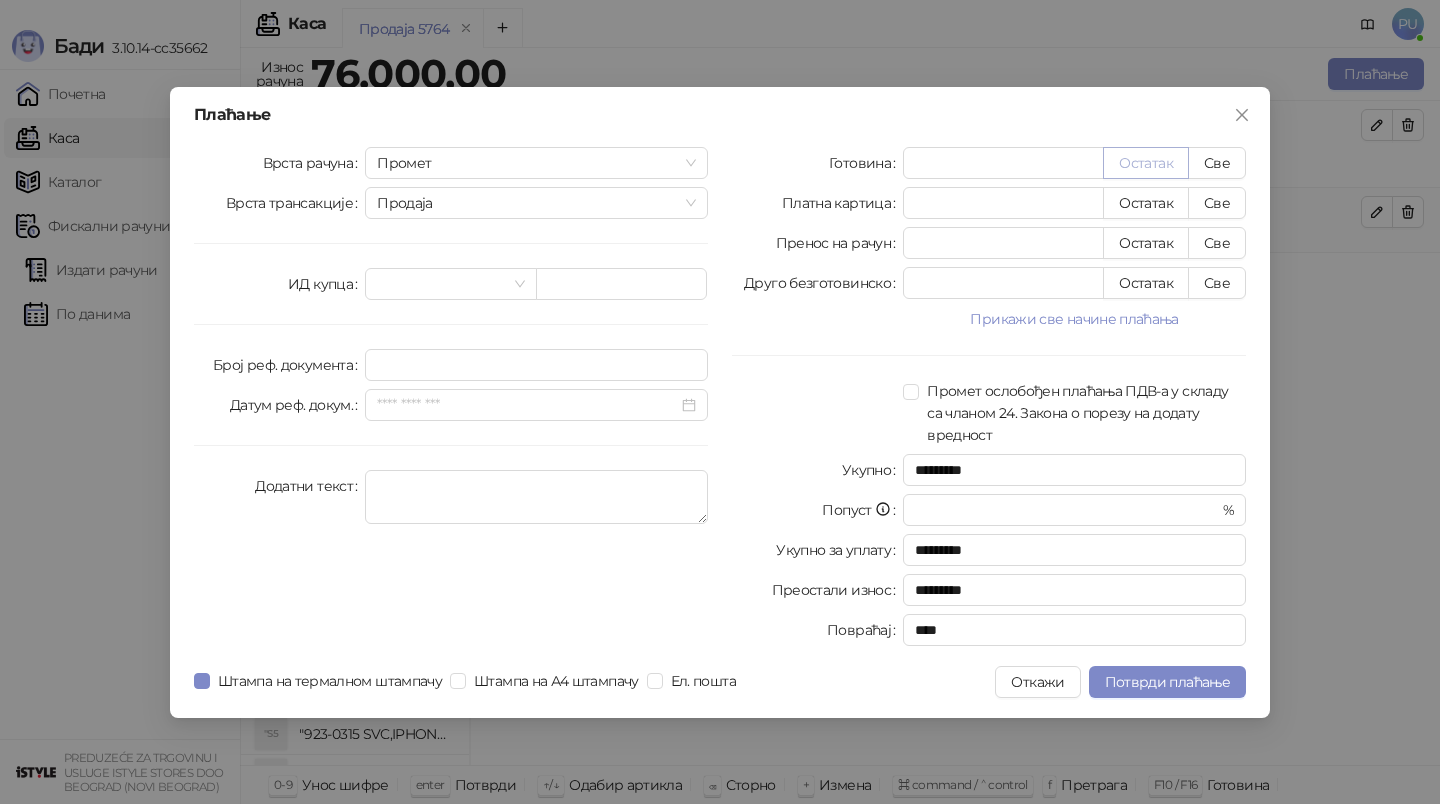click on "Остатак" at bounding box center [1146, 163] 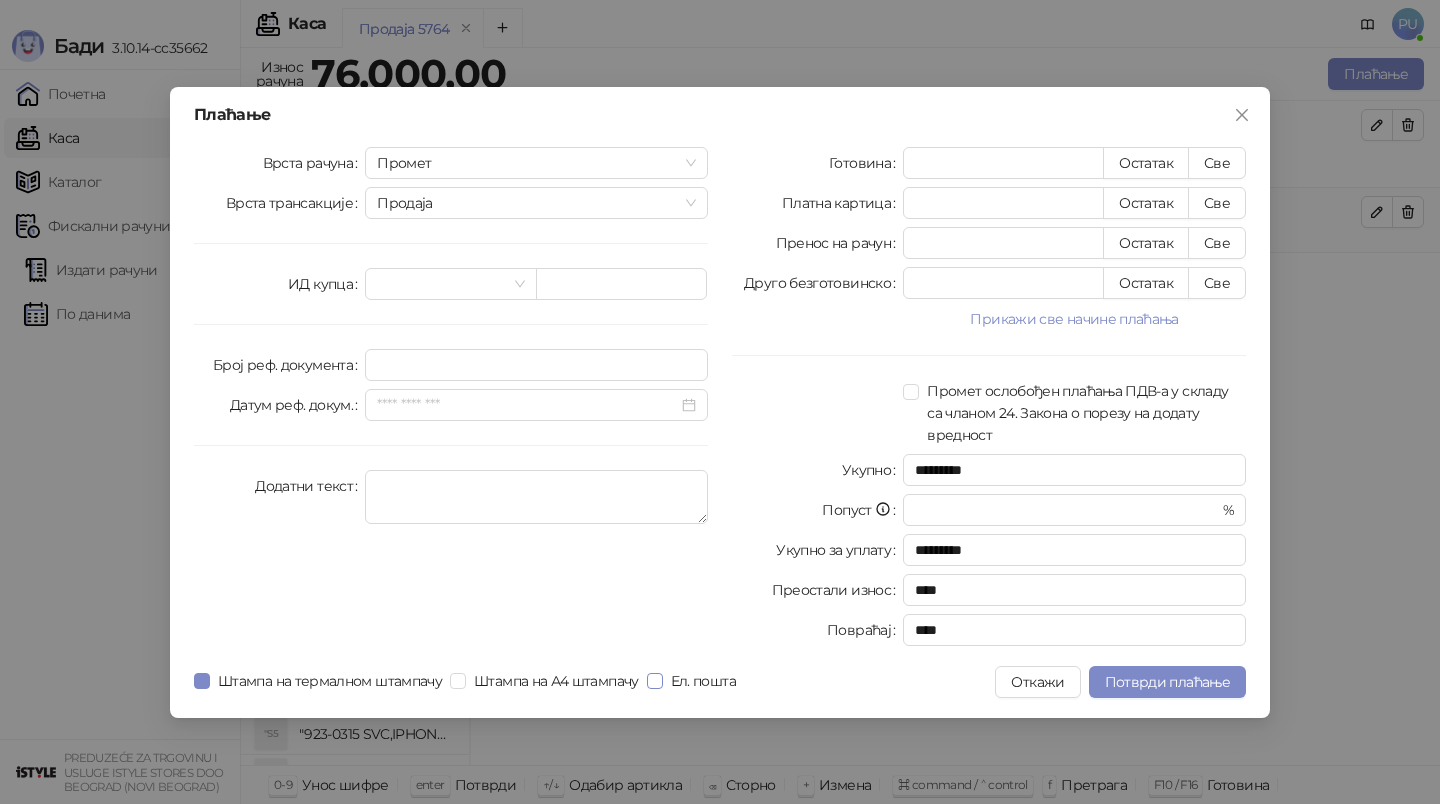 click on "Ел. пошта" at bounding box center [703, 681] 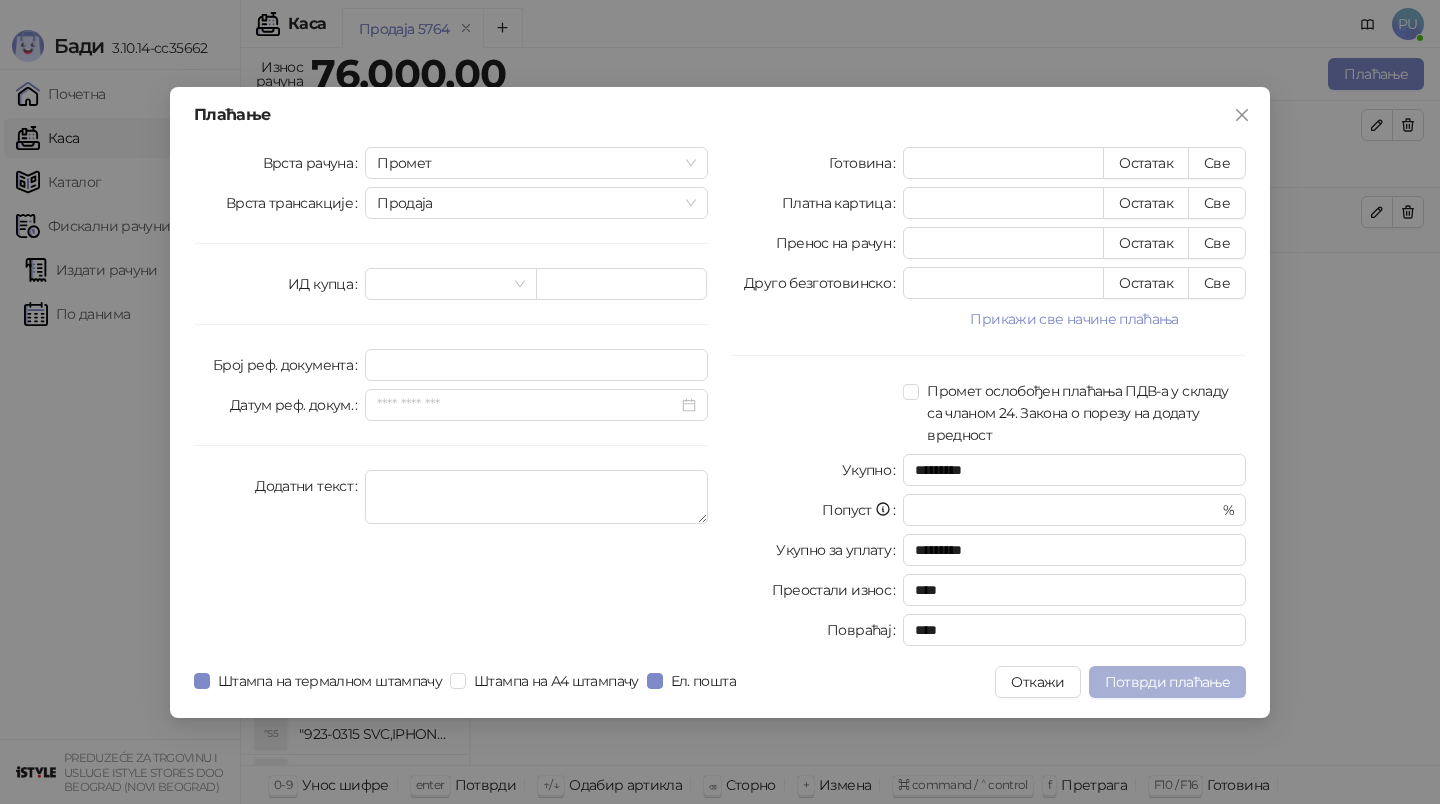 click on "Потврди плаћање" at bounding box center [1167, 682] 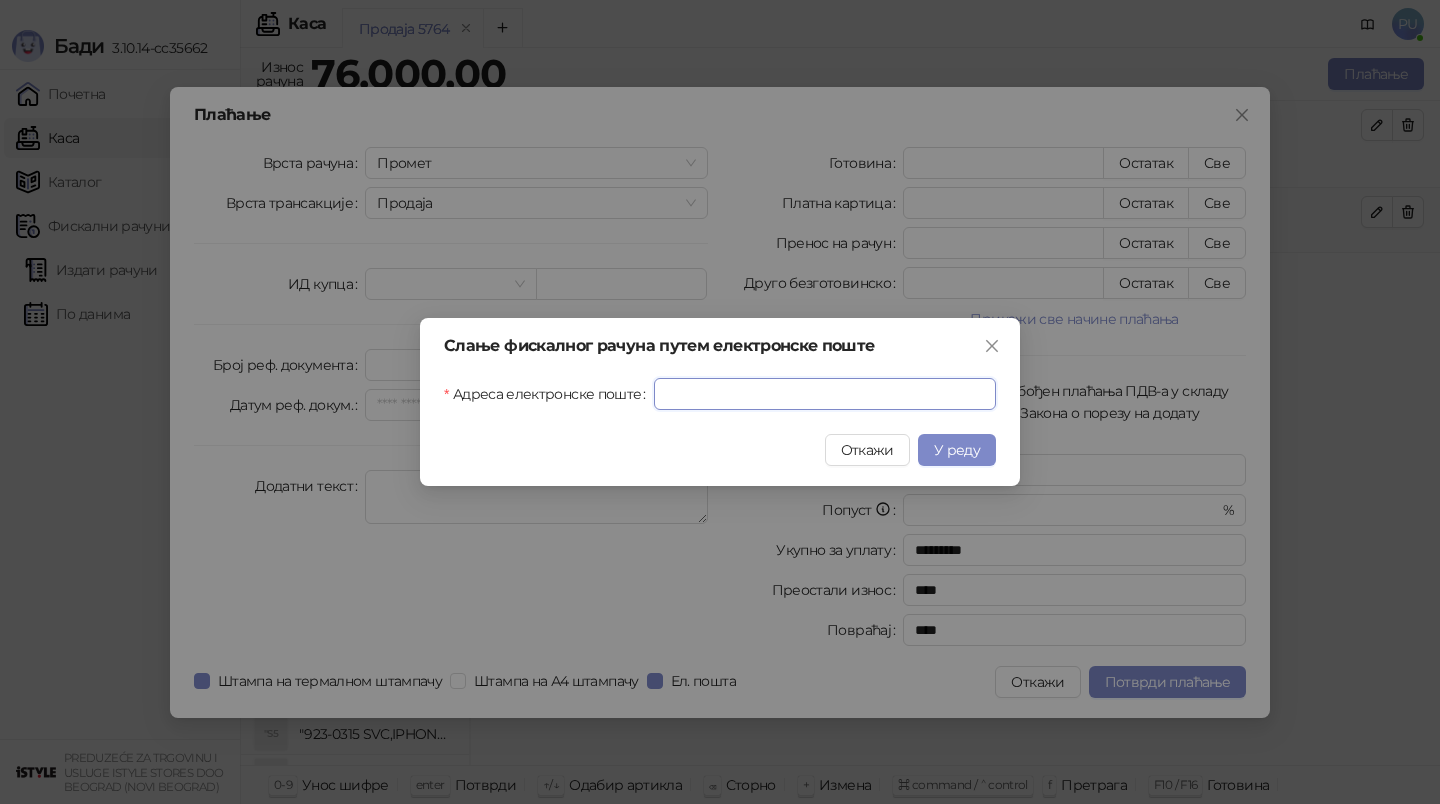 click on "Адреса електронске поште" at bounding box center [825, 394] 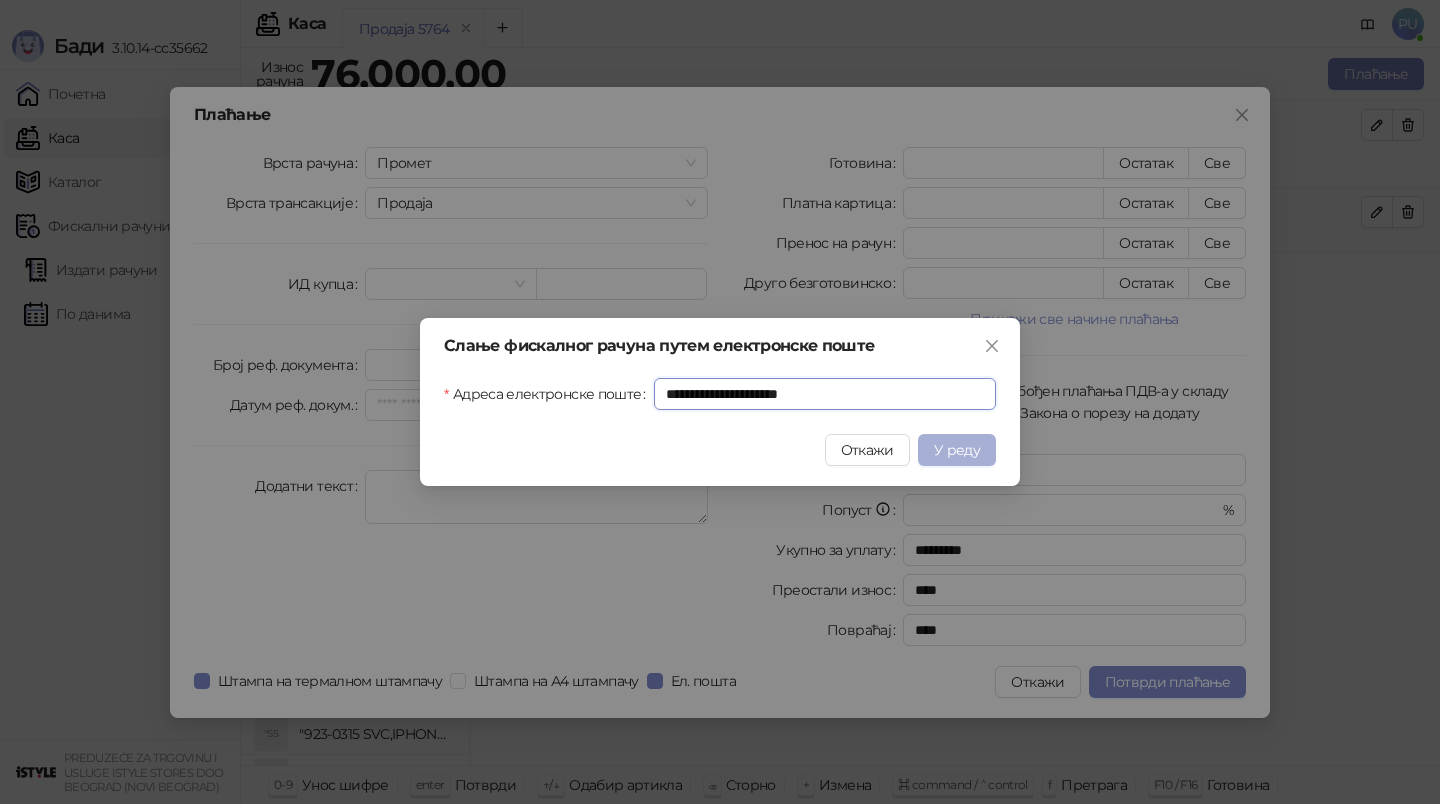 type on "**********" 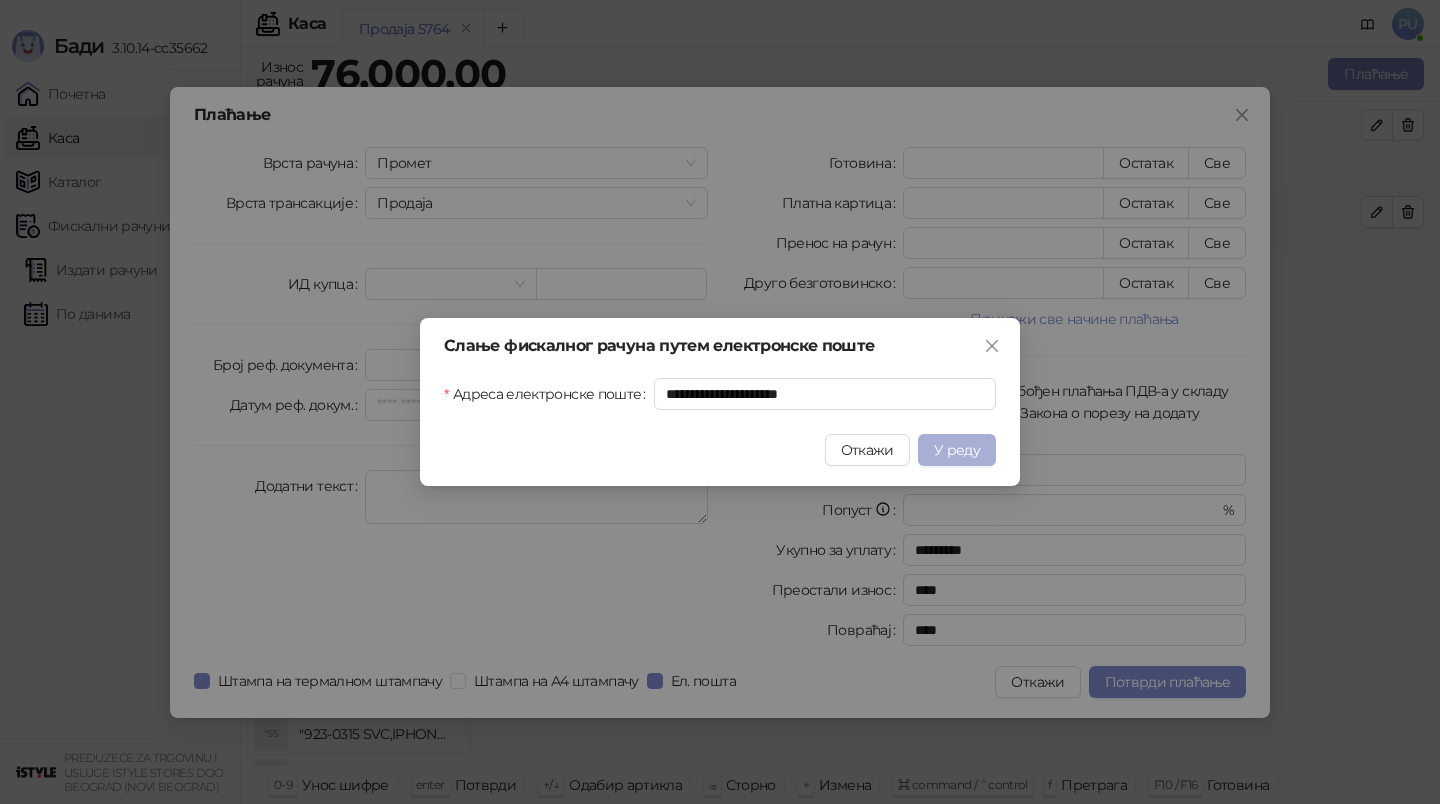 click on "У реду" at bounding box center (957, 450) 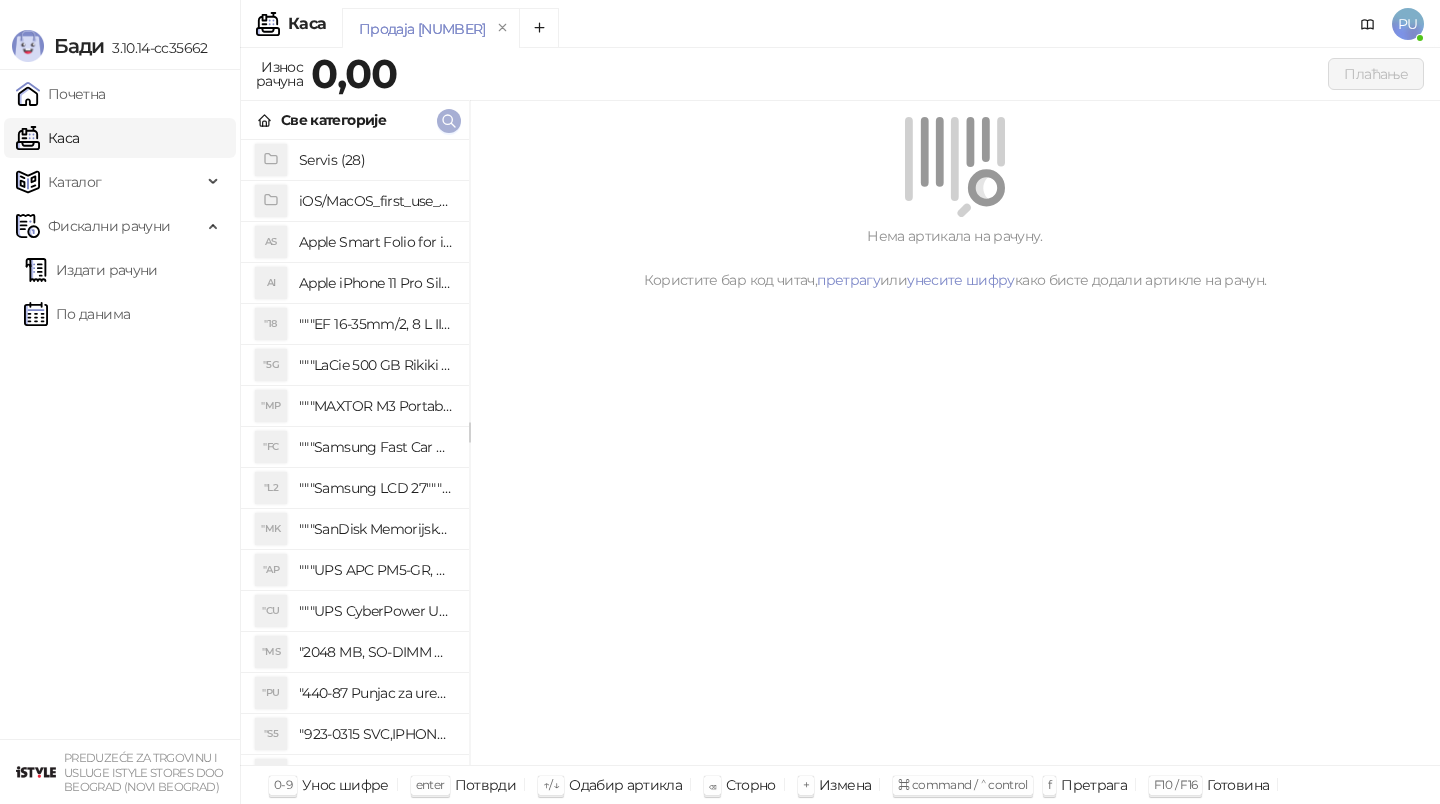 click 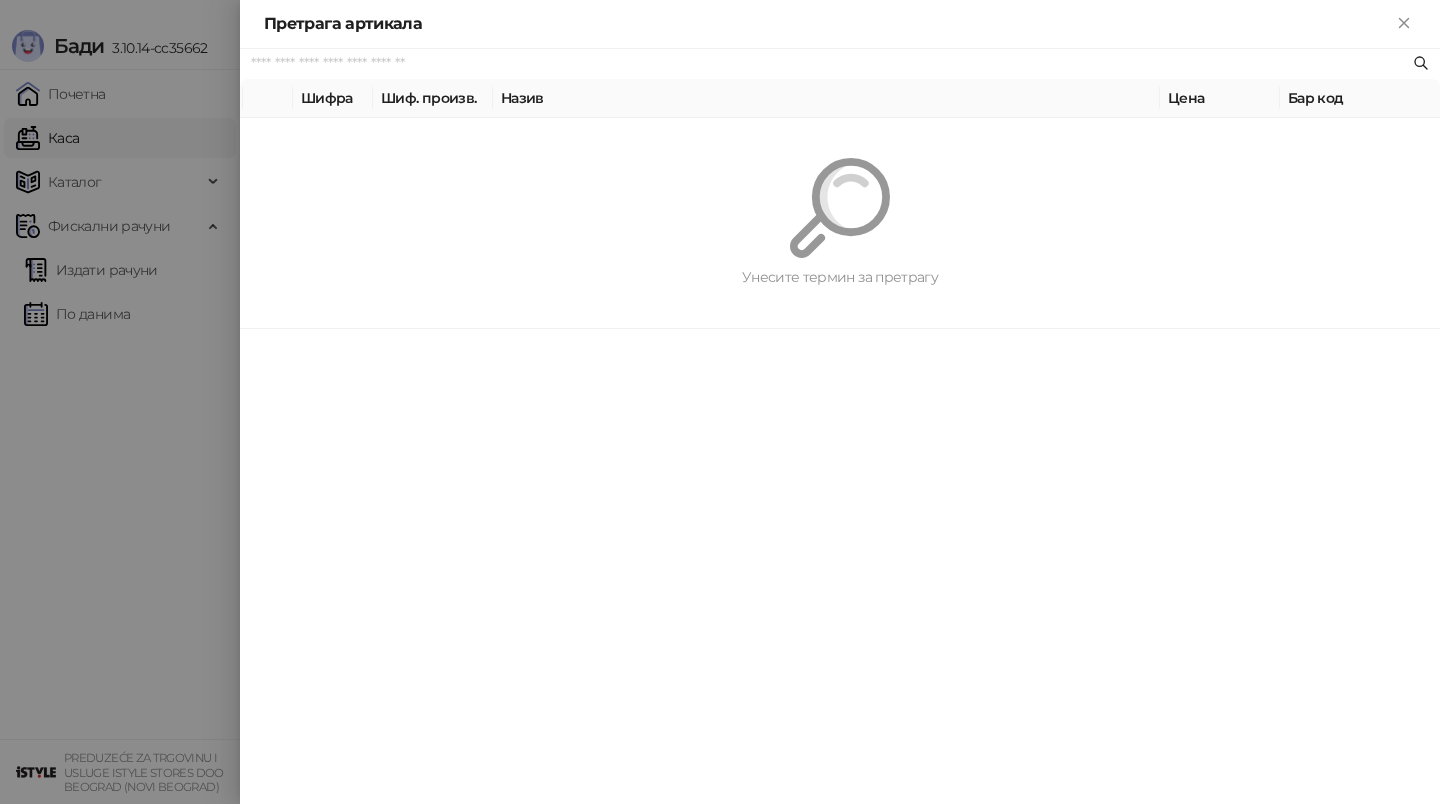 paste on "*********" 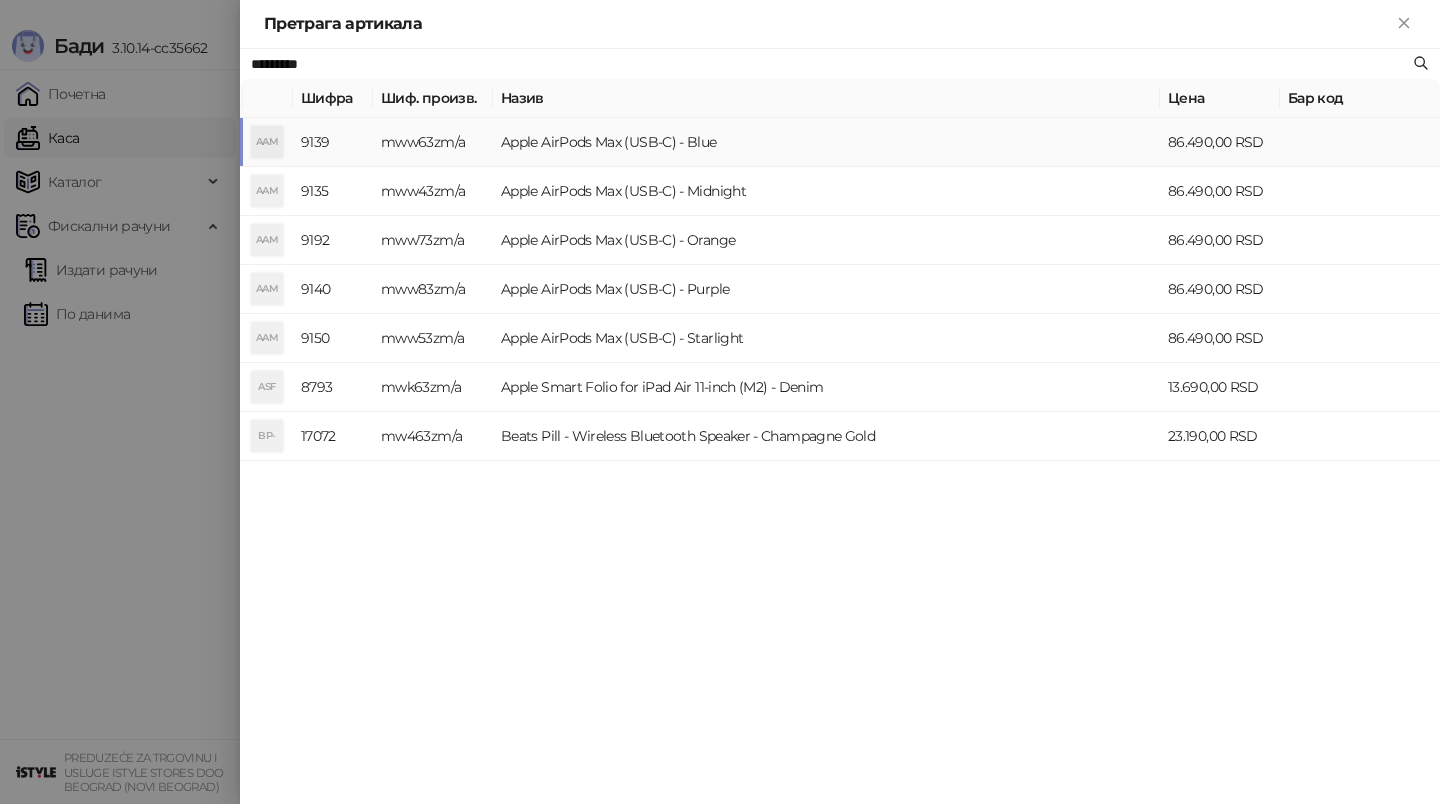click on "Apple AirPods Max (USB-C) - Blue" at bounding box center [826, 142] 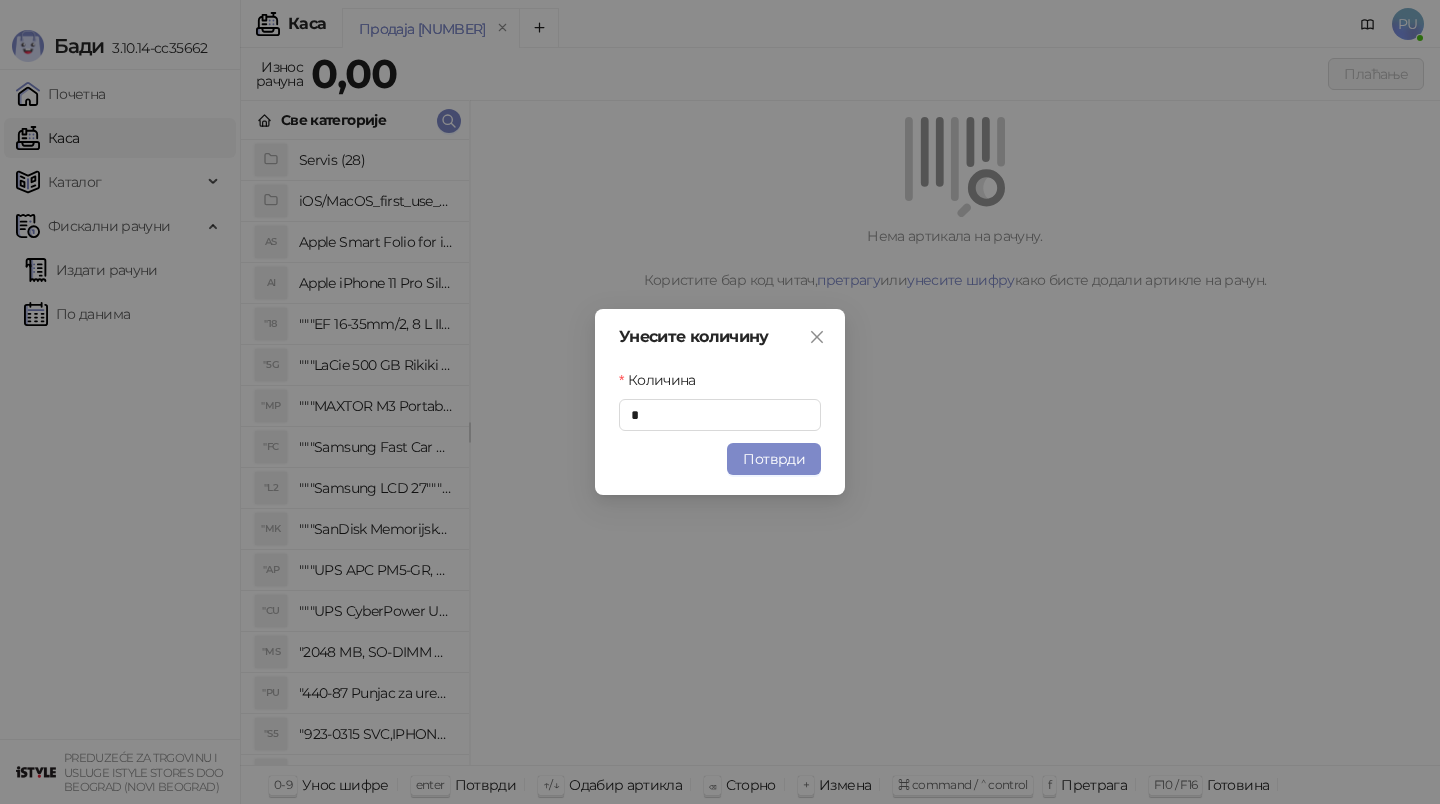 click on "Потврди" at bounding box center [774, 459] 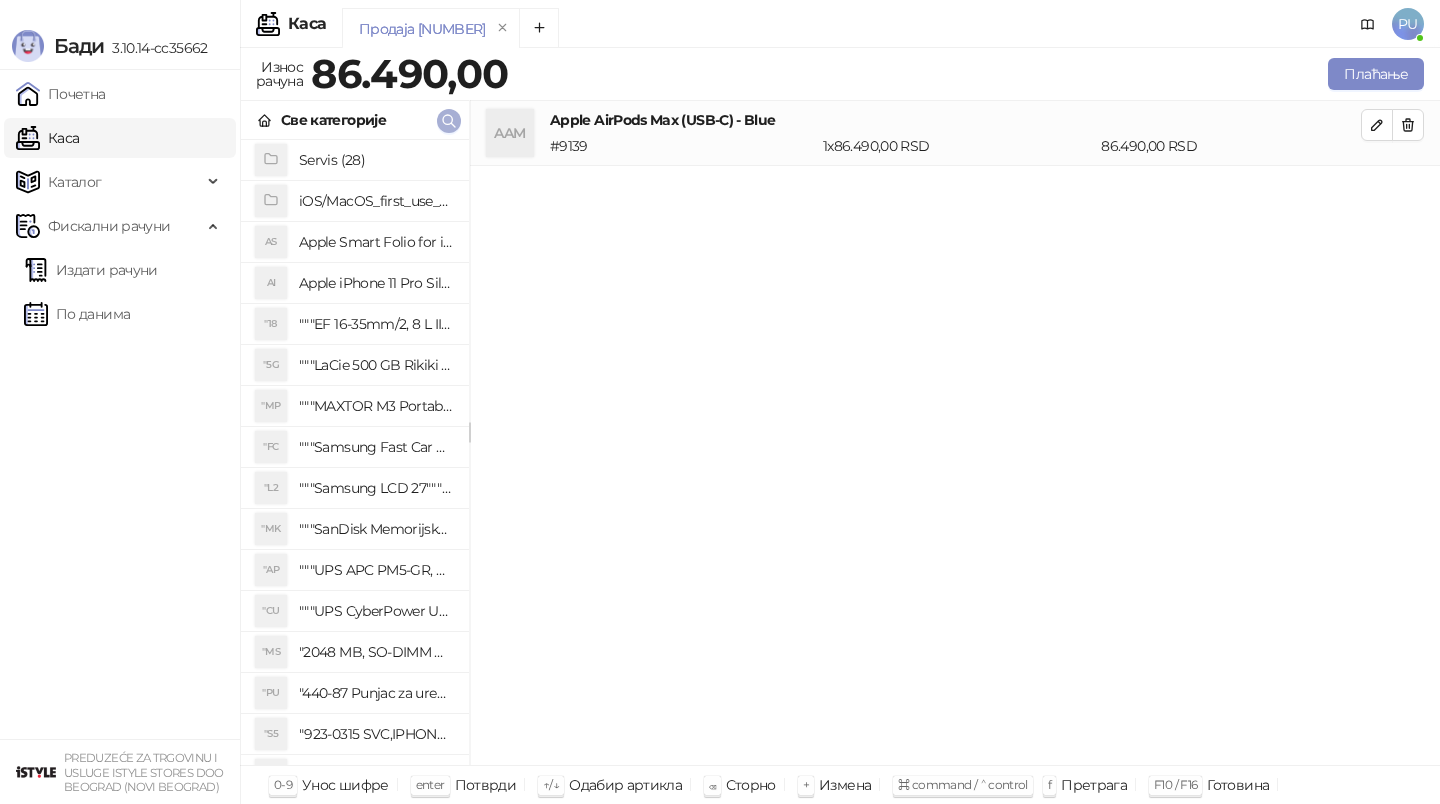 click 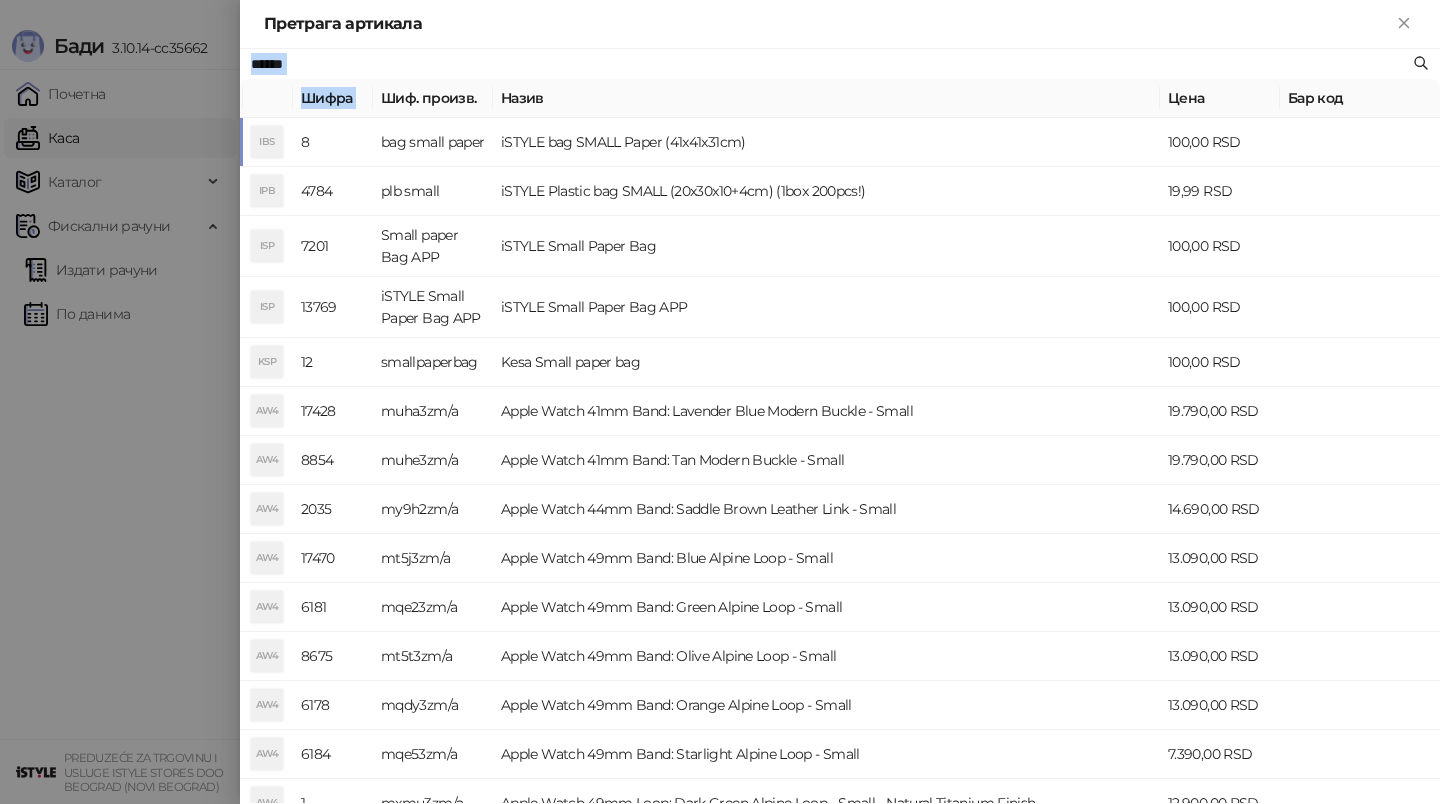 drag, startPoint x: 475, startPoint y: 80, endPoint x: 289, endPoint y: 60, distance: 187.07217 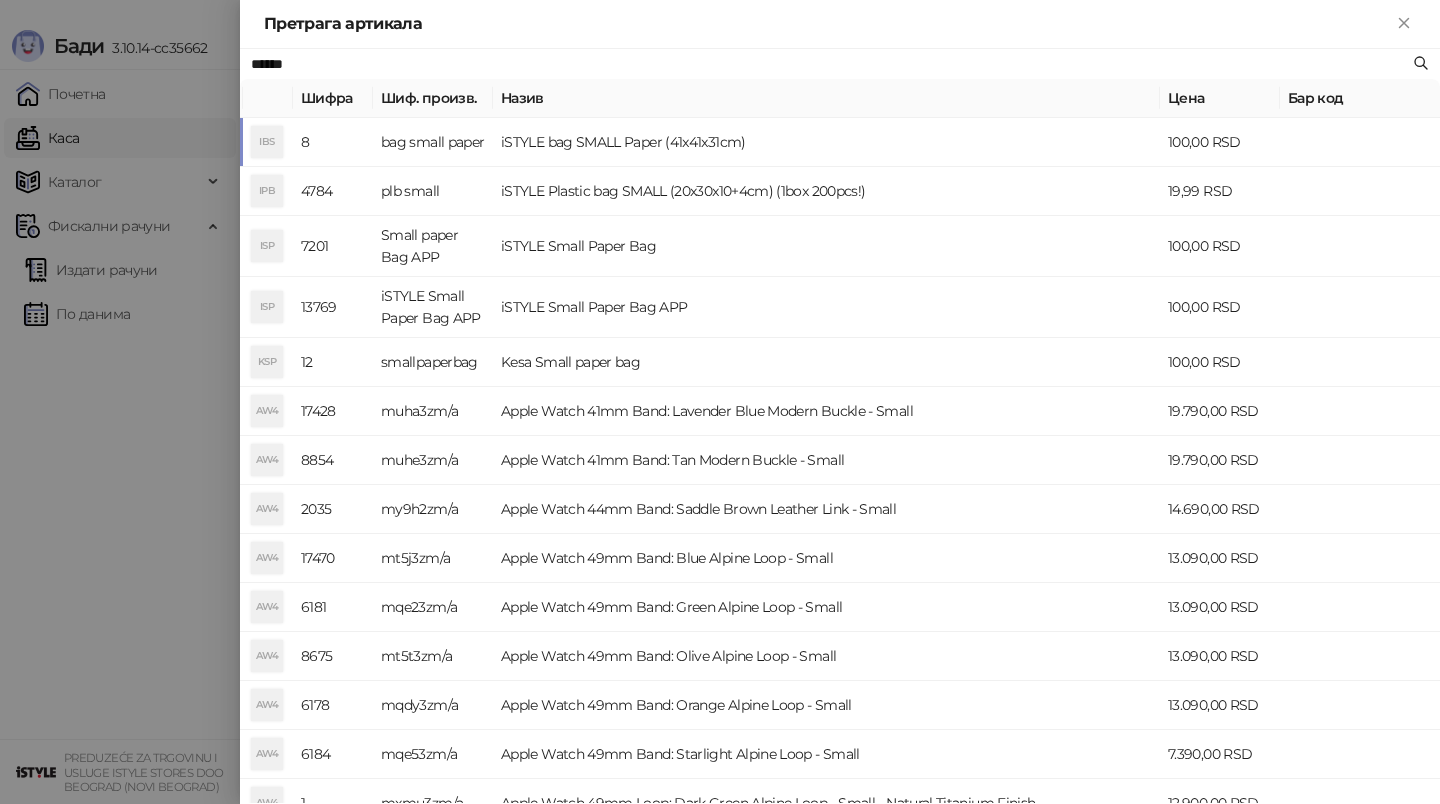drag, startPoint x: 310, startPoint y: 61, endPoint x: 89, endPoint y: 61, distance: 221 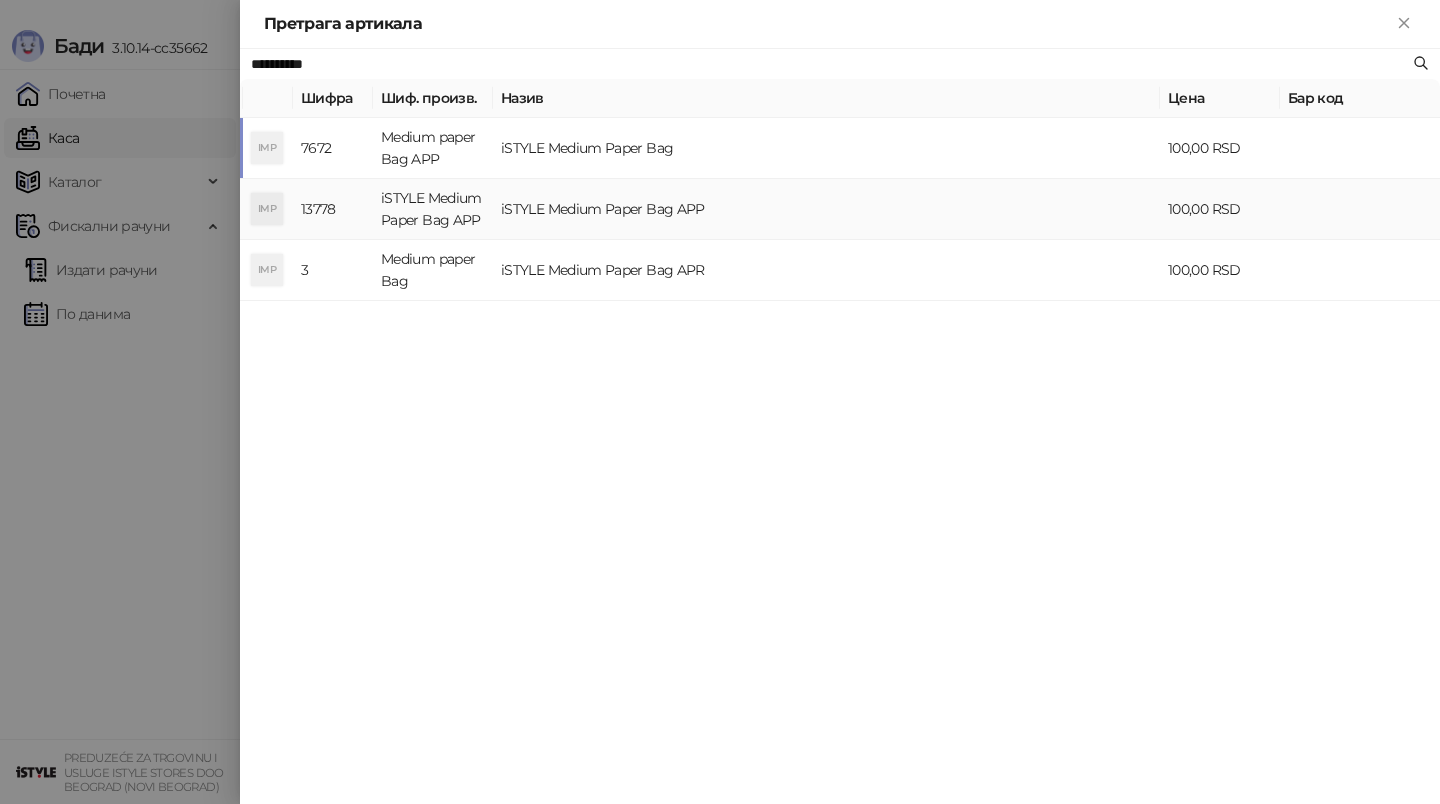 type on "**********" 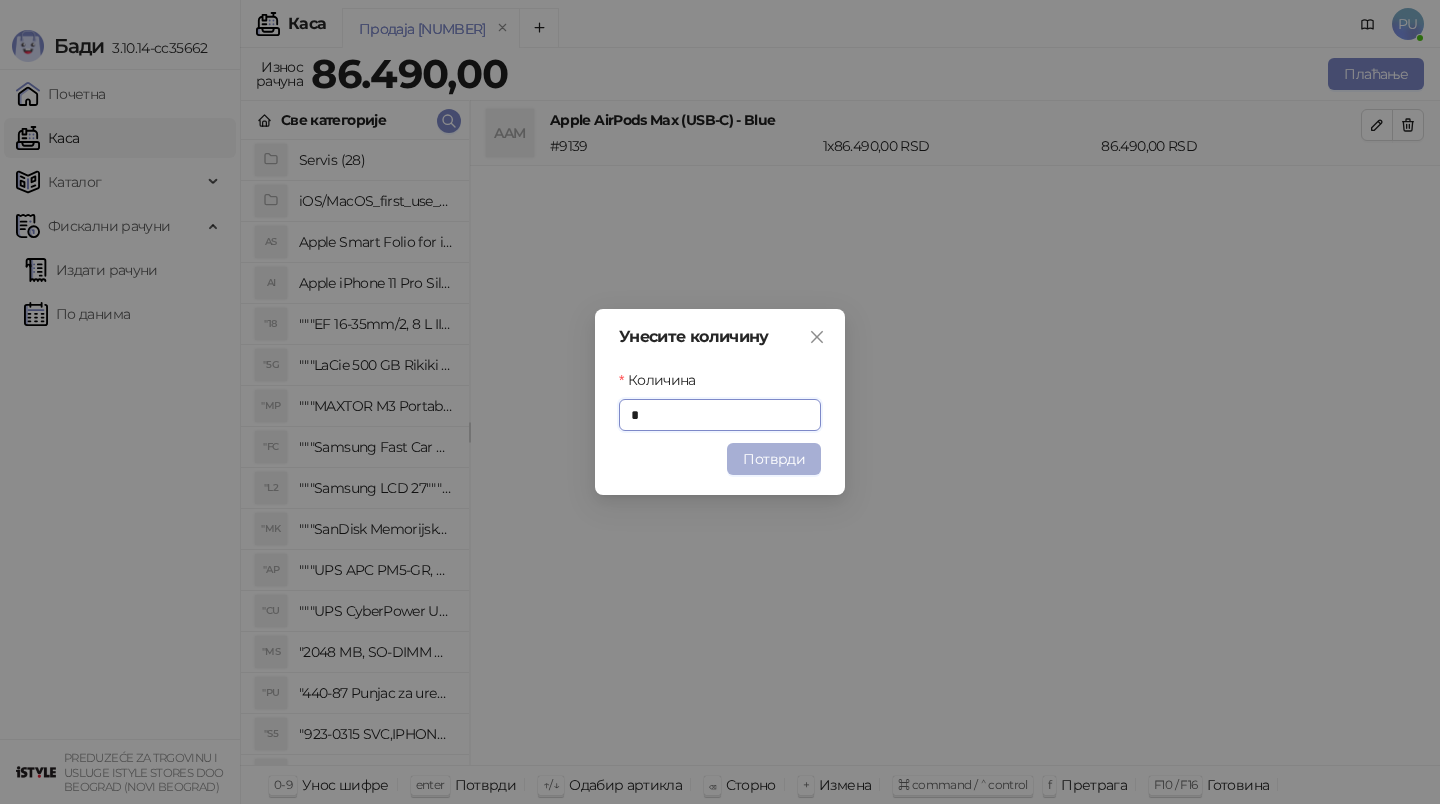 click on "Потврди" at bounding box center (774, 459) 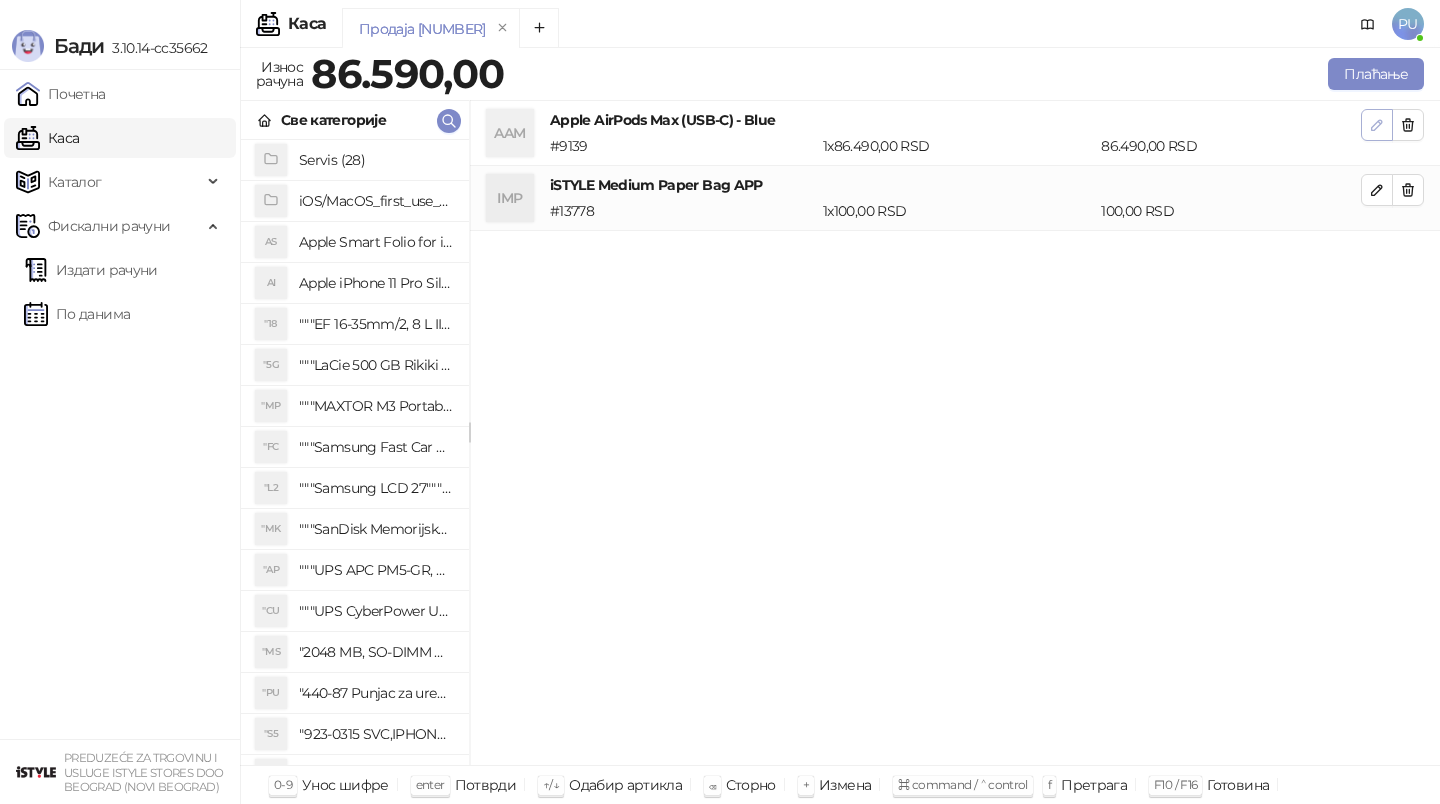 click at bounding box center [1377, 125] 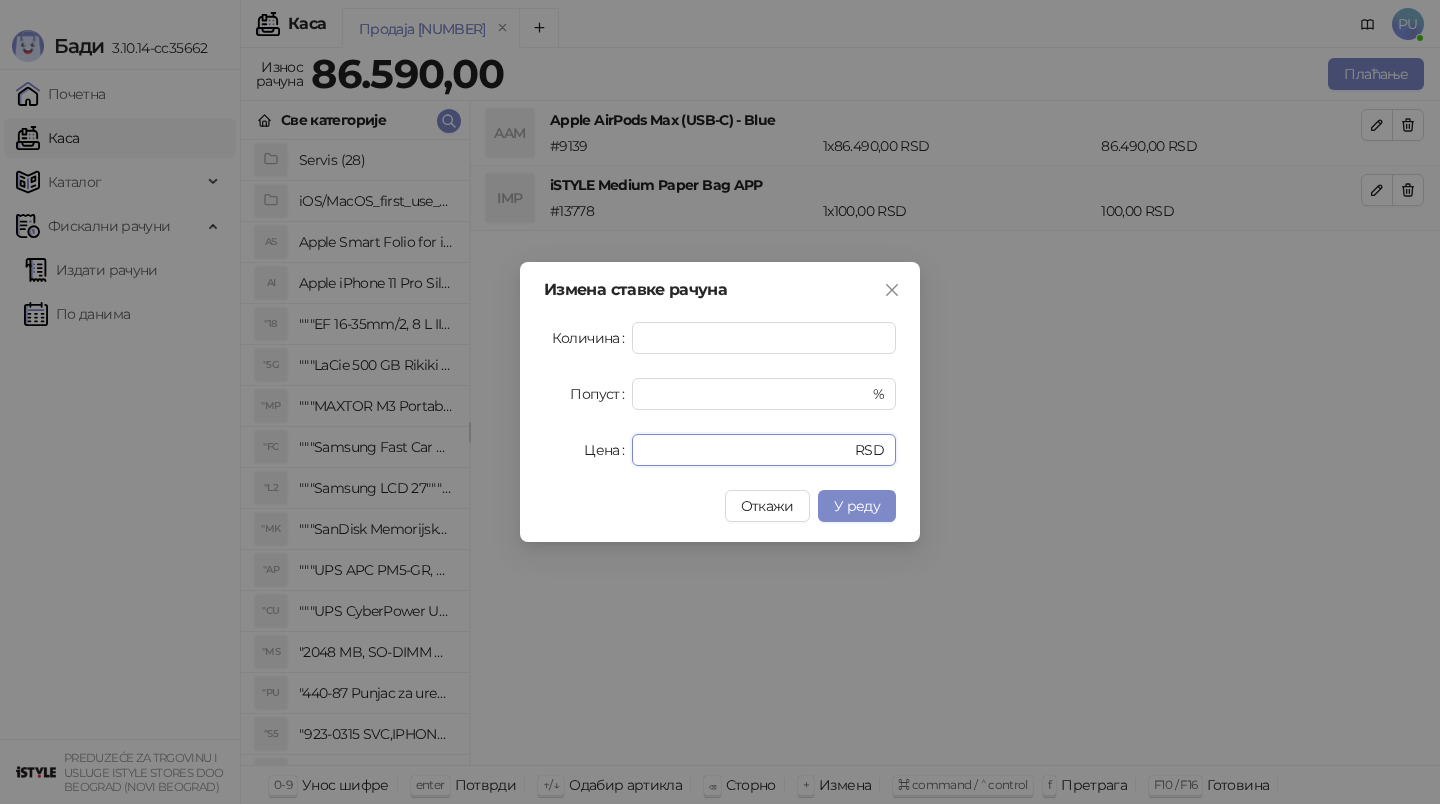 drag, startPoint x: 700, startPoint y: 453, endPoint x: 446, endPoint y: 453, distance: 254 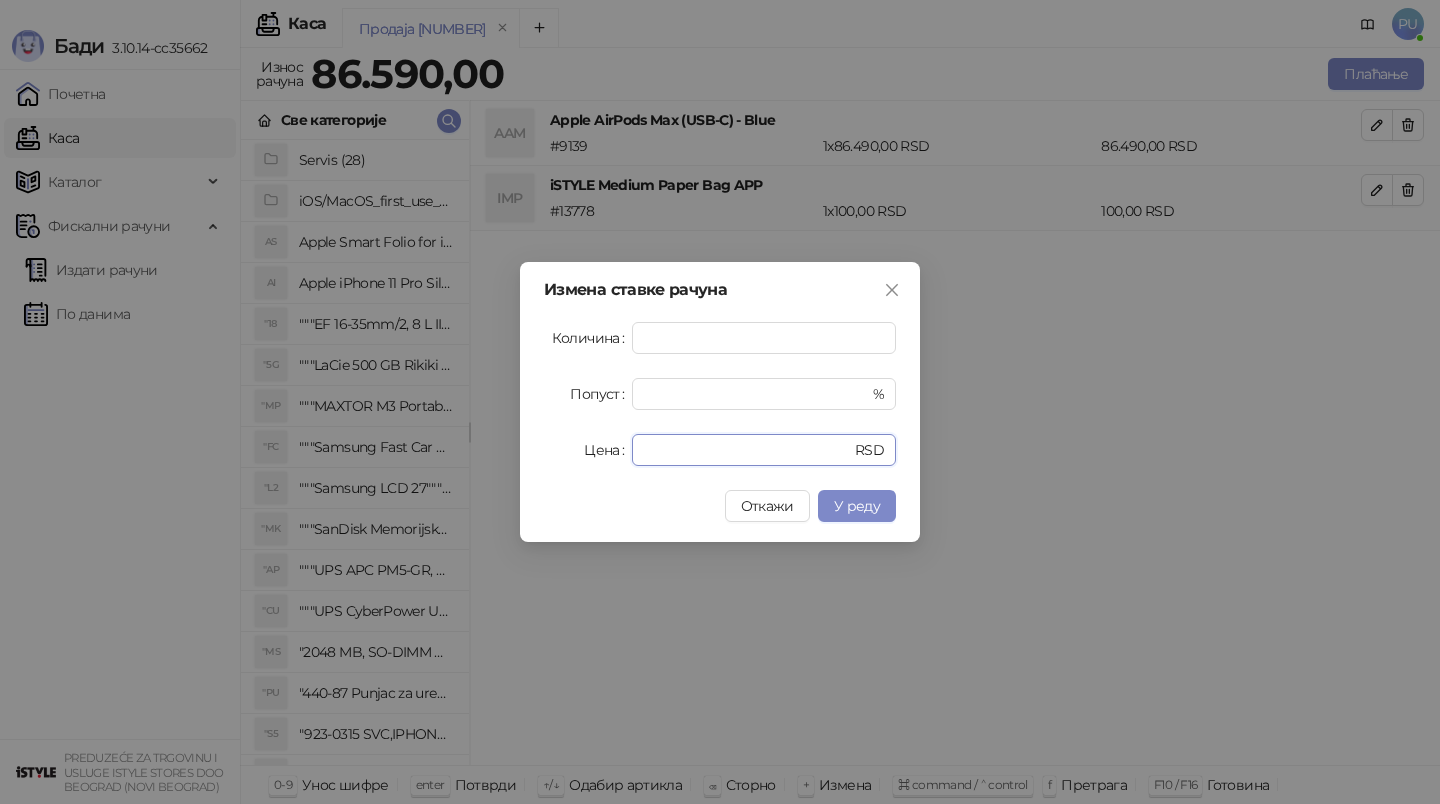 type on "*****" 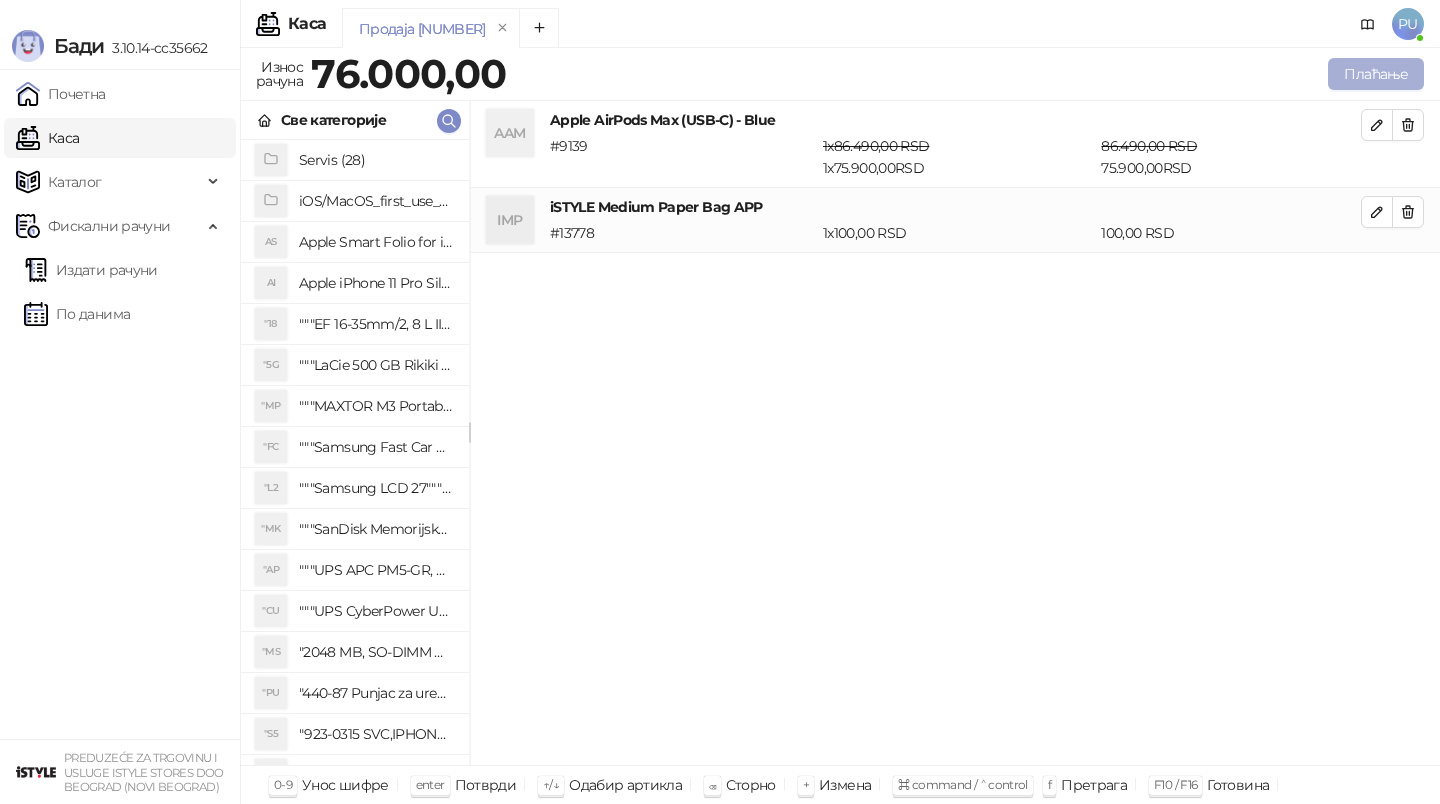 click on "Плаћање" at bounding box center [1376, 74] 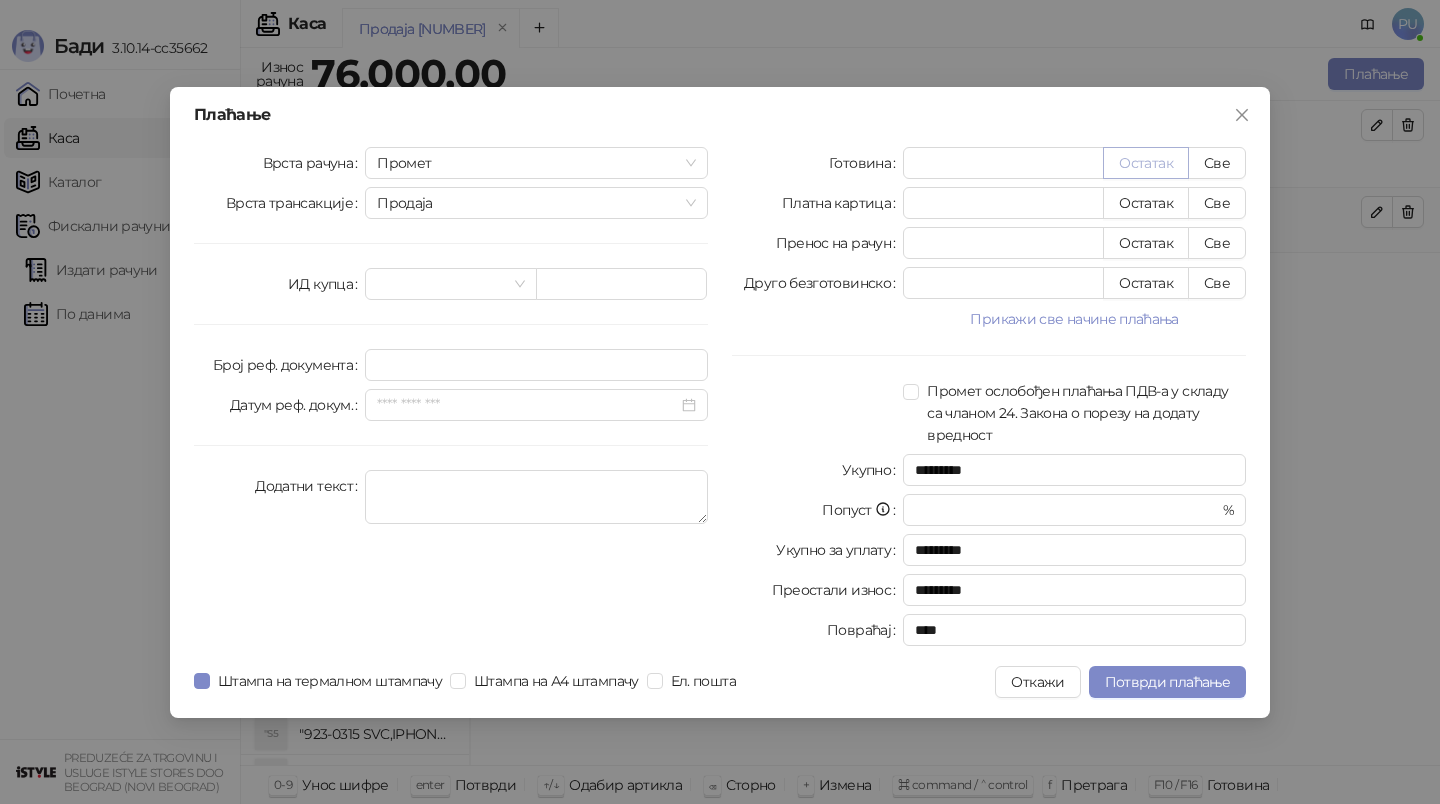 click on "Остатак" at bounding box center [1146, 163] 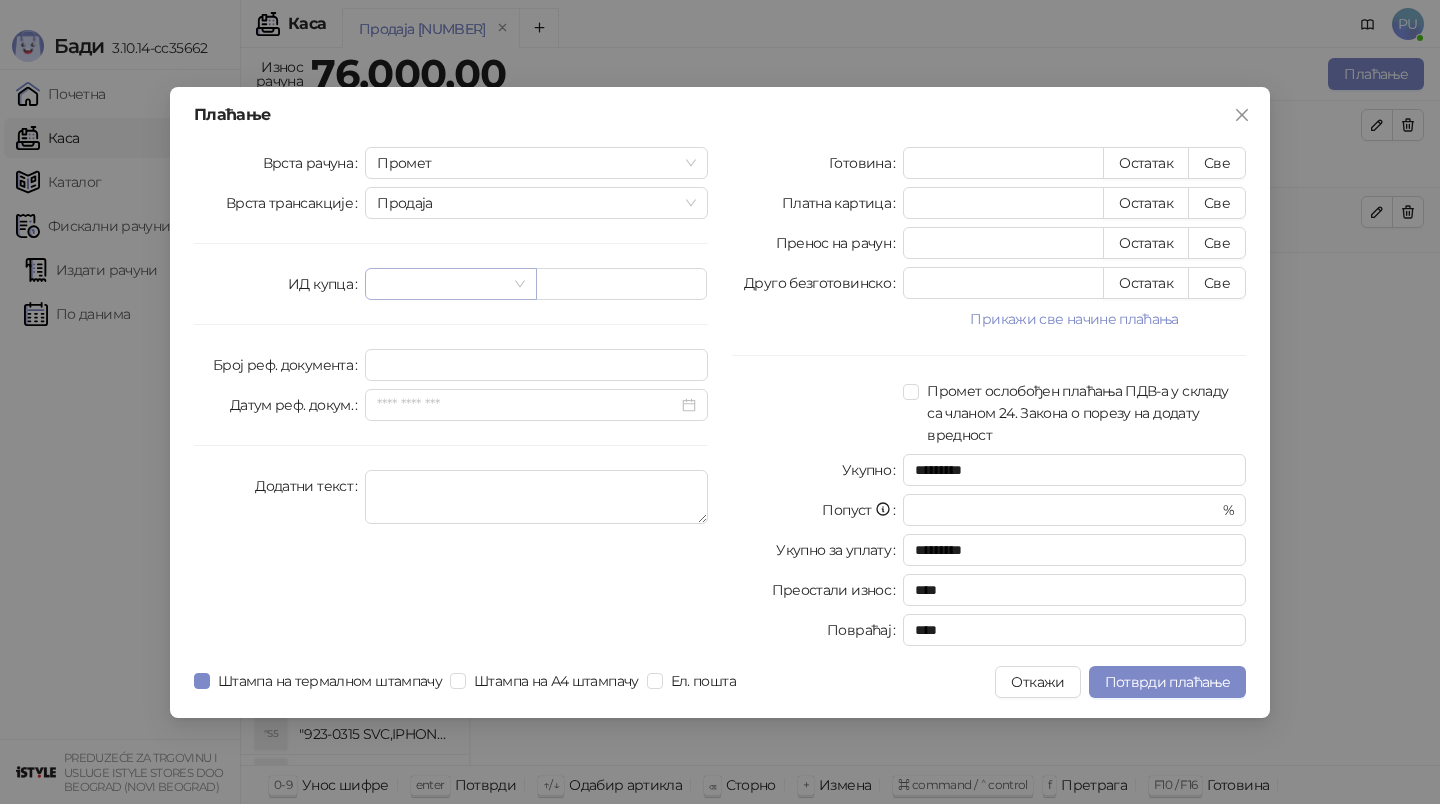 click at bounding box center (441, 284) 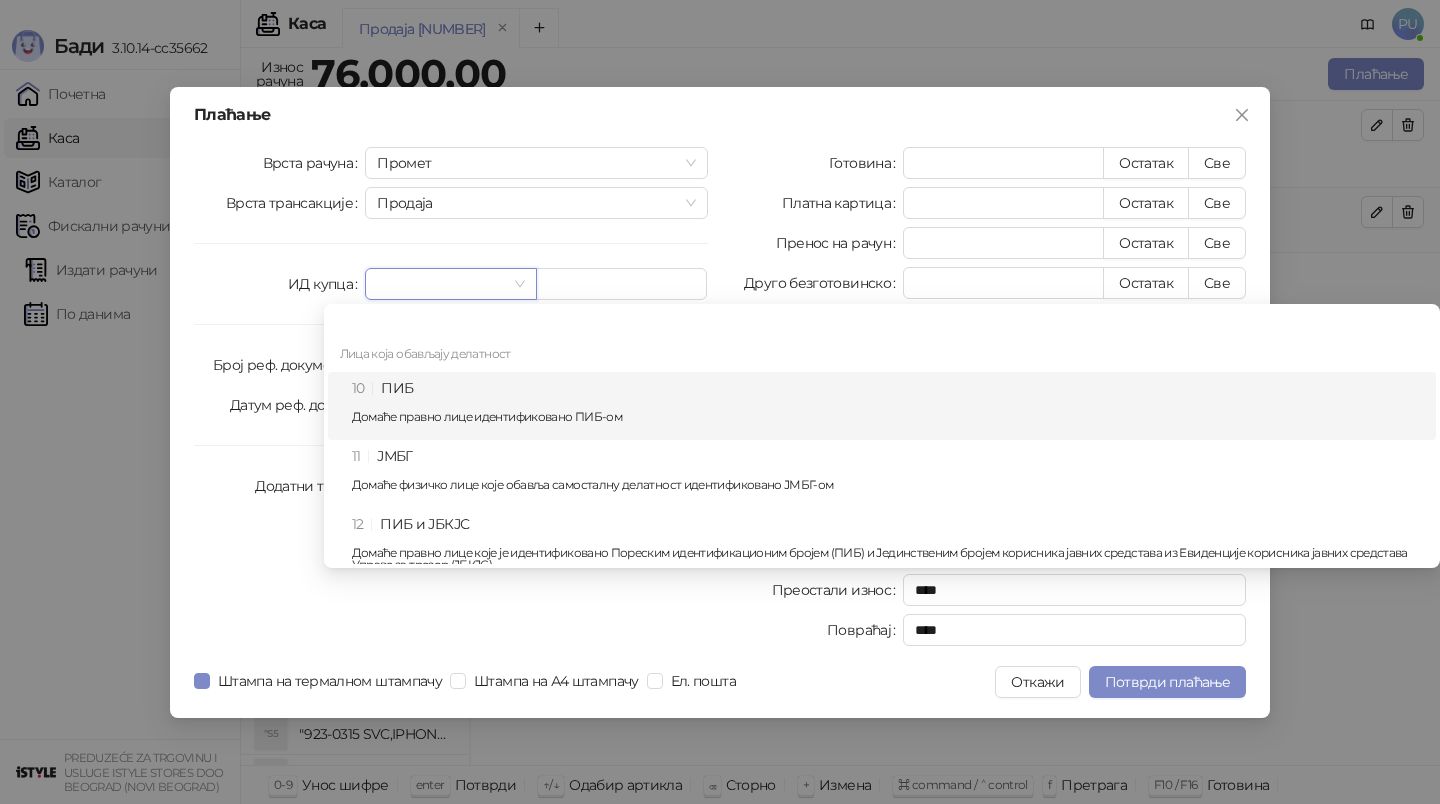 click on "10 ПИБ Домаће правно лице идентификовано ПИБ-ом" at bounding box center [882, 406] 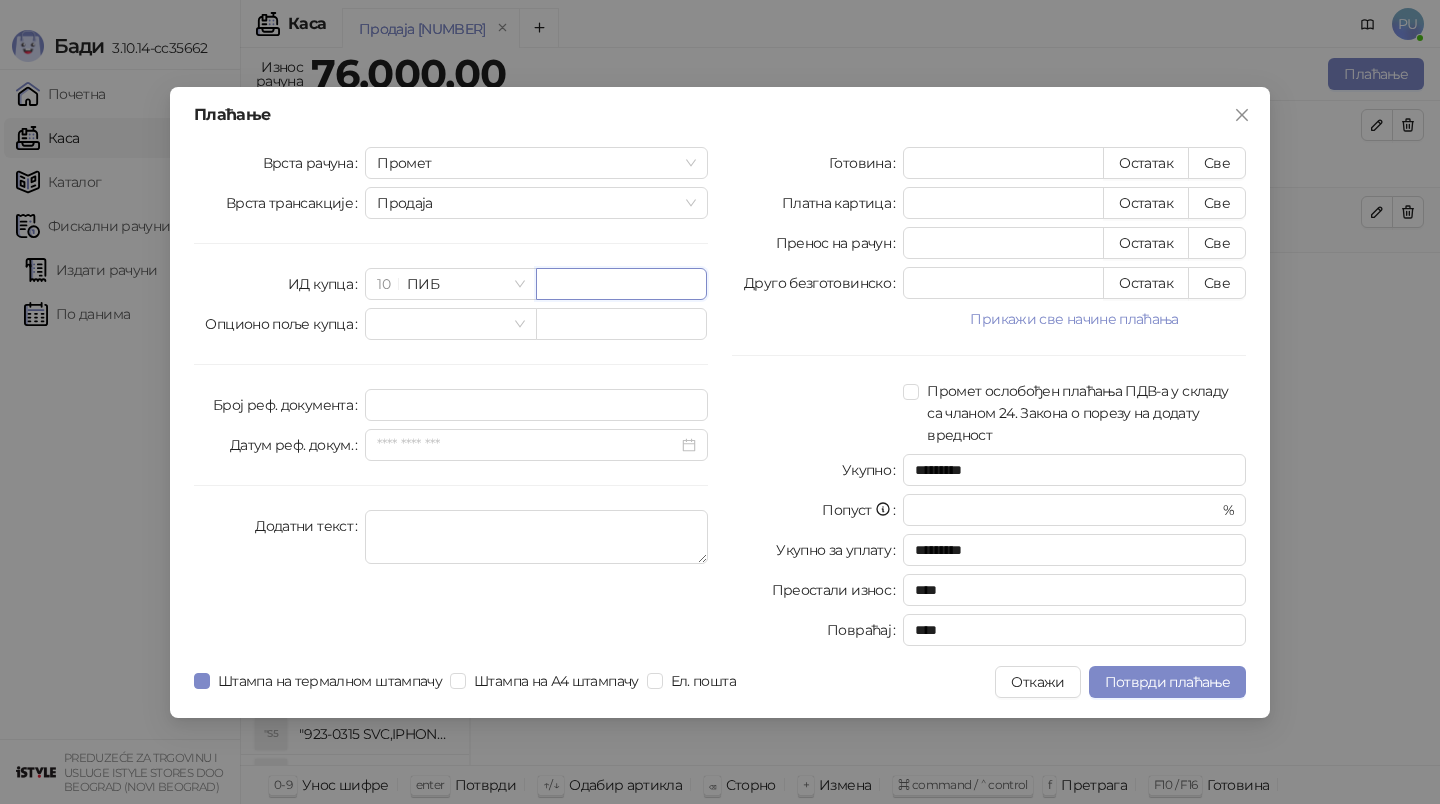 paste on "*********" 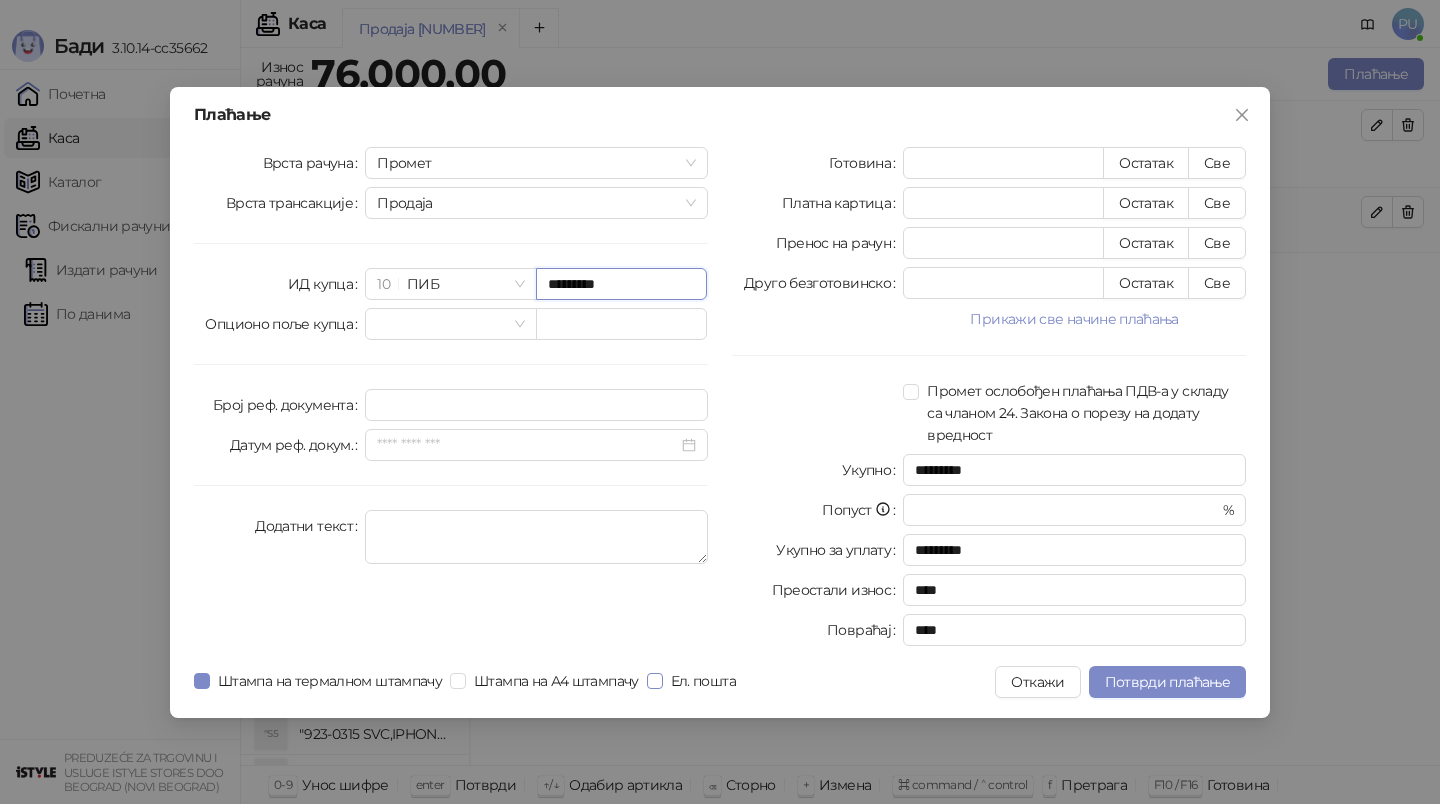 type on "*********" 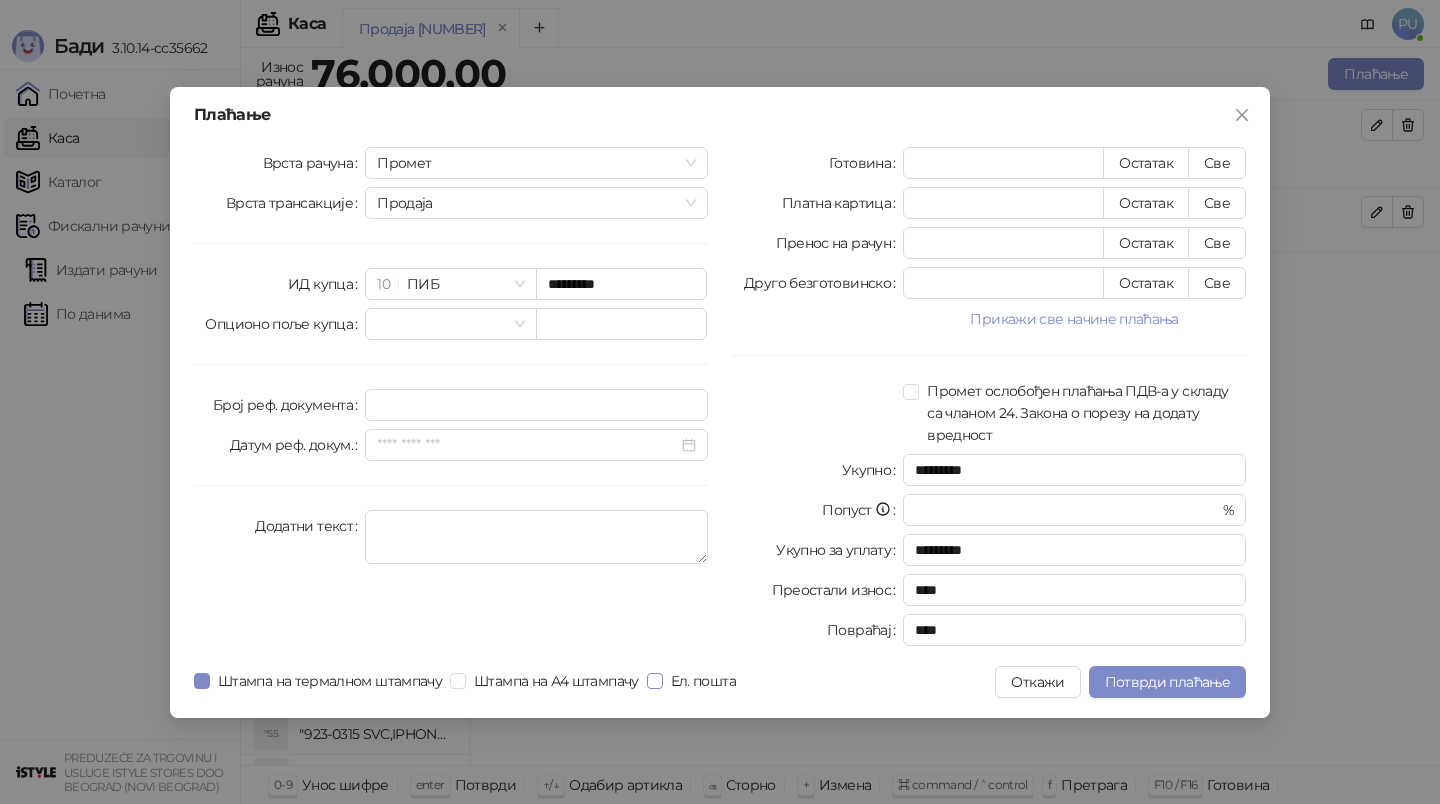 click on "Ел. пошта" at bounding box center [703, 681] 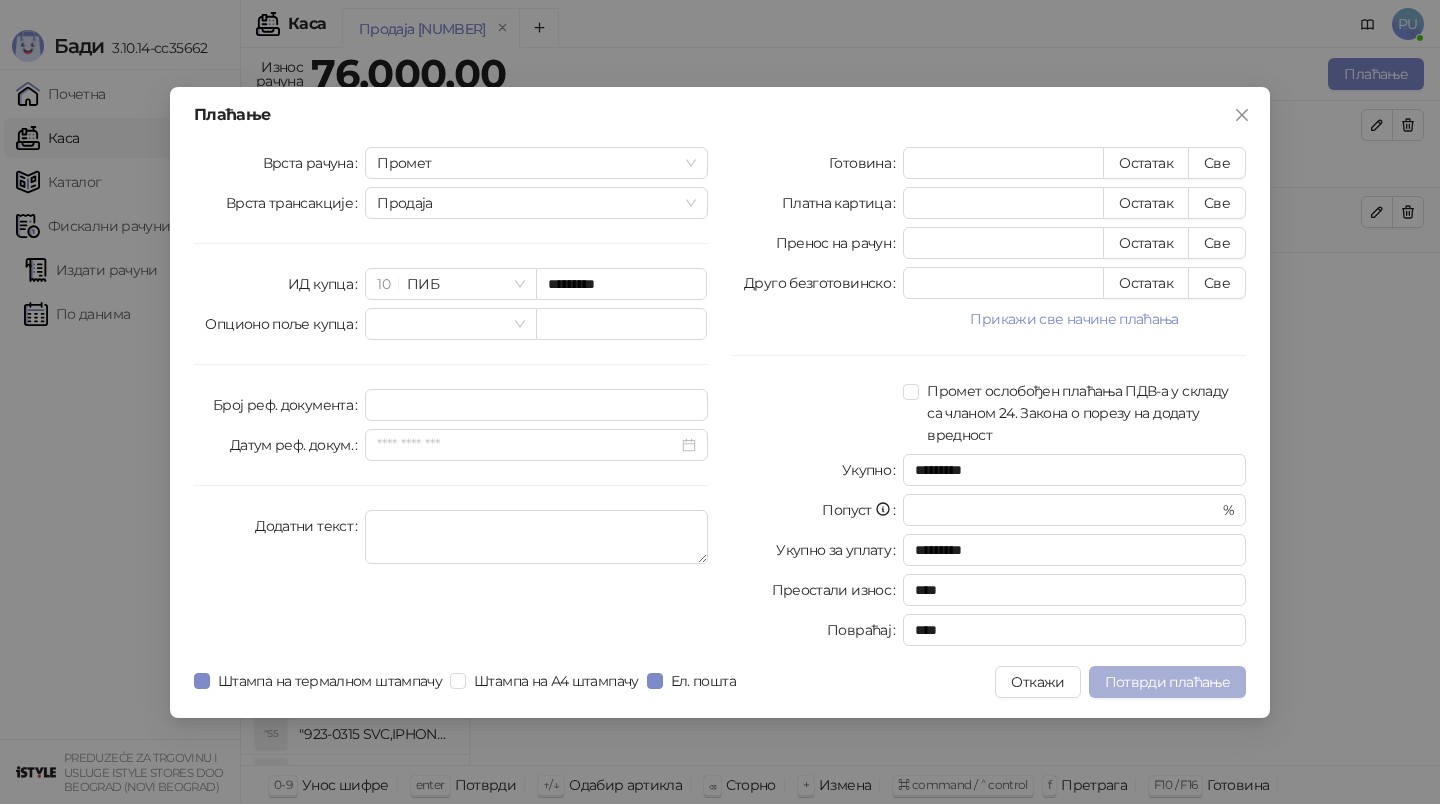 click on "Потврди плаћање" at bounding box center (1167, 682) 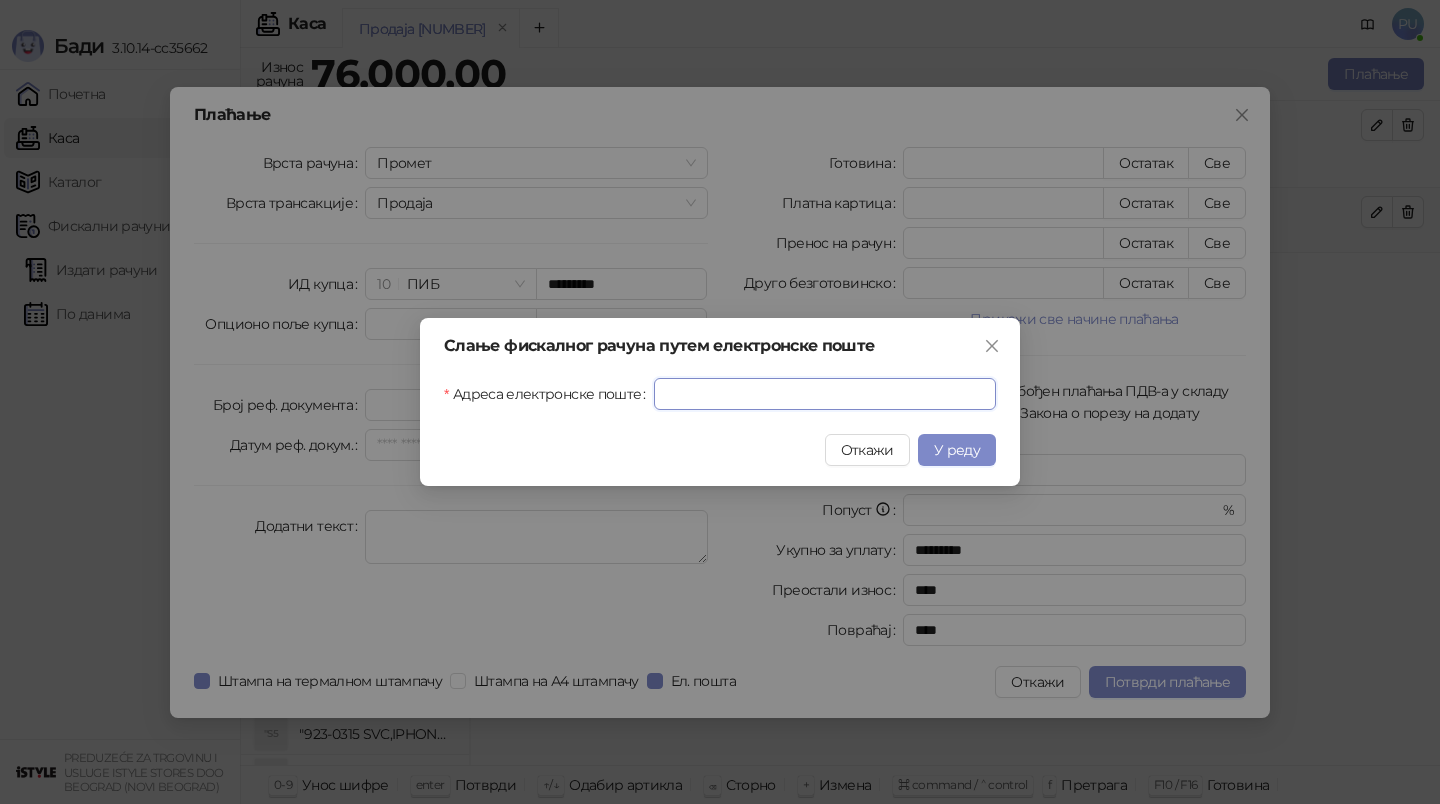 click on "Адреса електронске поште" at bounding box center (825, 394) 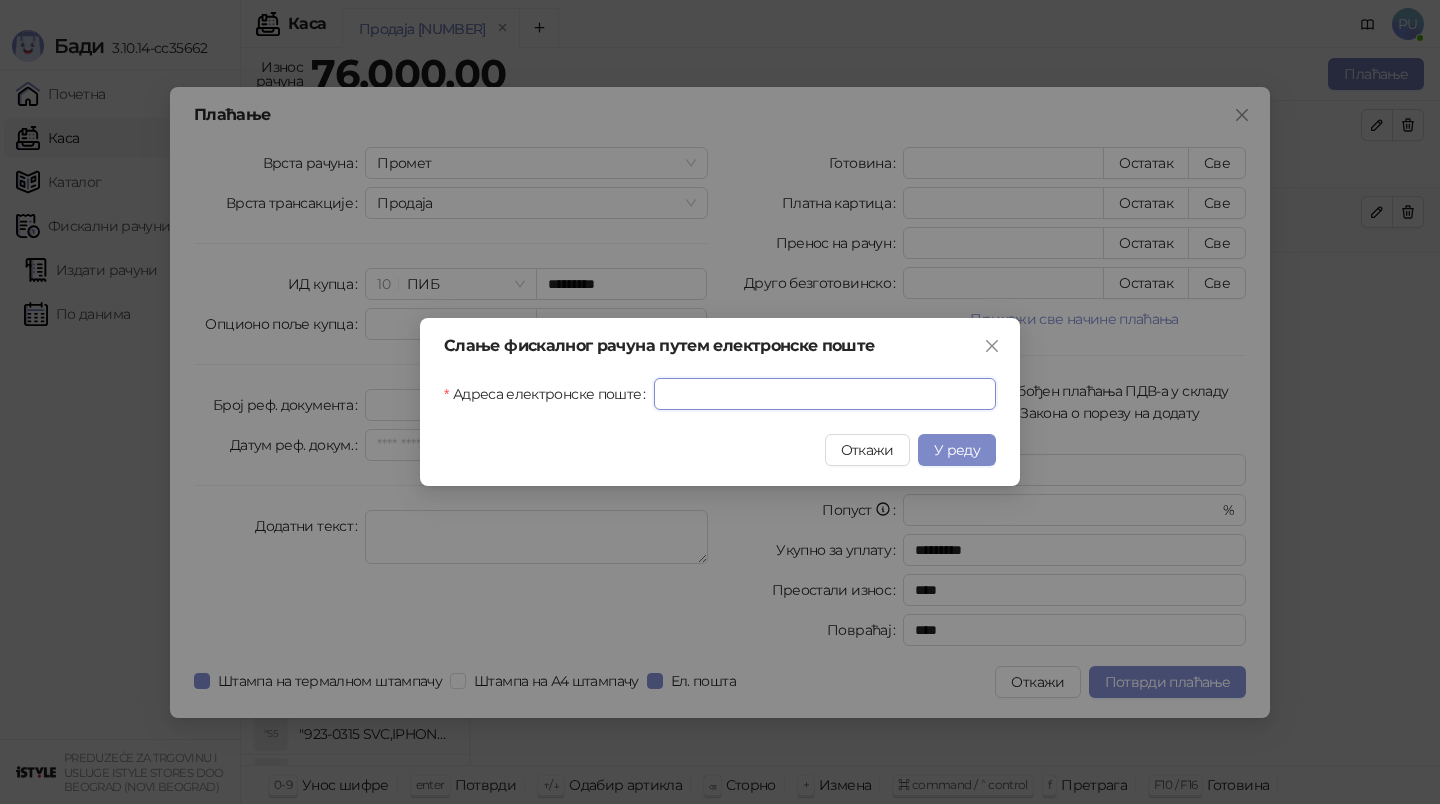 paste on "**********" 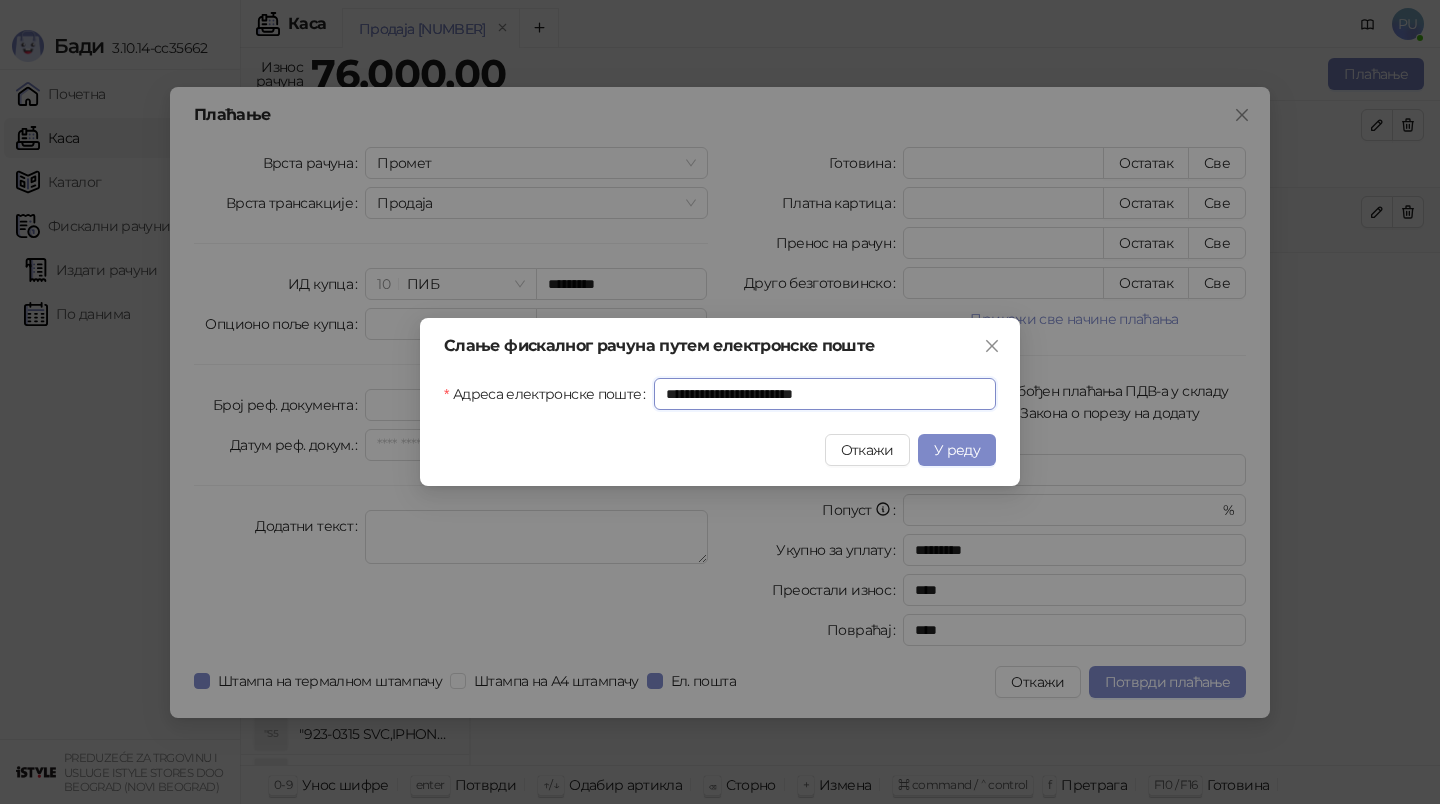 type on "**********" 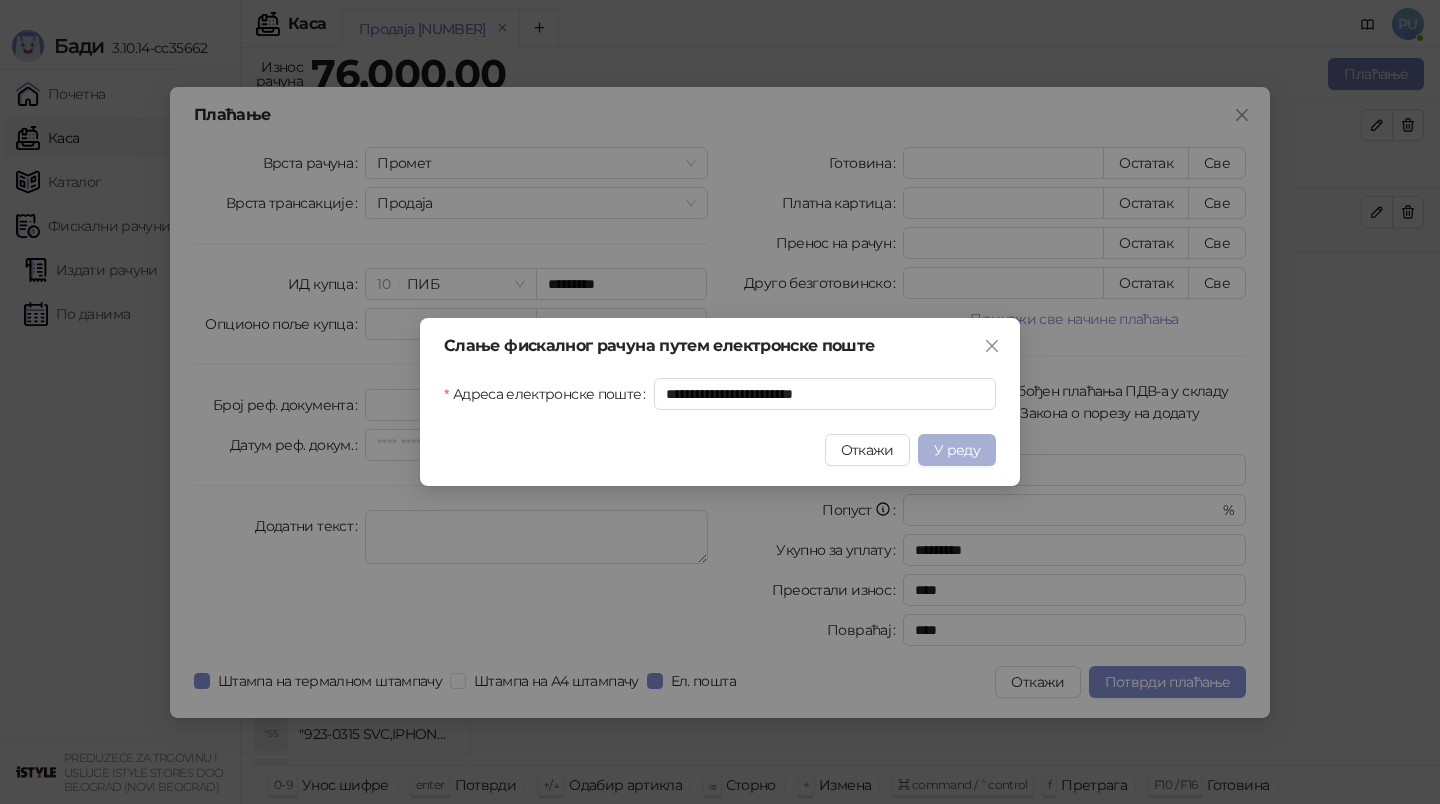 click on "У реду" at bounding box center [957, 450] 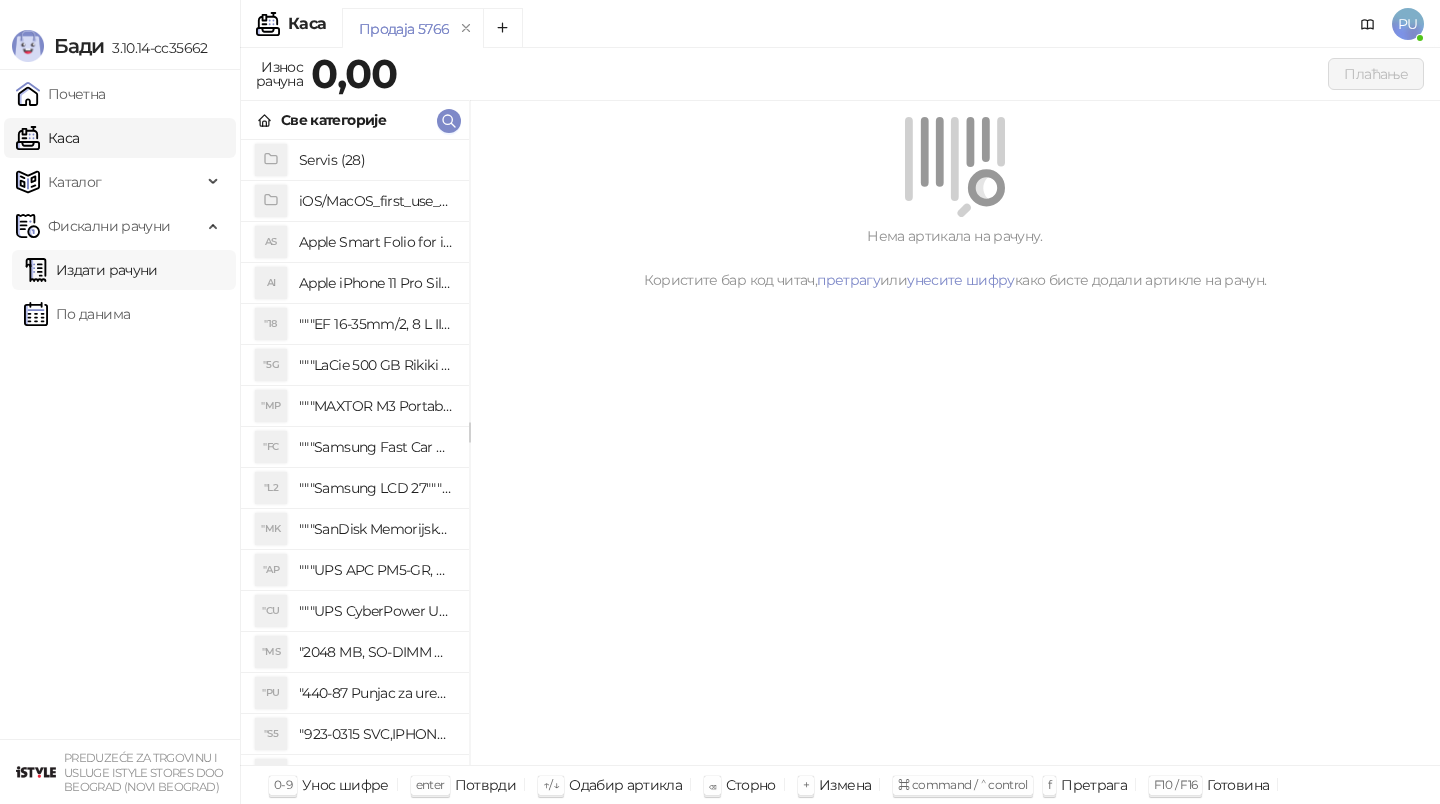 click on "Издати рачуни" at bounding box center [91, 270] 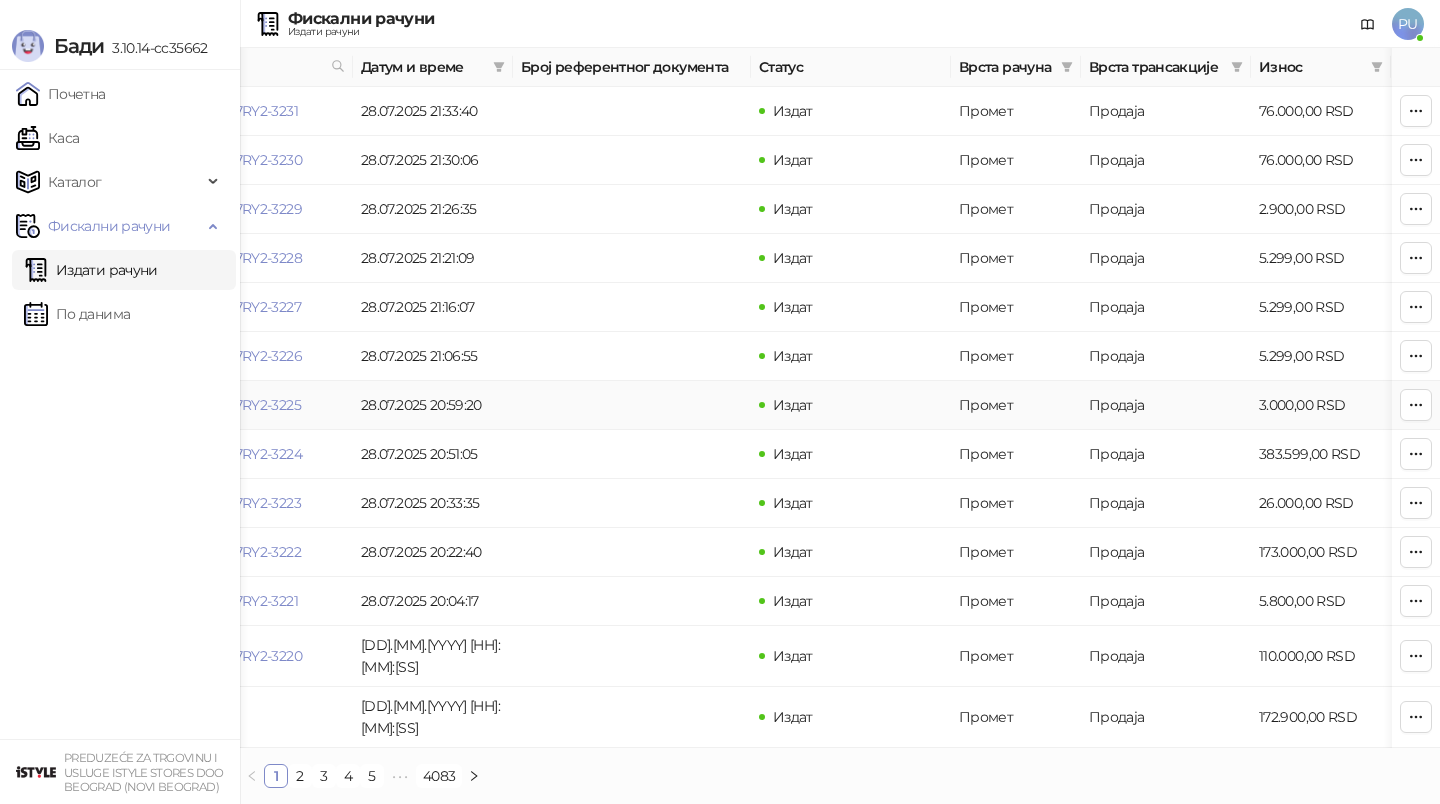 scroll, scrollTop: 0, scrollLeft: 0, axis: both 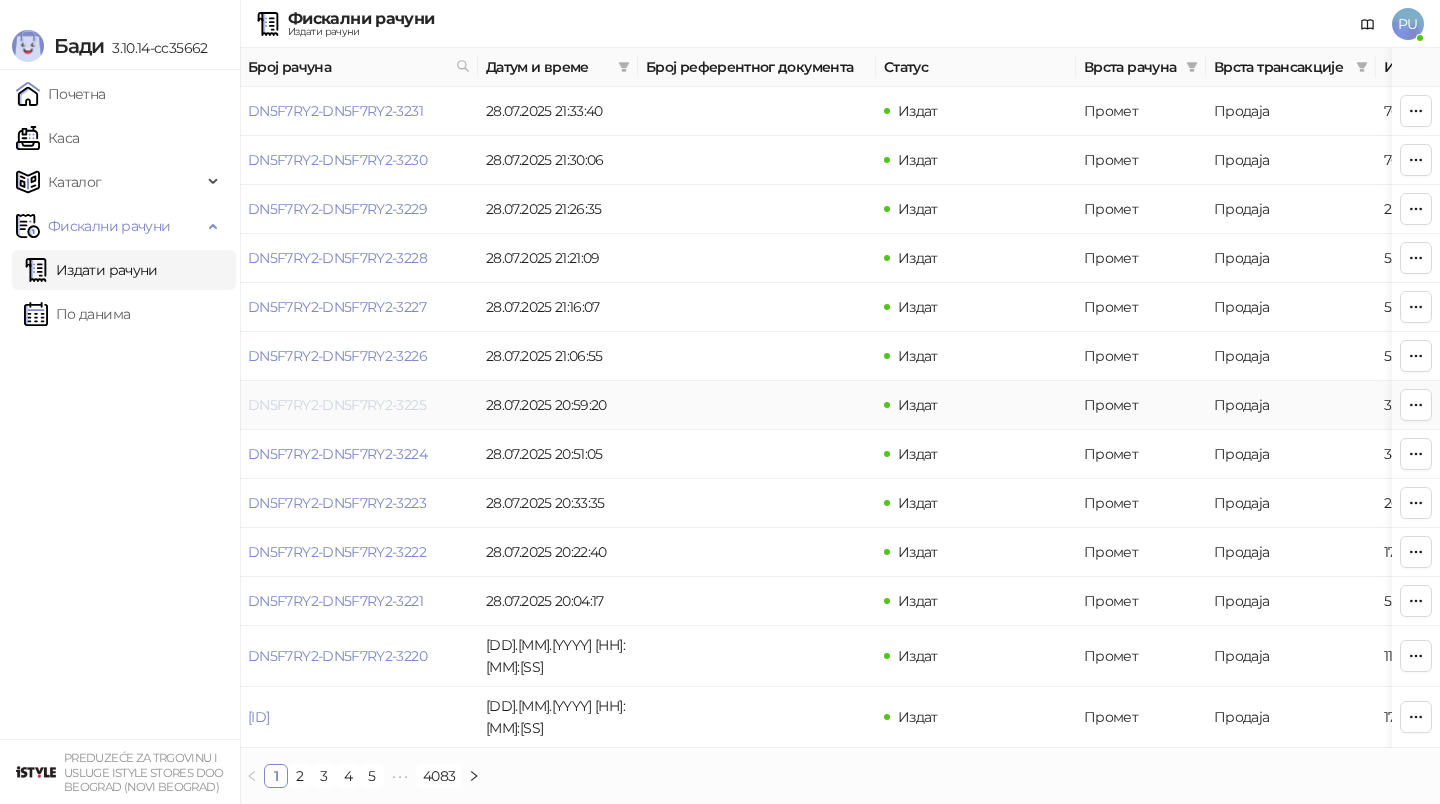 click on "DN5F7RY2-DN5F7RY2-3225" at bounding box center (337, 405) 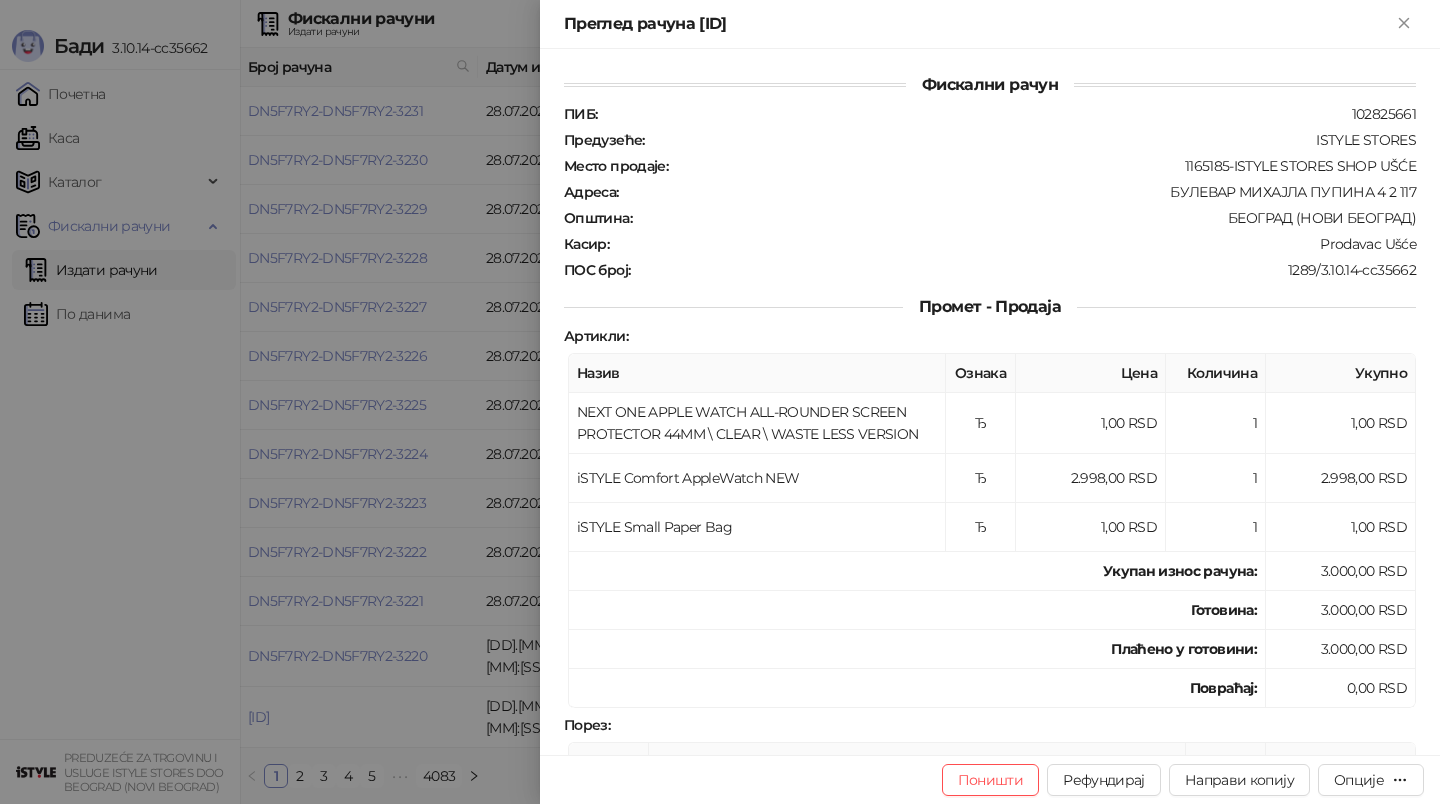click at bounding box center (720, 402) 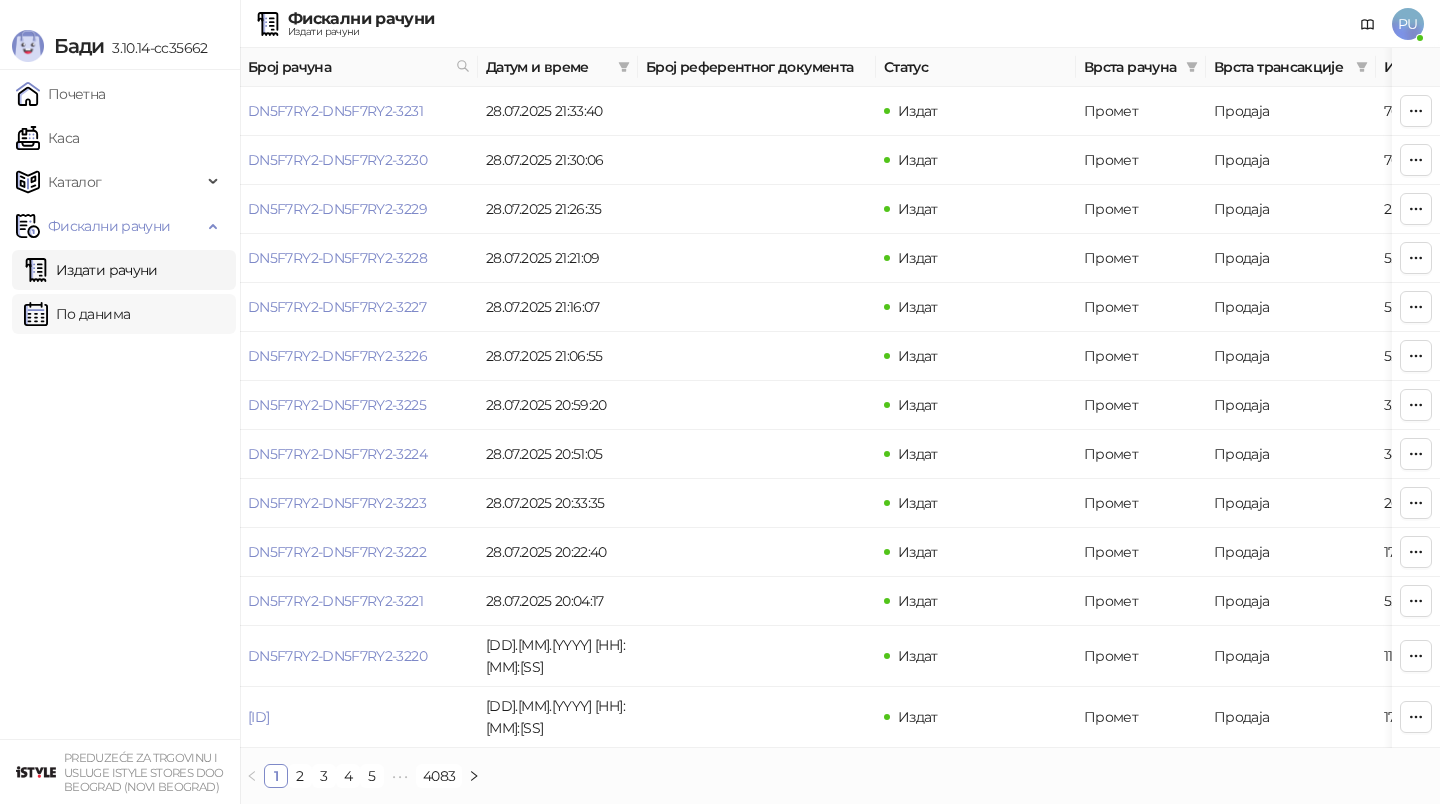 click on "По данима" at bounding box center (77, 314) 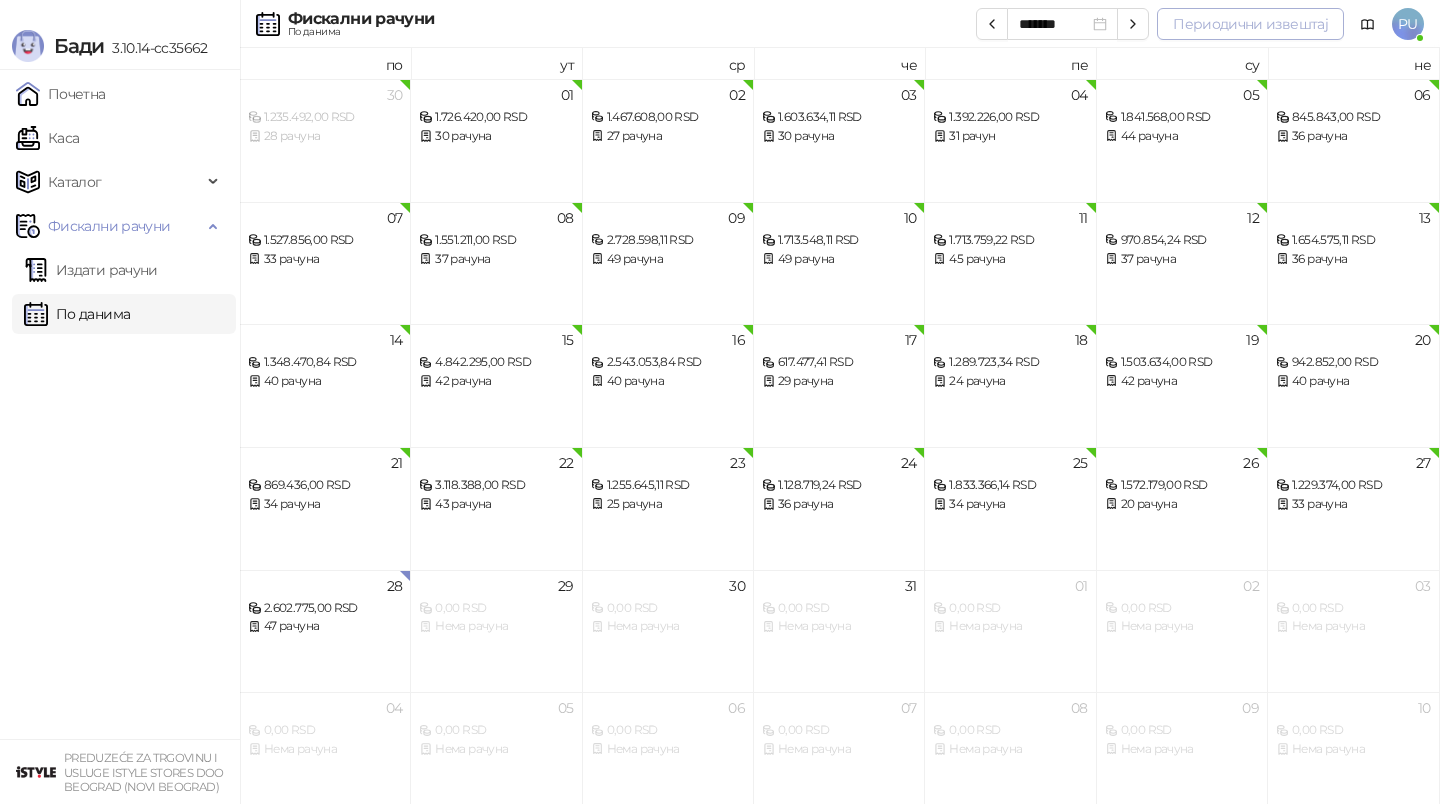 click on "Периодични извештај" at bounding box center [1250, 24] 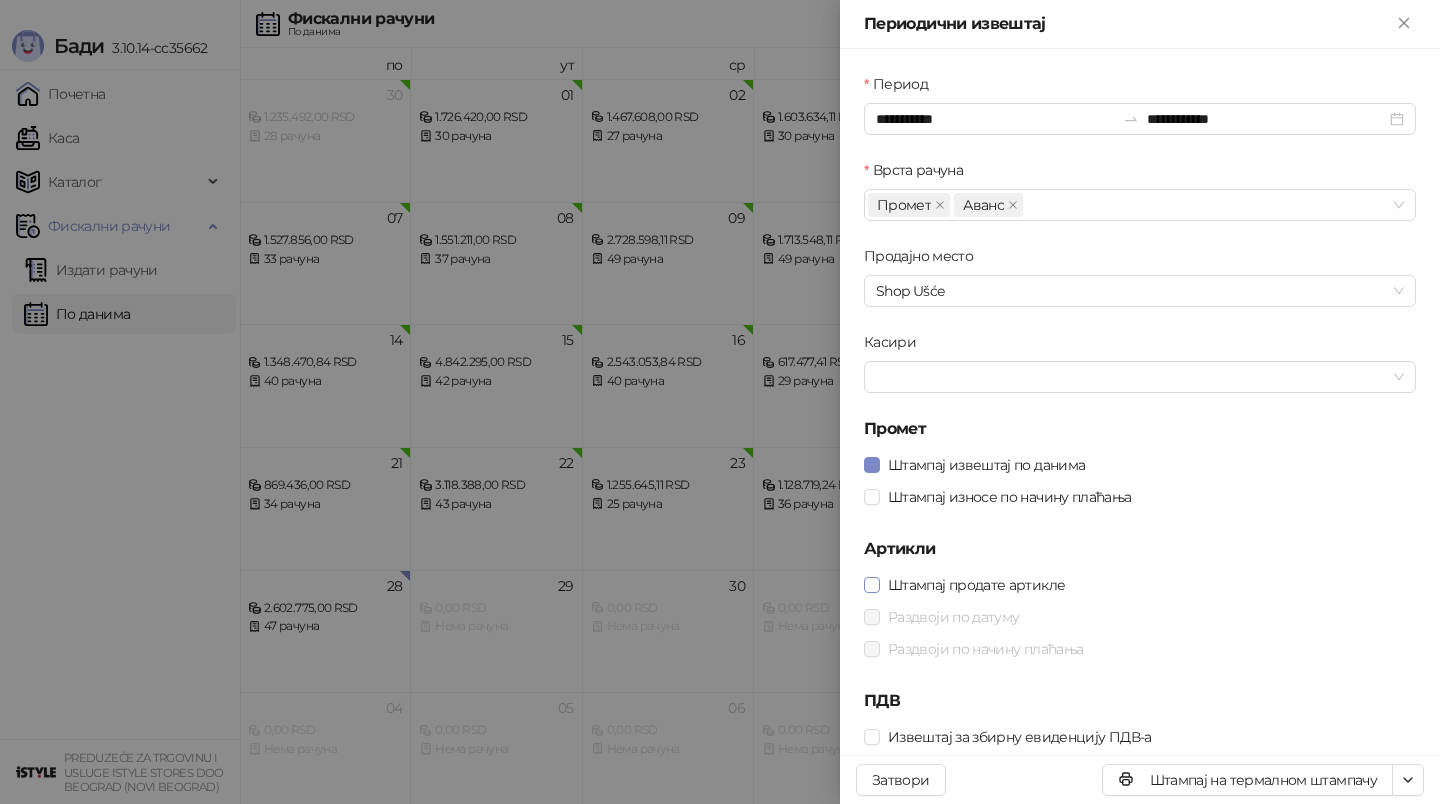 click on "Штампај продате артикле" at bounding box center (976, 585) 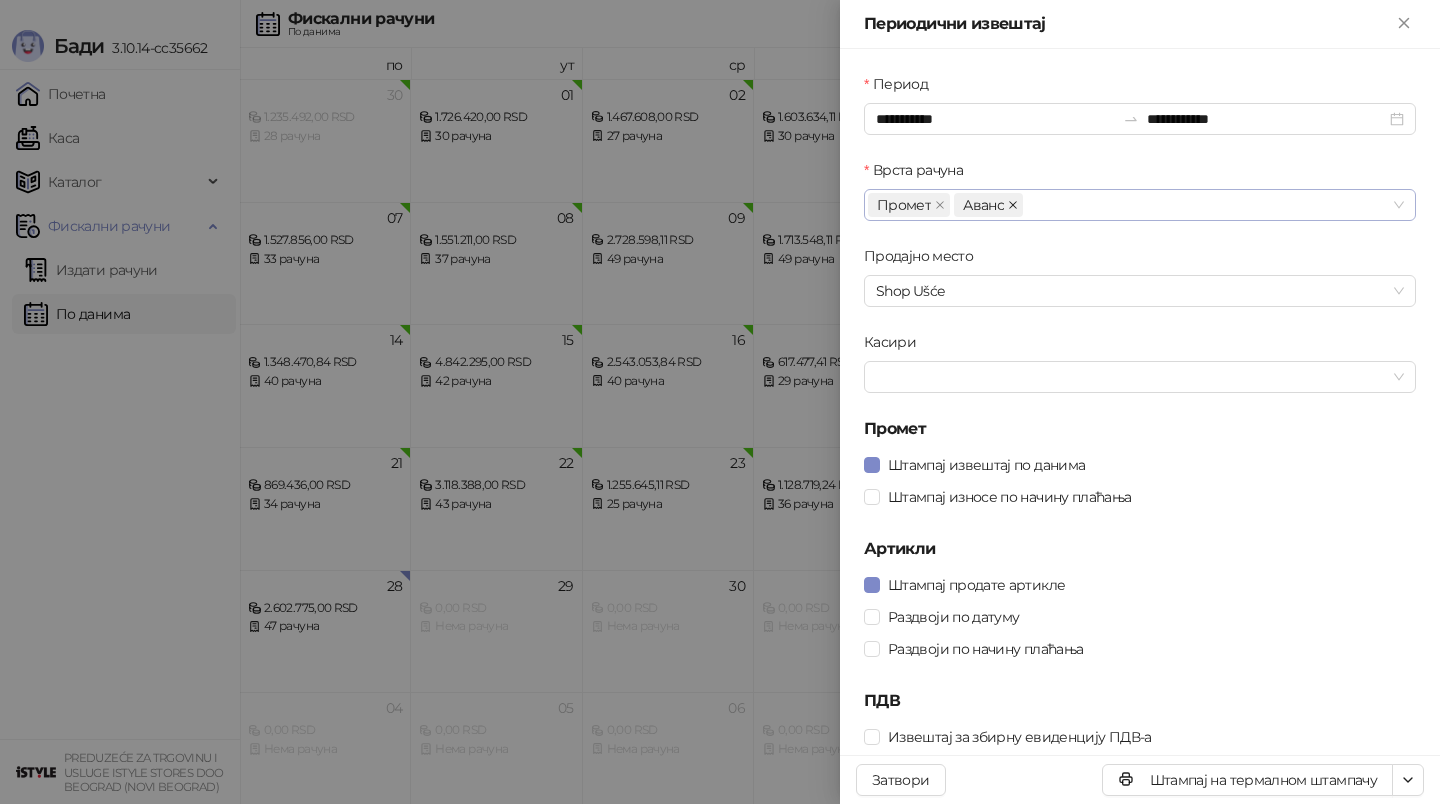 click 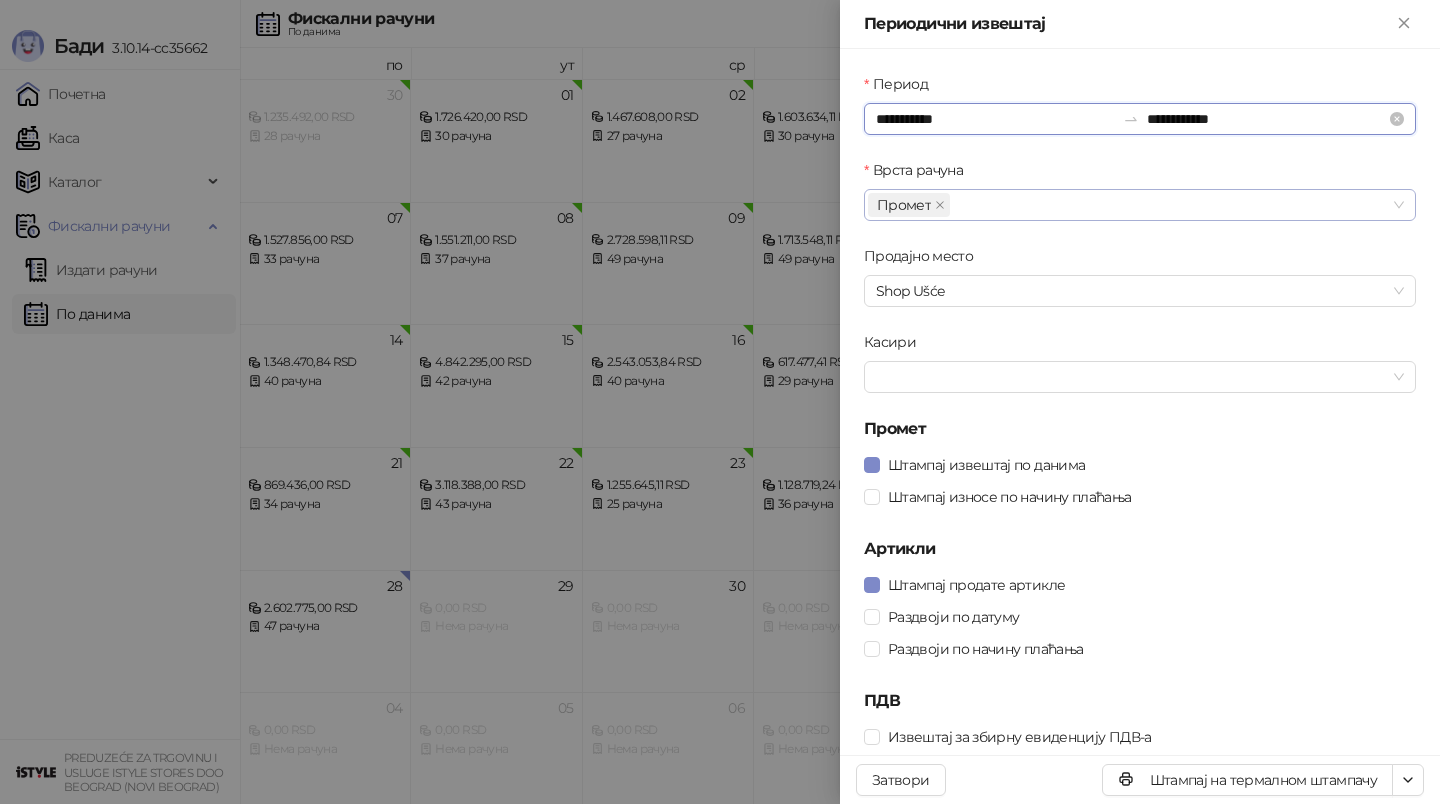 click on "**********" at bounding box center (995, 119) 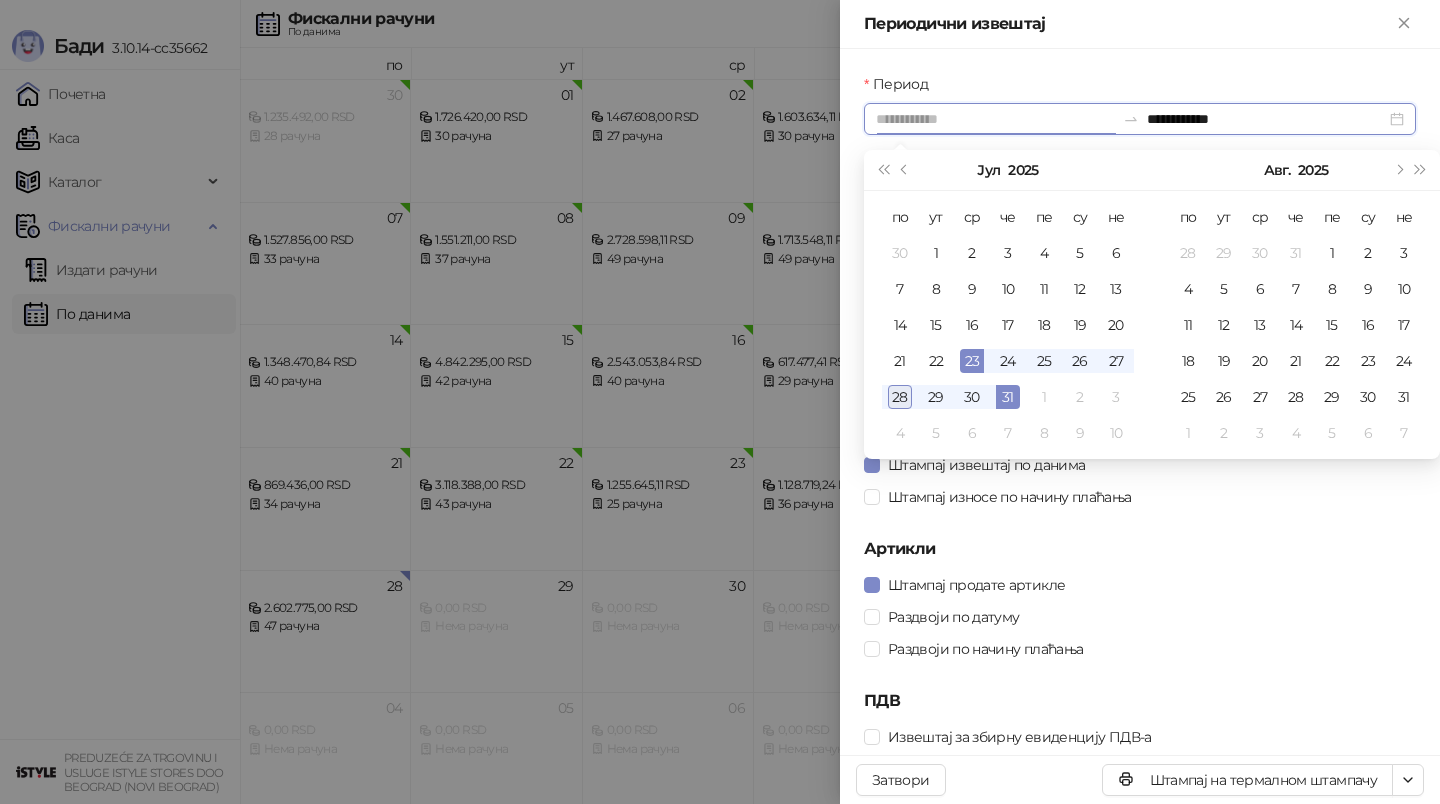 type on "**********" 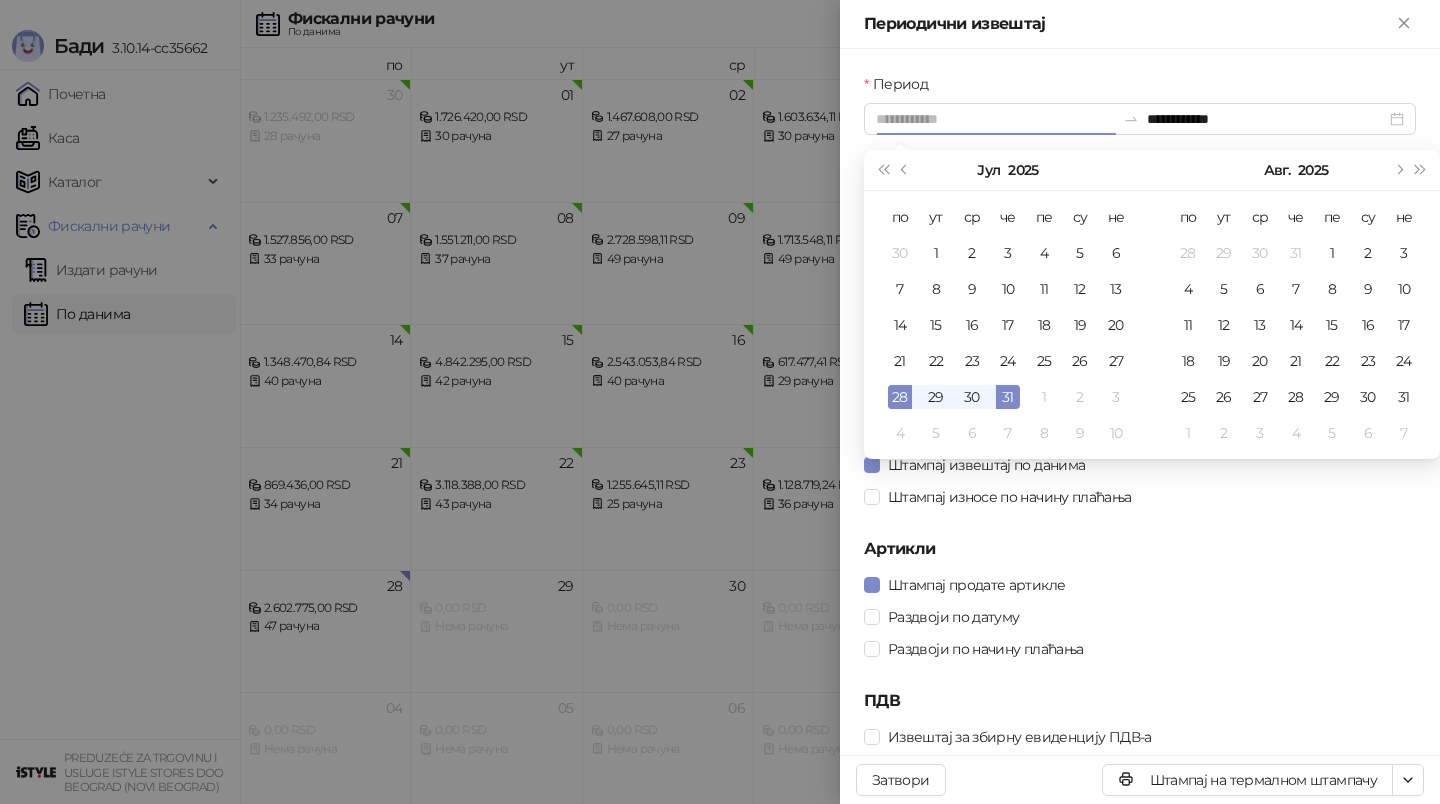 click on "28" at bounding box center (900, 397) 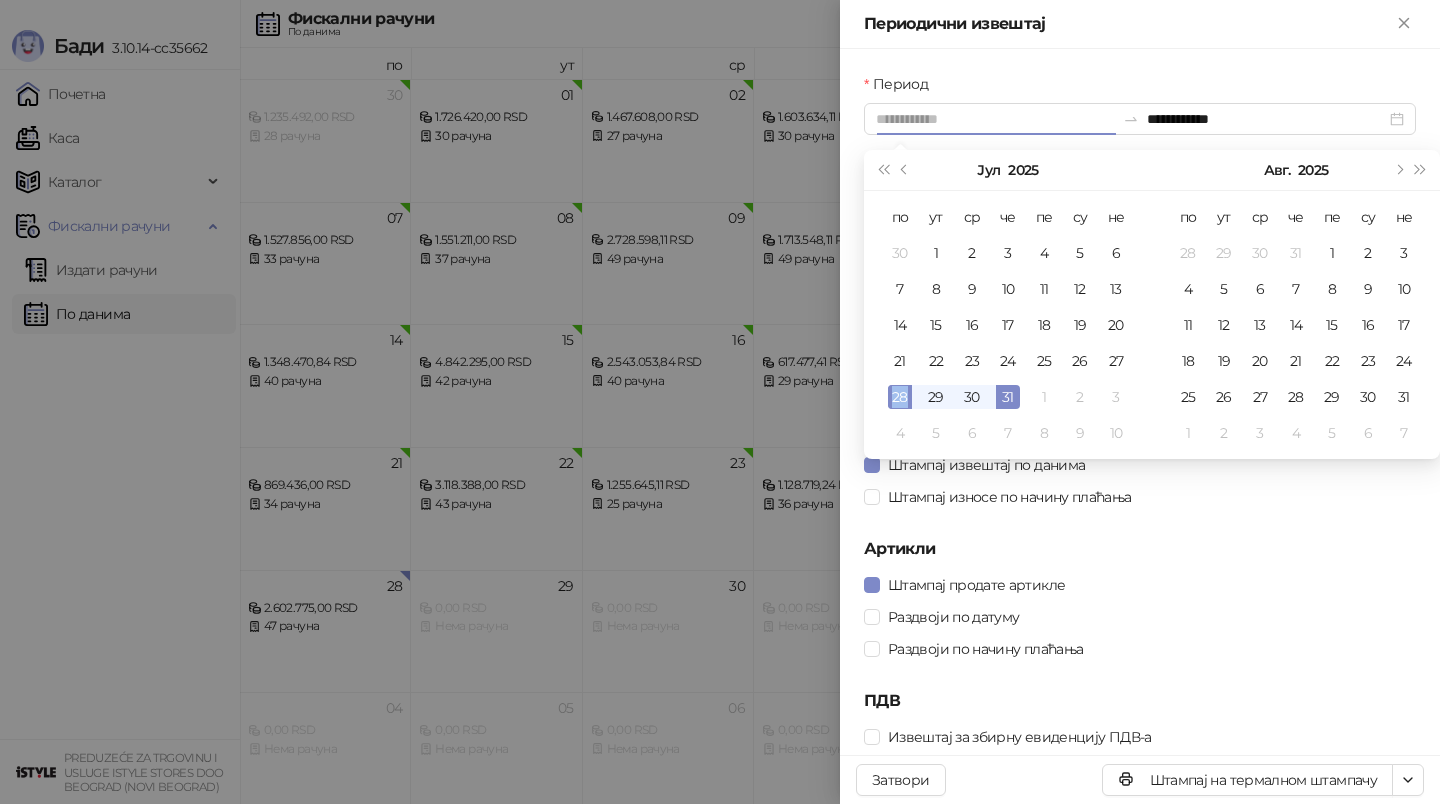 click on "28" at bounding box center (900, 397) 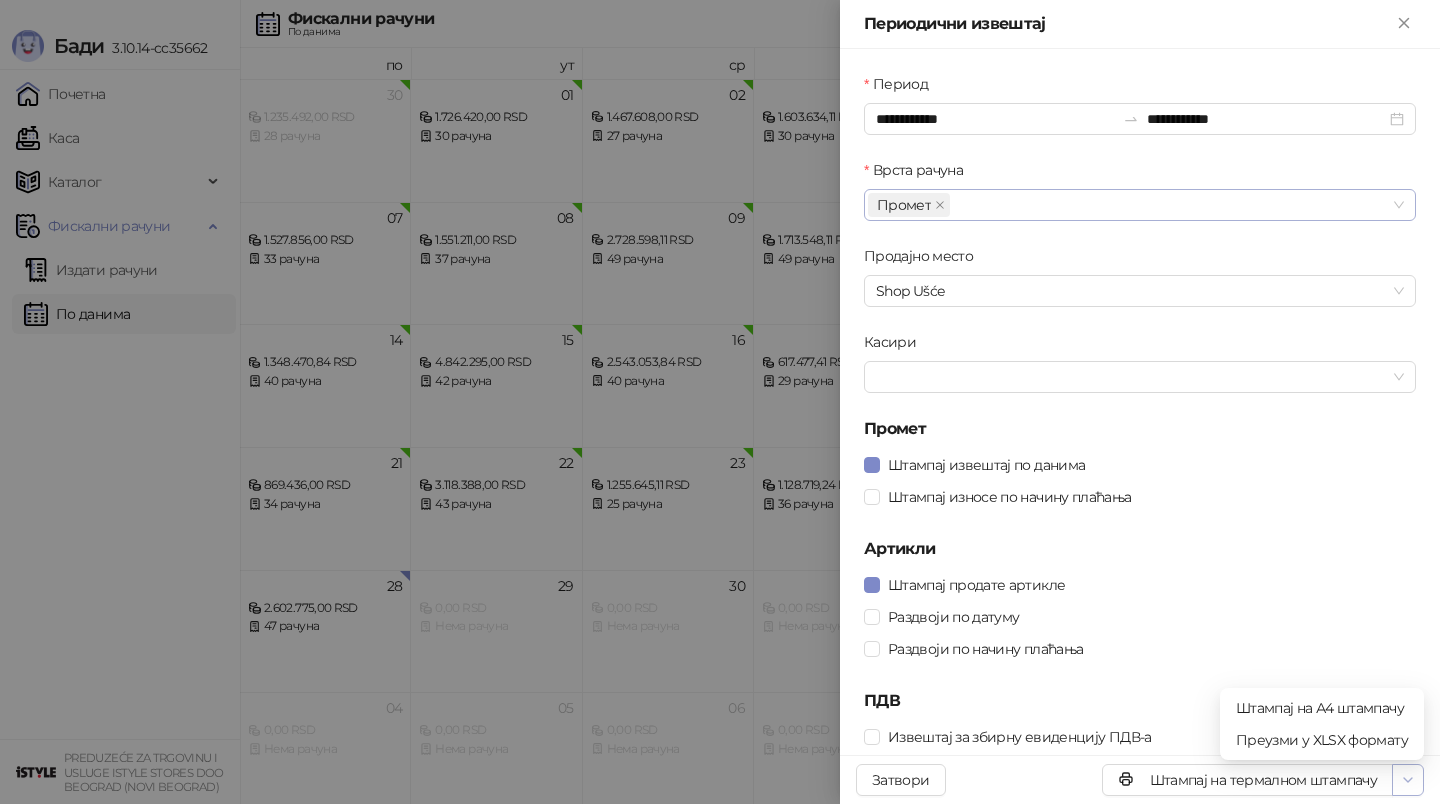 click 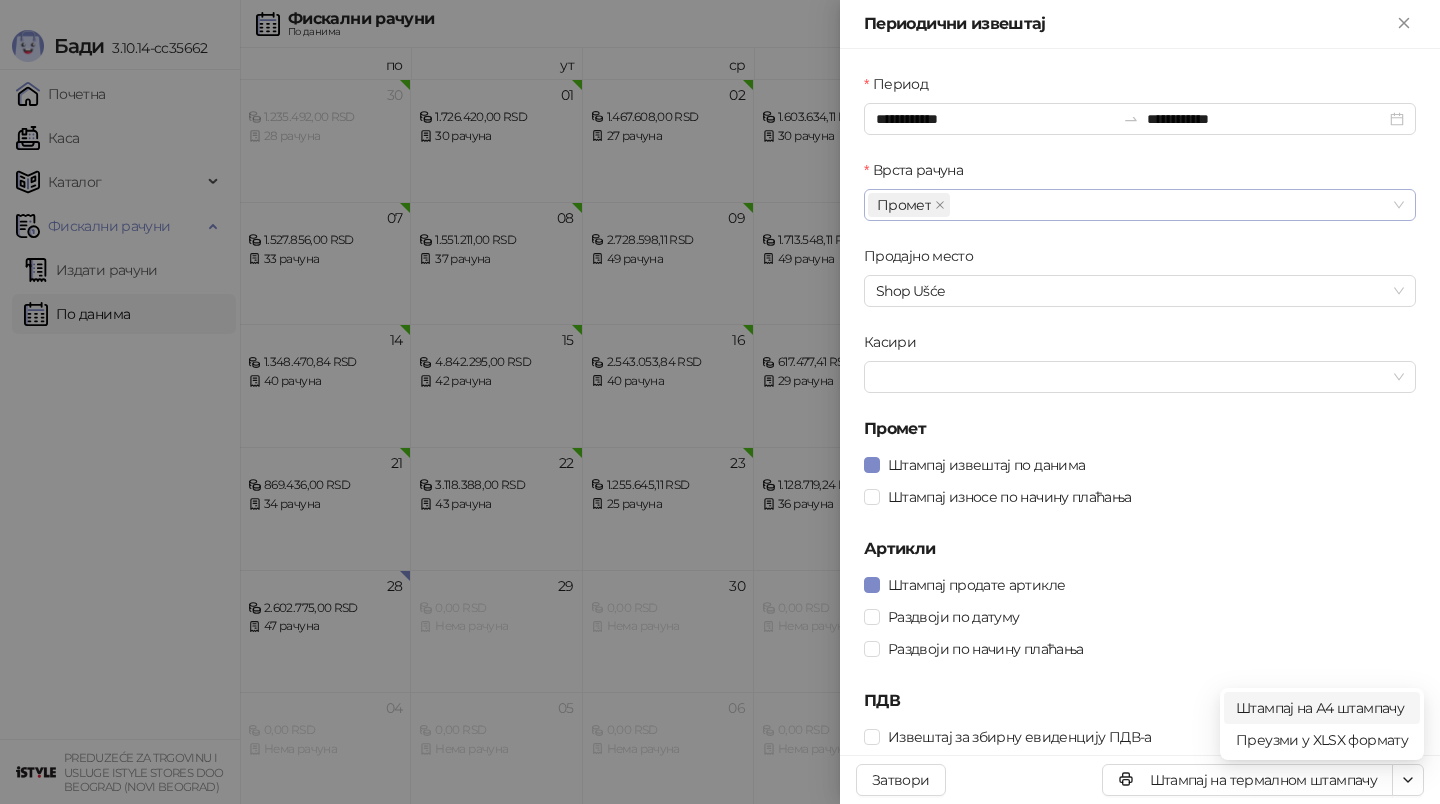 click on "Штампај на А4 штампачу" at bounding box center (1322, 708) 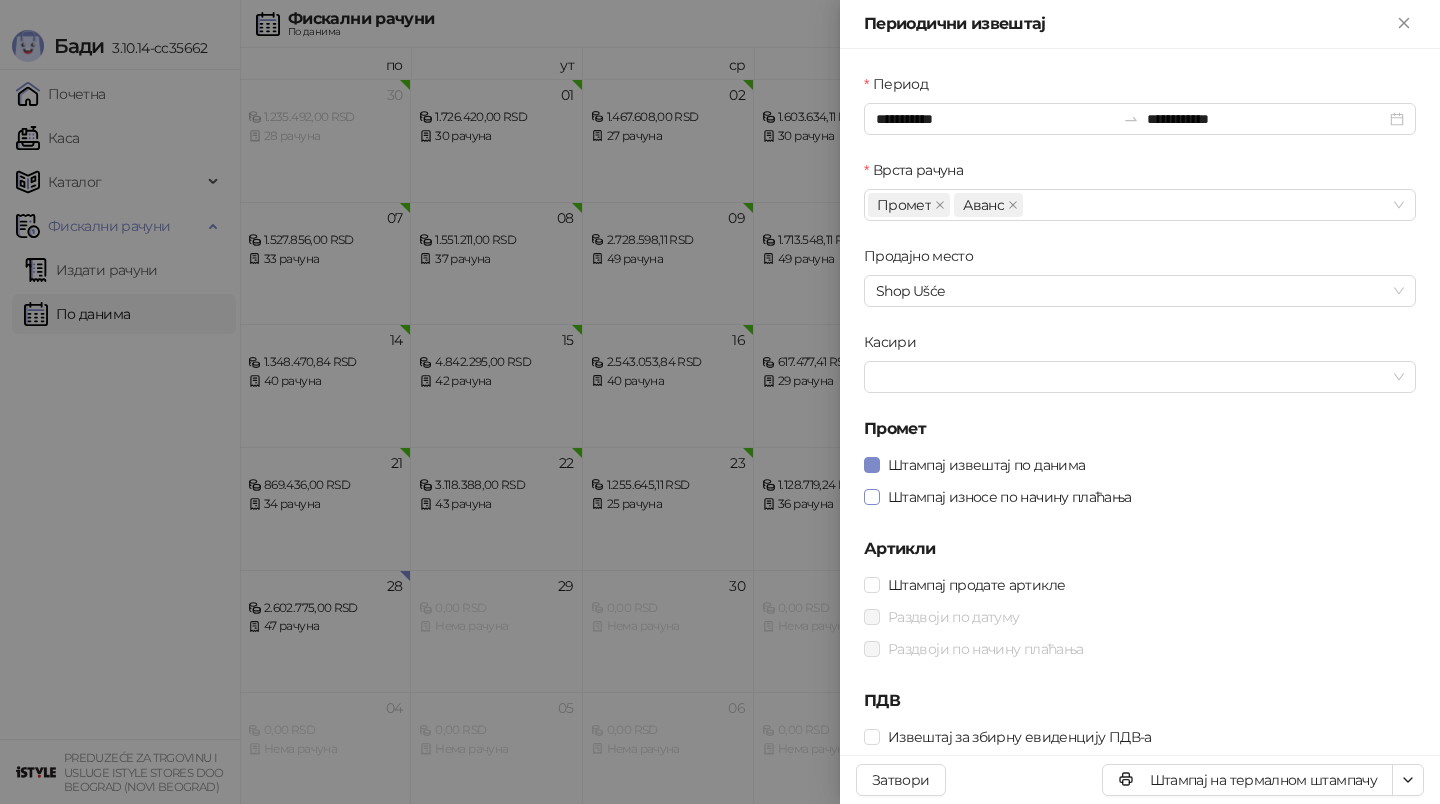 click at bounding box center (872, 497) 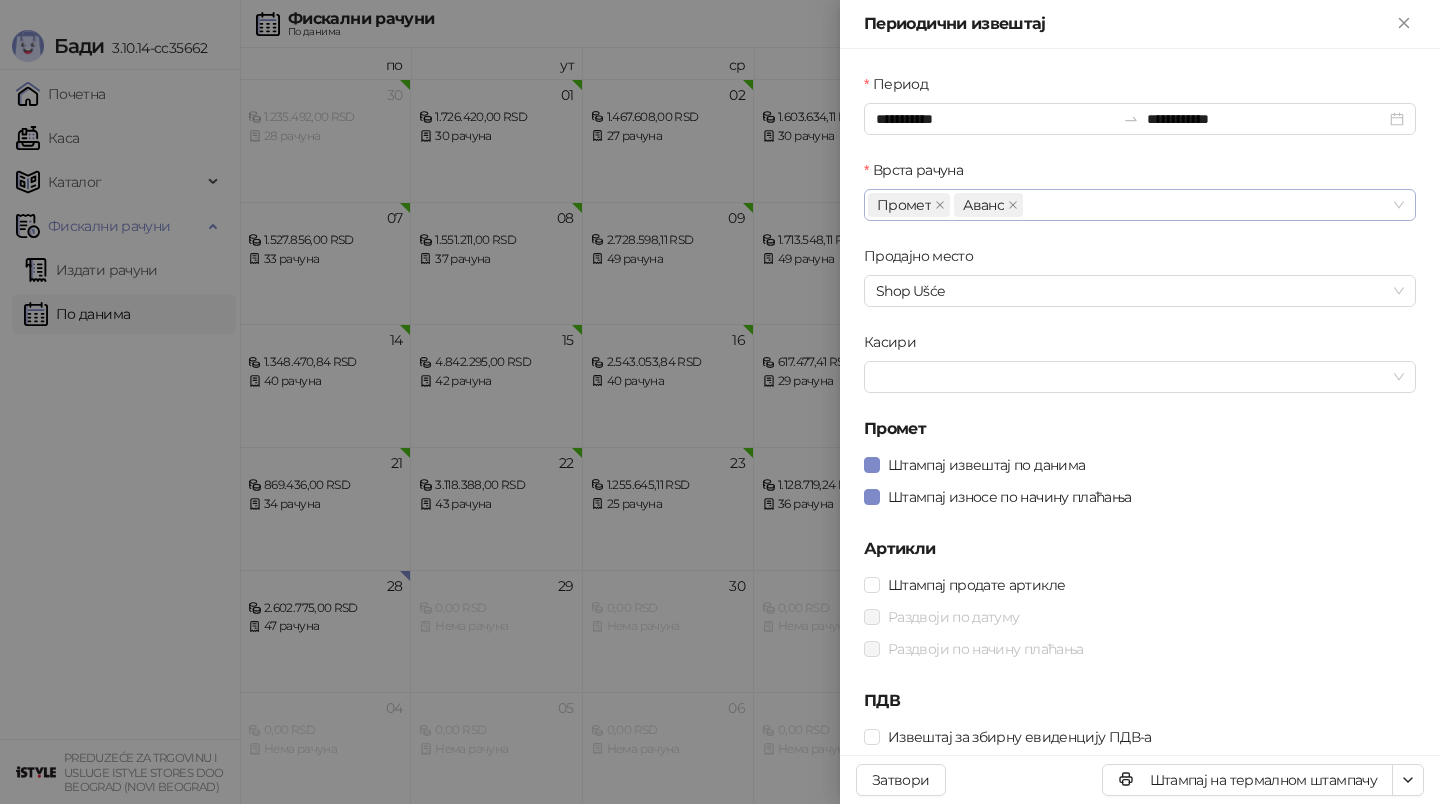 click on "Аванс" at bounding box center [988, 205] 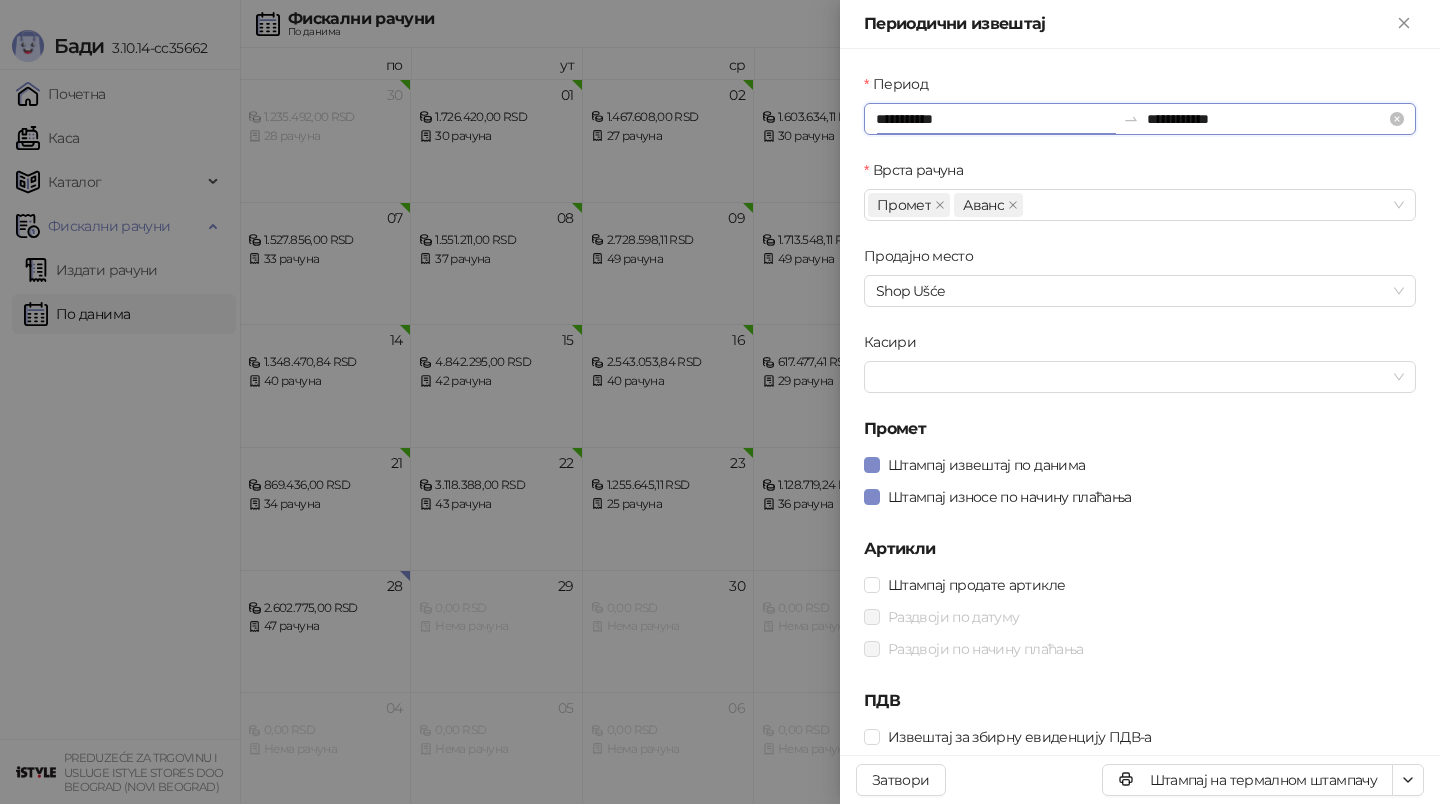 click on "**********" at bounding box center [995, 119] 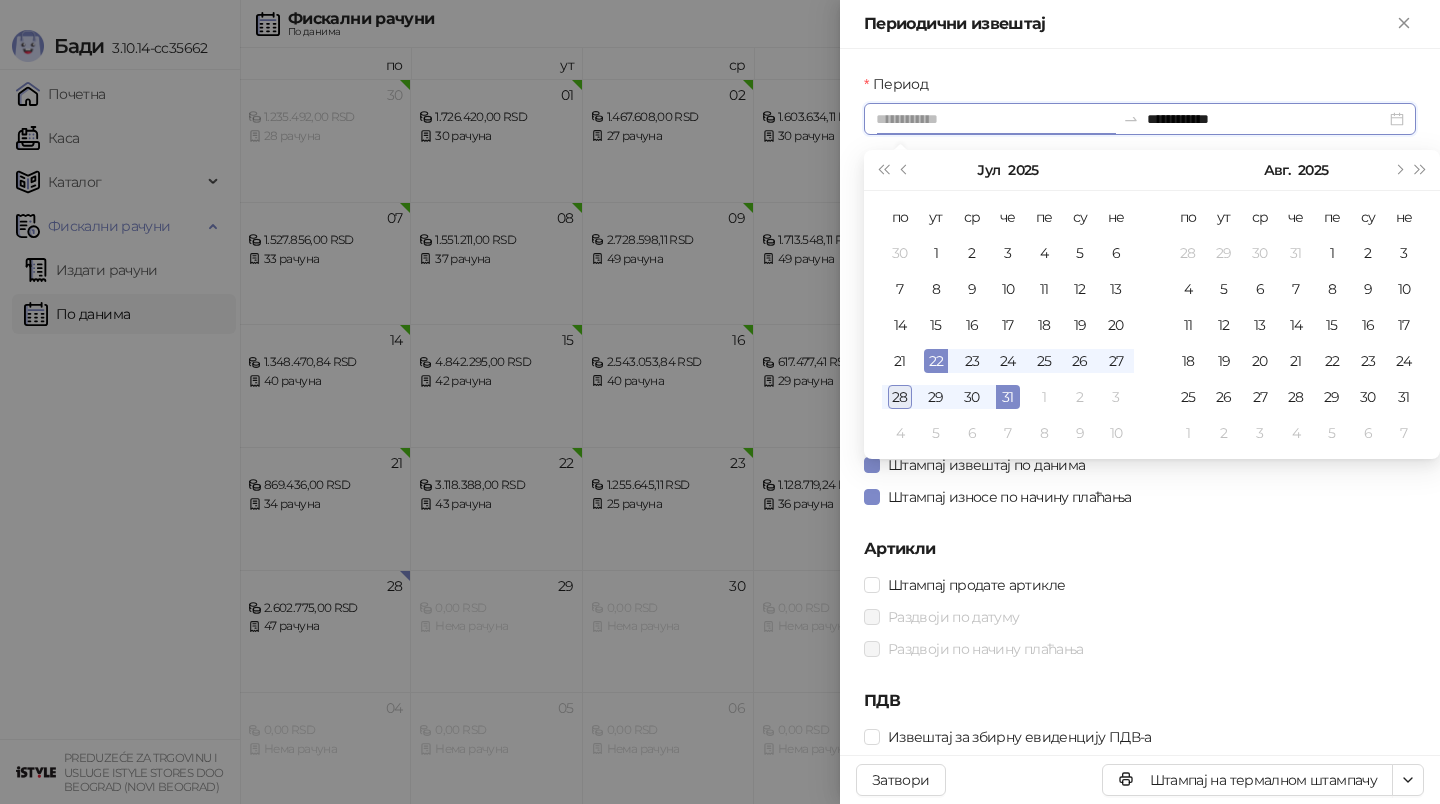 type on "**********" 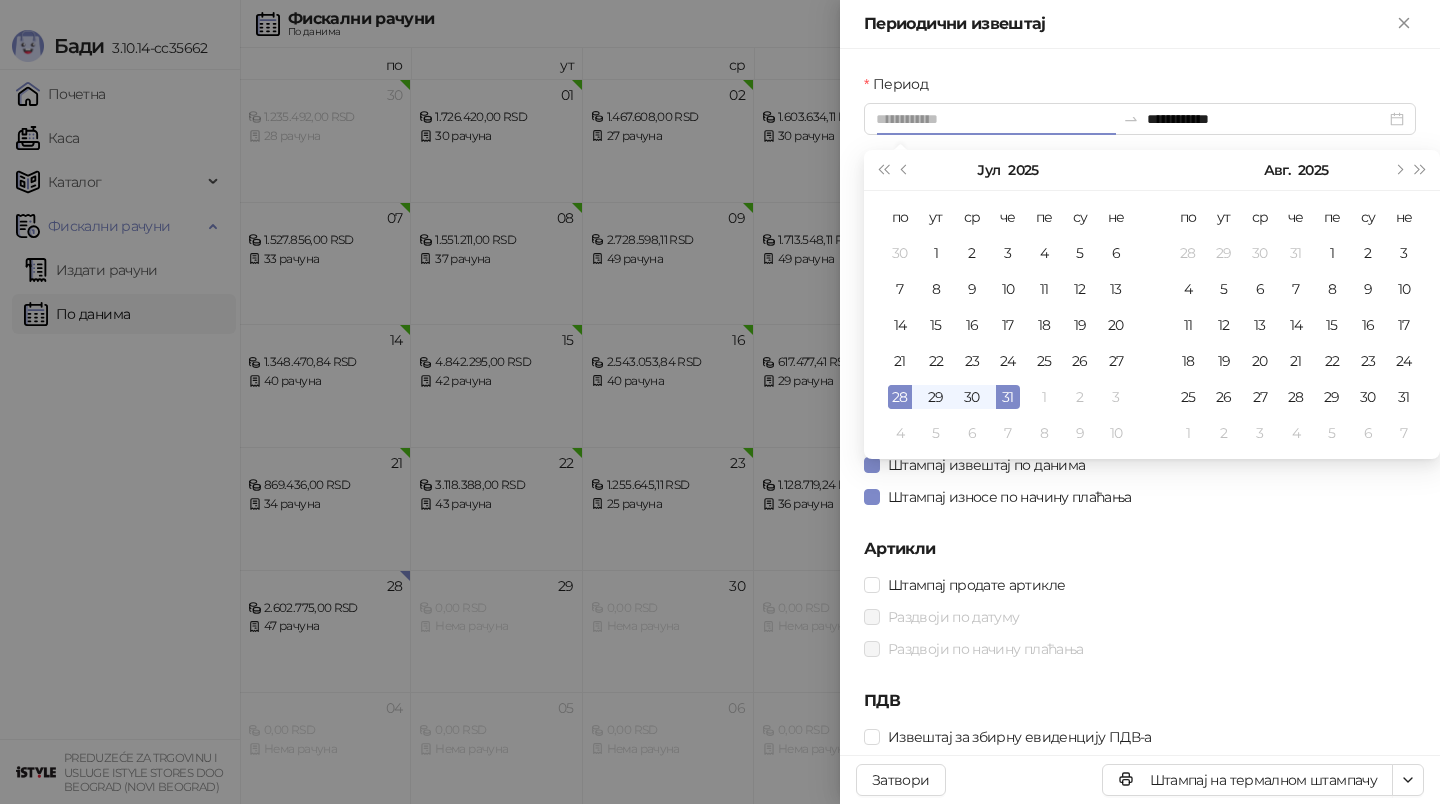 click on "28" at bounding box center (900, 397) 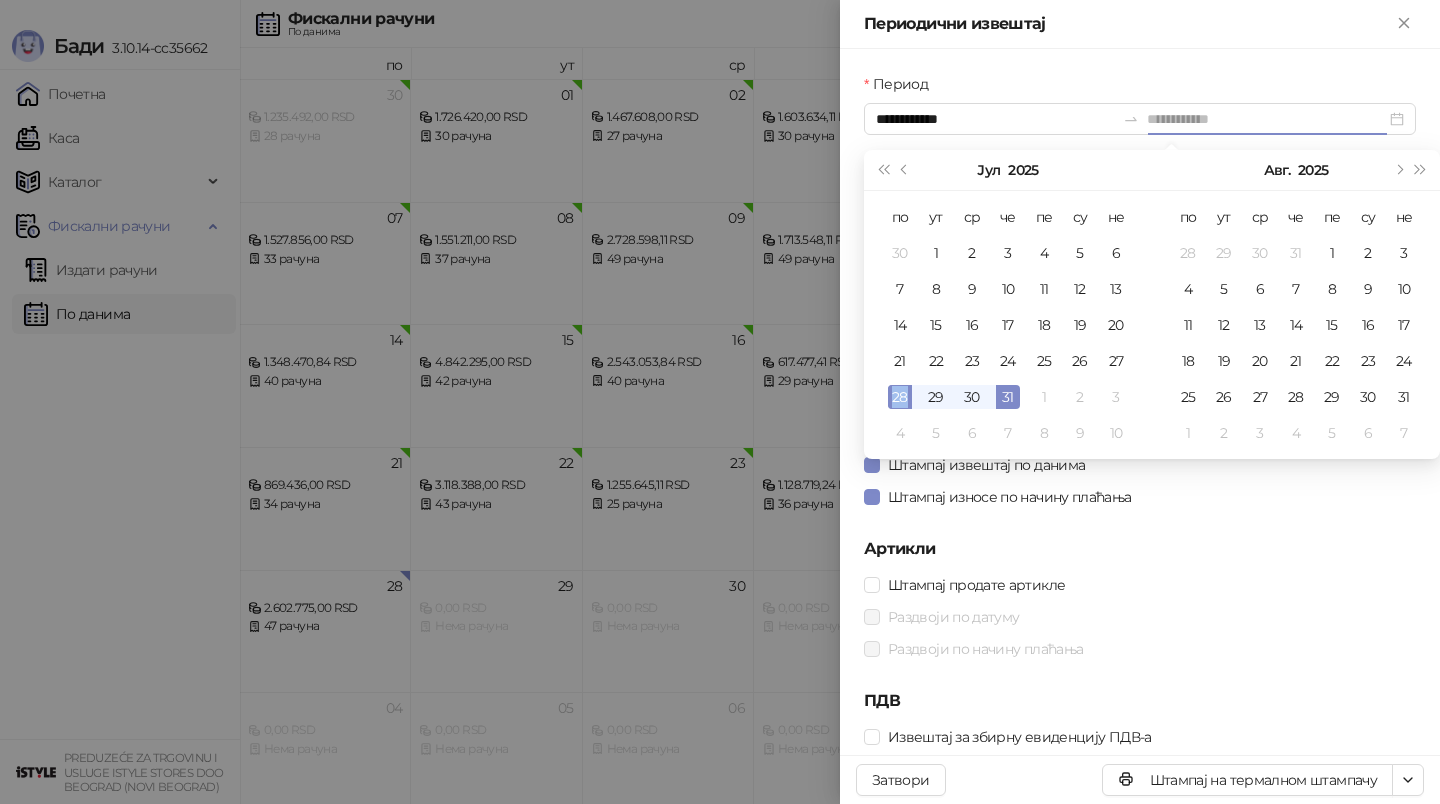 click on "28" at bounding box center (900, 397) 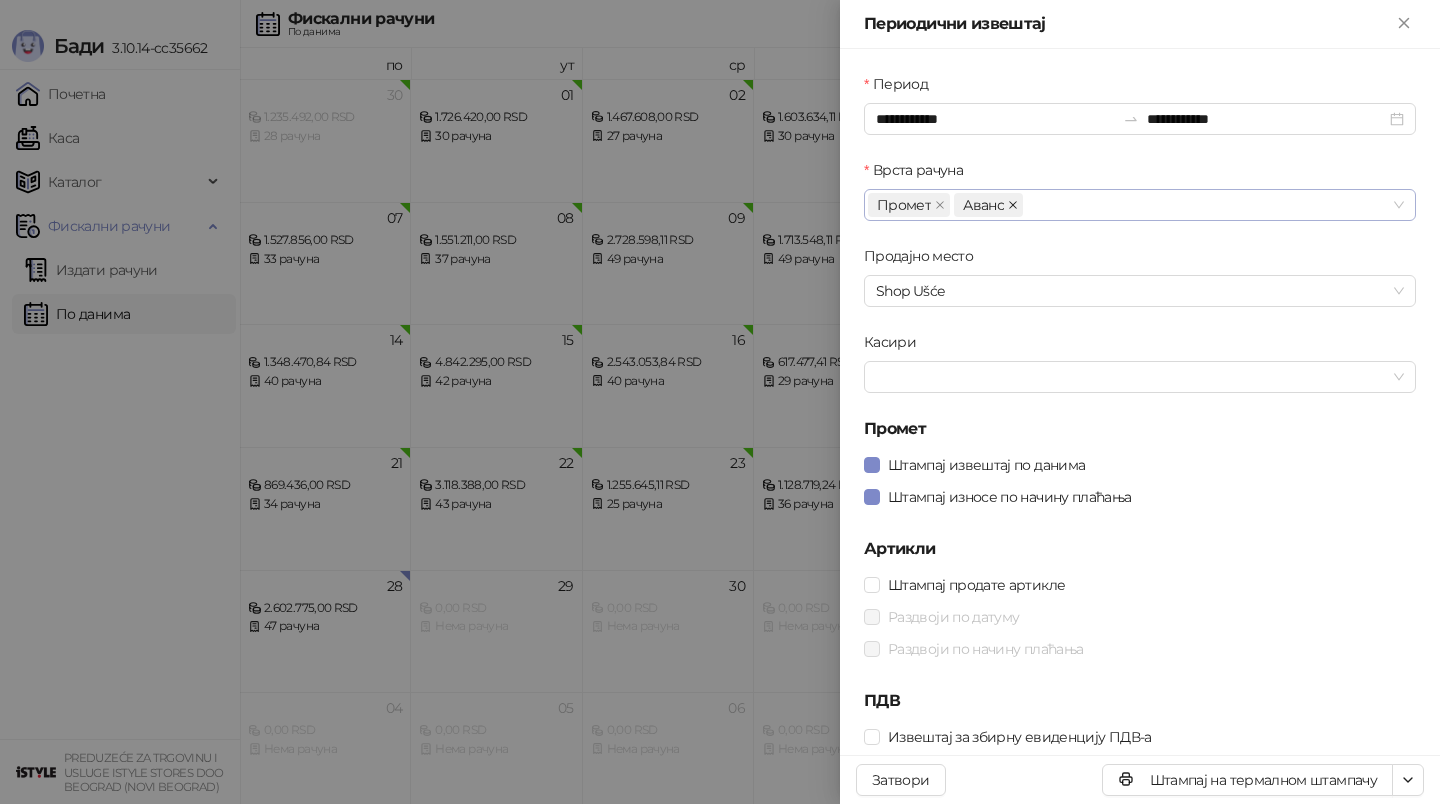 click 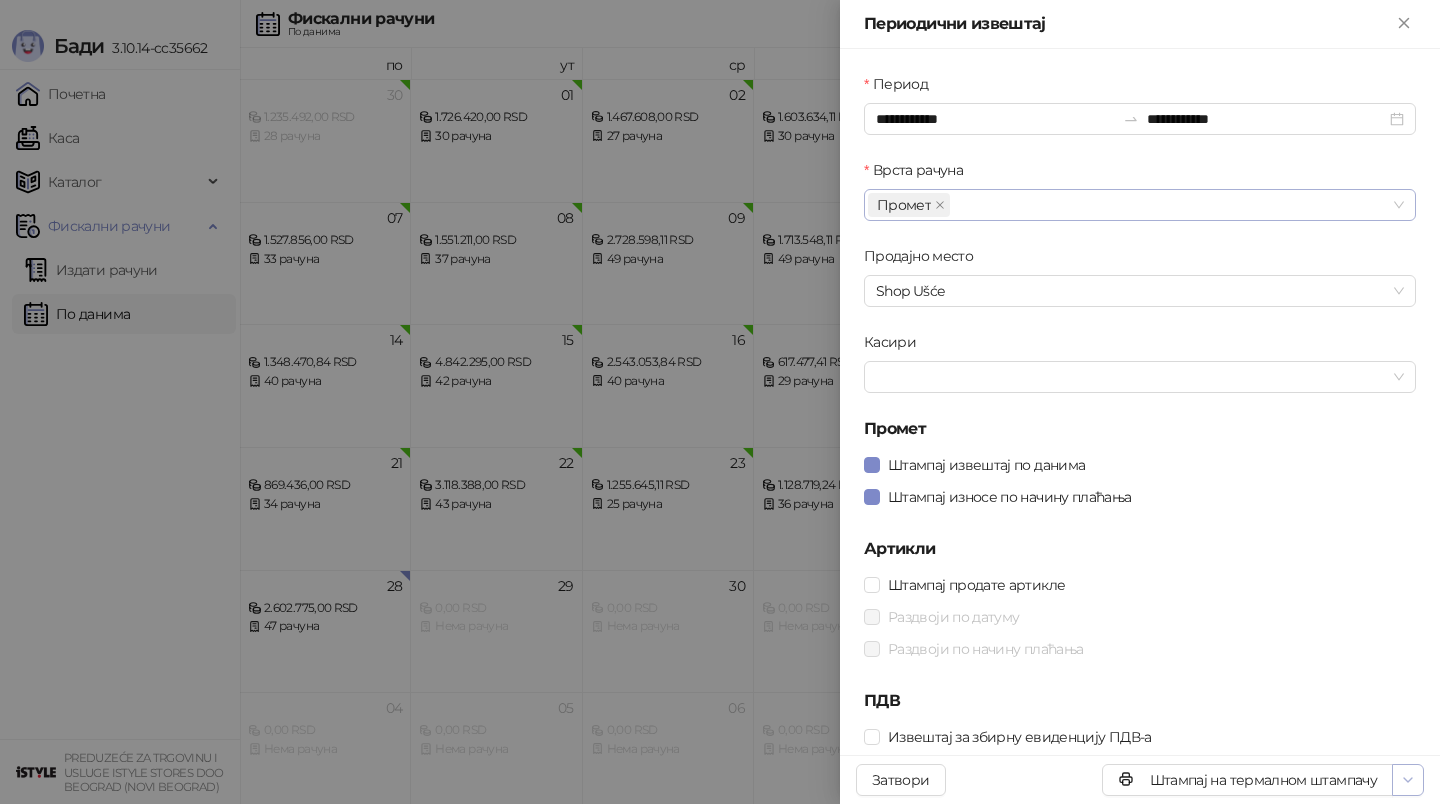 click at bounding box center [1408, 780] 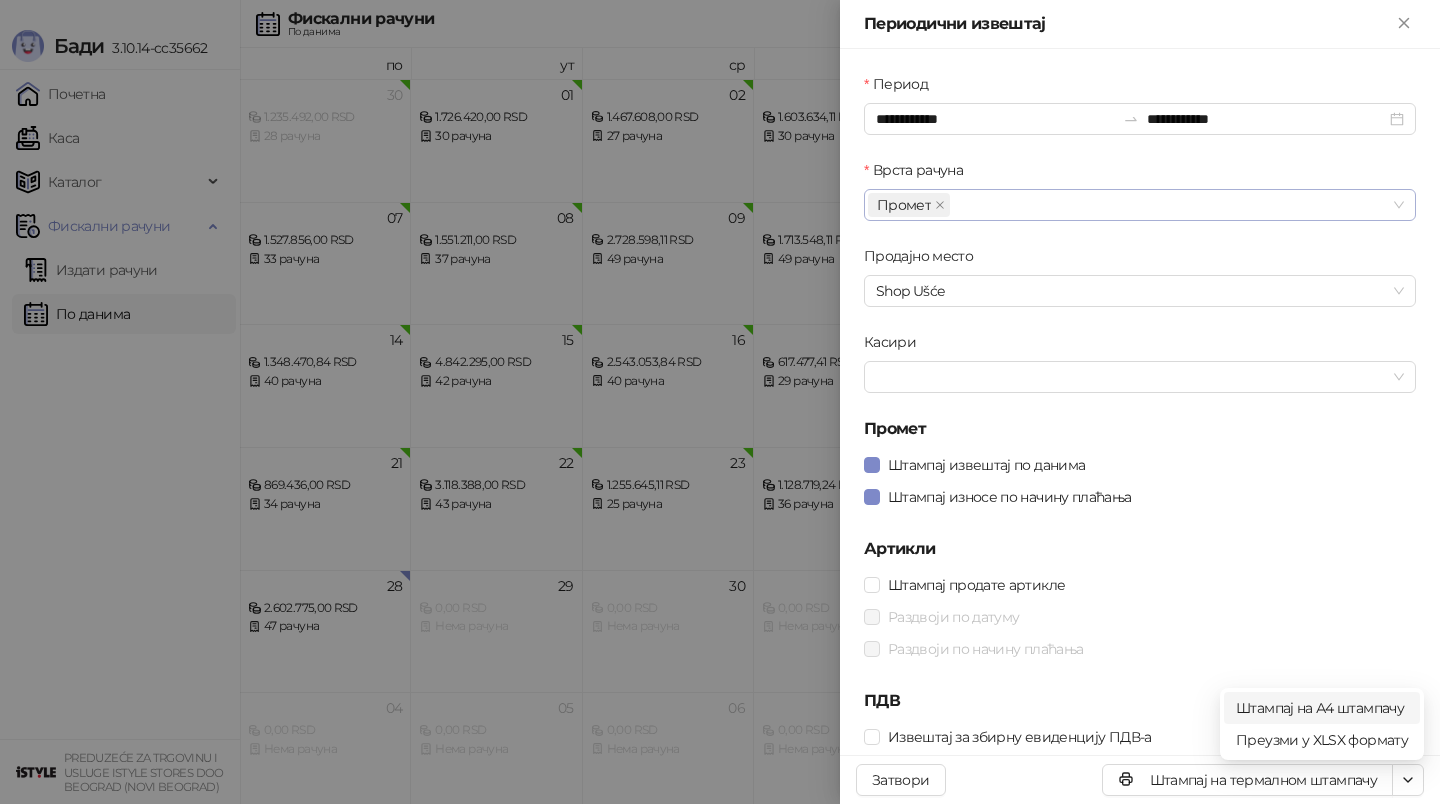 click on "Штампај на А4 штампачу" at bounding box center [1322, 708] 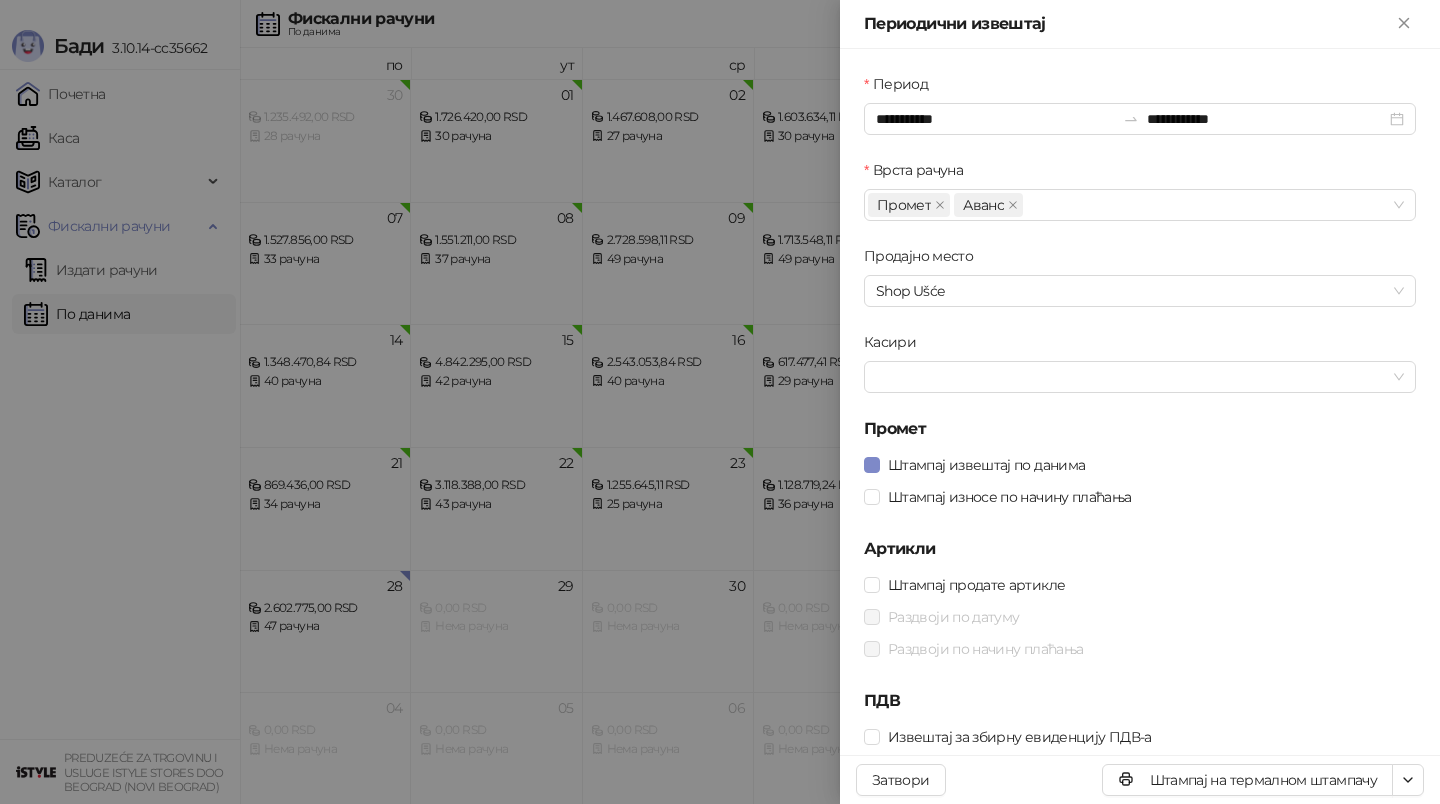 click at bounding box center (720, 402) 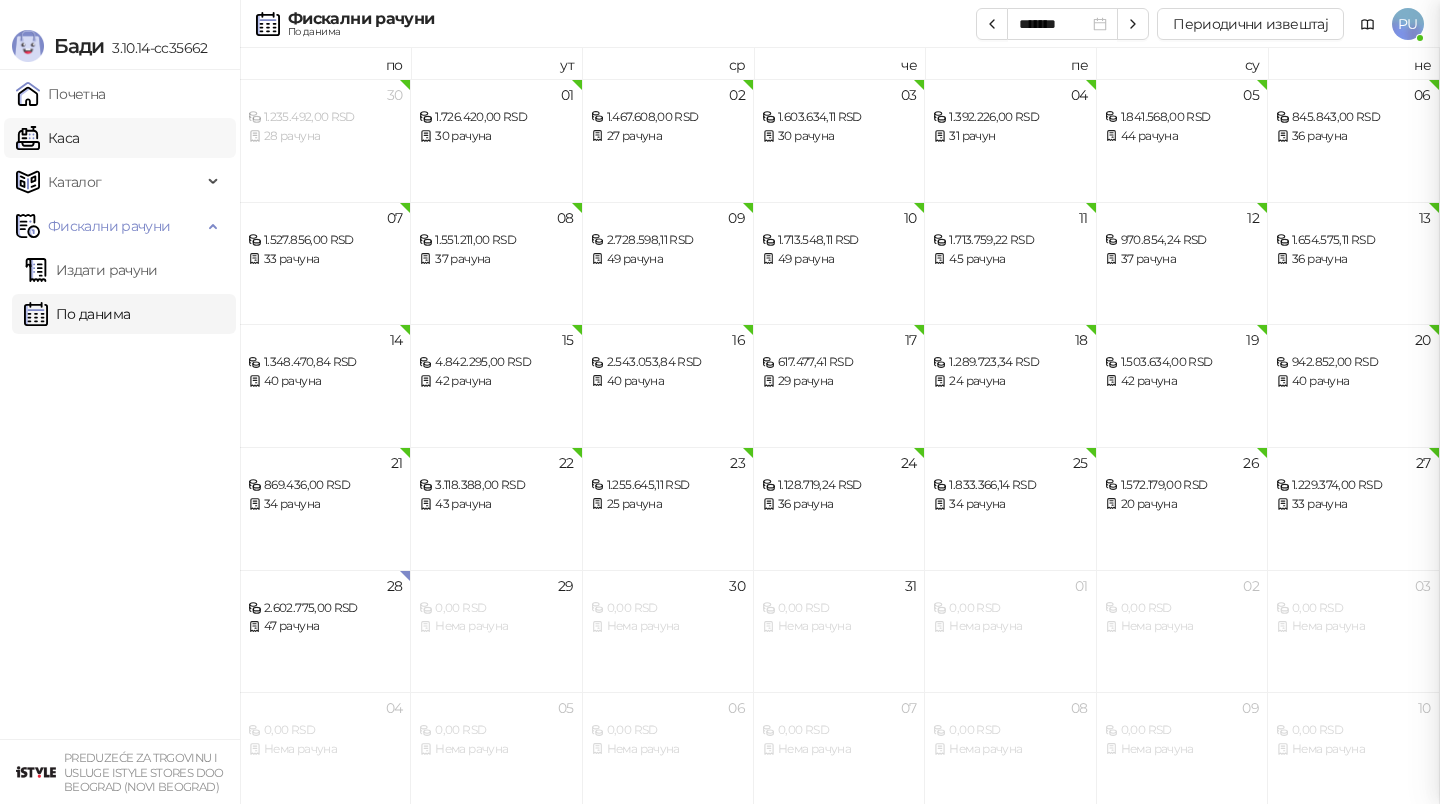 click on "Каса" at bounding box center [47, 138] 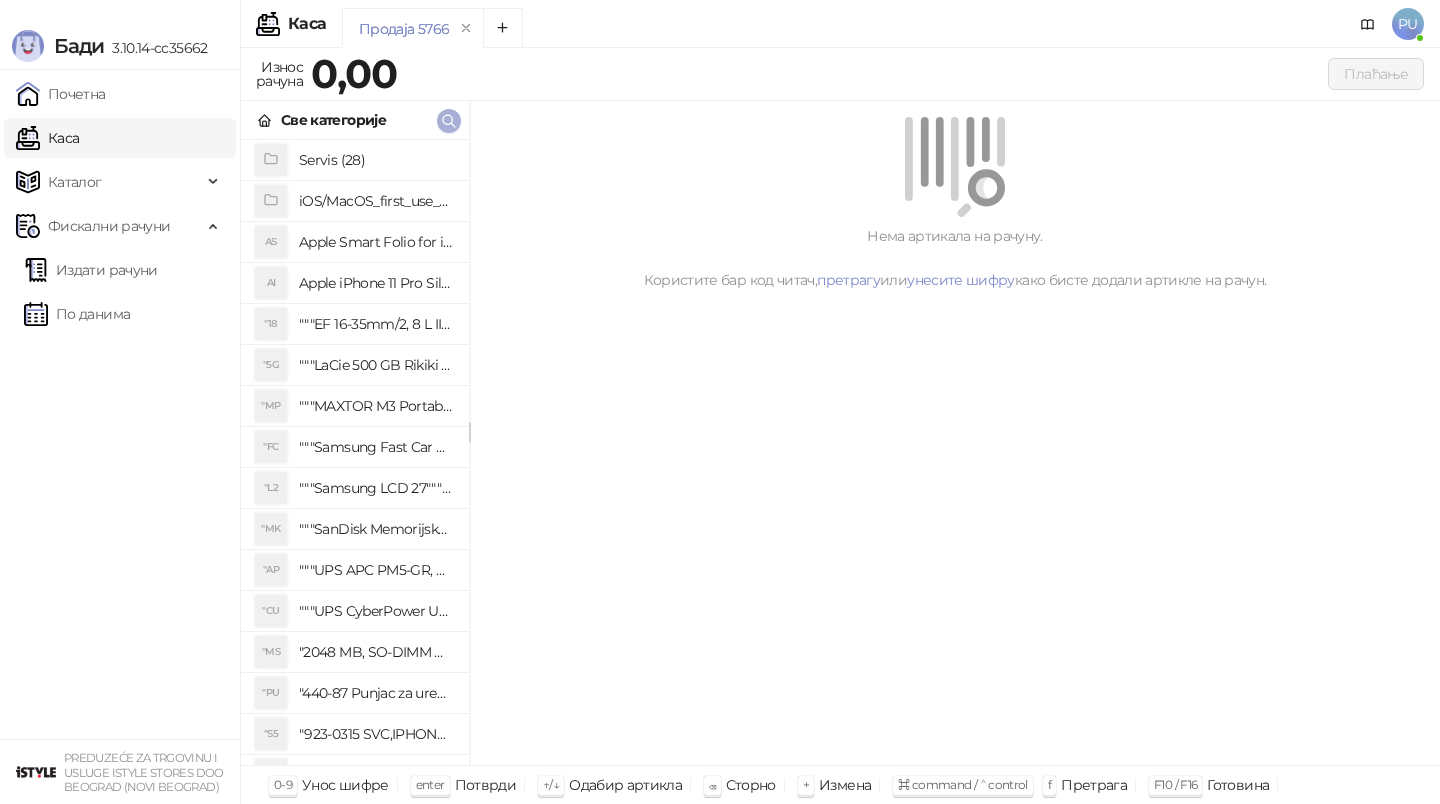 click 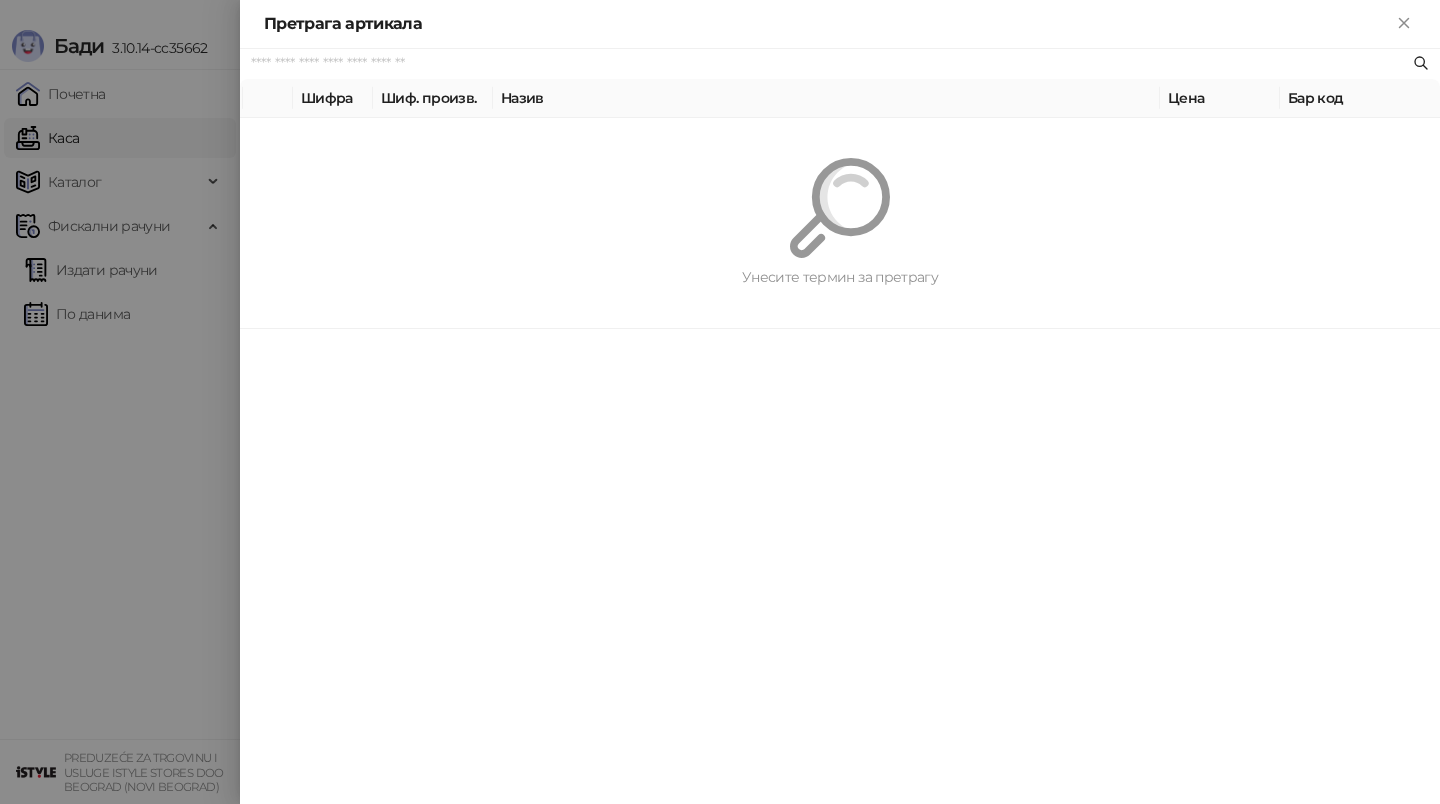 paste on "**********" 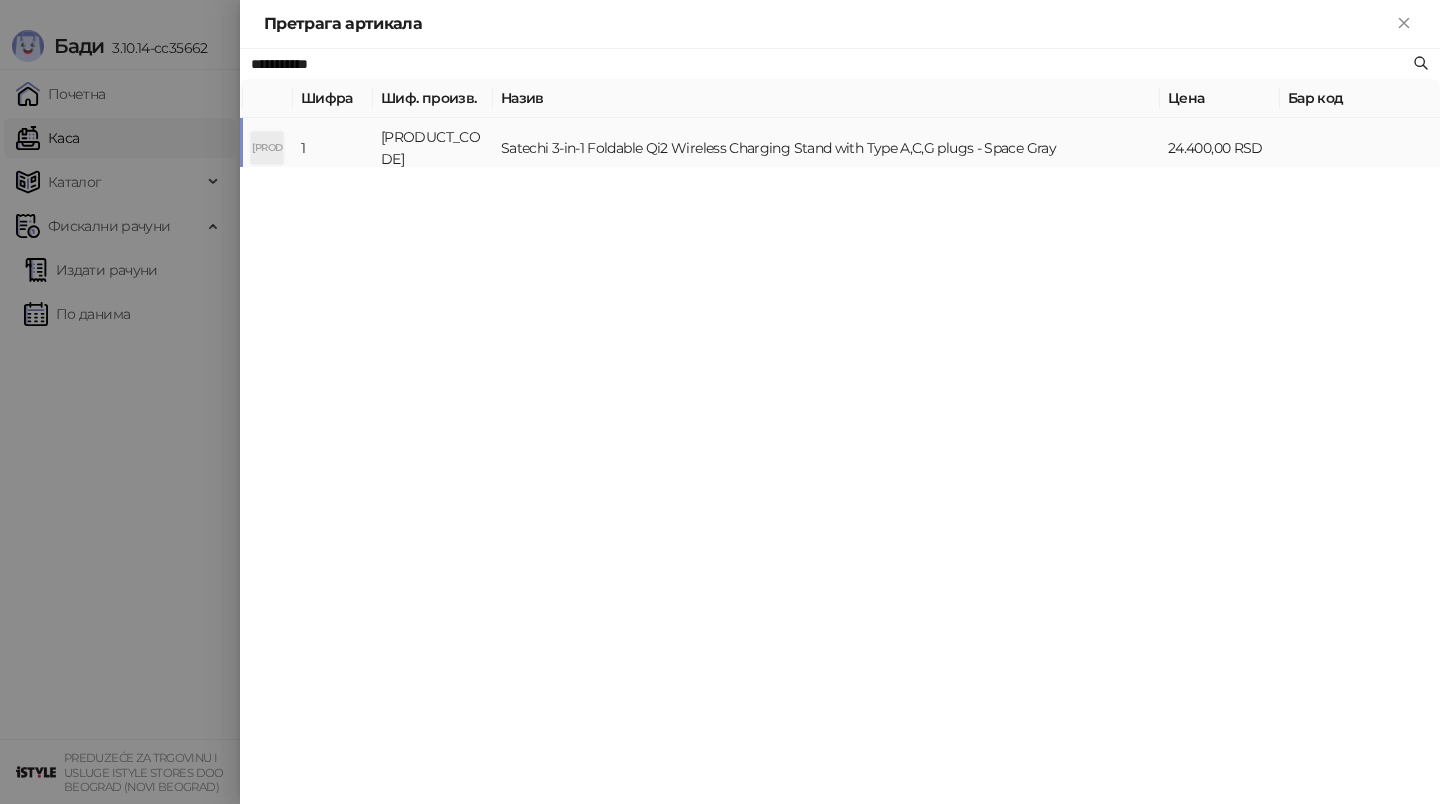 type on "**********" 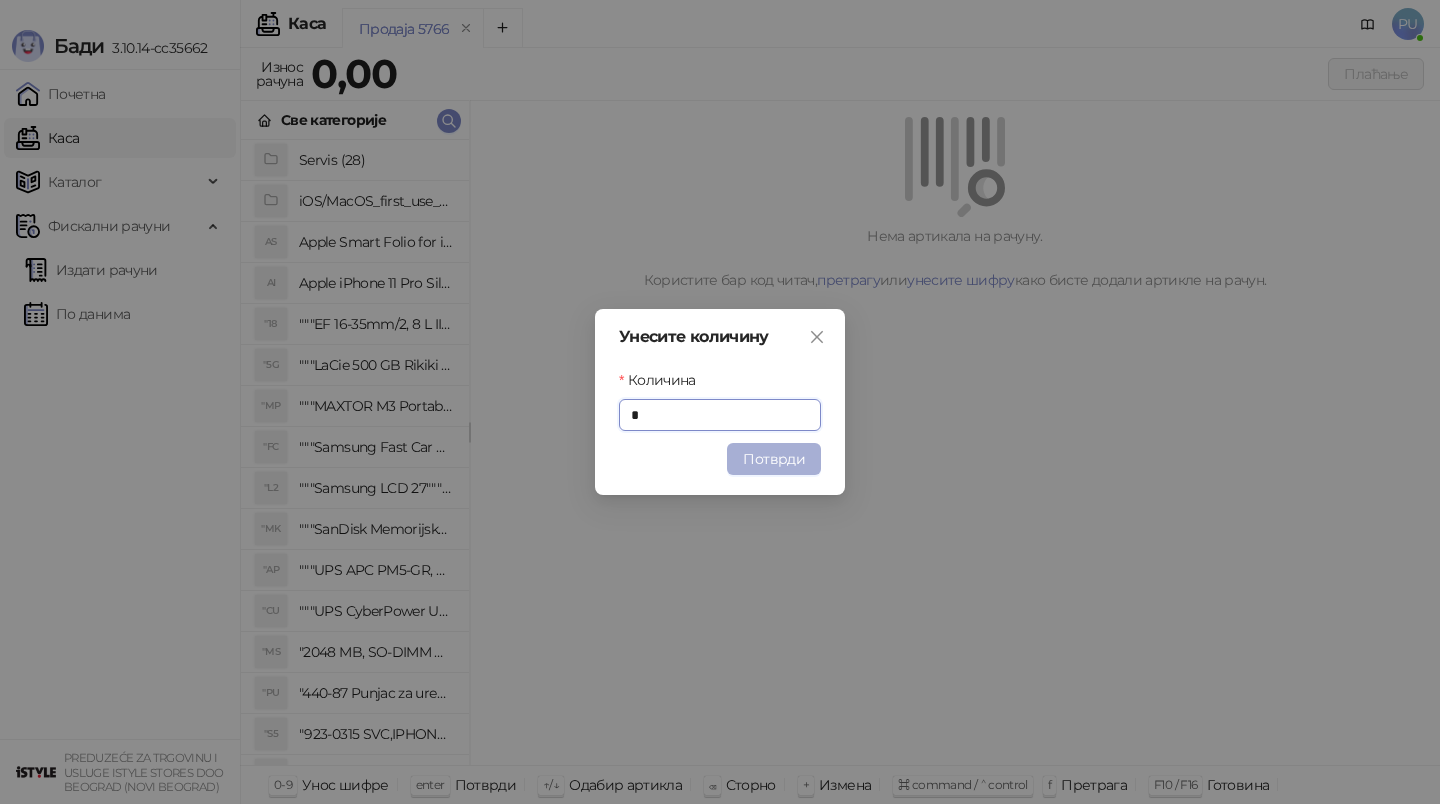 click on "Потврди" at bounding box center [774, 459] 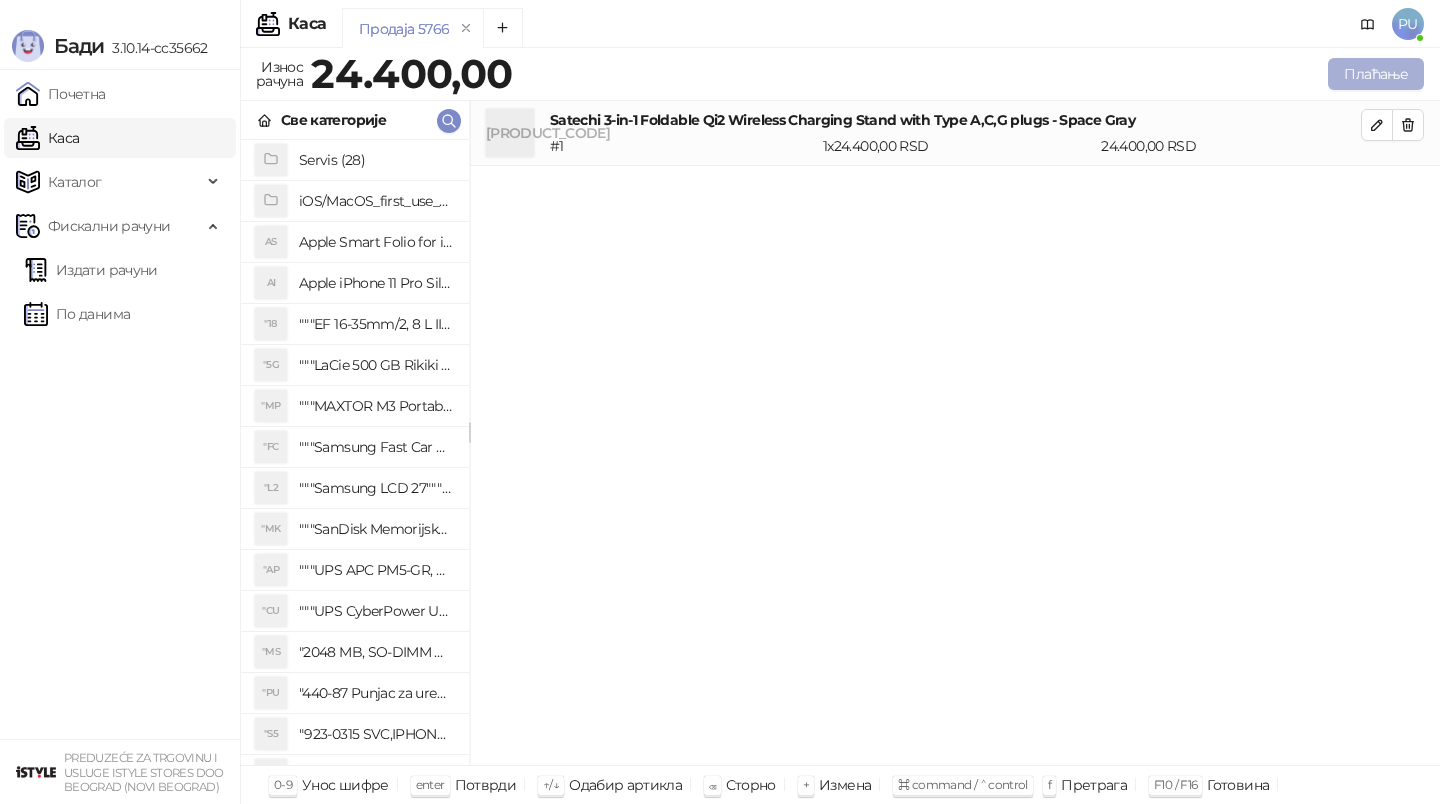 click on "Плаћање" at bounding box center [1376, 74] 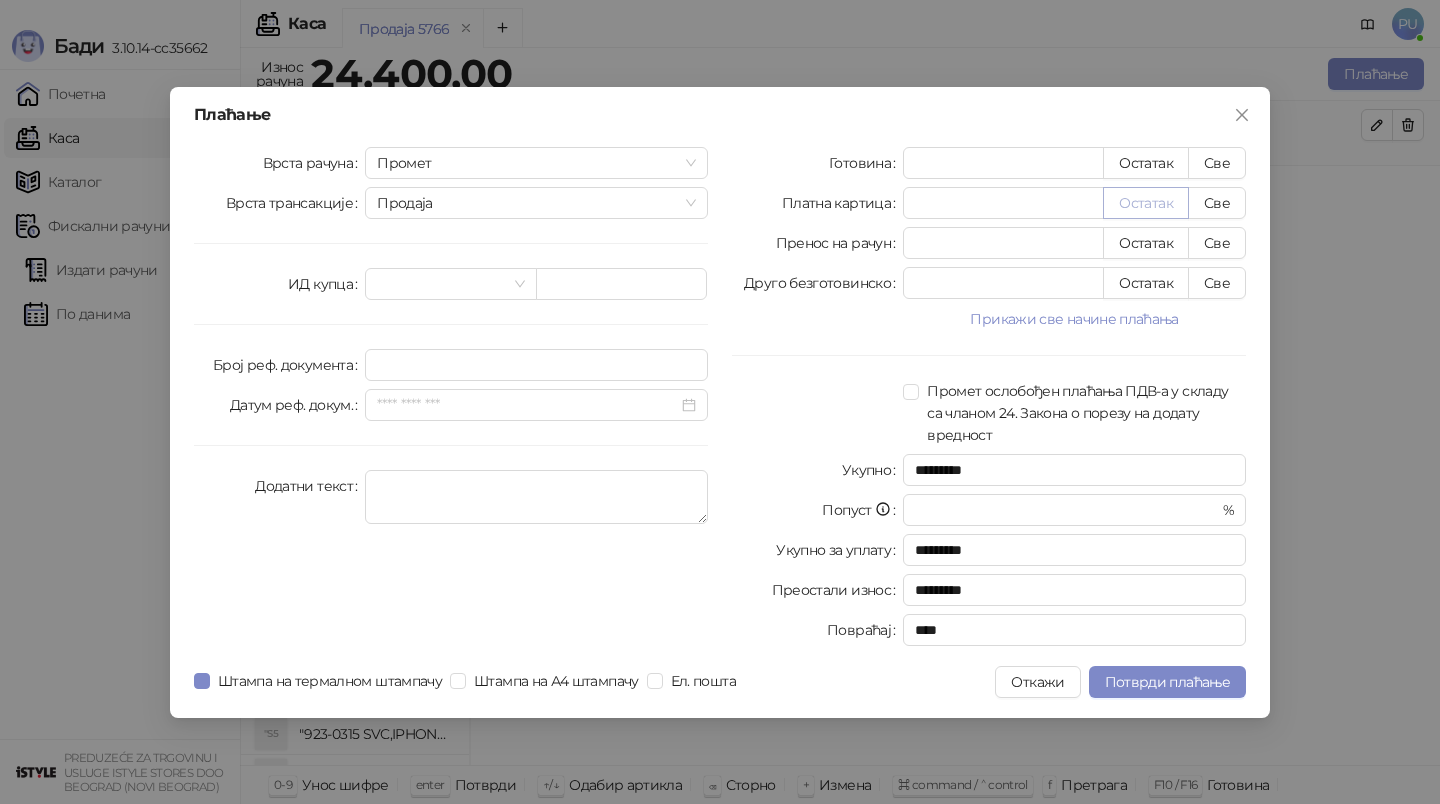 click on "Остатак" at bounding box center (1146, 203) 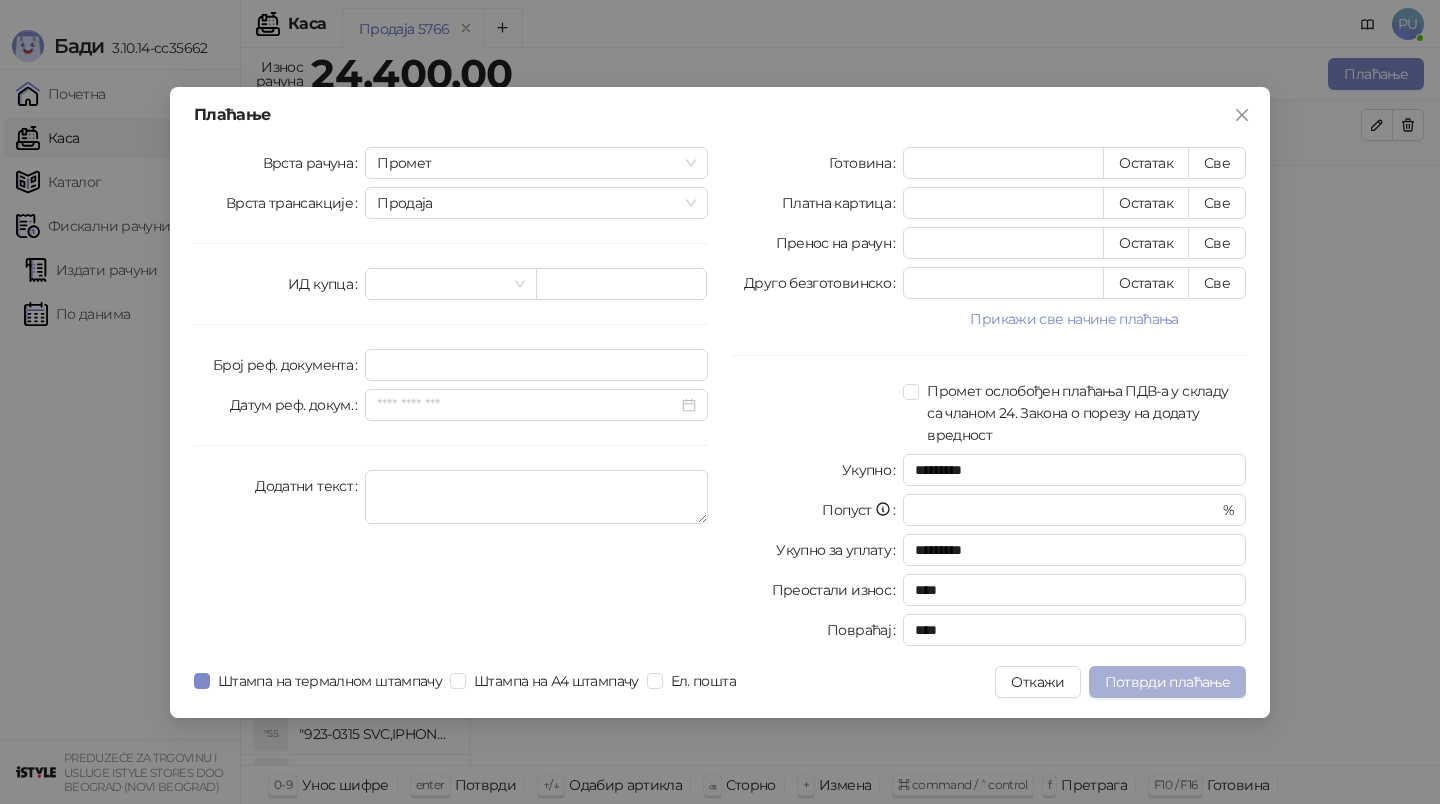 click on "Потврди плаћање" at bounding box center [1167, 682] 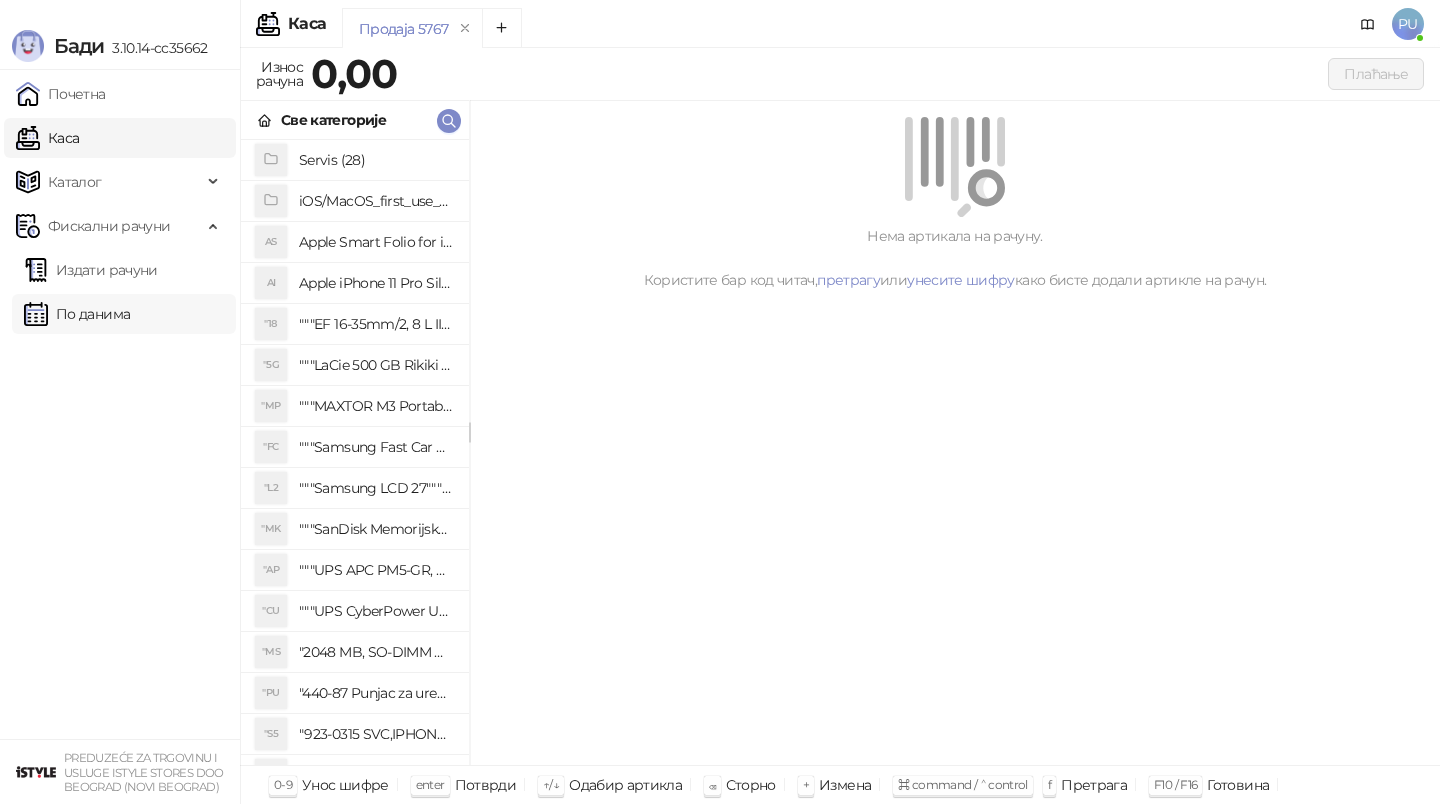 click on "По данима" at bounding box center (77, 314) 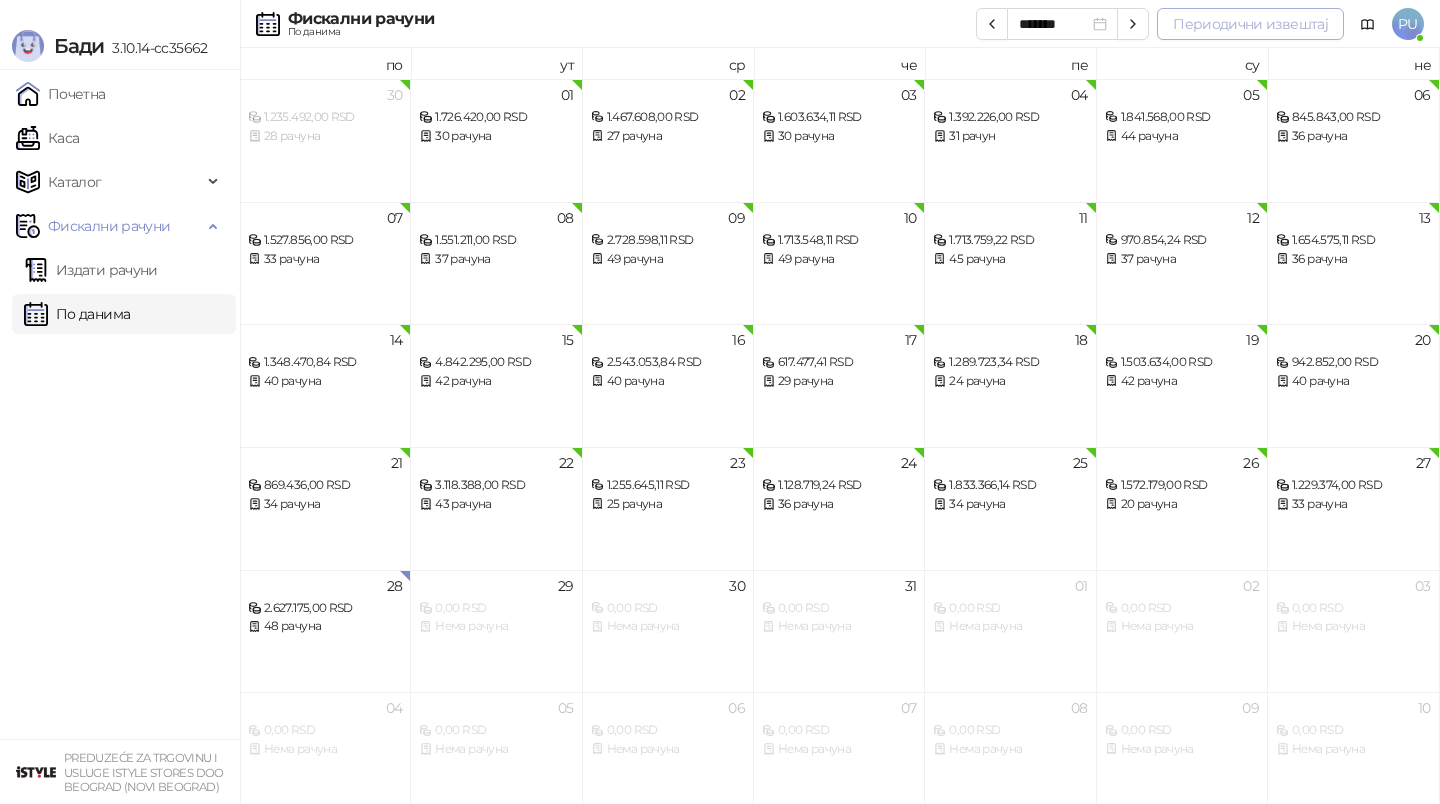 click on "Периодични извештај" at bounding box center (1250, 24) 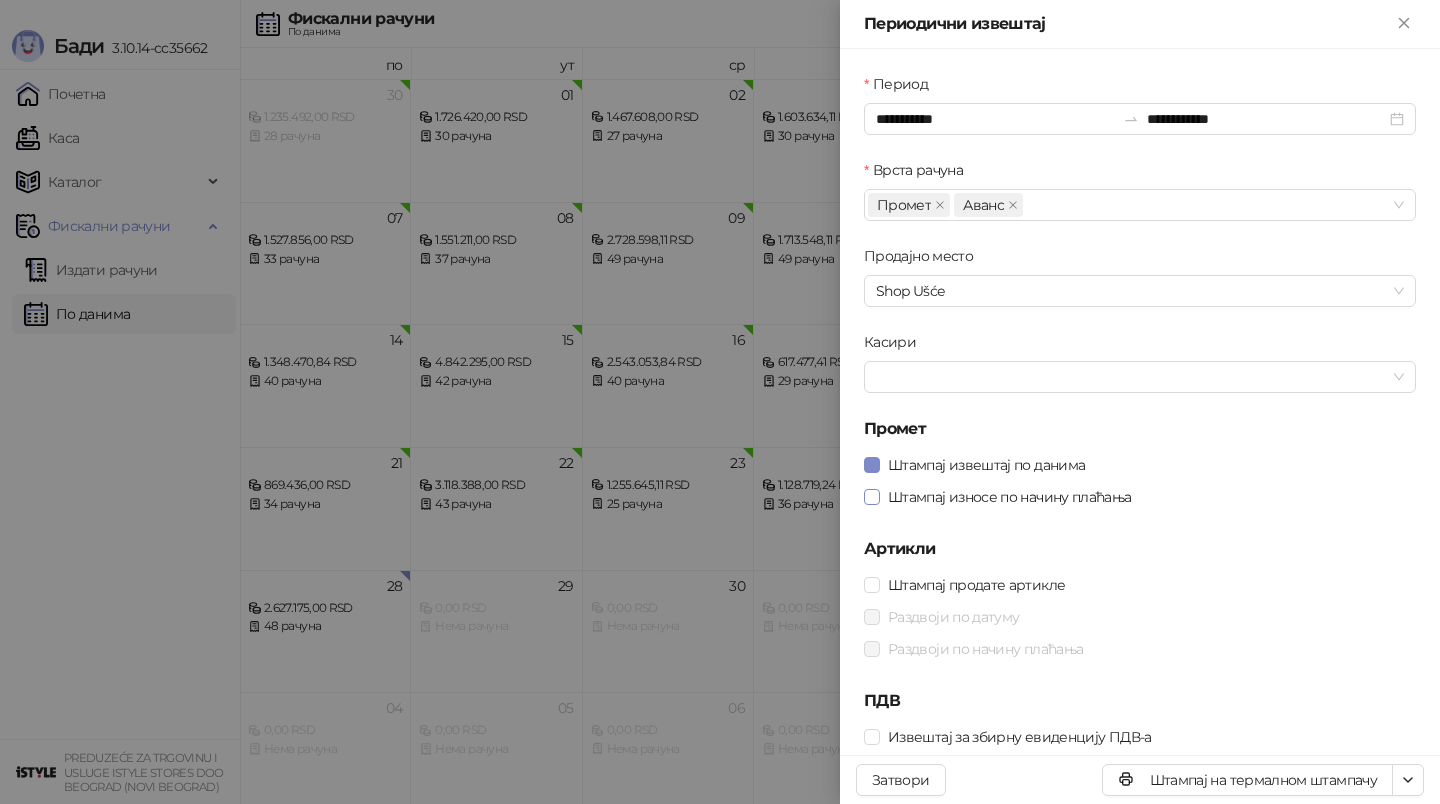 click on "Штампај износе по начину плаћања" at bounding box center [1010, 497] 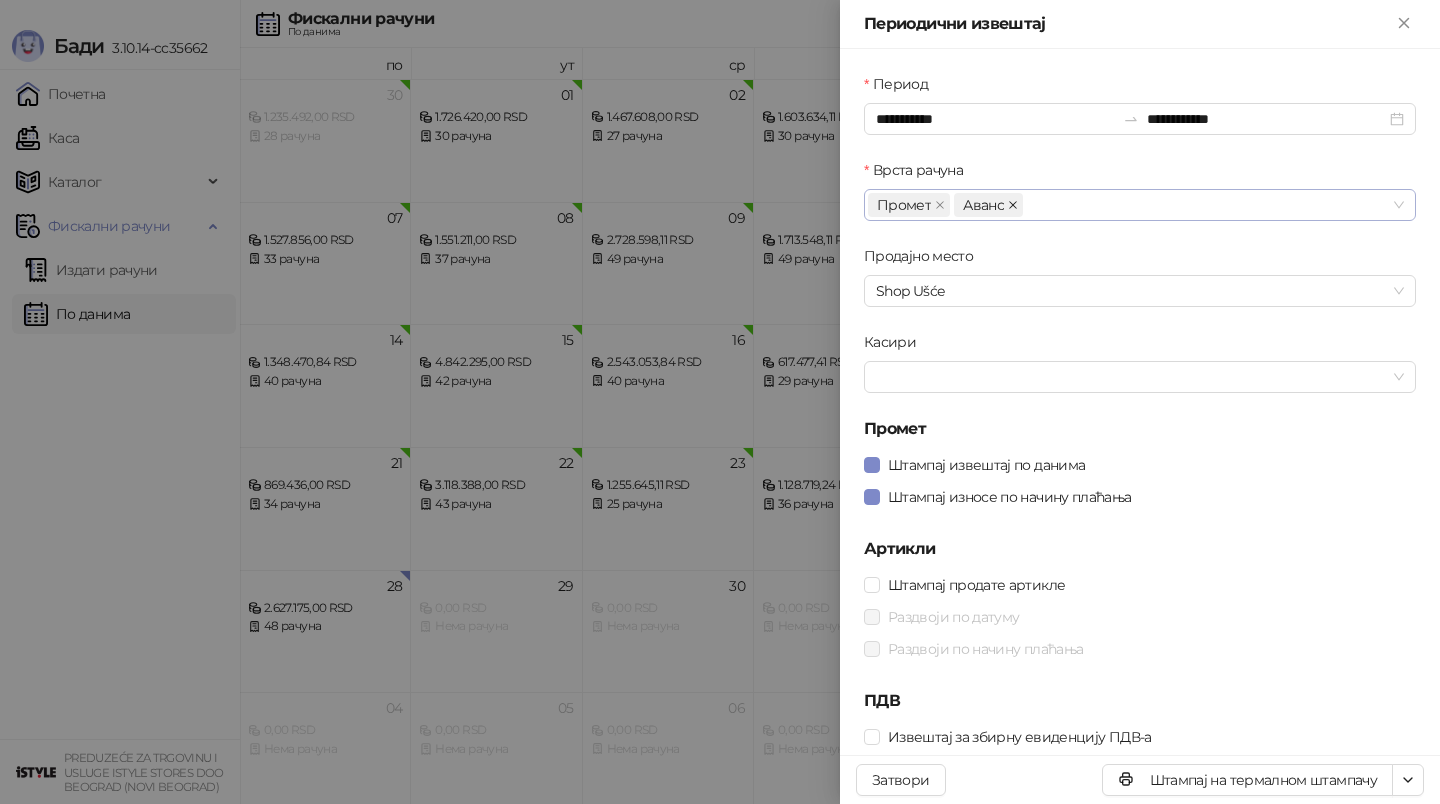 click 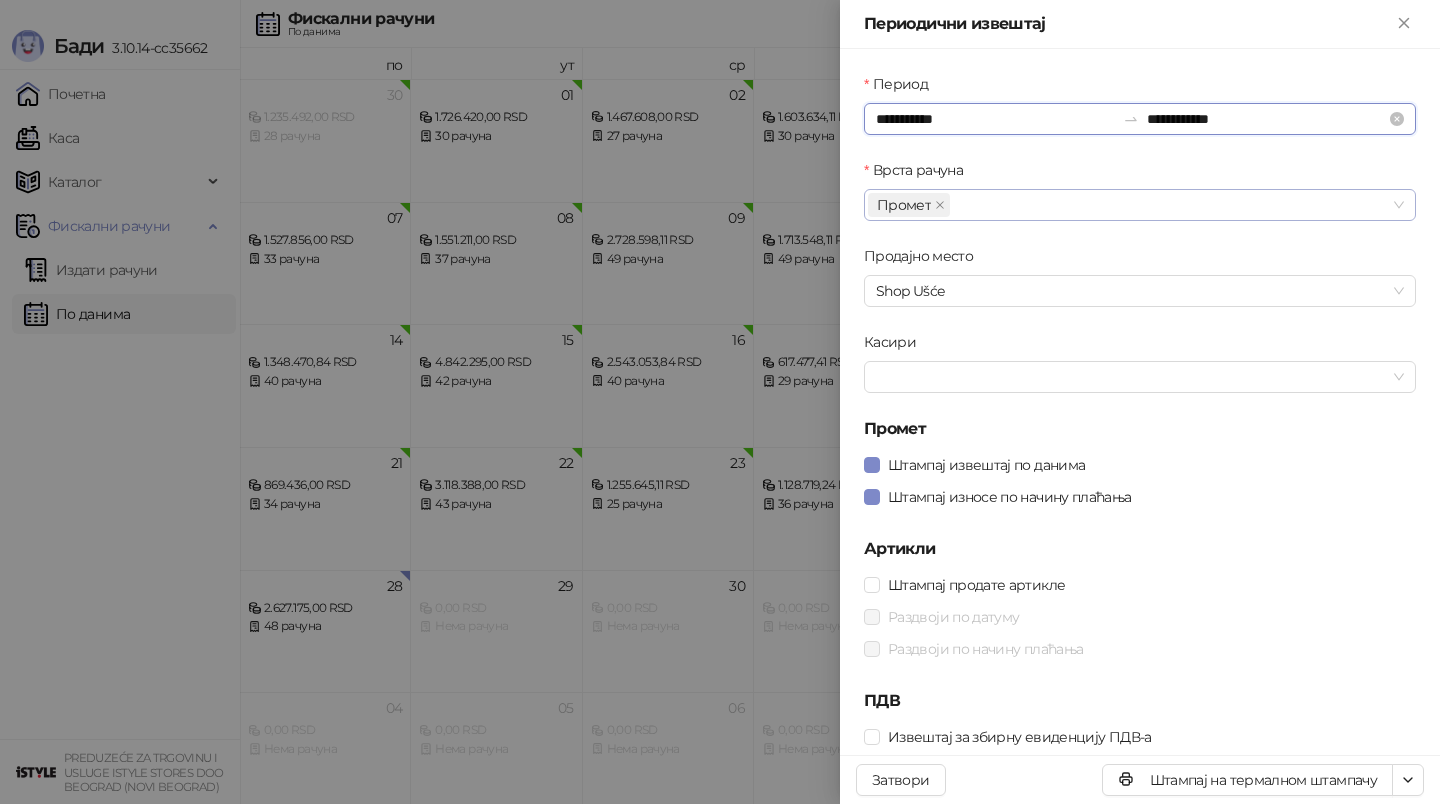 click on "**********" at bounding box center [995, 119] 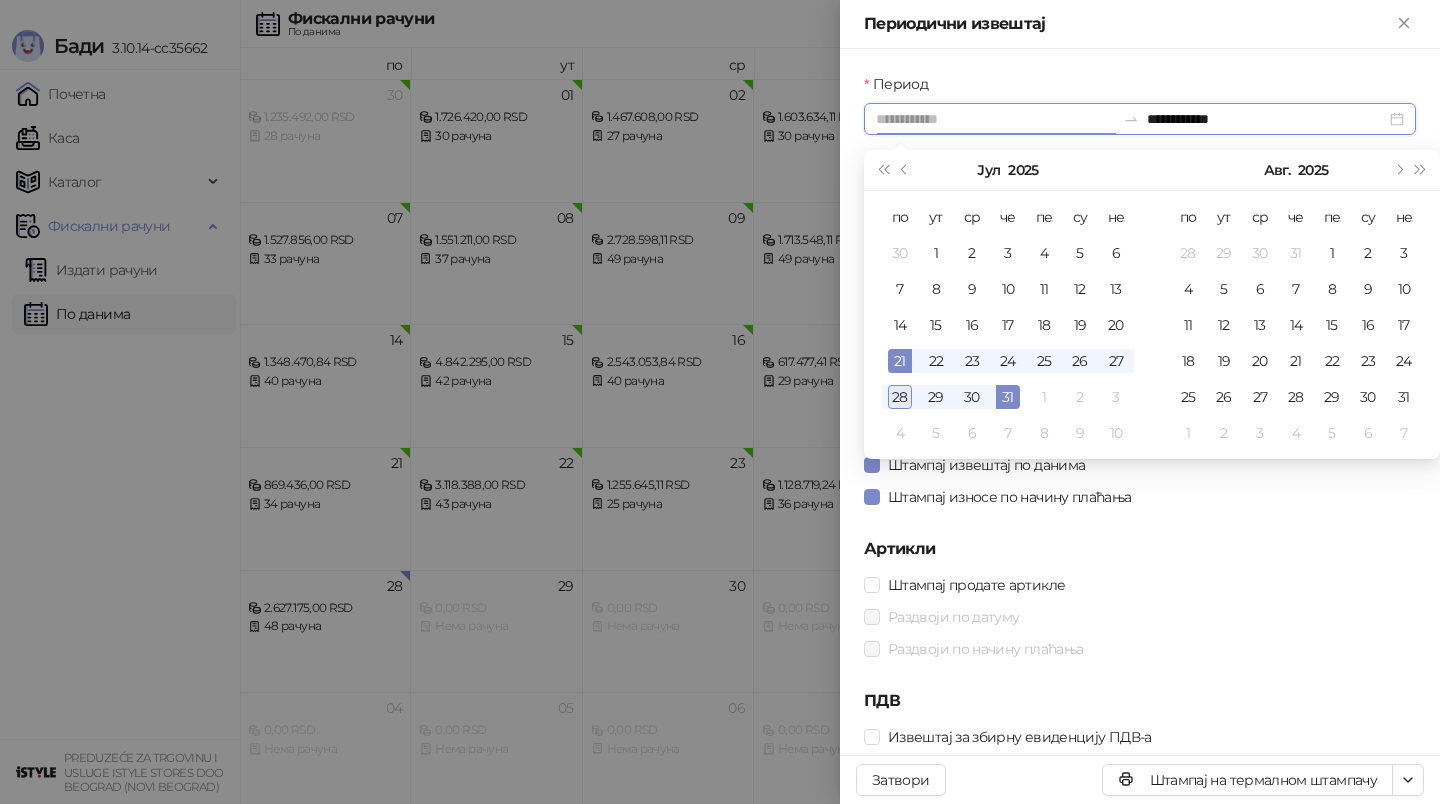 type on "**********" 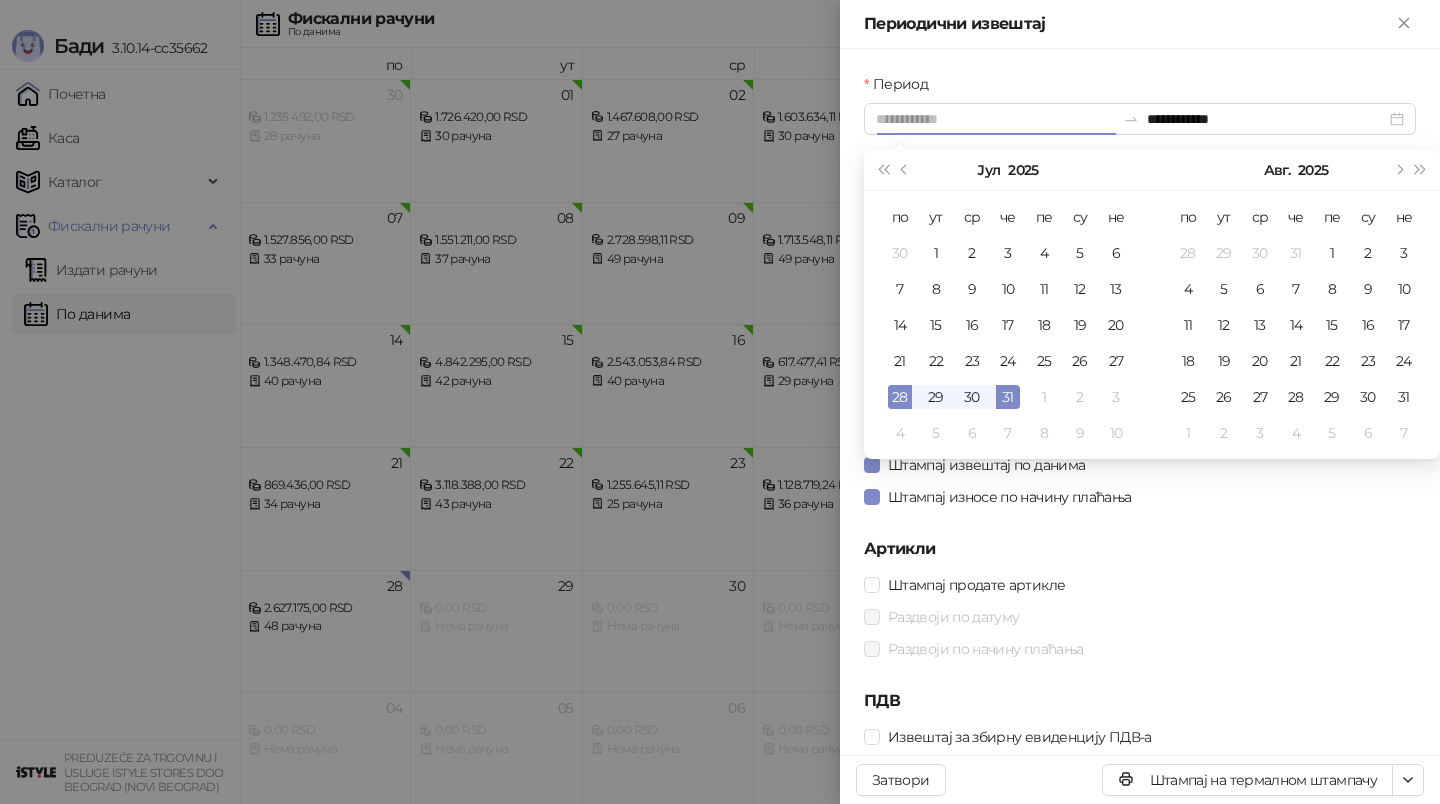 click on "28" at bounding box center (900, 397) 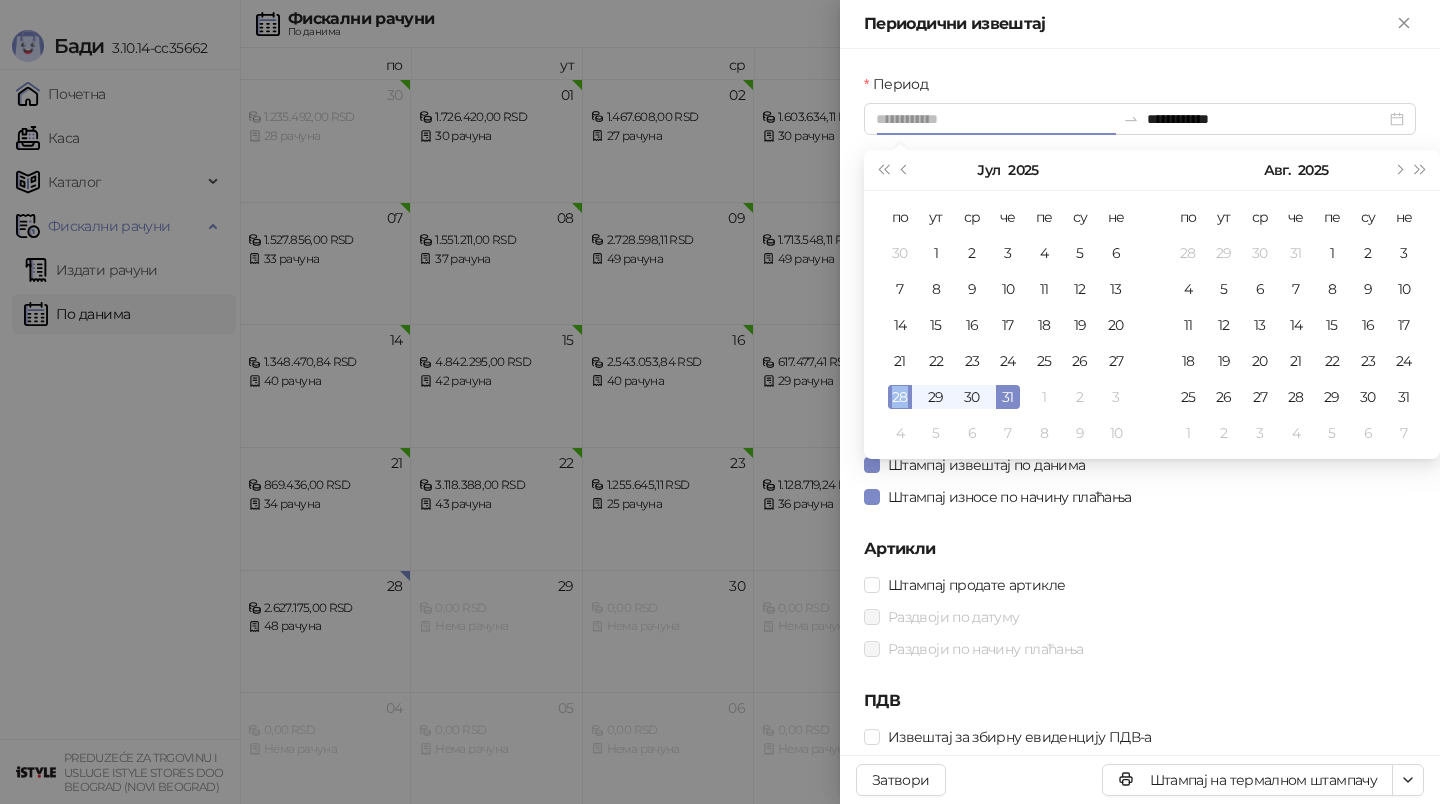 click on "28" at bounding box center (900, 397) 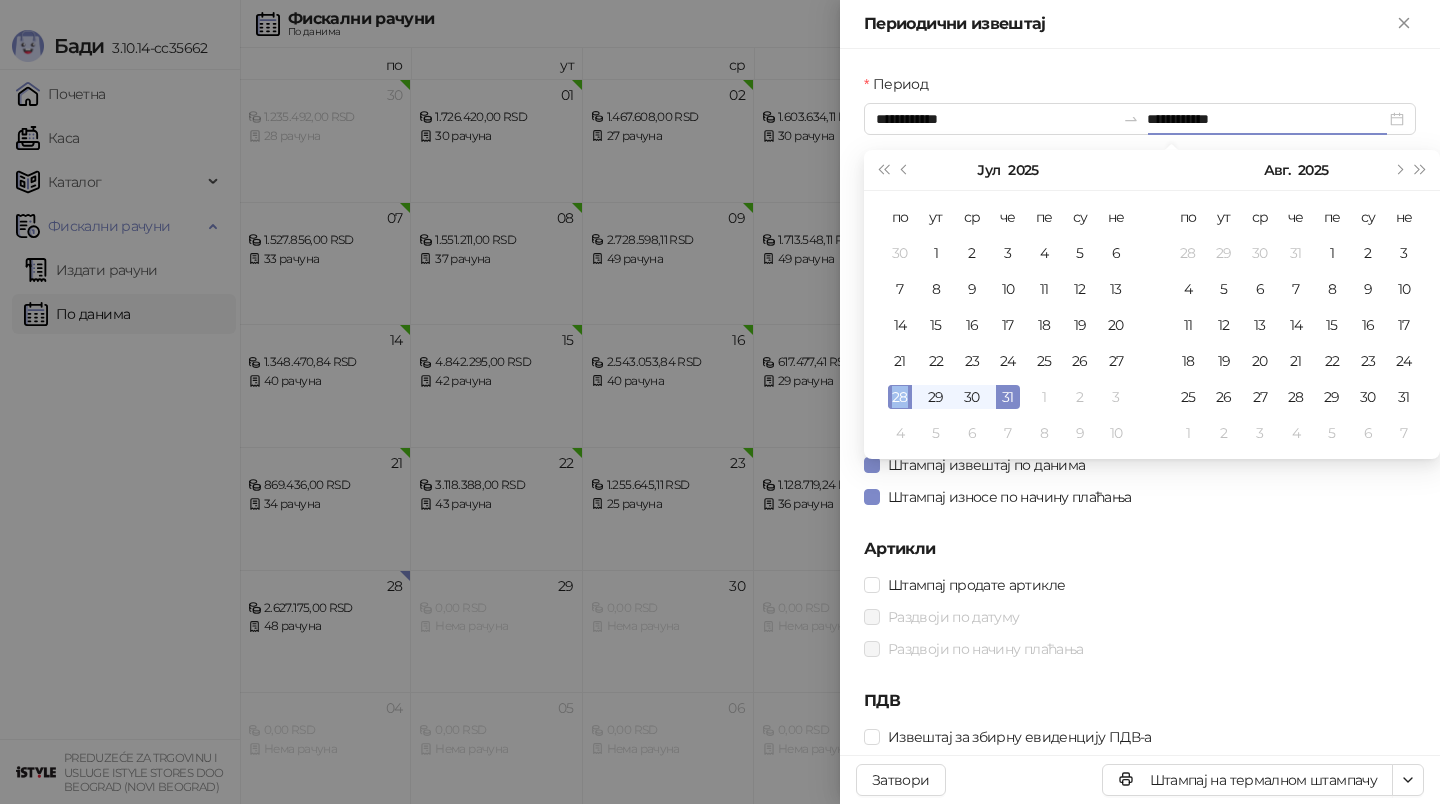 type on "**********" 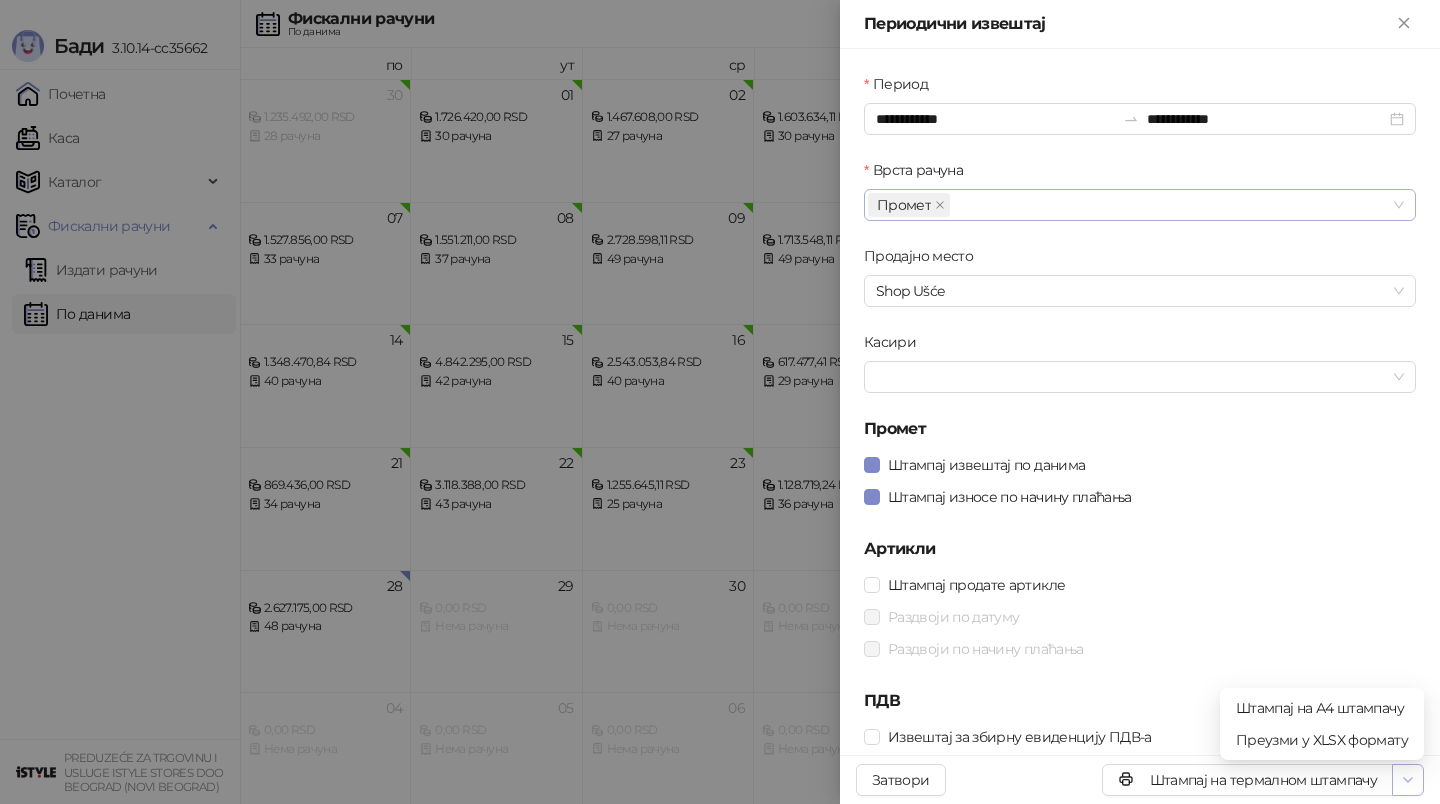click 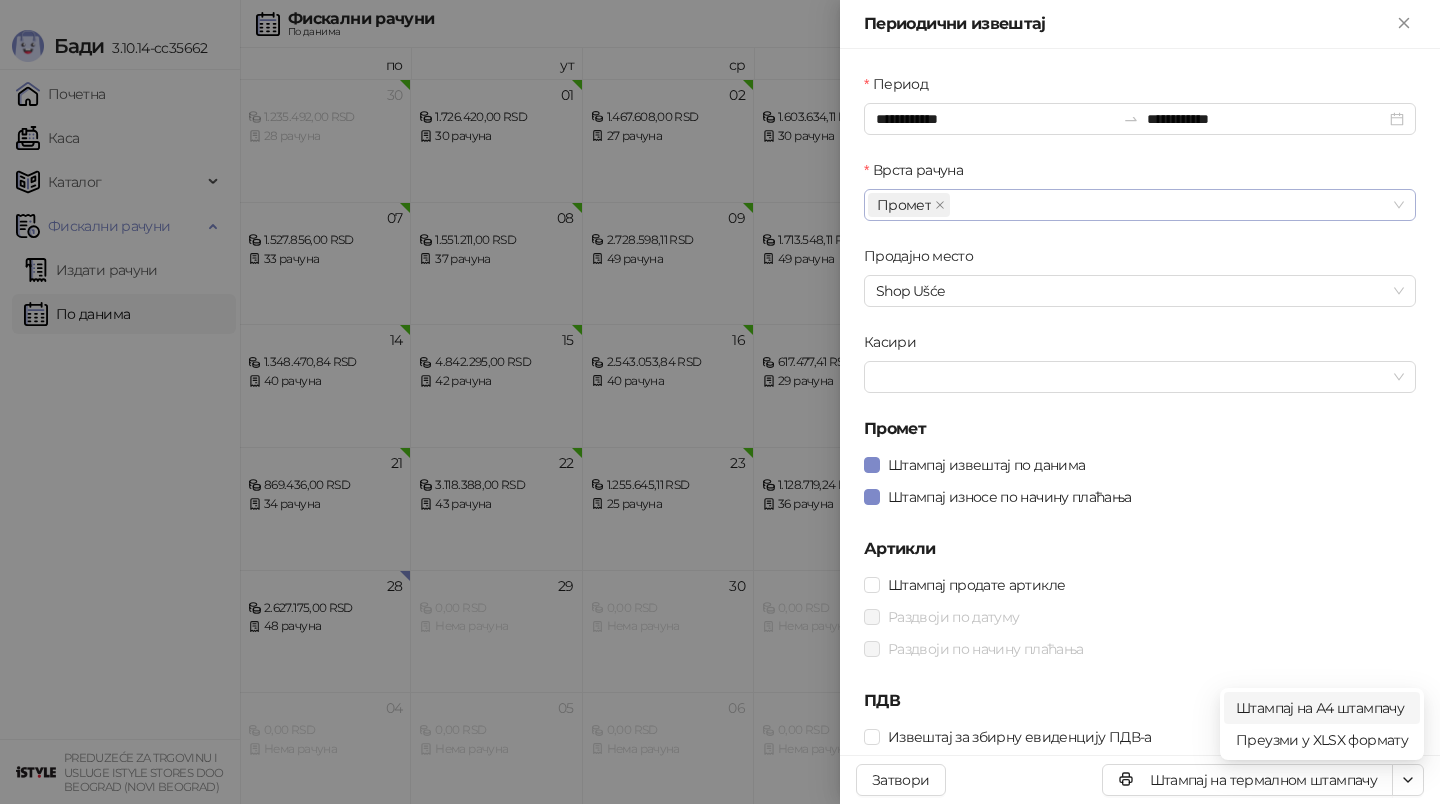 click on "Штампај на А4 штампачу" at bounding box center (1322, 708) 